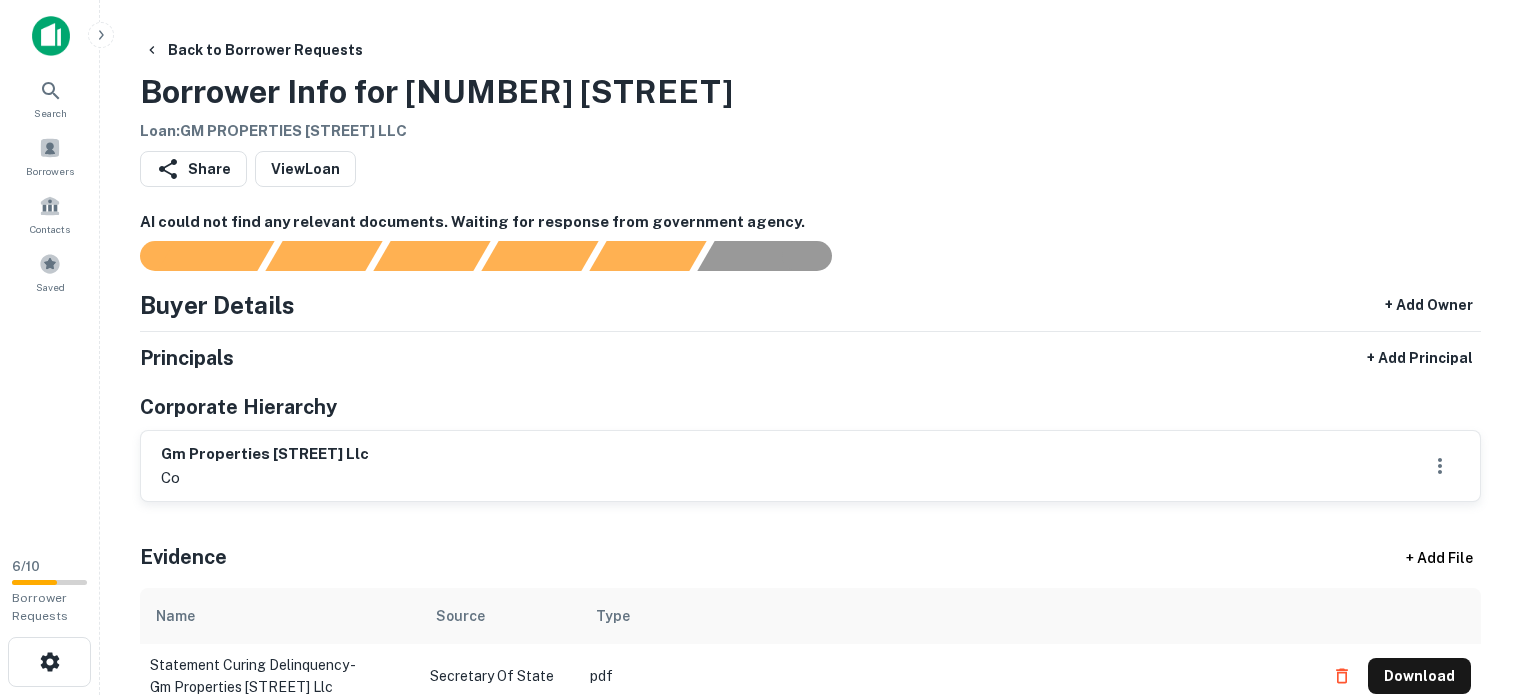 scroll, scrollTop: 0, scrollLeft: 0, axis: both 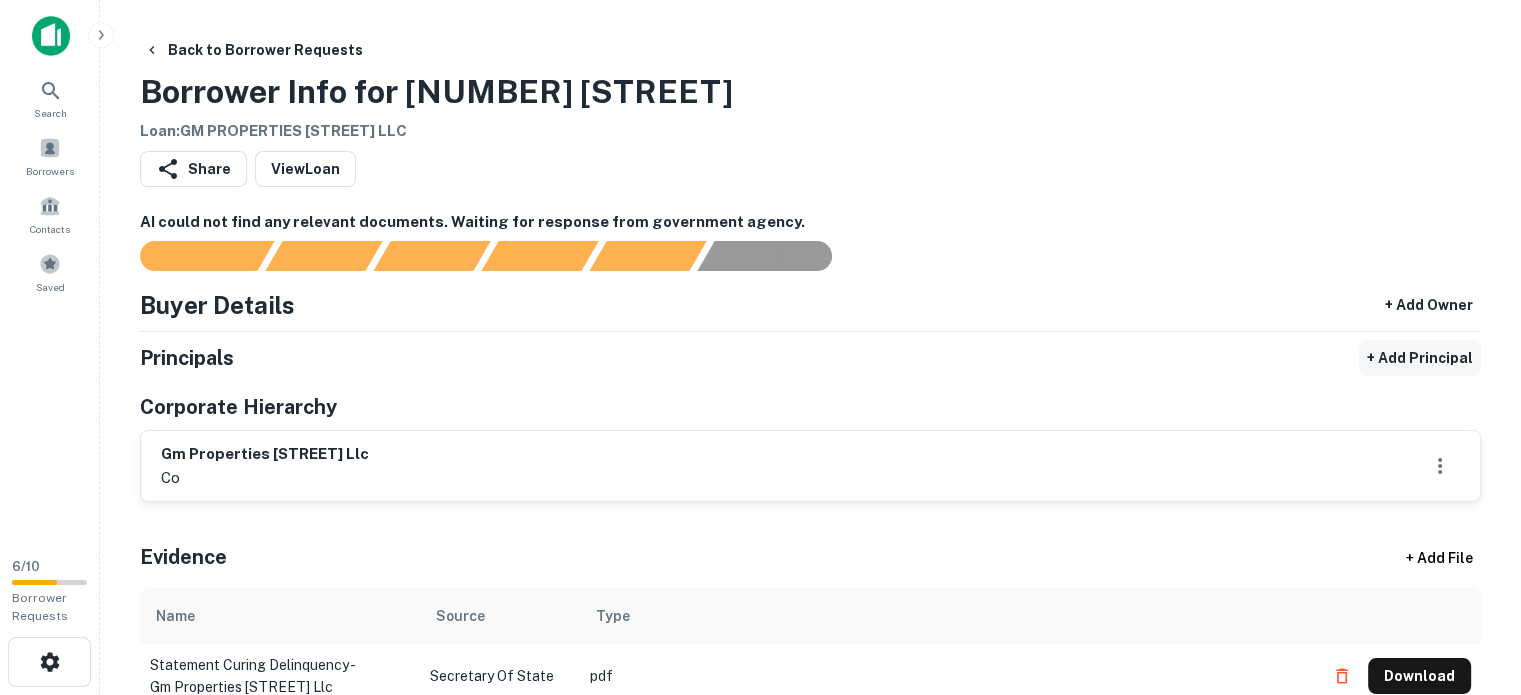 click on "+ Add Principal" at bounding box center [1420, 358] 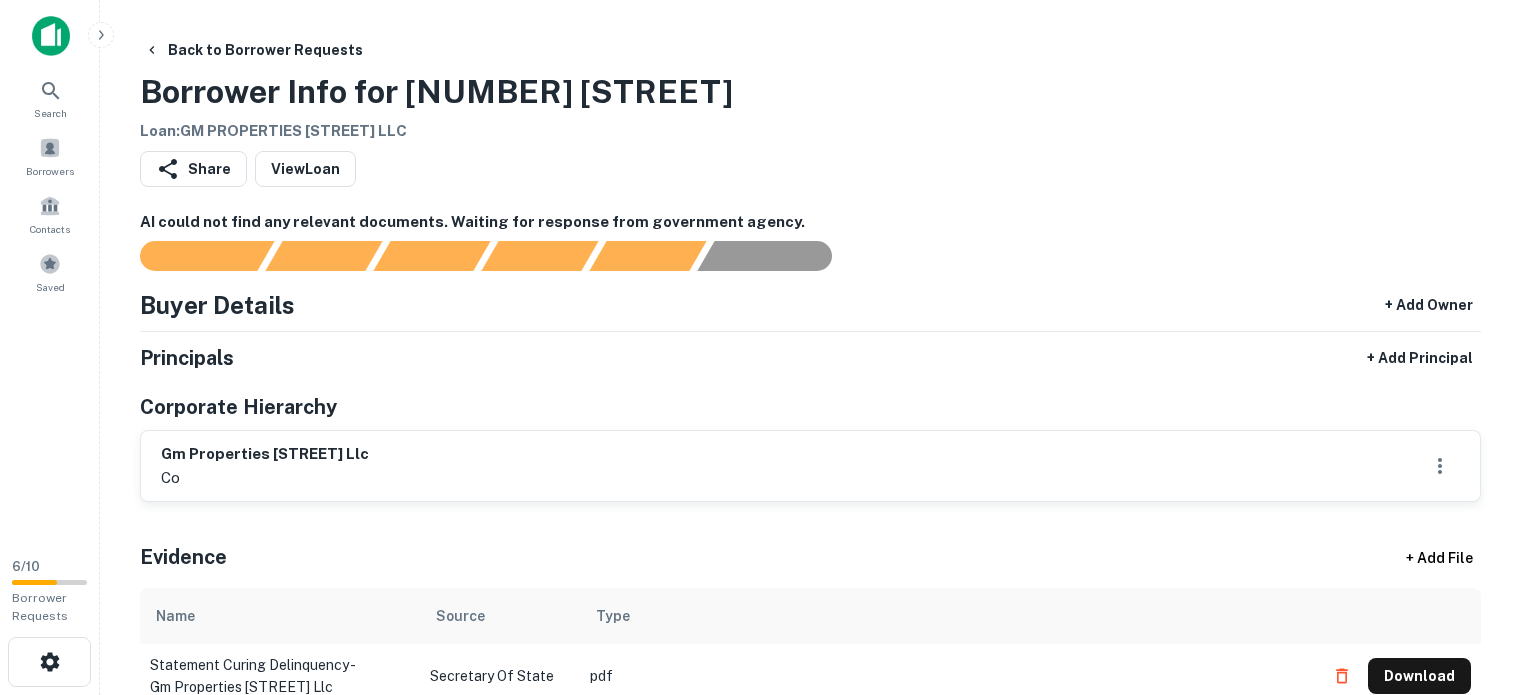 click on "Full Name" at bounding box center [71, 809] 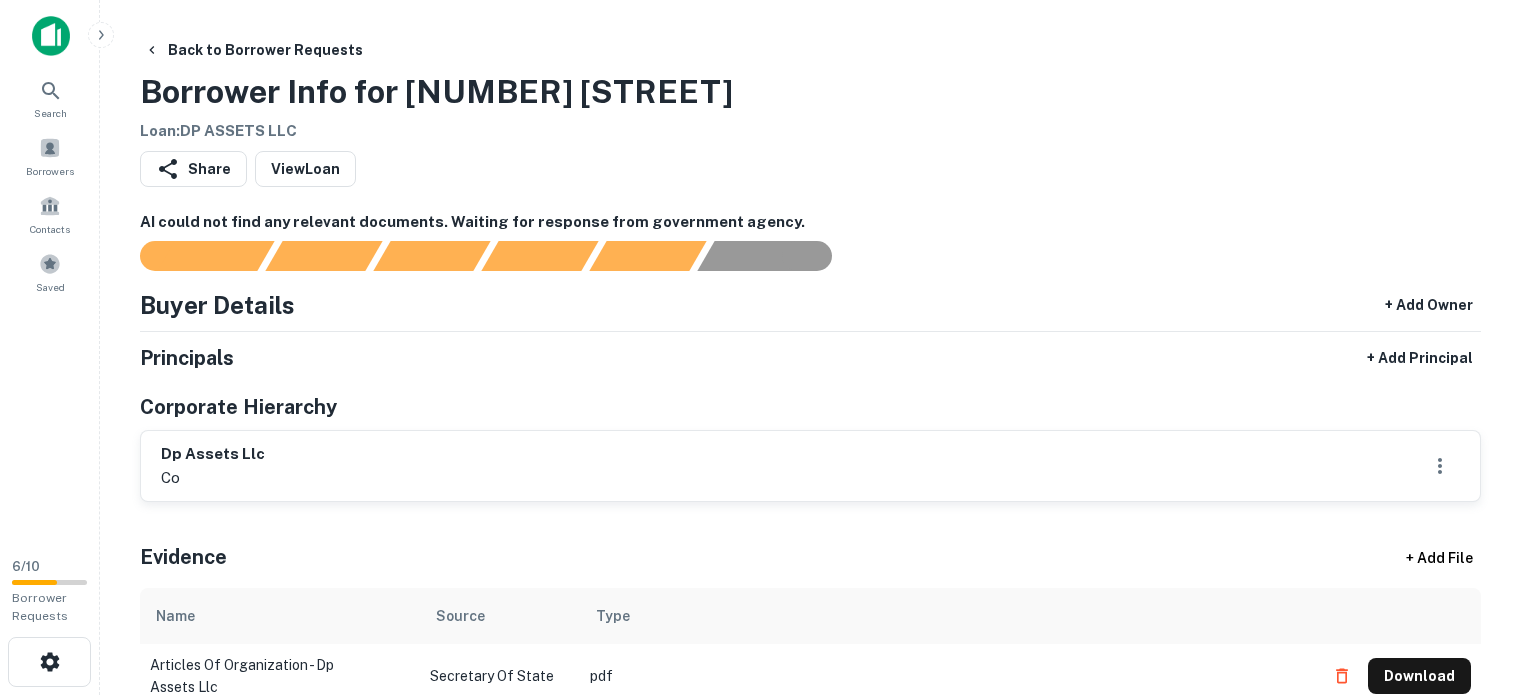 scroll, scrollTop: 0, scrollLeft: 0, axis: both 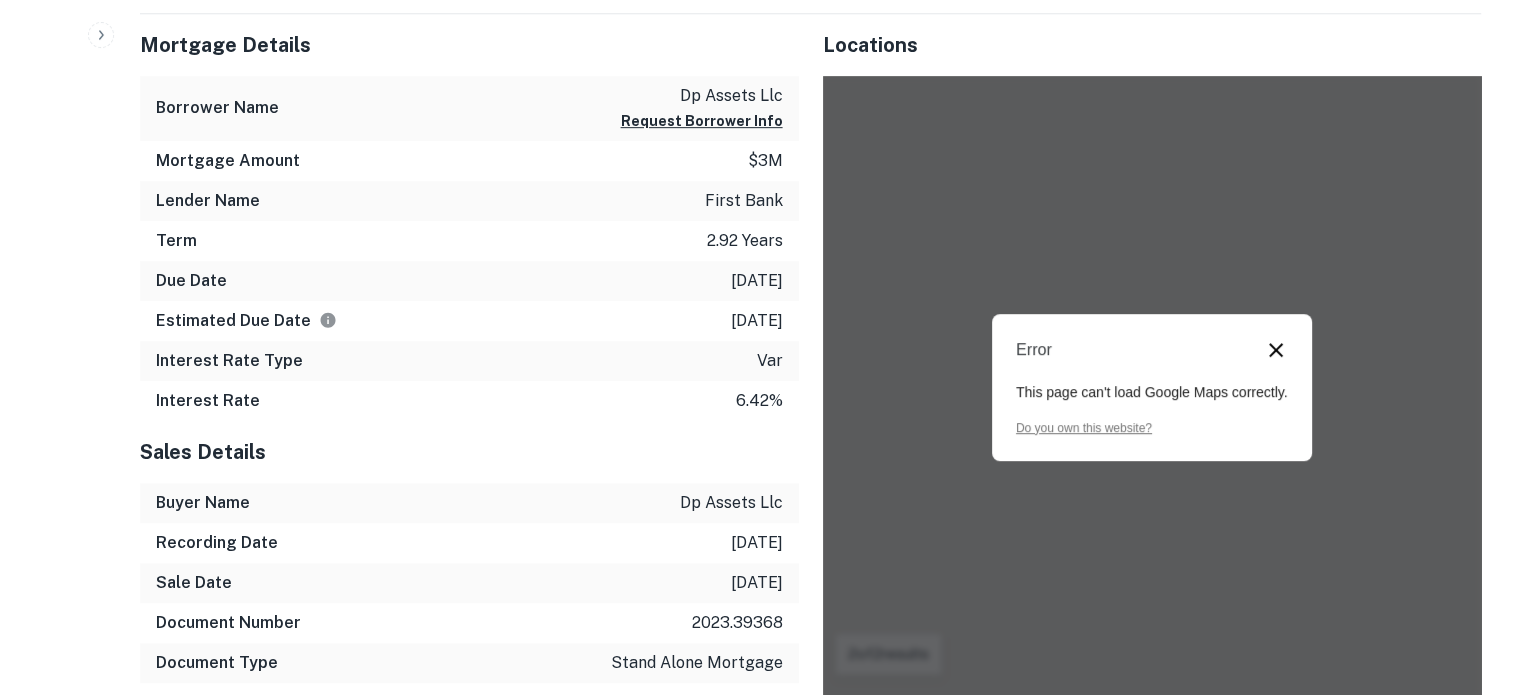 click at bounding box center (1276, 350) 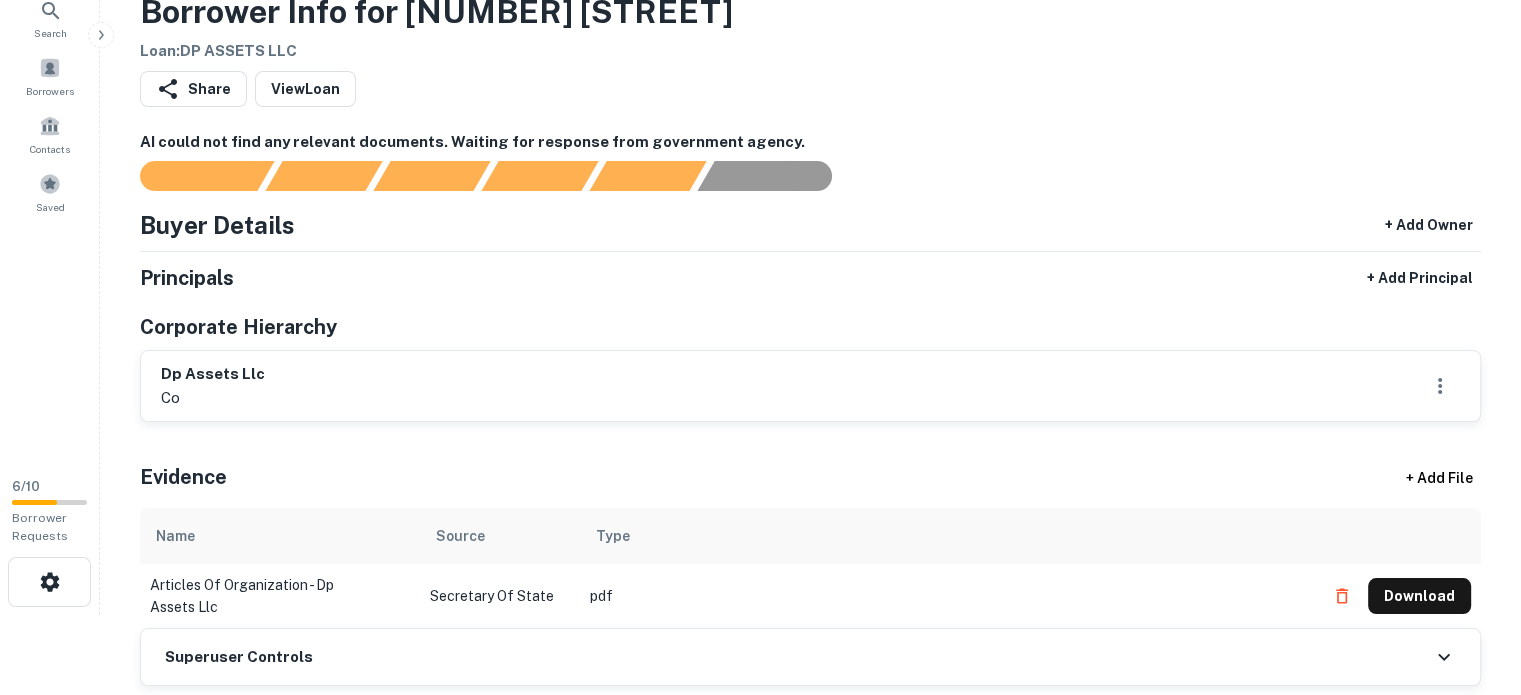 scroll, scrollTop: 0, scrollLeft: 0, axis: both 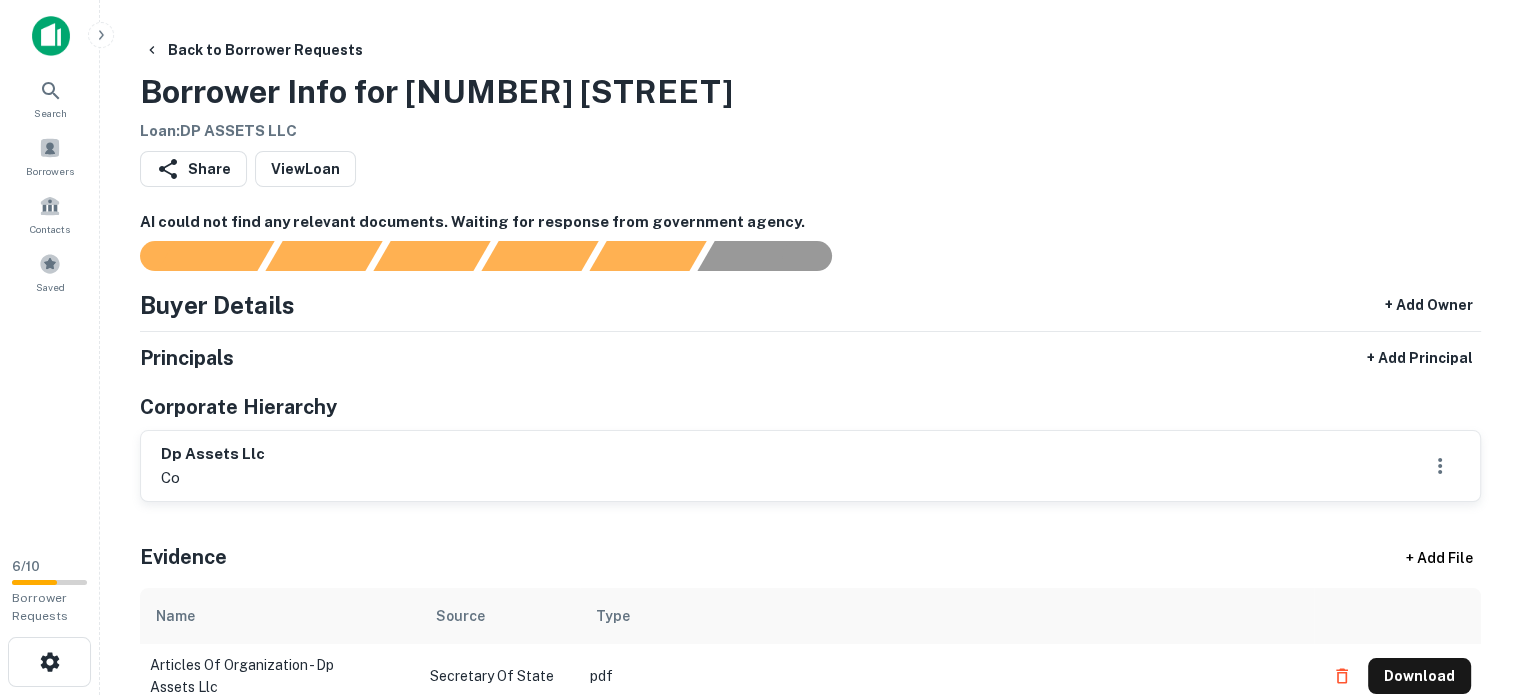click on "AI could not find any relevant documents. Waiting for response from government agency.   Buyer Details + Add Owner Principals + Add Principal Corporate Hierarchy dp assets llc co Evidence + Add File Name Source Type articles of organization - dp assets llc Secretary of State pdf Download Superuser Controls" at bounding box center [810, 489] 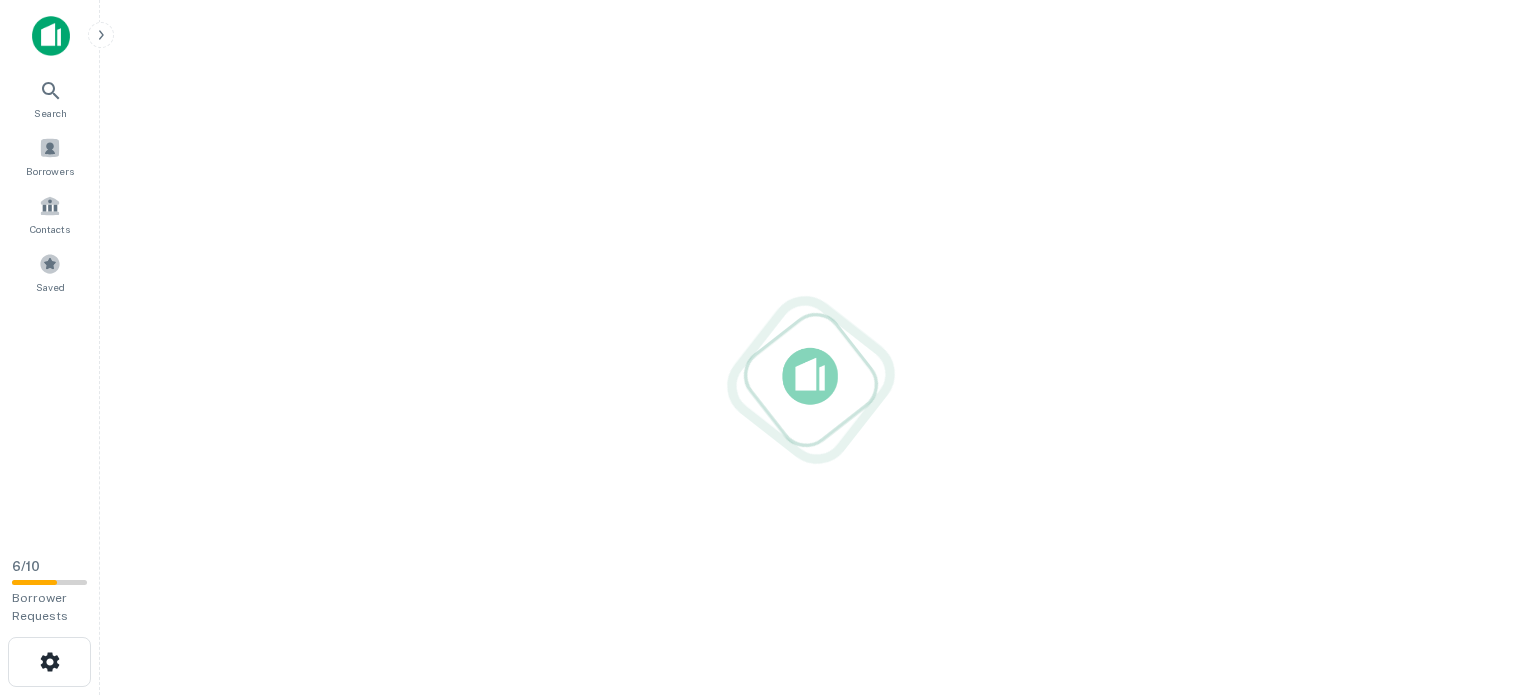 scroll, scrollTop: 0, scrollLeft: 0, axis: both 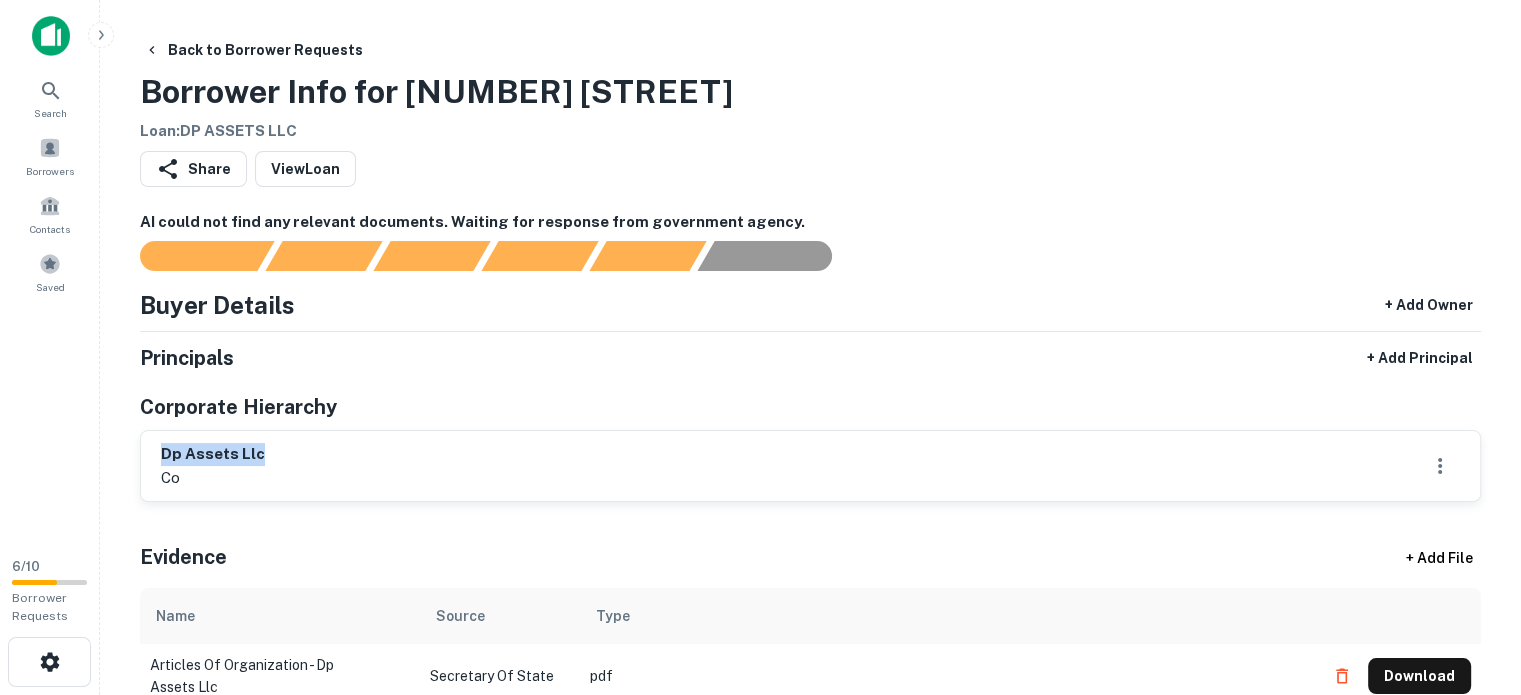 drag, startPoint x: 277, startPoint y: 456, endPoint x: 159, endPoint y: 455, distance: 118.004234 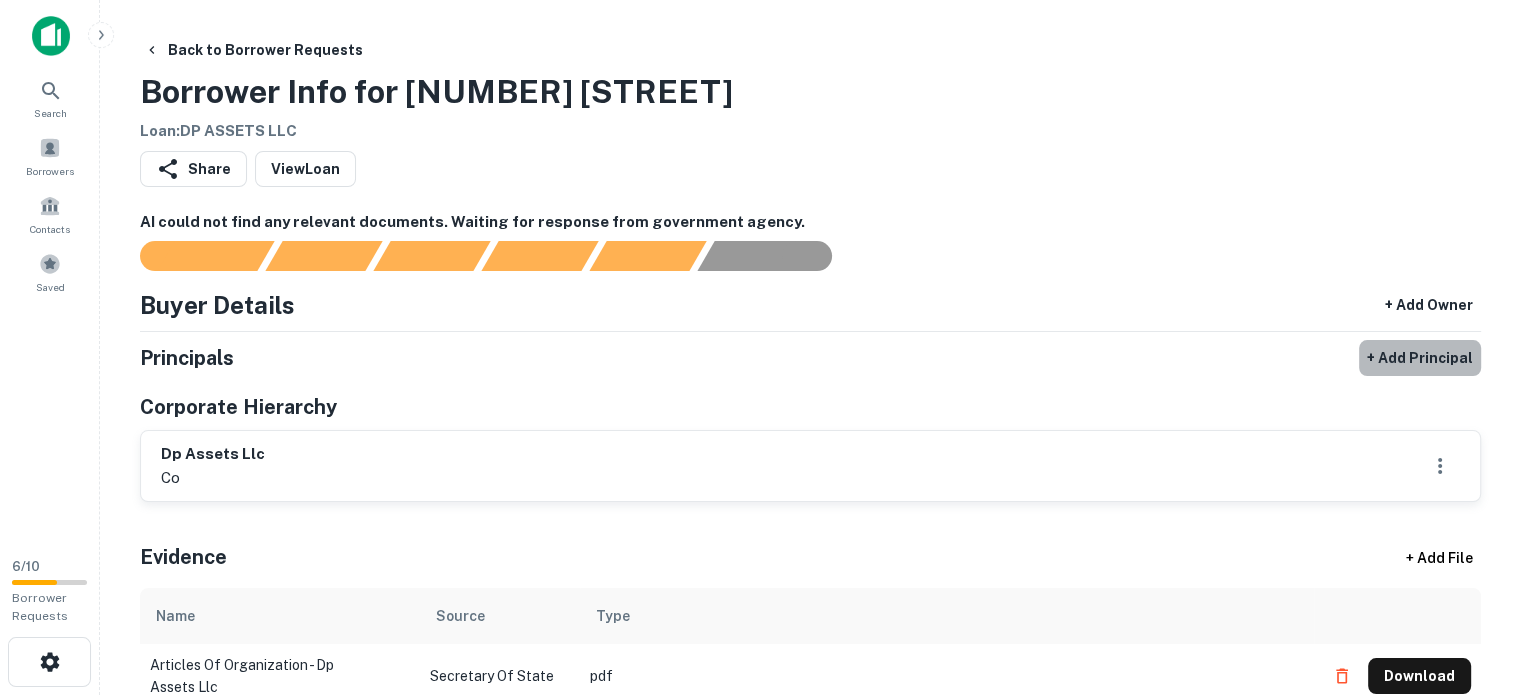 click on "+ Add Principal" at bounding box center [1420, 358] 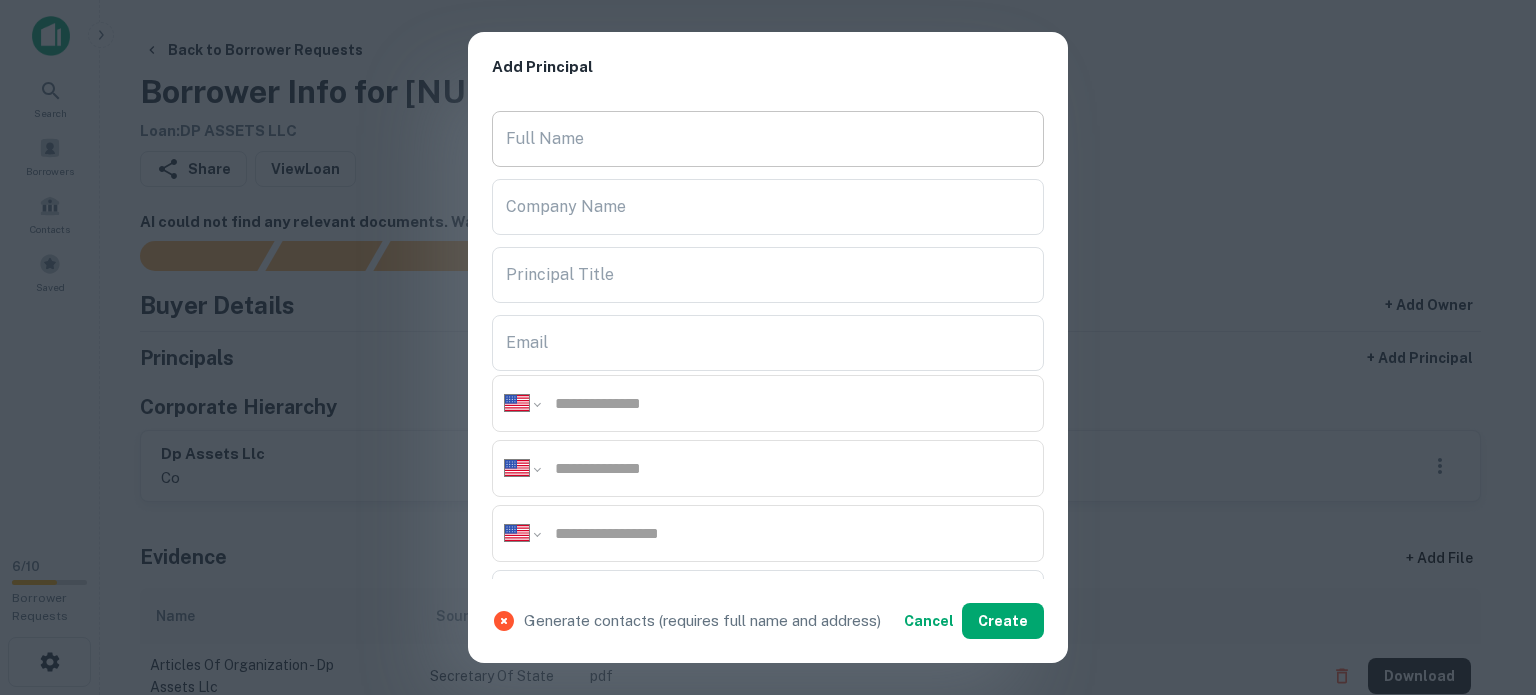 click on "Full Name" at bounding box center (768, 139) 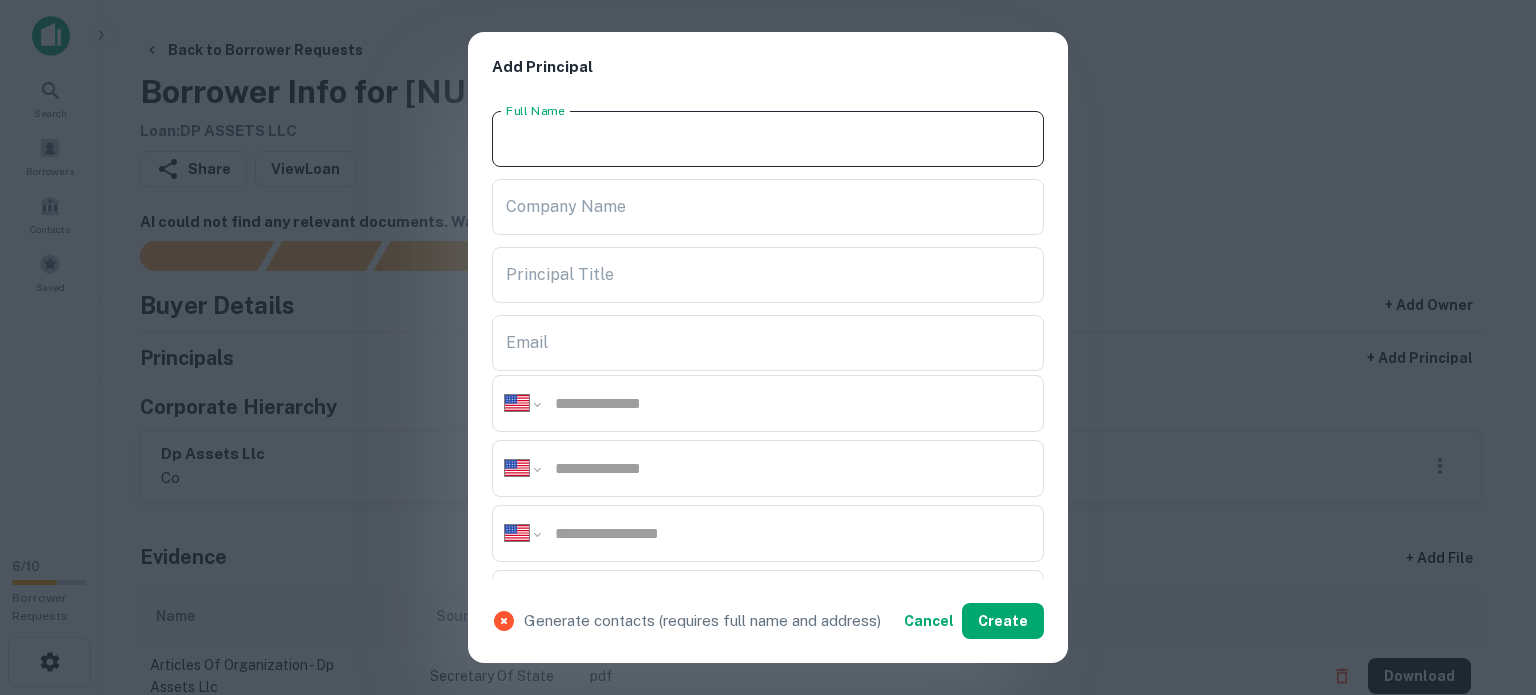 paste on "********" 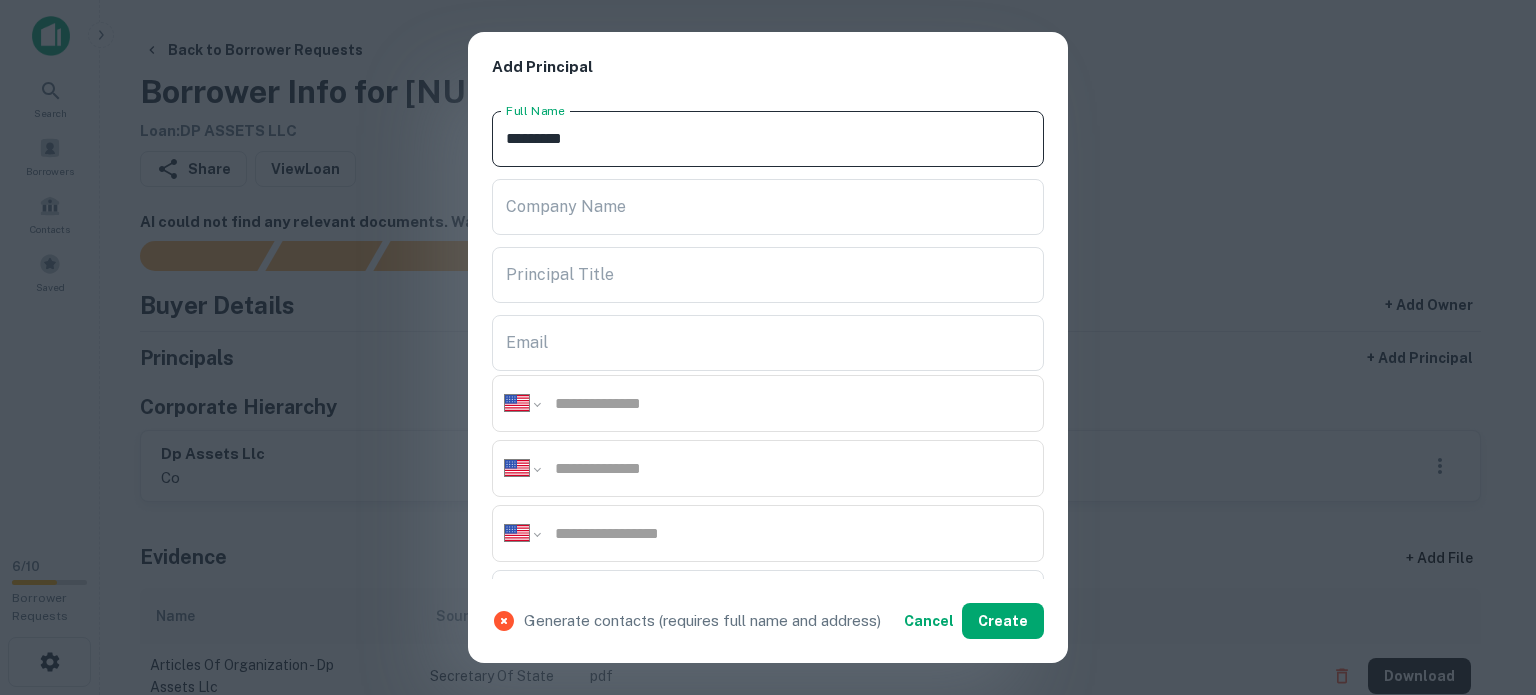 click on "********" at bounding box center (768, 139) 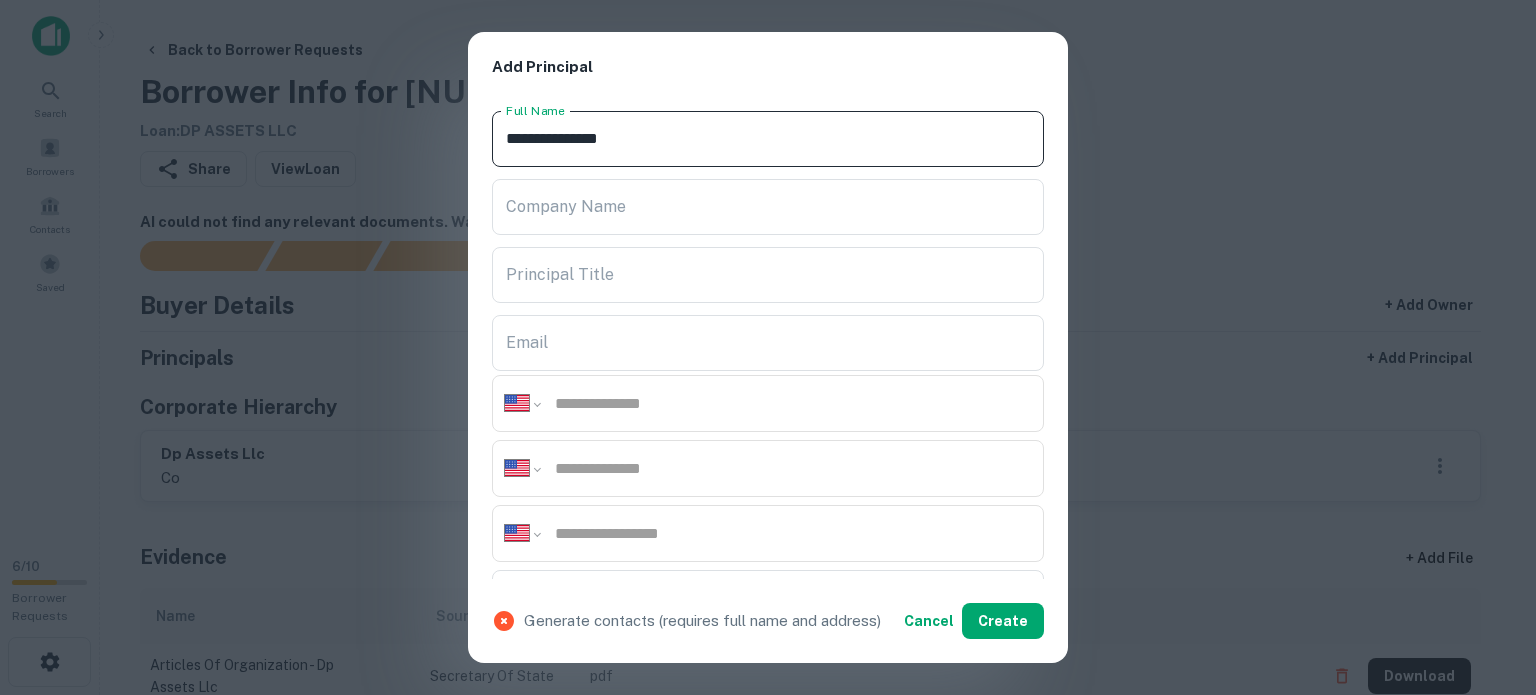 type on "**********" 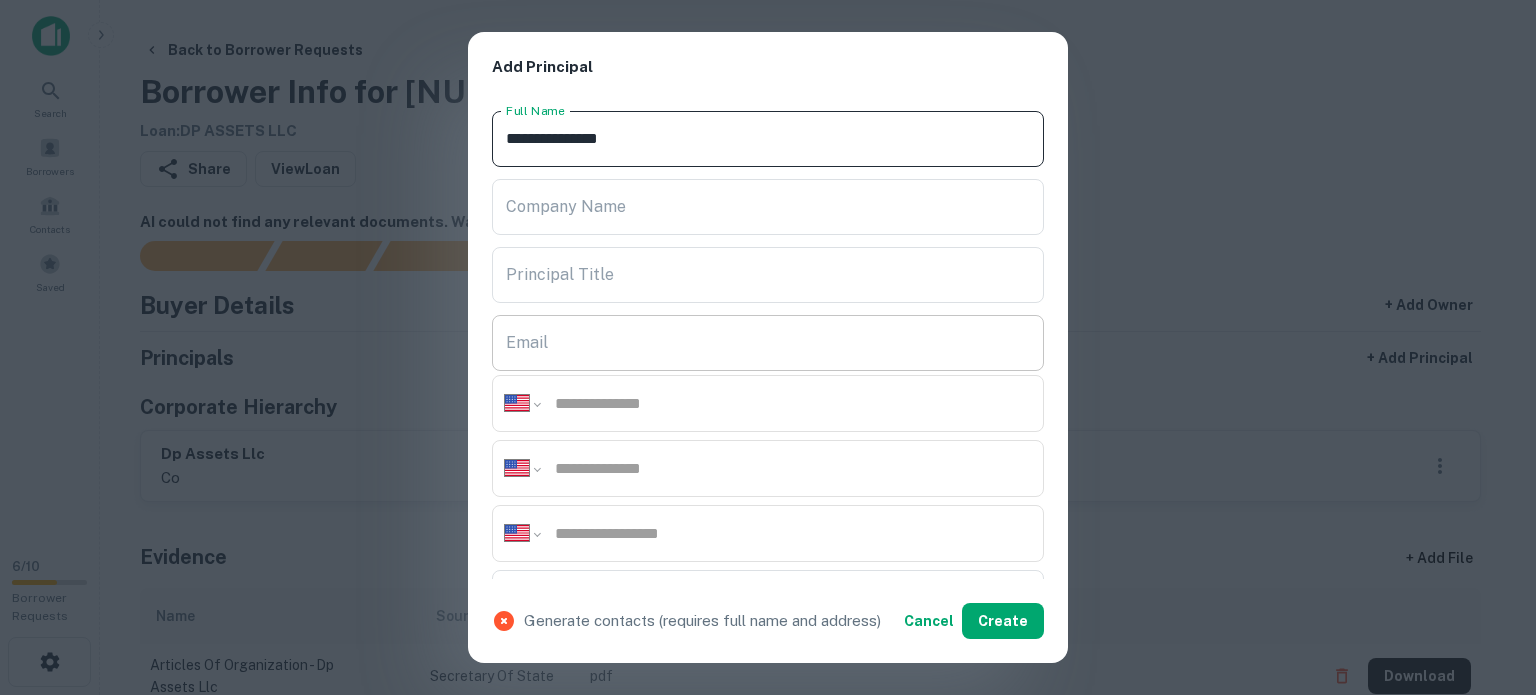 scroll, scrollTop: 400, scrollLeft: 0, axis: vertical 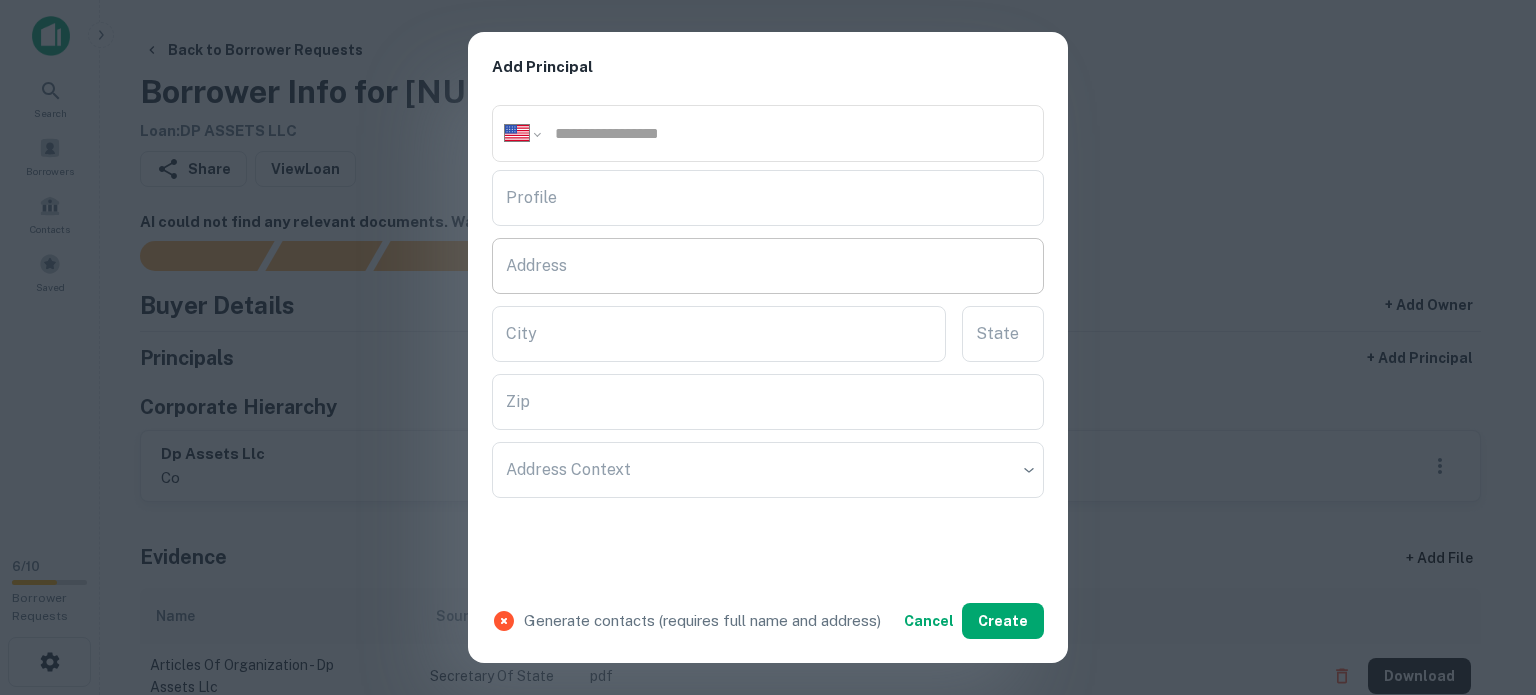 click on "Address" at bounding box center [768, 266] 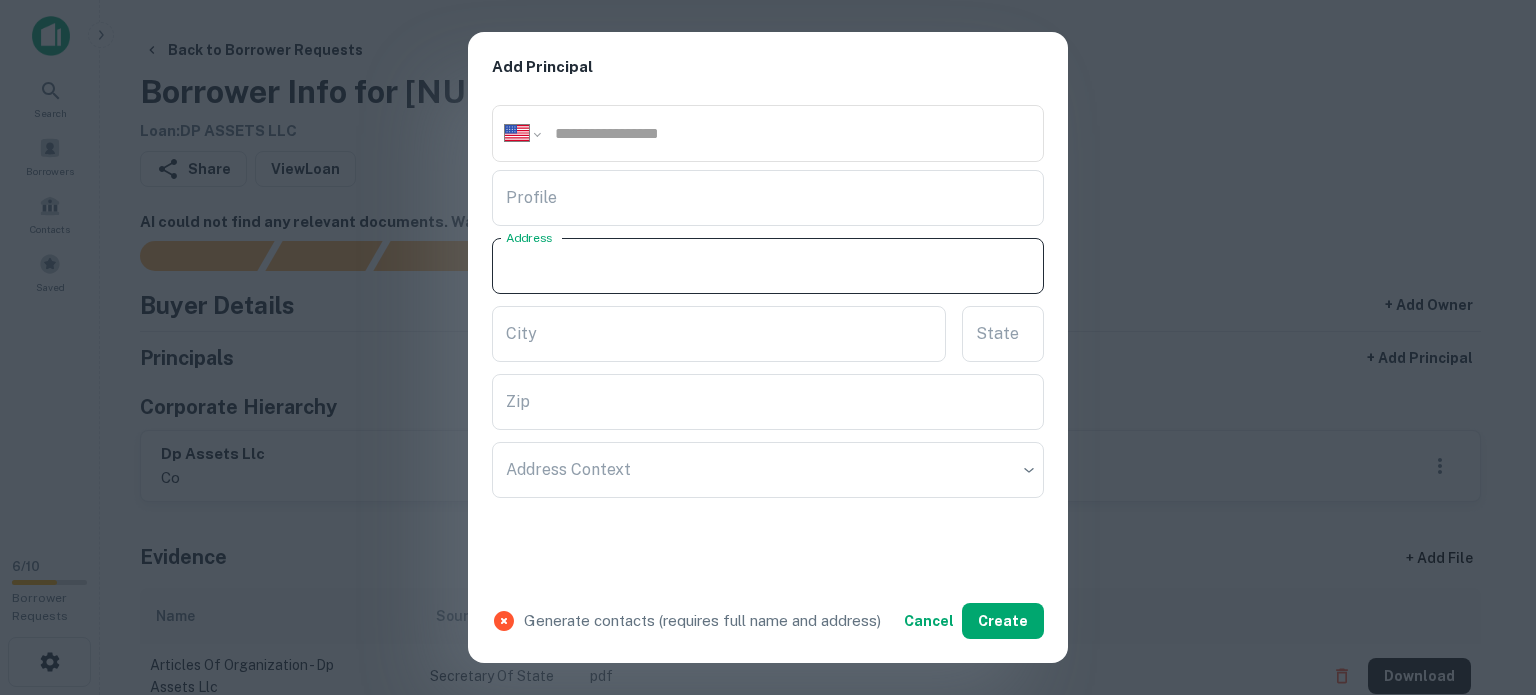 paste on "**********" 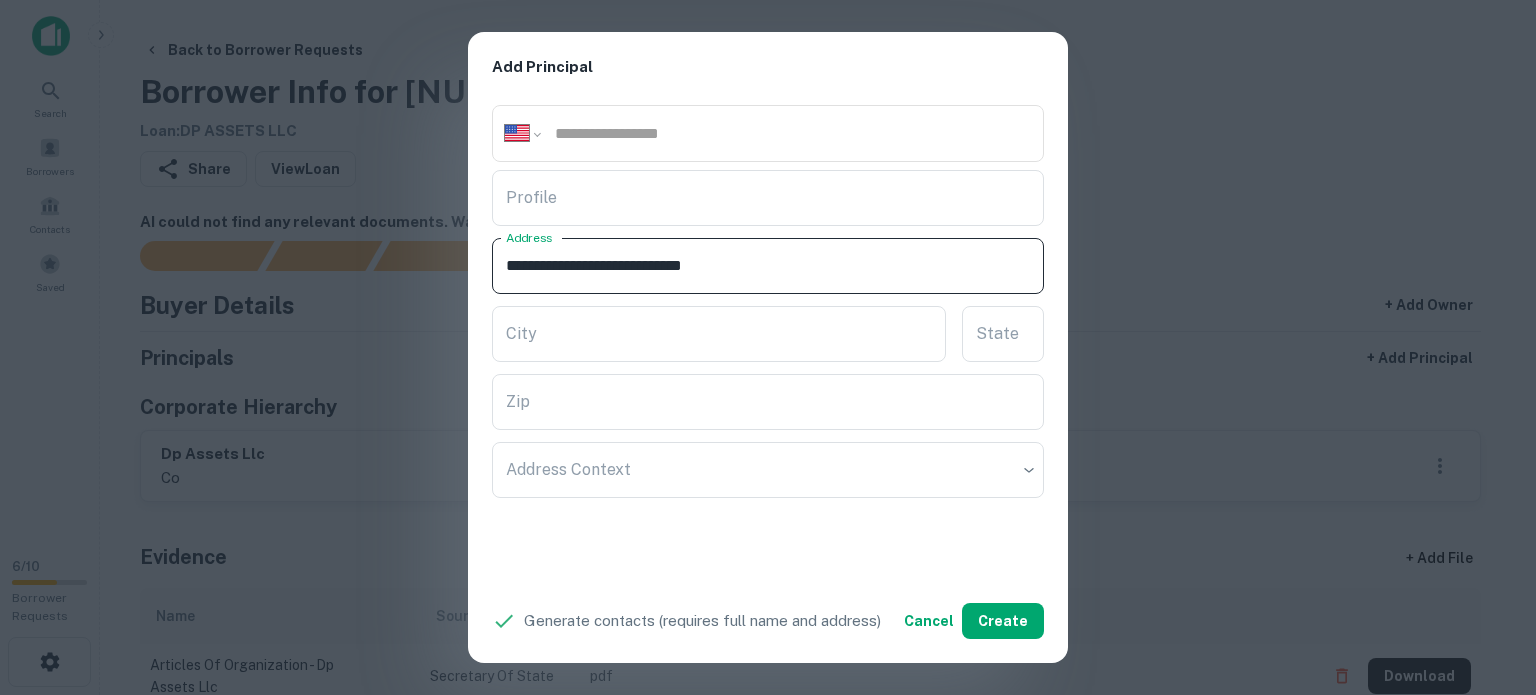 drag, startPoint x: 696, startPoint y: 263, endPoint x: 772, endPoint y: 265, distance: 76.02631 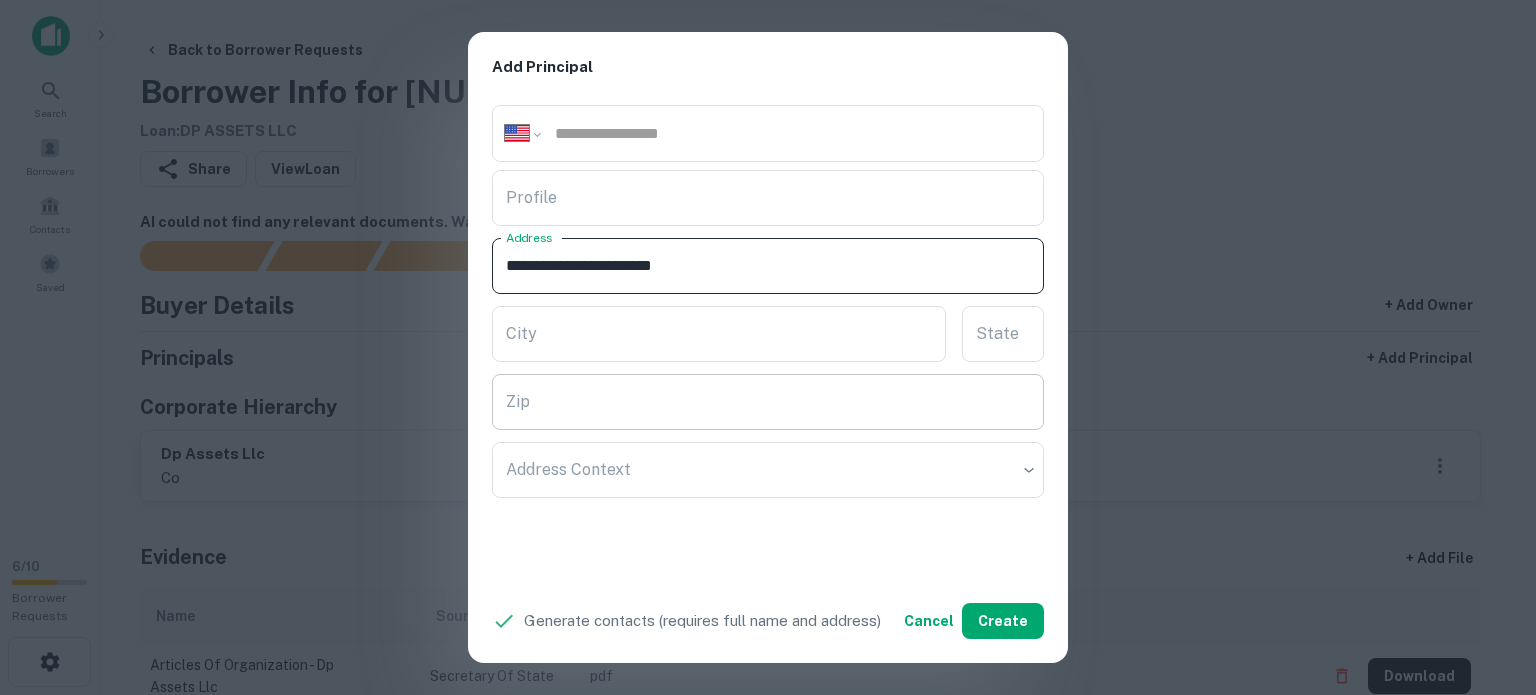 type on "**********" 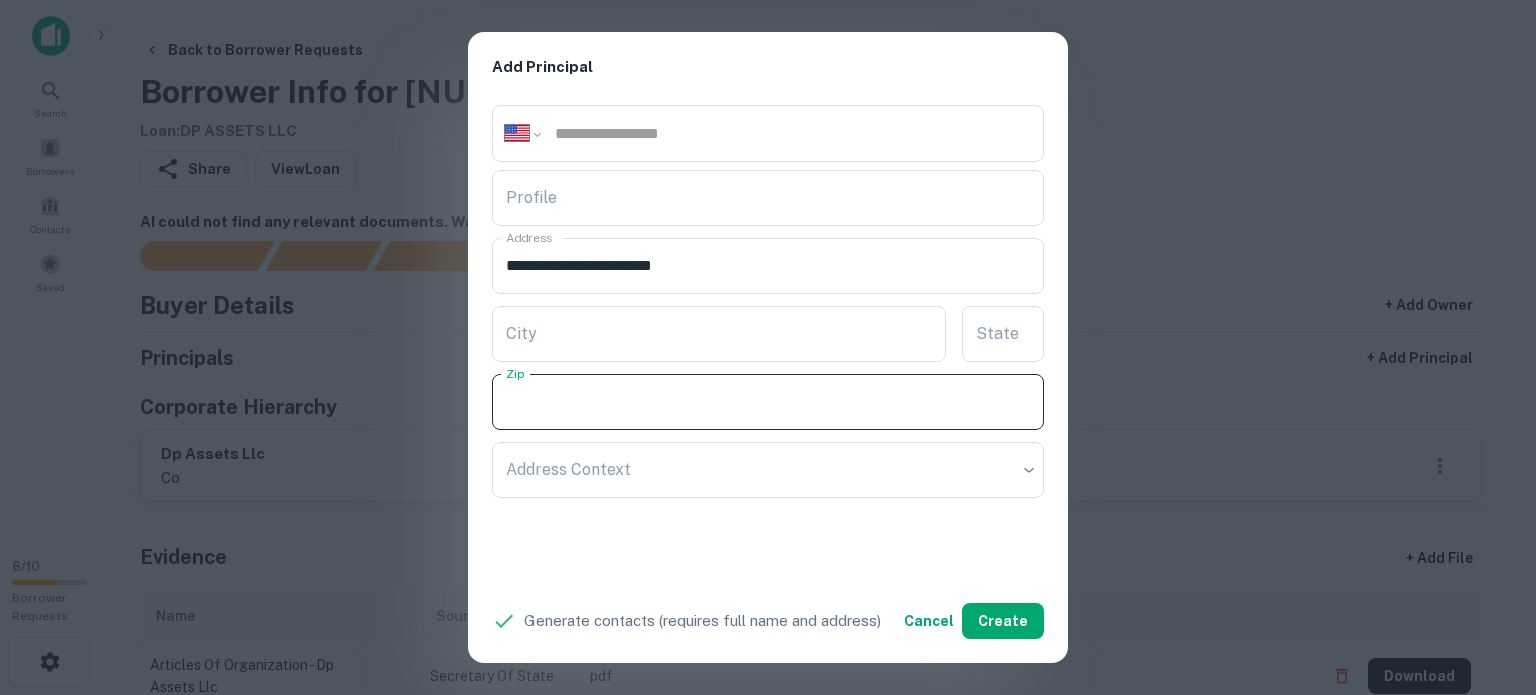 paste on "*****" 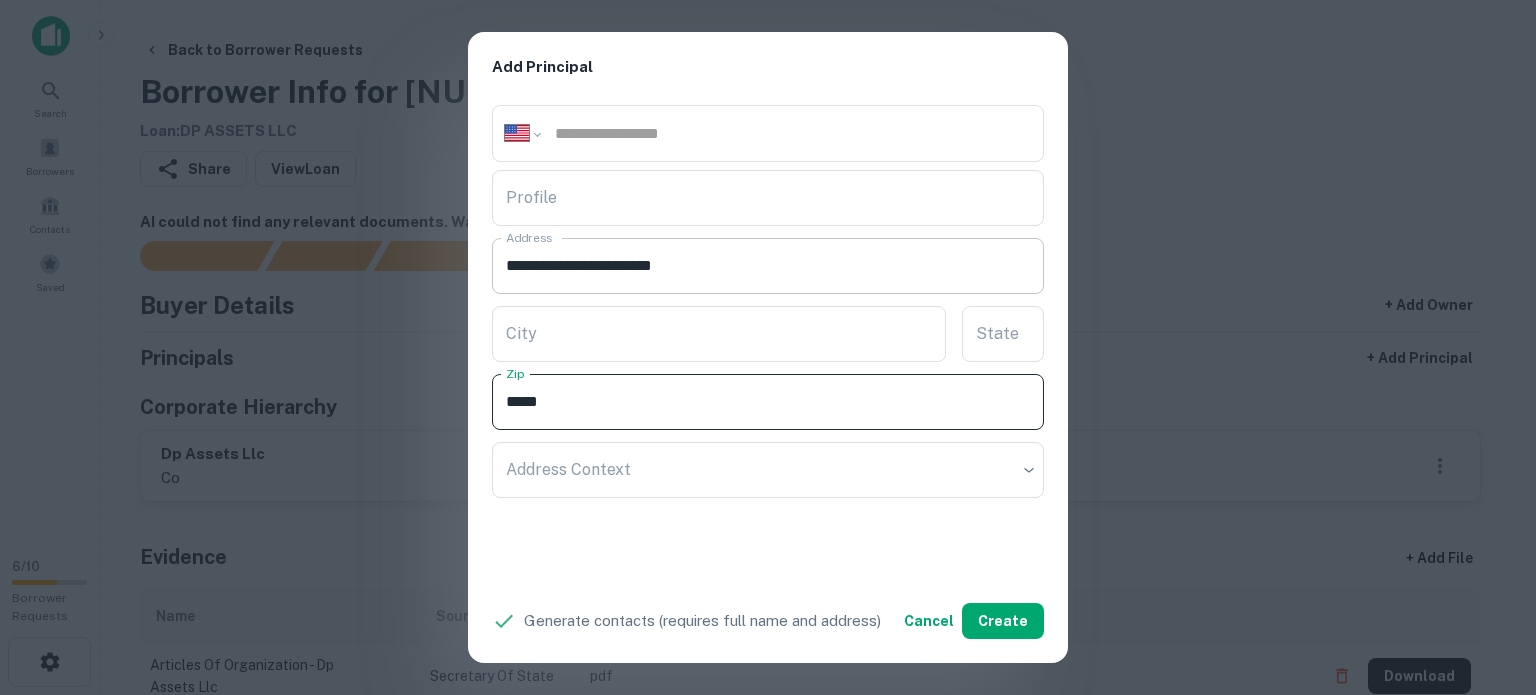 type on "*****" 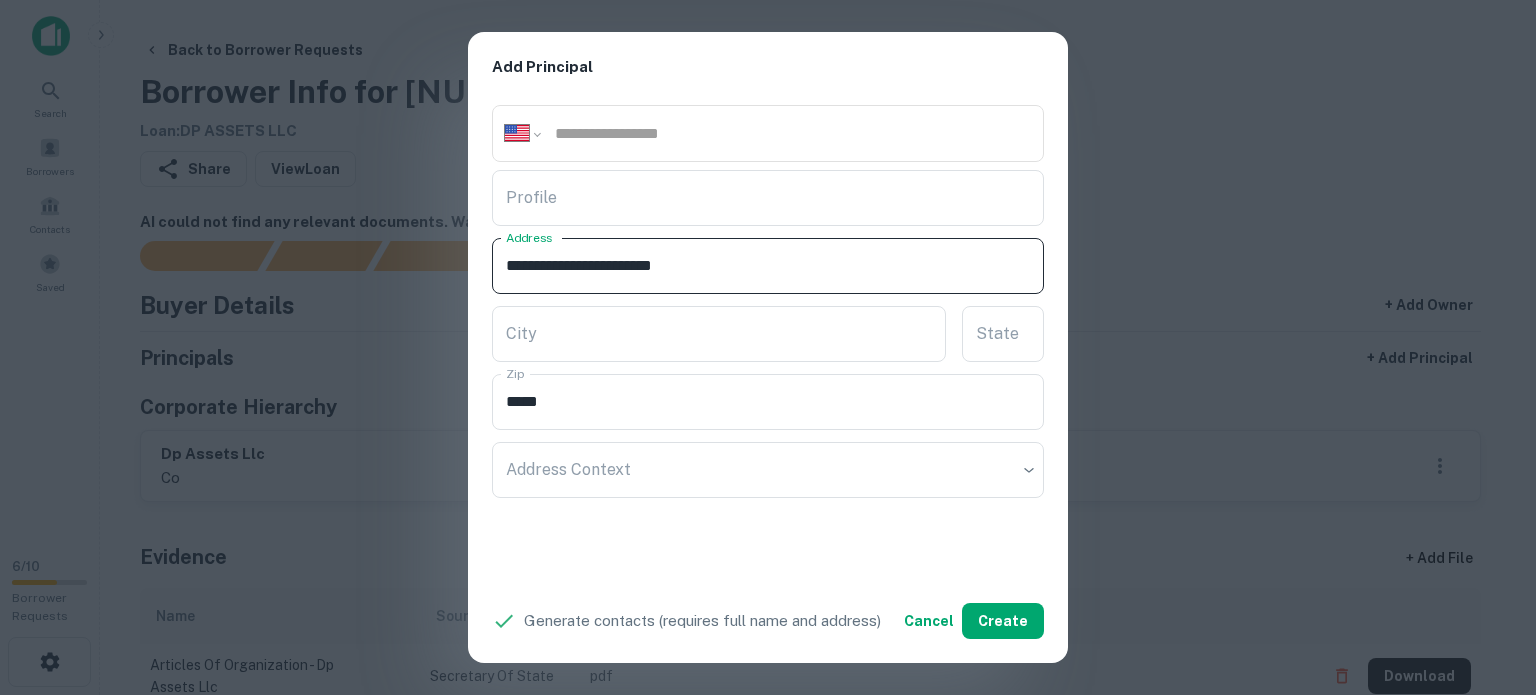 drag, startPoint x: 661, startPoint y: 265, endPoint x: 721, endPoint y: 276, distance: 61 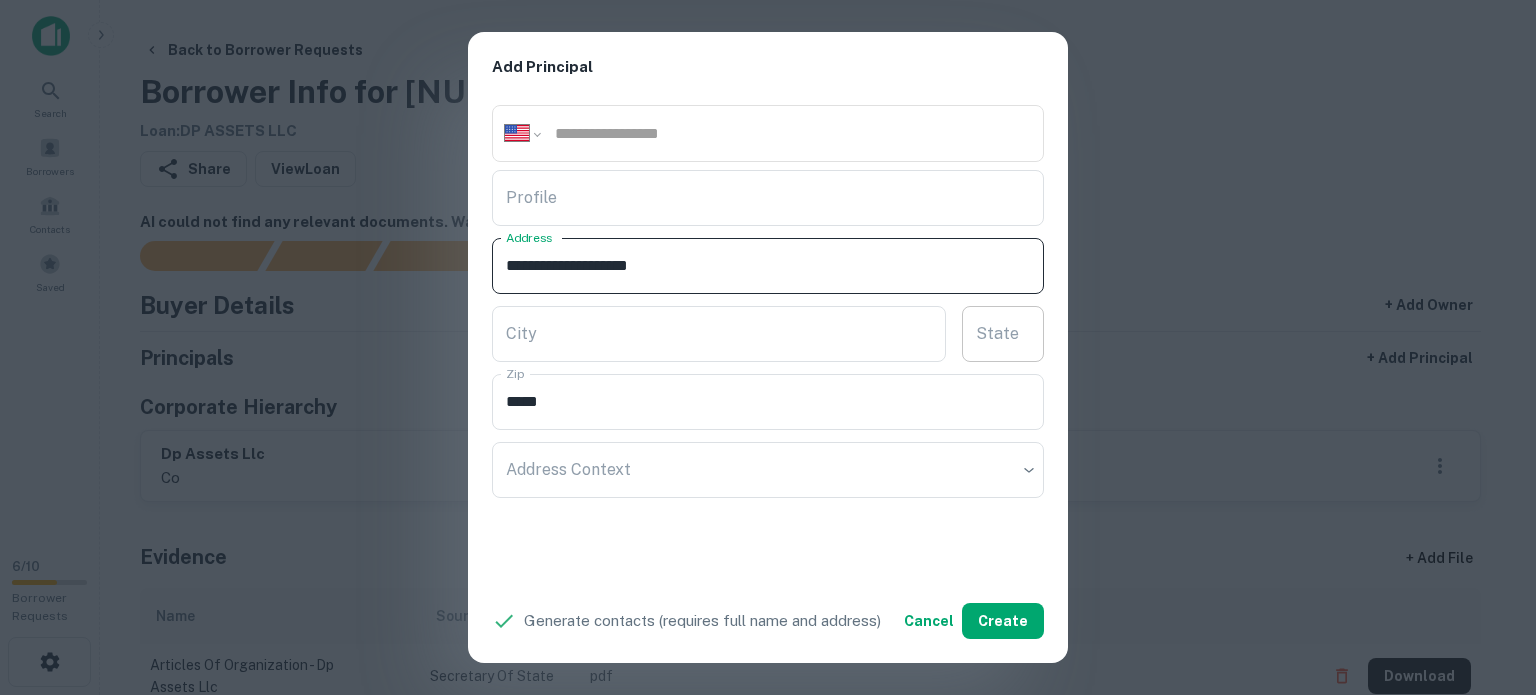 type on "**********" 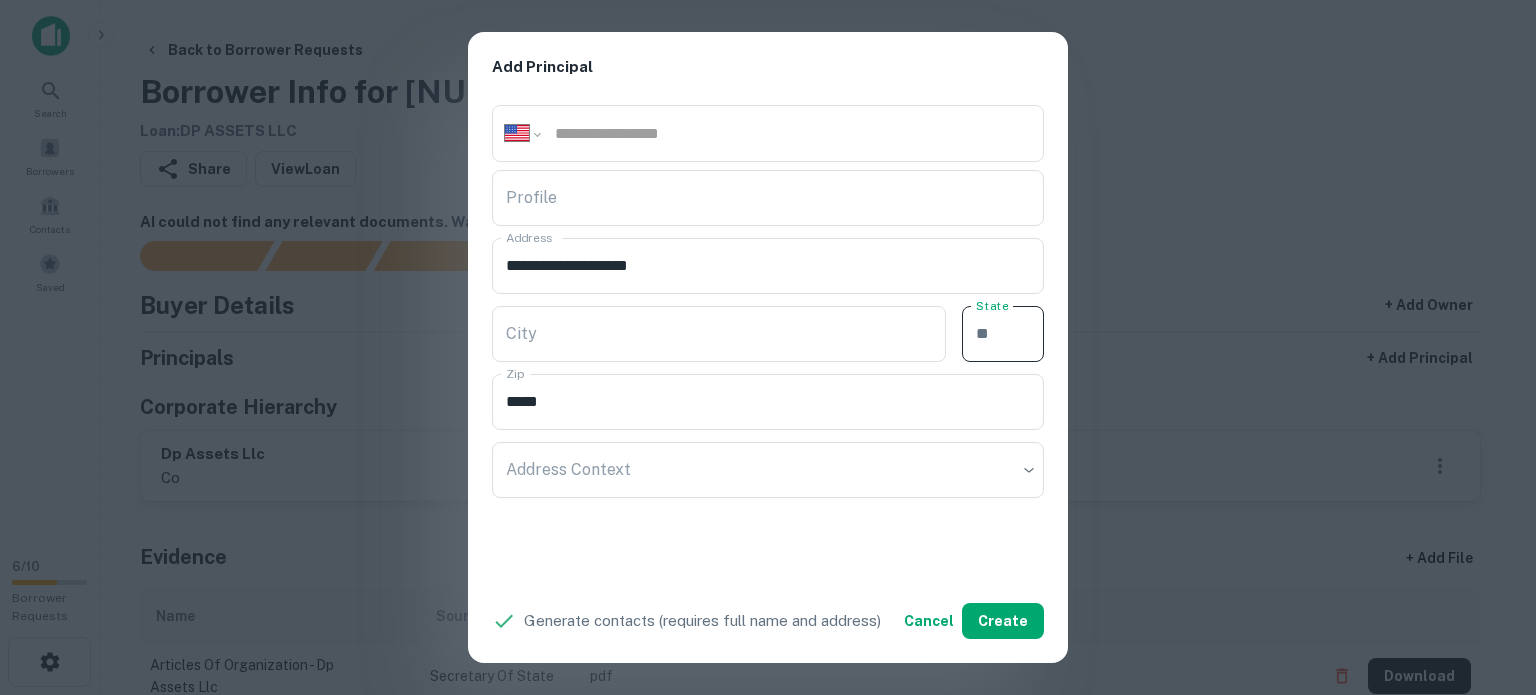 click on "State" at bounding box center [1003, 334] 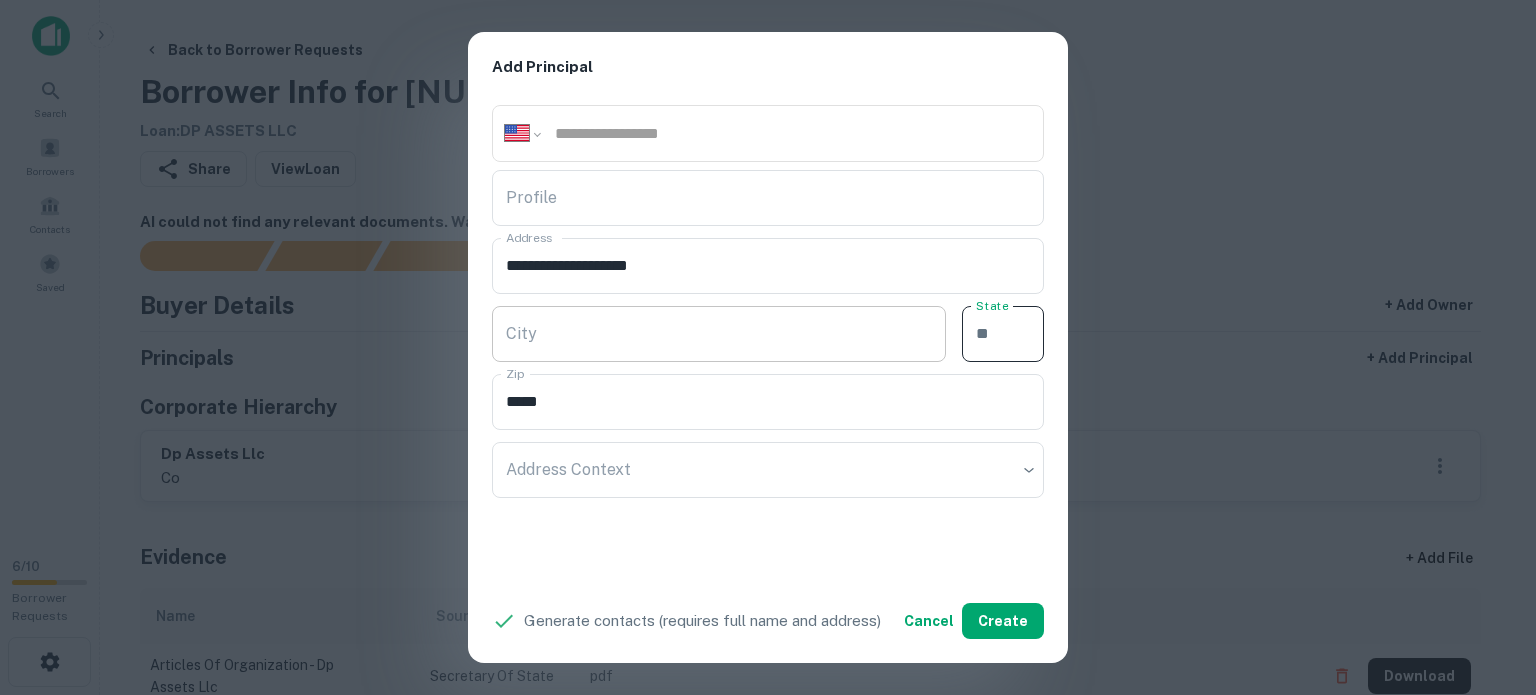 paste on "**" 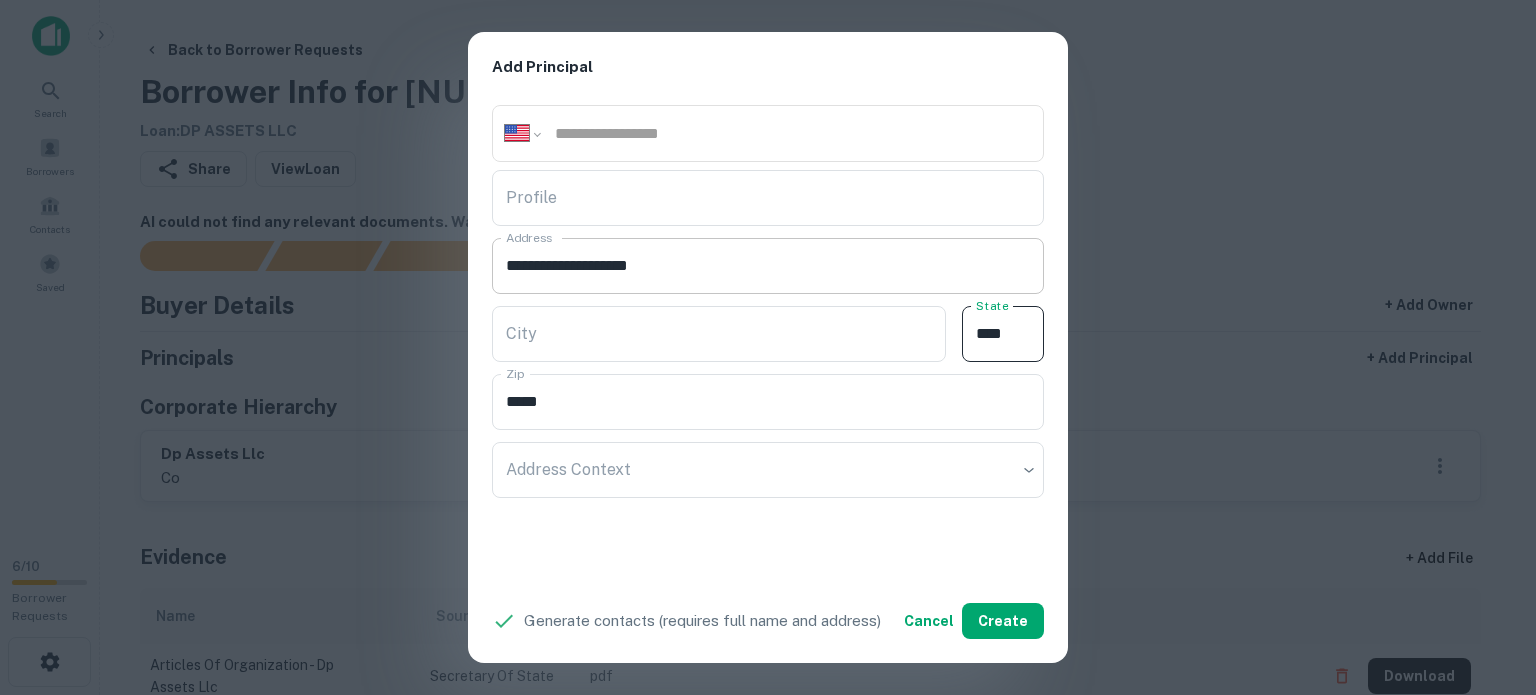 type on "**" 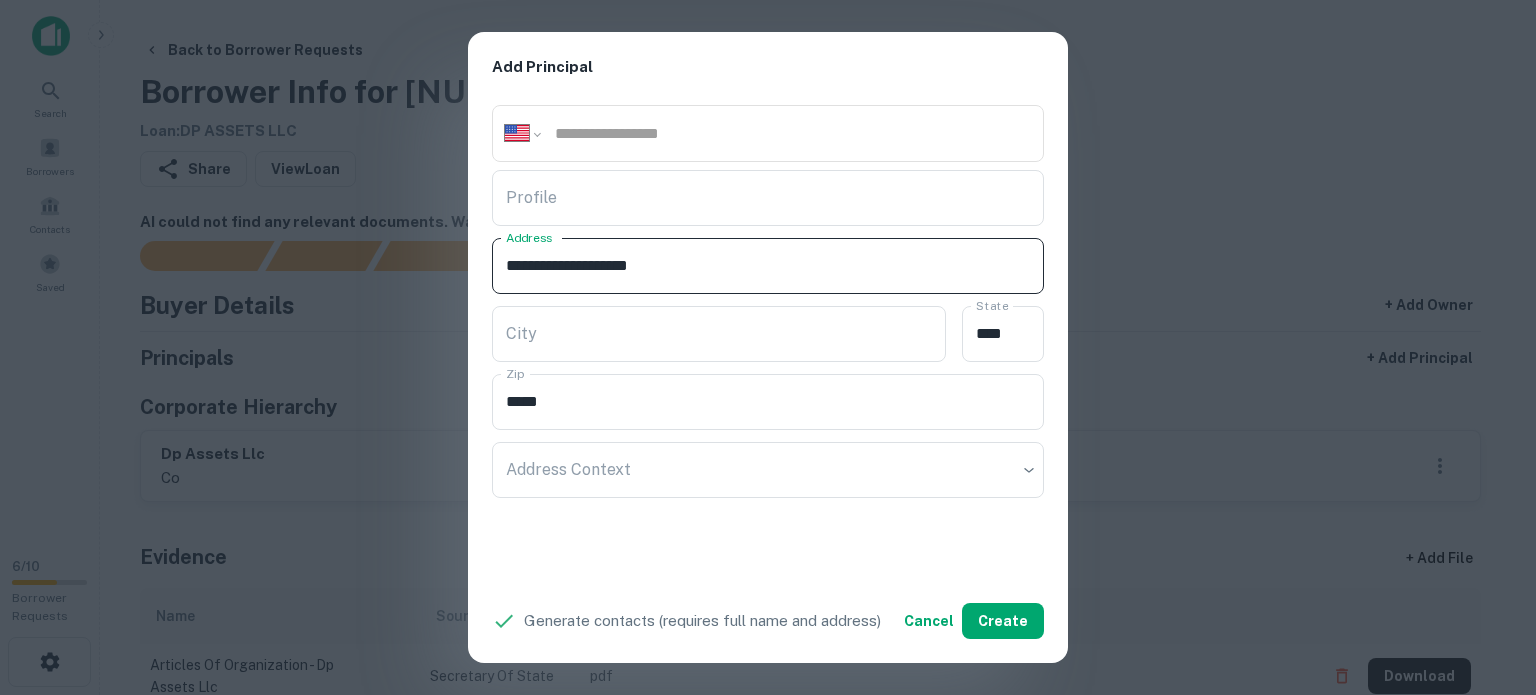 drag, startPoint x: 611, startPoint y: 262, endPoint x: 658, endPoint y: 259, distance: 47.095646 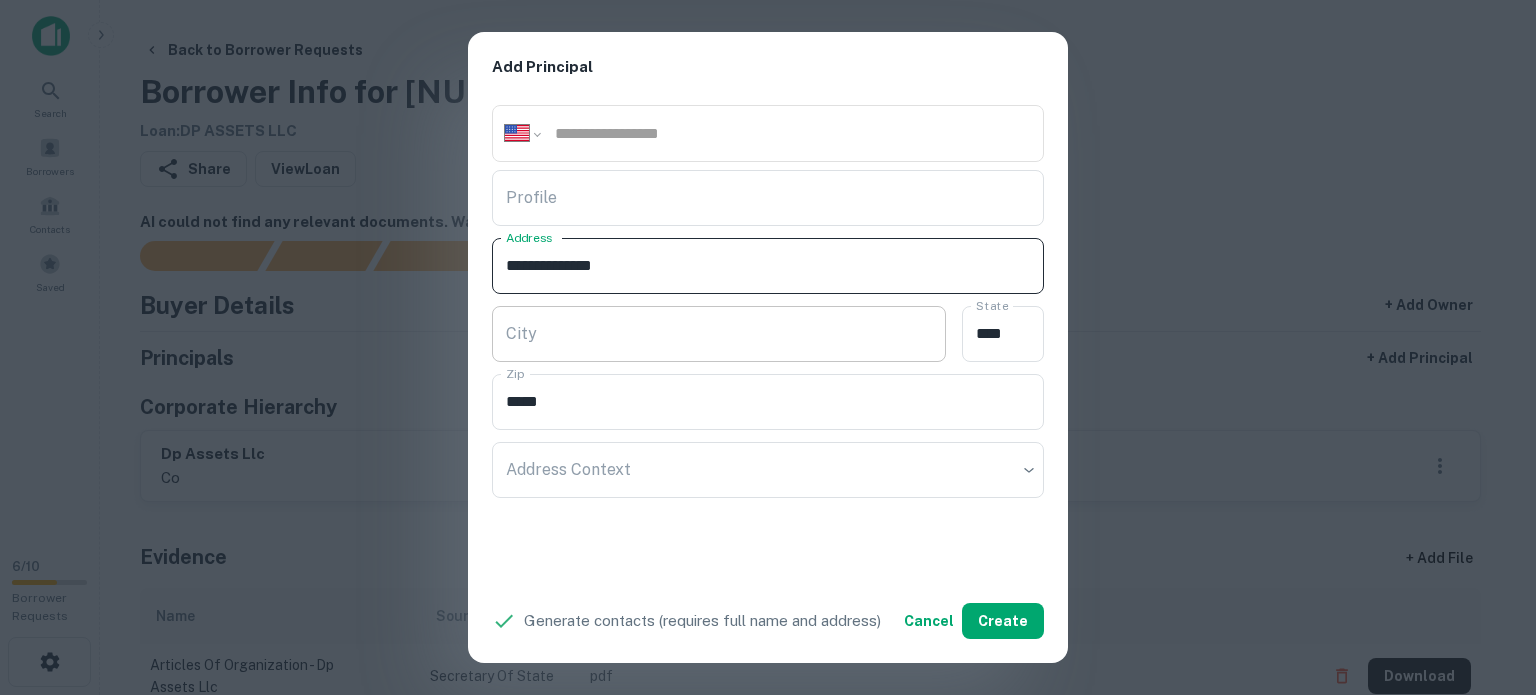 type on "**********" 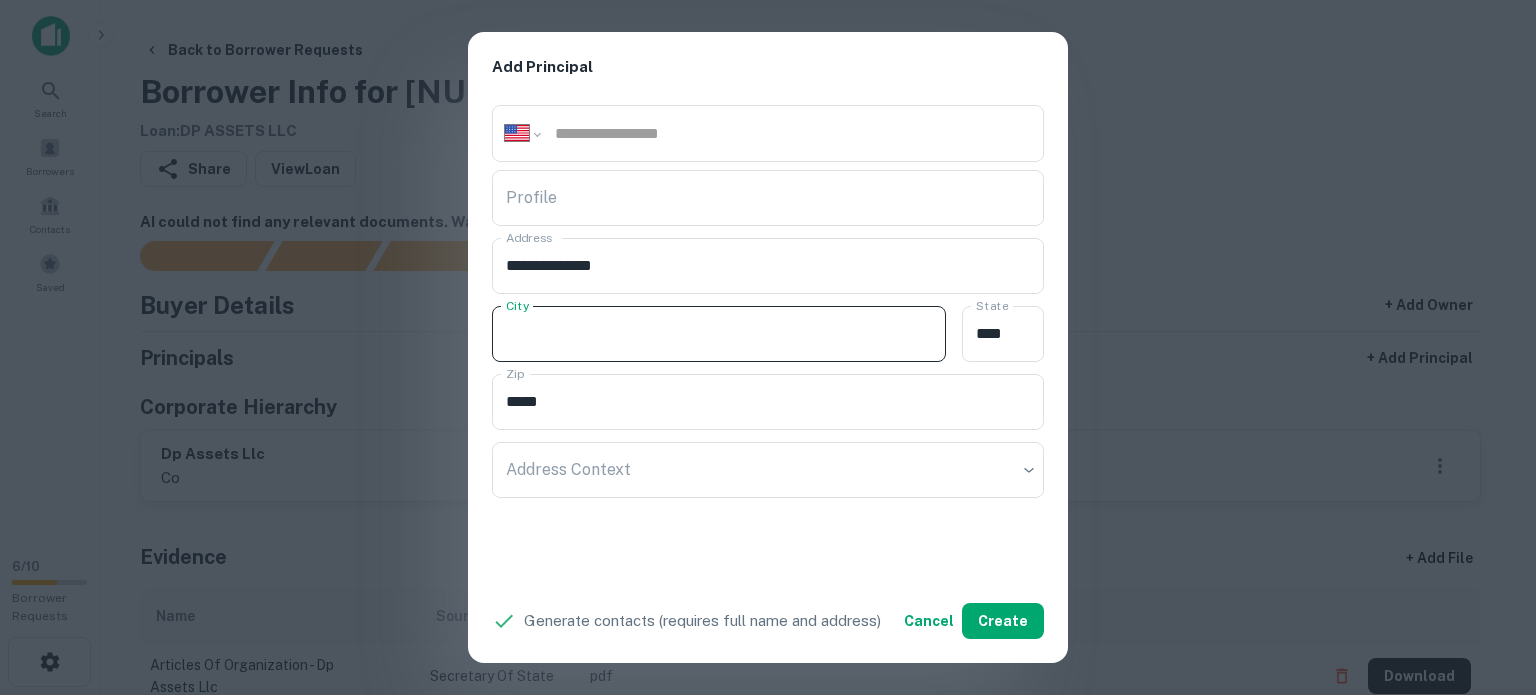 click on "City" at bounding box center [719, 334] 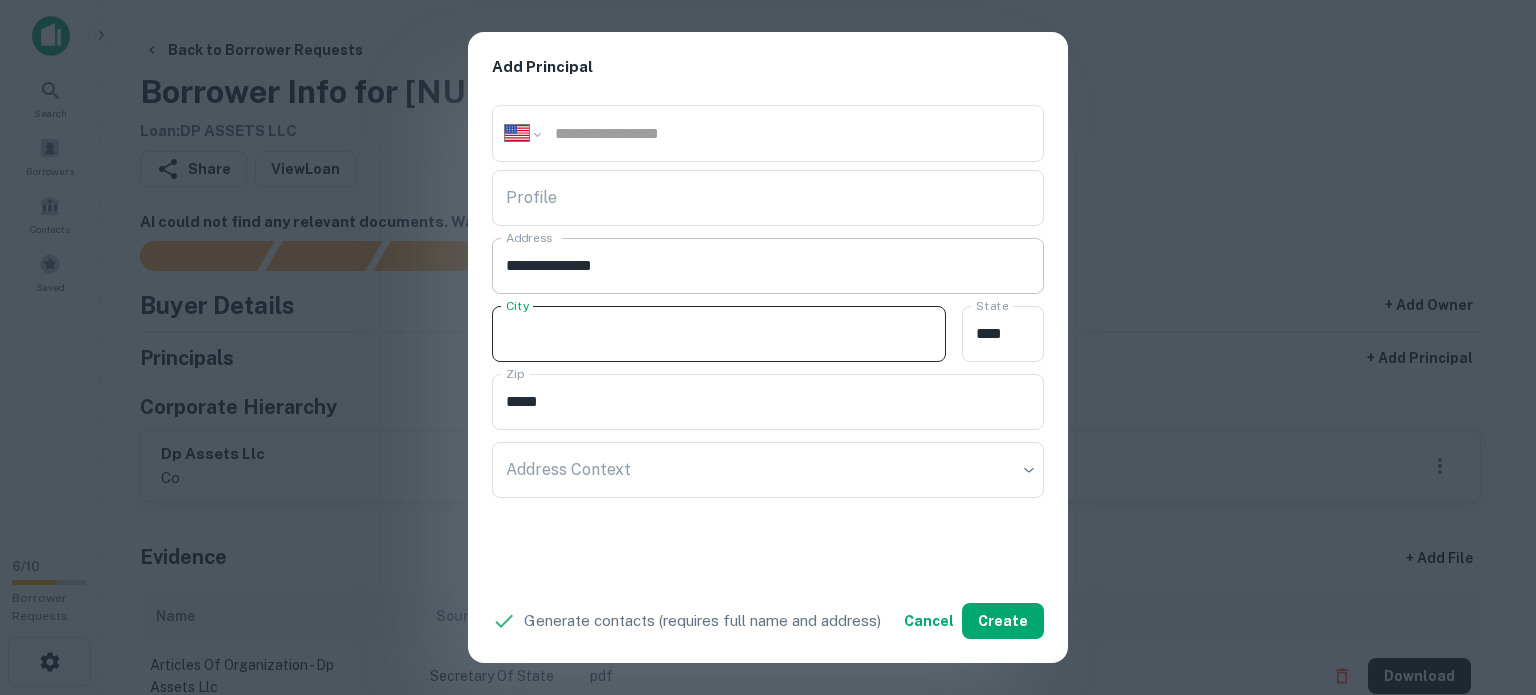 paste on "******" 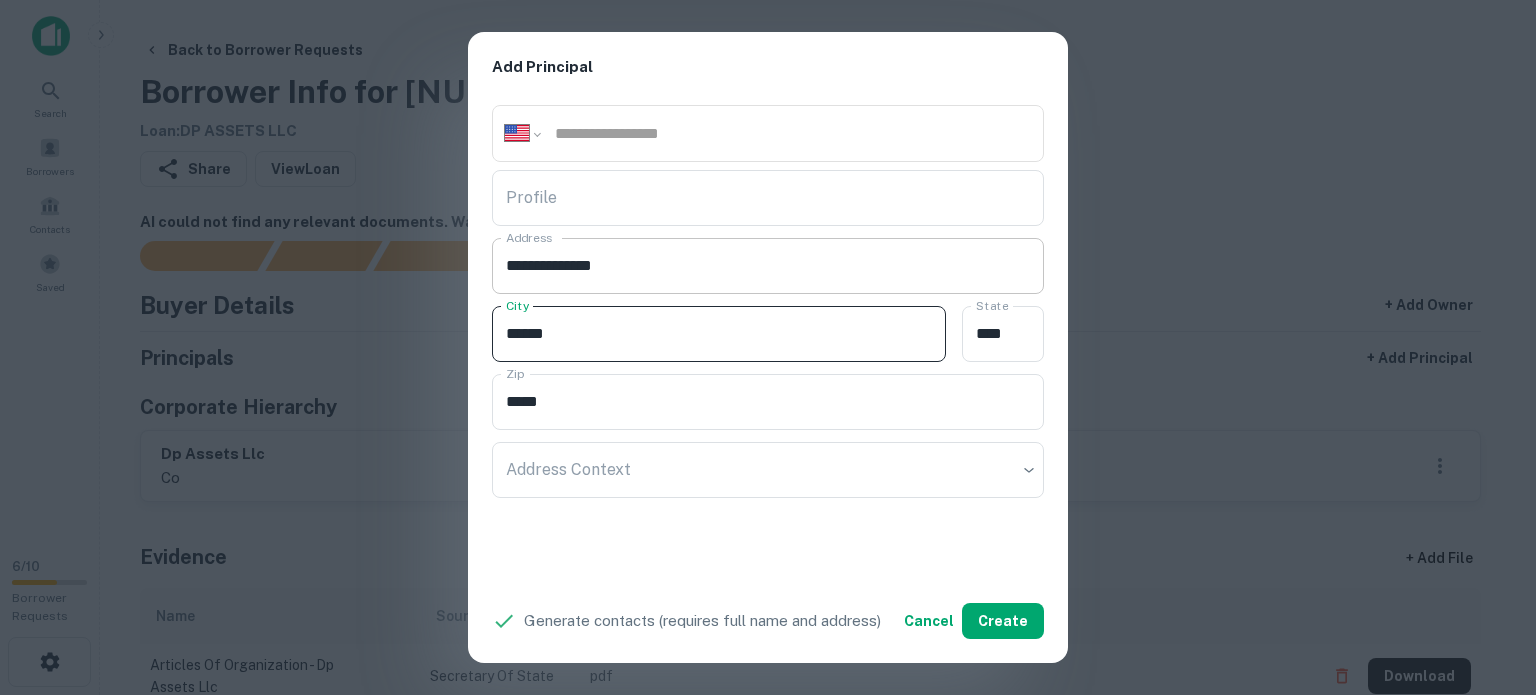 type on "******" 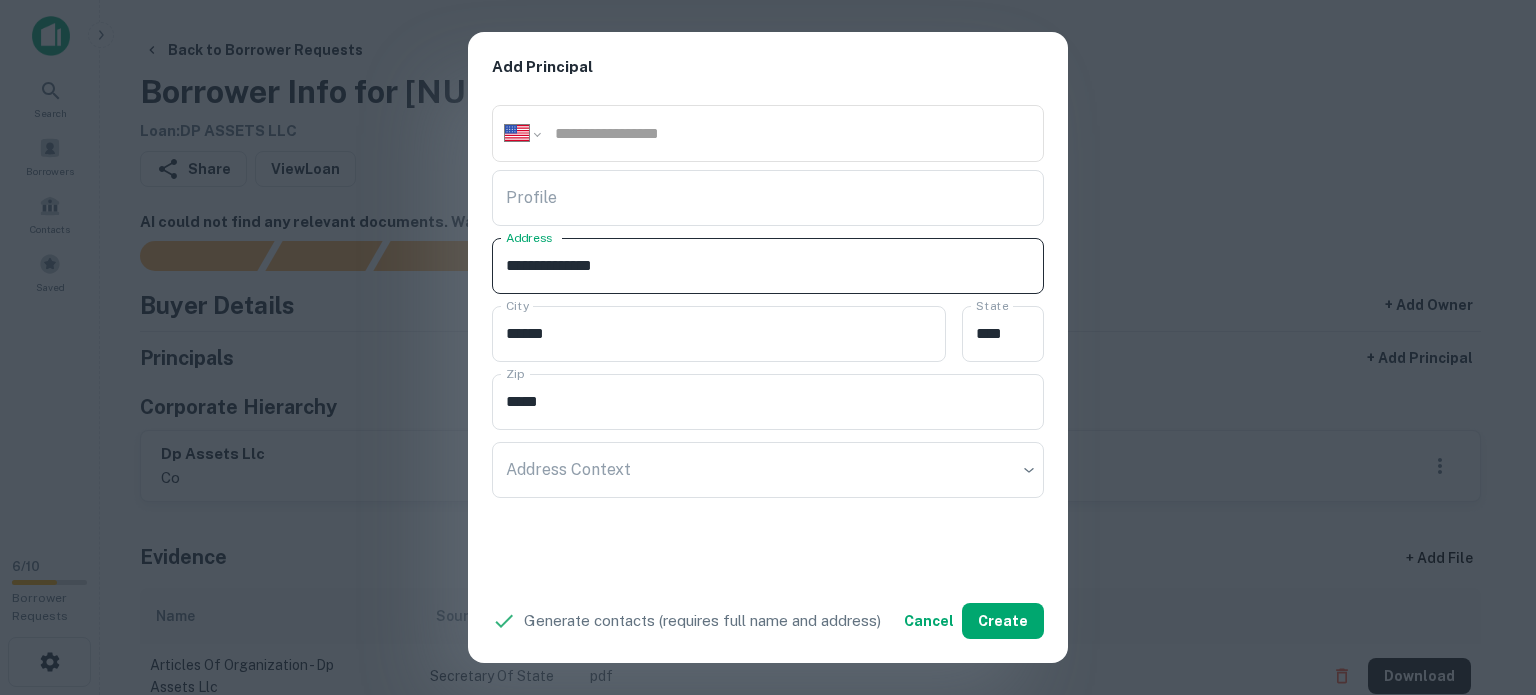 drag, startPoint x: 602, startPoint y: 264, endPoint x: 632, endPoint y: 275, distance: 31.95309 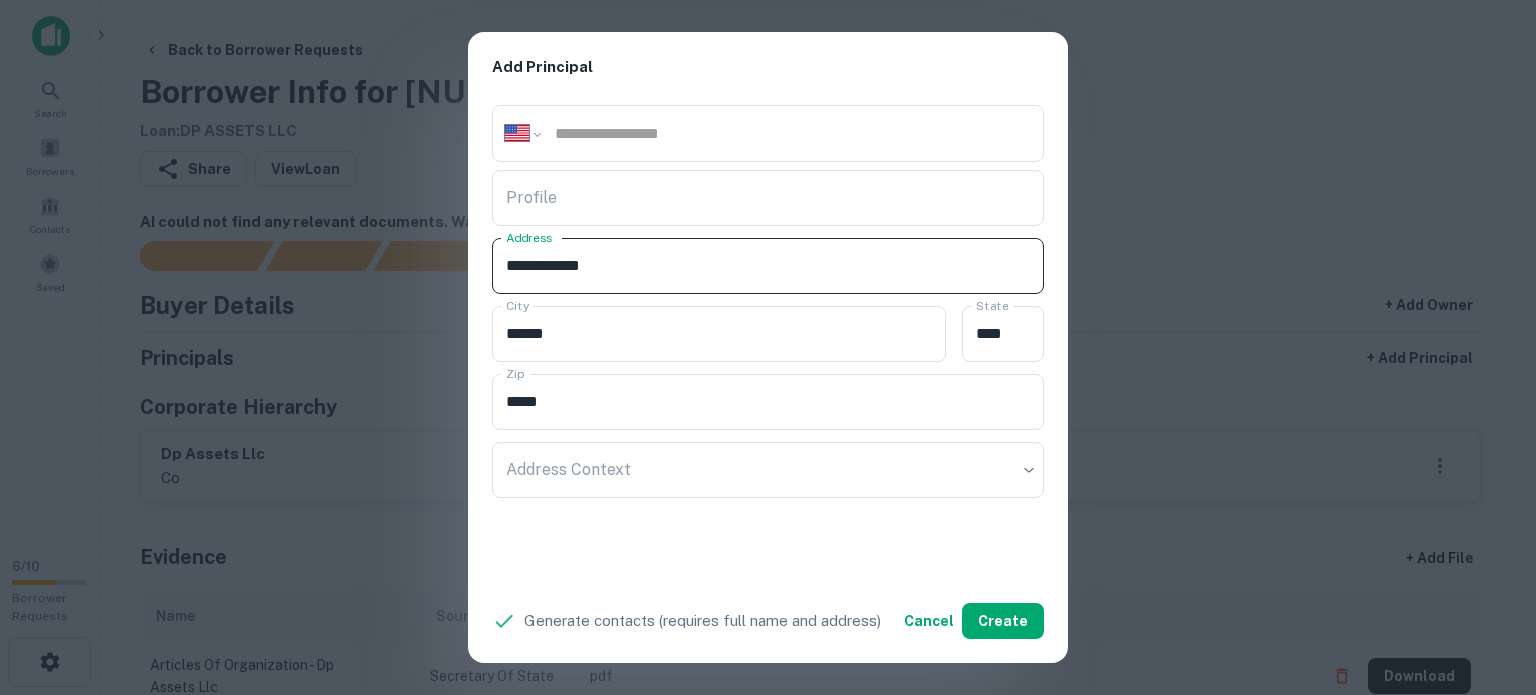 type on "**********" 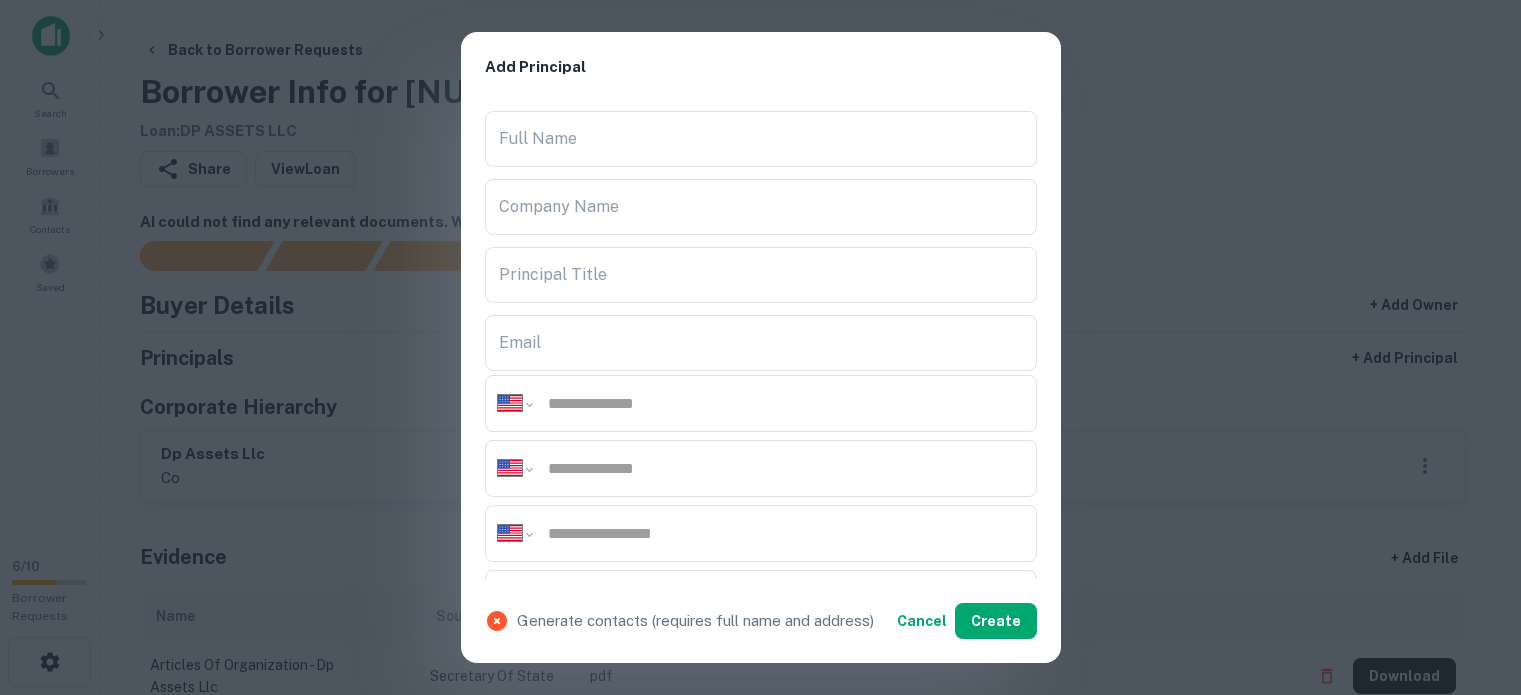 select on "**" 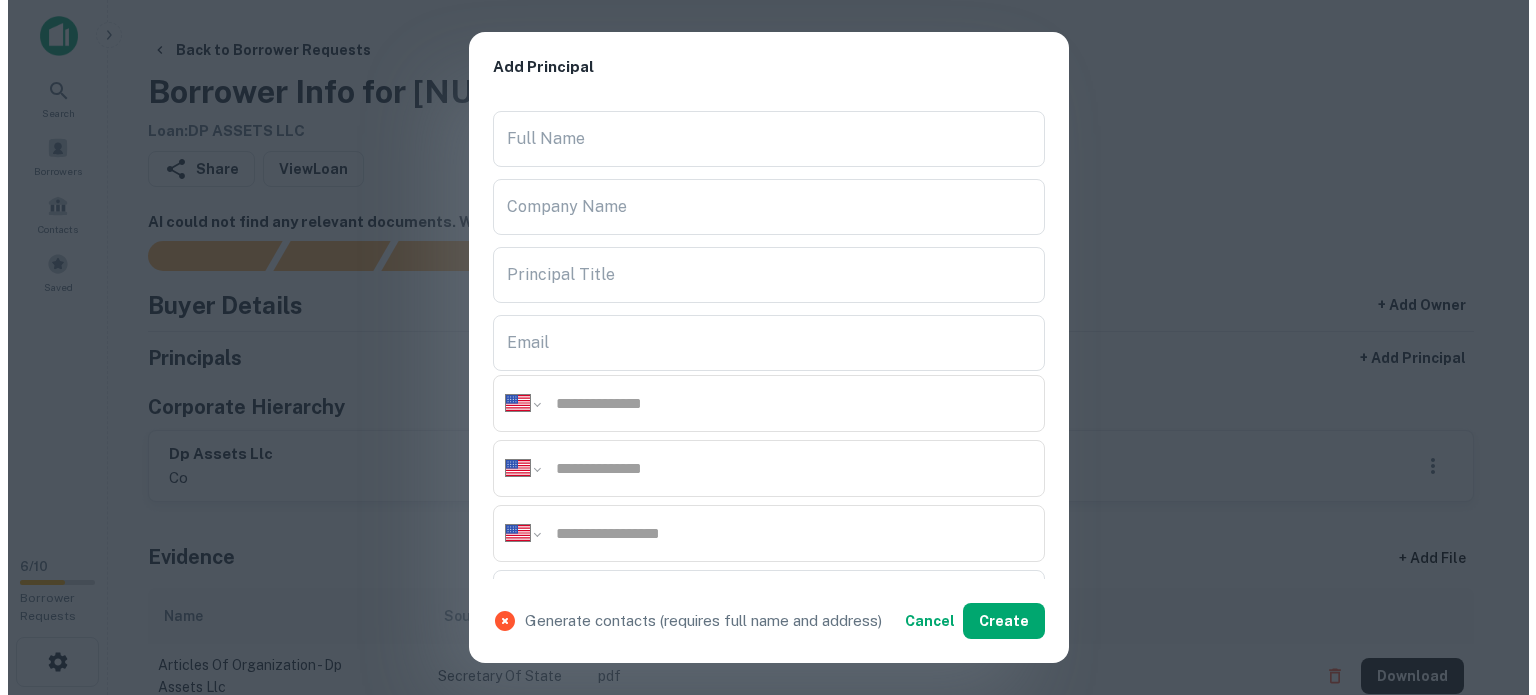 scroll, scrollTop: 0, scrollLeft: 0, axis: both 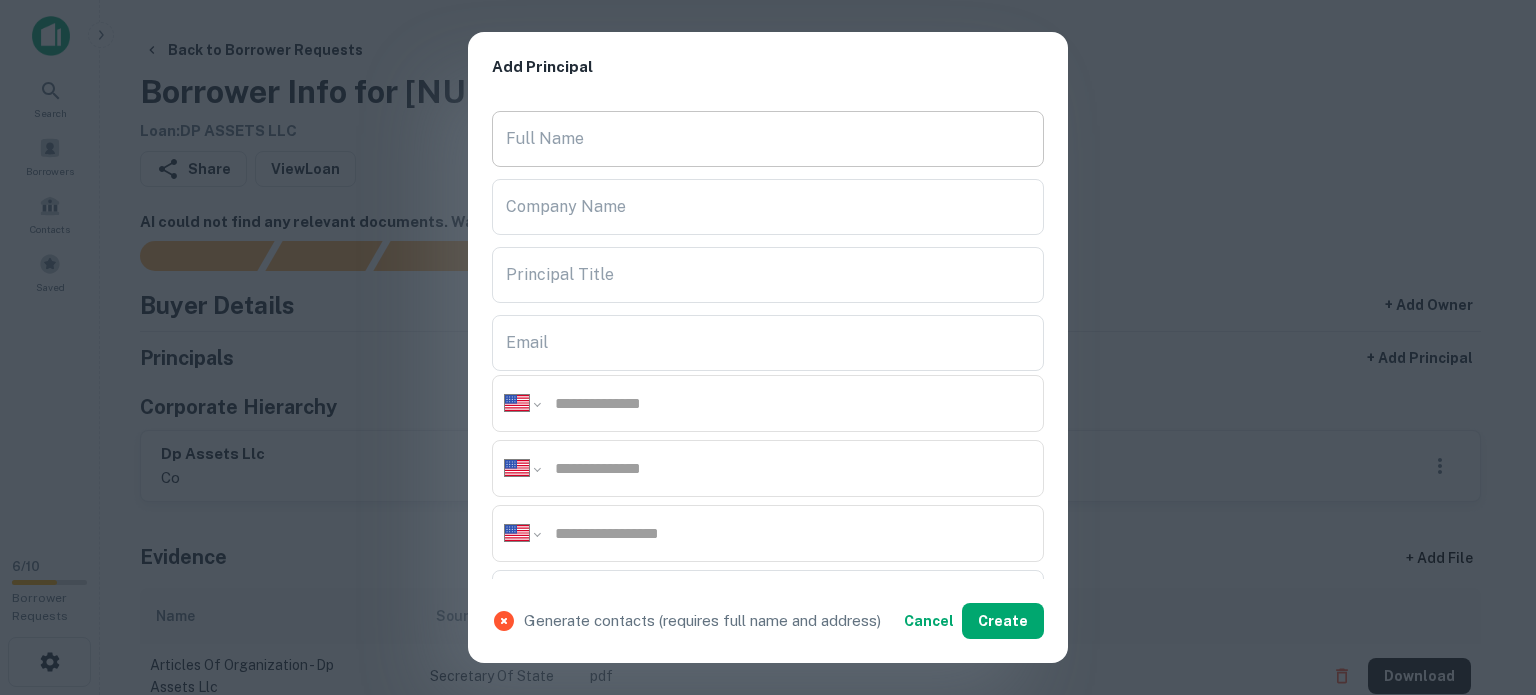 click on "Full Name" at bounding box center [768, 139] 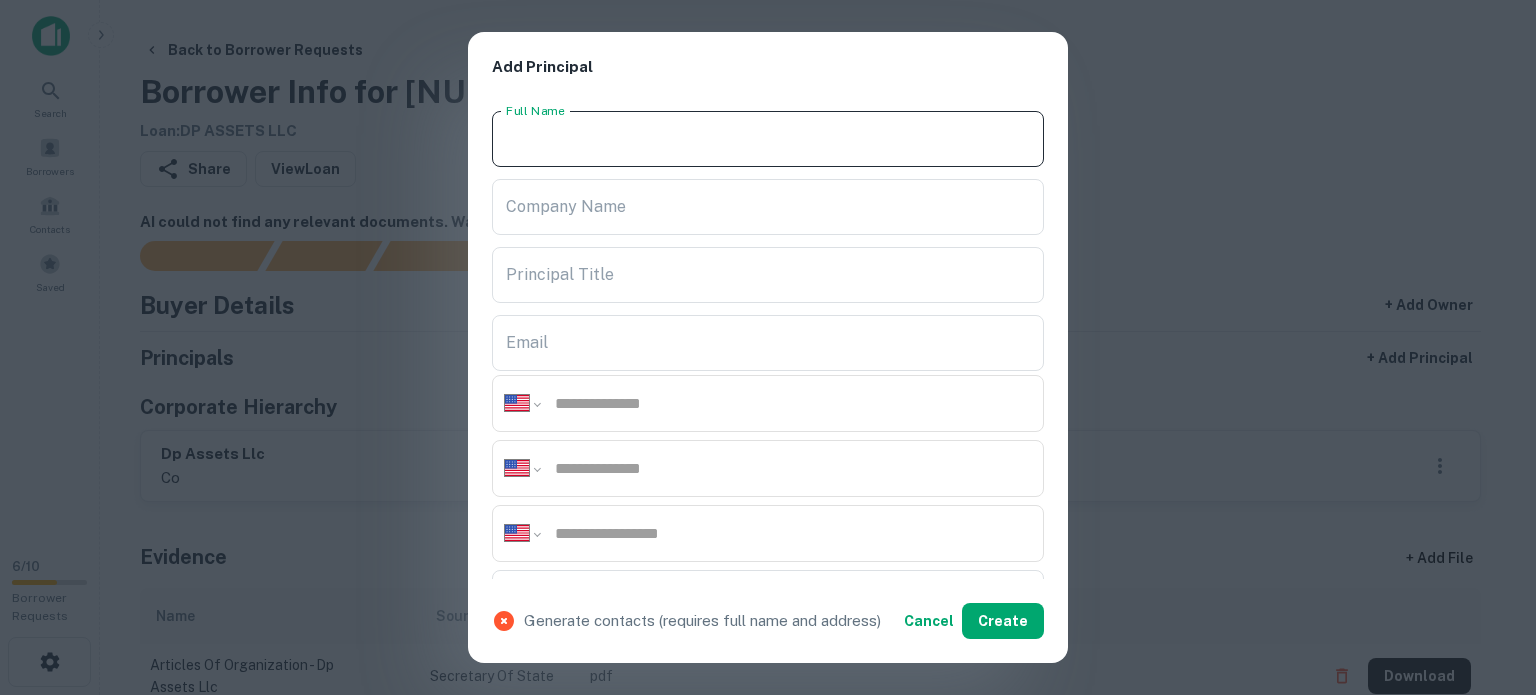 paste on "********" 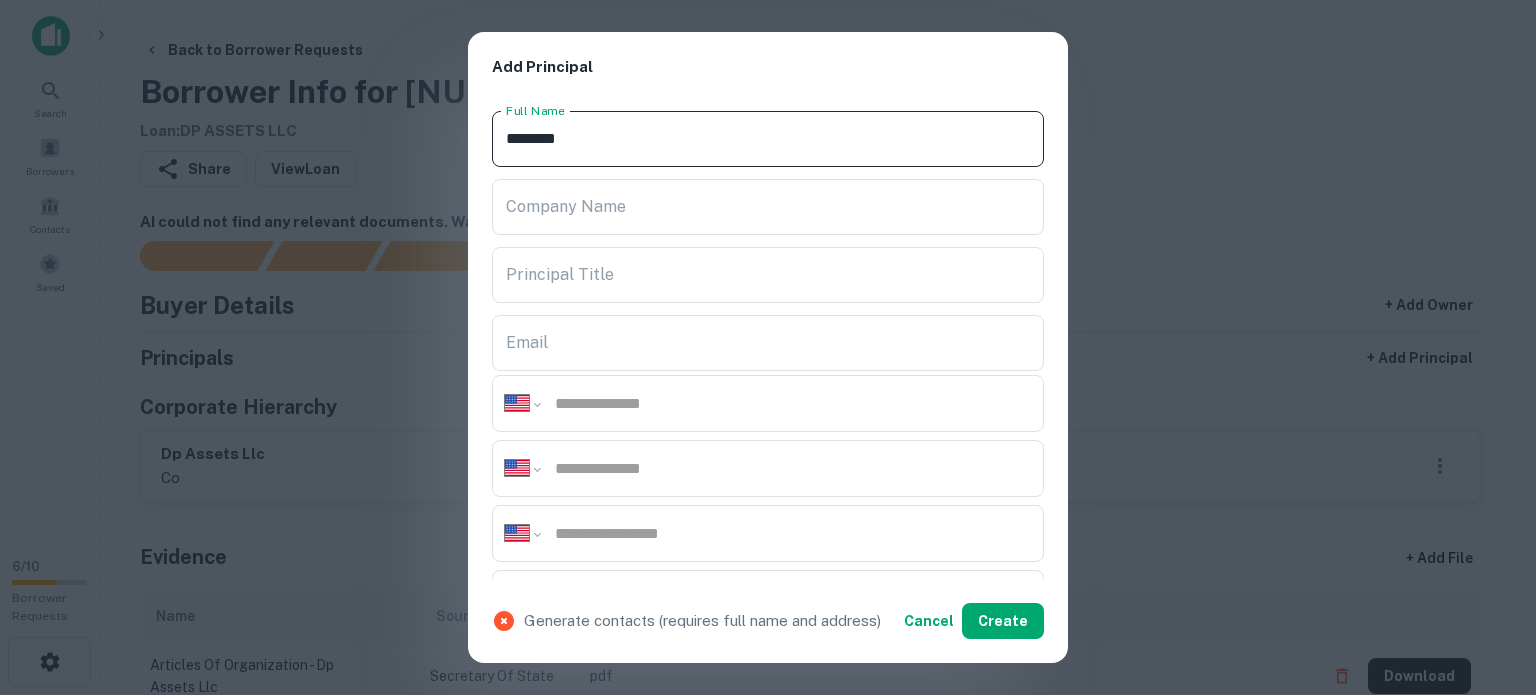 click on "********" at bounding box center [768, 139] 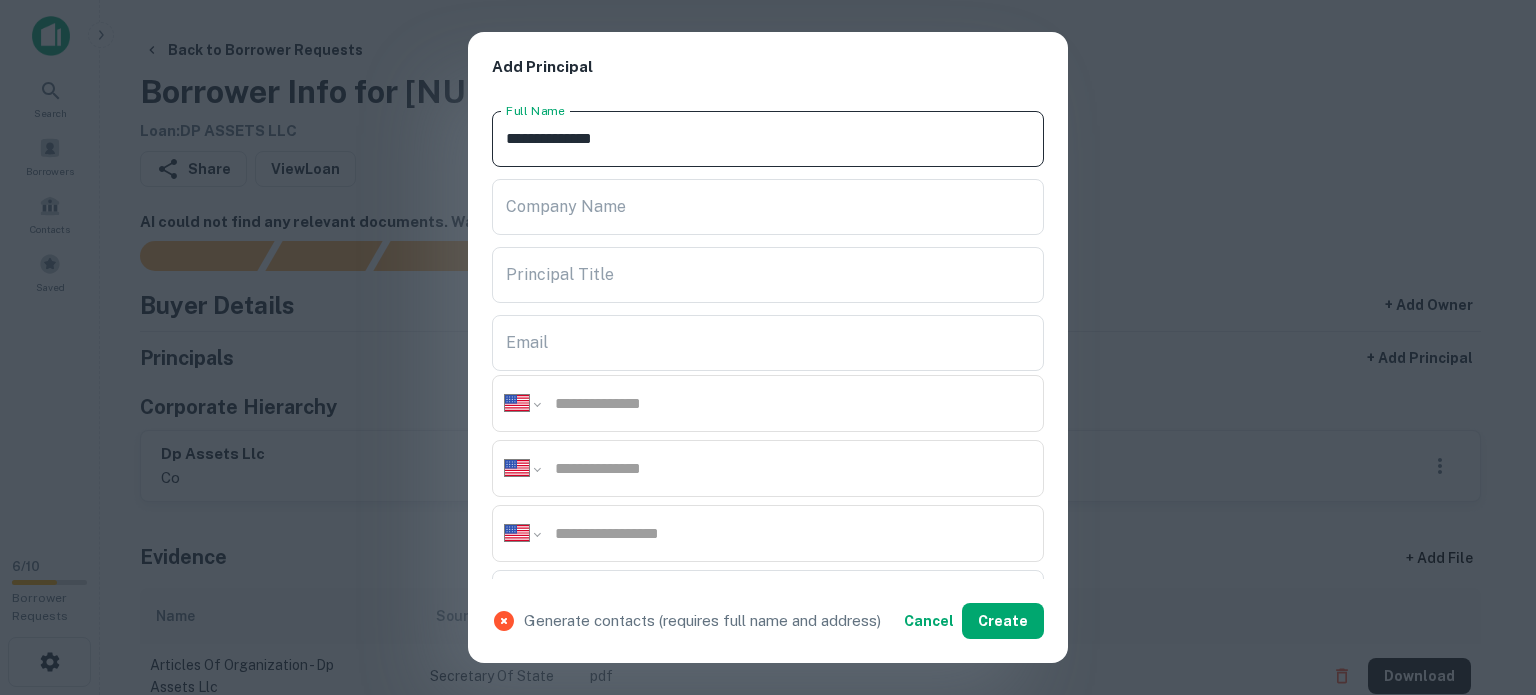 type on "**********" 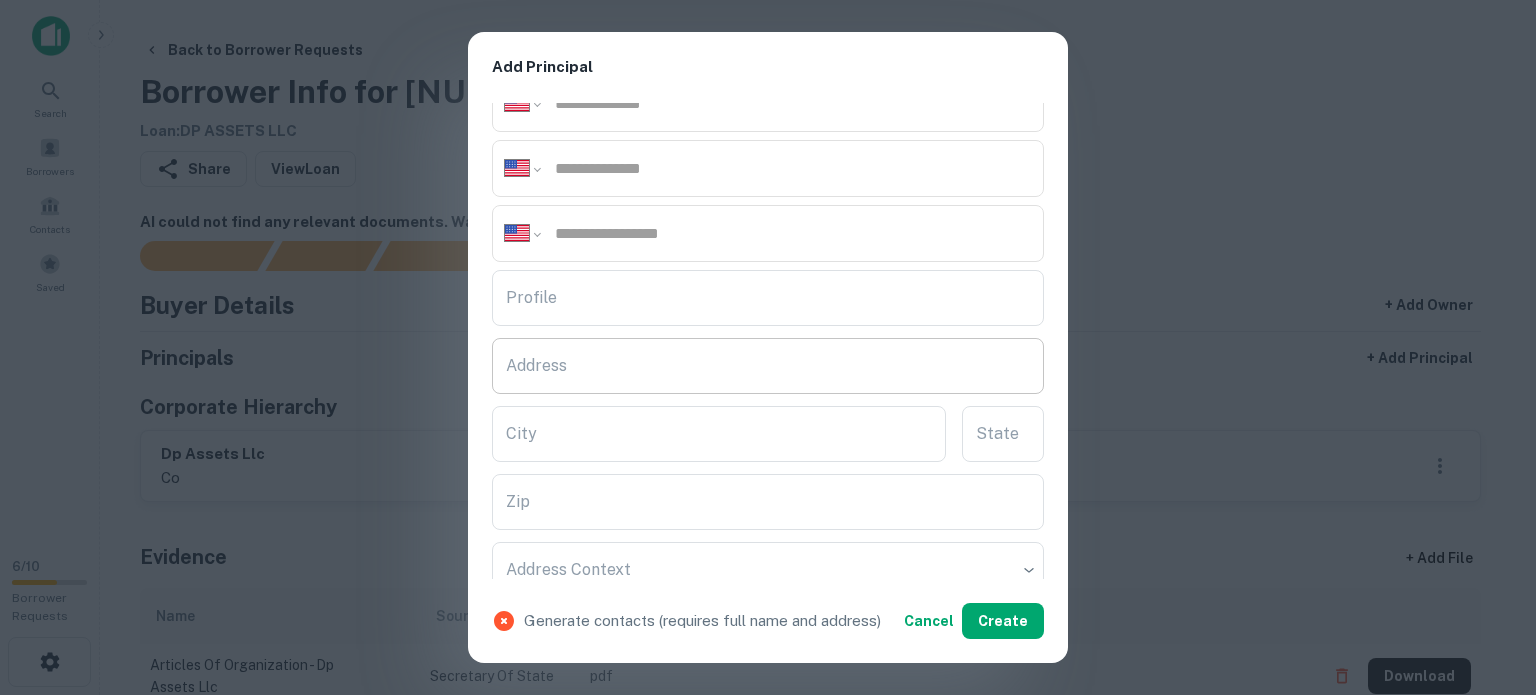 click on "Address" at bounding box center (768, 366) 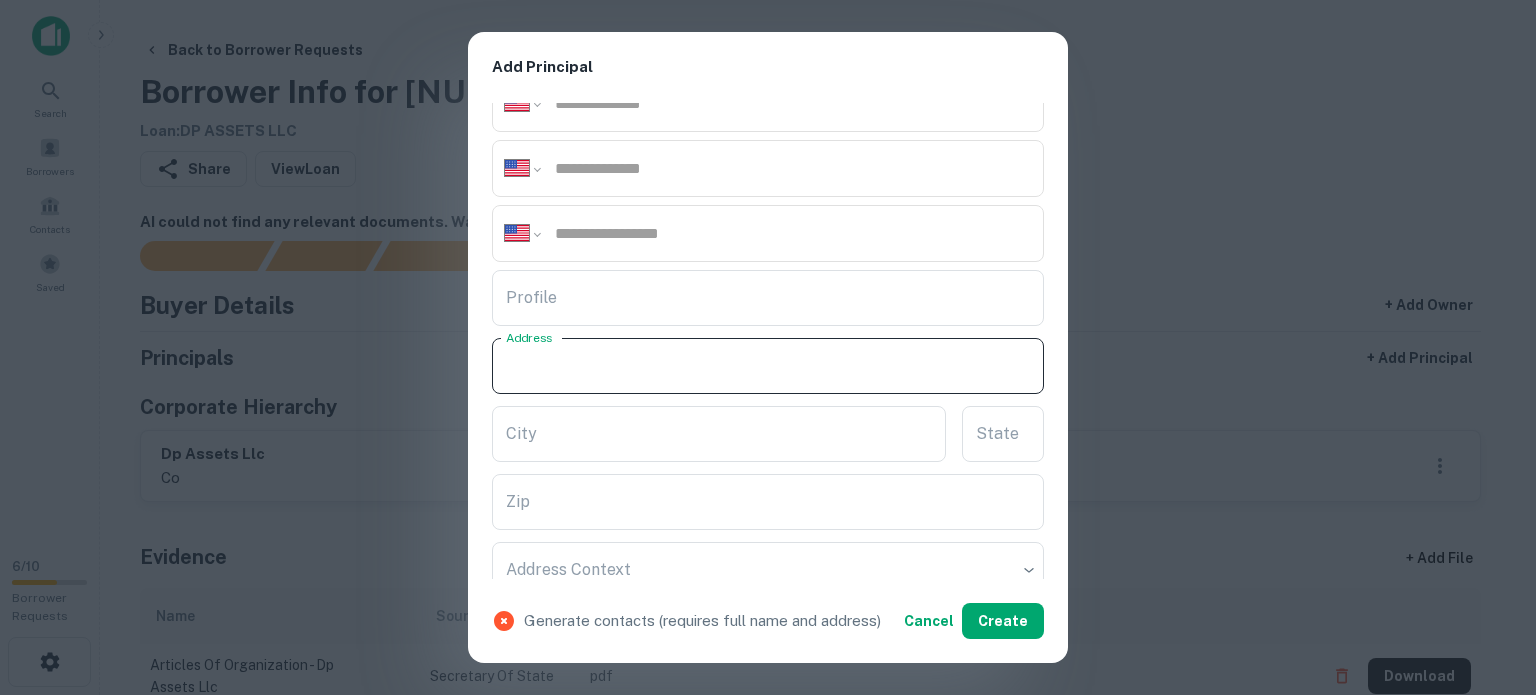 paste on "**********" 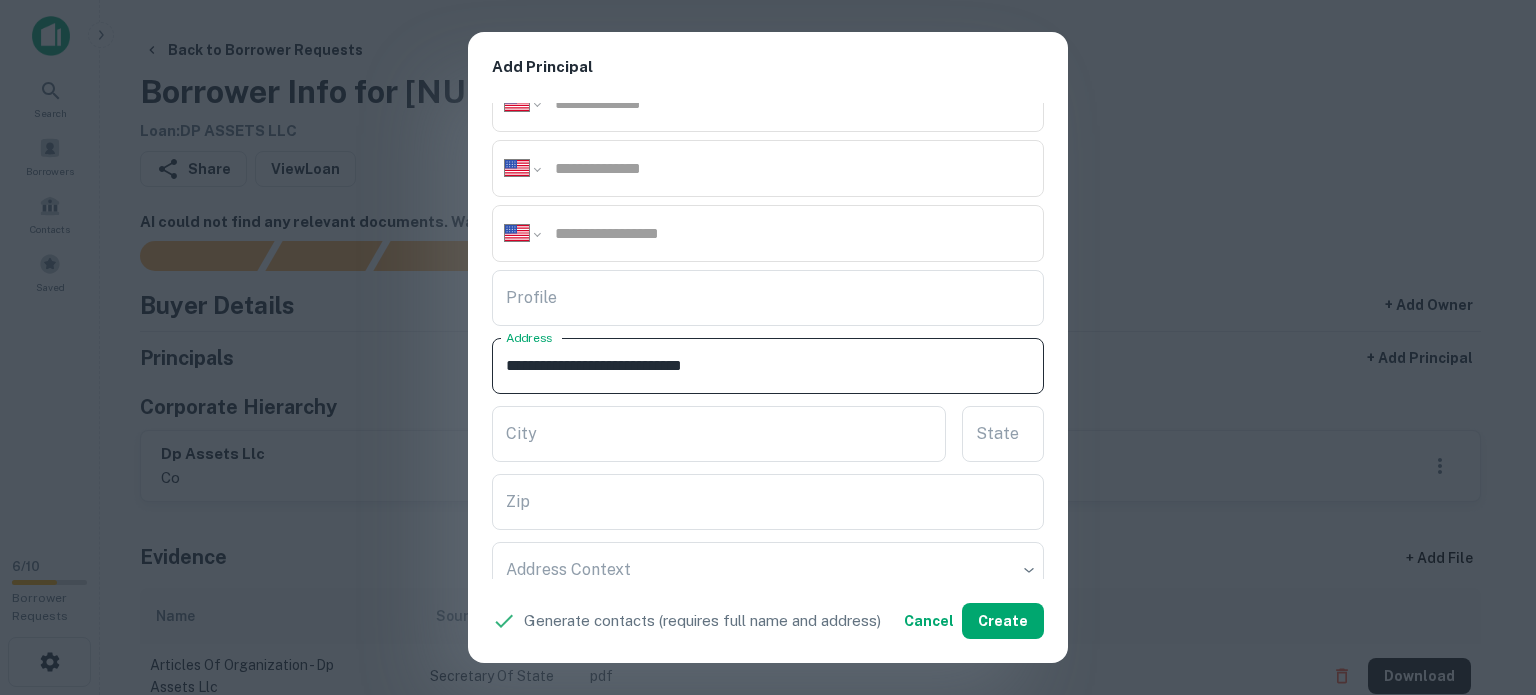 drag, startPoint x: 698, startPoint y: 362, endPoint x: 761, endPoint y: 369, distance: 63.387695 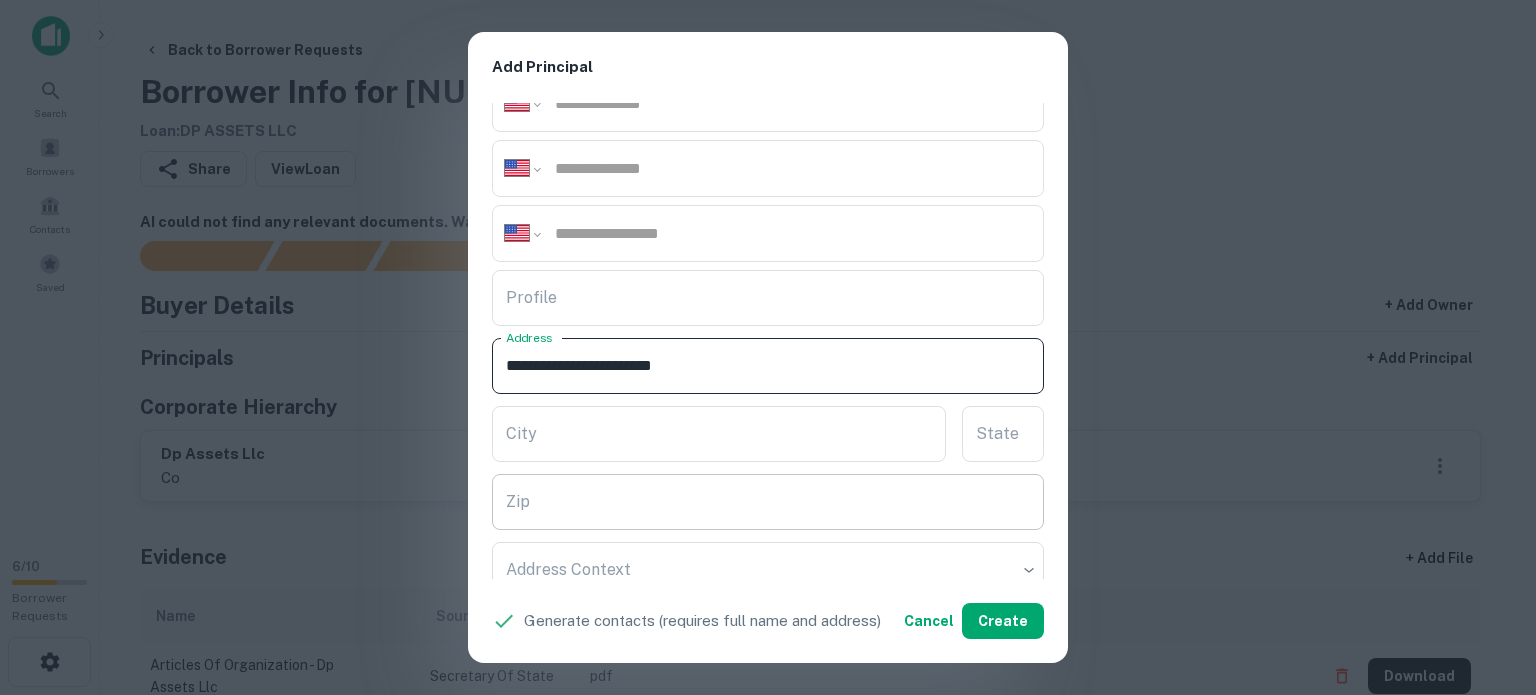 type on "**********" 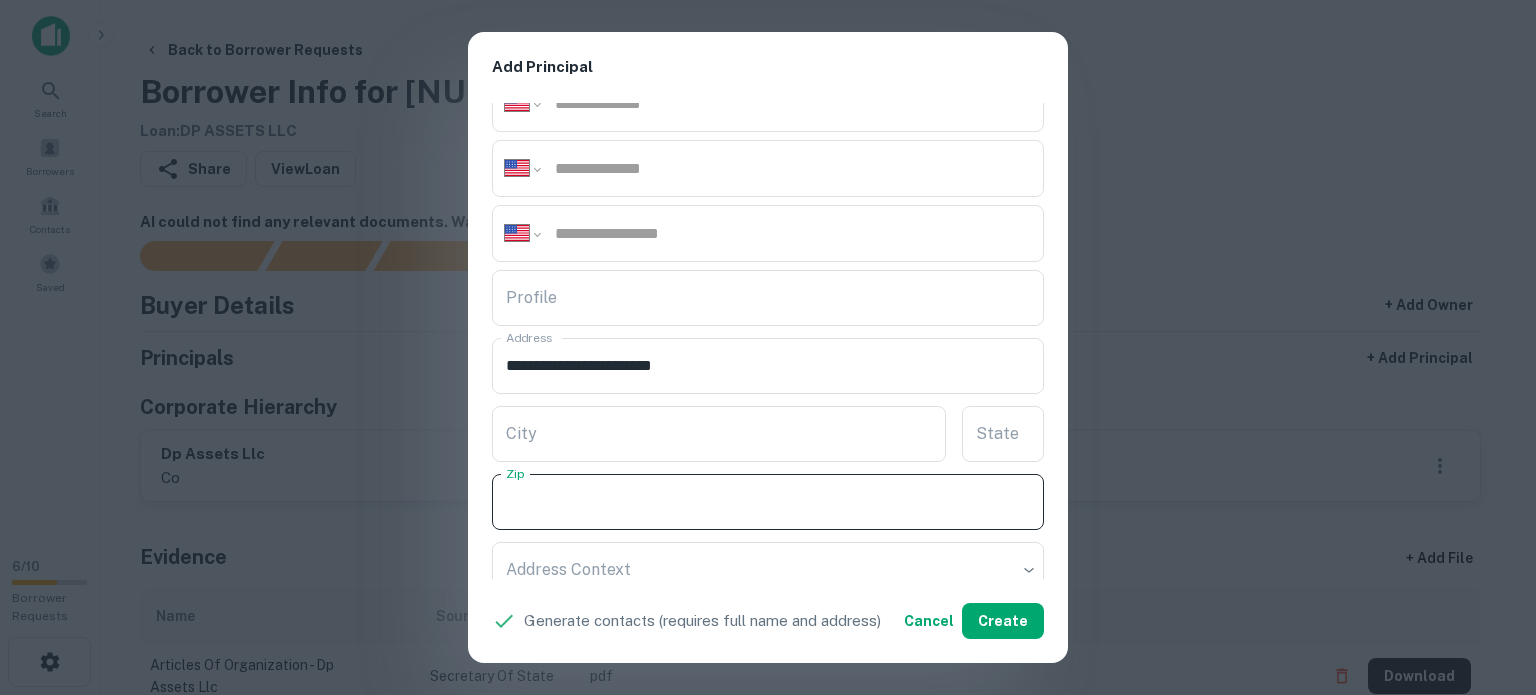 paste on "*****" 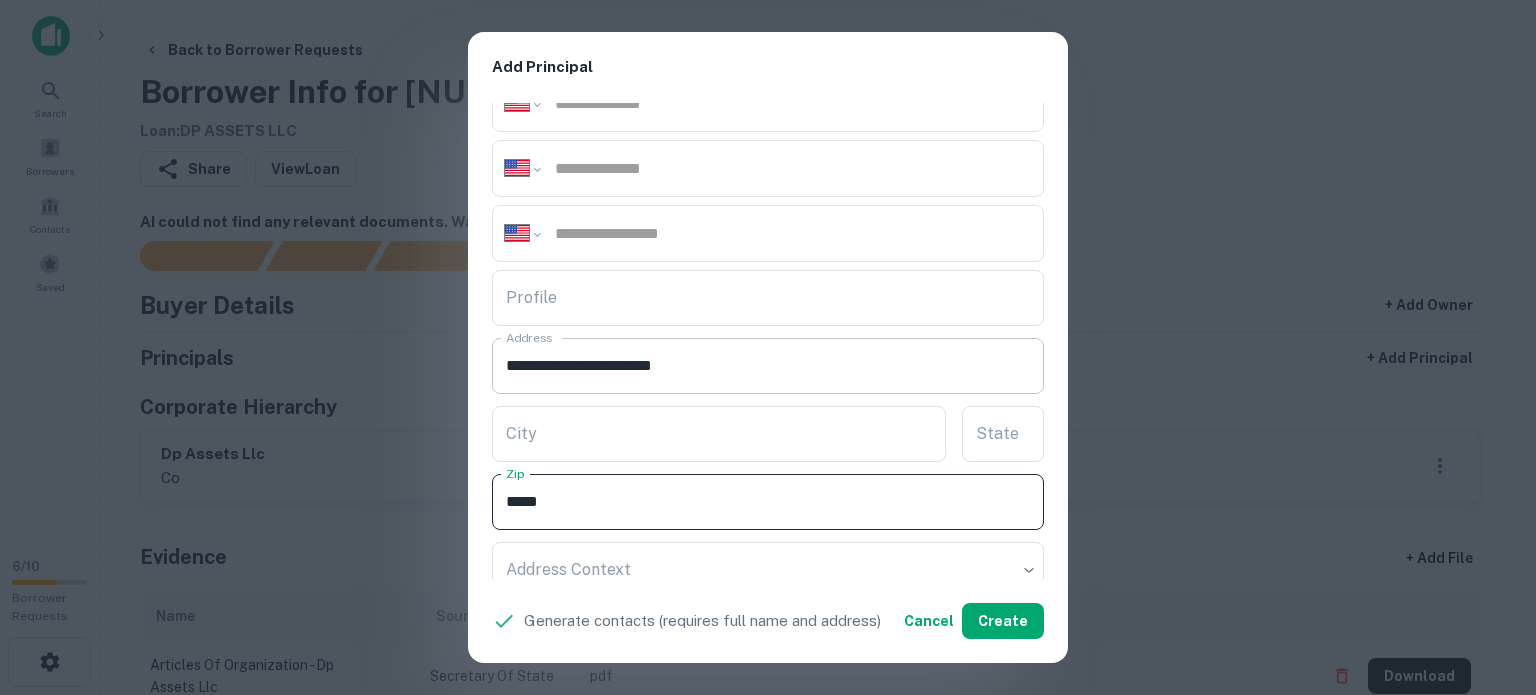 type on "*****" 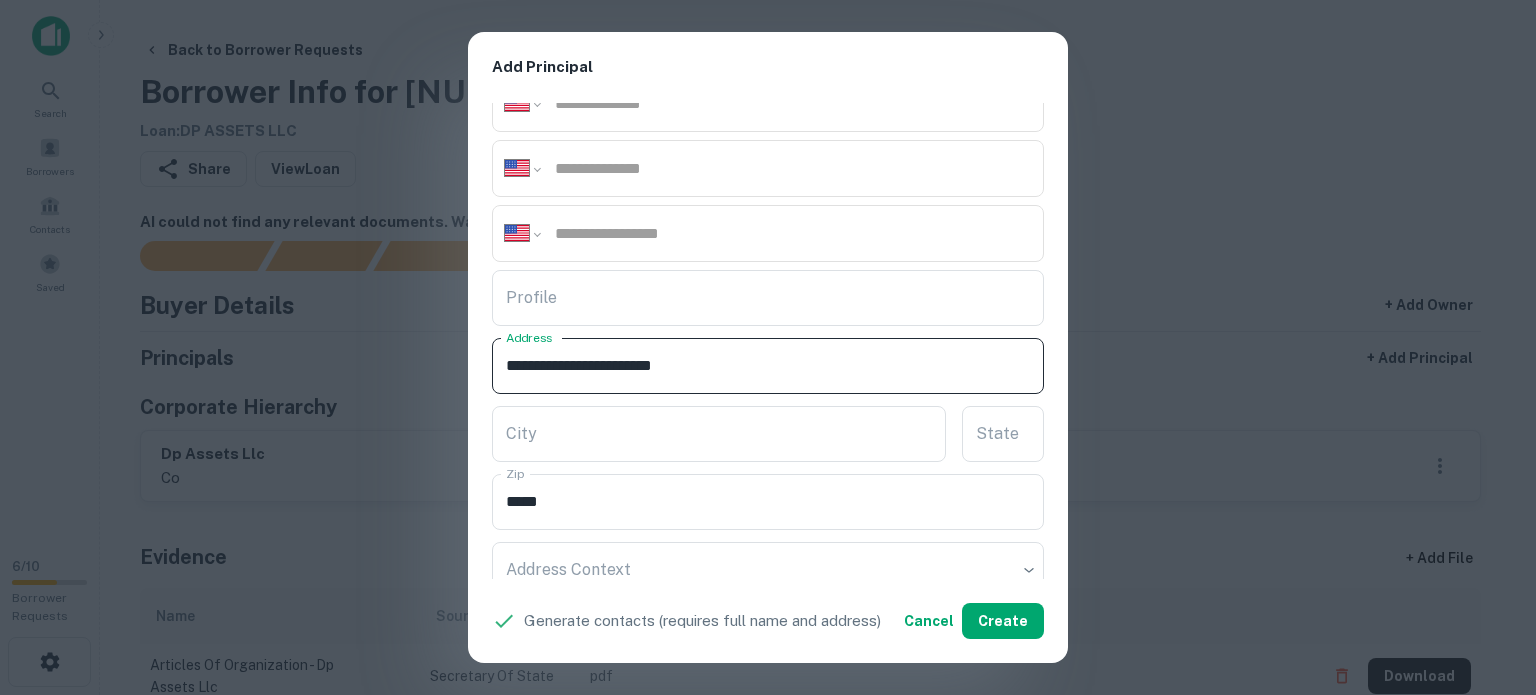 drag, startPoint x: 688, startPoint y: 366, endPoint x: 716, endPoint y: 379, distance: 30.870699 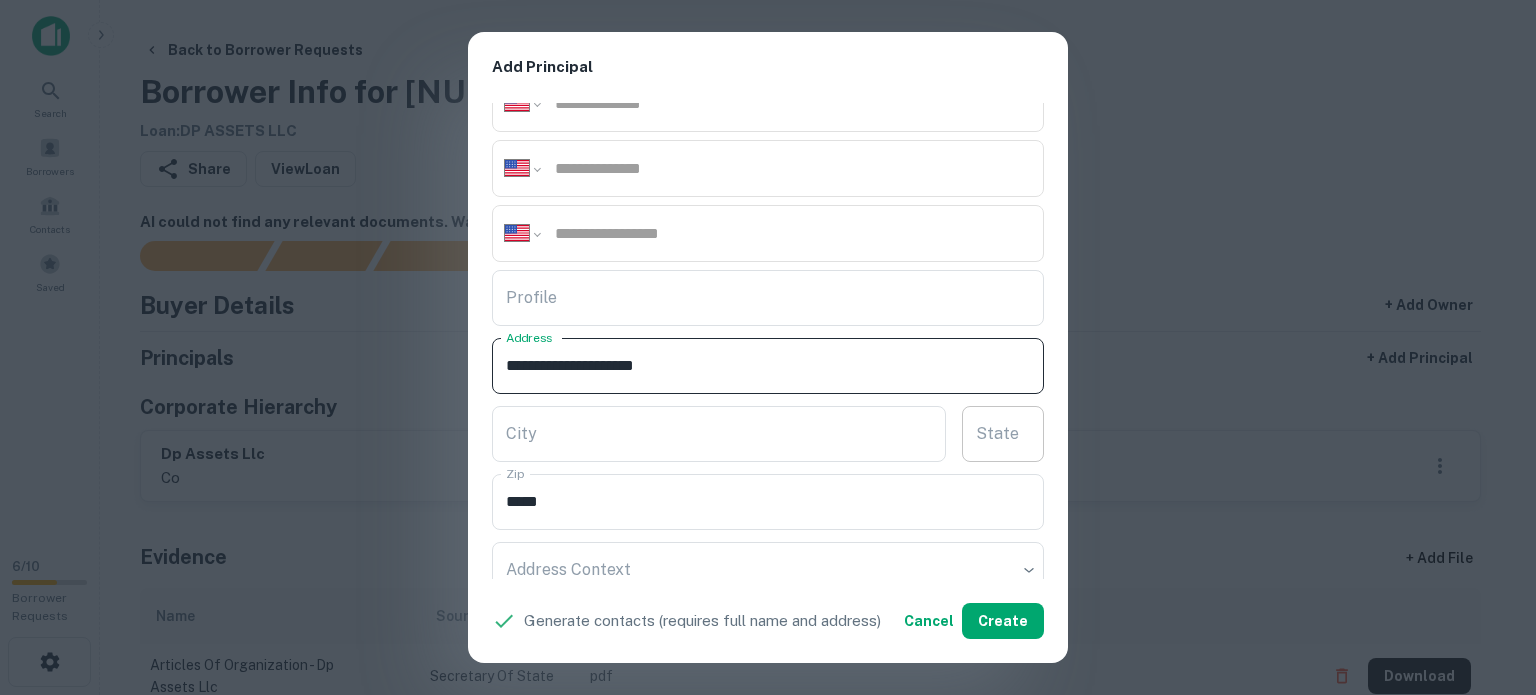 type on "**********" 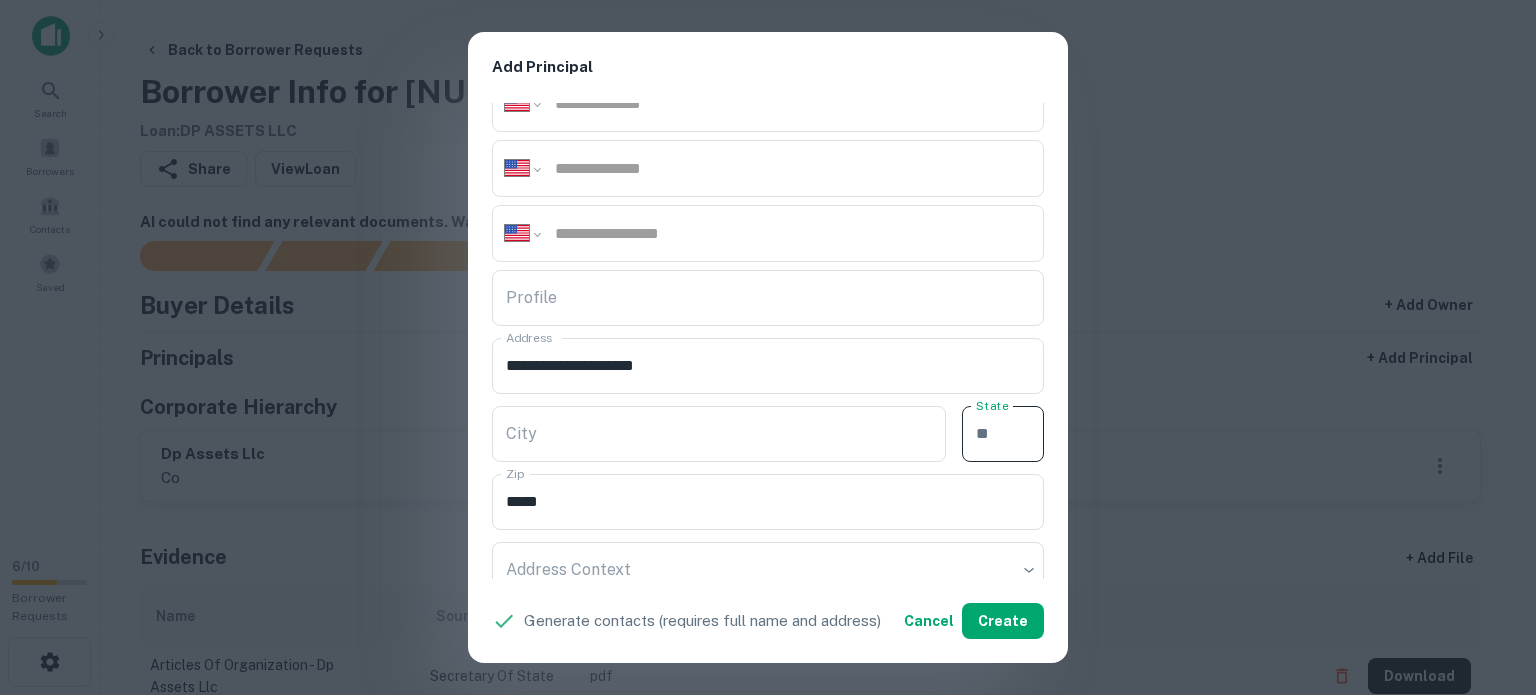 click on "State" at bounding box center [1003, 434] 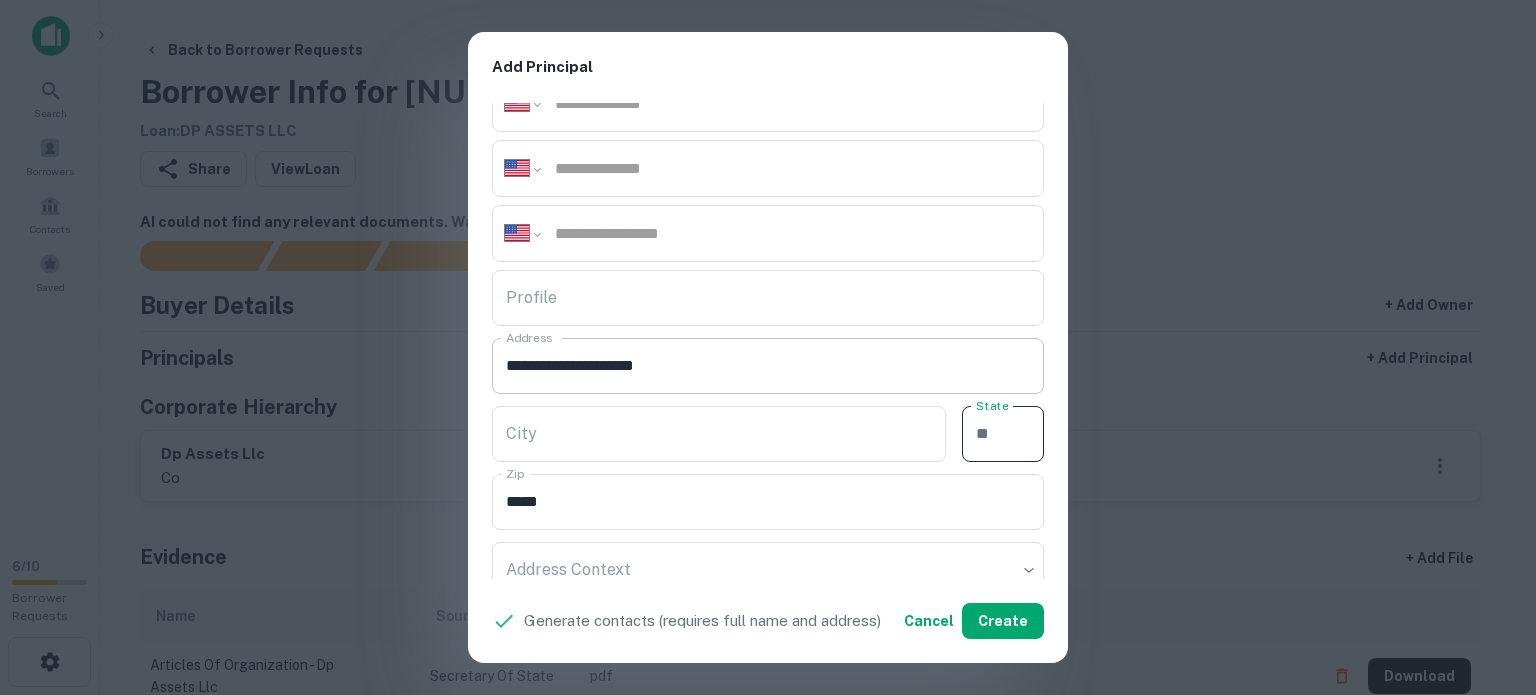 paste on "**" 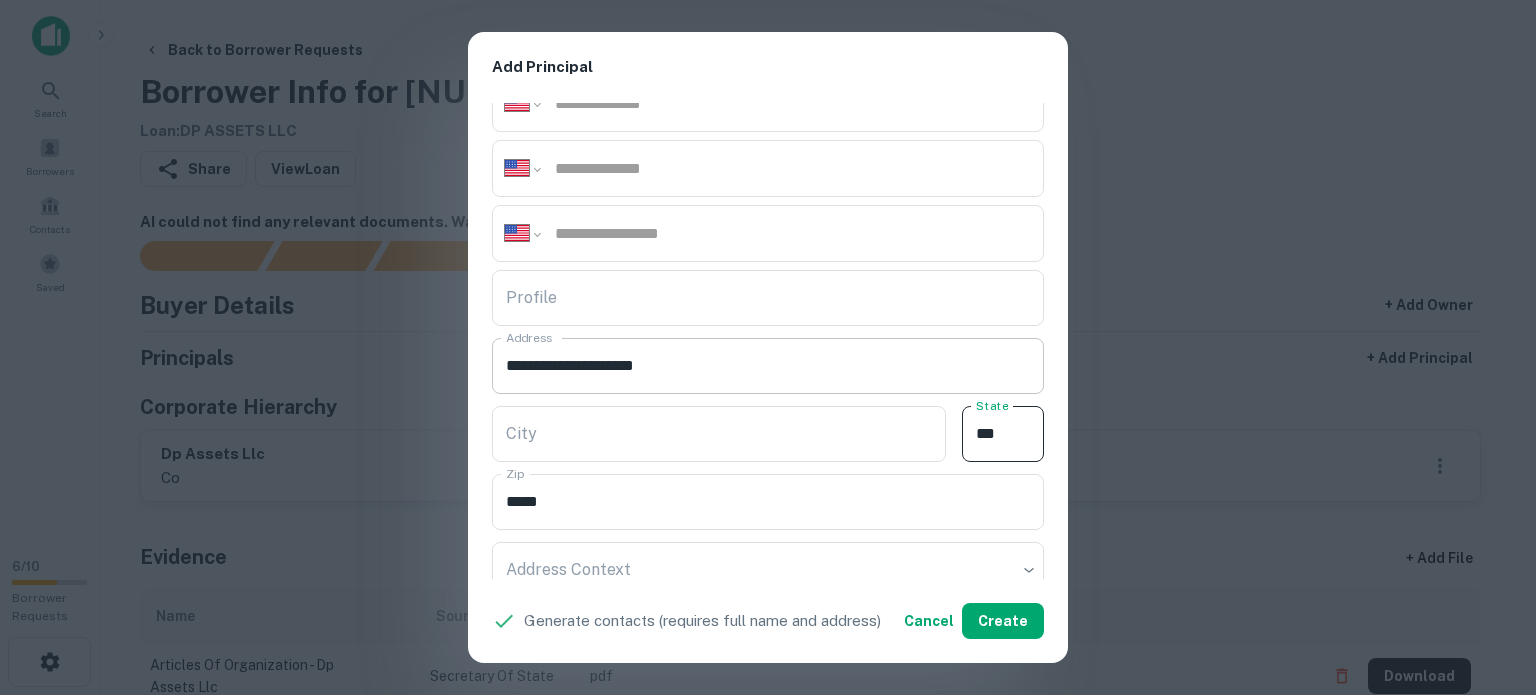 type on "**" 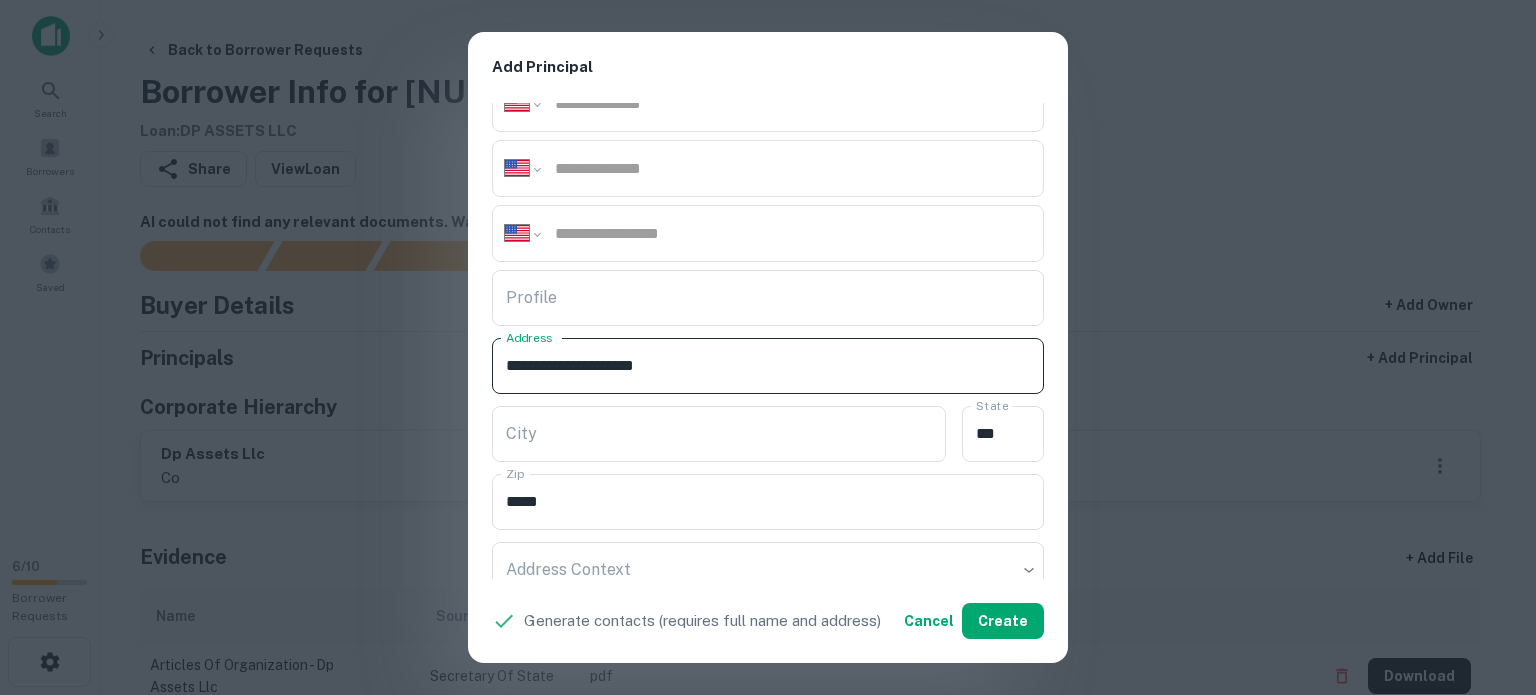 drag, startPoint x: 611, startPoint y: 355, endPoint x: 658, endPoint y: 378, distance: 52.3259 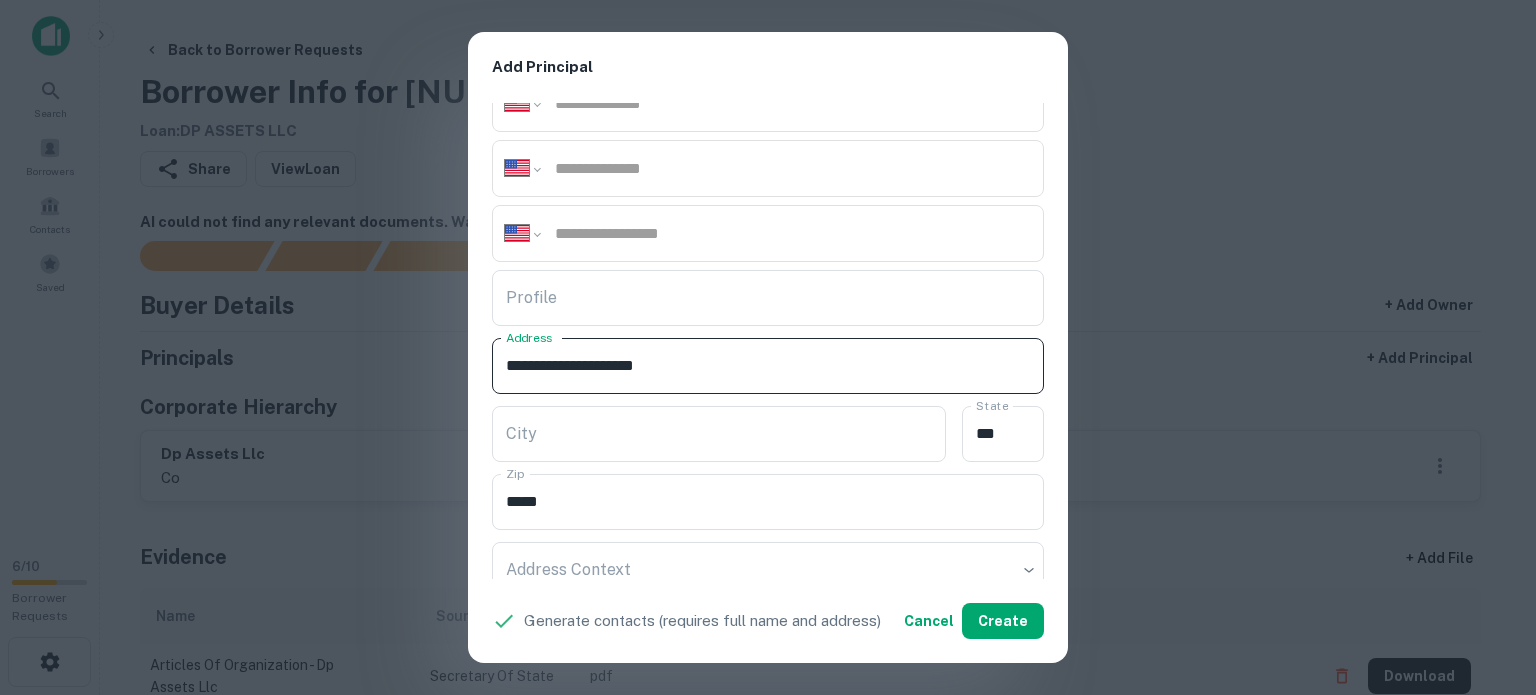 click on "**********" at bounding box center [768, 366] 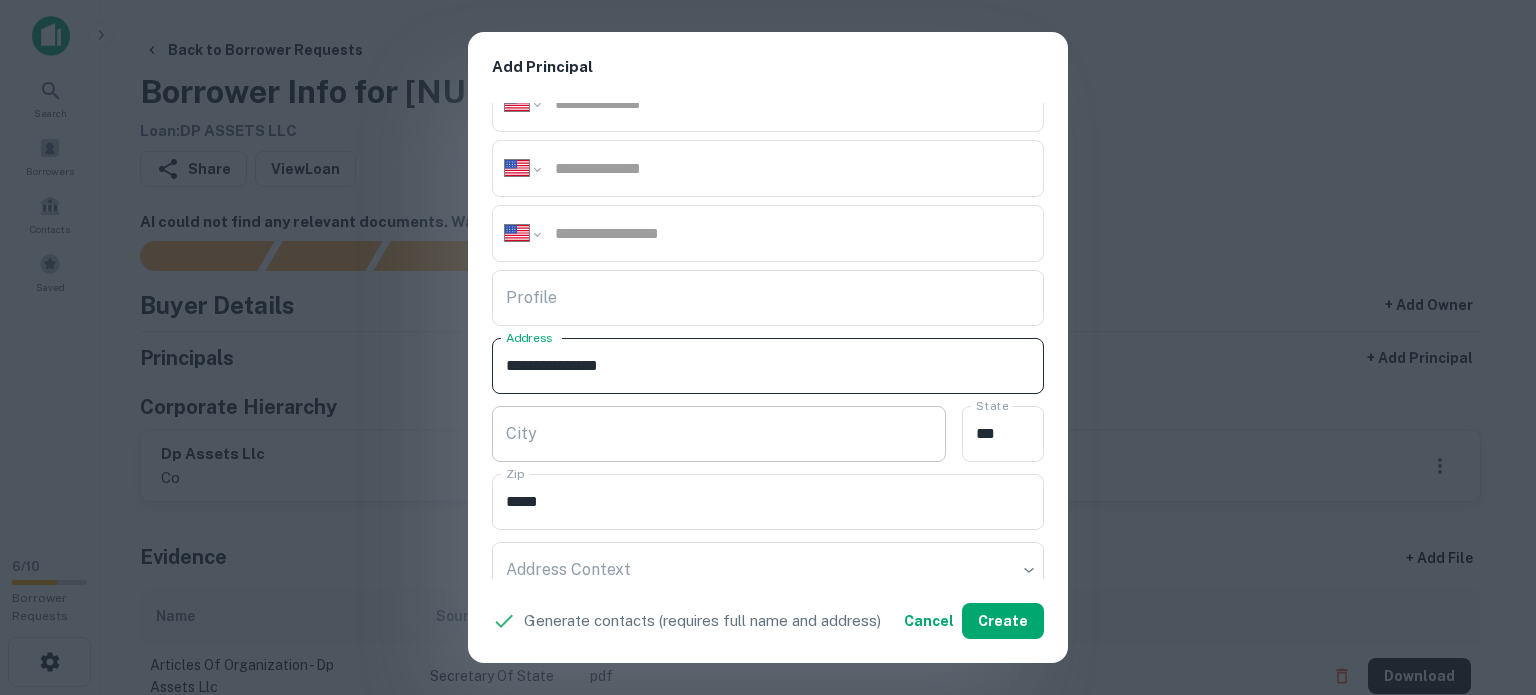 type on "**********" 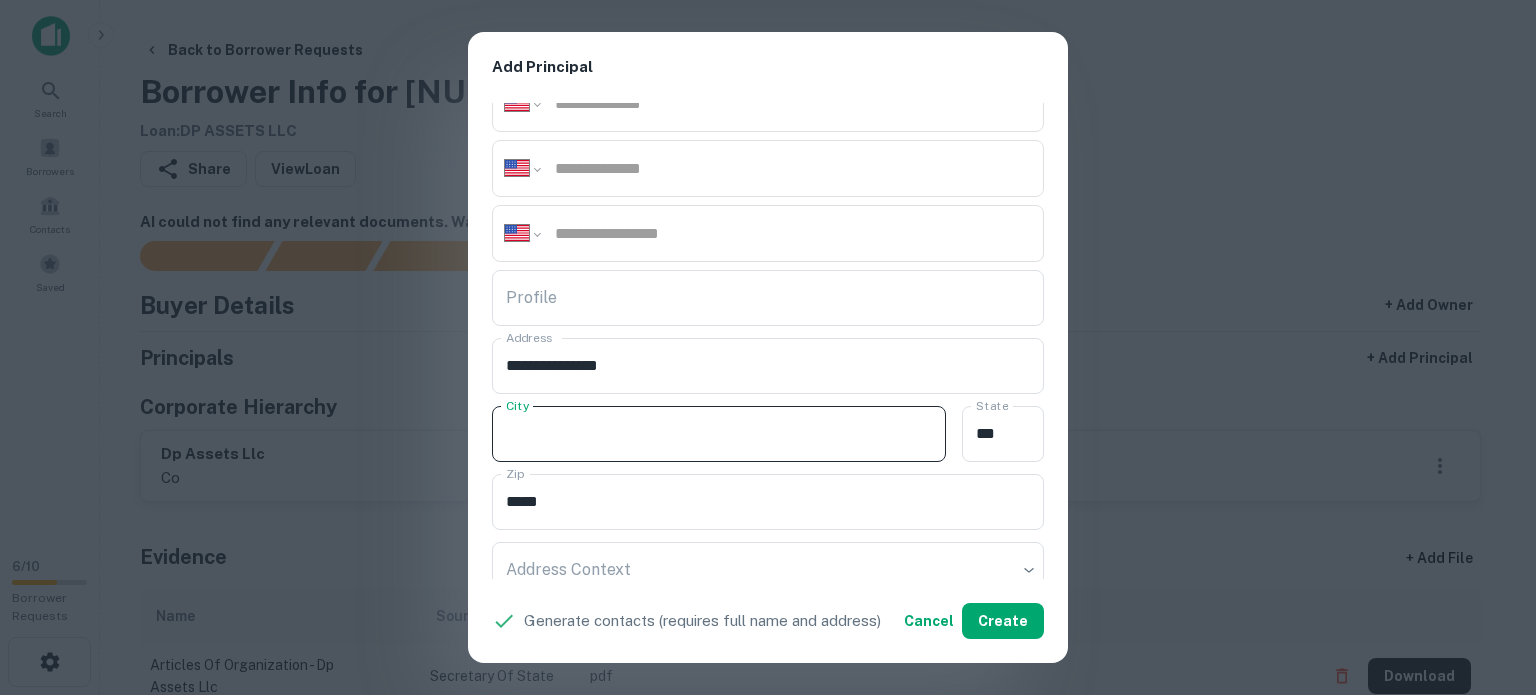 click on "City" at bounding box center (719, 434) 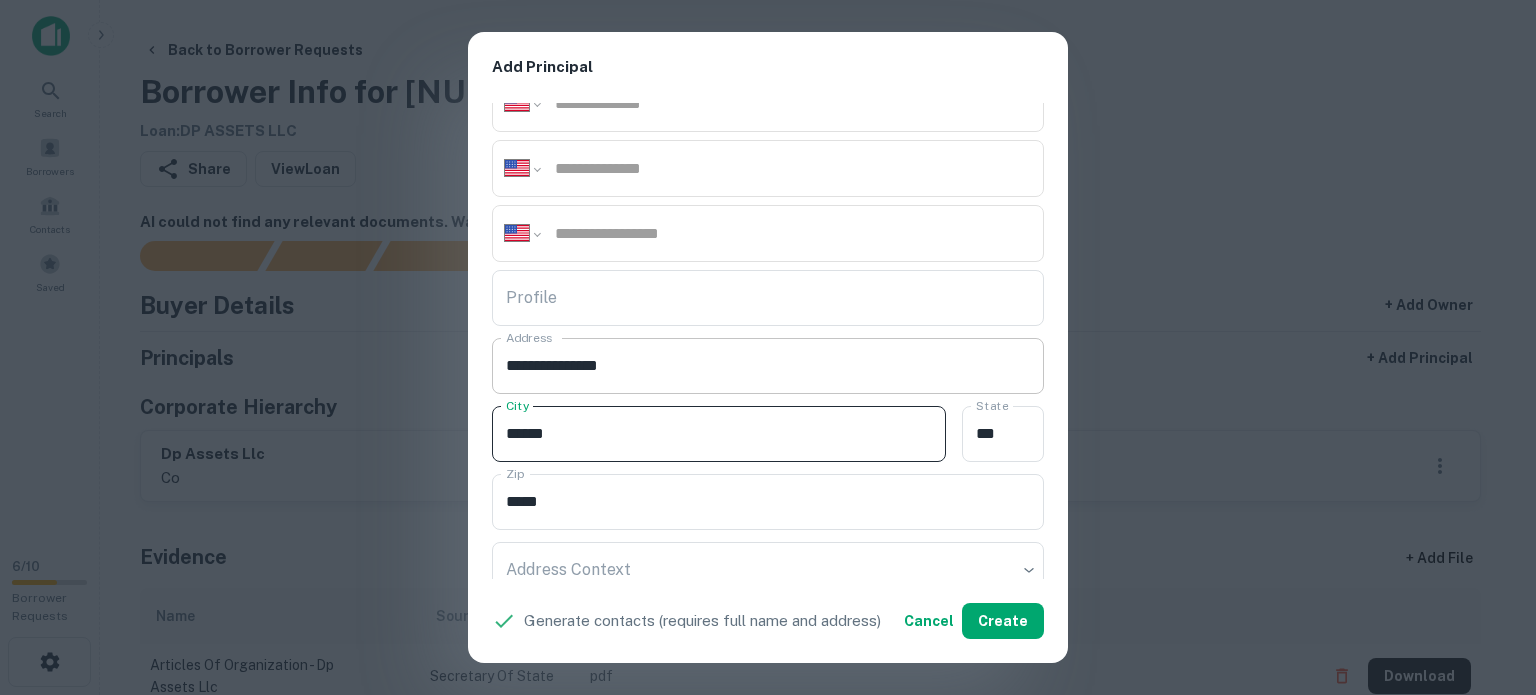 type on "******" 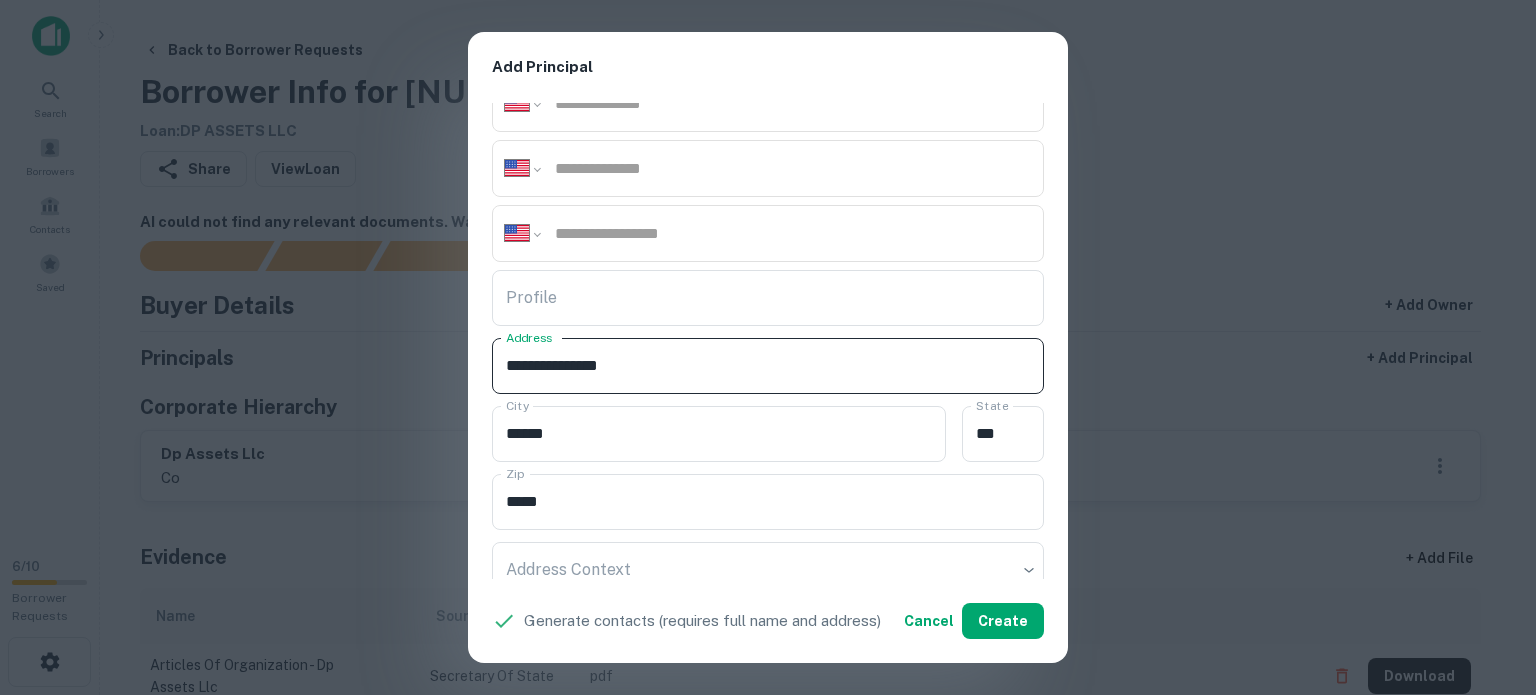 drag, startPoint x: 604, startPoint y: 367, endPoint x: 672, endPoint y: 379, distance: 69.050705 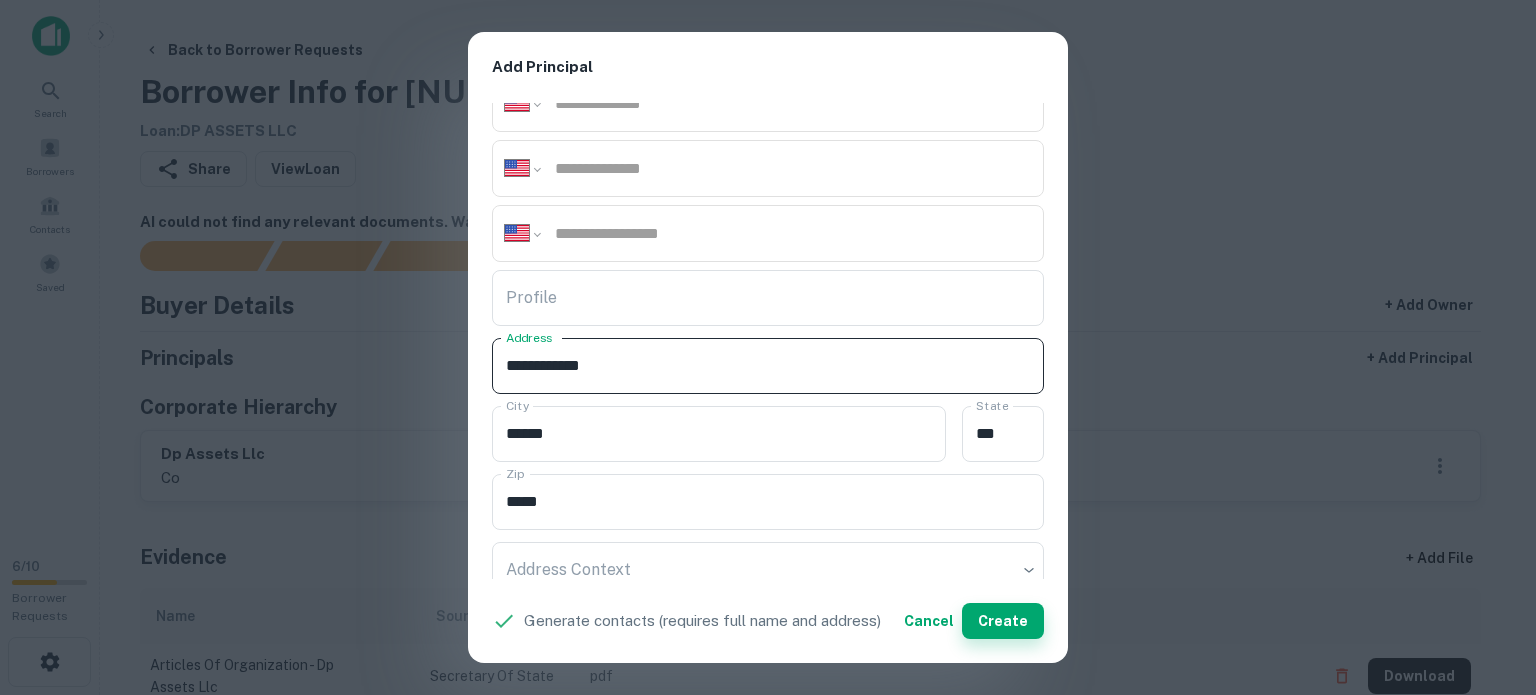 type on "**********" 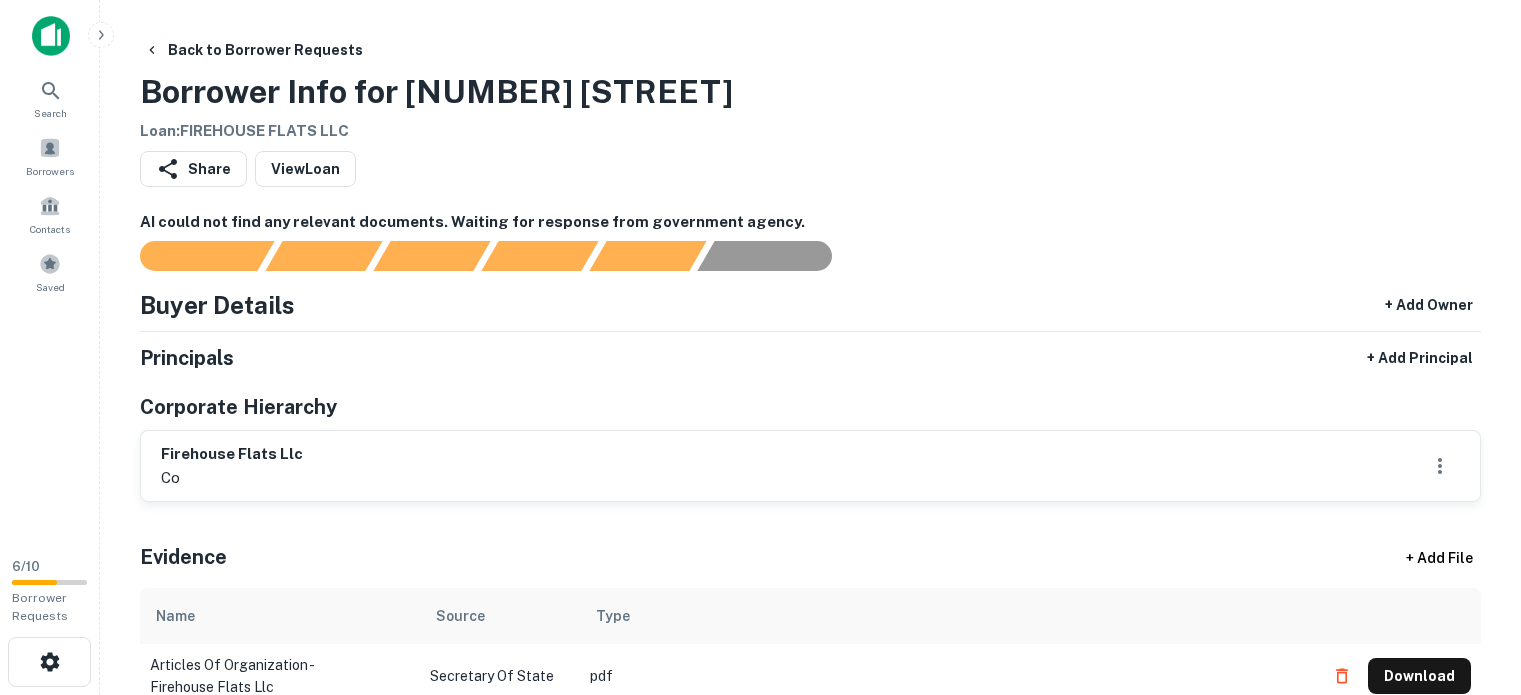 scroll, scrollTop: 0, scrollLeft: 0, axis: both 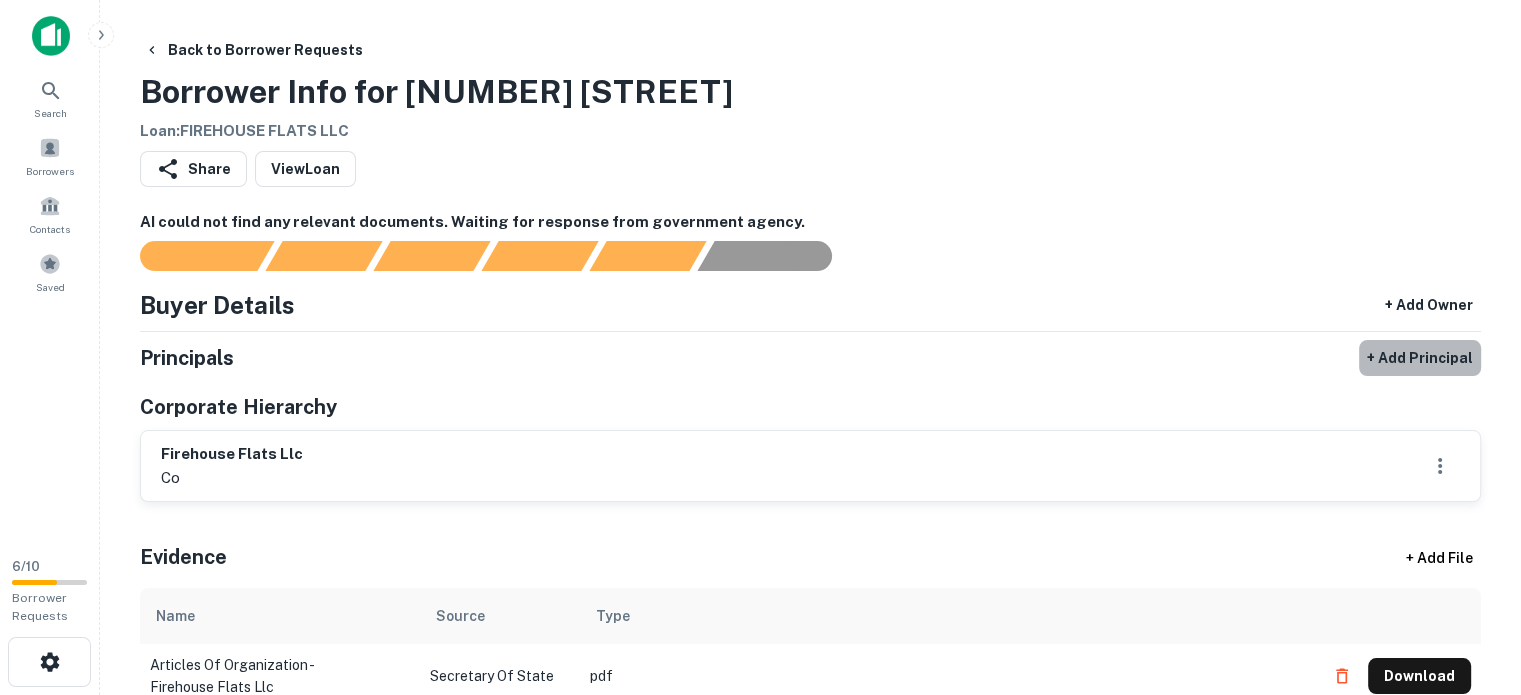 click on "+ Add Principal" at bounding box center [1420, 358] 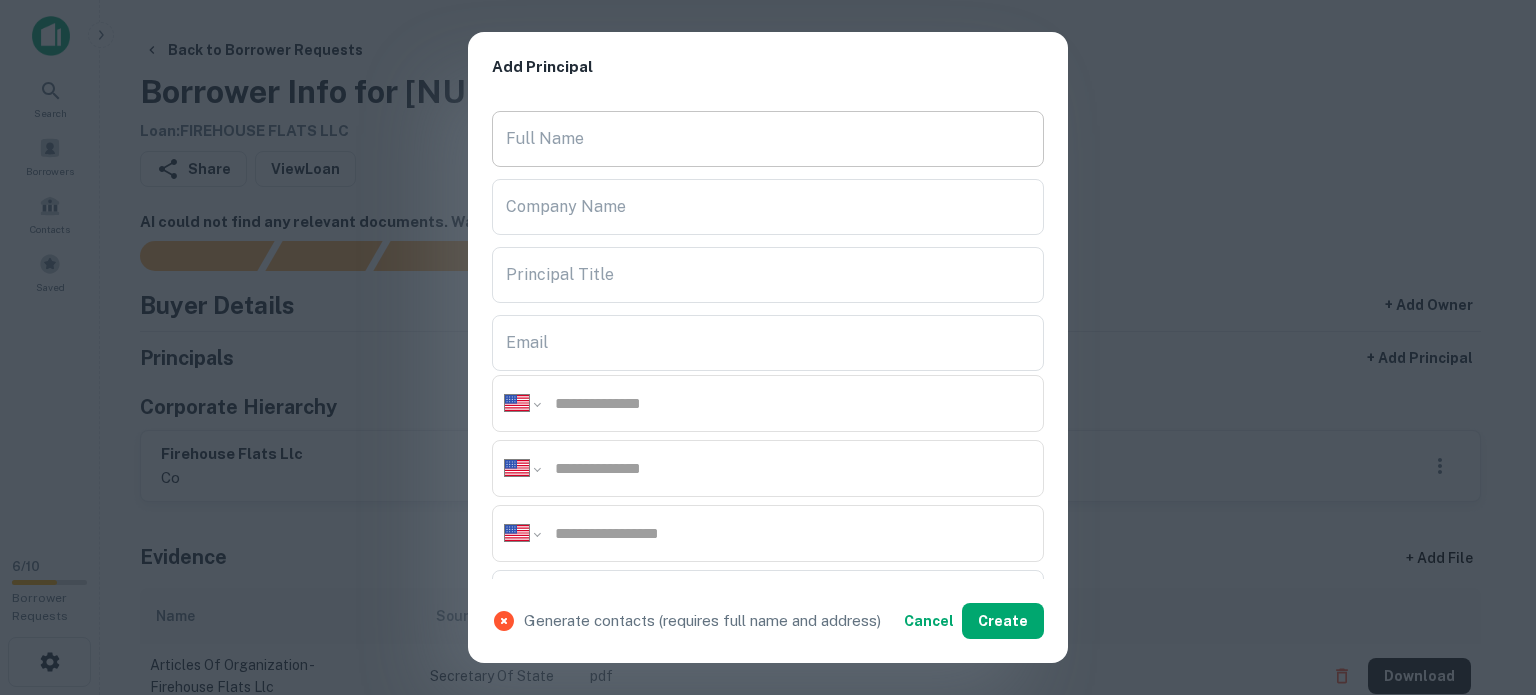 click on "Full Name" at bounding box center [768, 139] 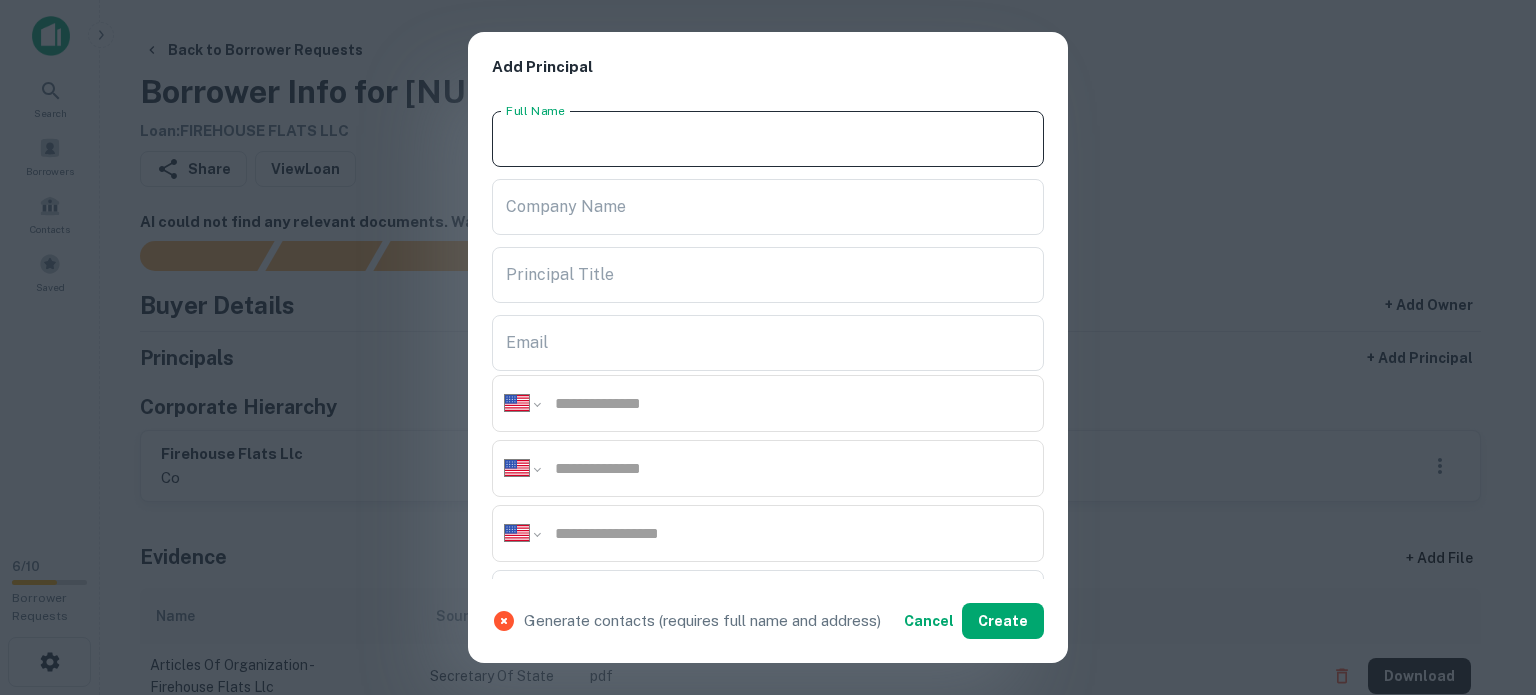 paste on "**********" 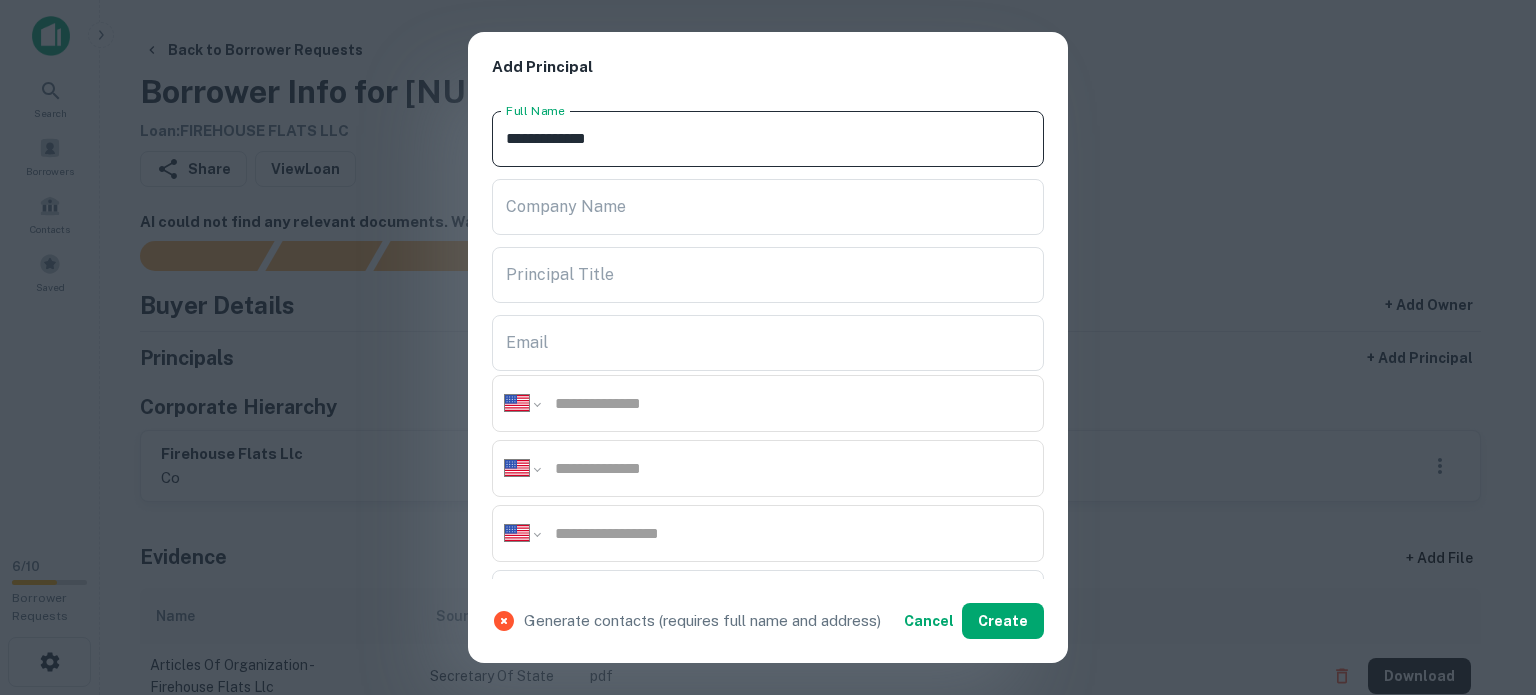 click on "**********" at bounding box center (768, 139) 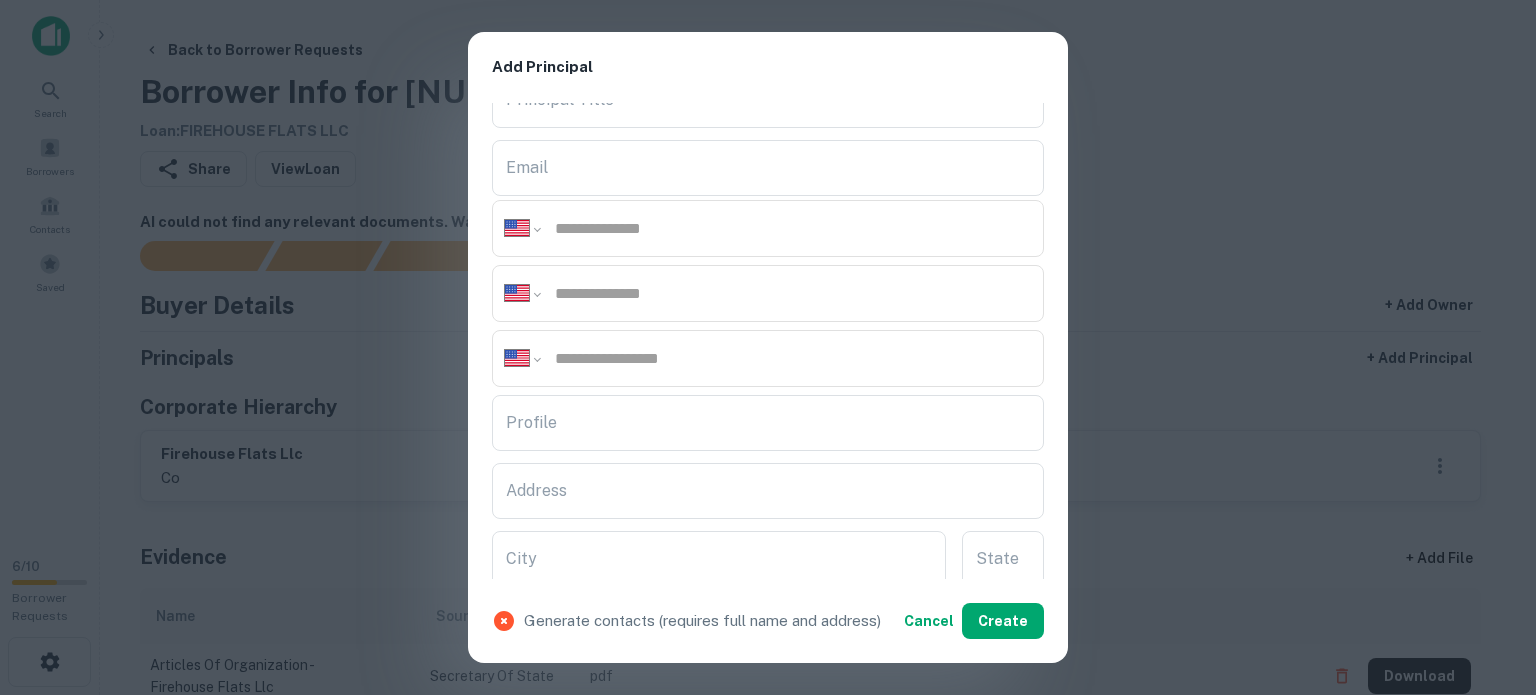 scroll, scrollTop: 300, scrollLeft: 0, axis: vertical 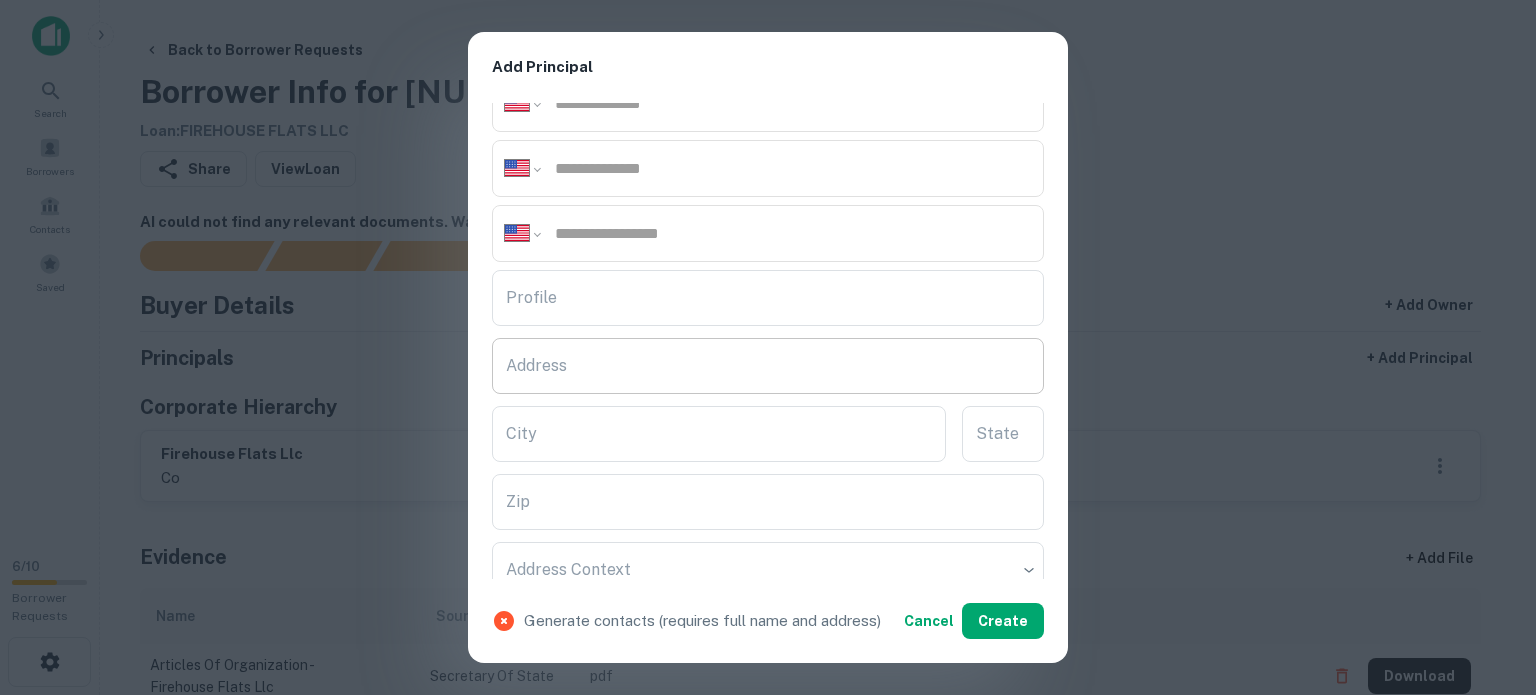 click on "Address" at bounding box center (768, 366) 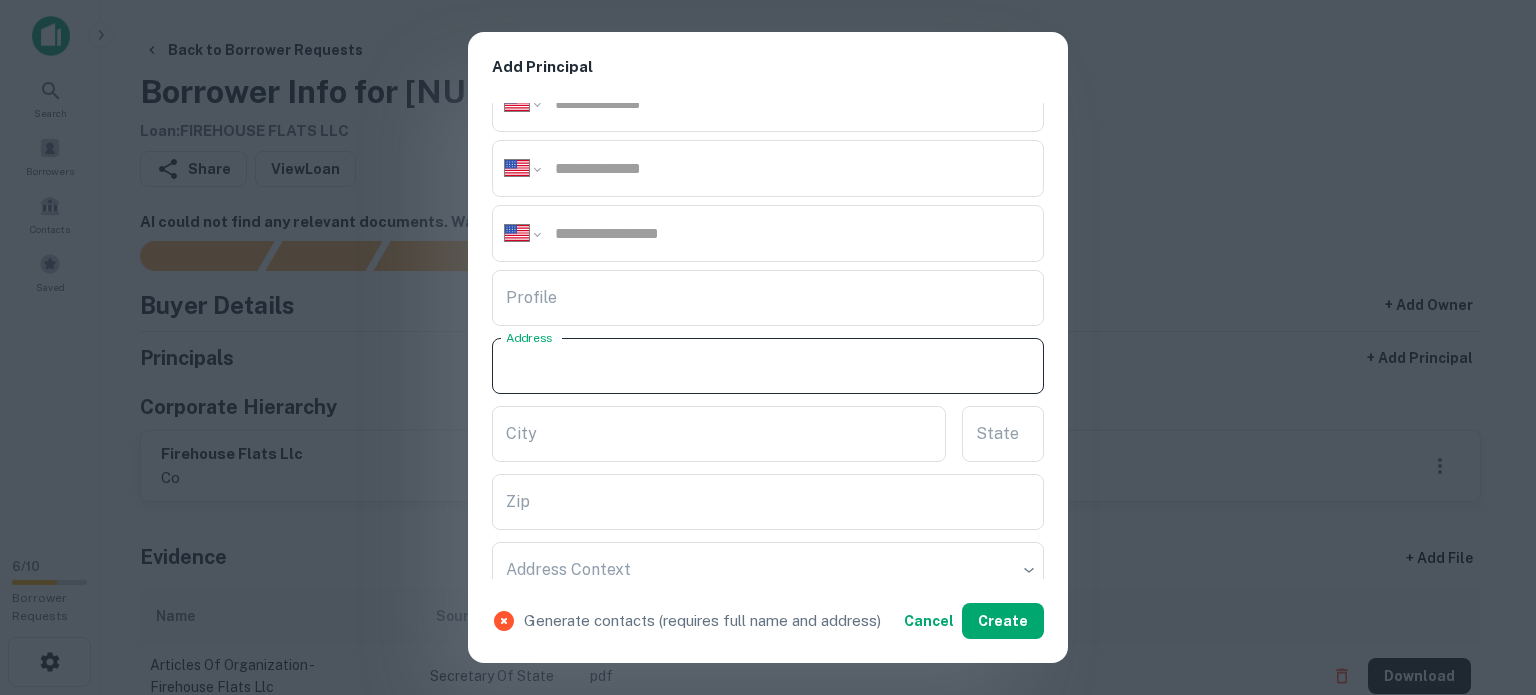 paste on "**********" 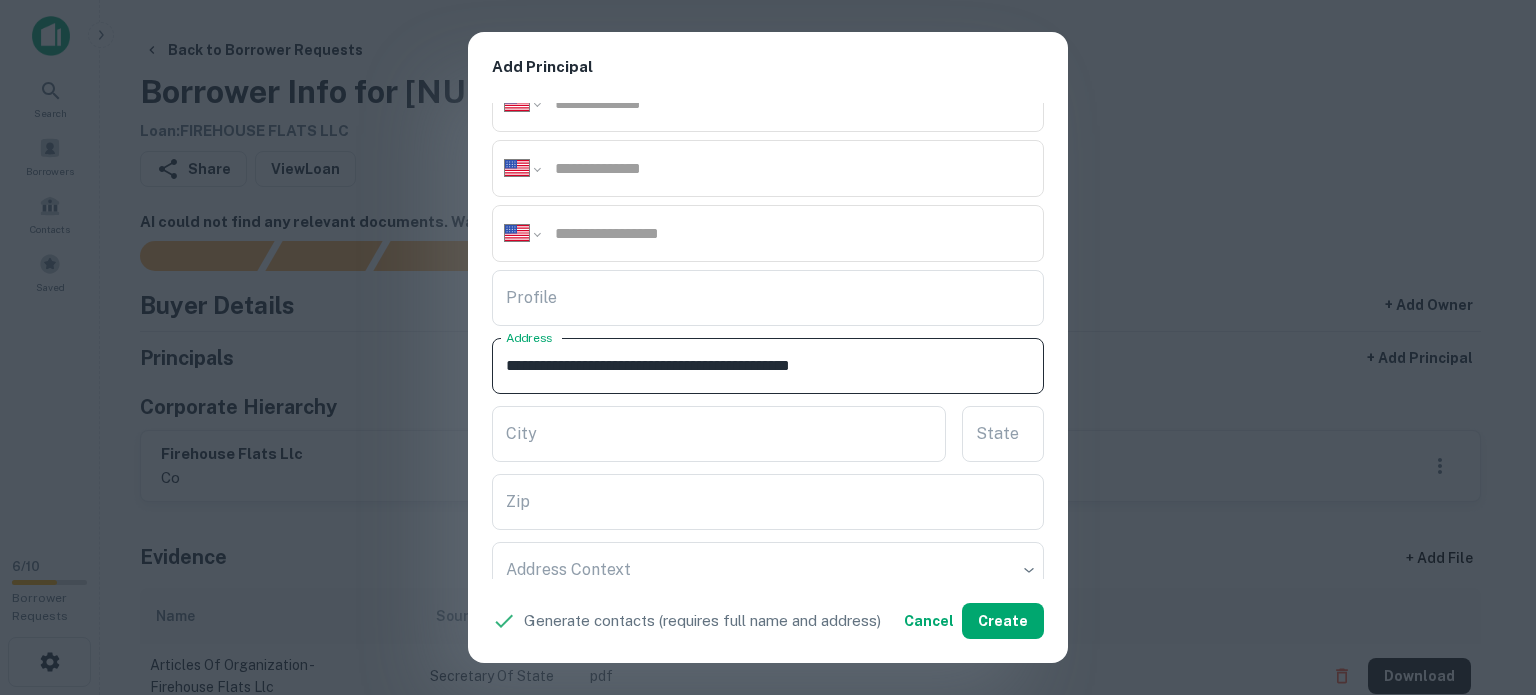 drag, startPoint x: 831, startPoint y: 361, endPoint x: 905, endPoint y: 364, distance: 74.06078 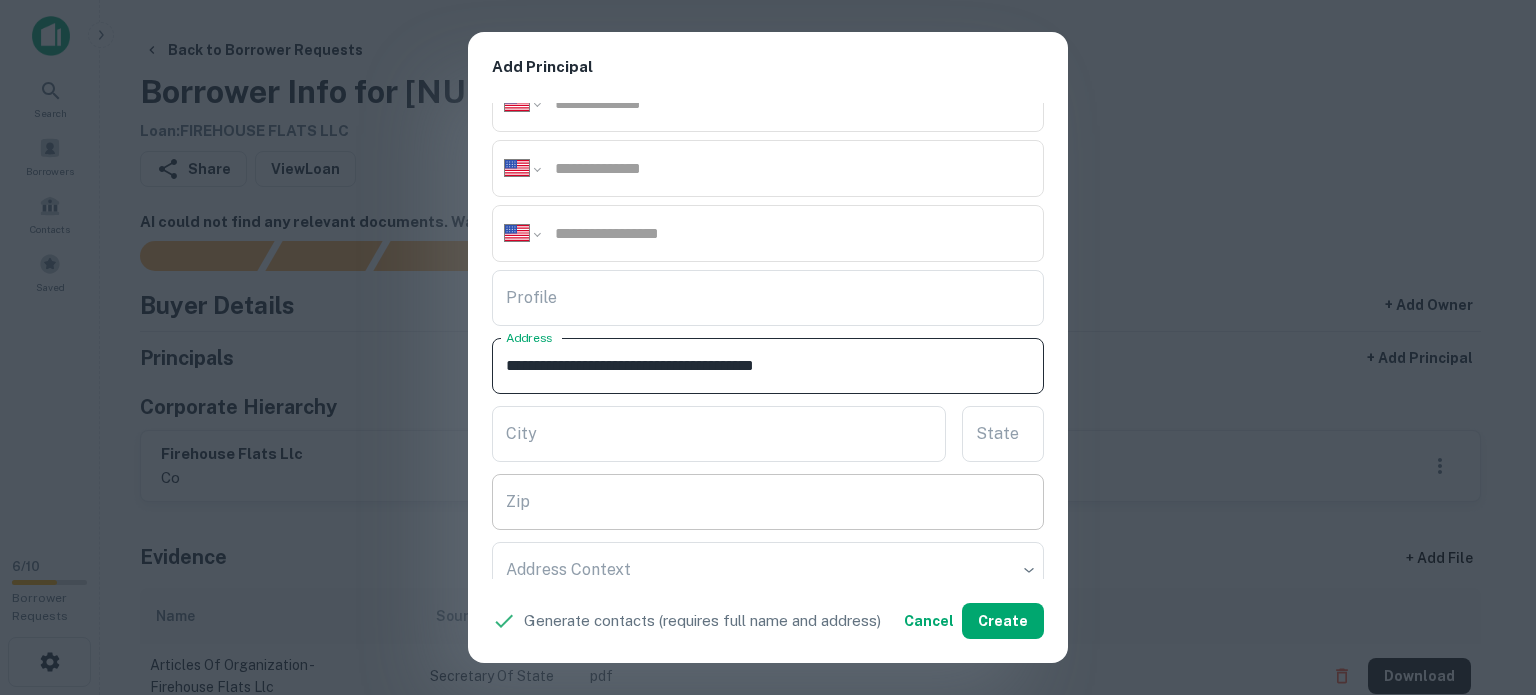 type on "**********" 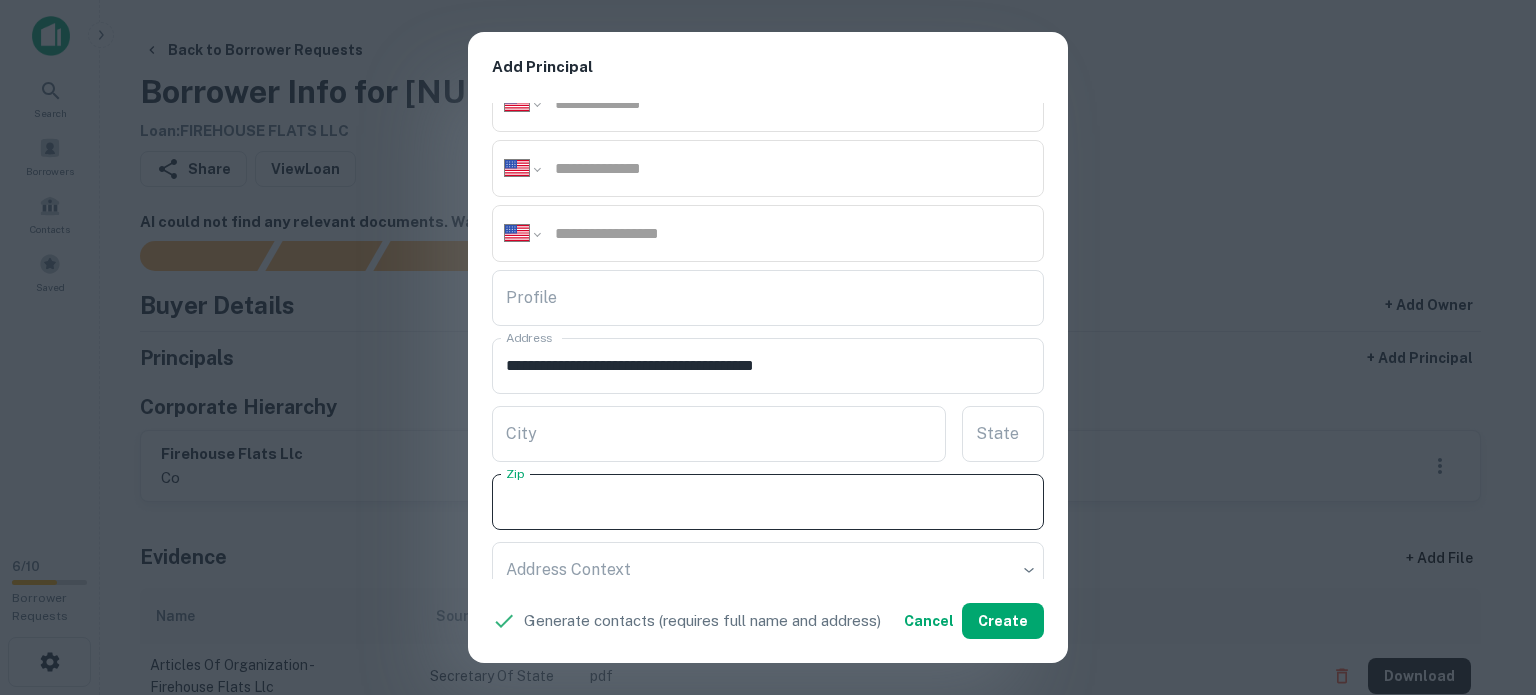 click on "Zip" at bounding box center [768, 502] 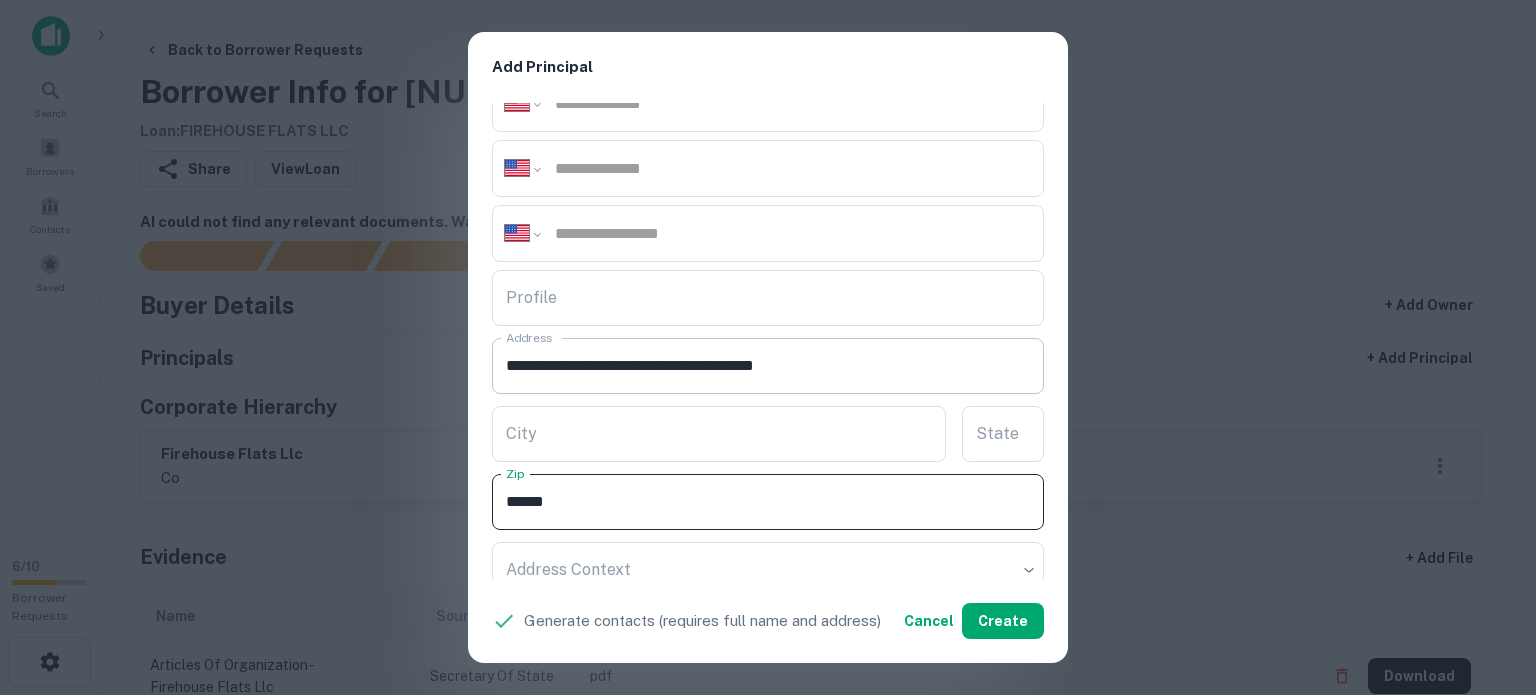 type on "*****" 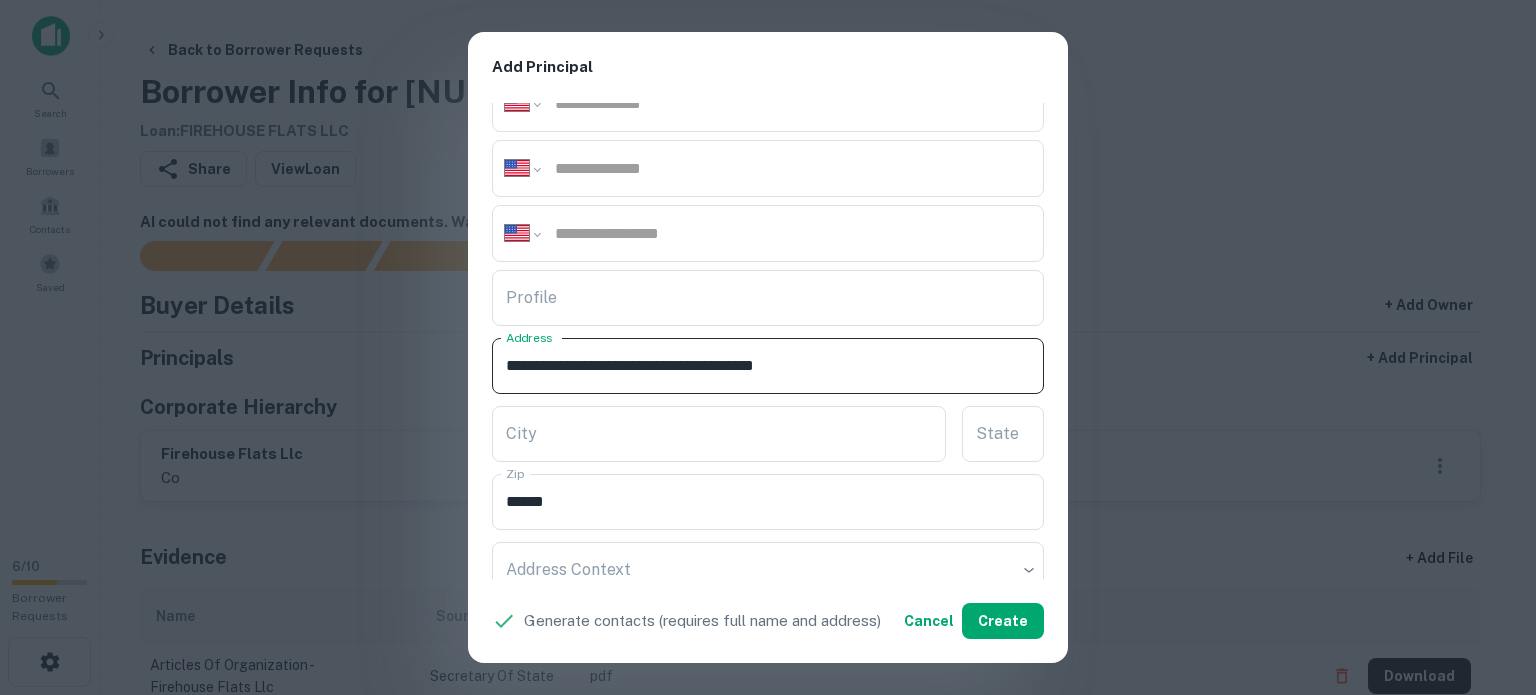 drag, startPoint x: 808, startPoint y: 359, endPoint x: 852, endPoint y: 372, distance: 45.88028 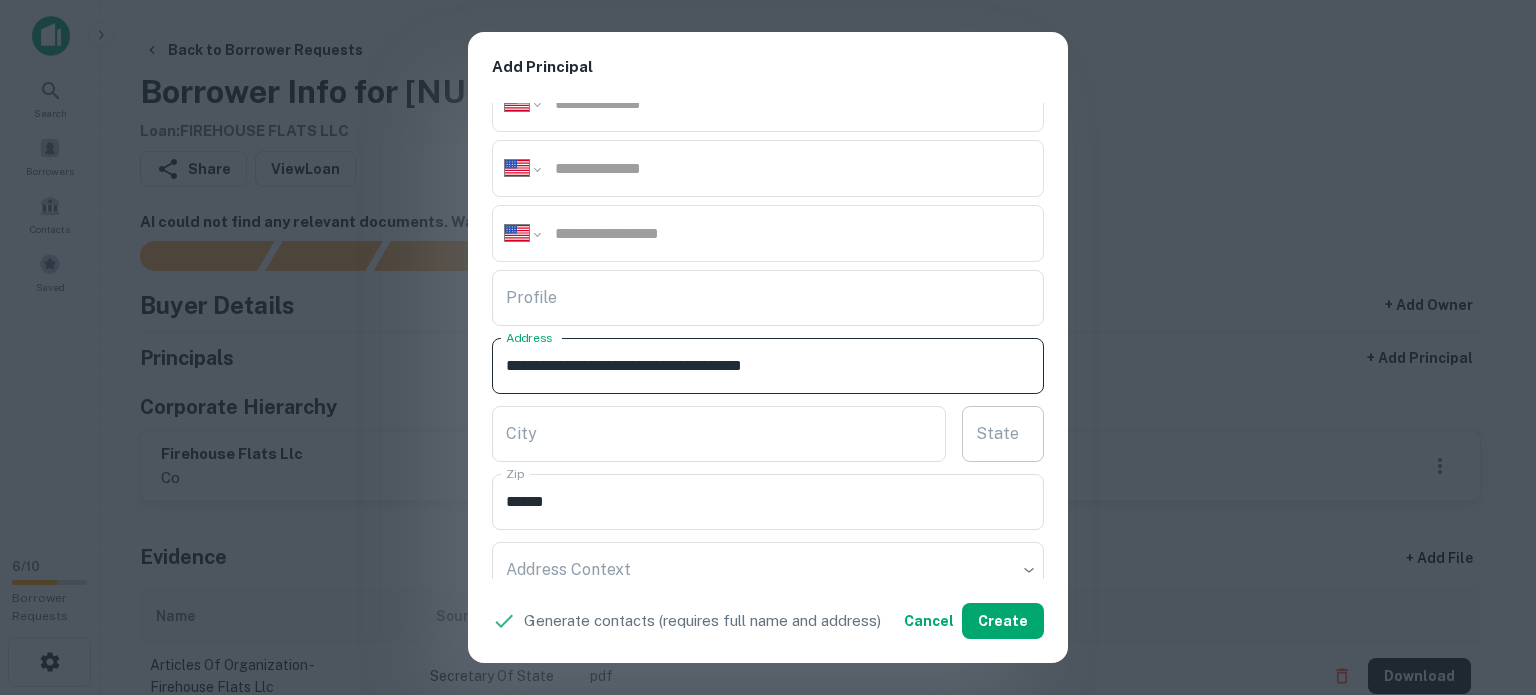 type on "**********" 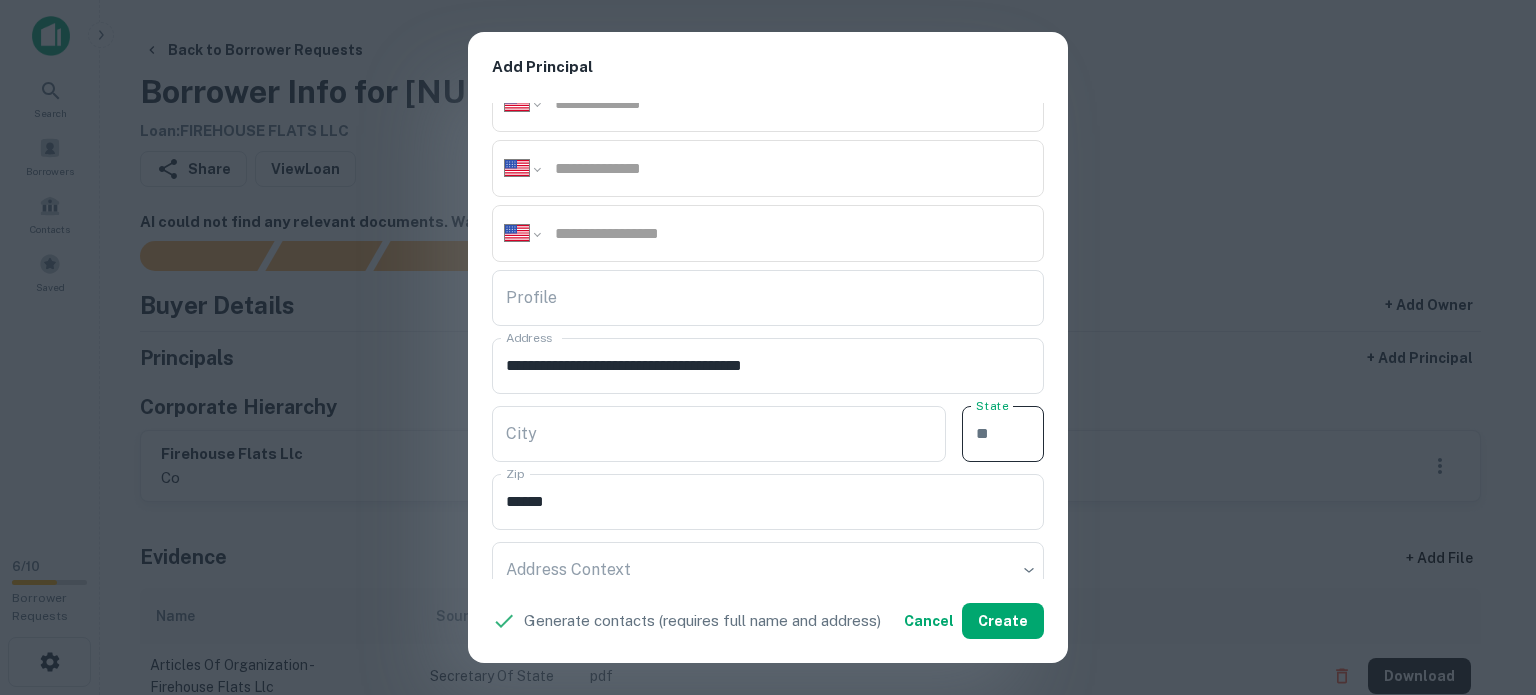 click on "State" at bounding box center (1003, 434) 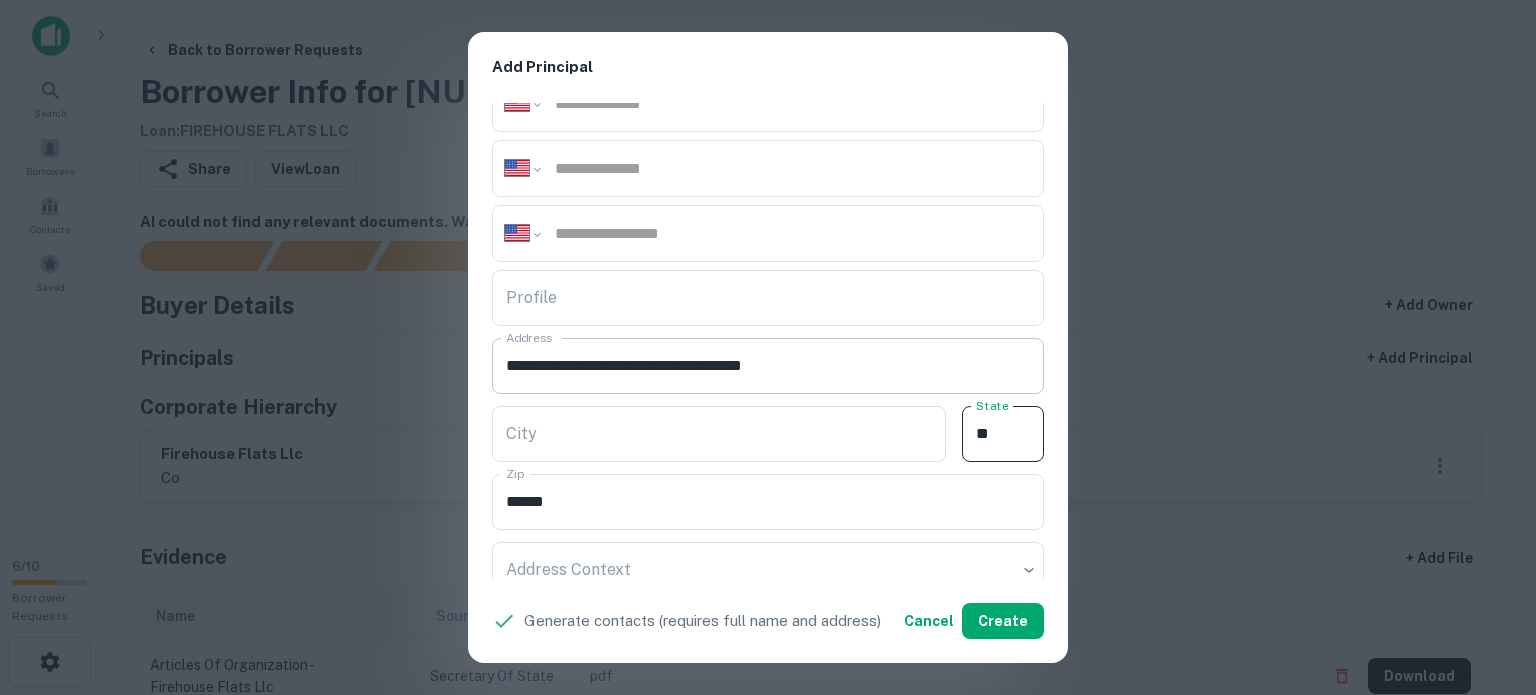 type on "**" 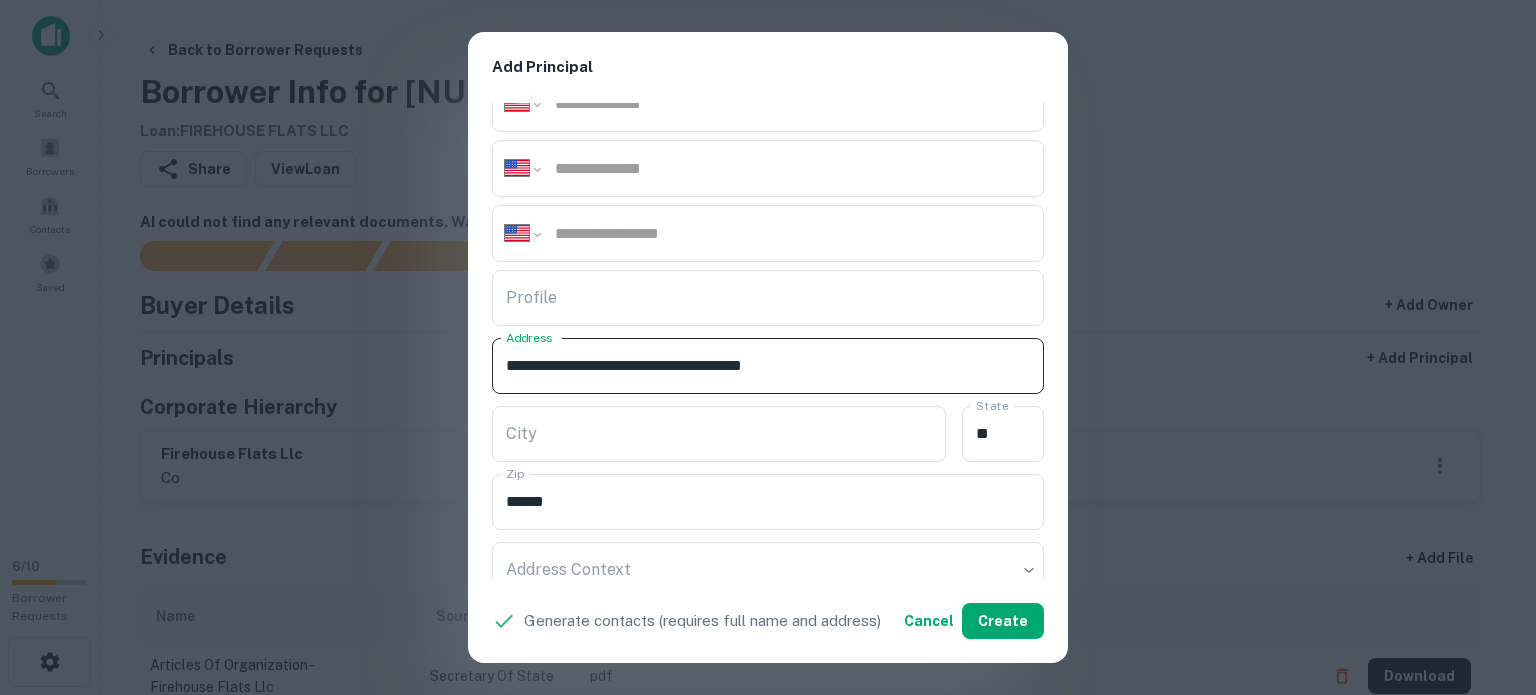 drag, startPoint x: 727, startPoint y: 355, endPoint x: 840, endPoint y: 369, distance: 113.86395 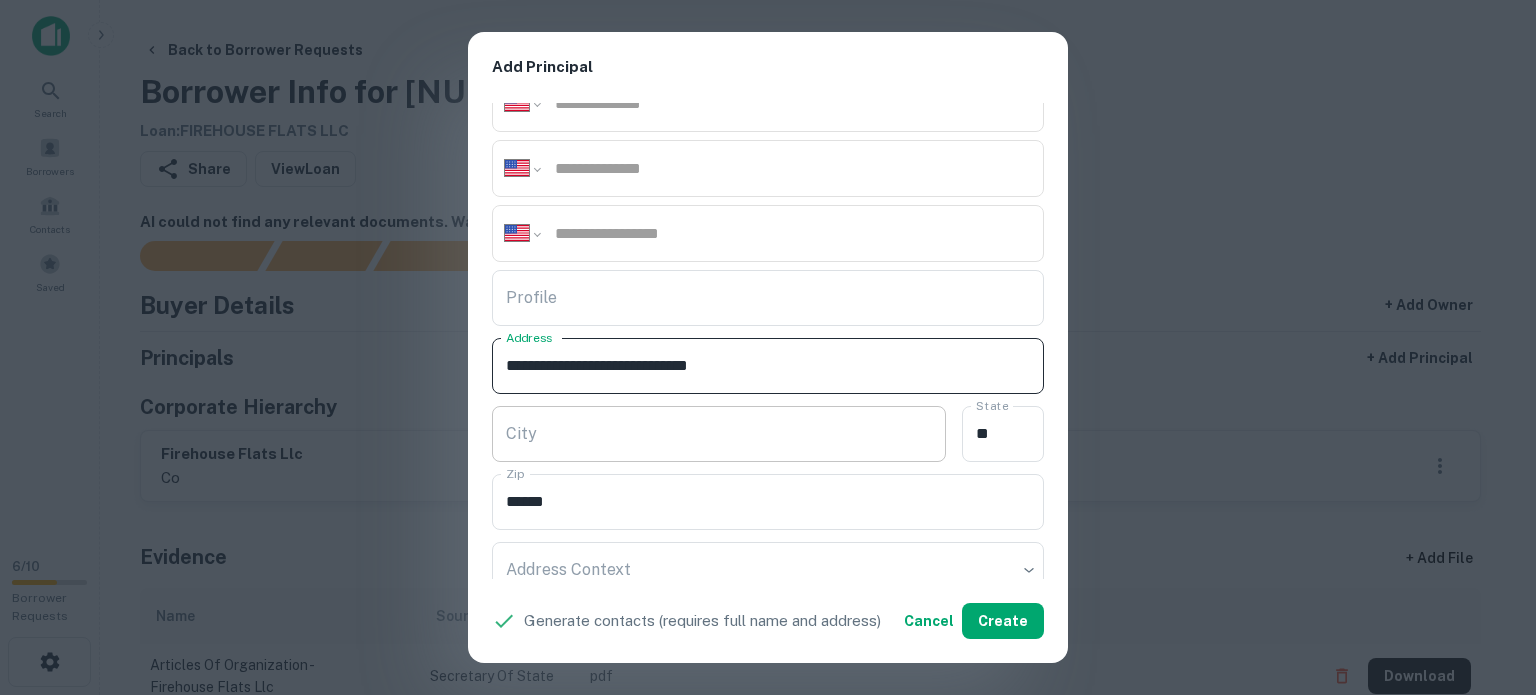 type on "**********" 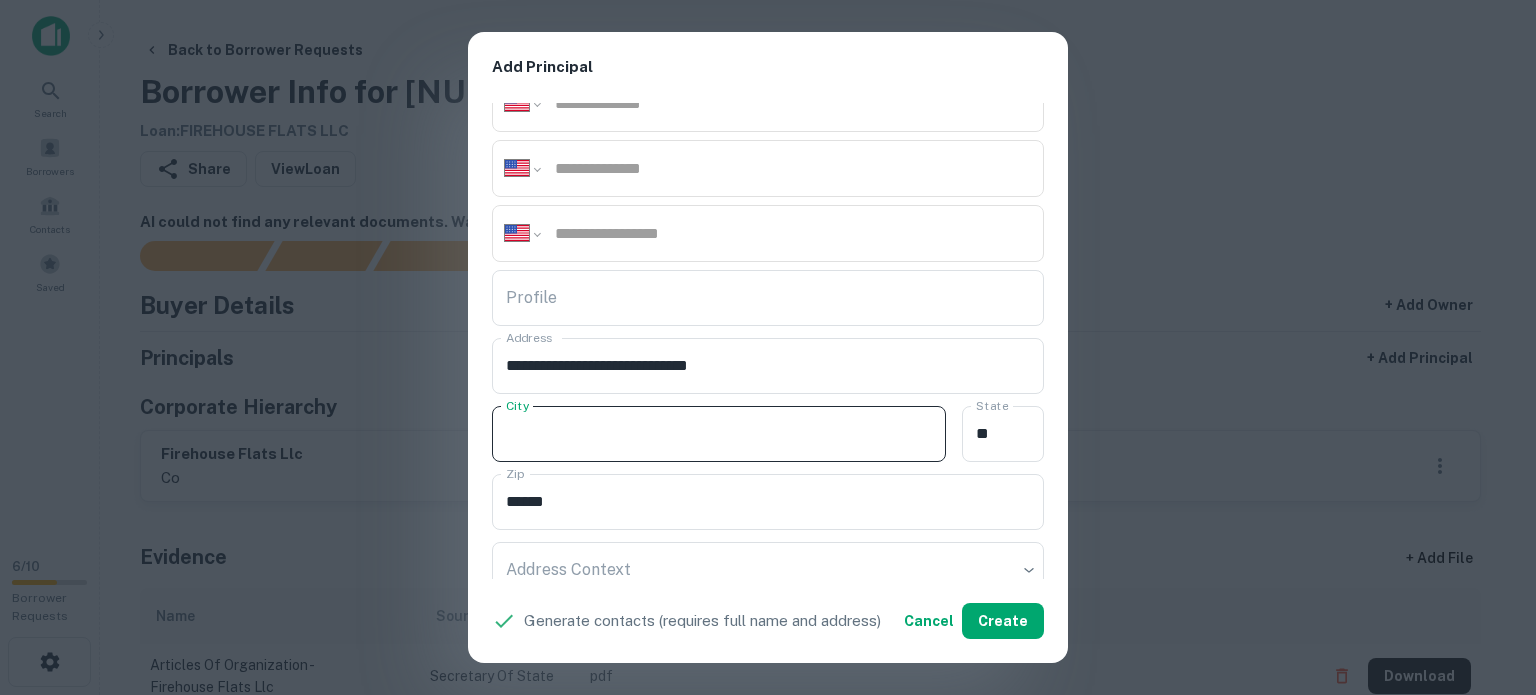paste on "********" 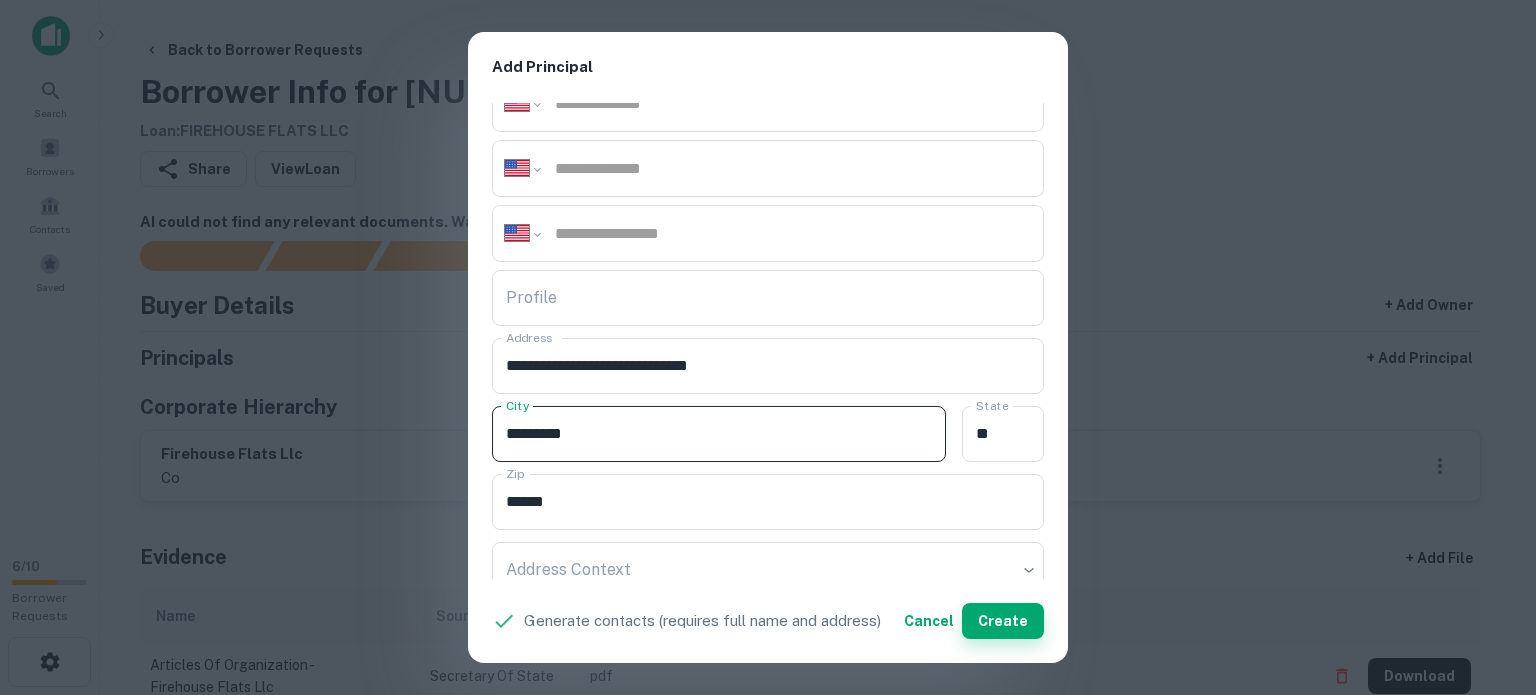 type on "********" 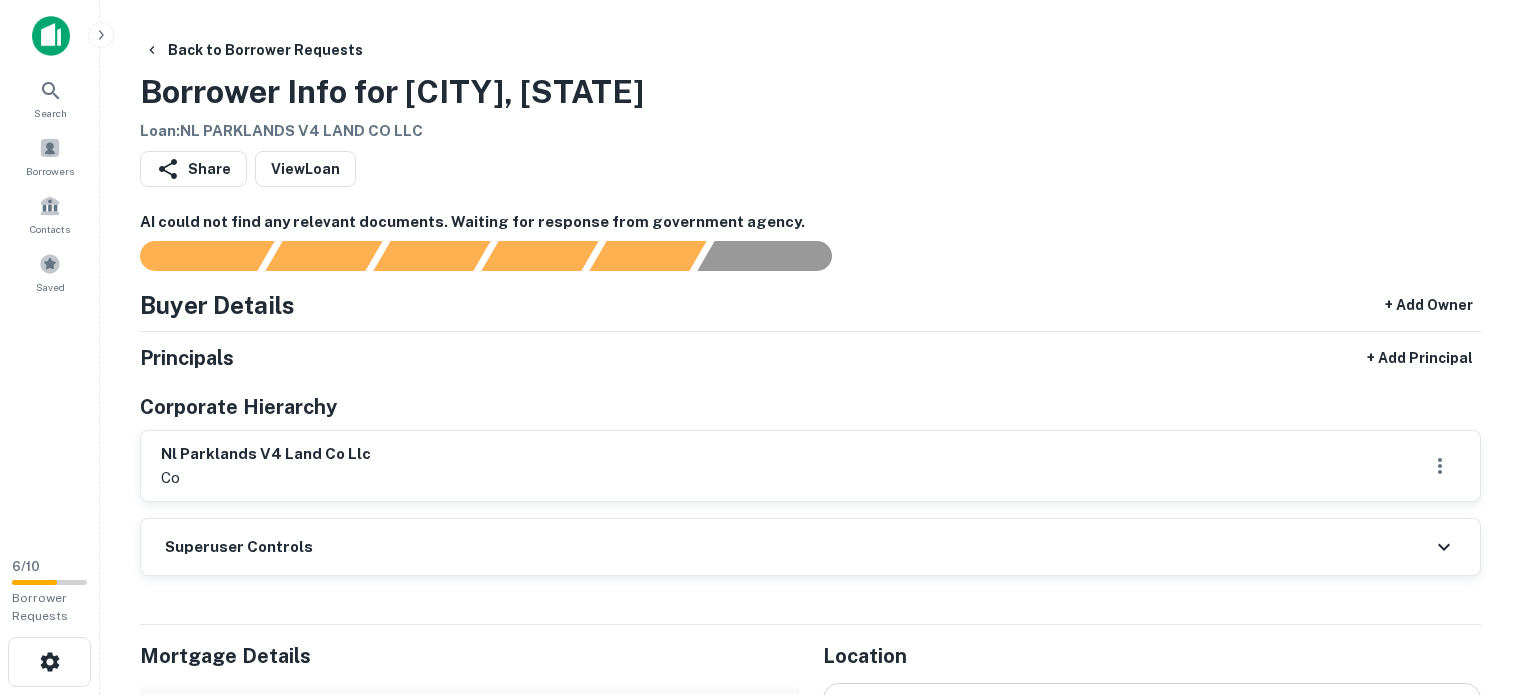 scroll, scrollTop: 0, scrollLeft: 0, axis: both 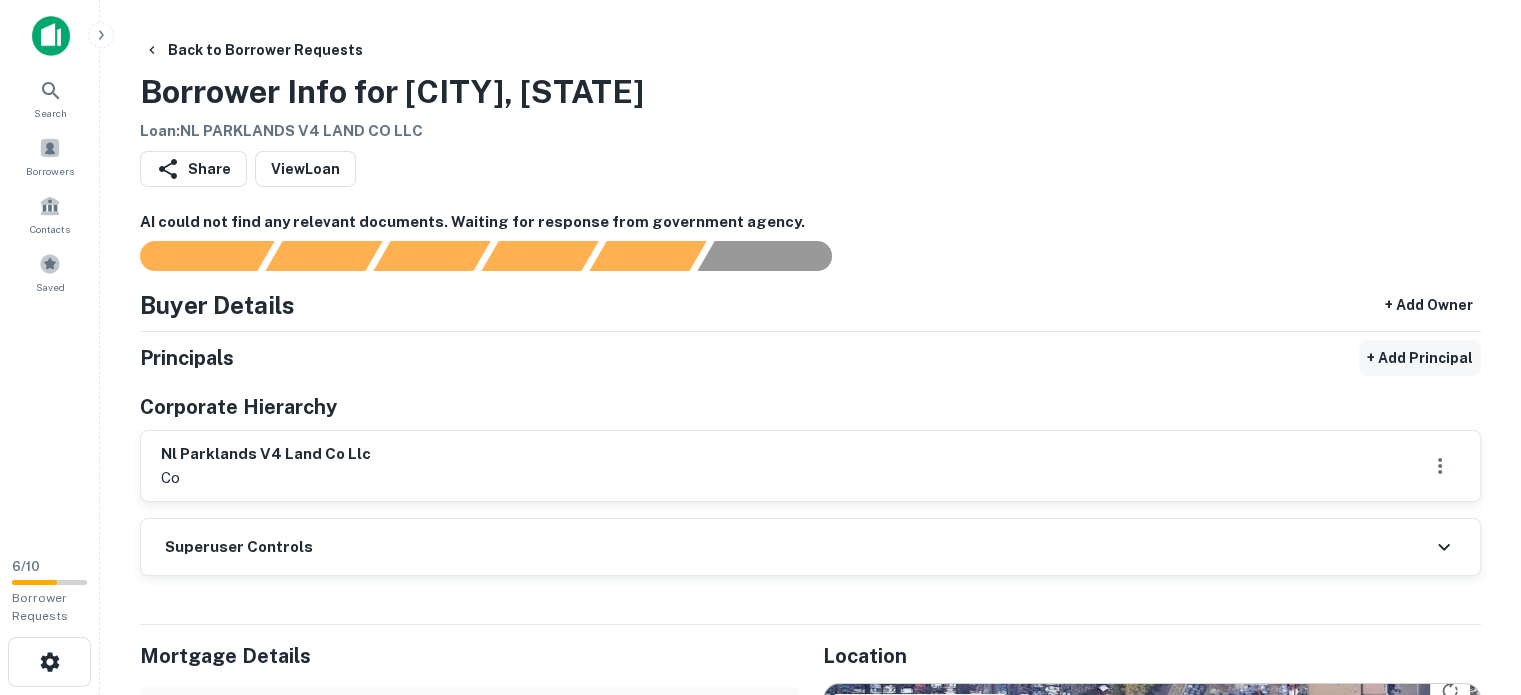 click on "+ Add Principal" at bounding box center (1420, 358) 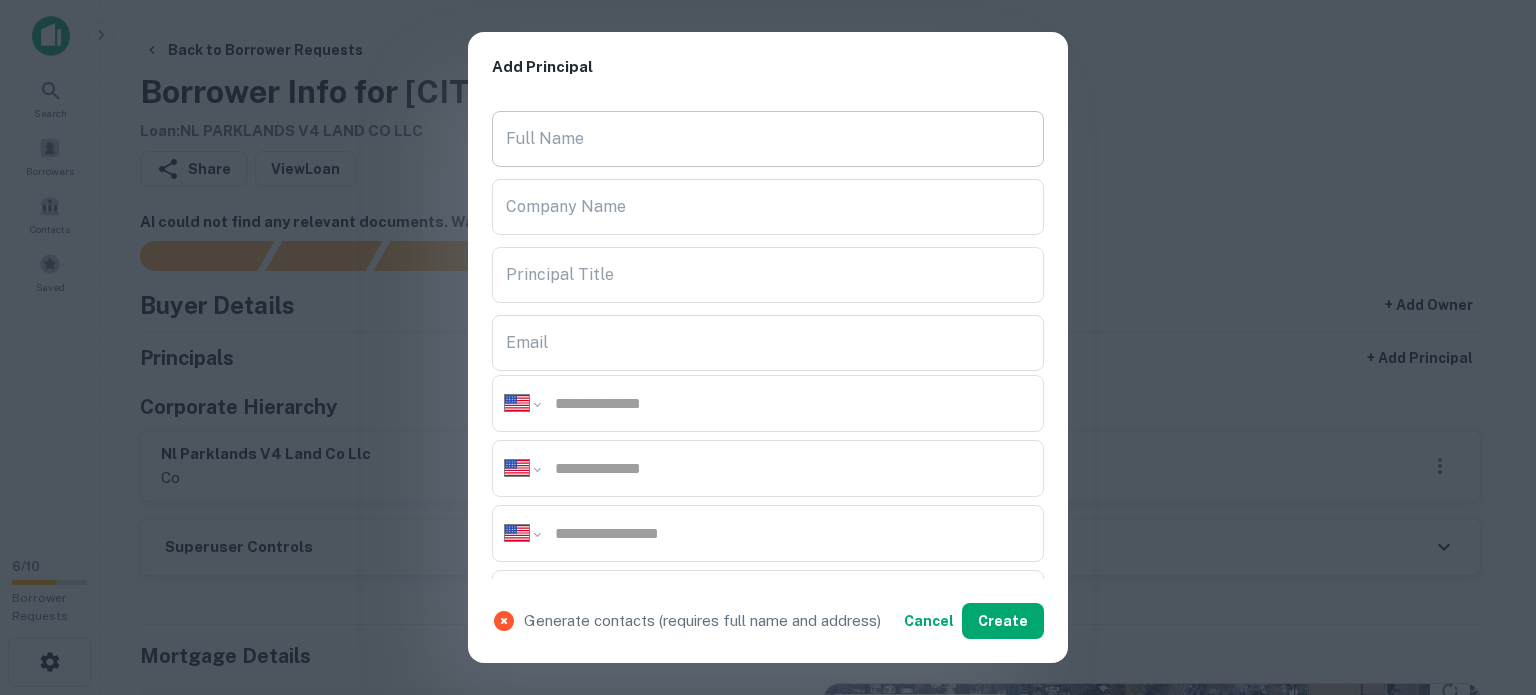 click on "Full Name" at bounding box center [768, 139] 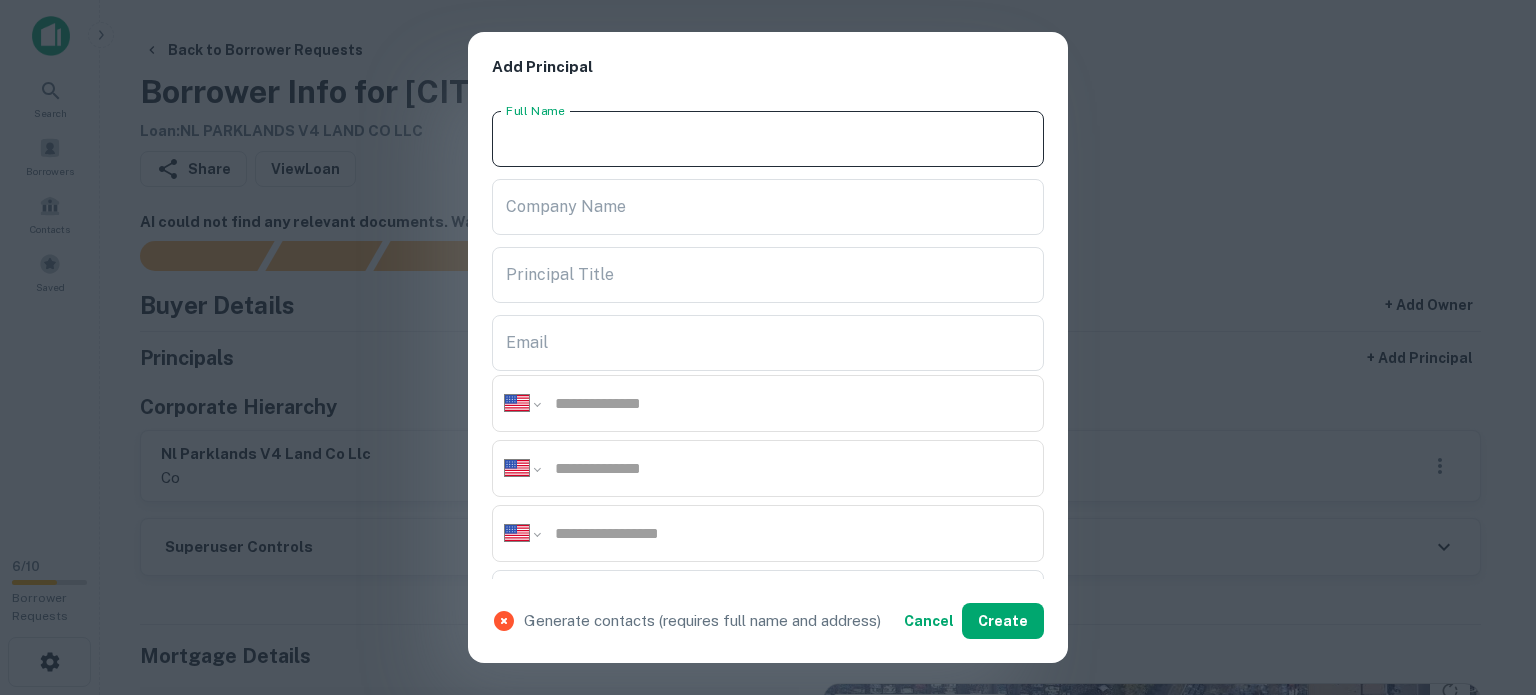paste on "**********" 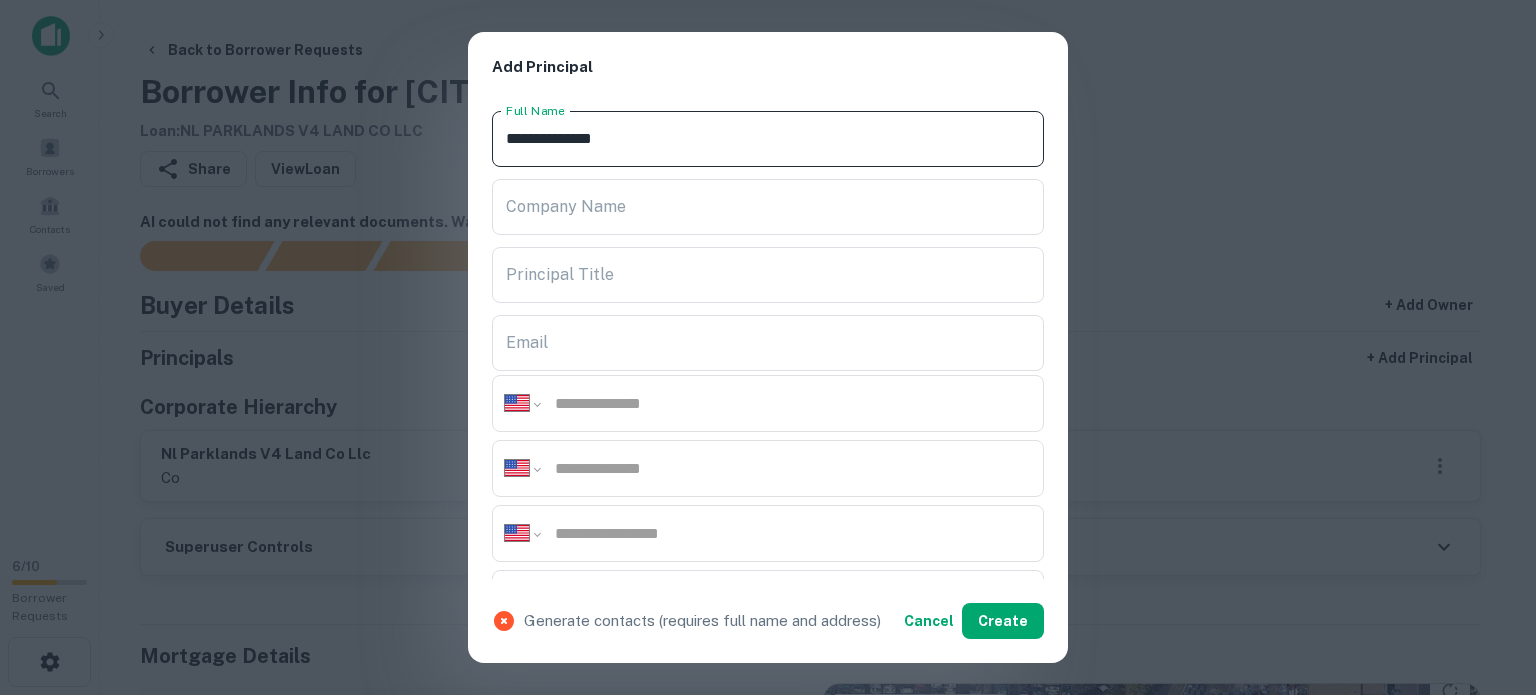 click on "**********" at bounding box center [768, 139] 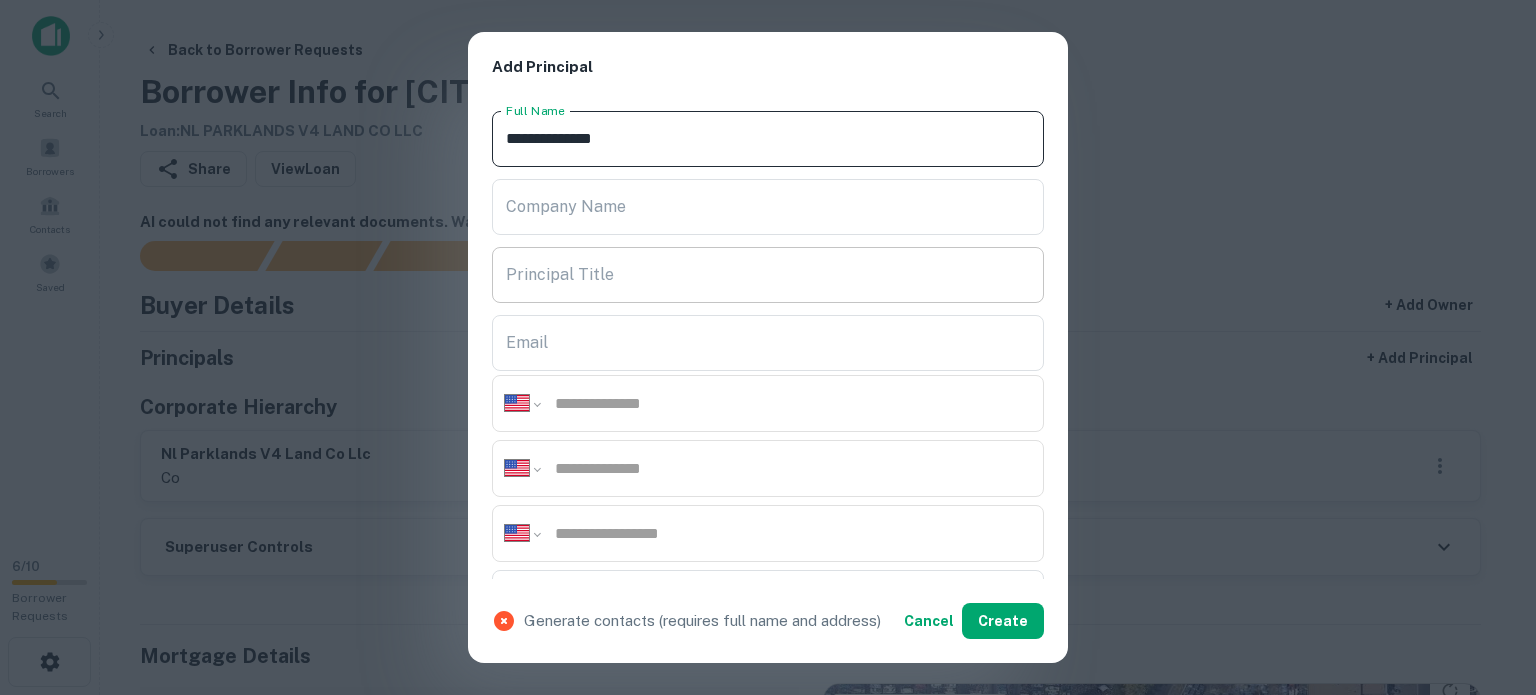 scroll, scrollTop: 300, scrollLeft: 0, axis: vertical 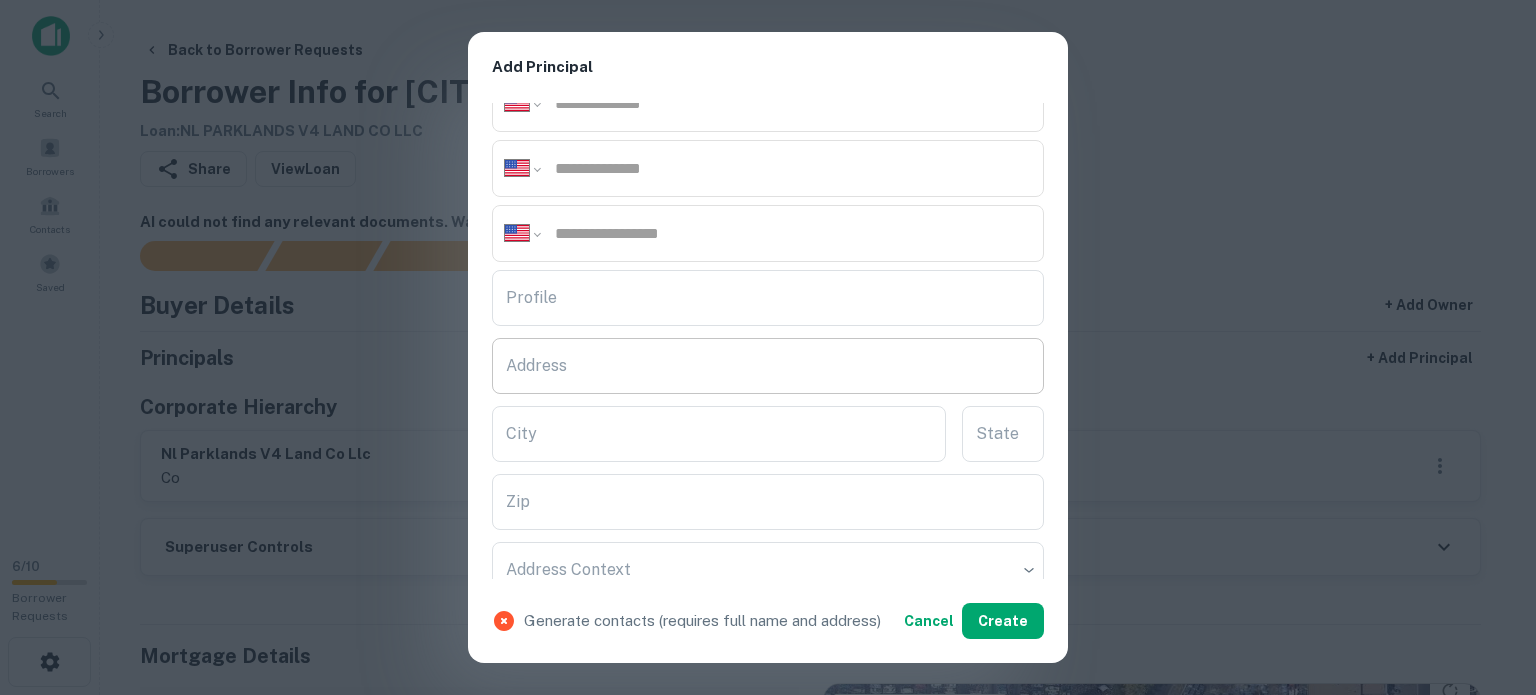 click on "Address" at bounding box center (768, 366) 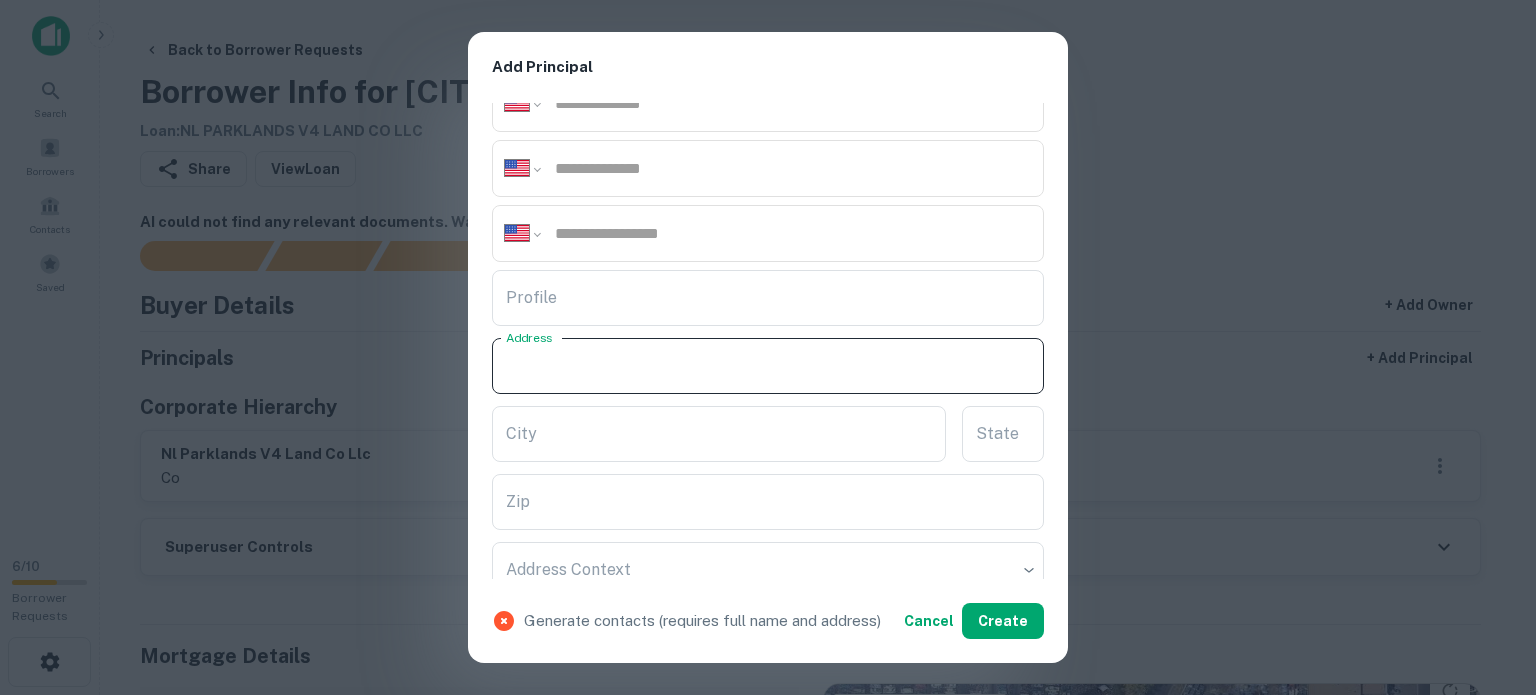 paste on "**********" 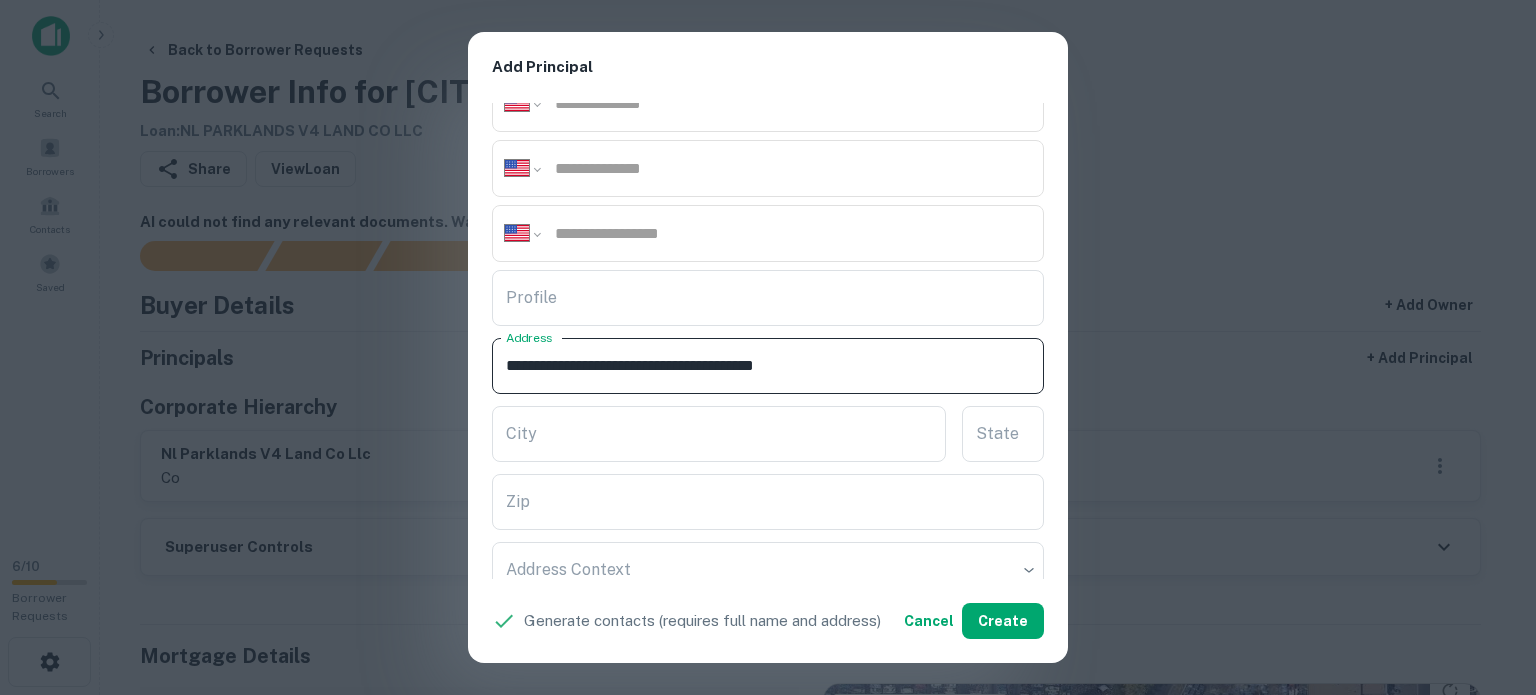 drag, startPoint x: 784, startPoint y: 369, endPoint x: 870, endPoint y: 374, distance: 86.145226 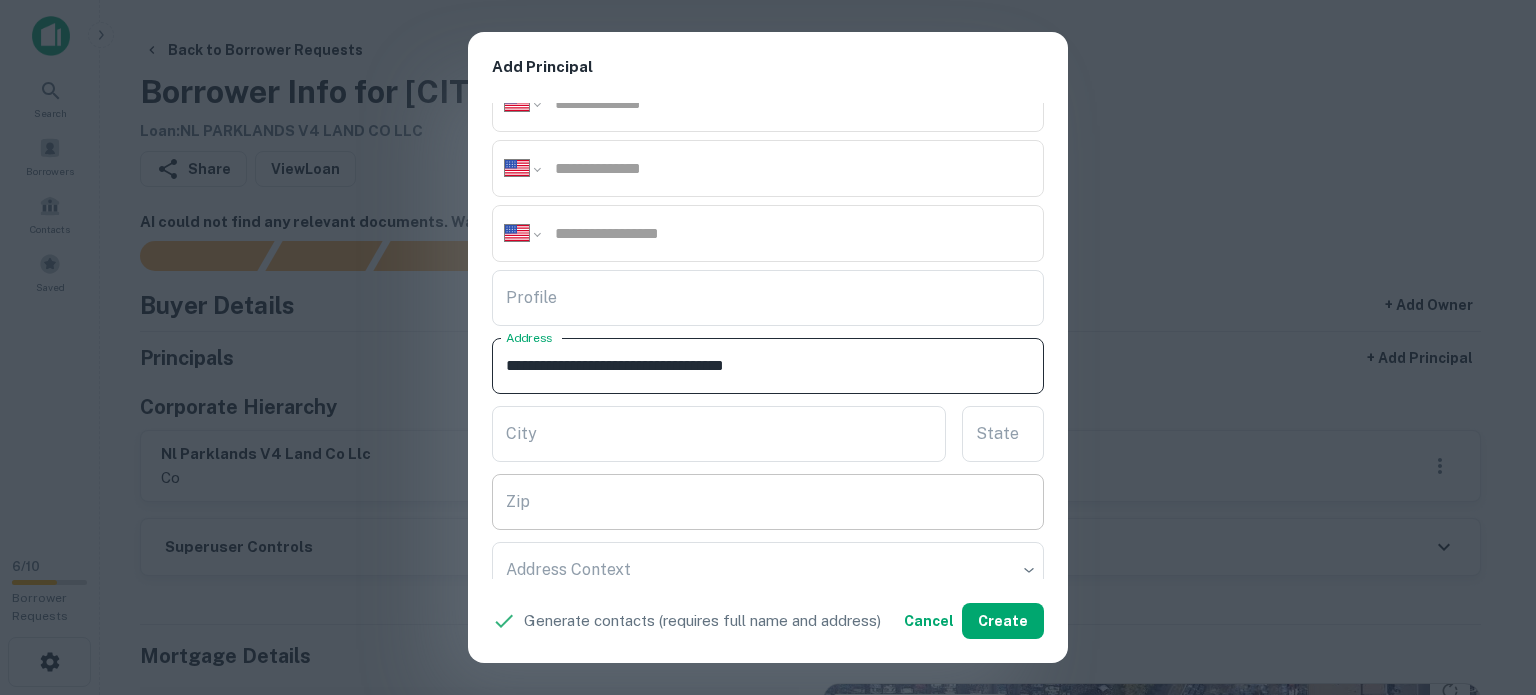 type on "**********" 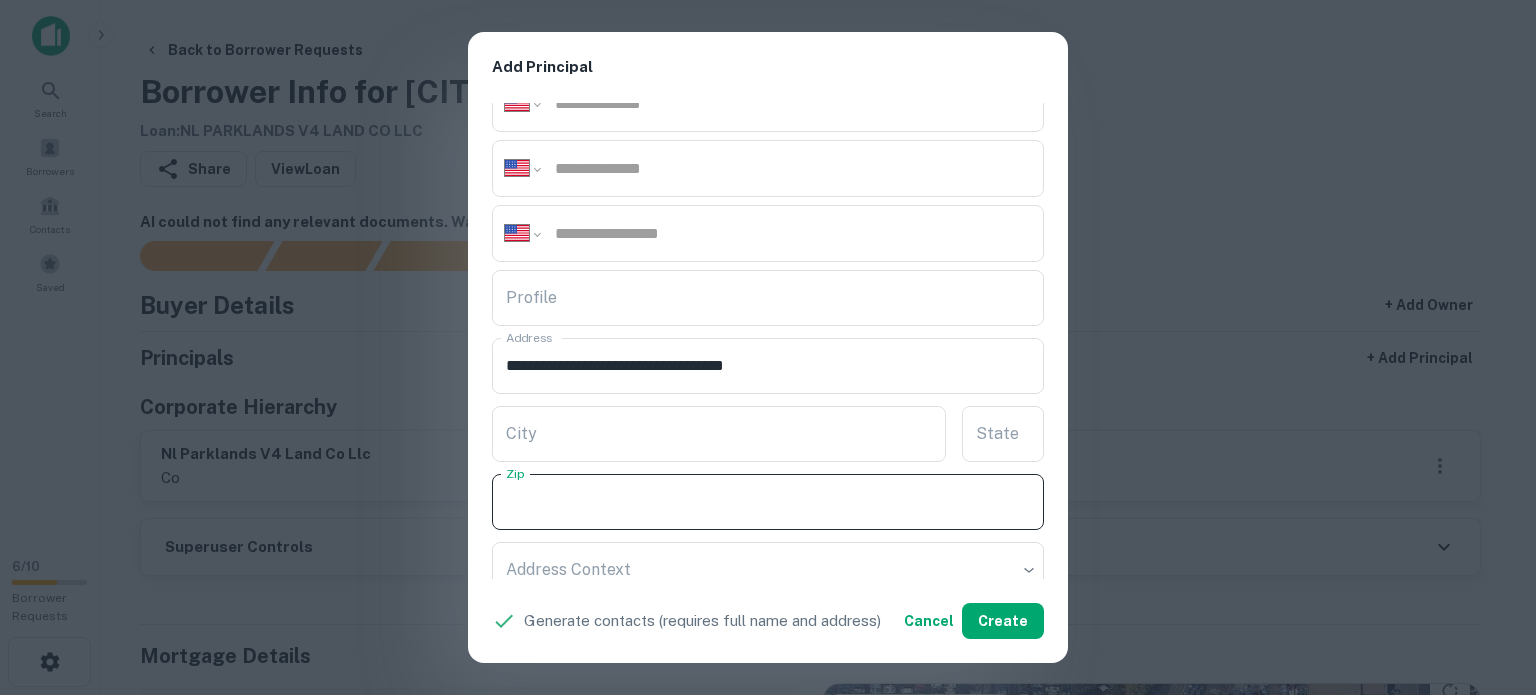 paste on "*****" 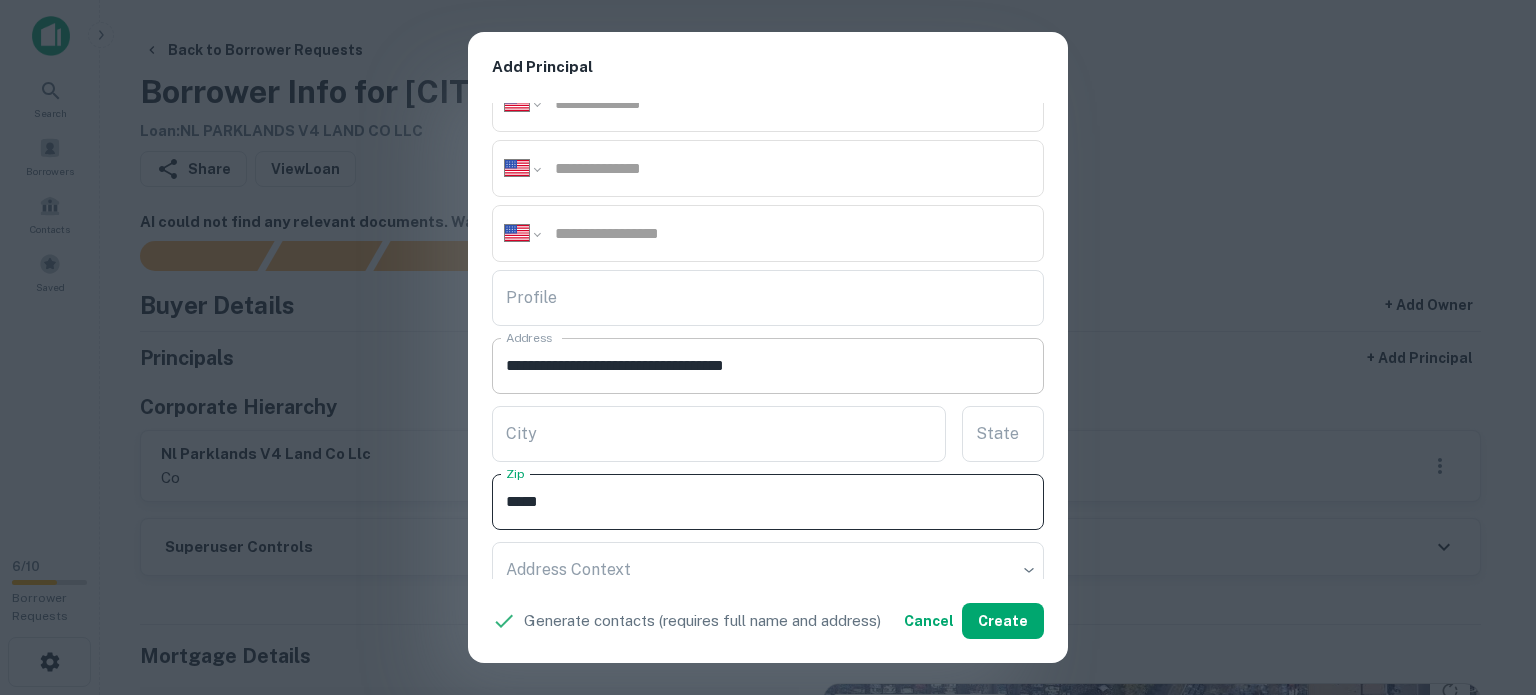 type on "*****" 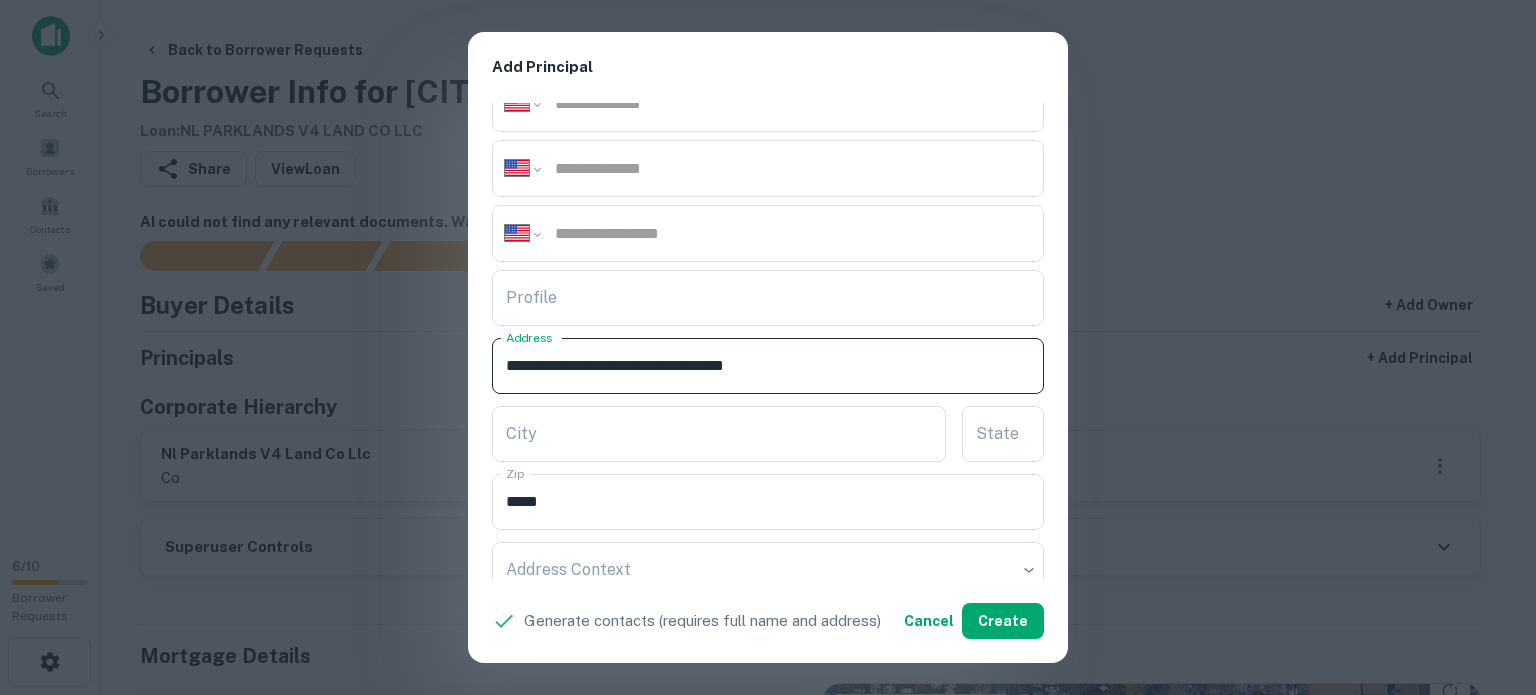 drag, startPoint x: 763, startPoint y: 351, endPoint x: 824, endPoint y: 383, distance: 68.88396 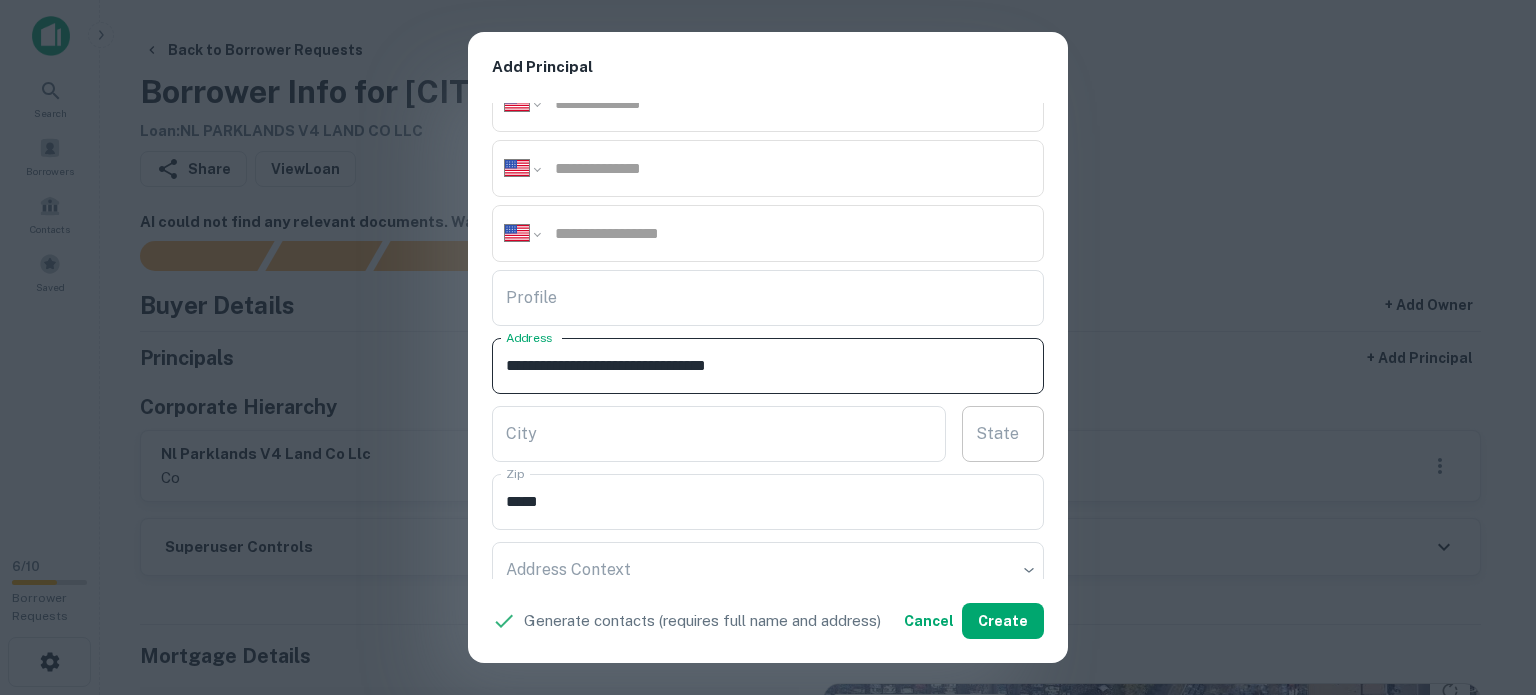 type on "**********" 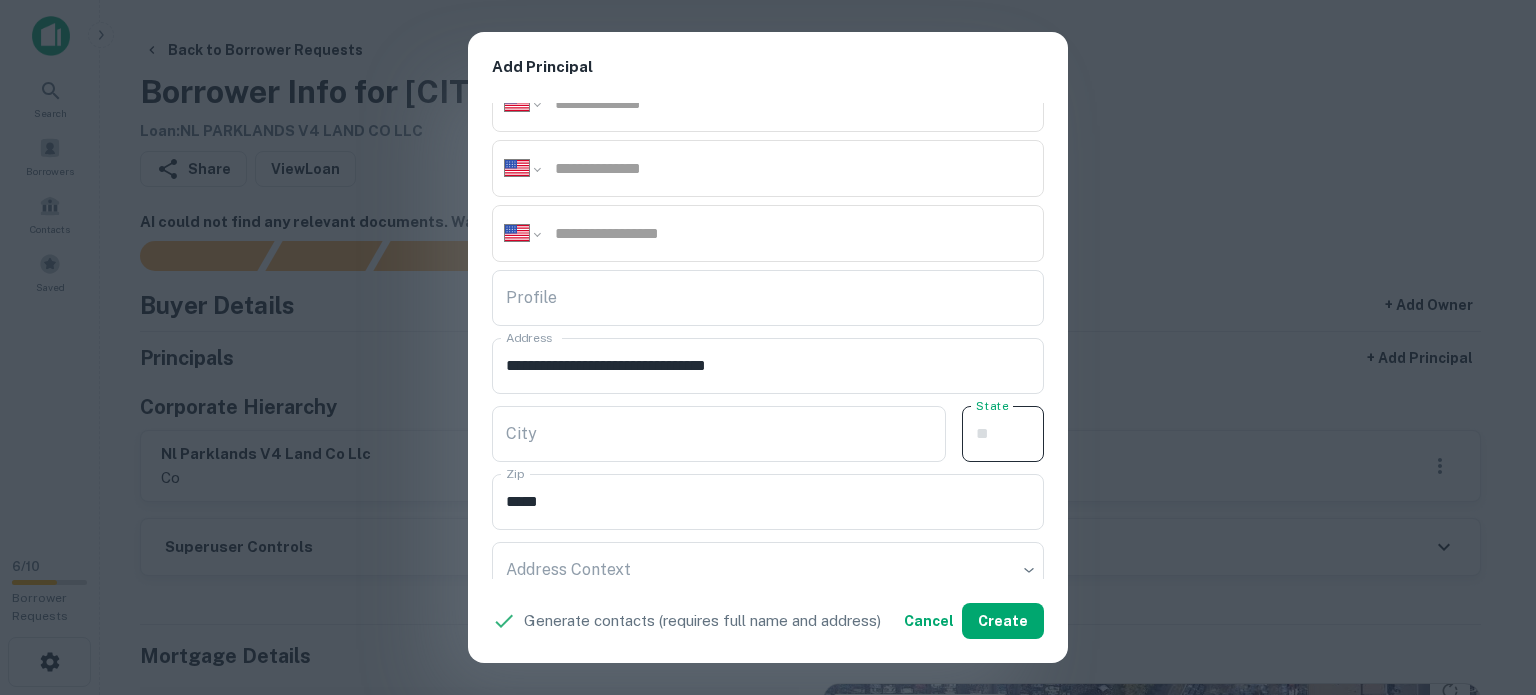 paste on "**" 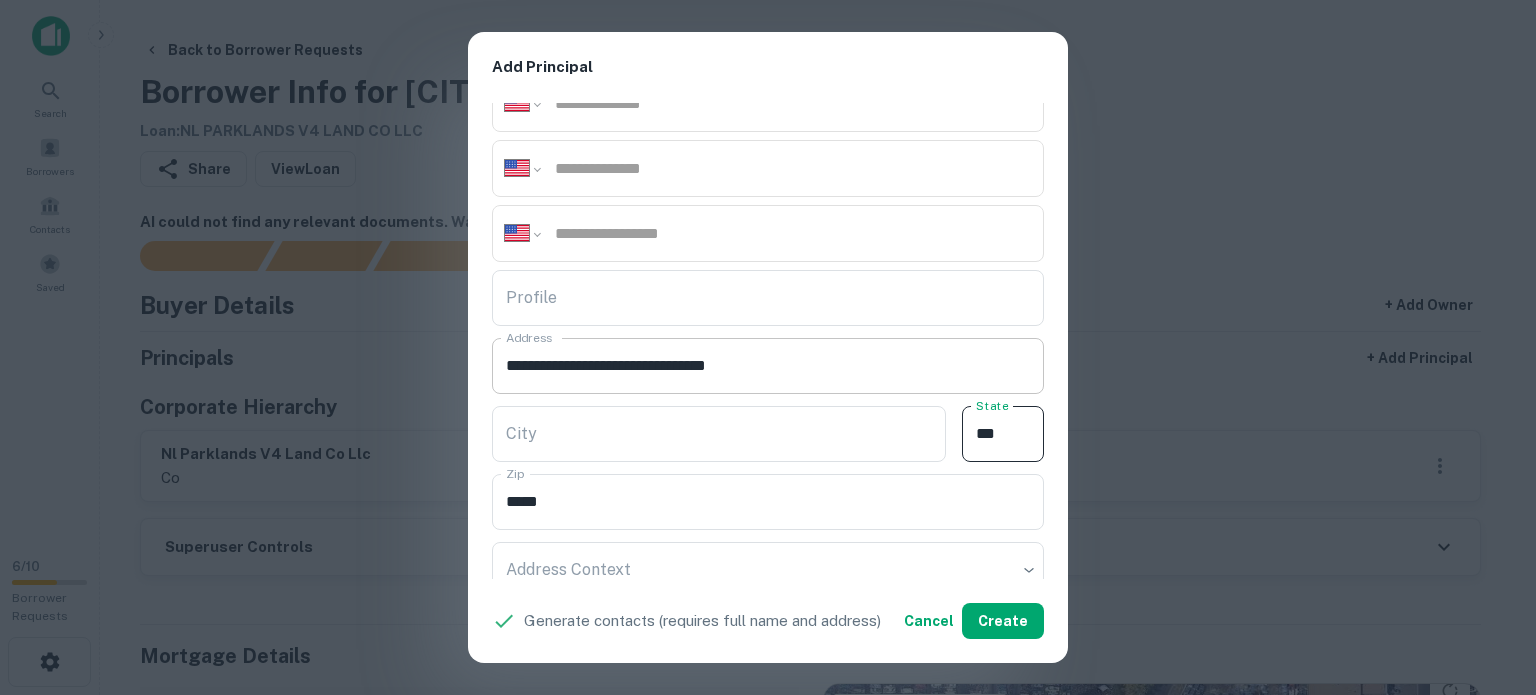 type on "**" 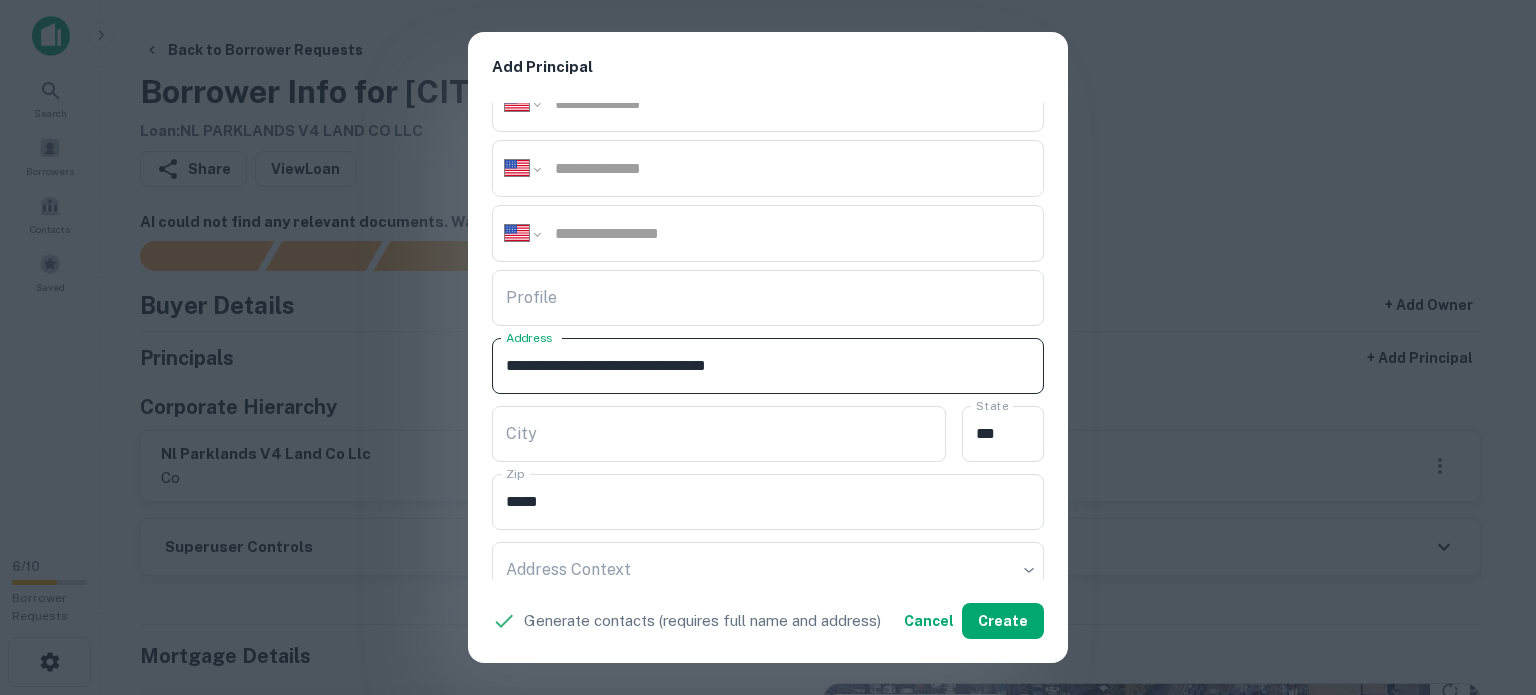 drag, startPoint x: 704, startPoint y: 363, endPoint x: 766, endPoint y: 377, distance: 63.560993 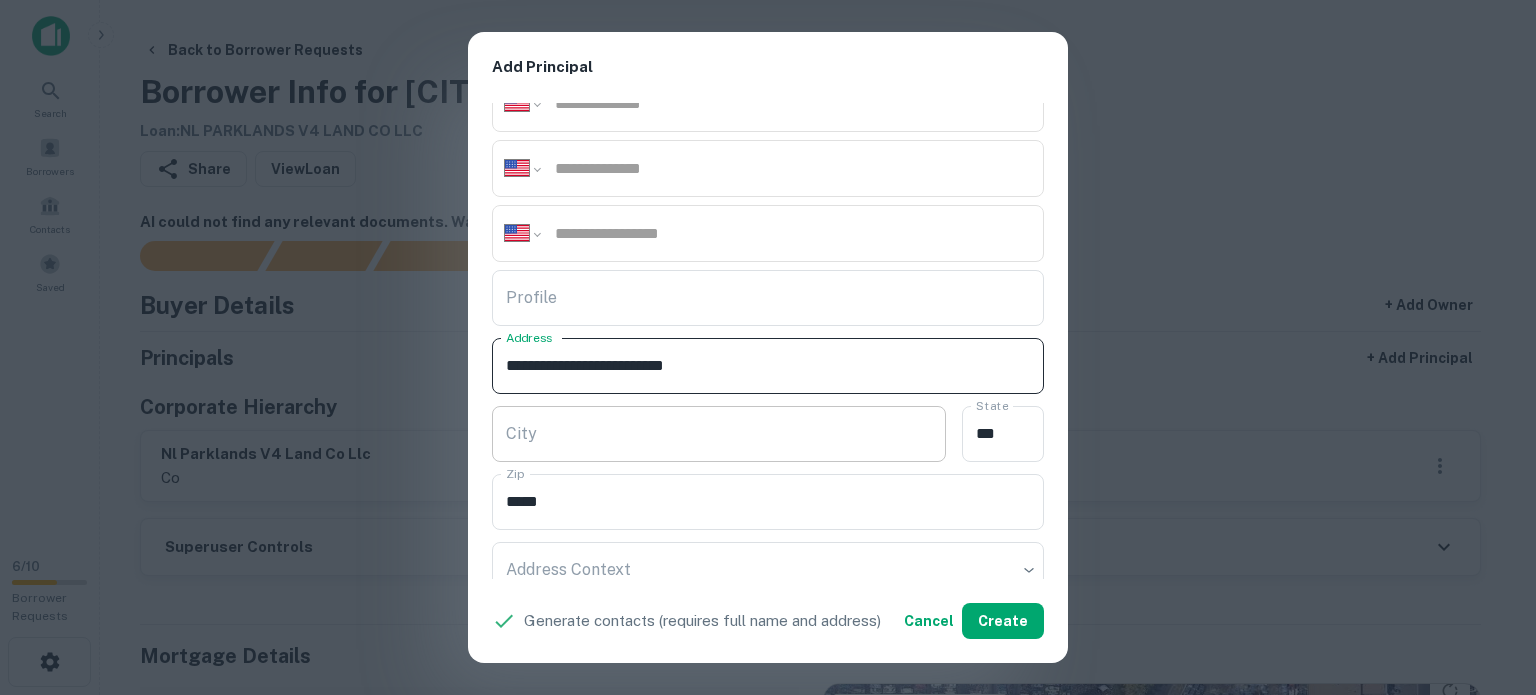 type on "**********" 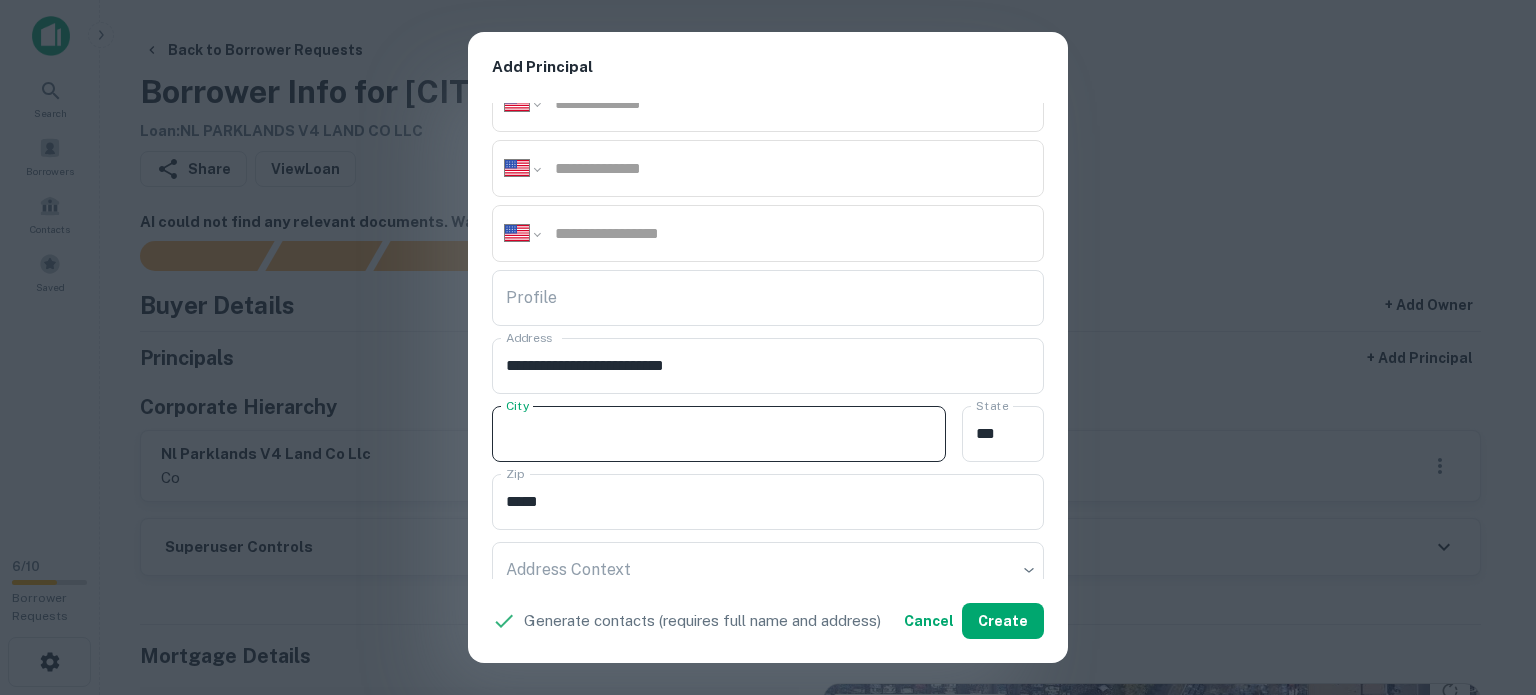 paste on "******" 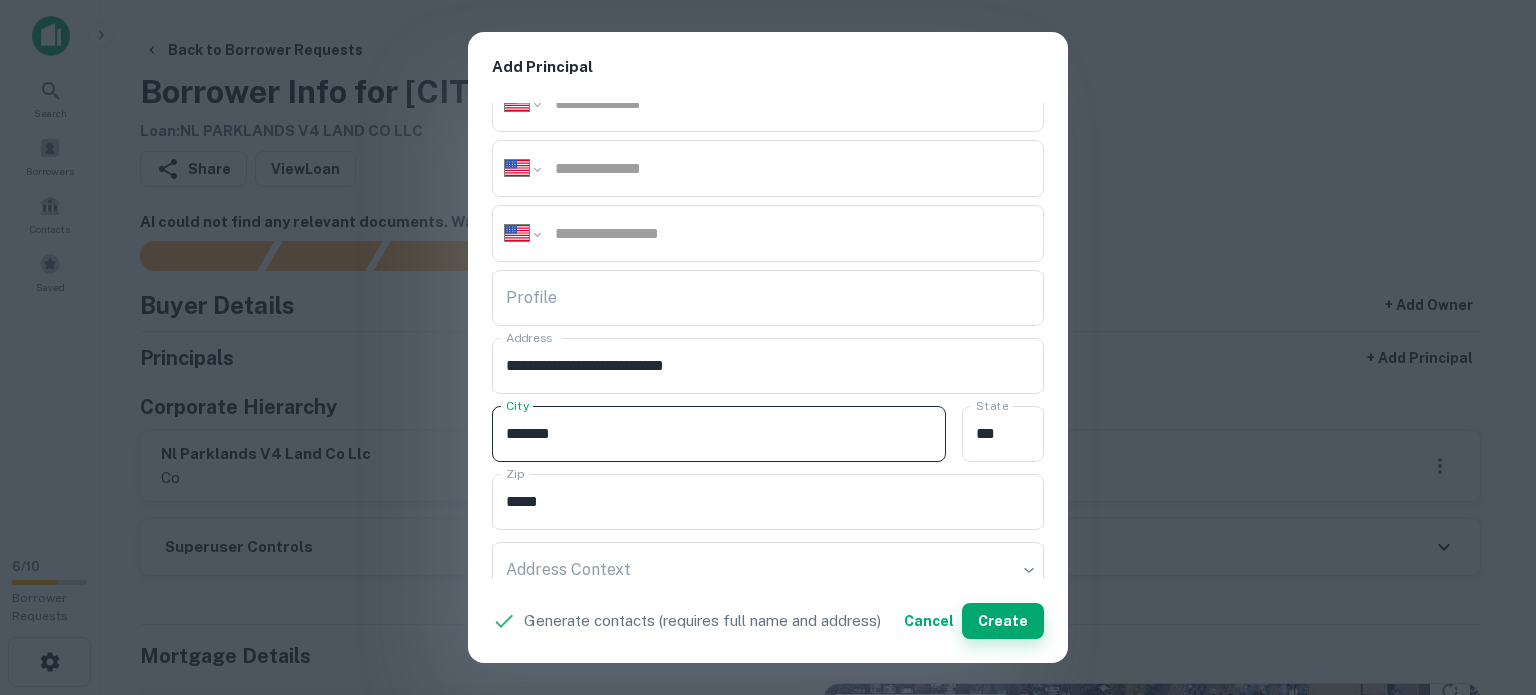 type on "******" 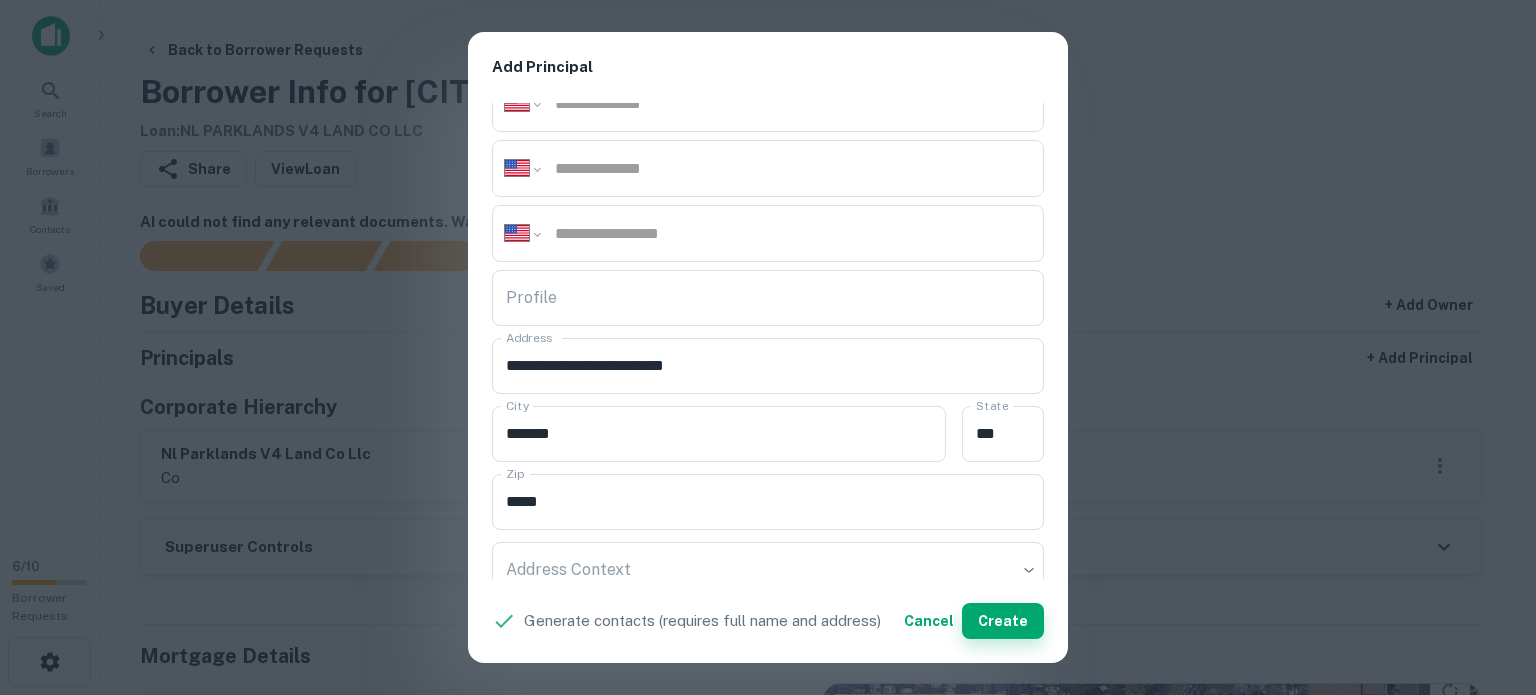 click on "Create" at bounding box center (1003, 621) 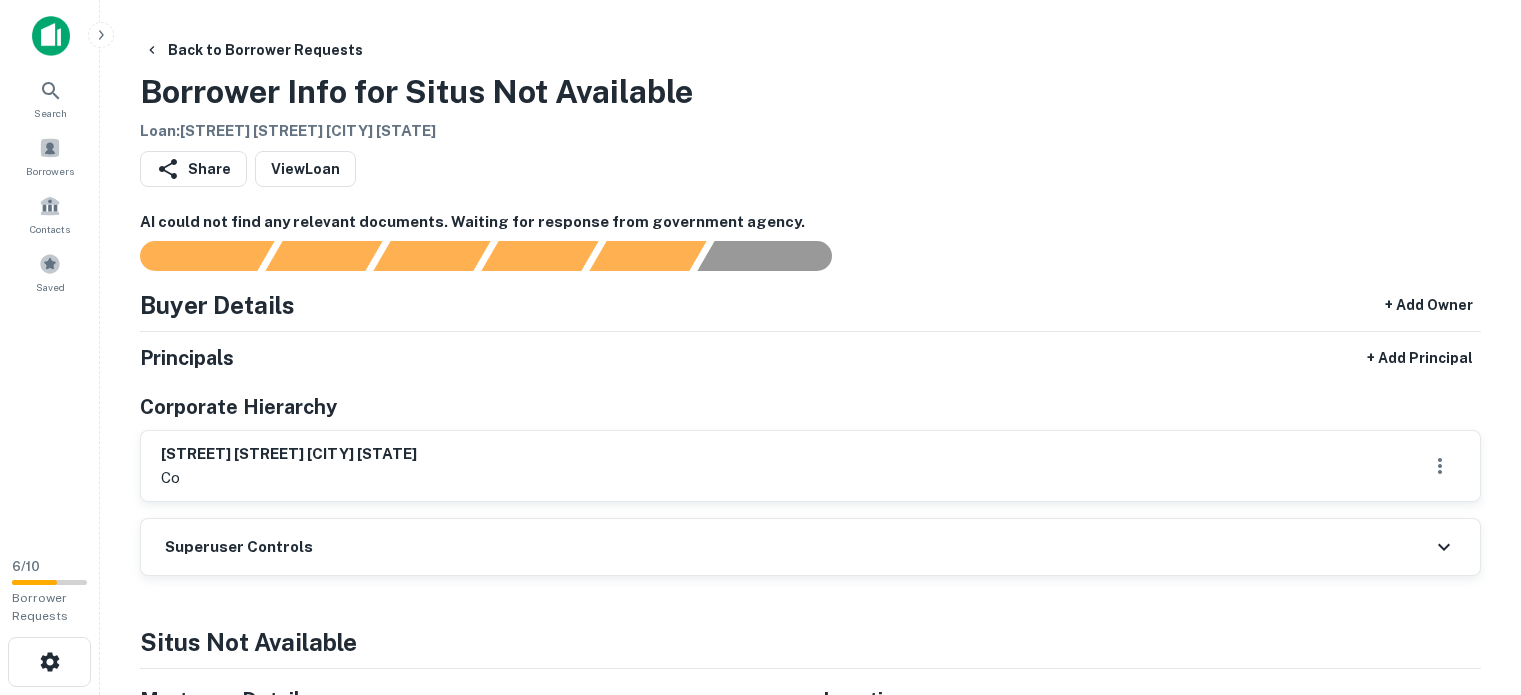 scroll, scrollTop: 0, scrollLeft: 0, axis: both 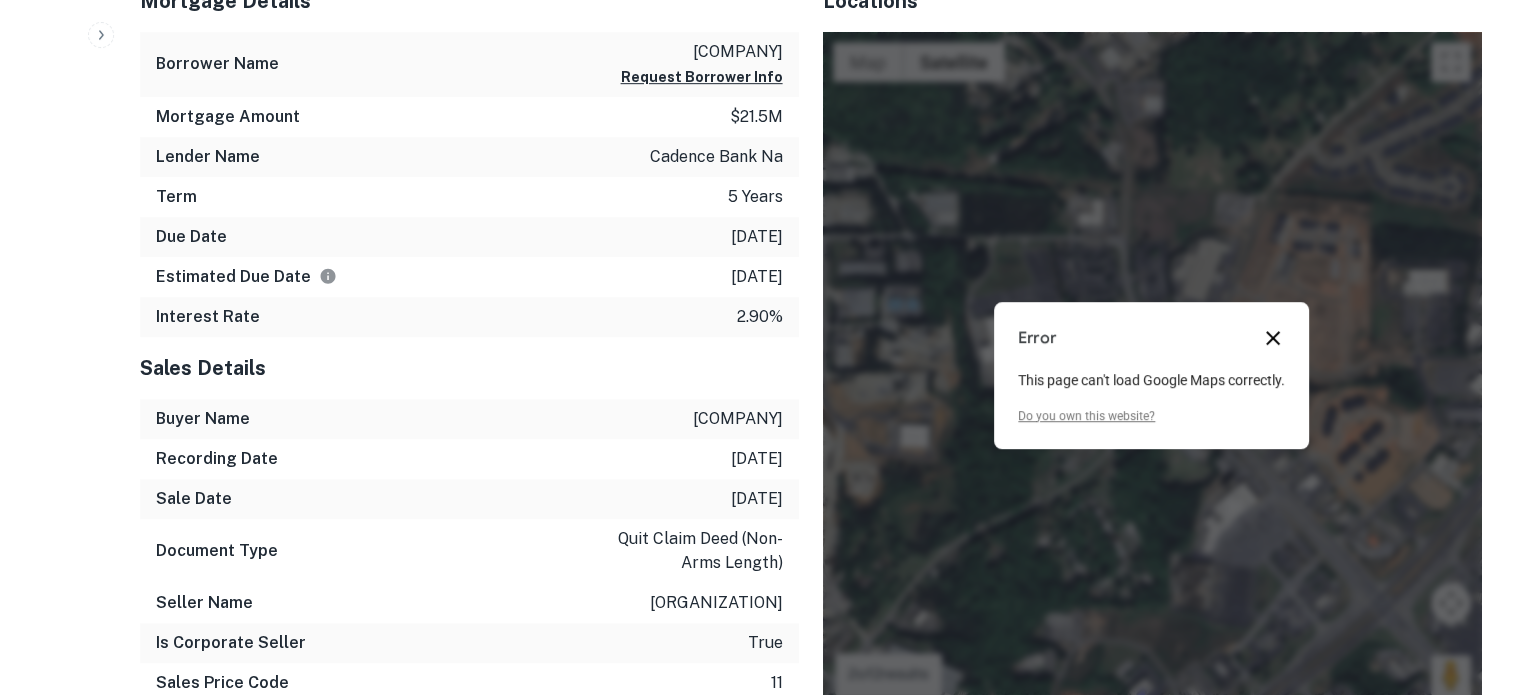 click at bounding box center (1273, 338) 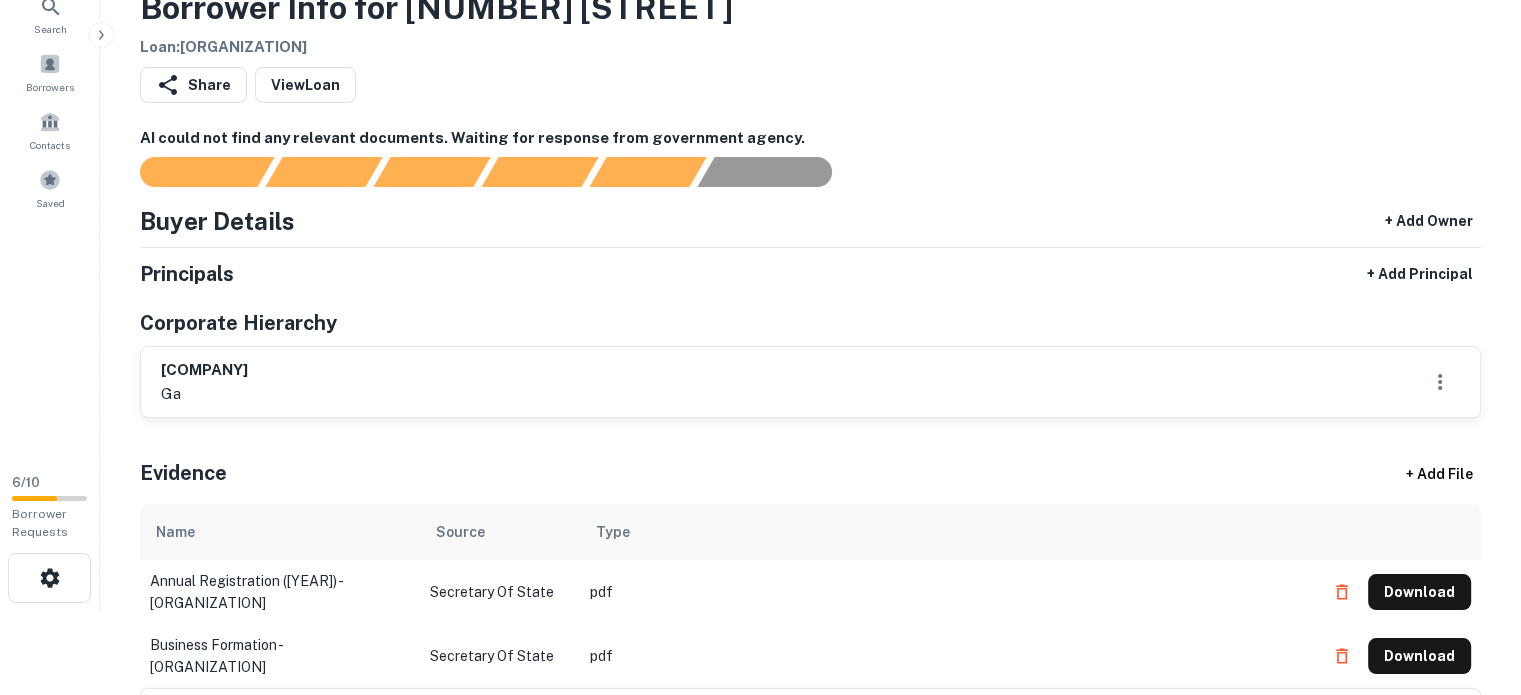 scroll, scrollTop: 0, scrollLeft: 0, axis: both 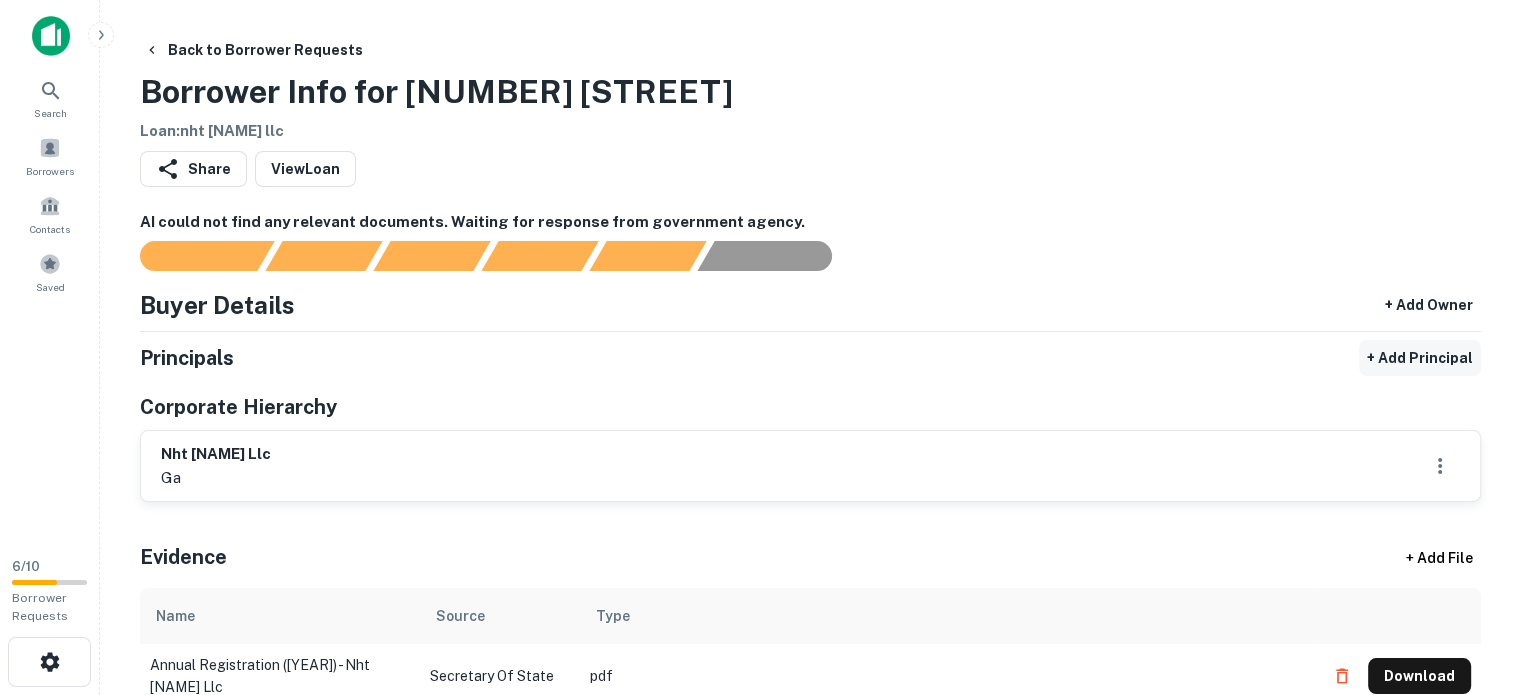 click on "+ Add Principal" at bounding box center (1420, 358) 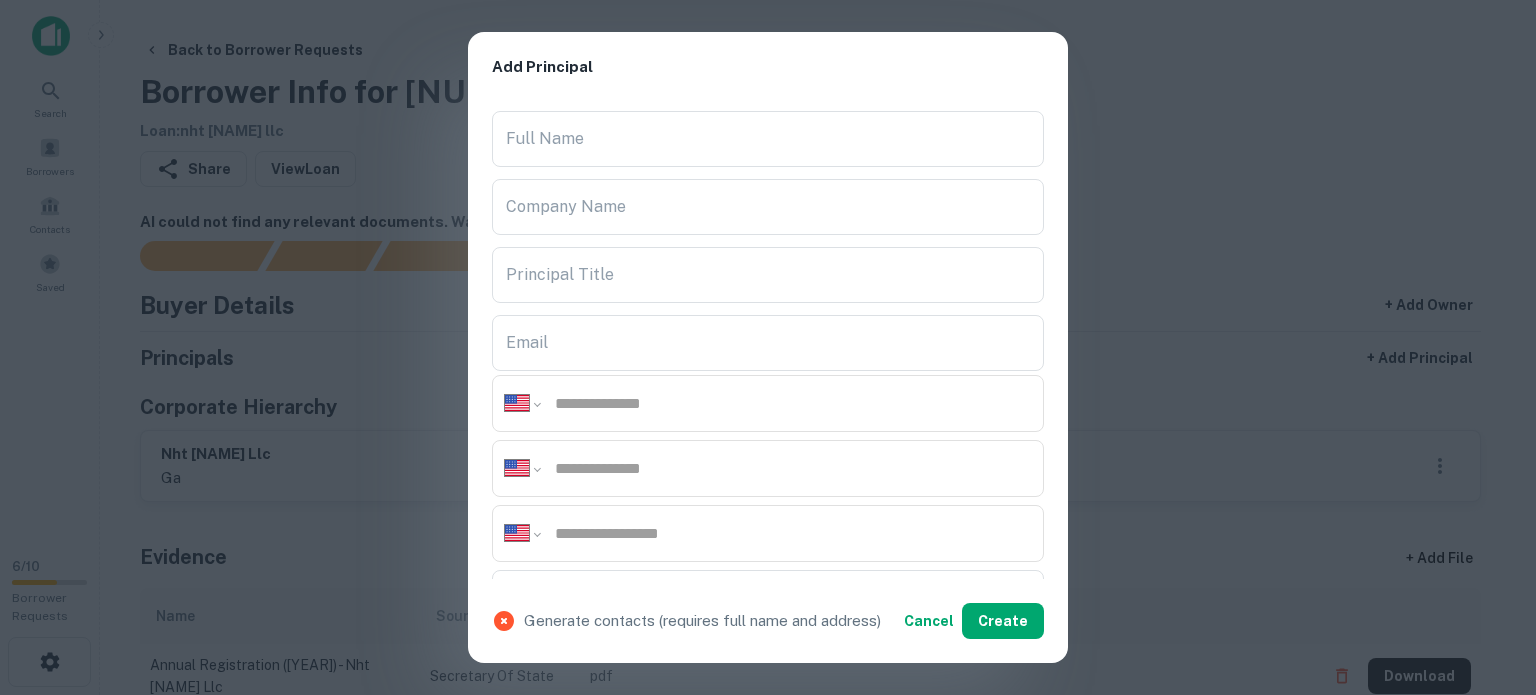 click on "Add Principal" at bounding box center (768, 67) 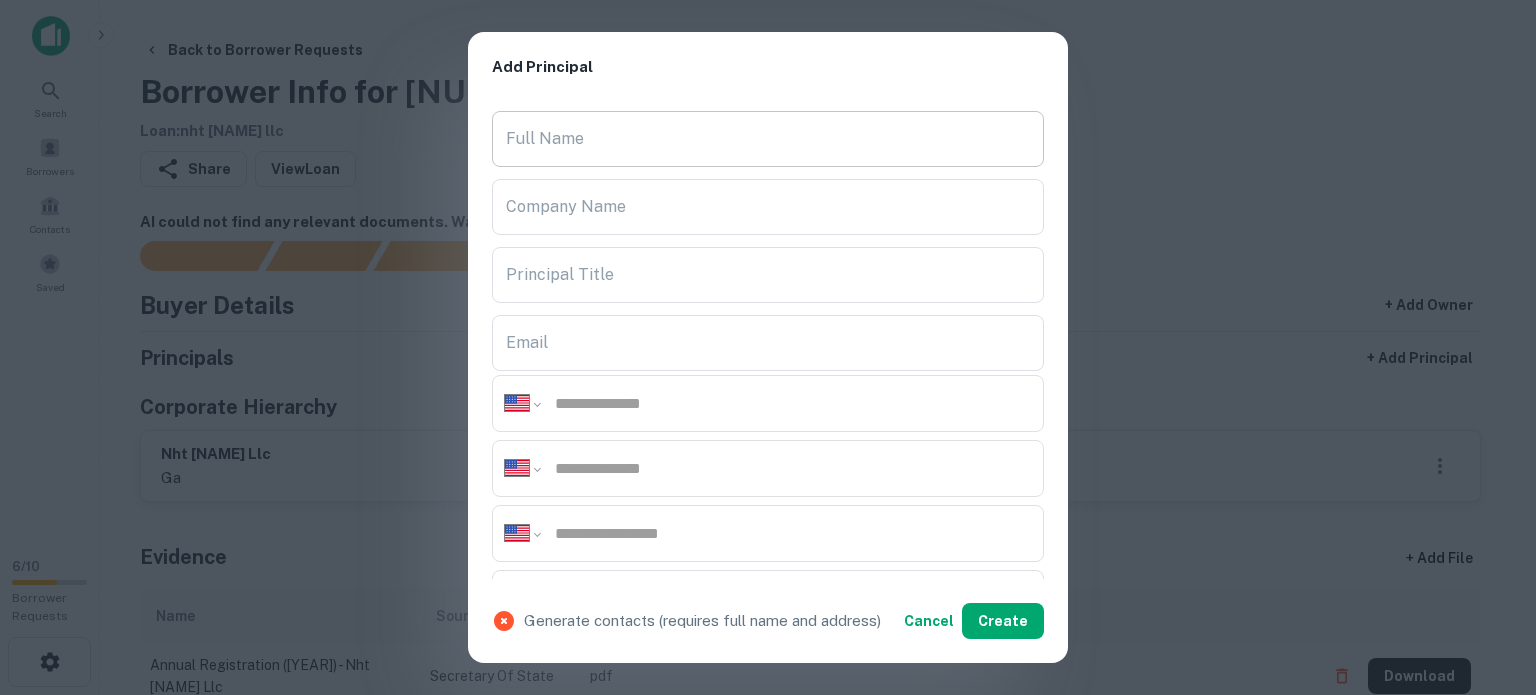 click on "Full Name" at bounding box center (768, 139) 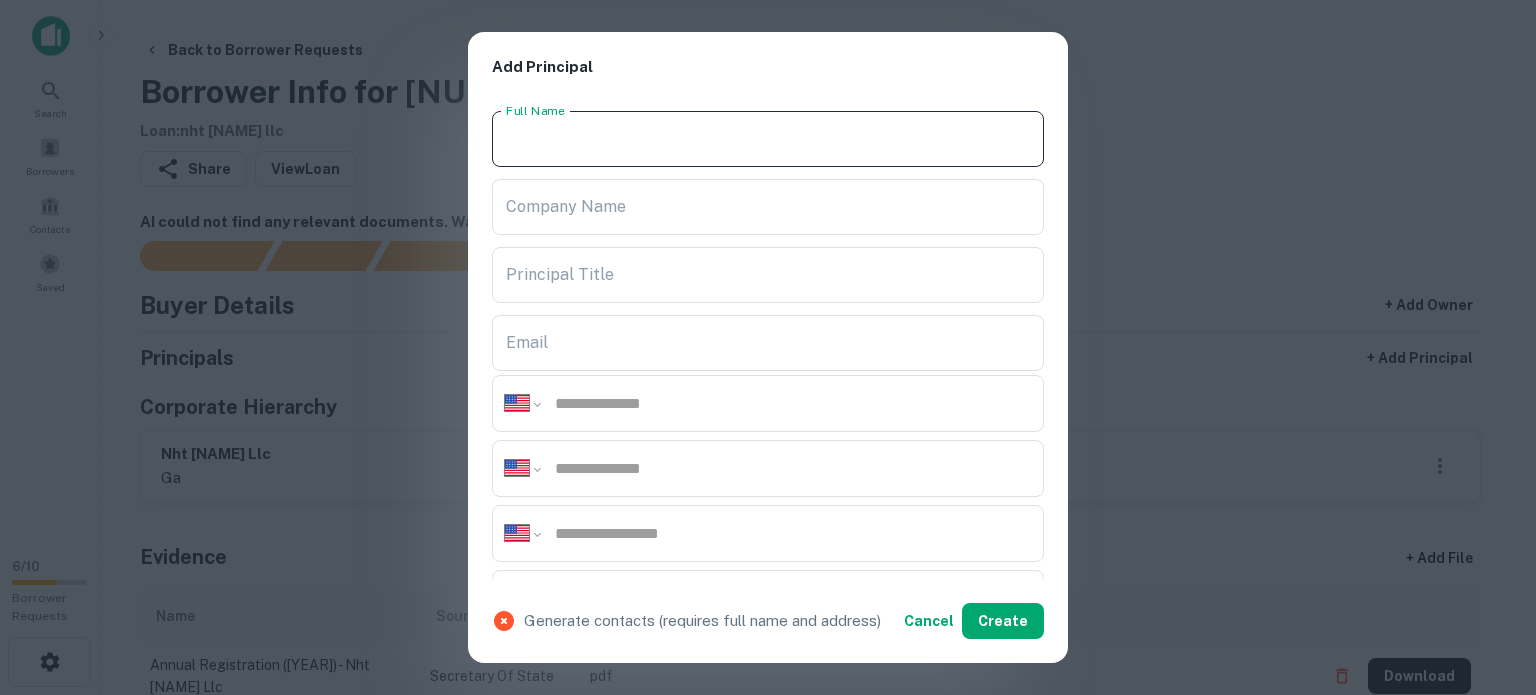 paste on "**********" 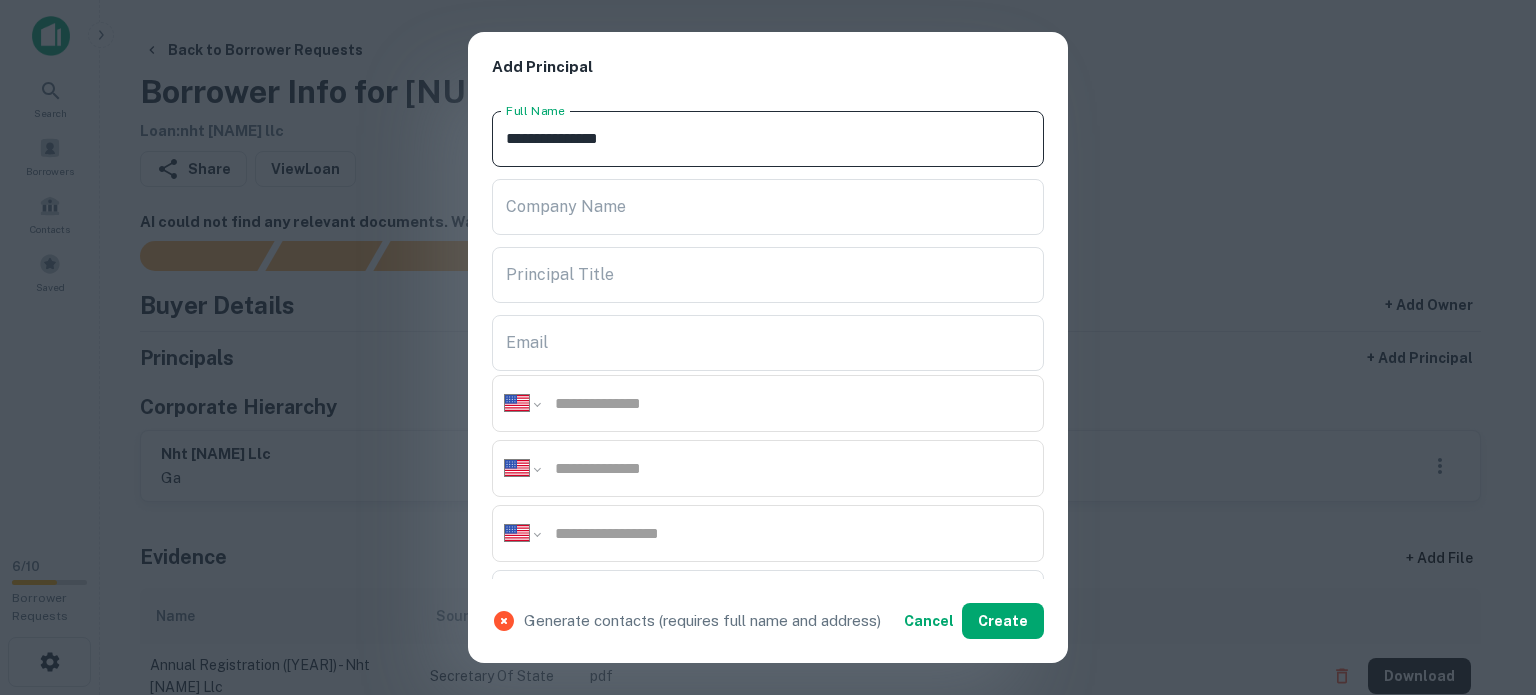 type on "**********" 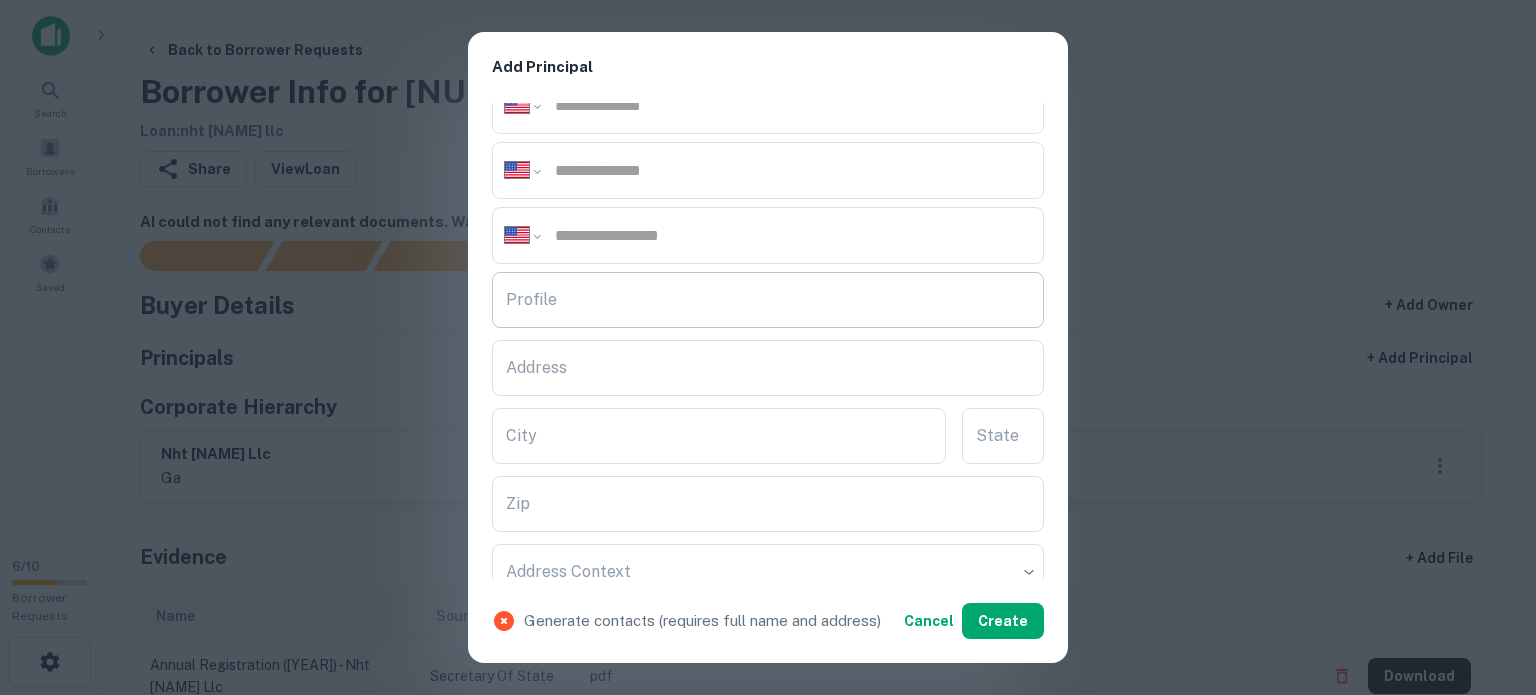 scroll, scrollTop: 300, scrollLeft: 0, axis: vertical 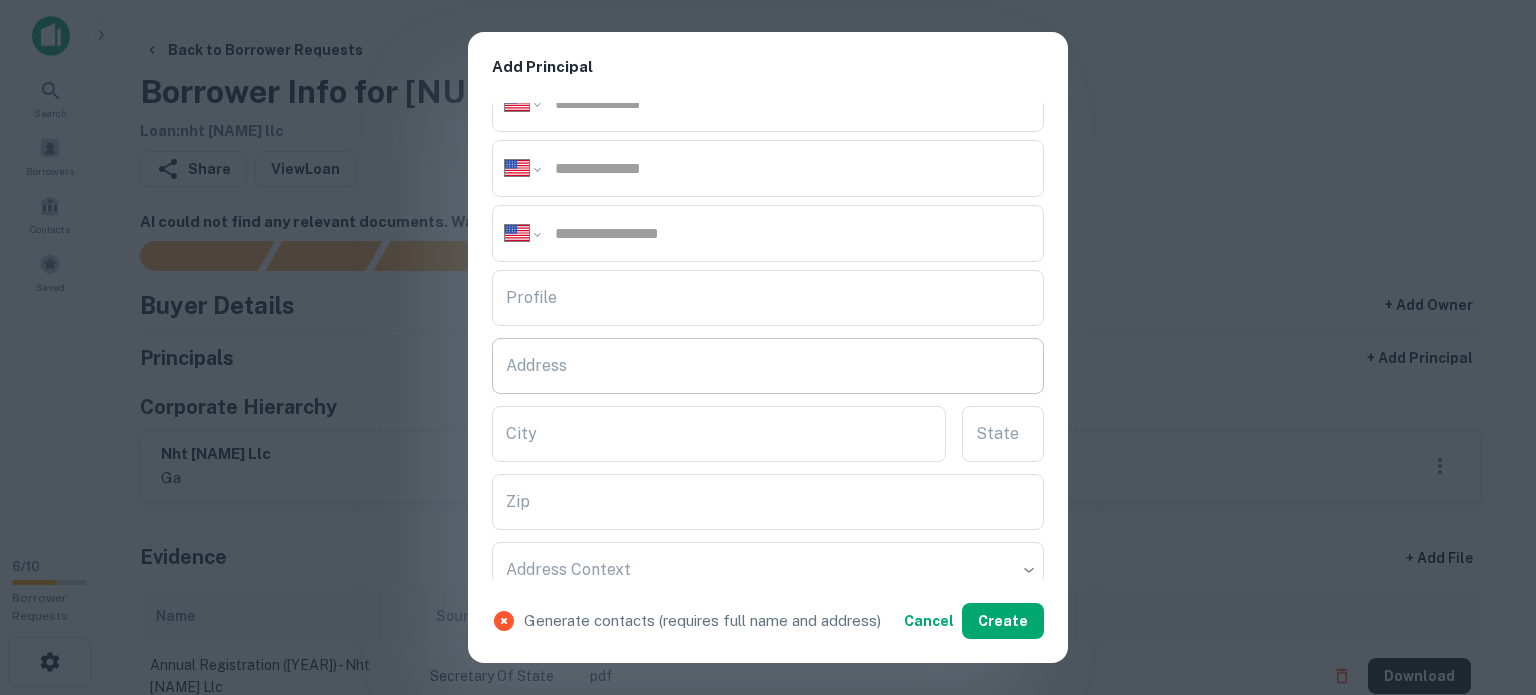 click on "Address" at bounding box center (768, 366) 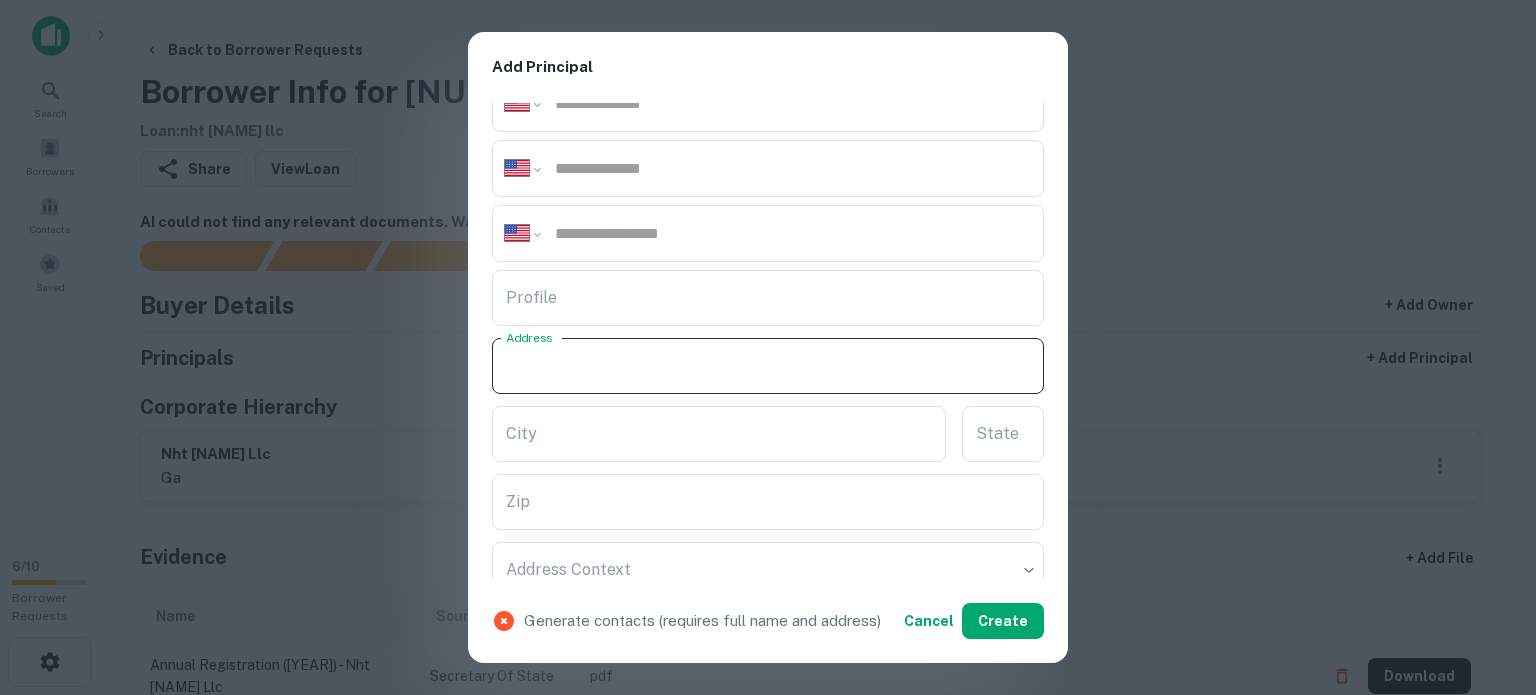 paste on "**********" 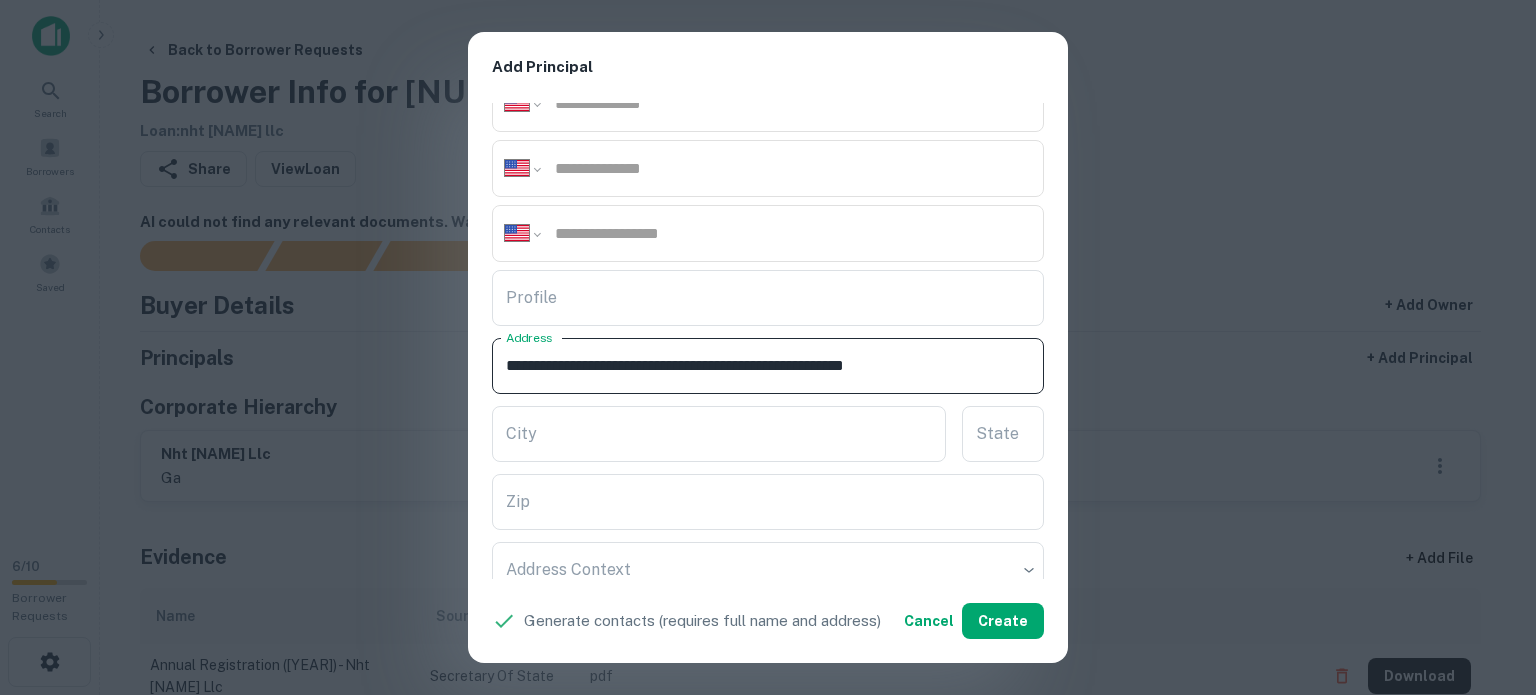 drag, startPoint x: 884, startPoint y: 362, endPoint x: 935, endPoint y: 371, distance: 51.78803 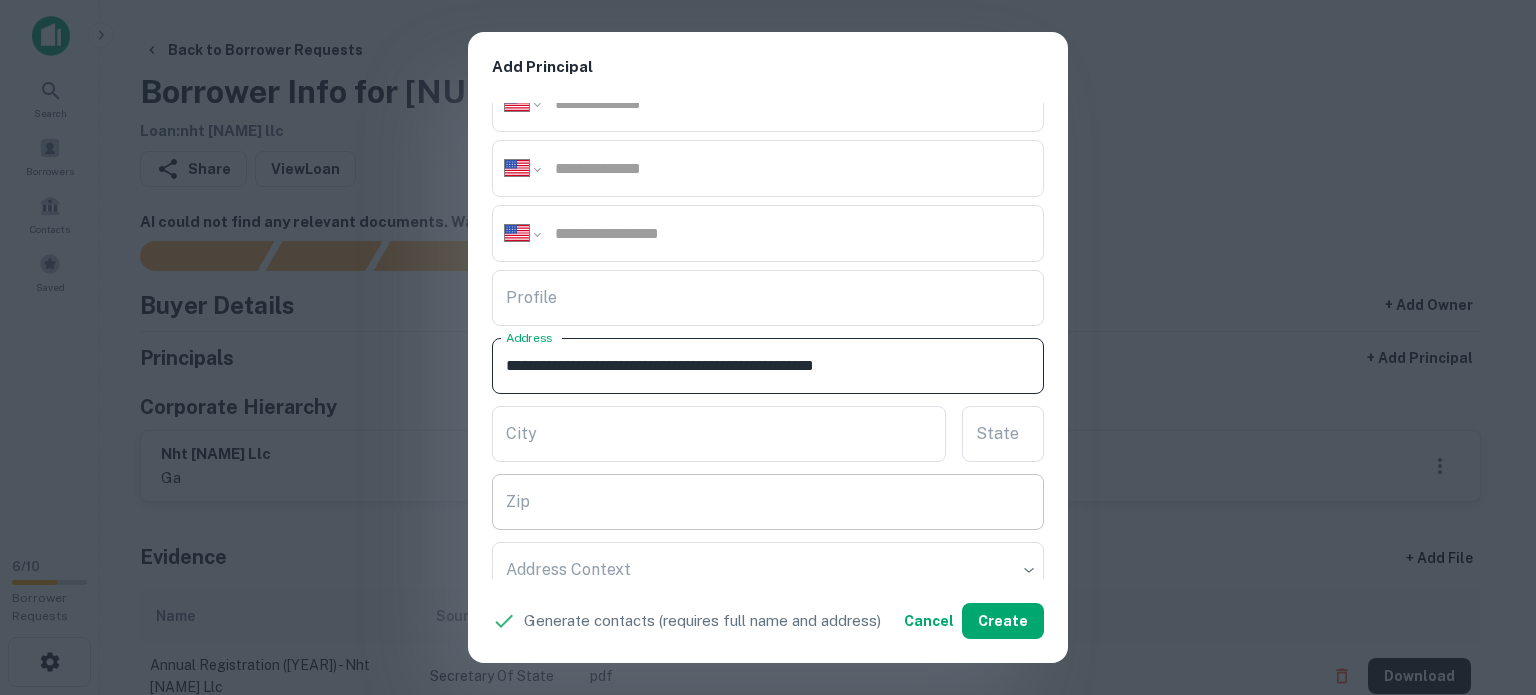 type on "**********" 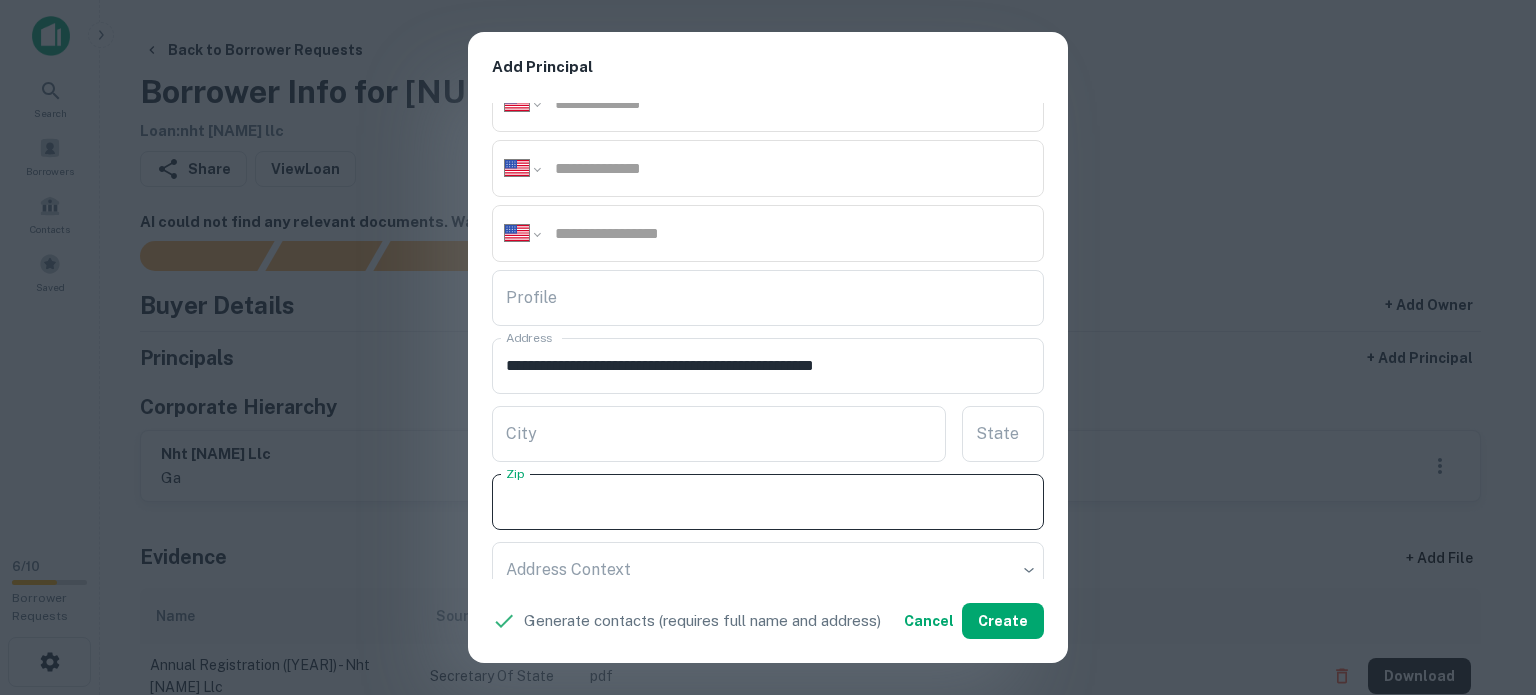 paste on "*****" 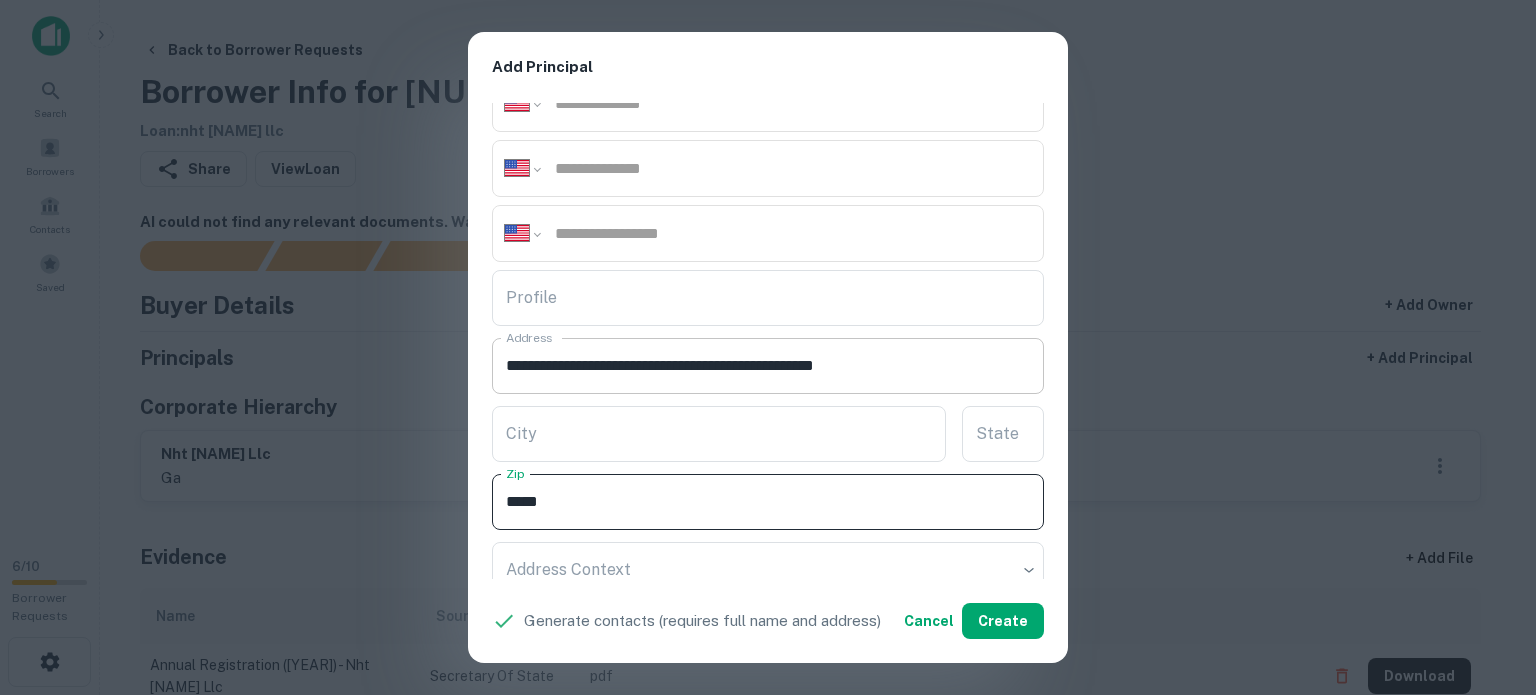 type on "*****" 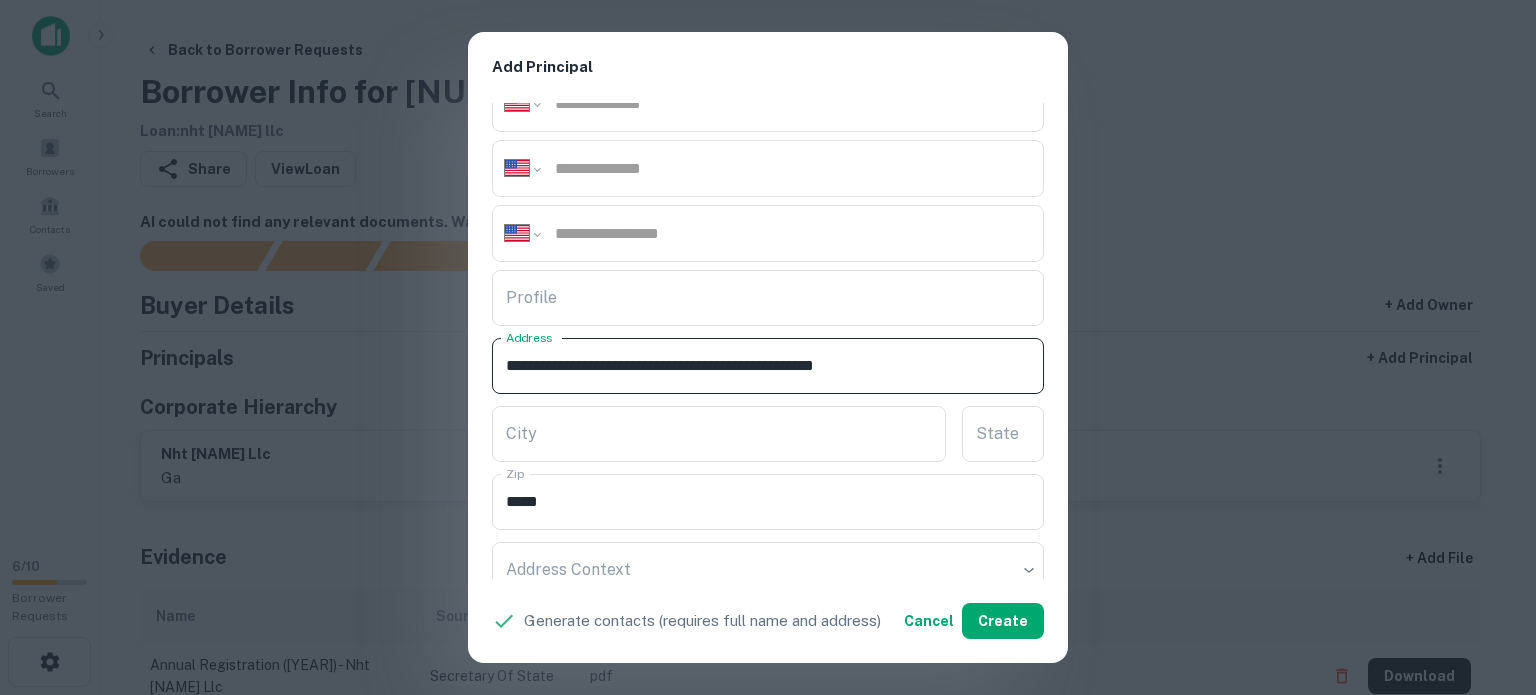 drag, startPoint x: 856, startPoint y: 360, endPoint x: 871, endPoint y: 387, distance: 30.88689 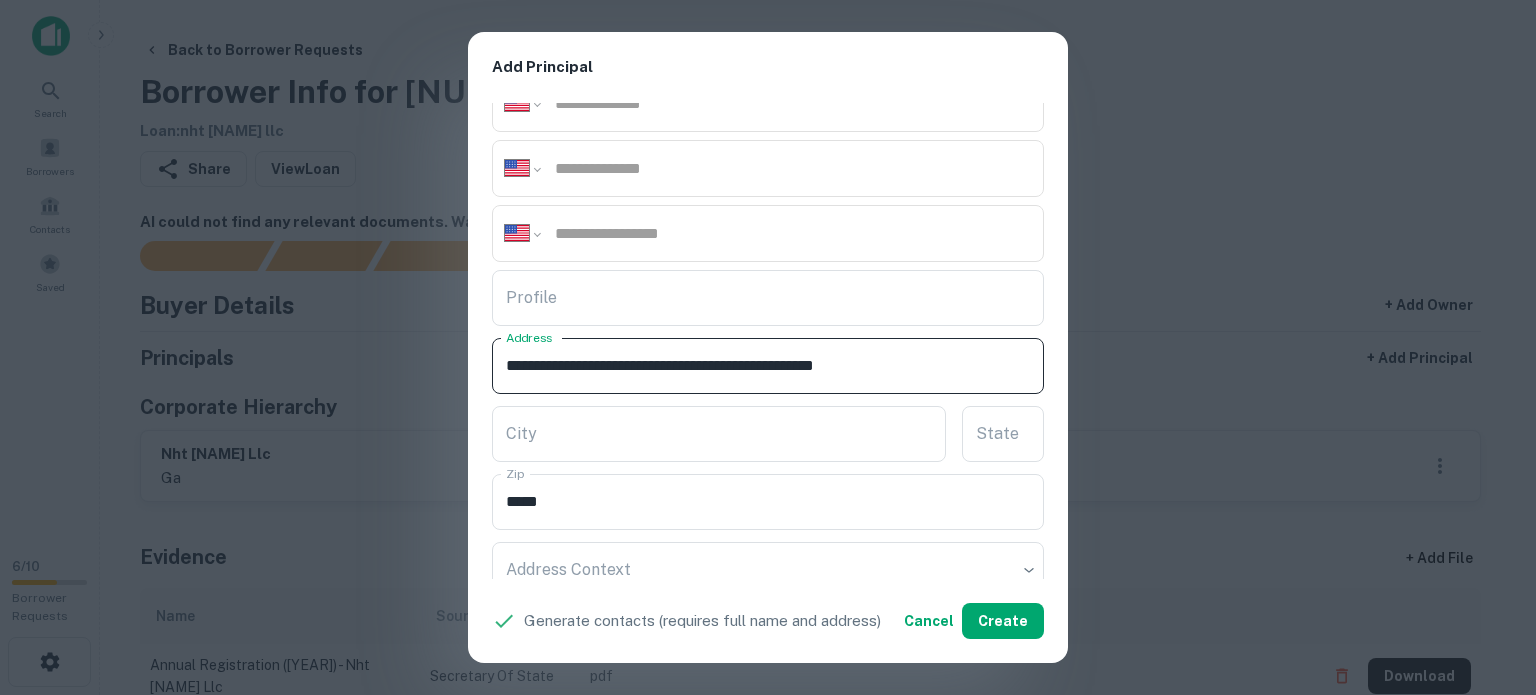 click on "**********" at bounding box center (768, 366) 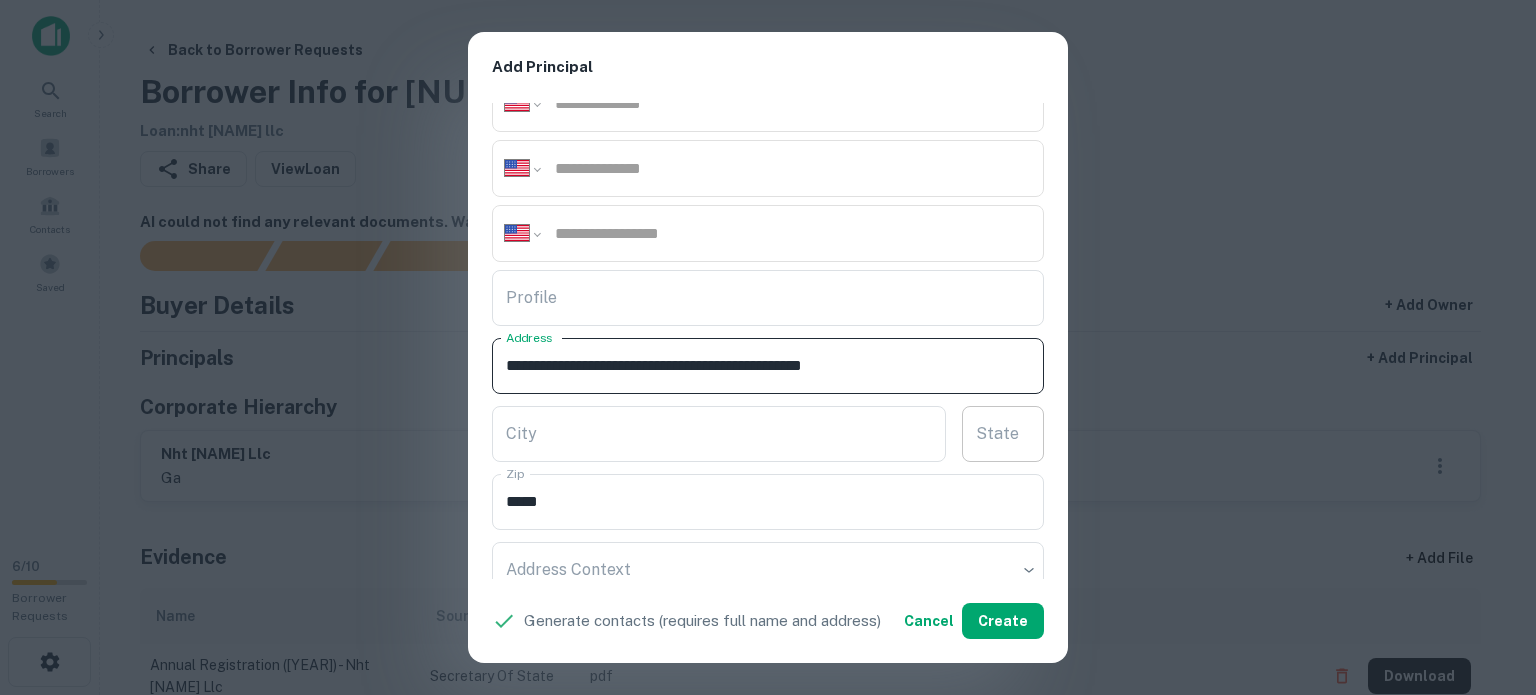 type on "**********" 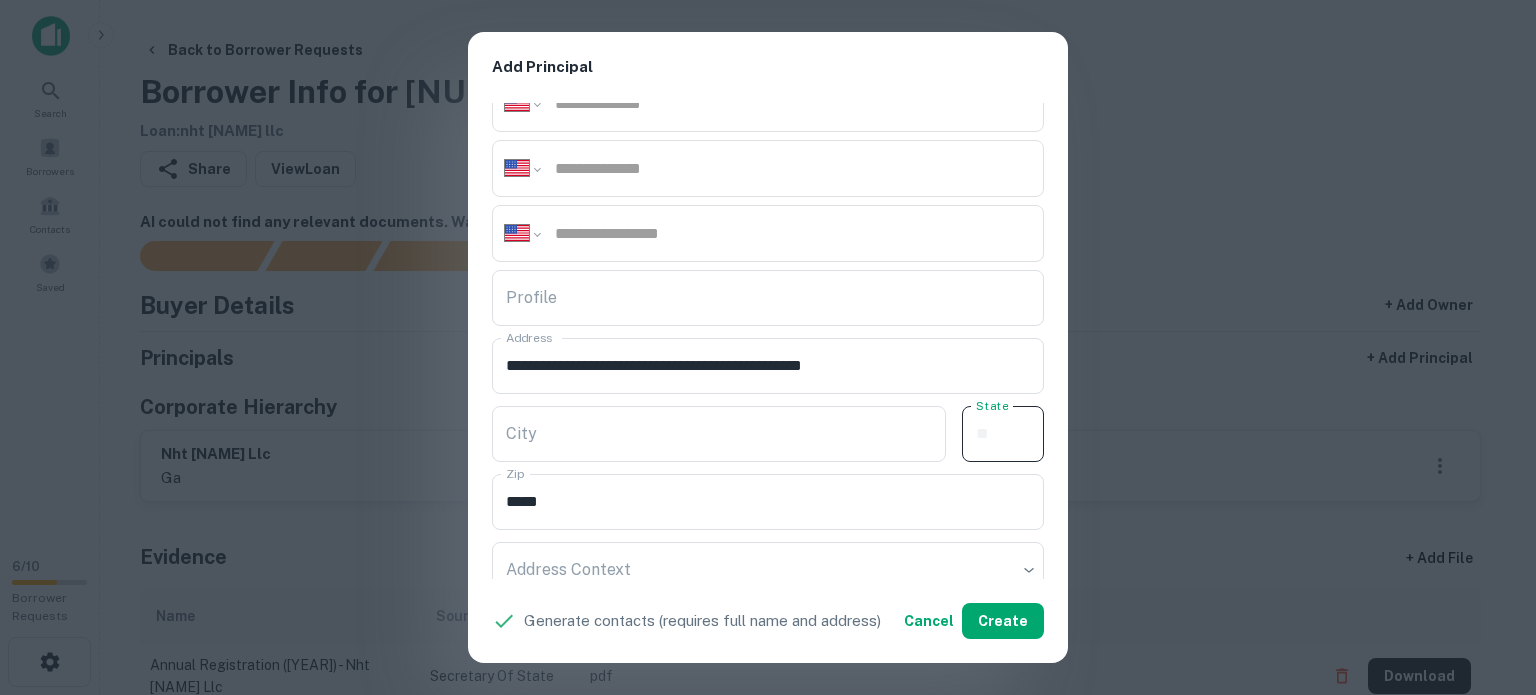 paste on "**" 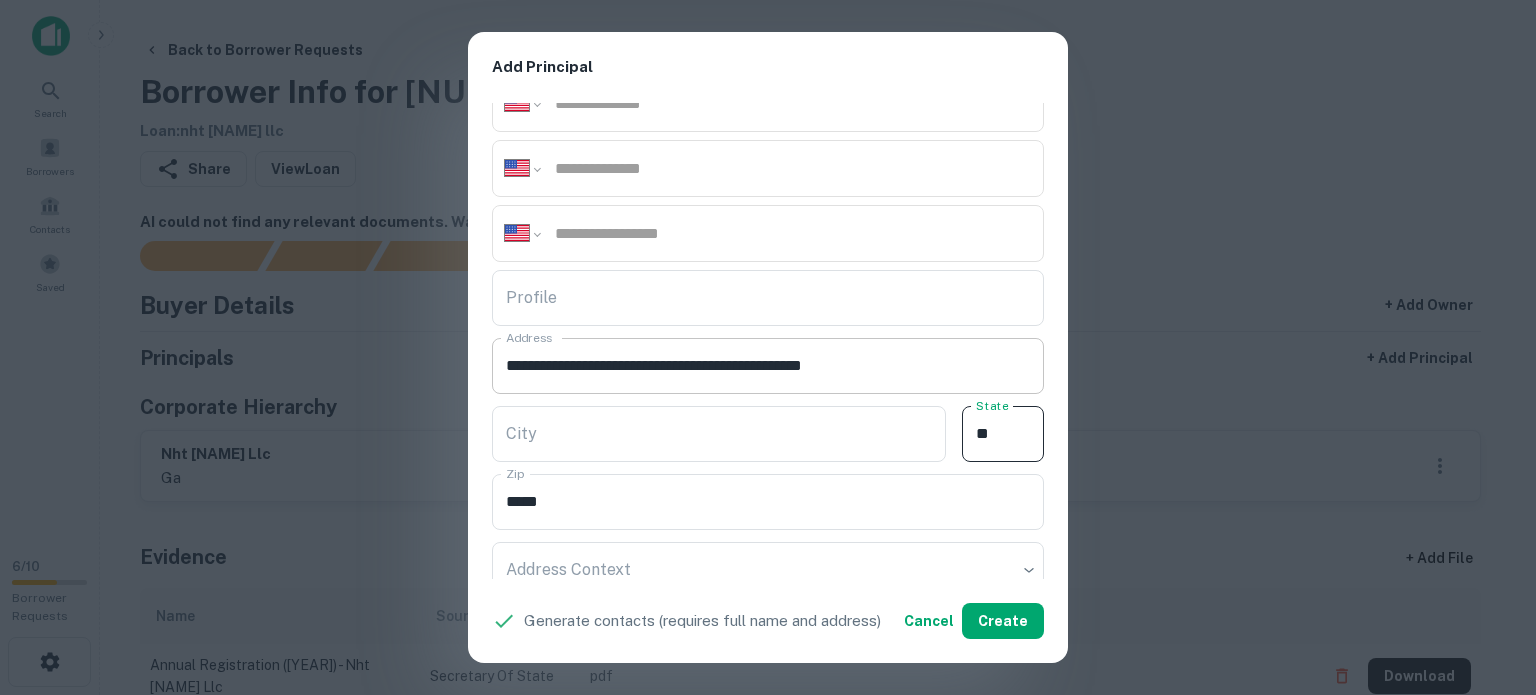 type on "**" 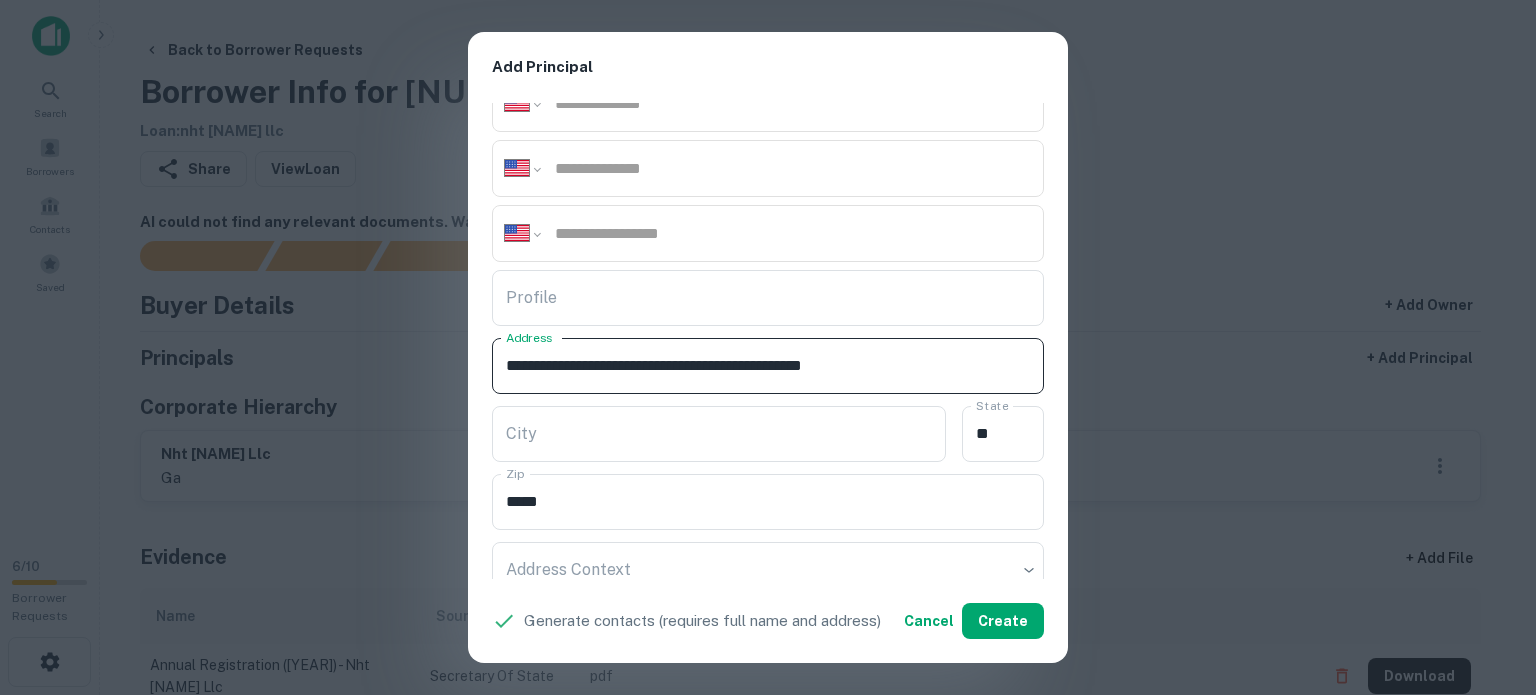 drag, startPoint x: 793, startPoint y: 362, endPoint x: 841, endPoint y: 395, distance: 58.249462 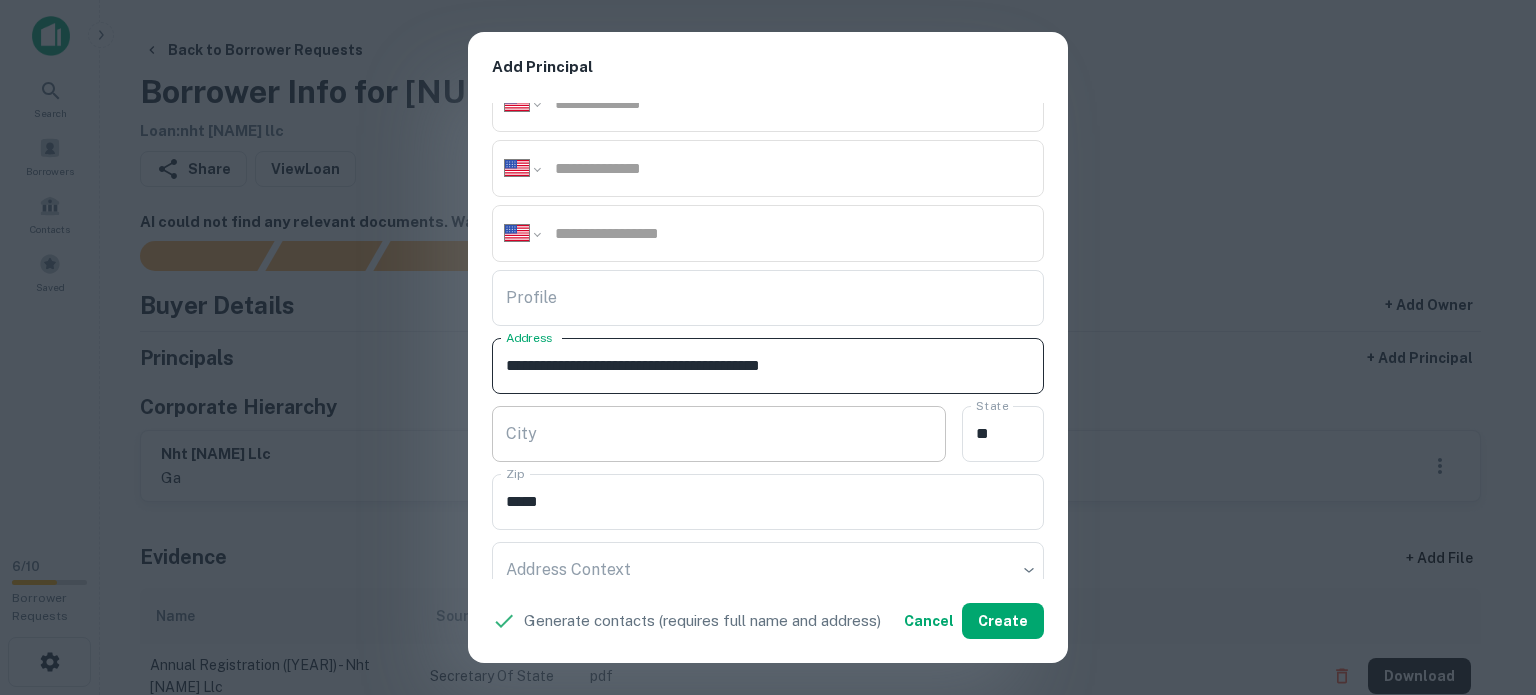 type on "**********" 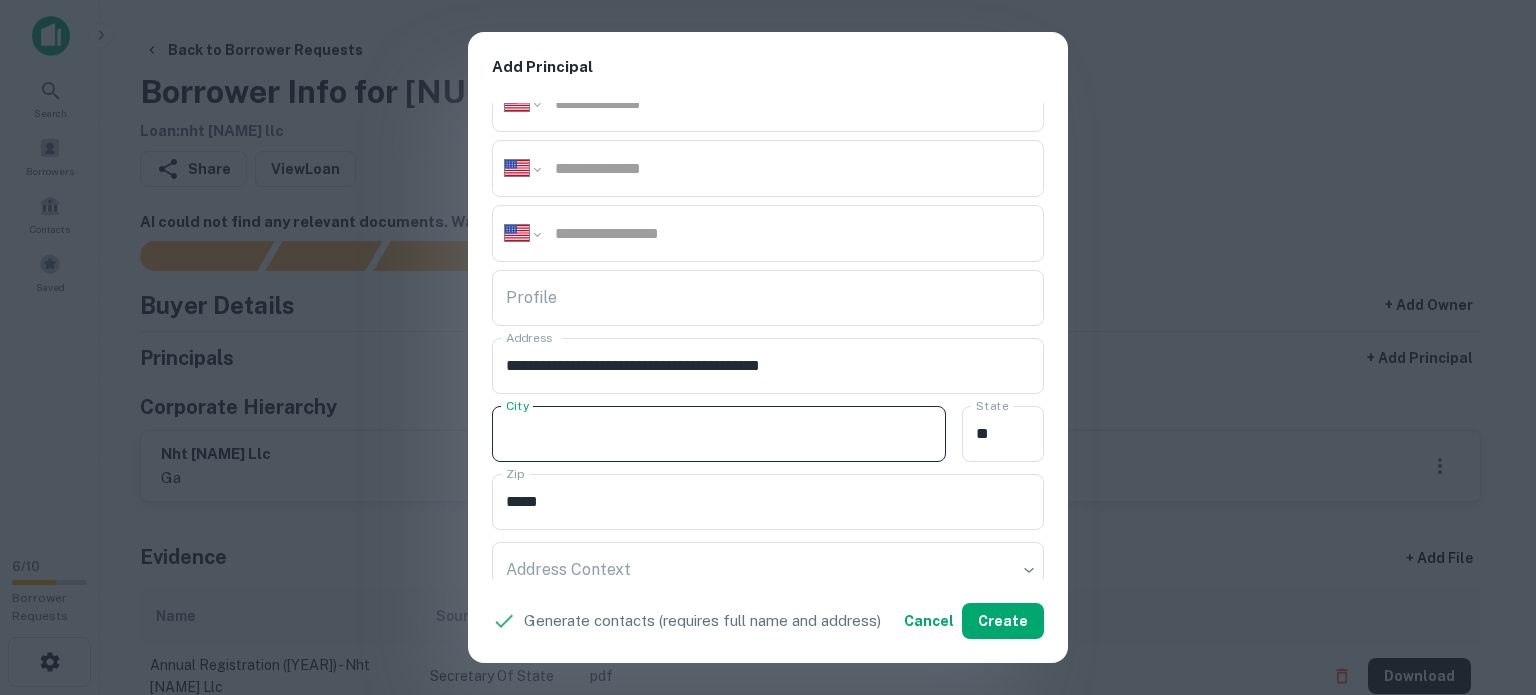 paste on "*******" 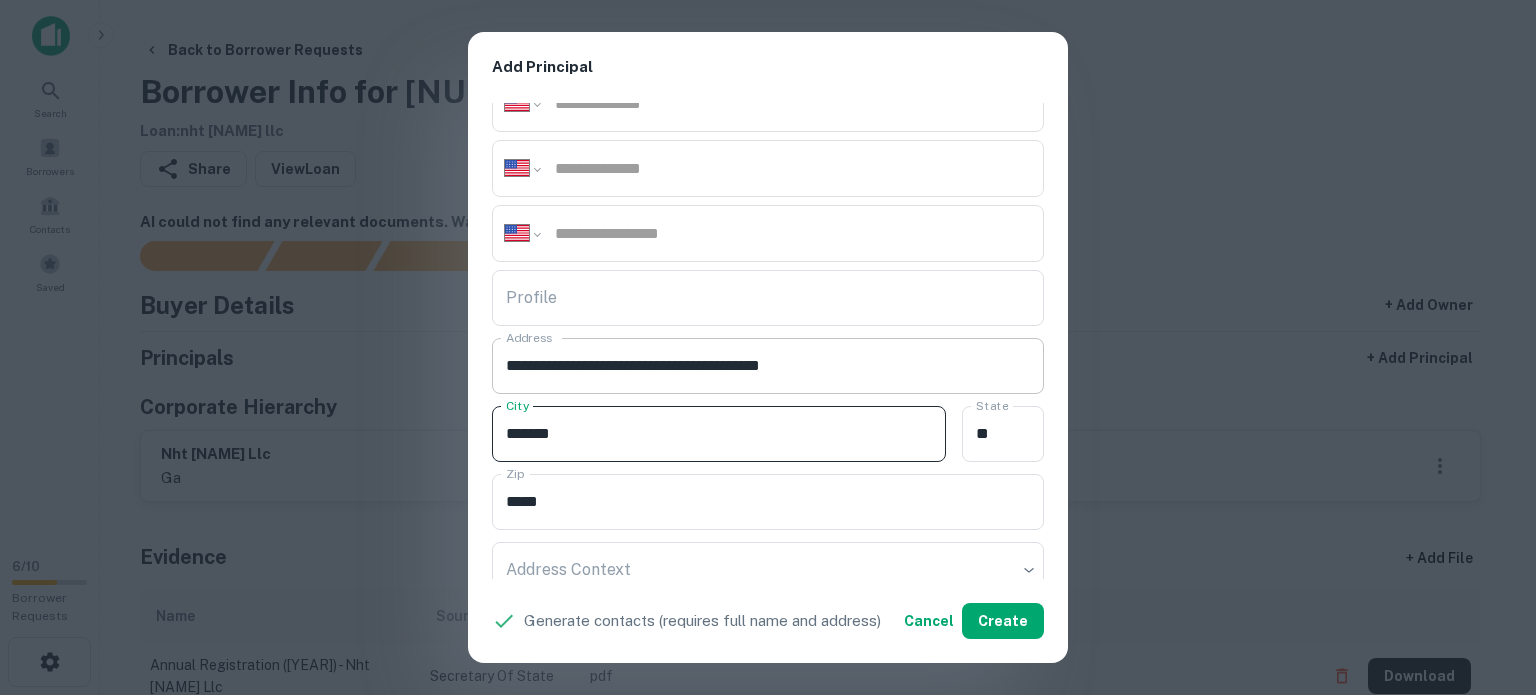 type on "*******" 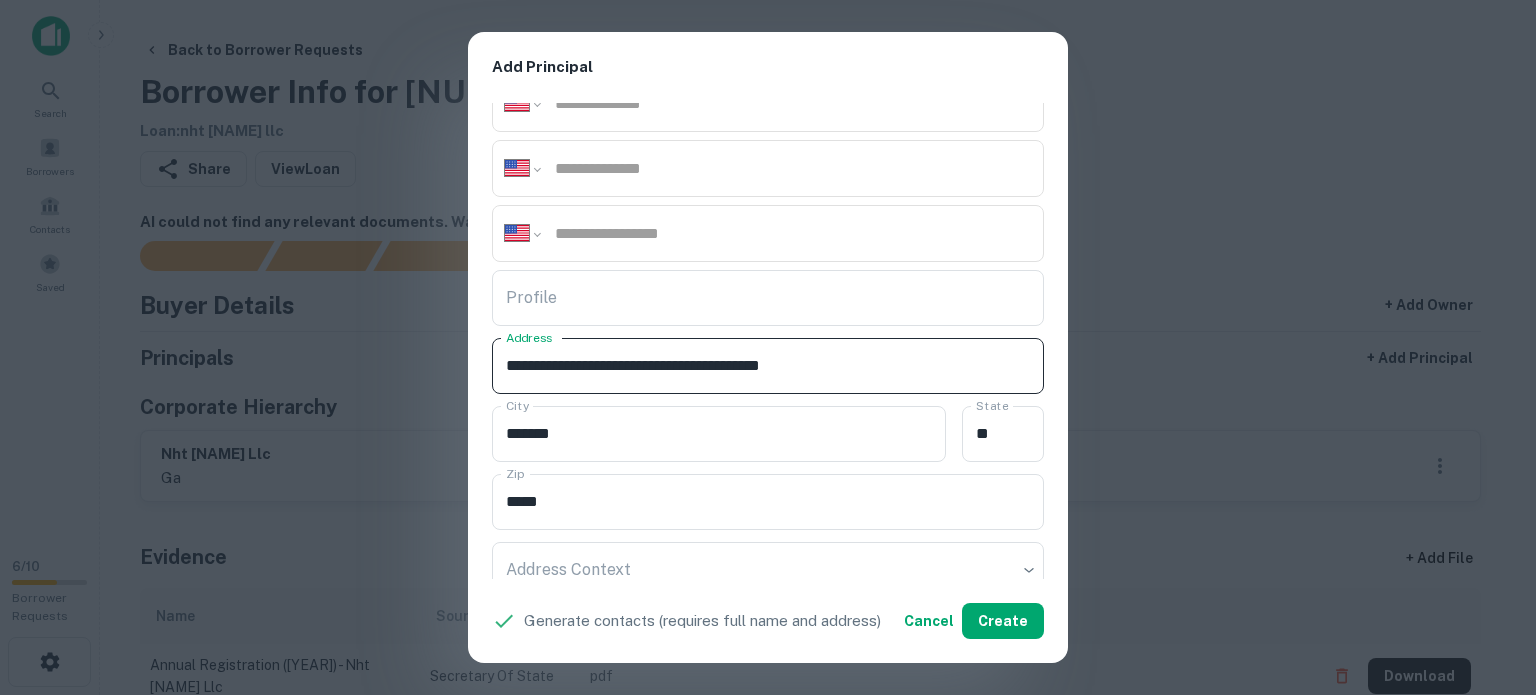drag, startPoint x: 777, startPoint y: 364, endPoint x: 814, endPoint y: 374, distance: 38.327538 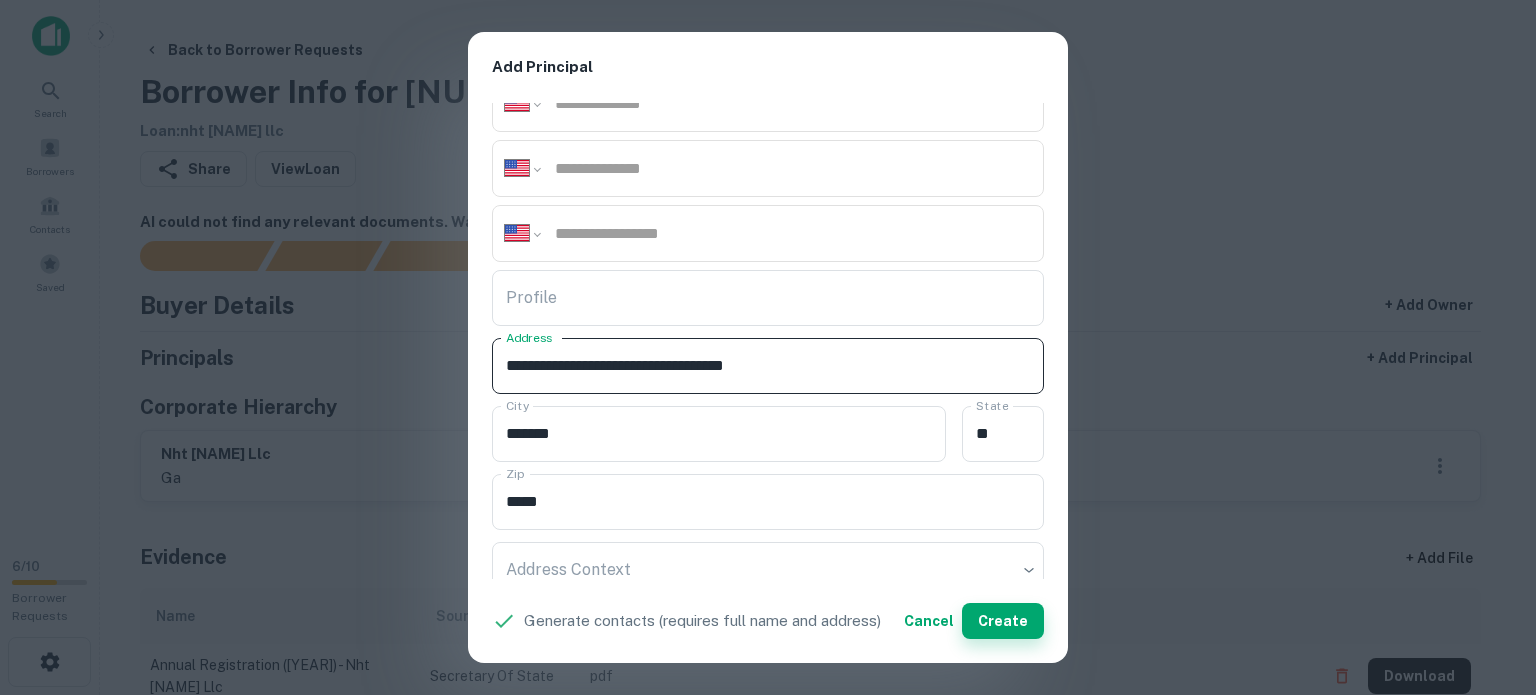type on "**********" 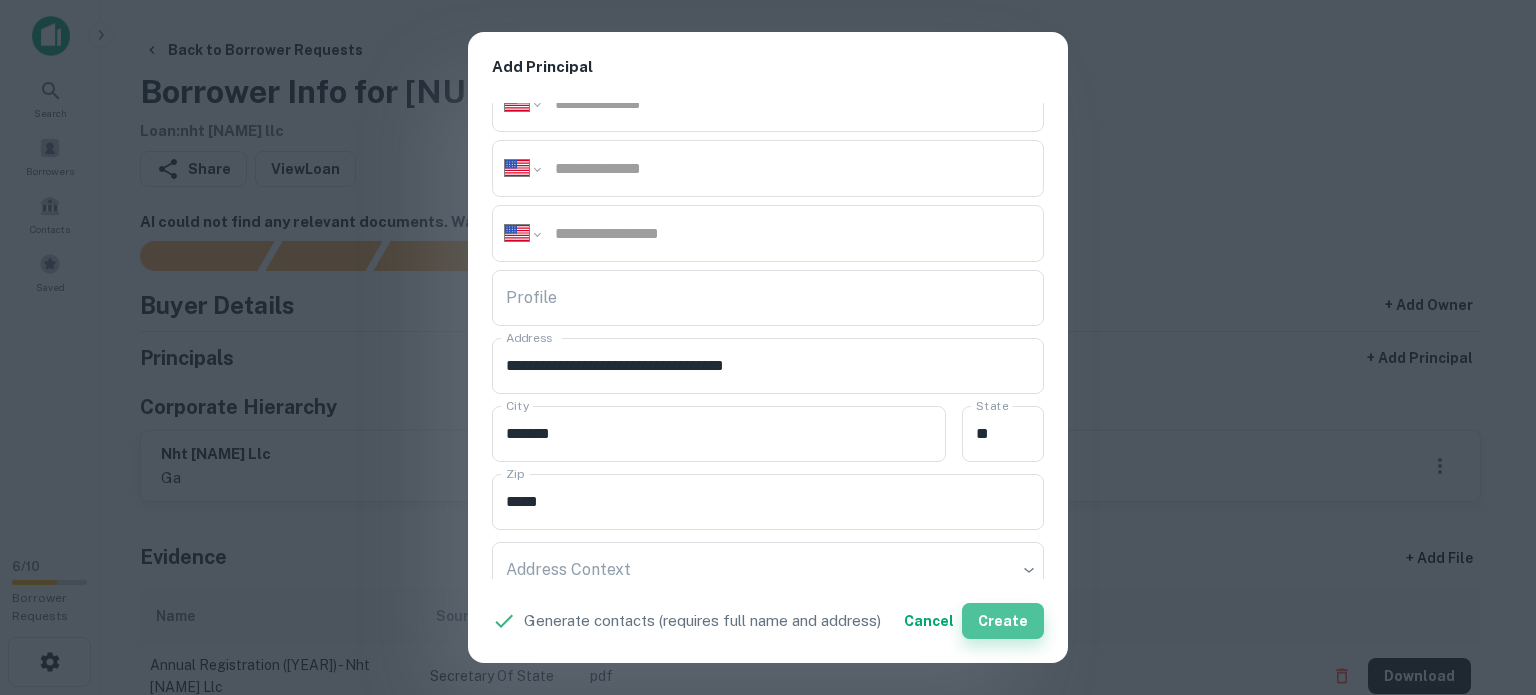 click on "Create" at bounding box center (1003, 621) 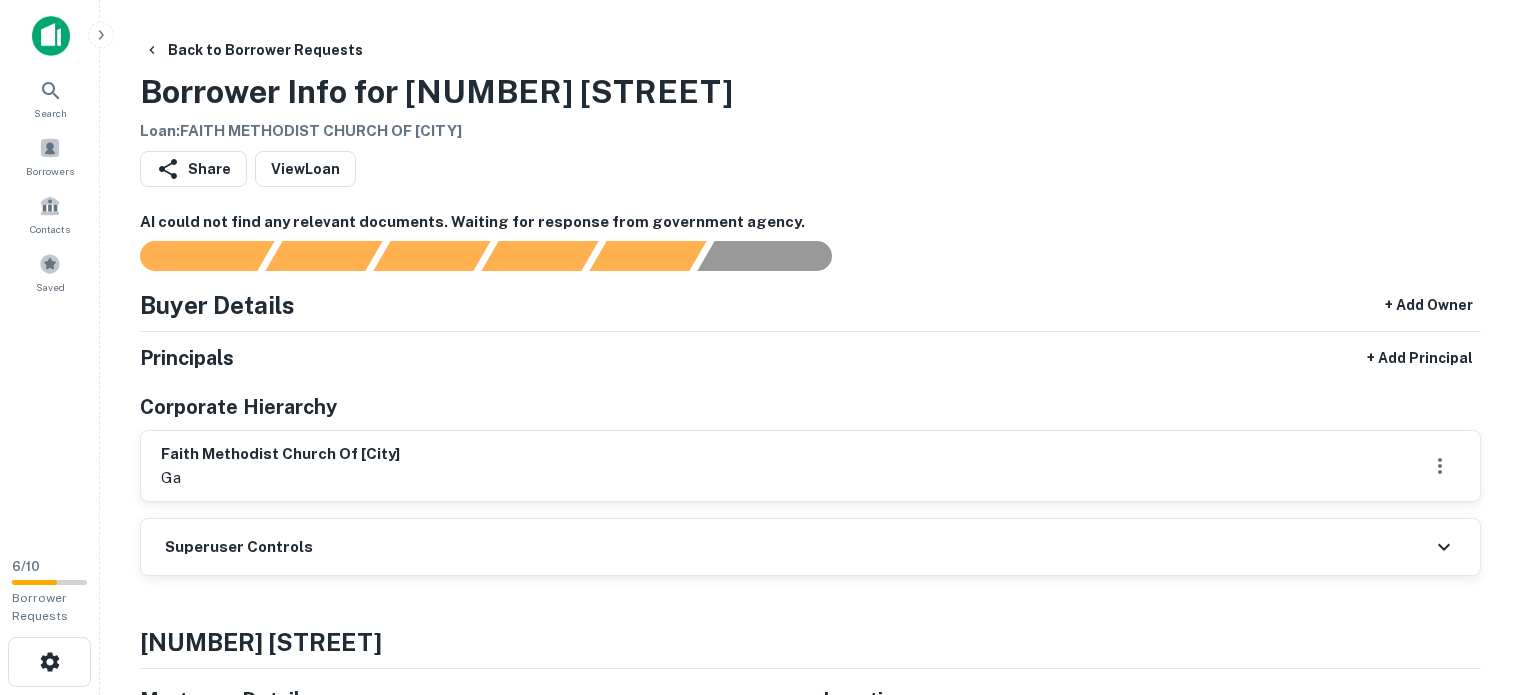 scroll, scrollTop: 0, scrollLeft: 0, axis: both 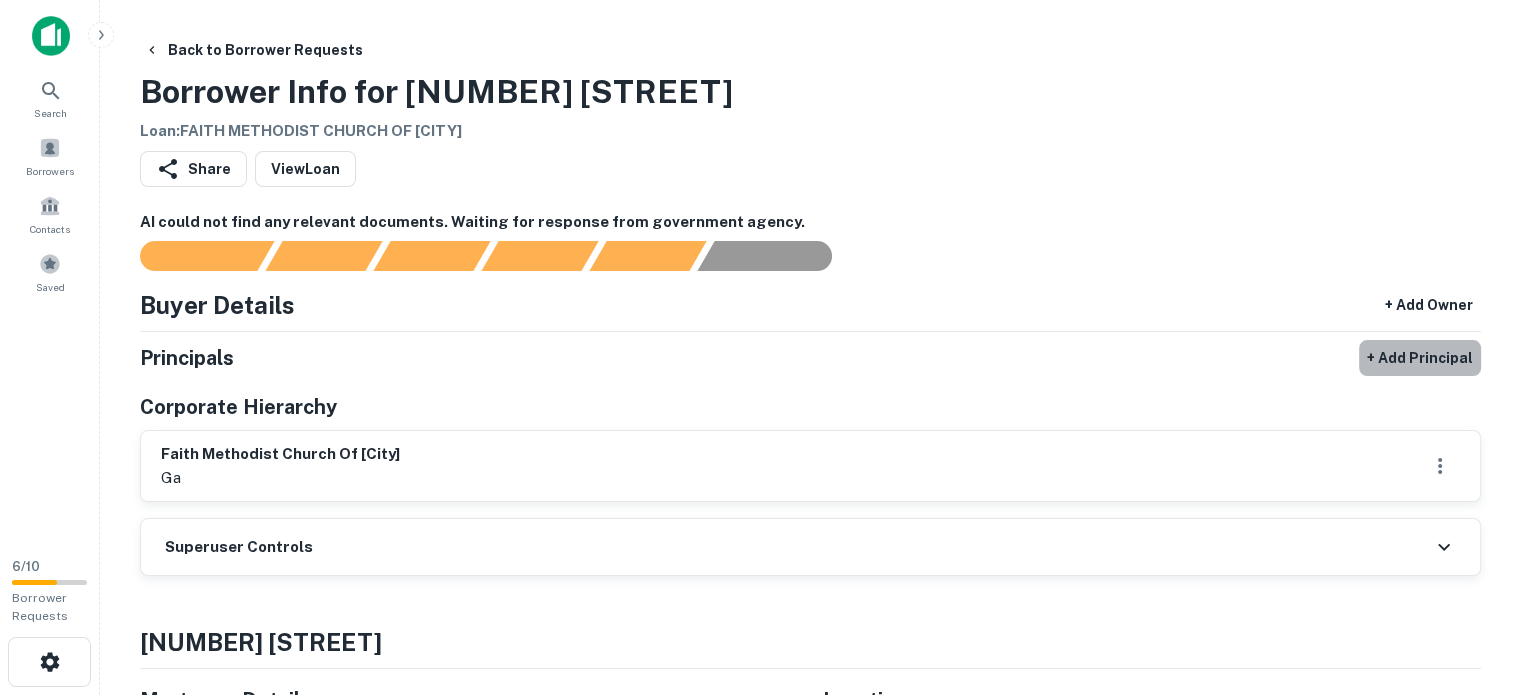 click on "+ Add Principal" at bounding box center (1420, 358) 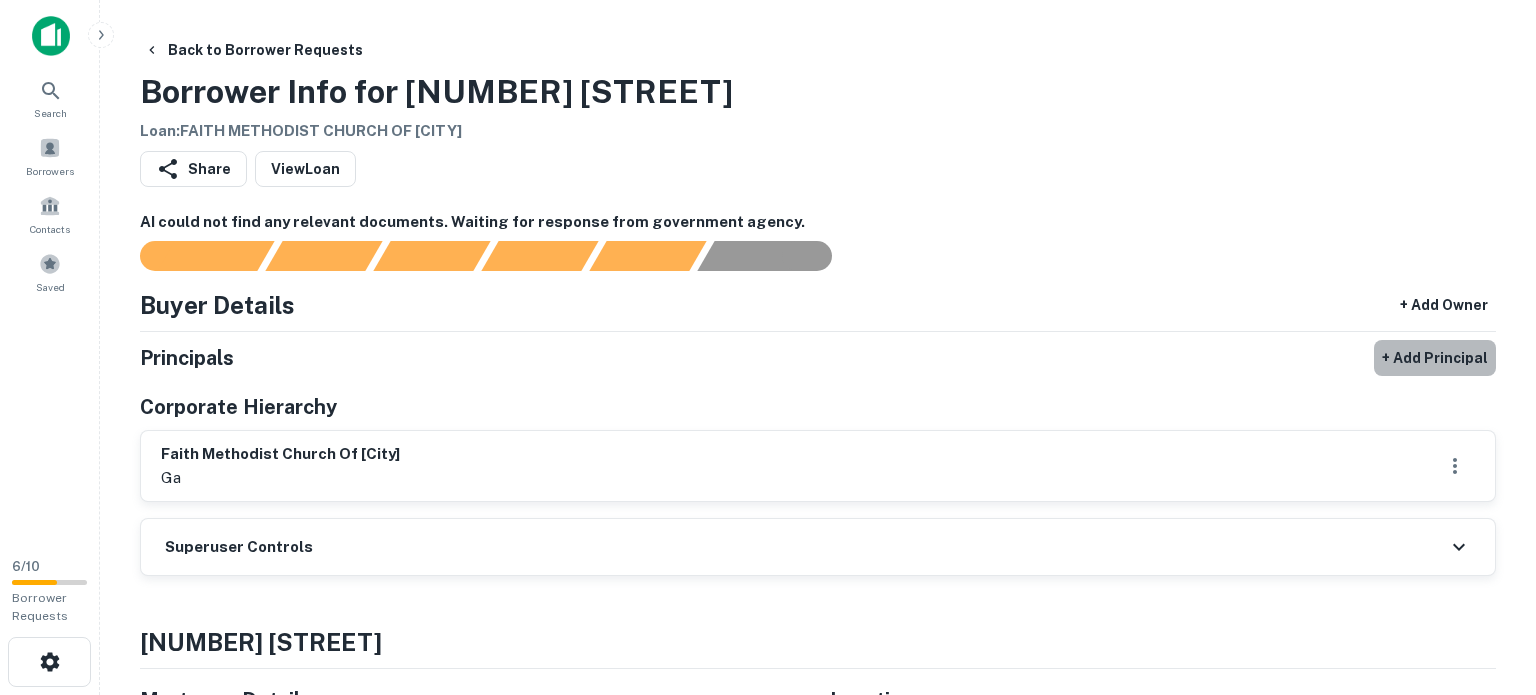 select on "**" 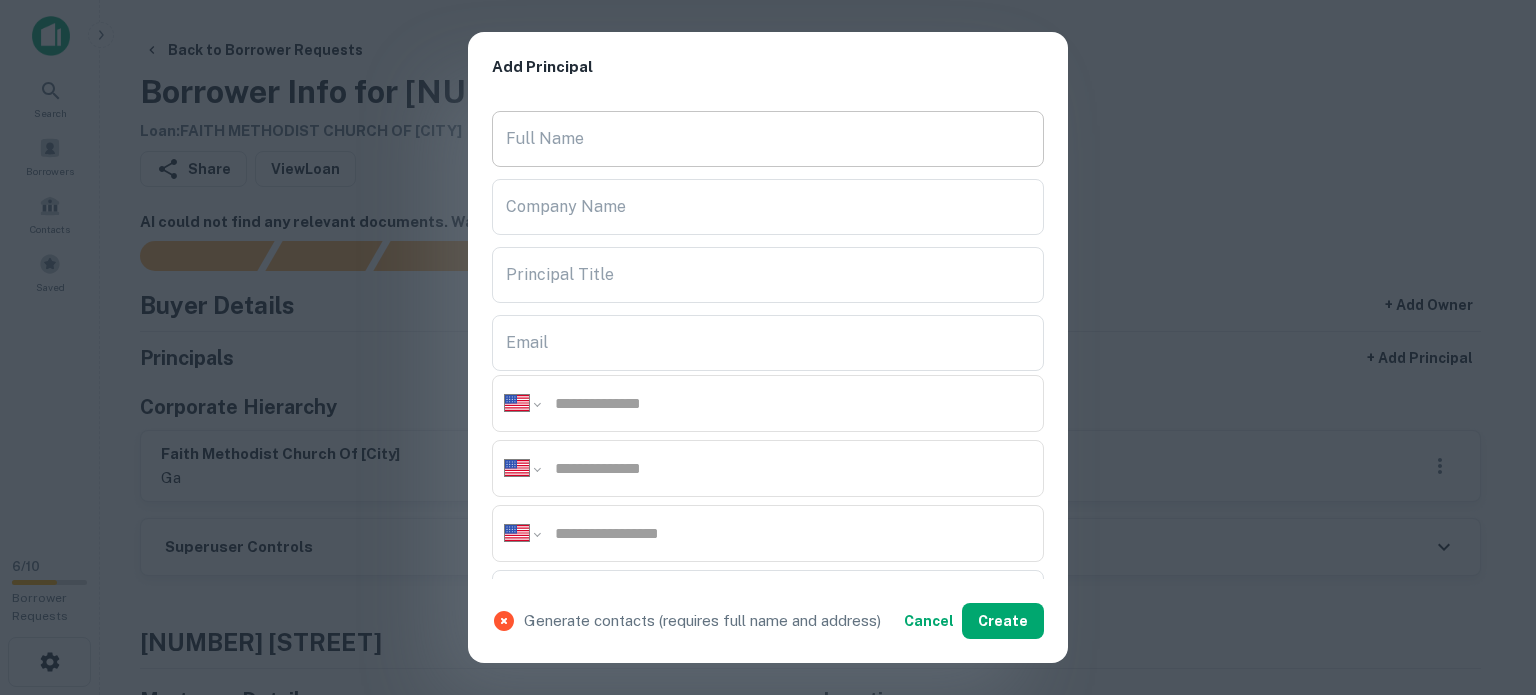 click on "Full Name" at bounding box center (768, 139) 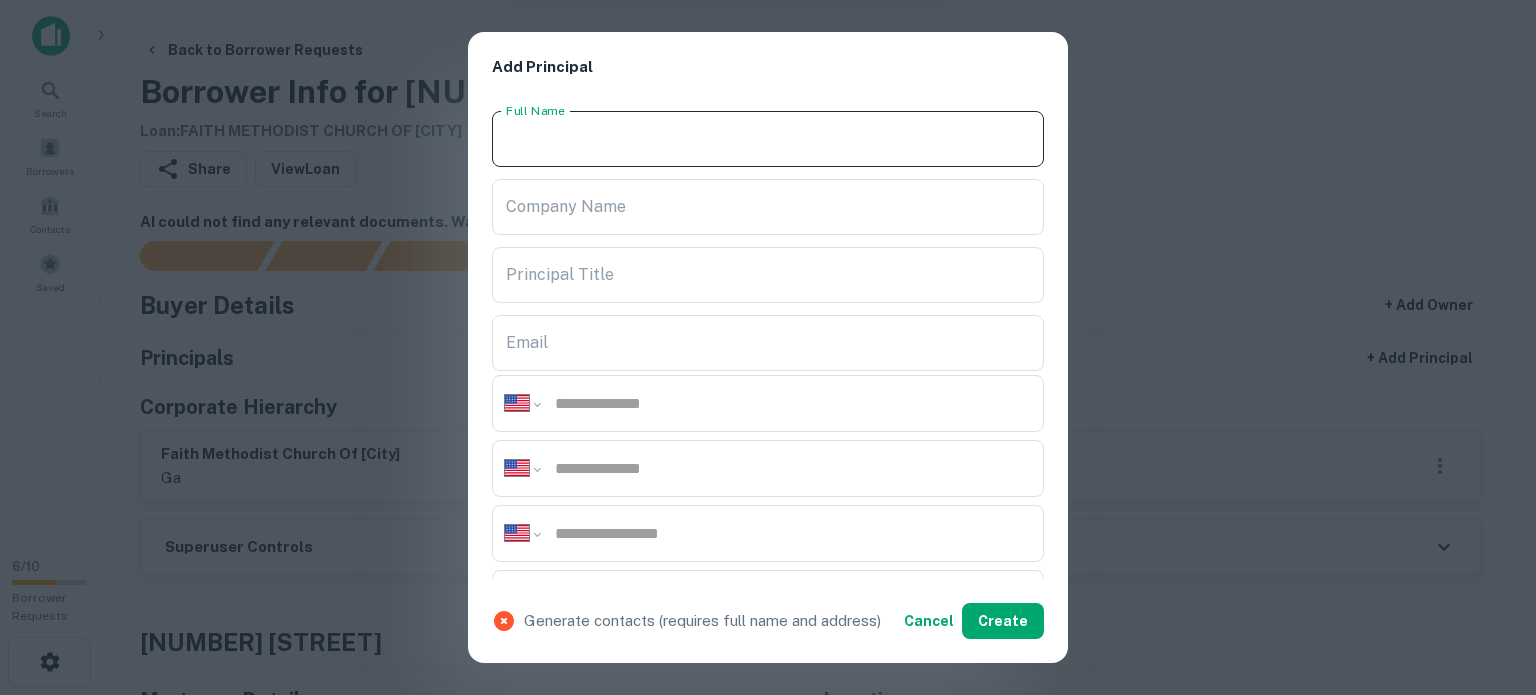 paste on "**********" 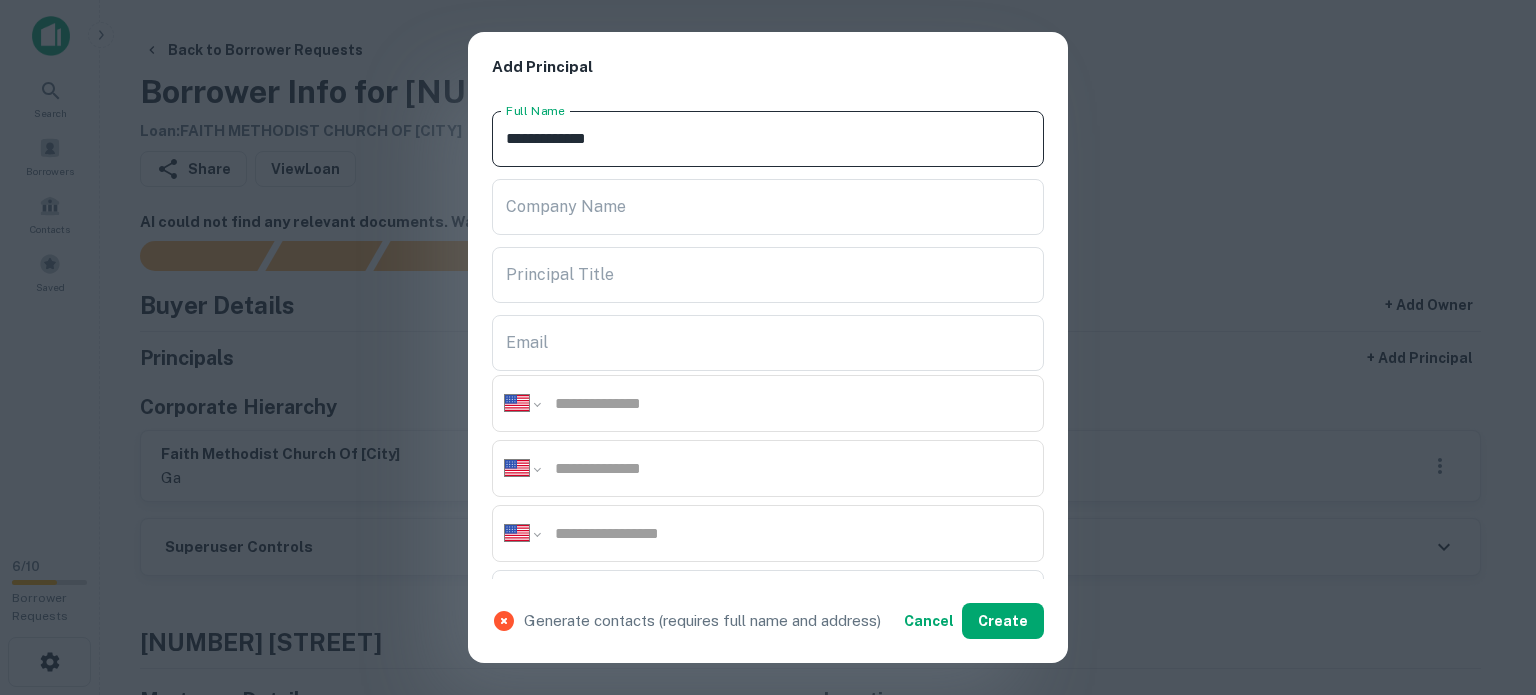 type on "**********" 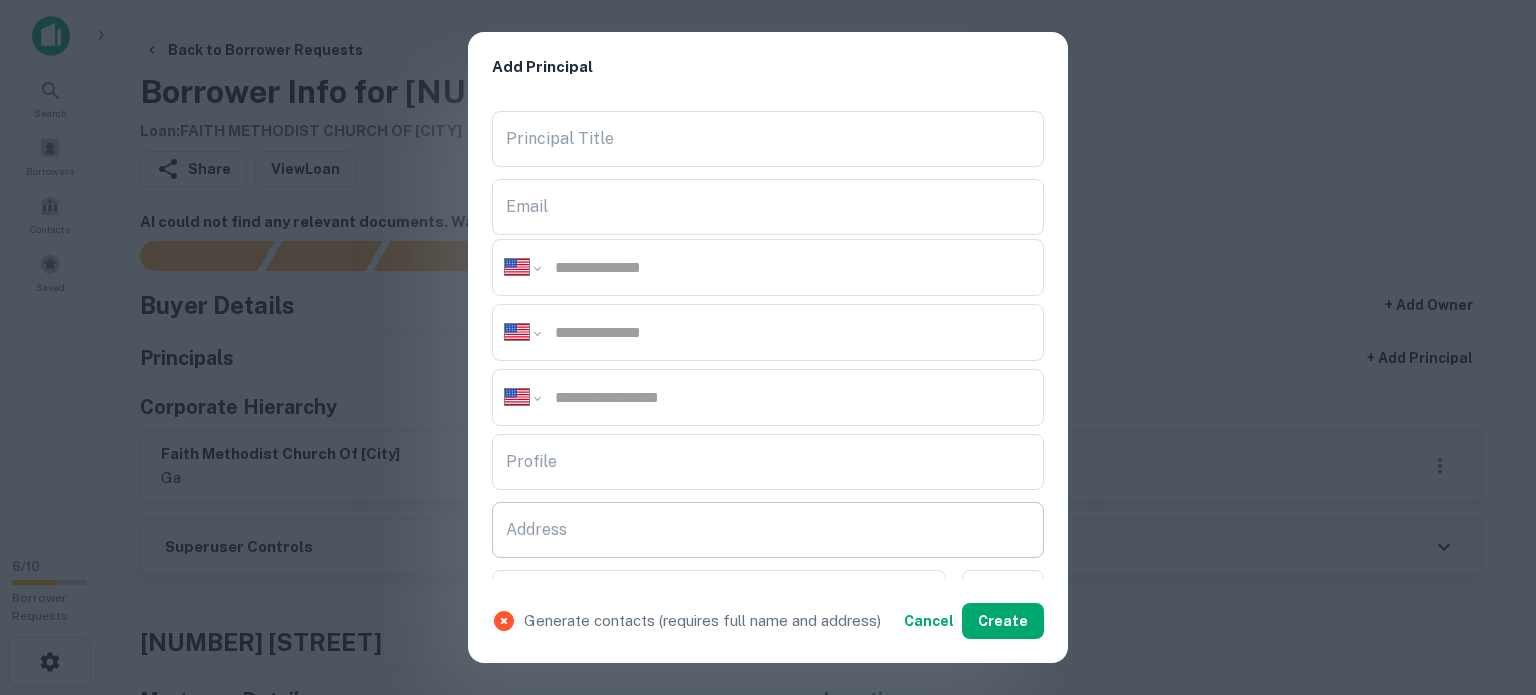 scroll, scrollTop: 300, scrollLeft: 0, axis: vertical 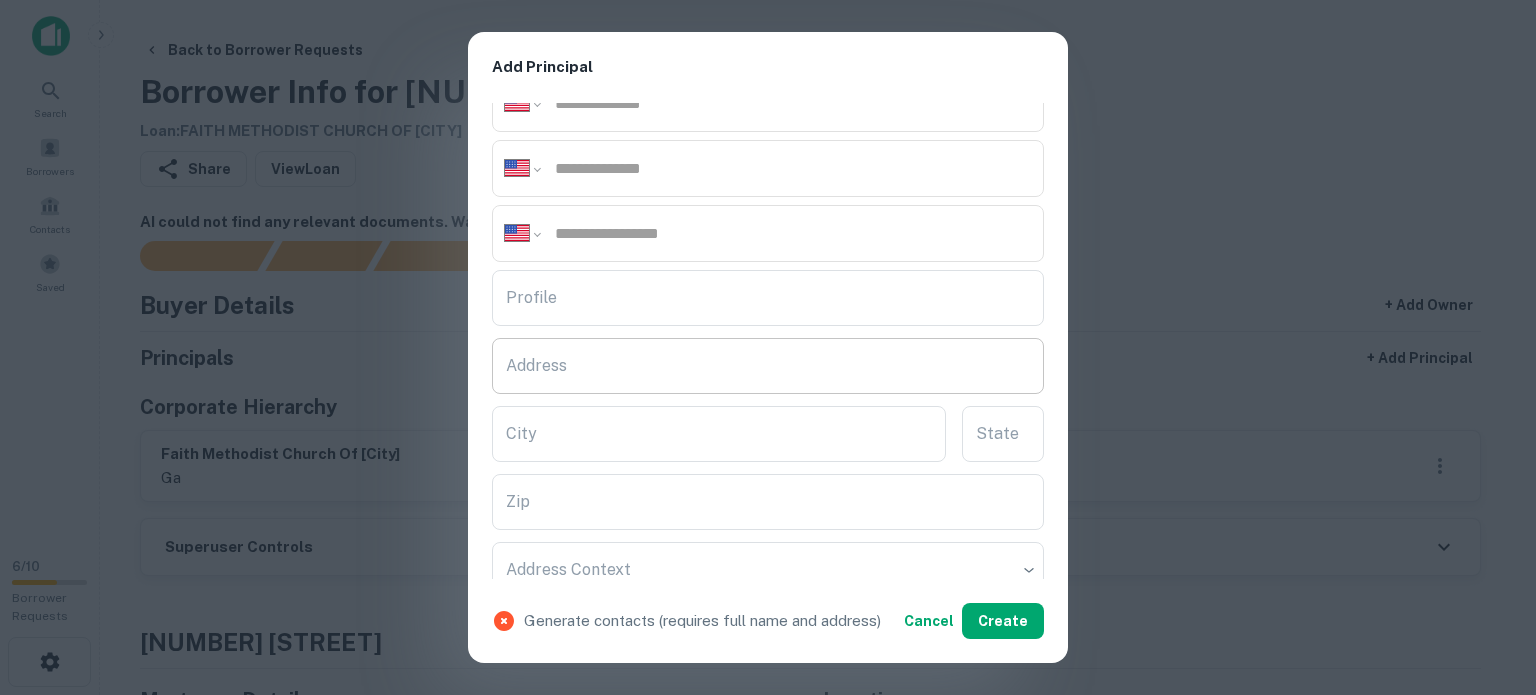 click on "Address" at bounding box center [768, 366] 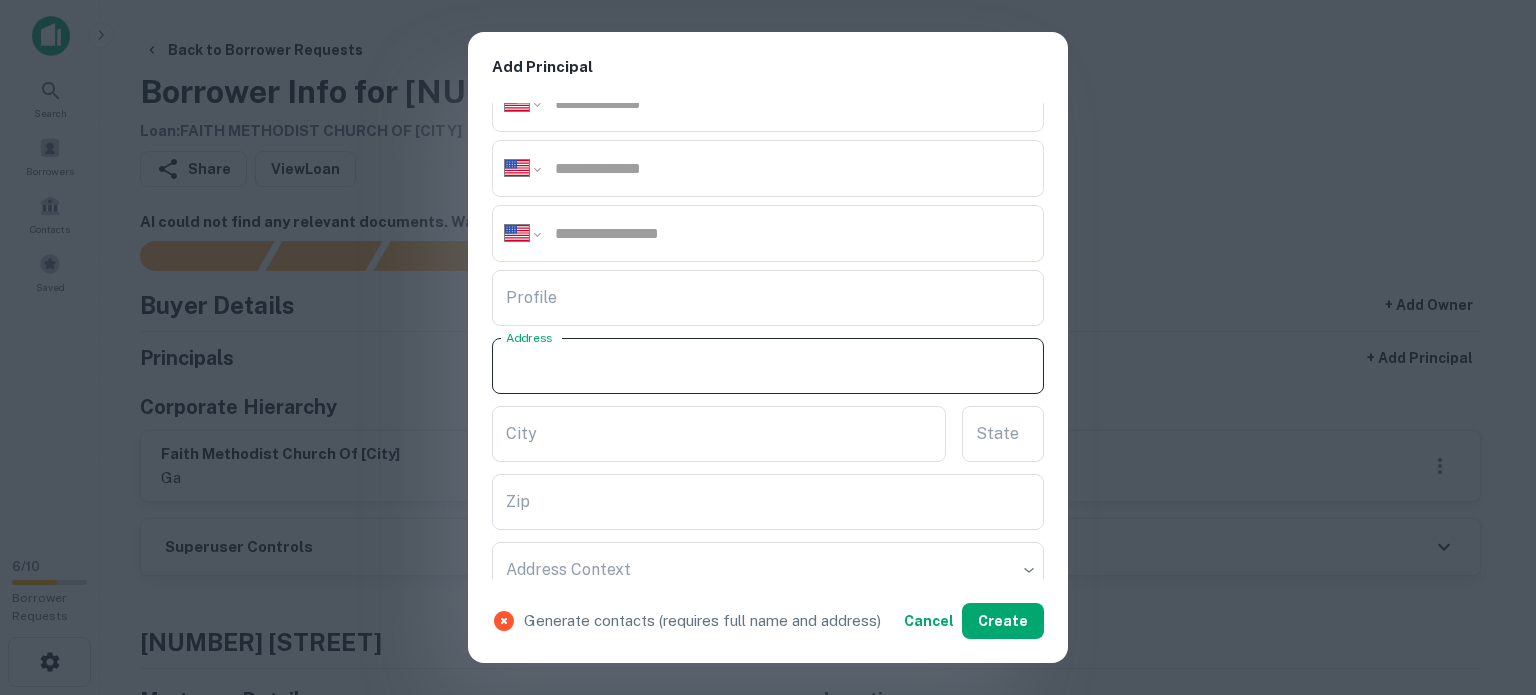 paste on "**********" 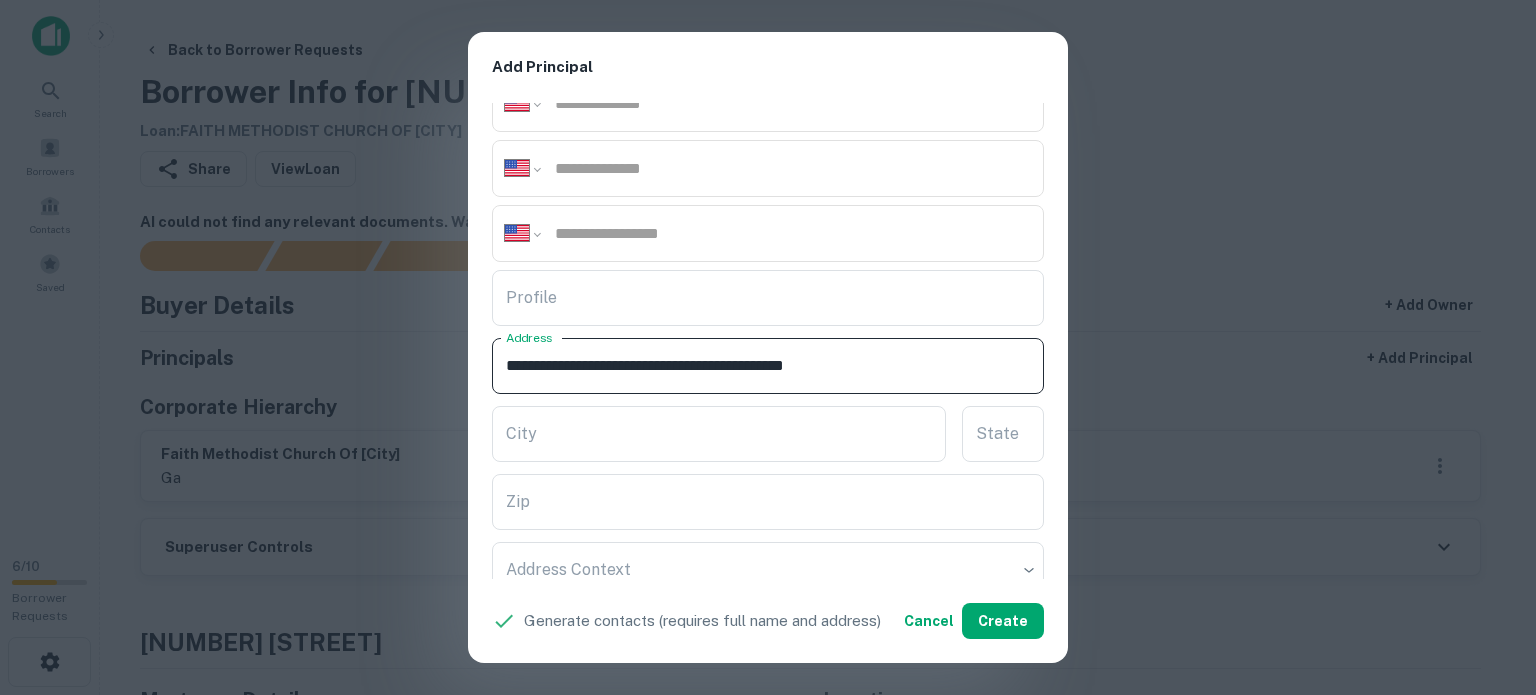 drag, startPoint x: 810, startPoint y: 363, endPoint x: 855, endPoint y: 378, distance: 47.434166 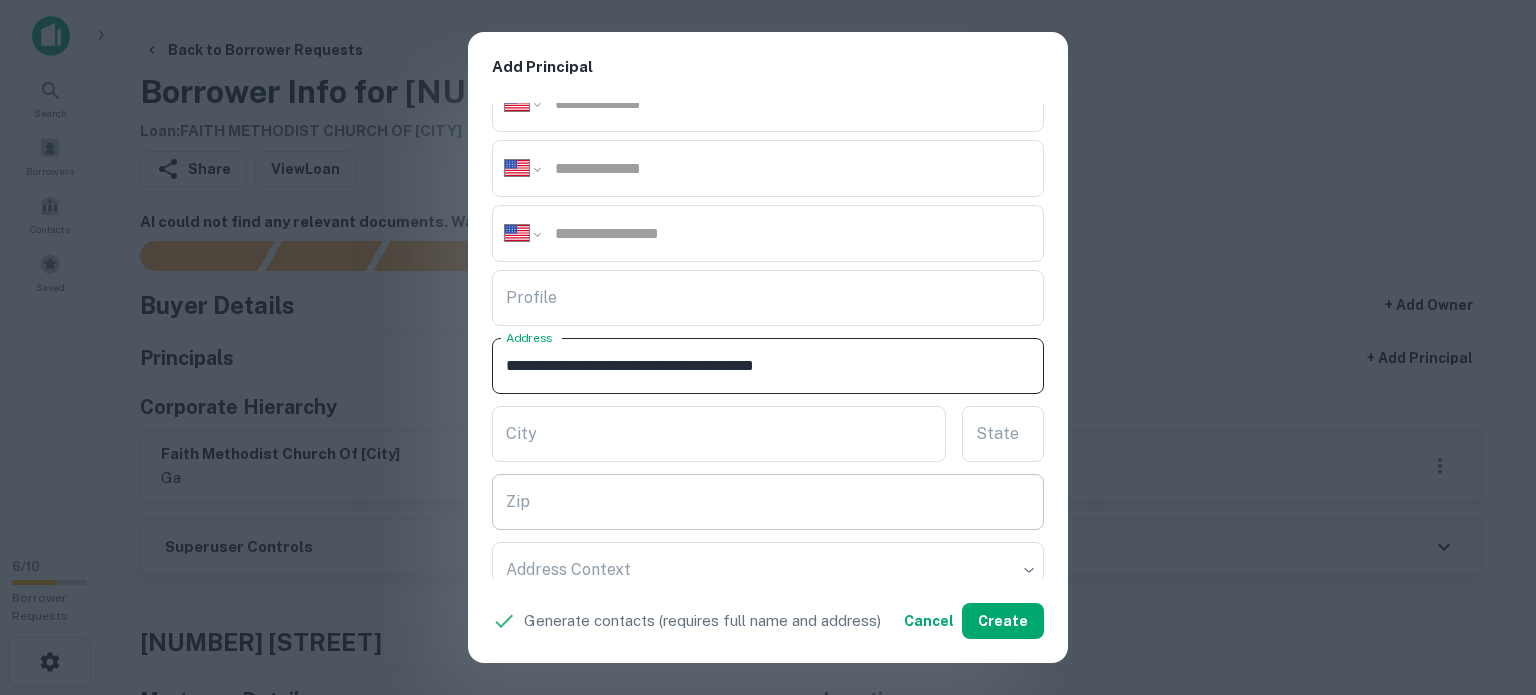 type on "**********" 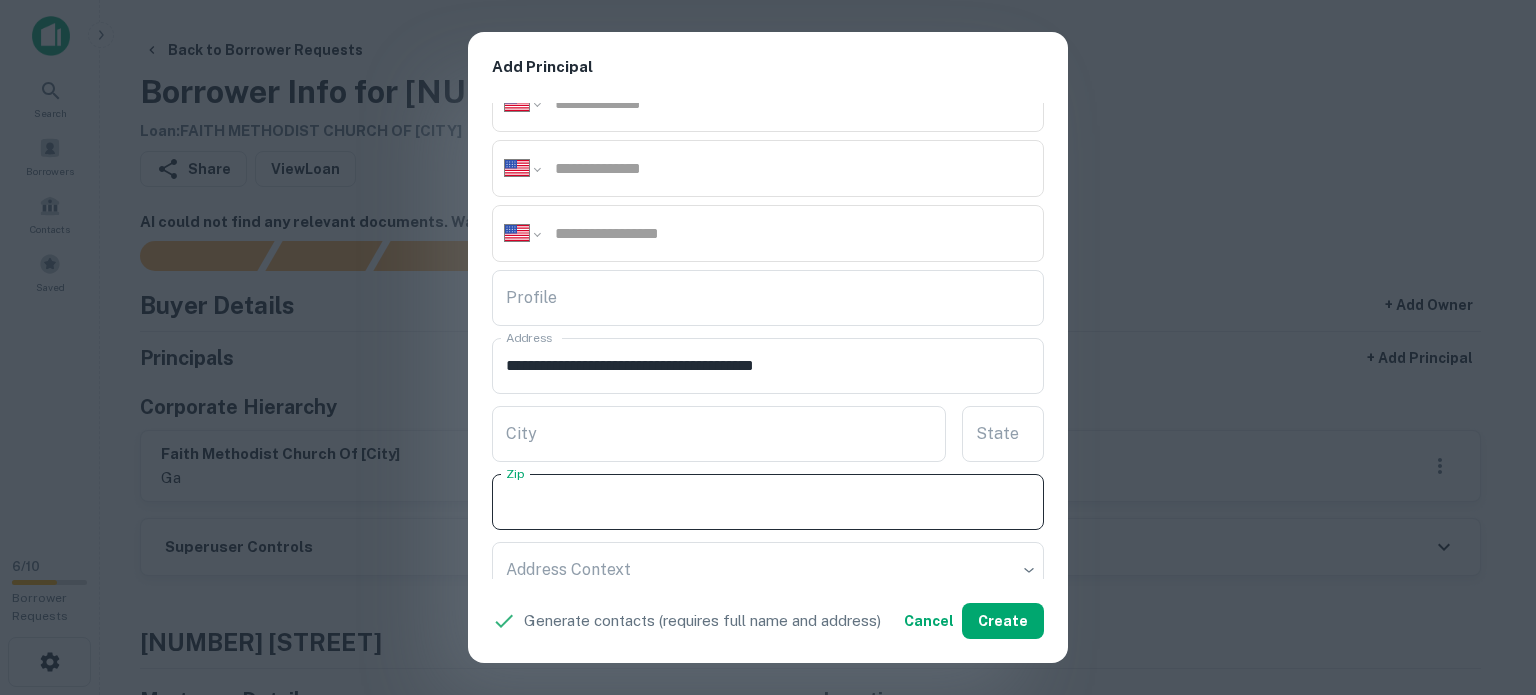 paste on "*****" 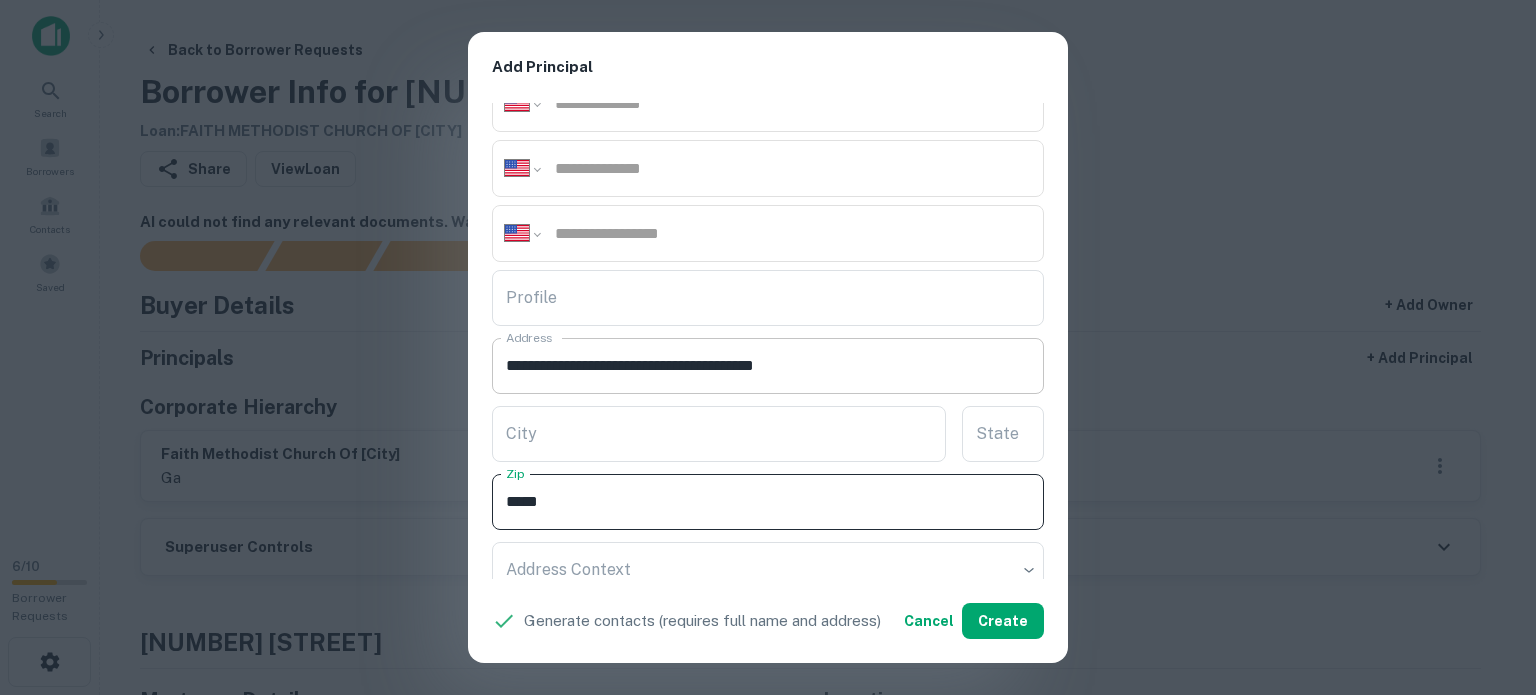type on "*****" 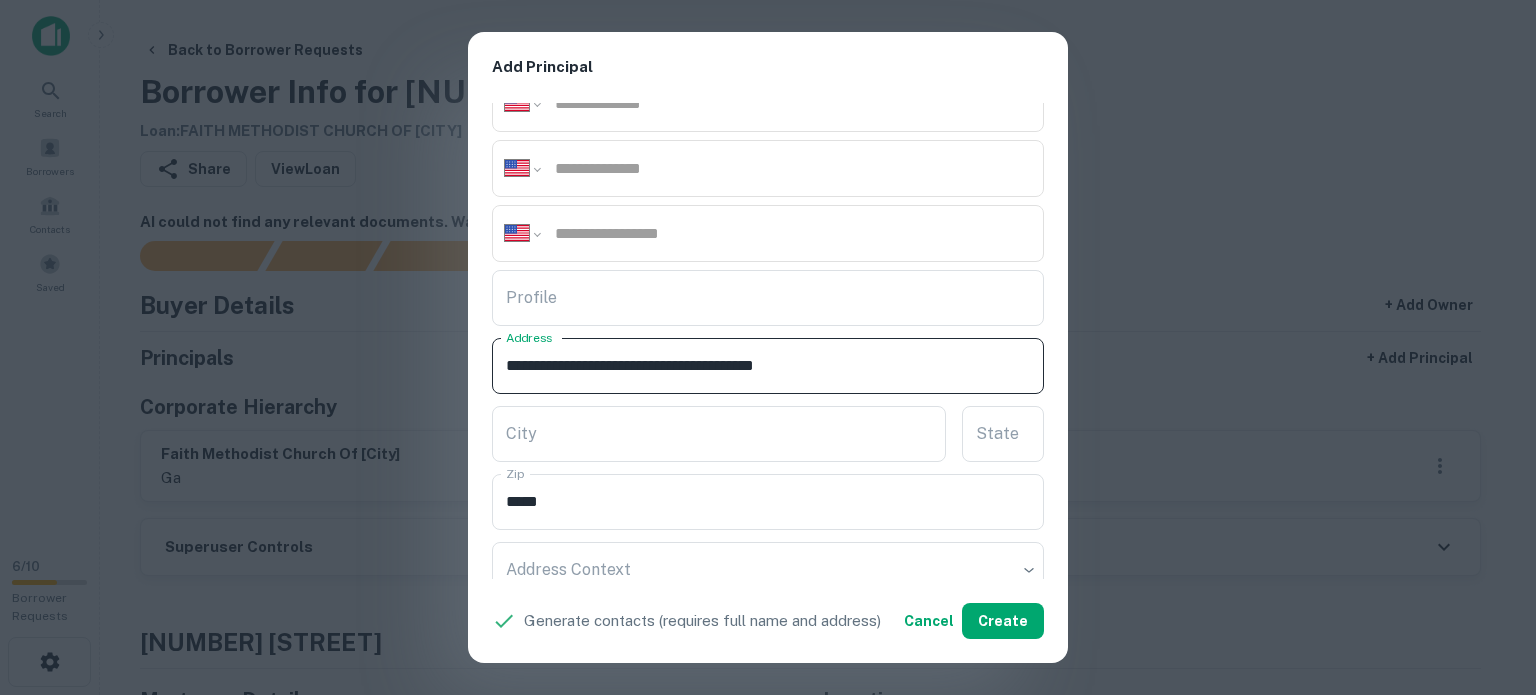 drag, startPoint x: 778, startPoint y: 355, endPoint x: 799, endPoint y: 369, distance: 25.23886 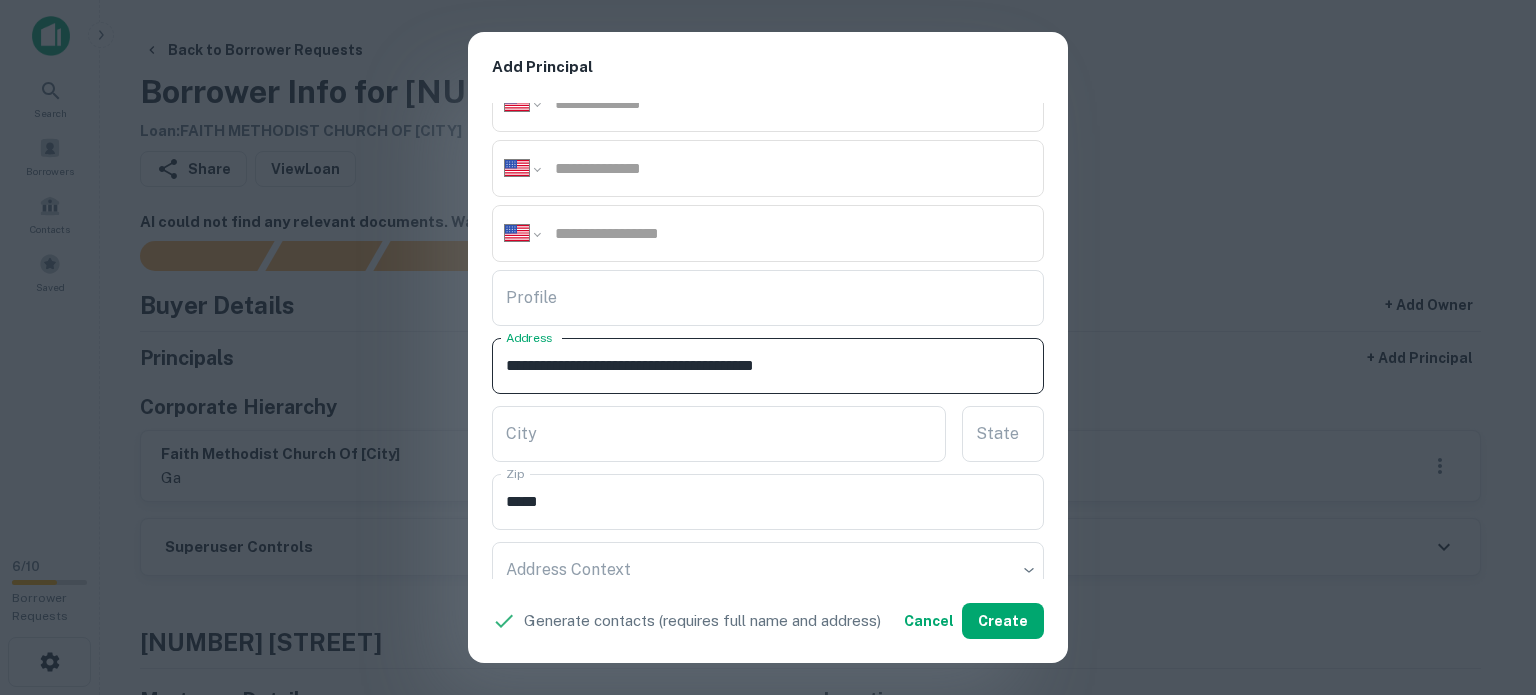 click on "**********" at bounding box center (768, 366) 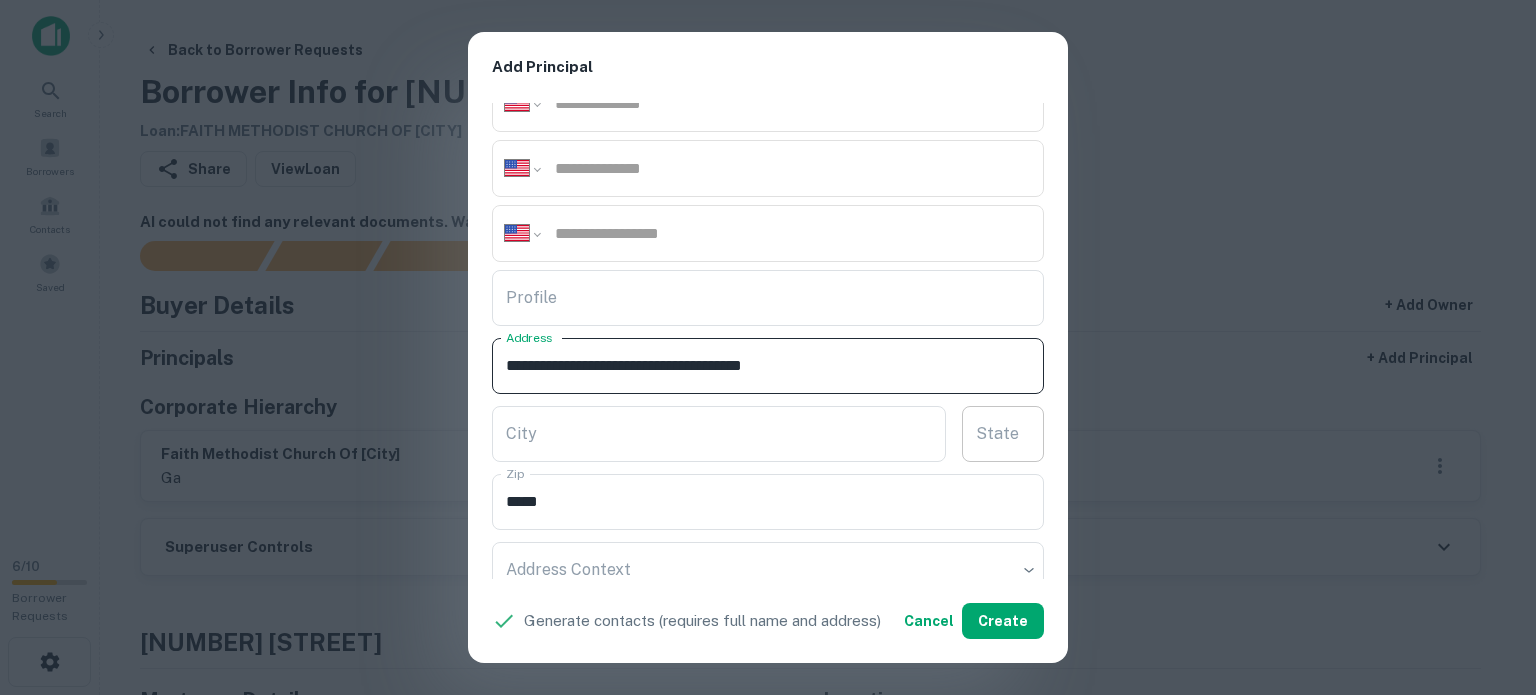 type on "**********" 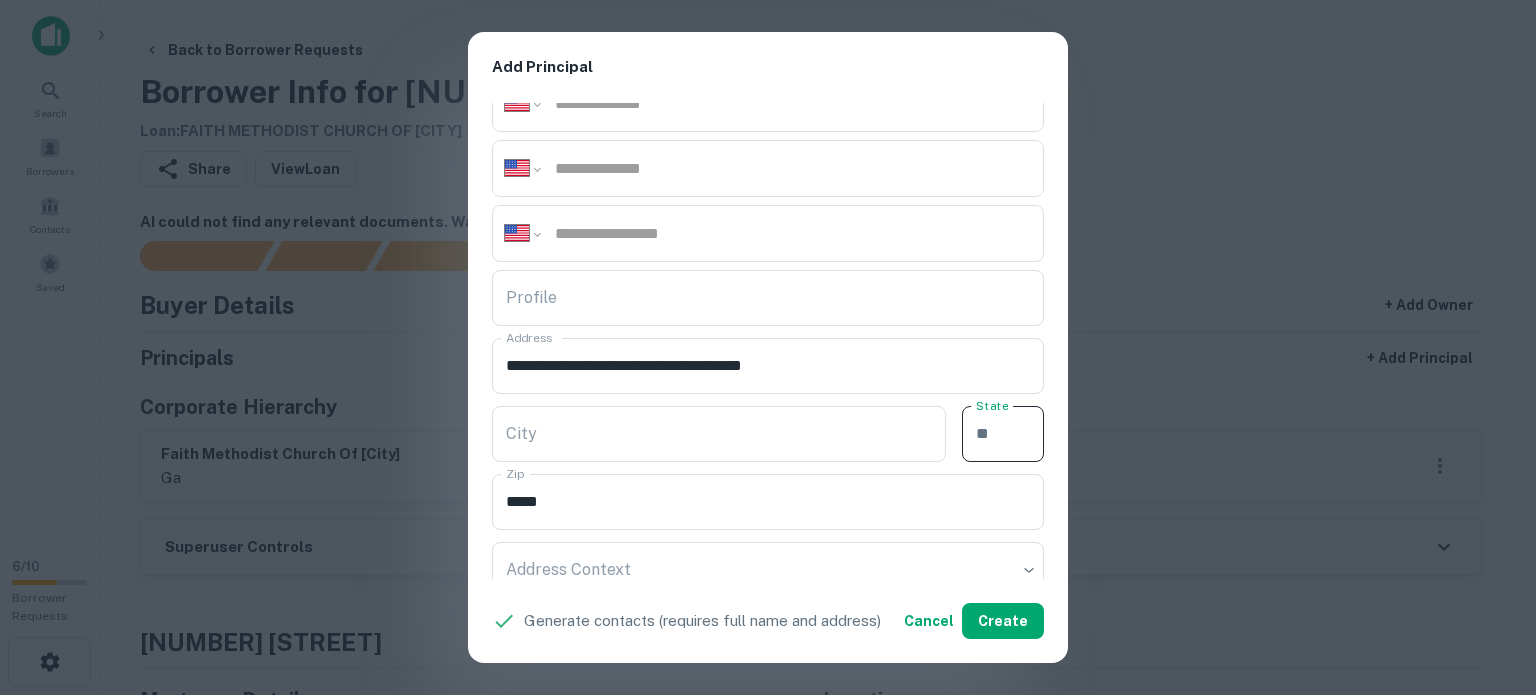 click on "State" at bounding box center (1003, 434) 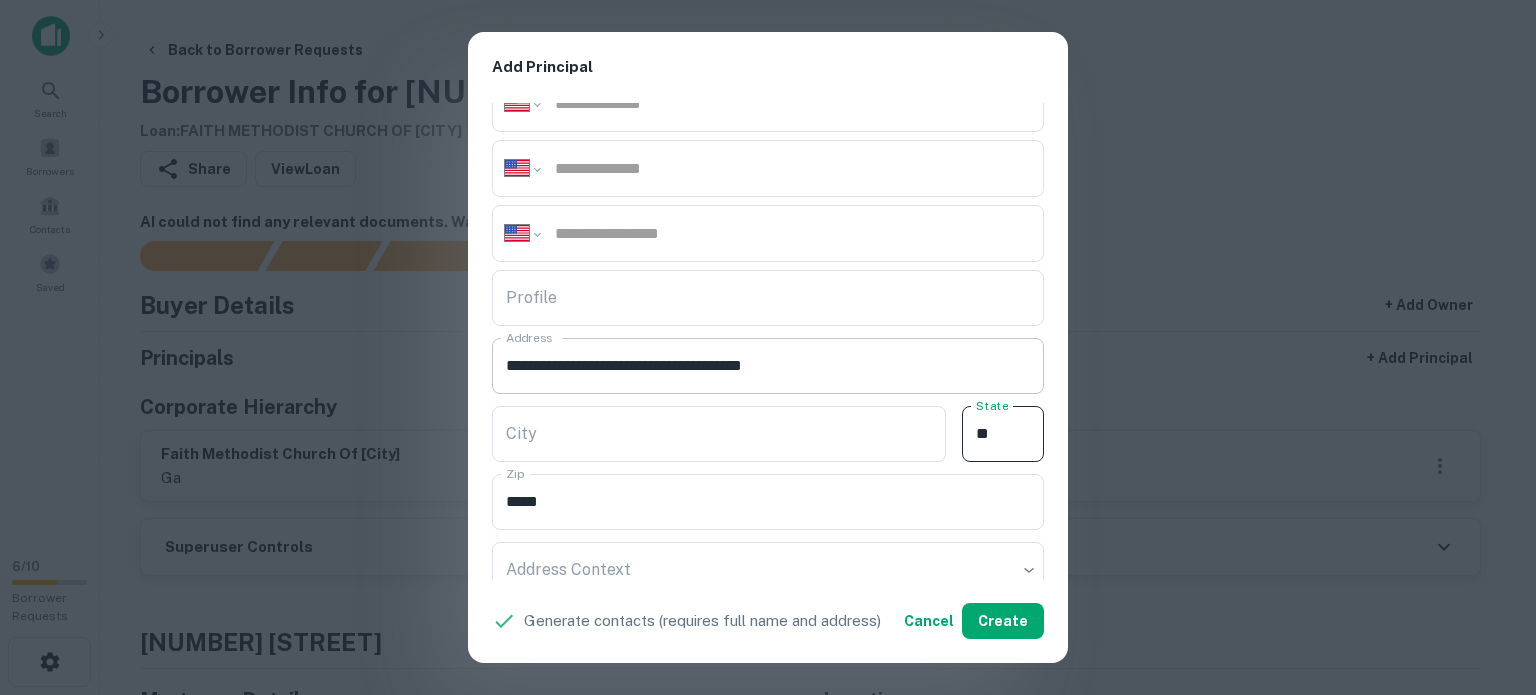 type on "**" 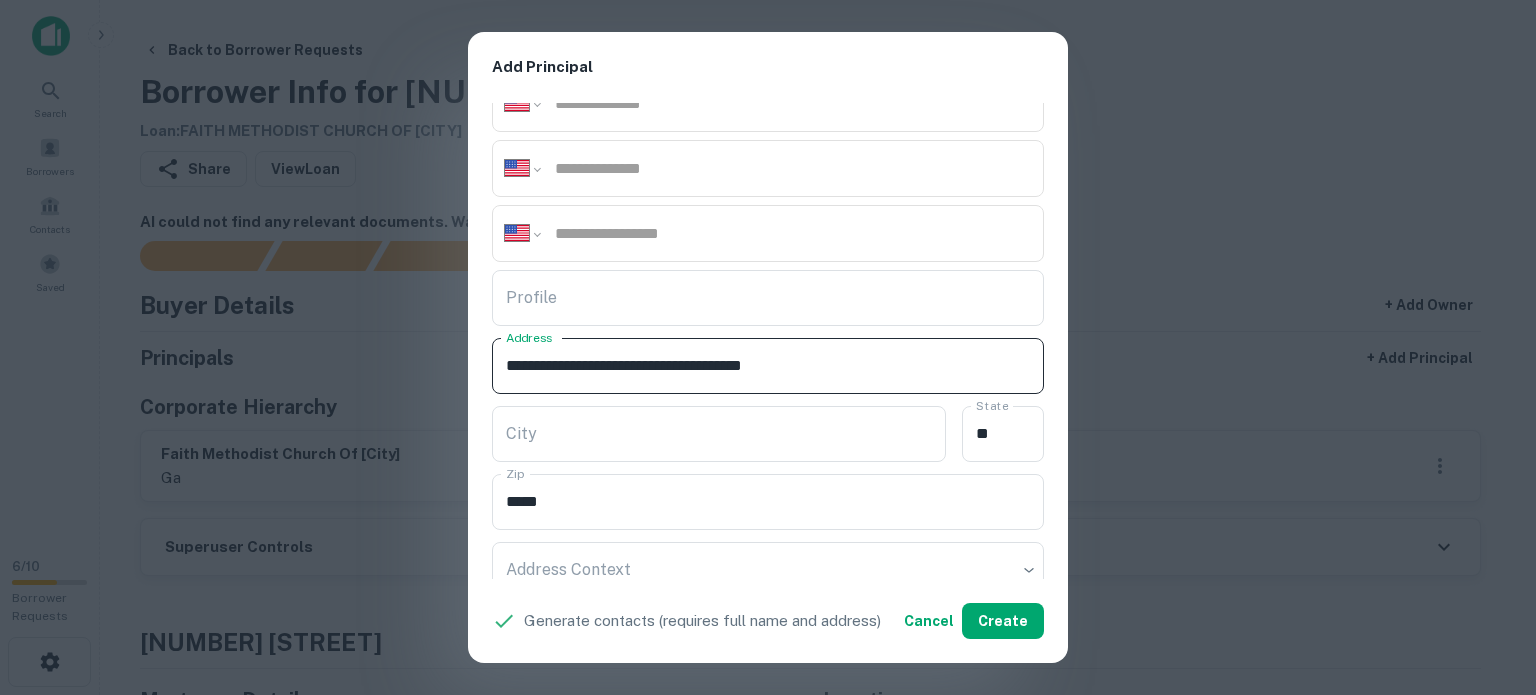 drag, startPoint x: 684, startPoint y: 359, endPoint x: 768, endPoint y: 387, distance: 88.54378 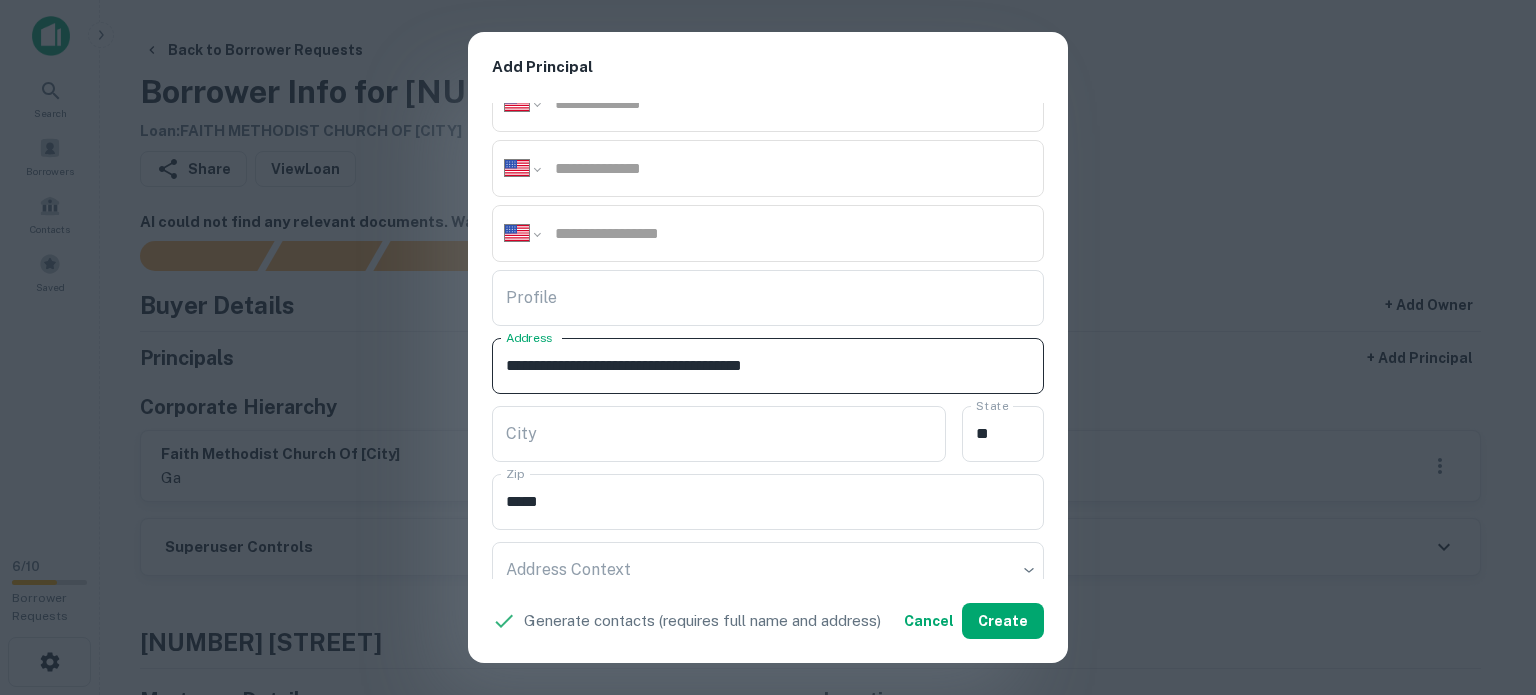 click on "**********" at bounding box center (768, 366) 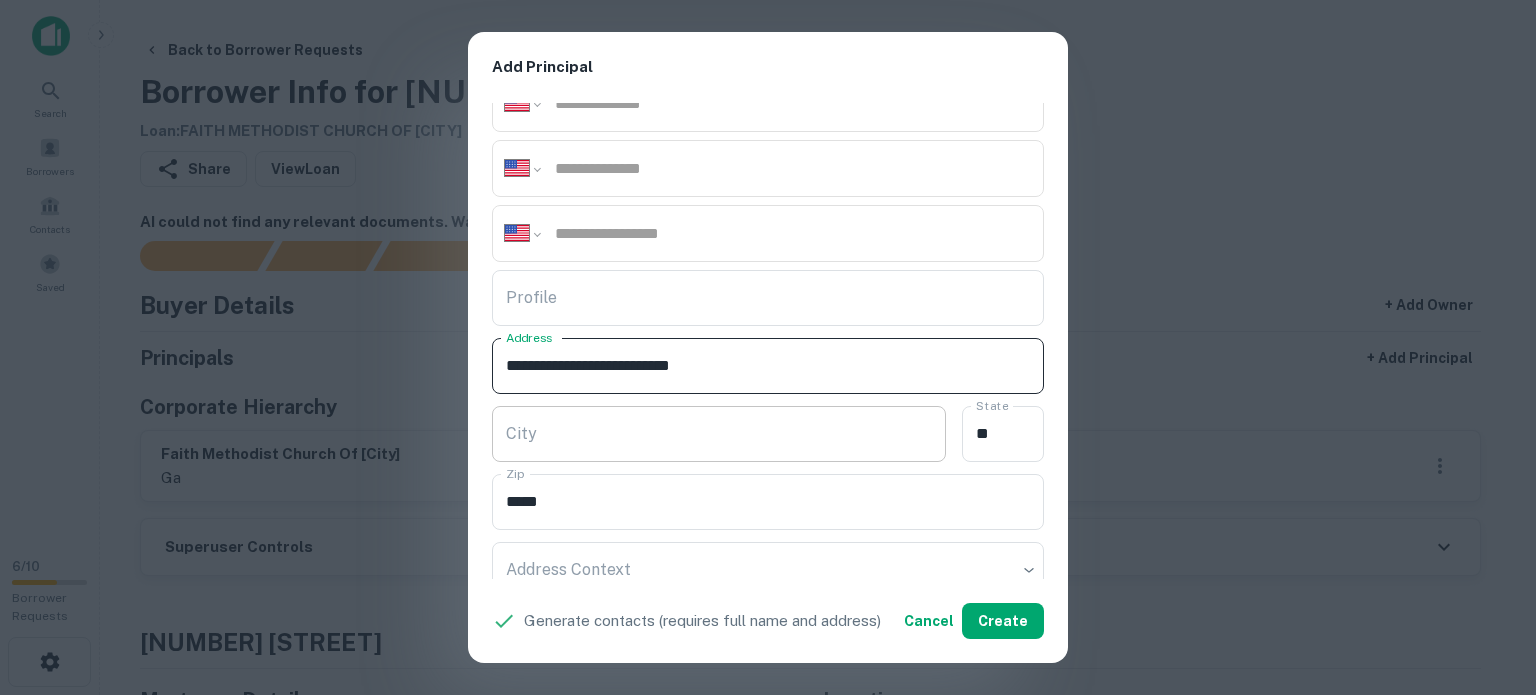 type on "**********" 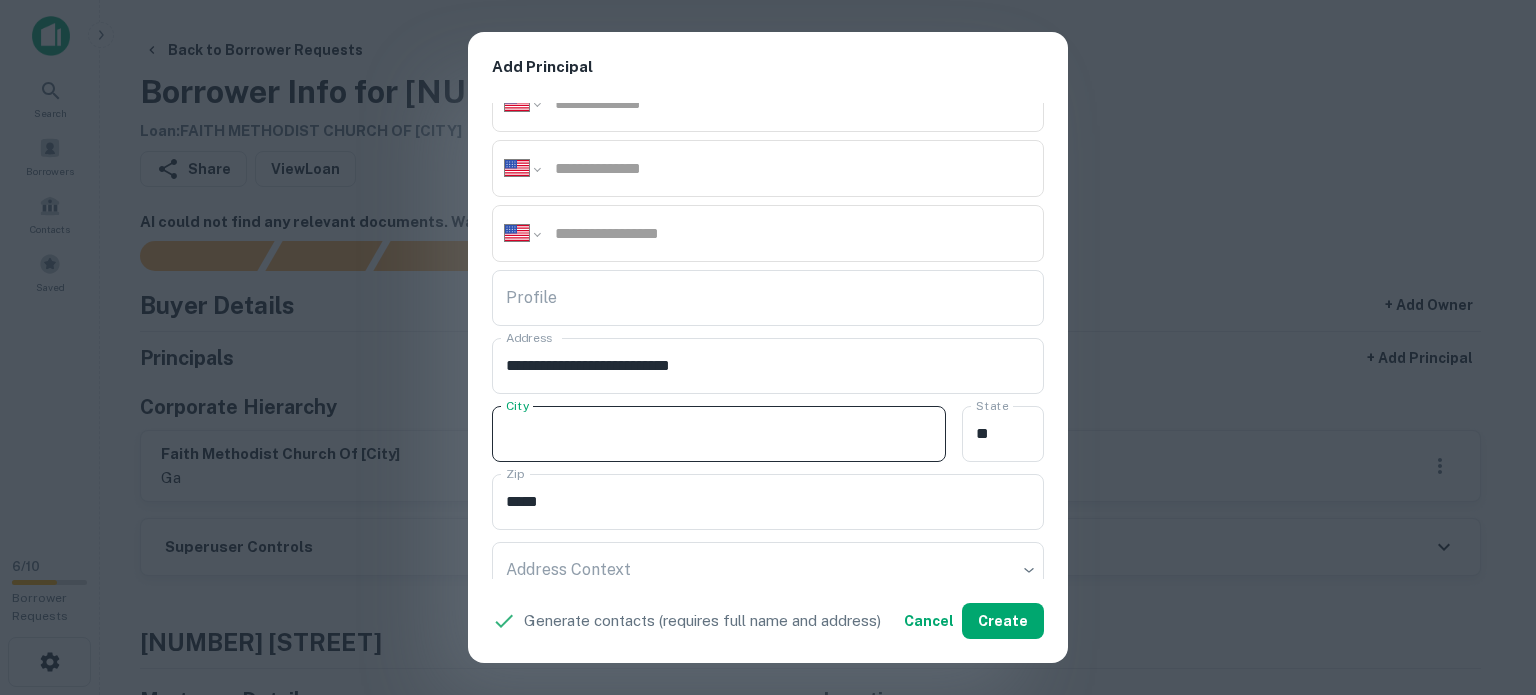 click on "City" at bounding box center (719, 434) 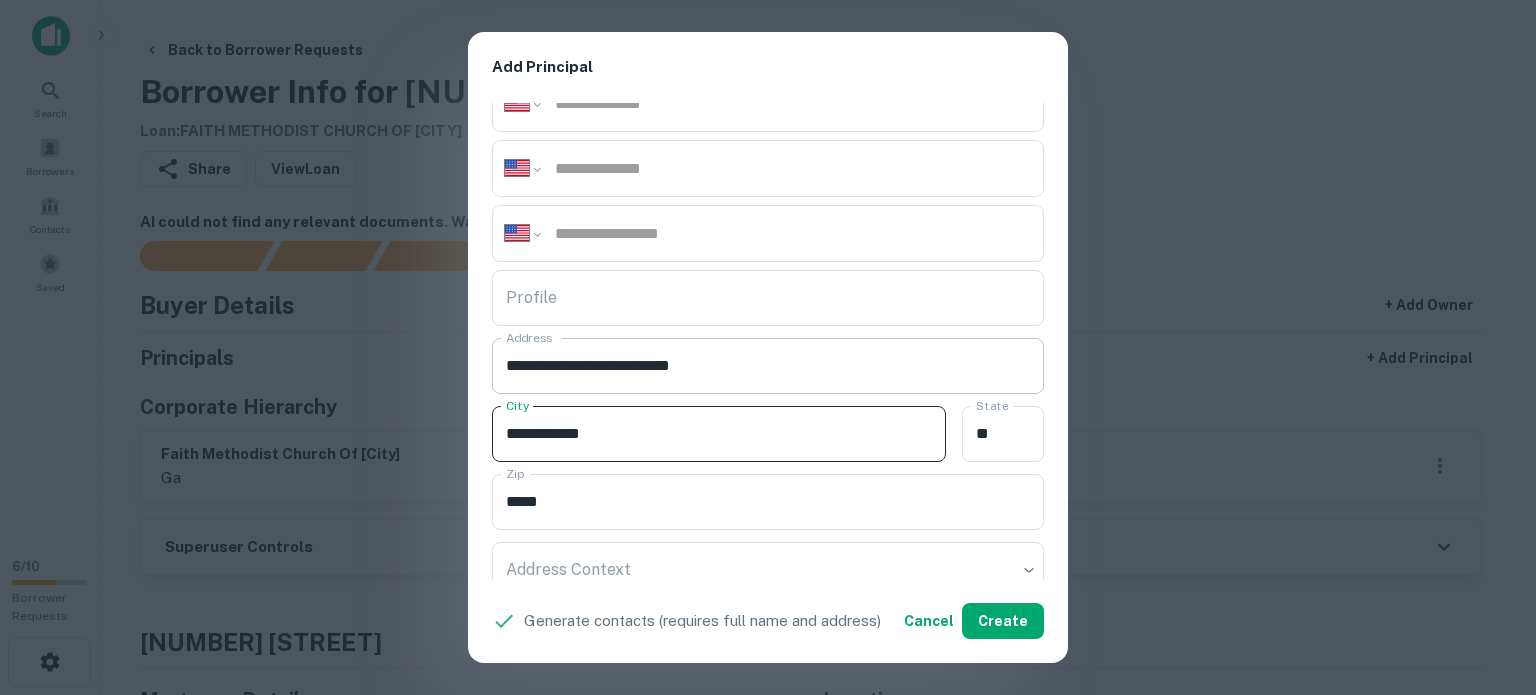 type on "**********" 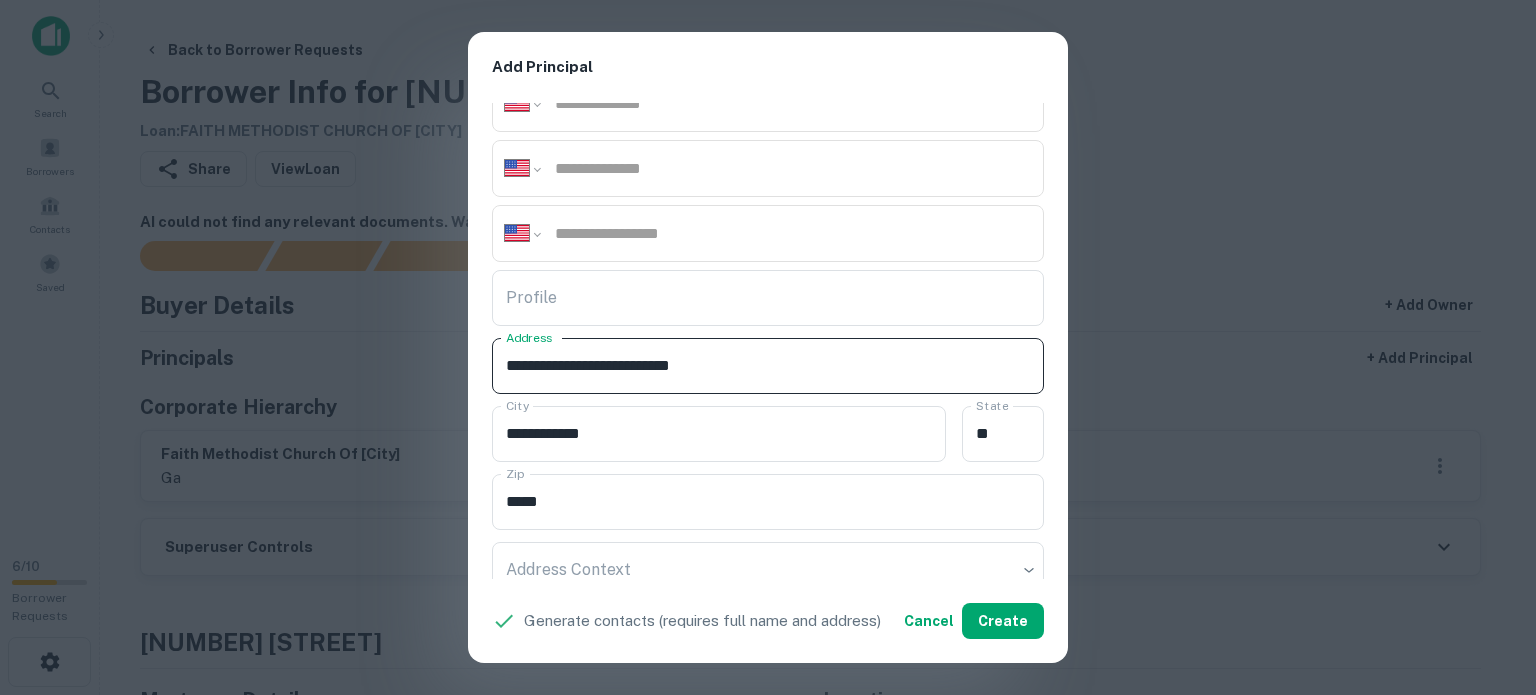 drag, startPoint x: 675, startPoint y: 369, endPoint x: 714, endPoint y: 382, distance: 41.109608 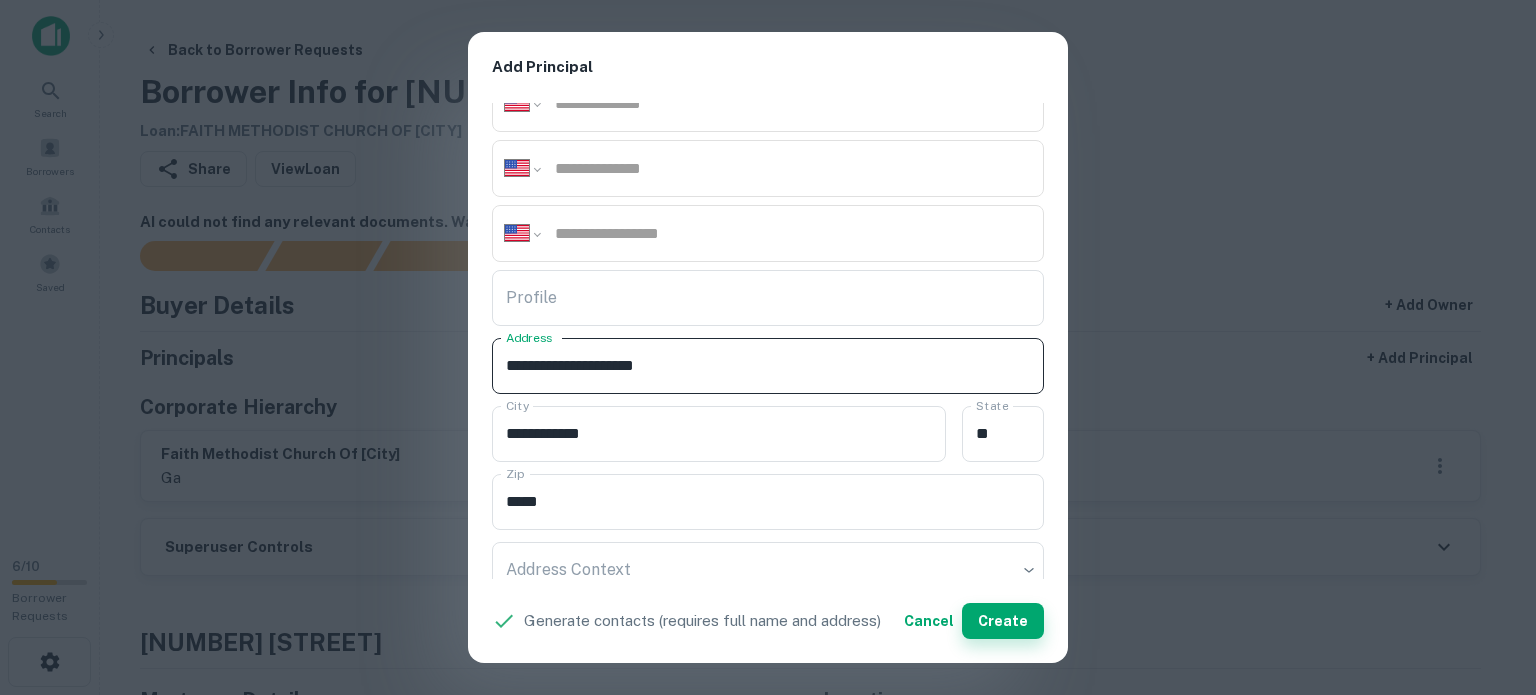 type on "**********" 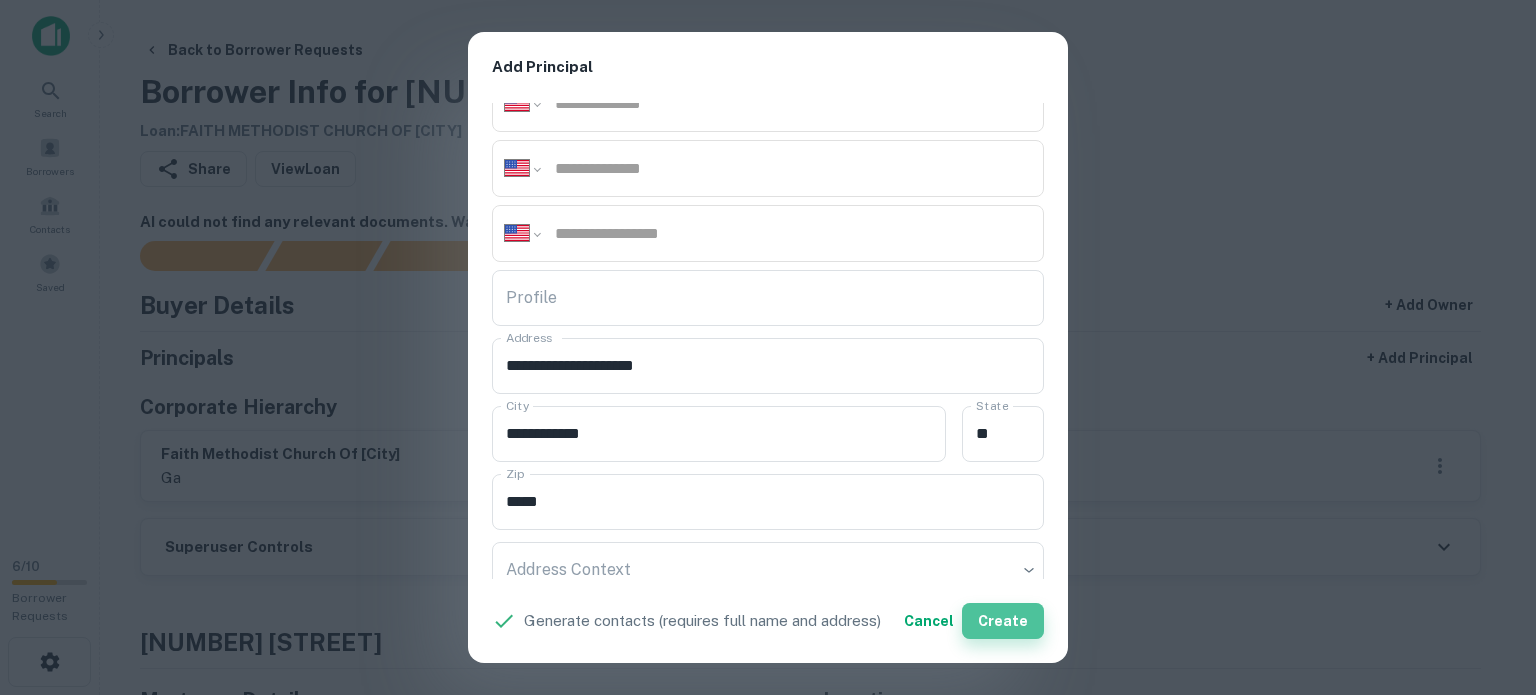 click on "Create" at bounding box center [1003, 621] 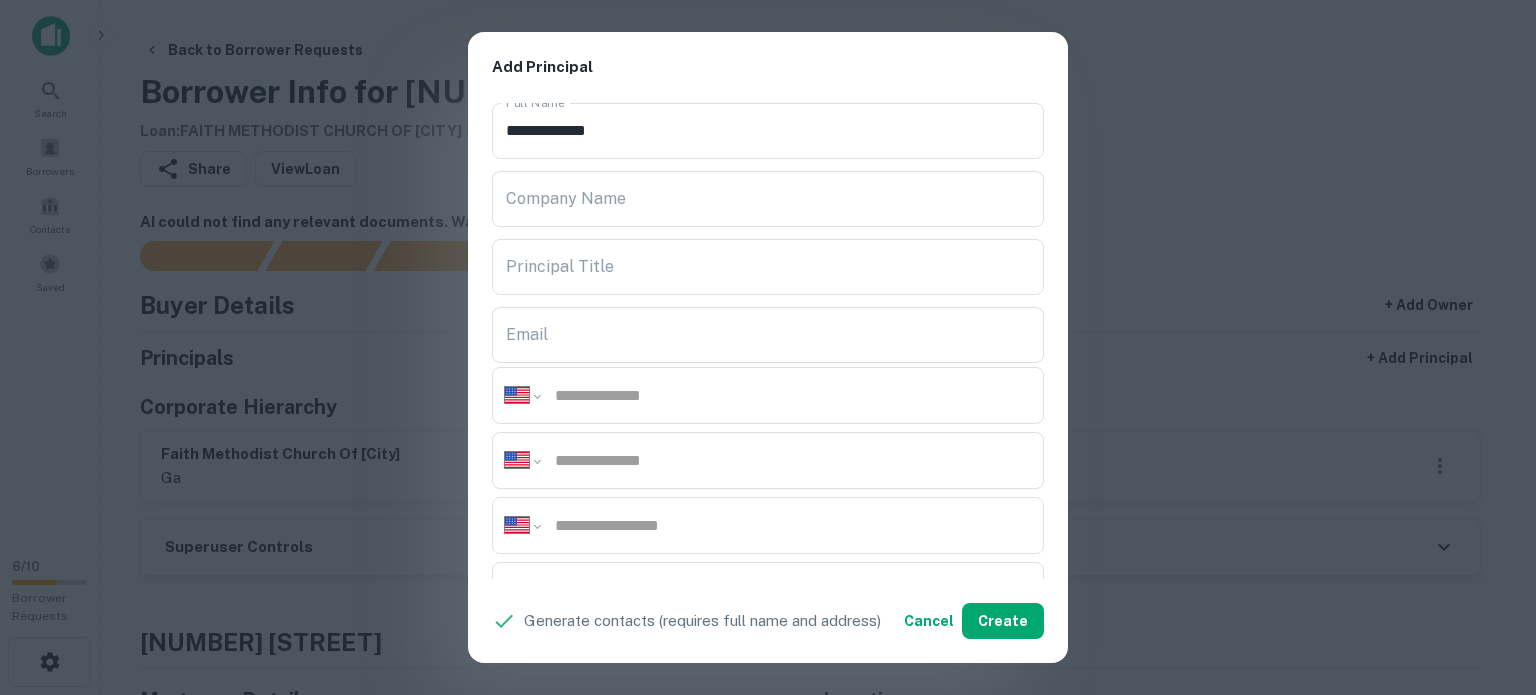 scroll, scrollTop: 0, scrollLeft: 0, axis: both 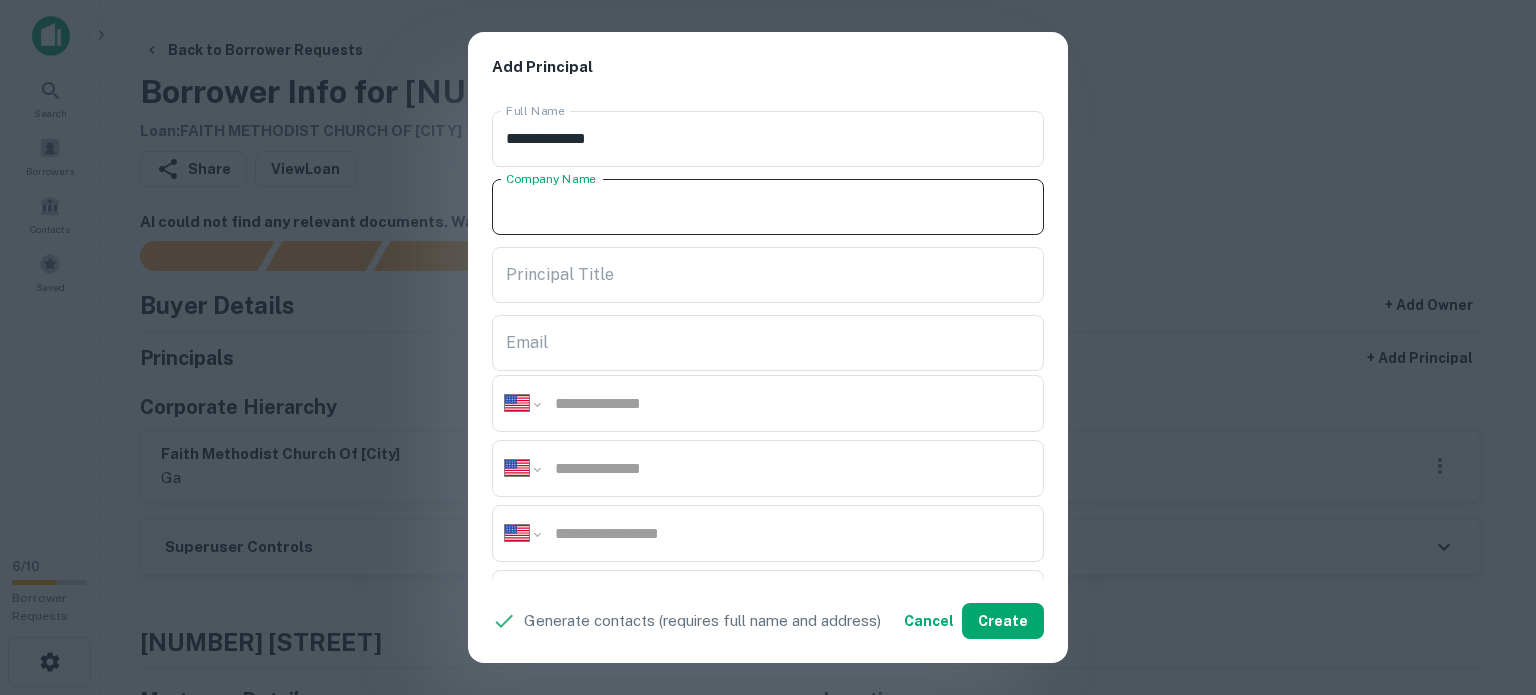 click on "Company Name" at bounding box center [768, 207] 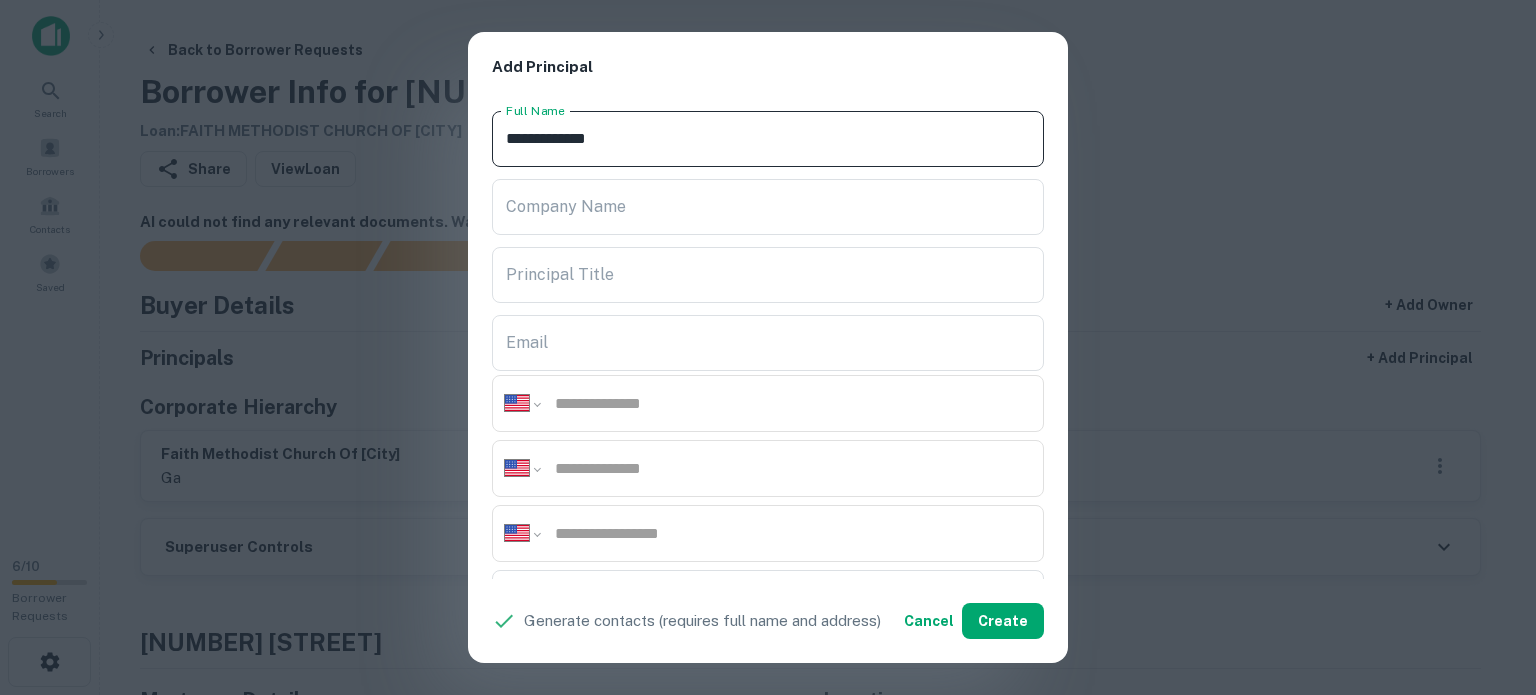 drag, startPoint x: 660, startPoint y: 135, endPoint x: 488, endPoint y: 137, distance: 172.01163 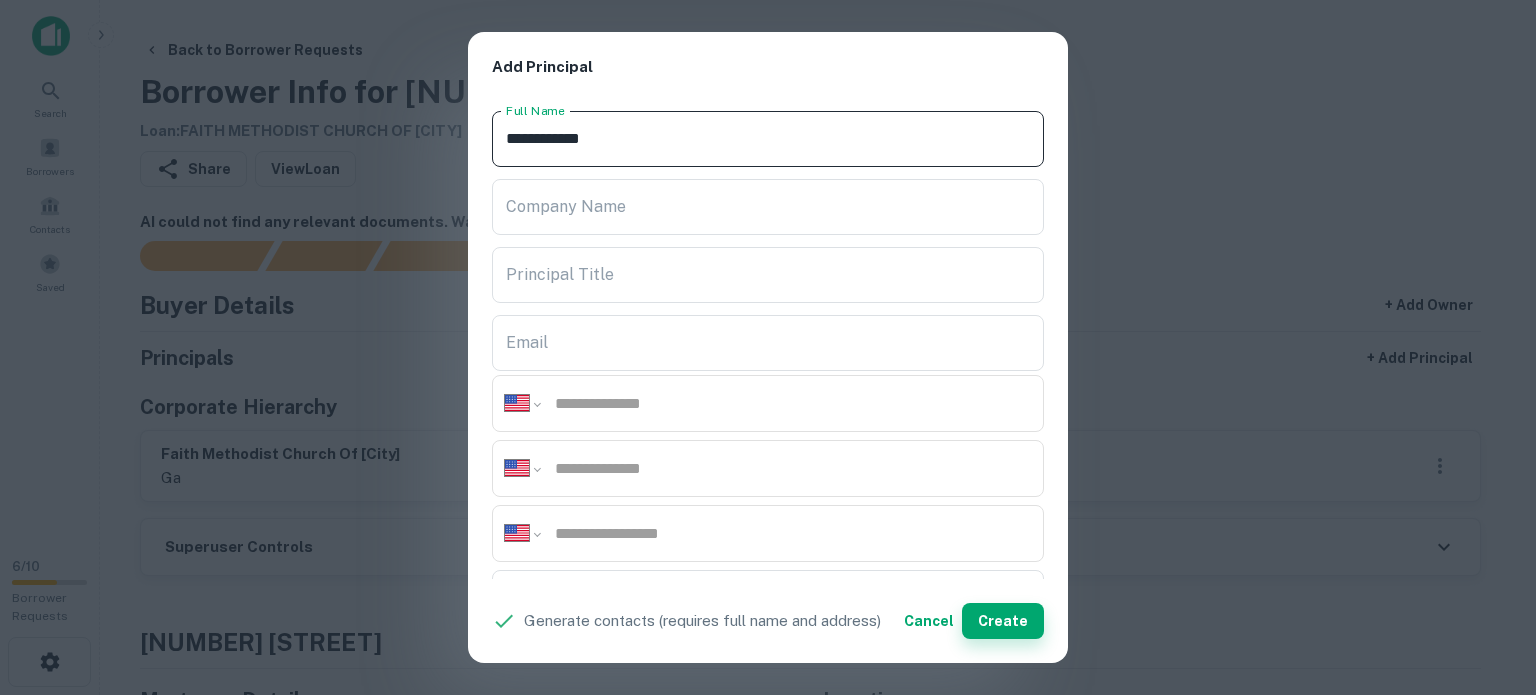 click on "Create" at bounding box center [1003, 621] 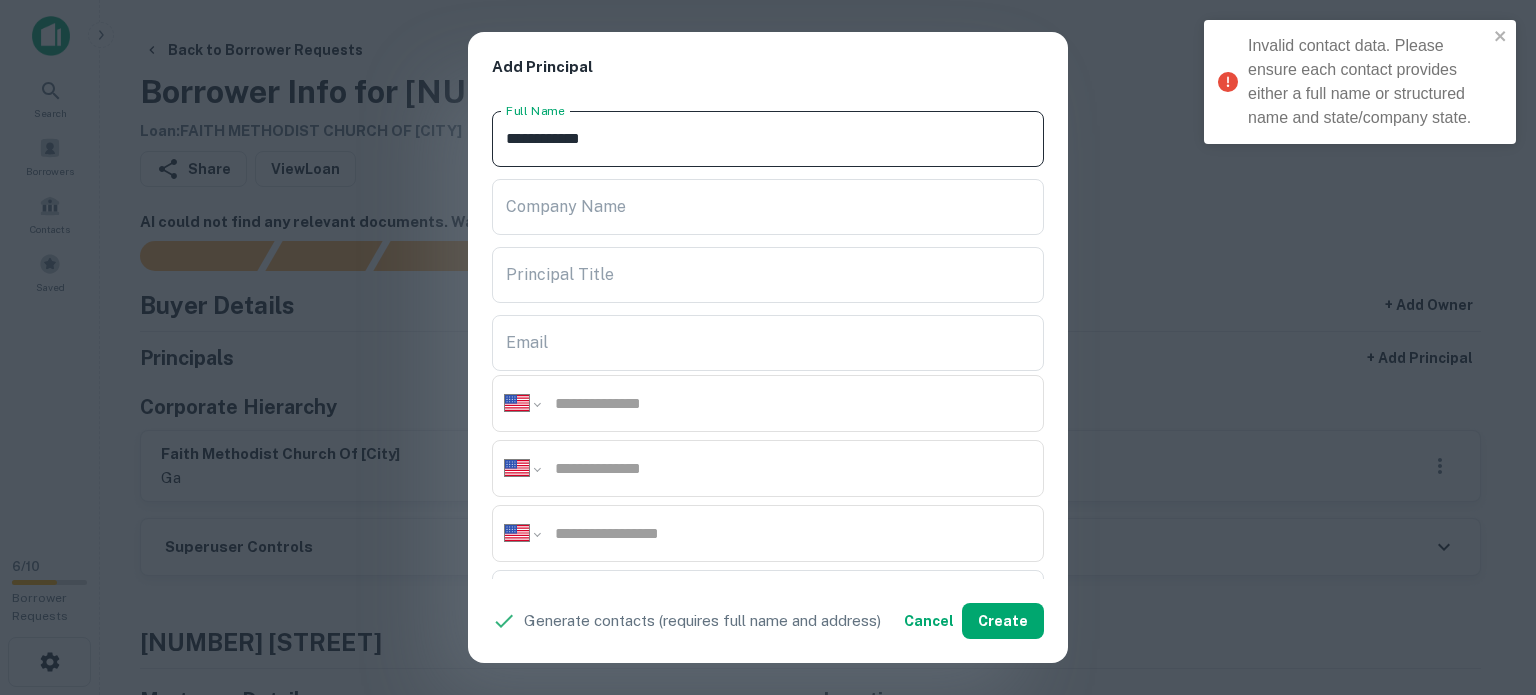 drag, startPoint x: 638, startPoint y: 137, endPoint x: 501, endPoint y: 127, distance: 137.36447 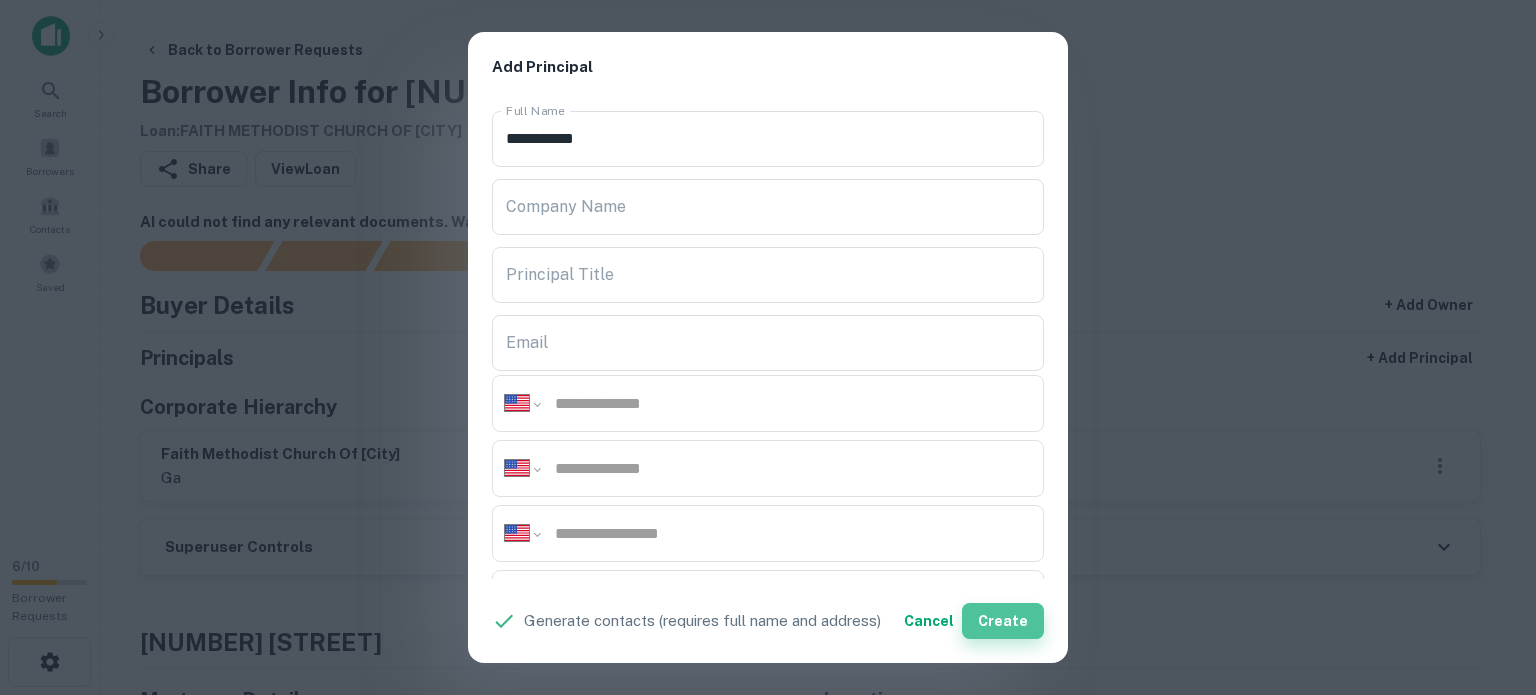 click on "Create" at bounding box center [1003, 621] 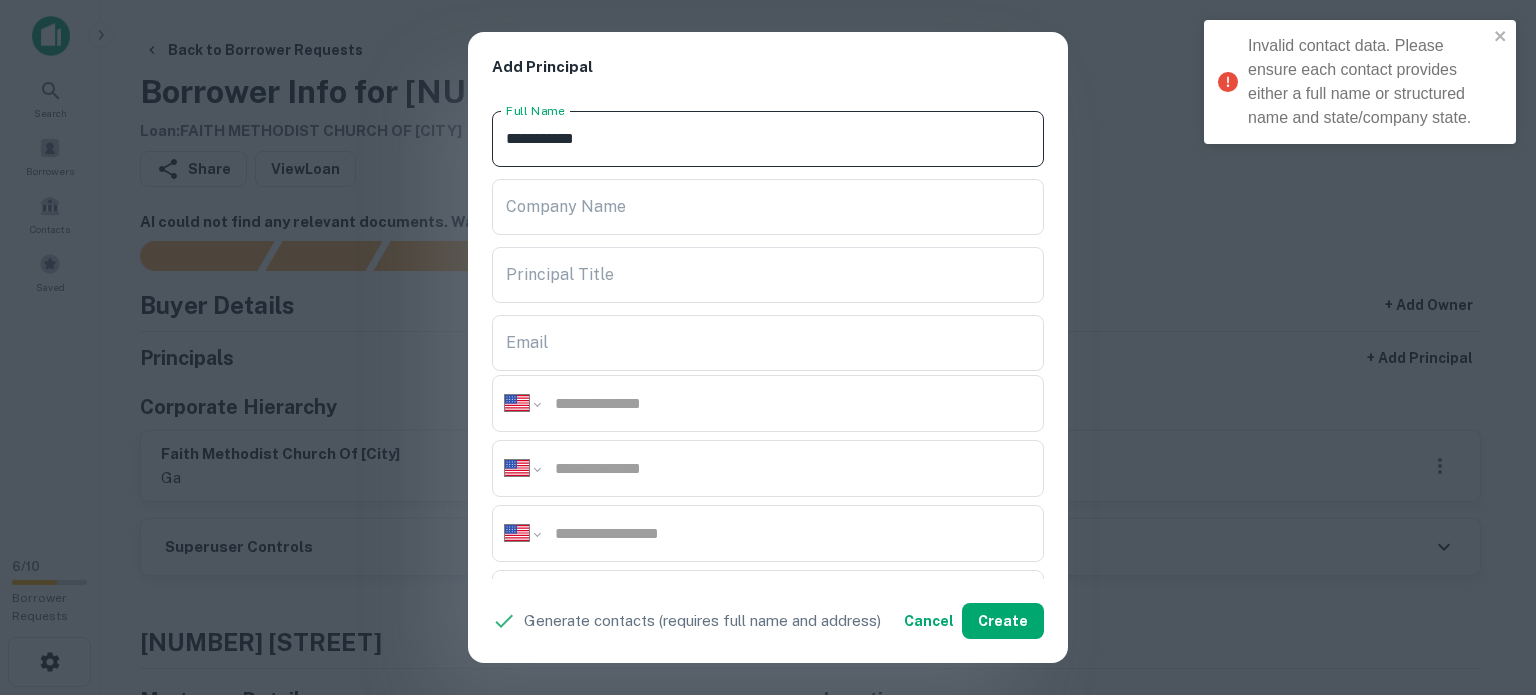 drag, startPoint x: 649, startPoint y: 139, endPoint x: 468, endPoint y: 142, distance: 181.02486 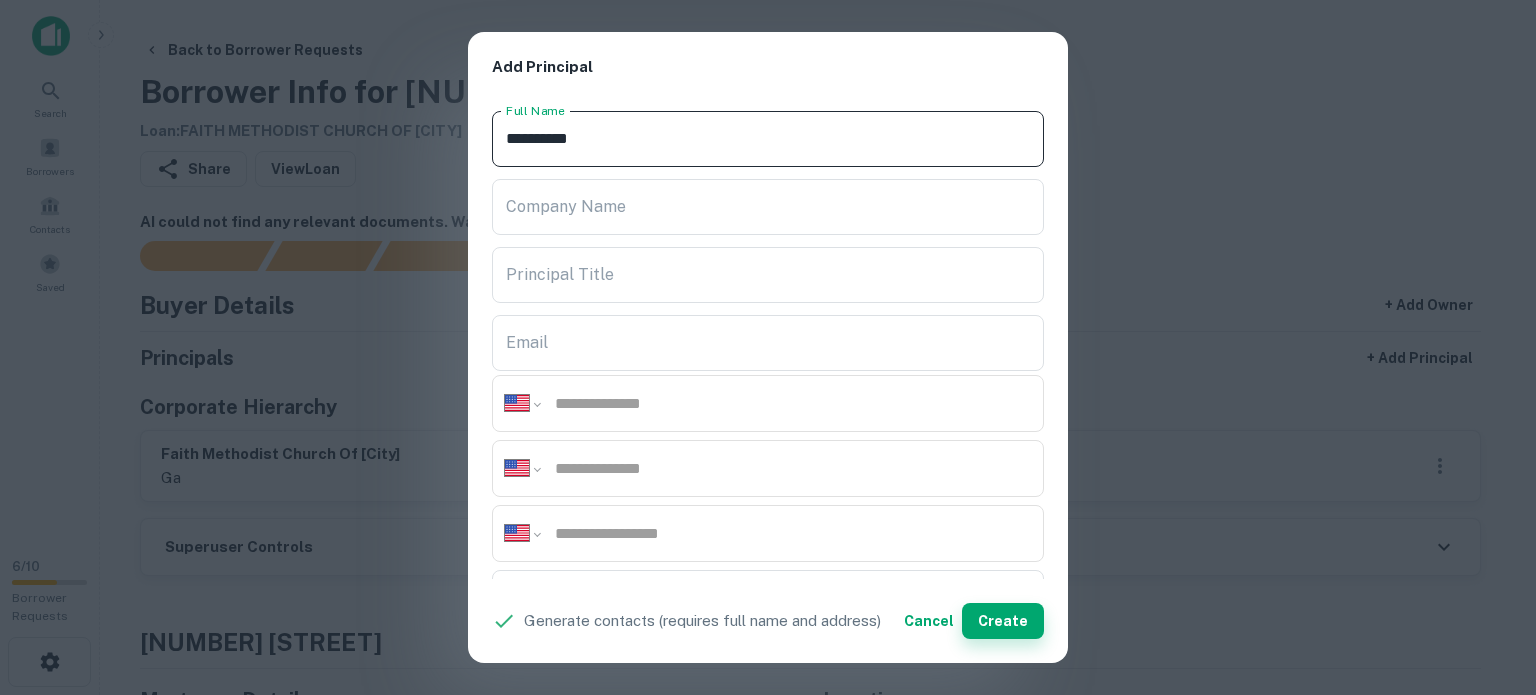 type on "*********" 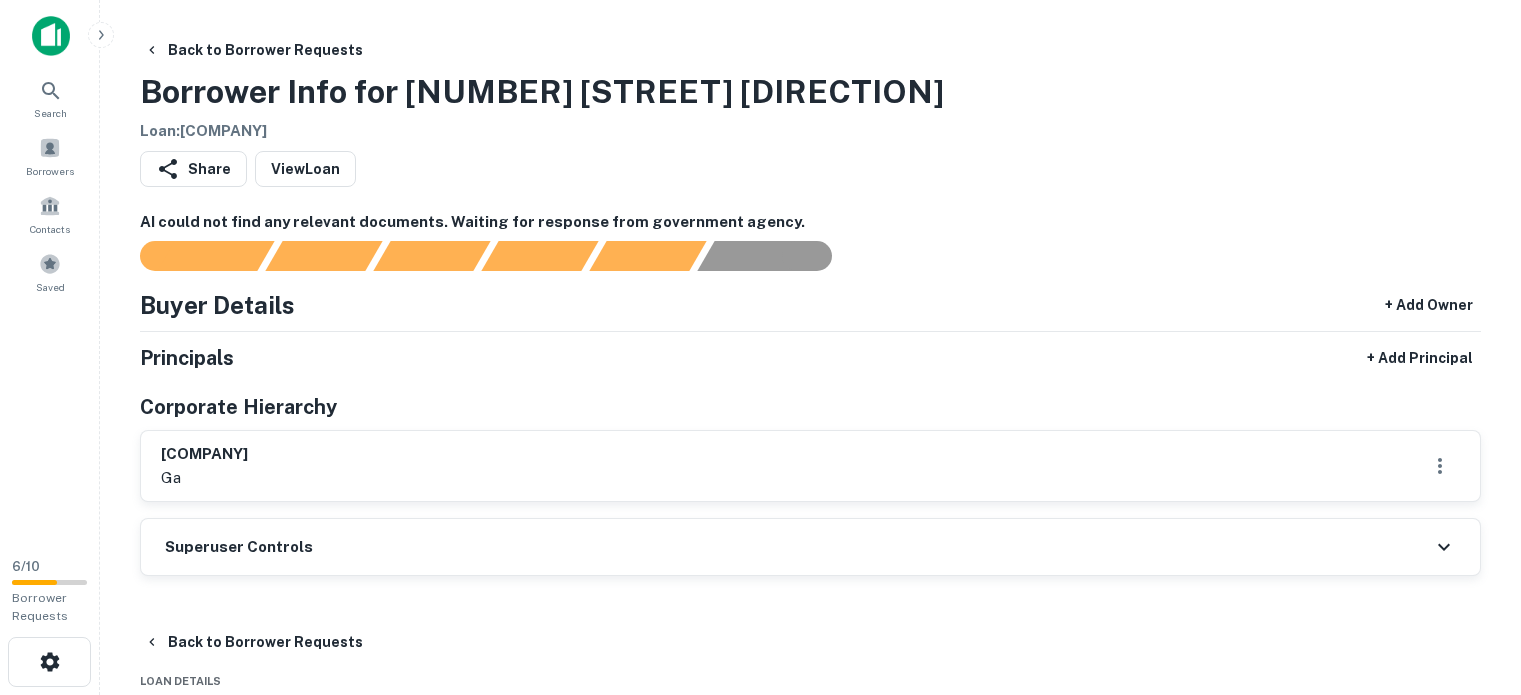 scroll, scrollTop: 0, scrollLeft: 0, axis: both 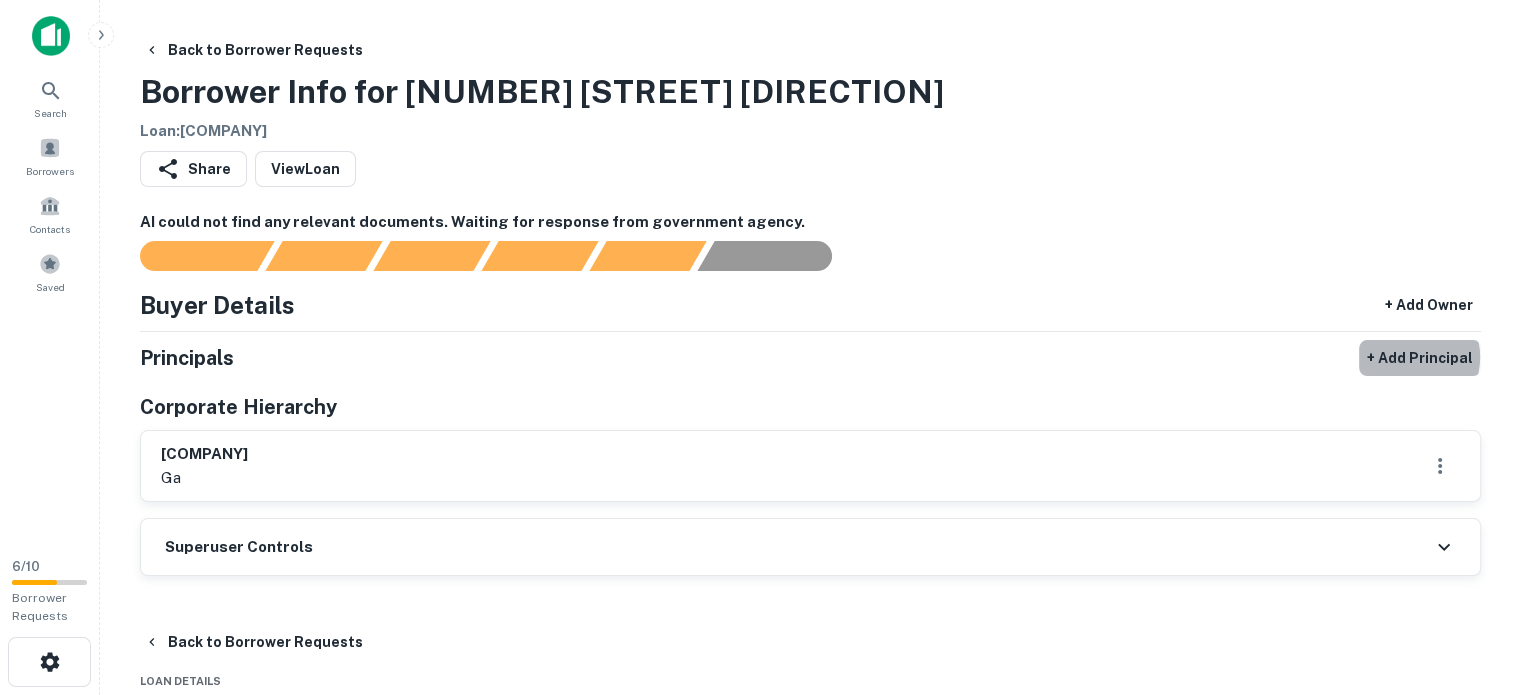 click on "+ Add Principal" at bounding box center [1420, 358] 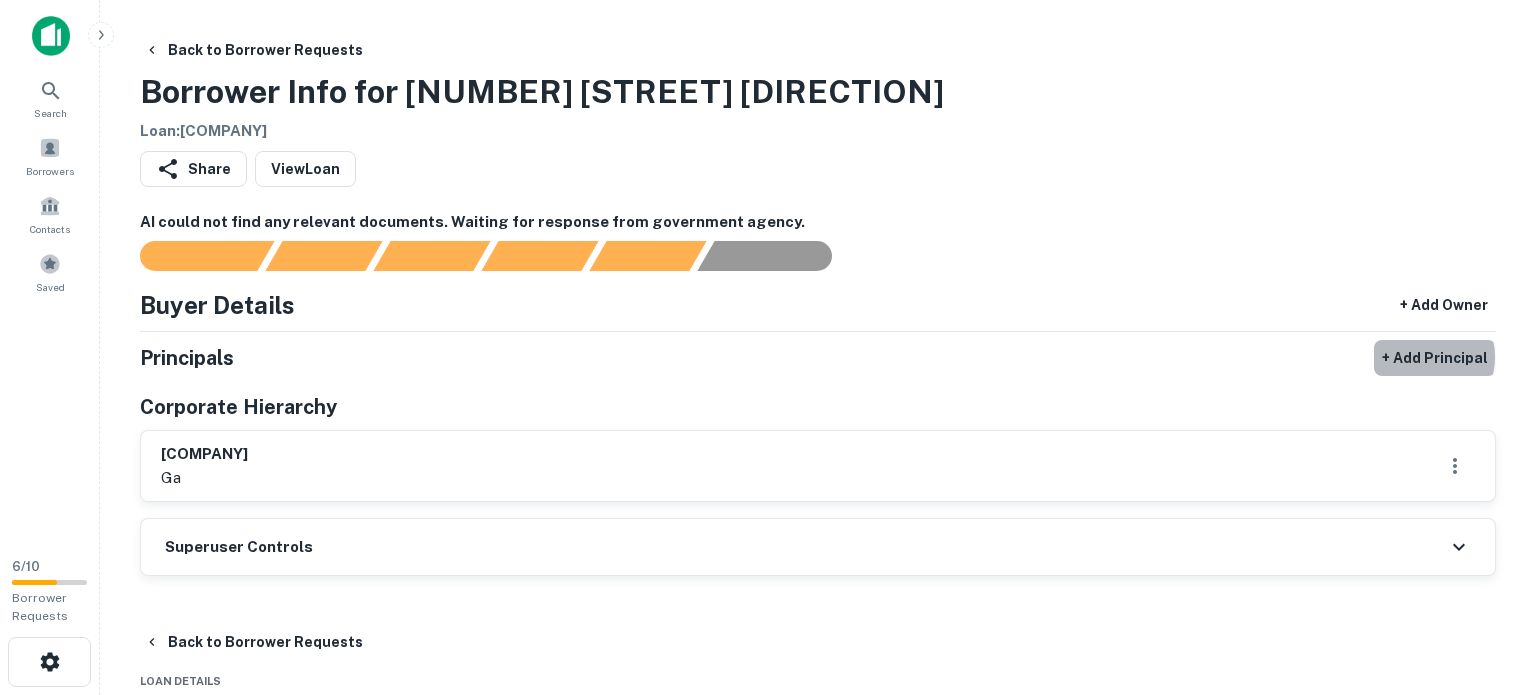 select on "**" 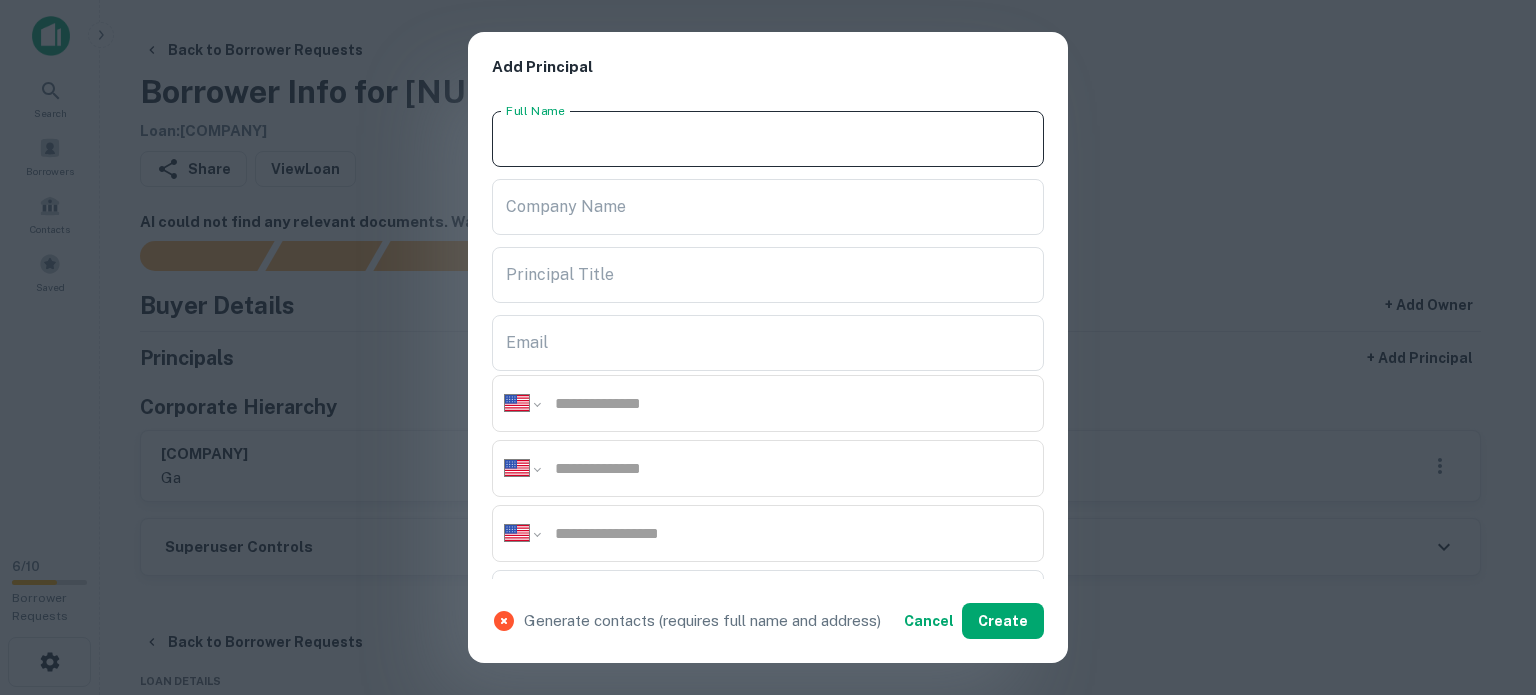 click on "Full Name" at bounding box center (768, 139) 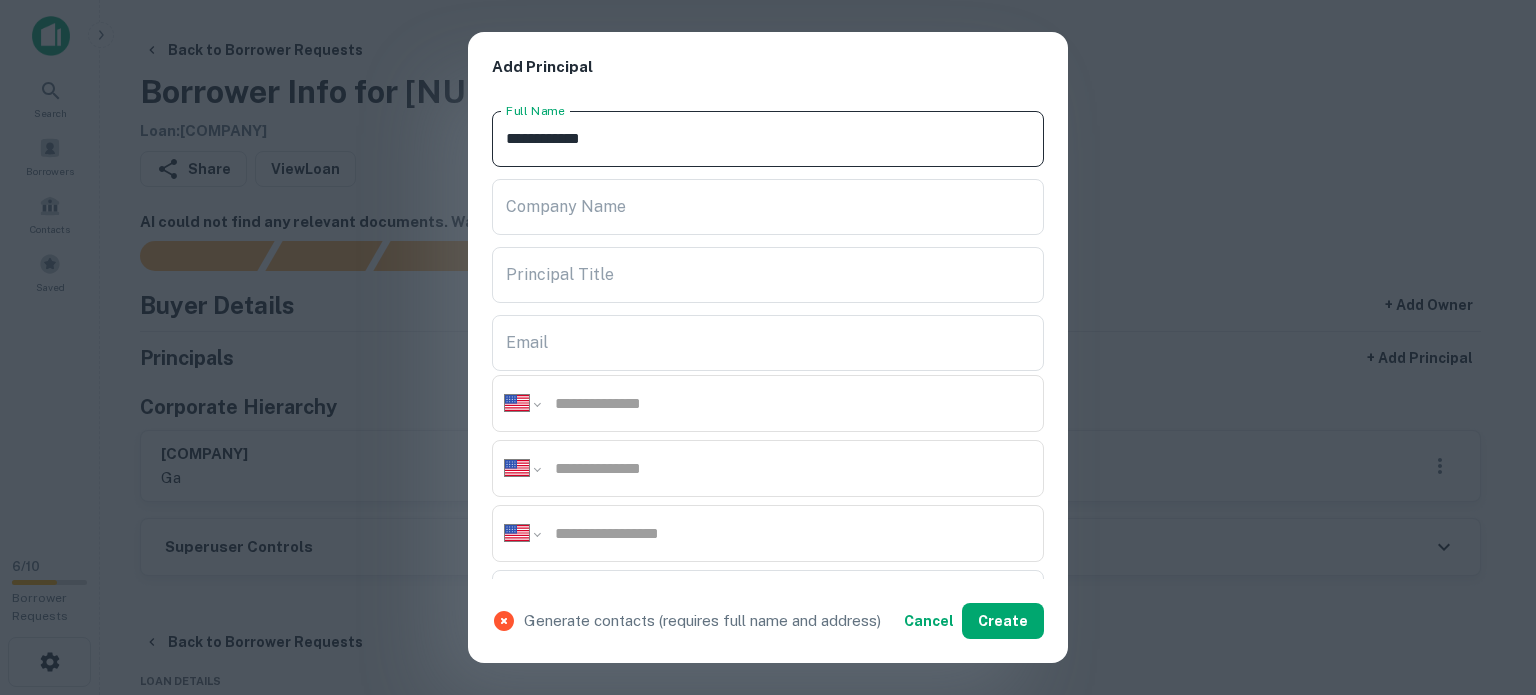 type on "**********" 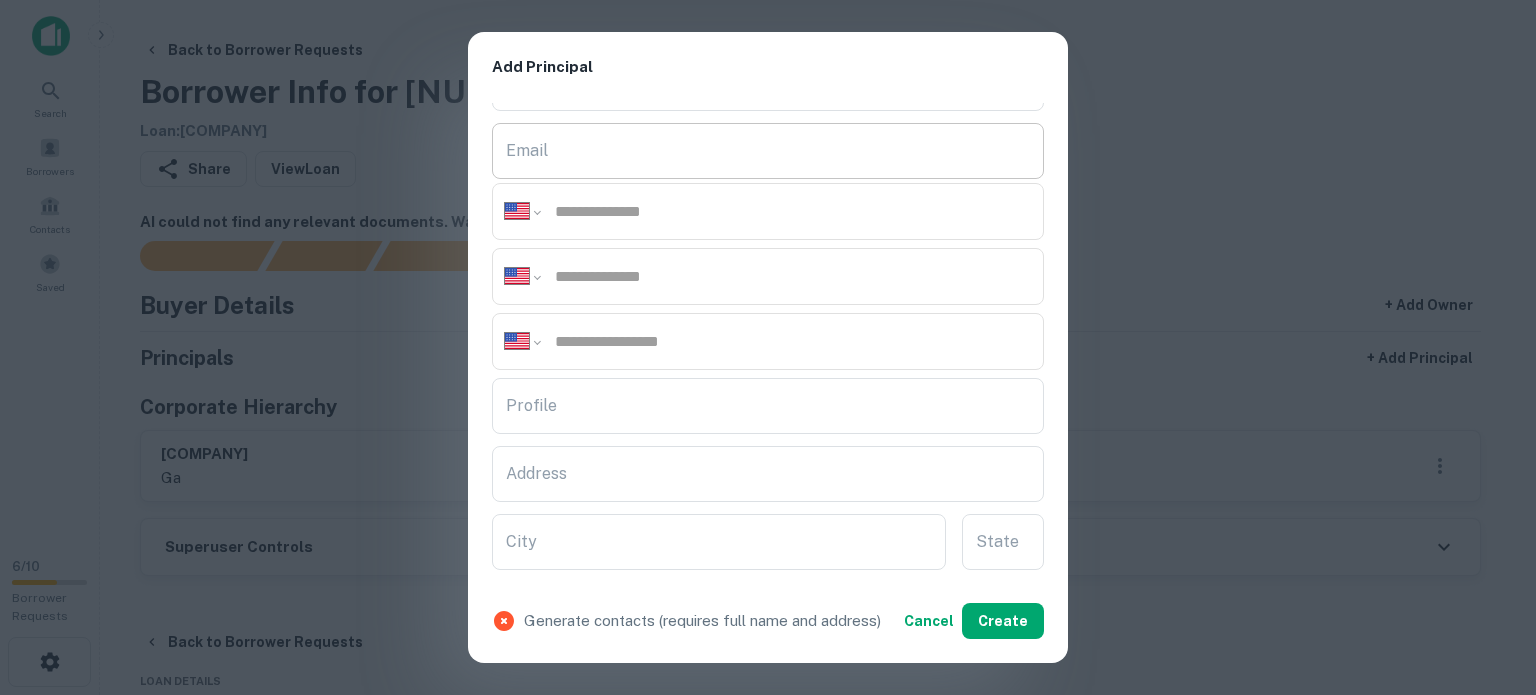scroll, scrollTop: 300, scrollLeft: 0, axis: vertical 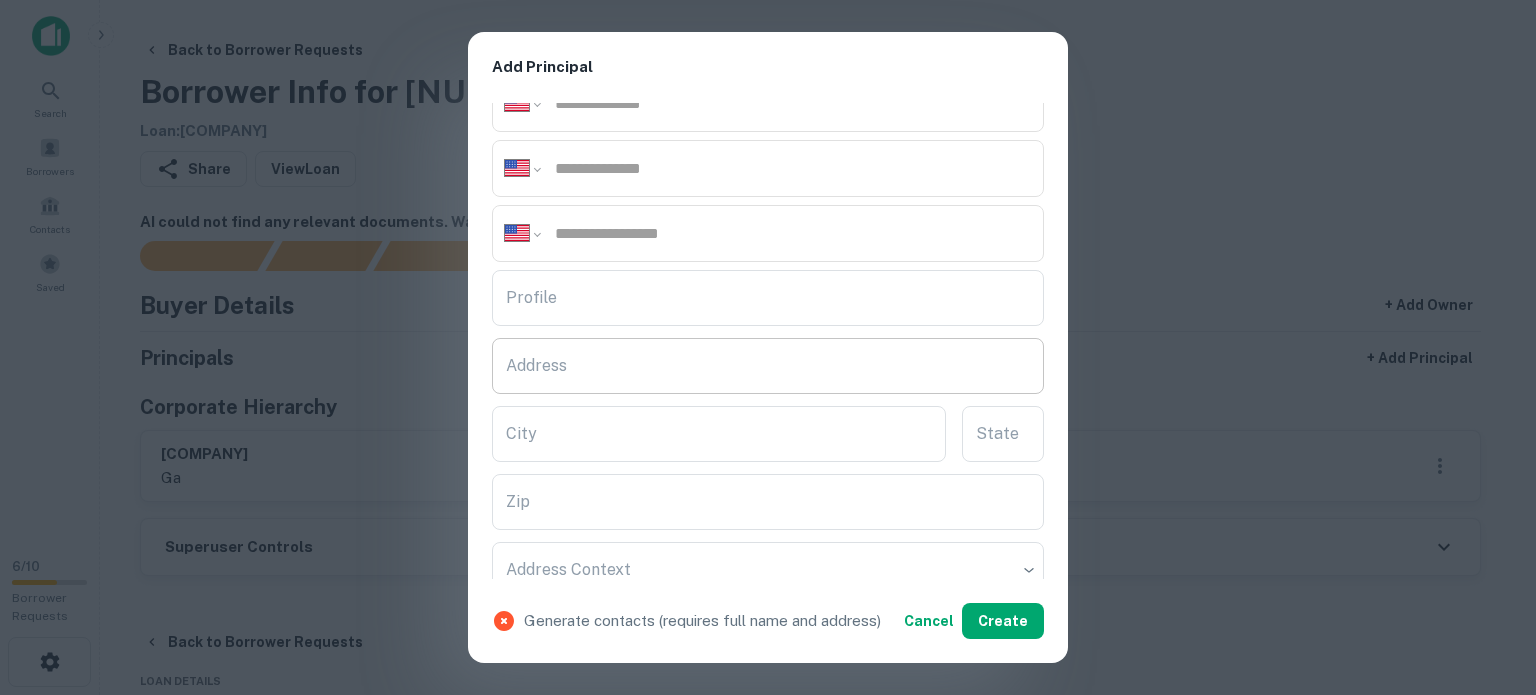 click on "Address" at bounding box center (768, 366) 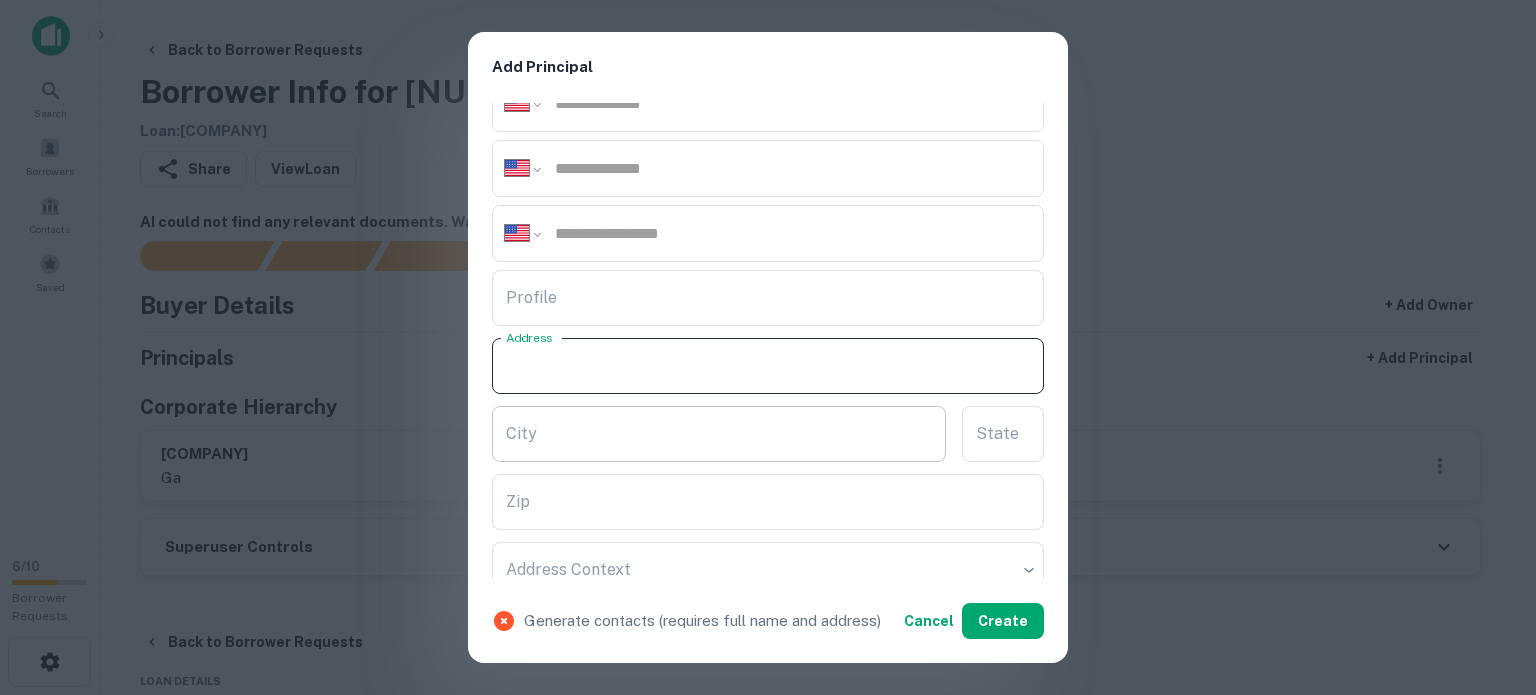 paste on "**********" 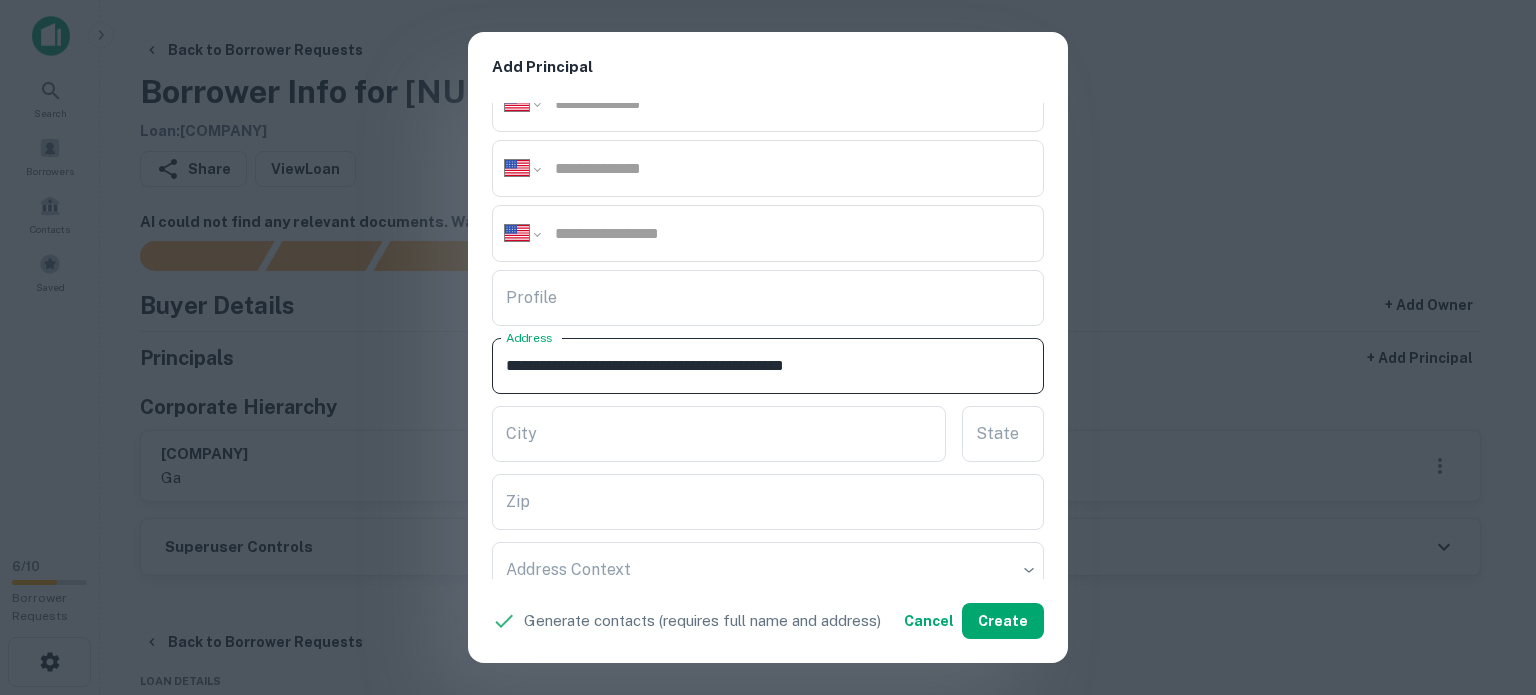 drag, startPoint x: 816, startPoint y: 359, endPoint x: 868, endPoint y: 375, distance: 54.405884 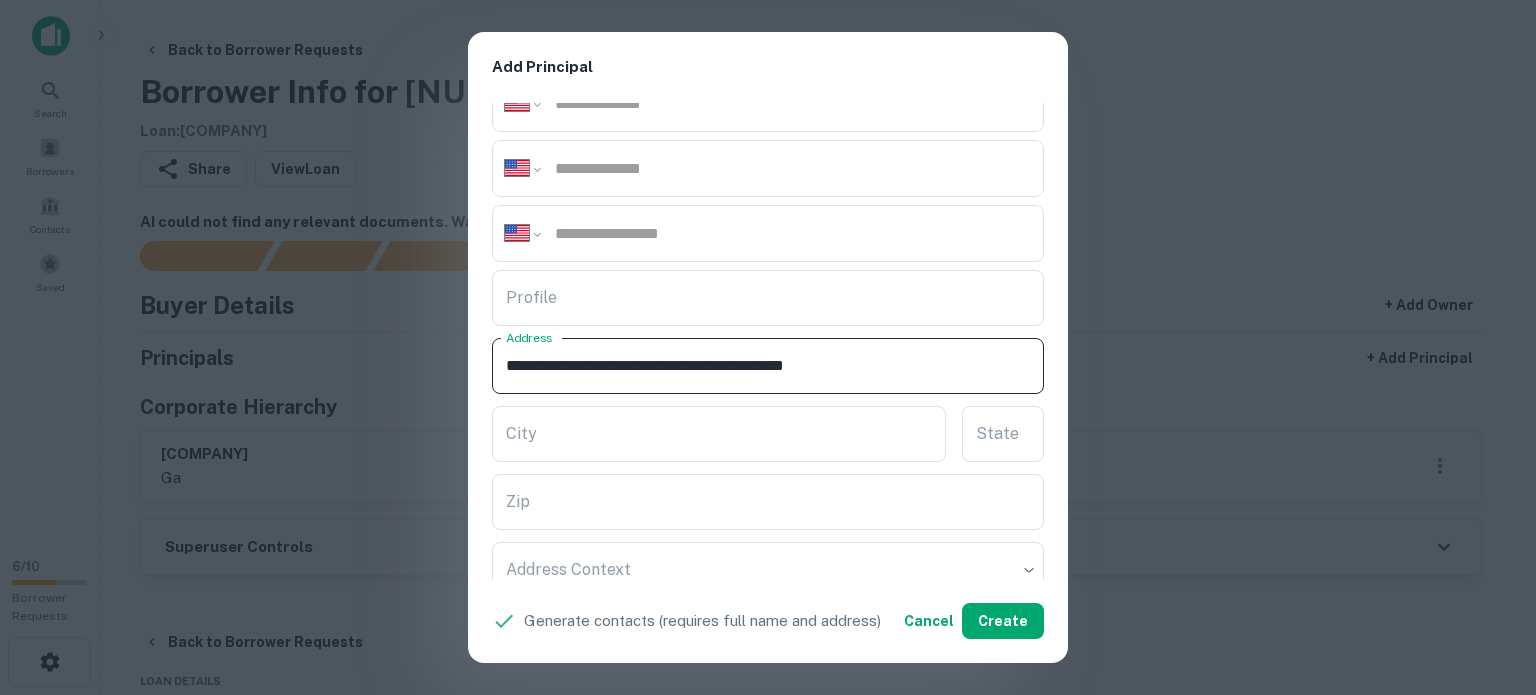 click on "**********" at bounding box center (768, 366) 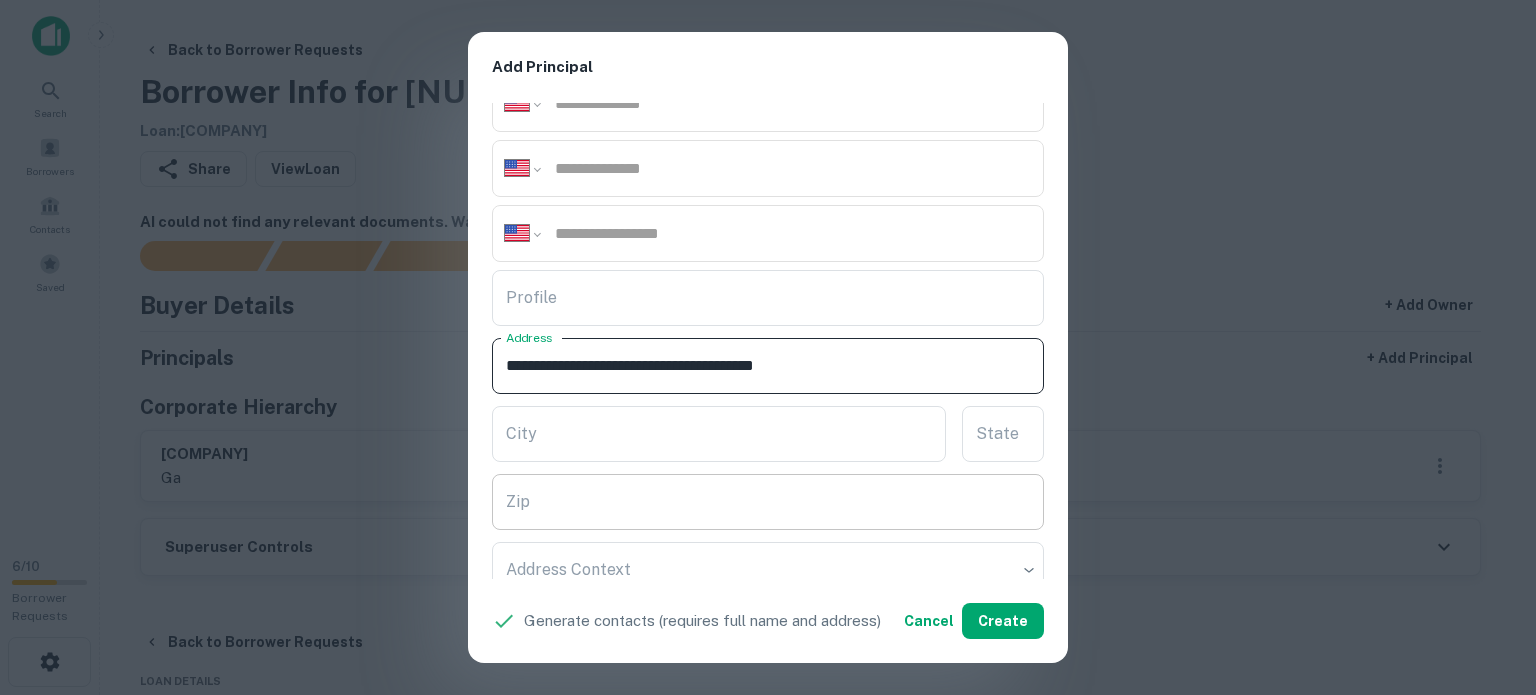 type on "**********" 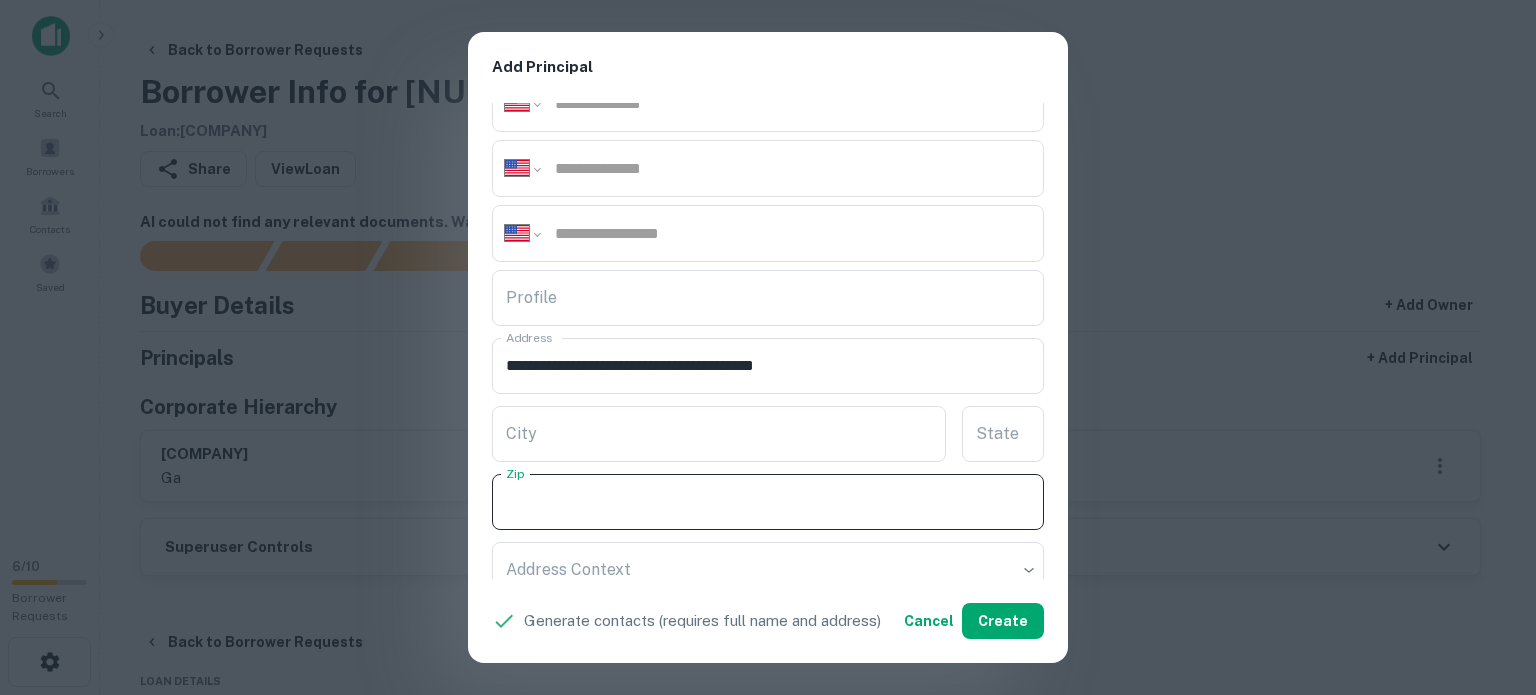 click on "Zip" at bounding box center [768, 502] 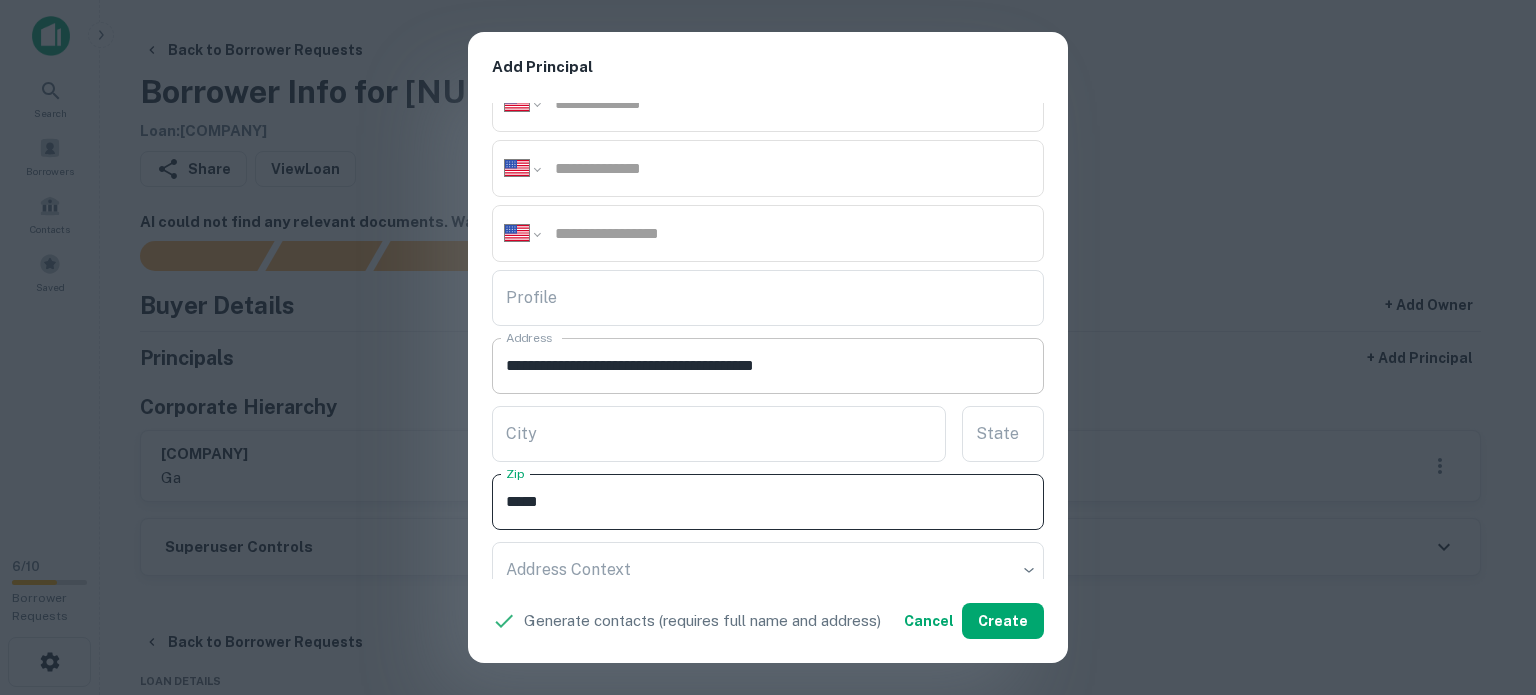 type on "*****" 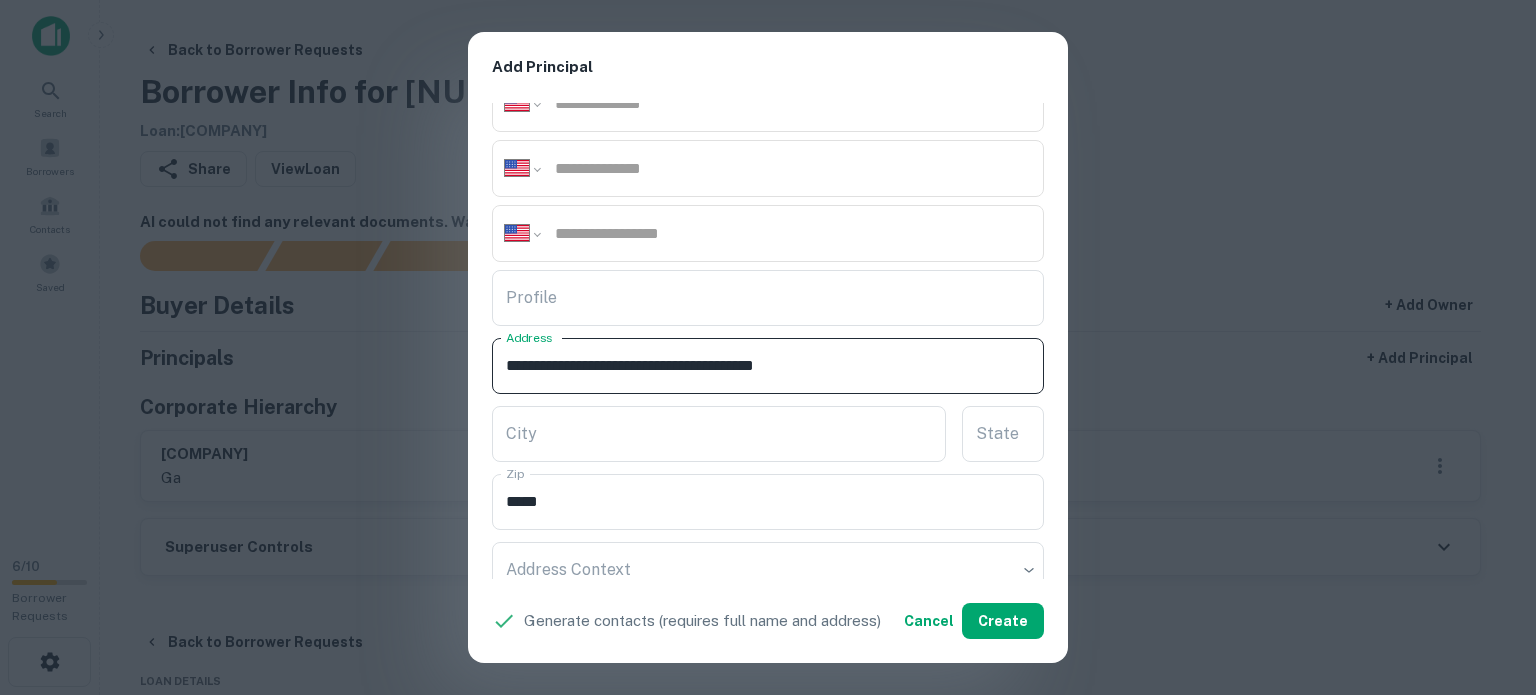 drag, startPoint x: 783, startPoint y: 358, endPoint x: 800, endPoint y: 371, distance: 21.400934 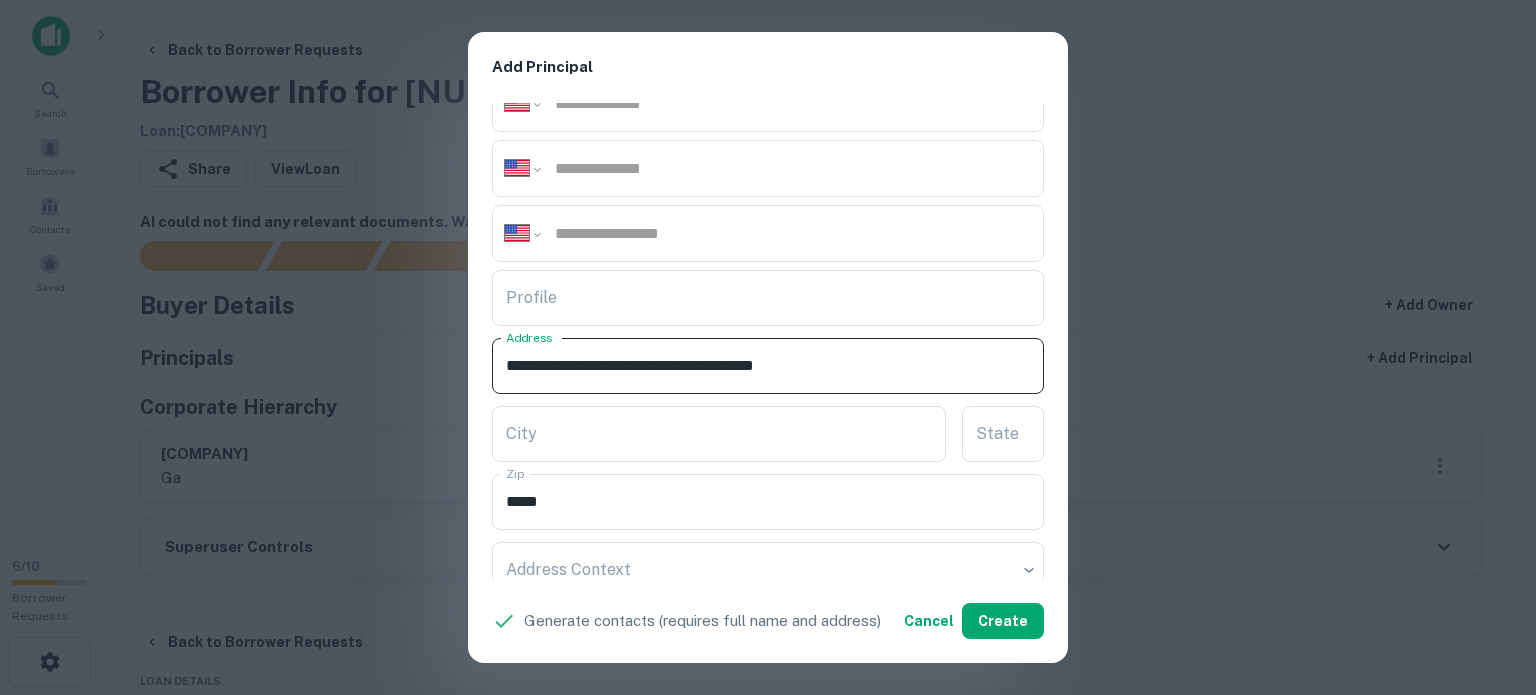 click on "**********" at bounding box center (768, 366) 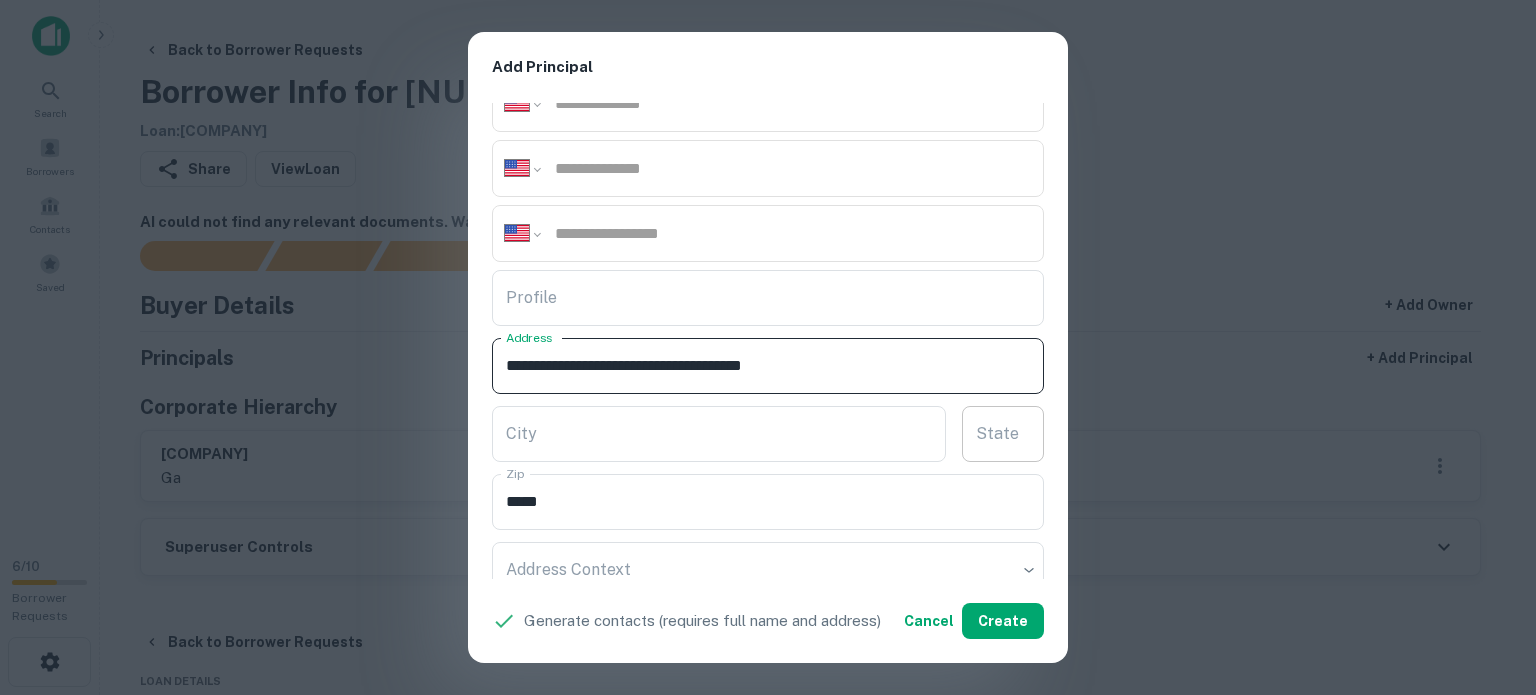 type on "**********" 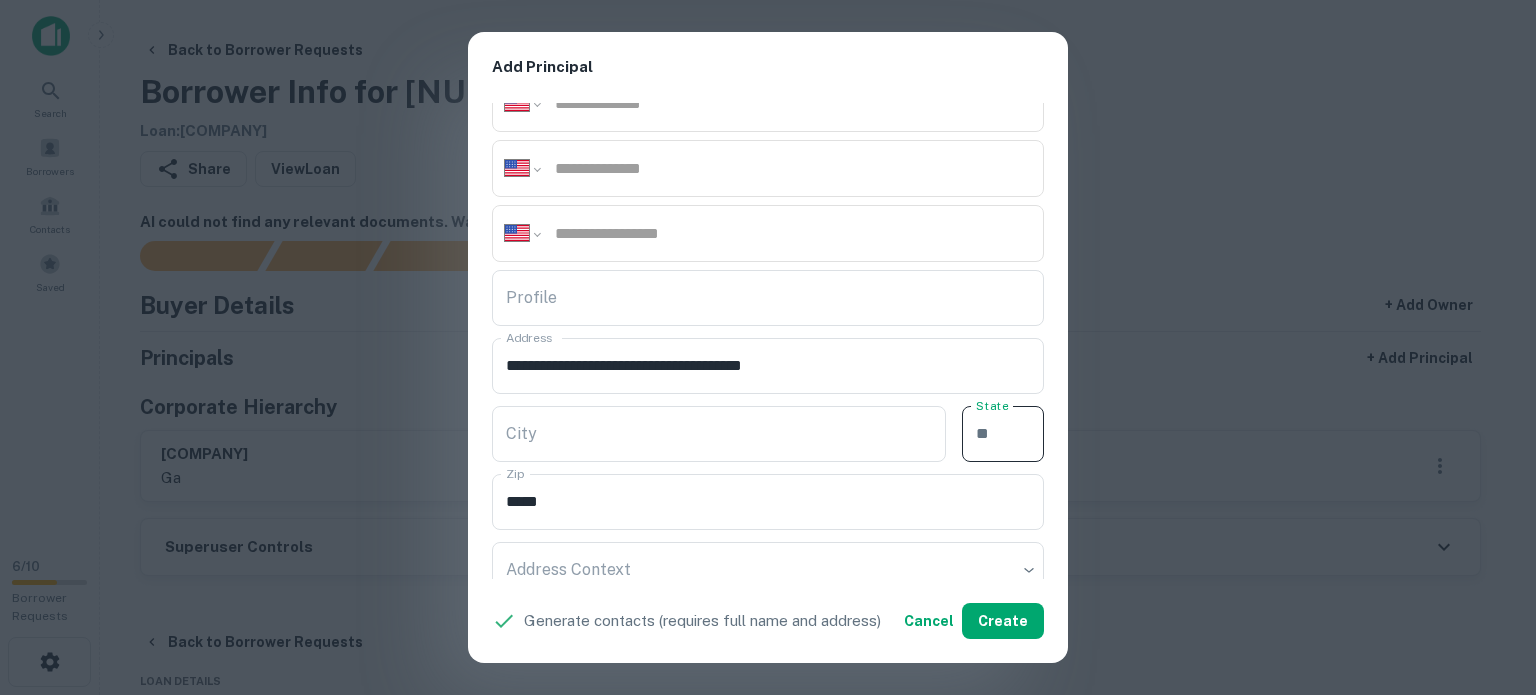 paste on "**" 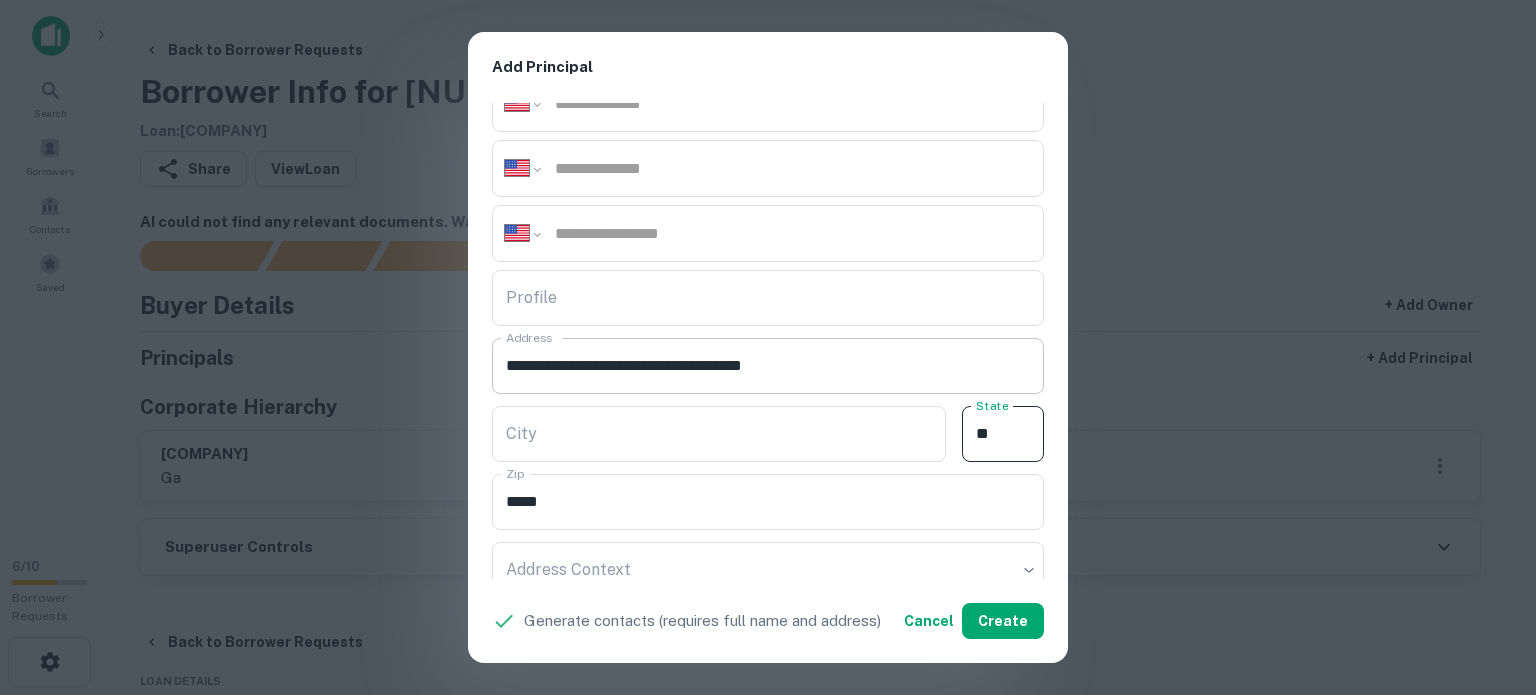 type on "**" 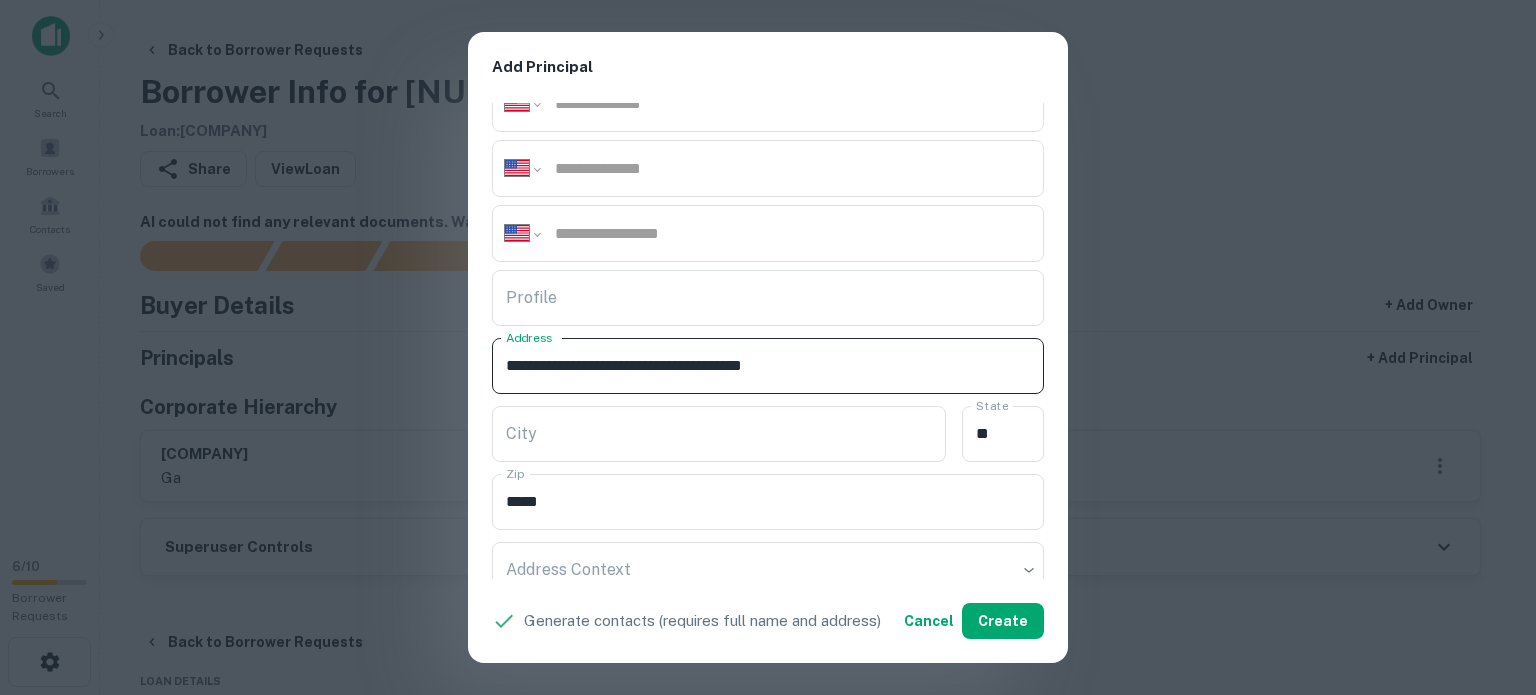 drag, startPoint x: 724, startPoint y: 356, endPoint x: 774, endPoint y: 387, distance: 58.830265 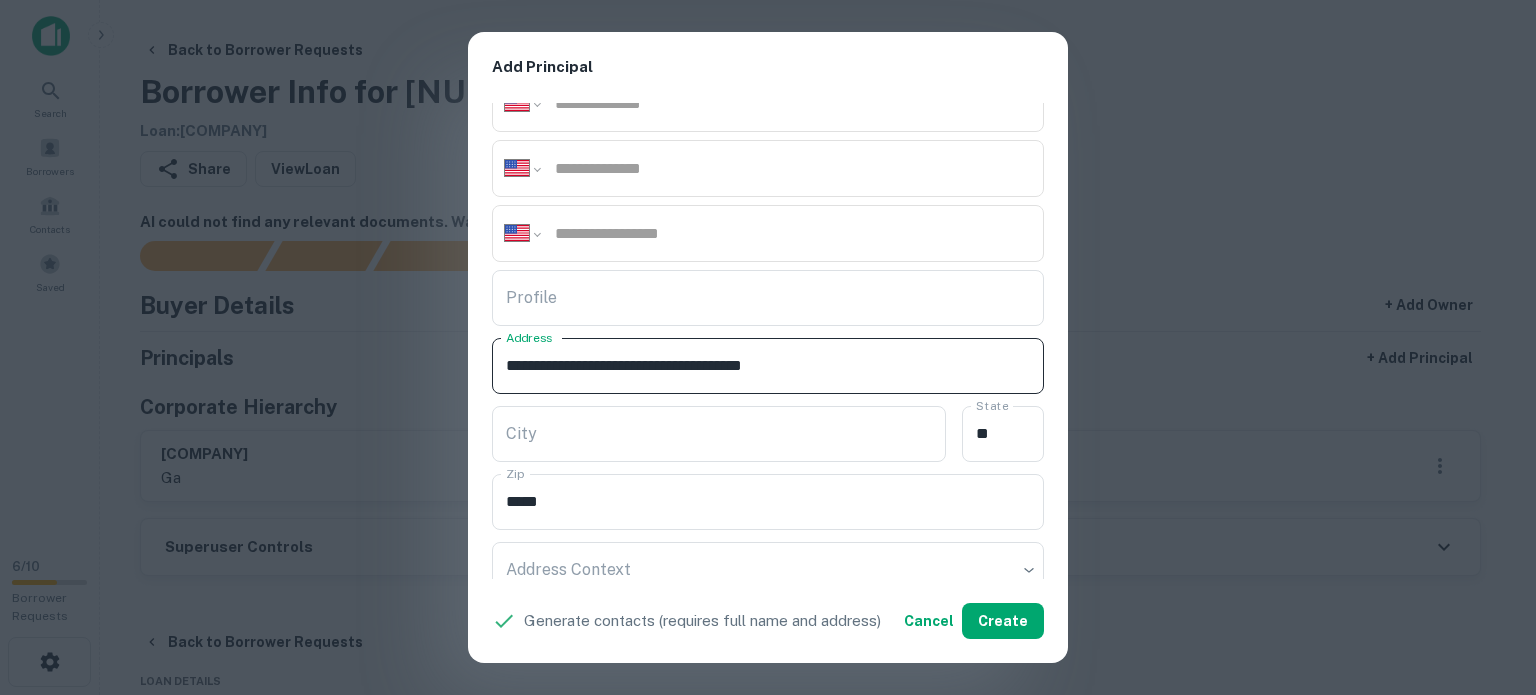 click on "**********" at bounding box center [768, 366] 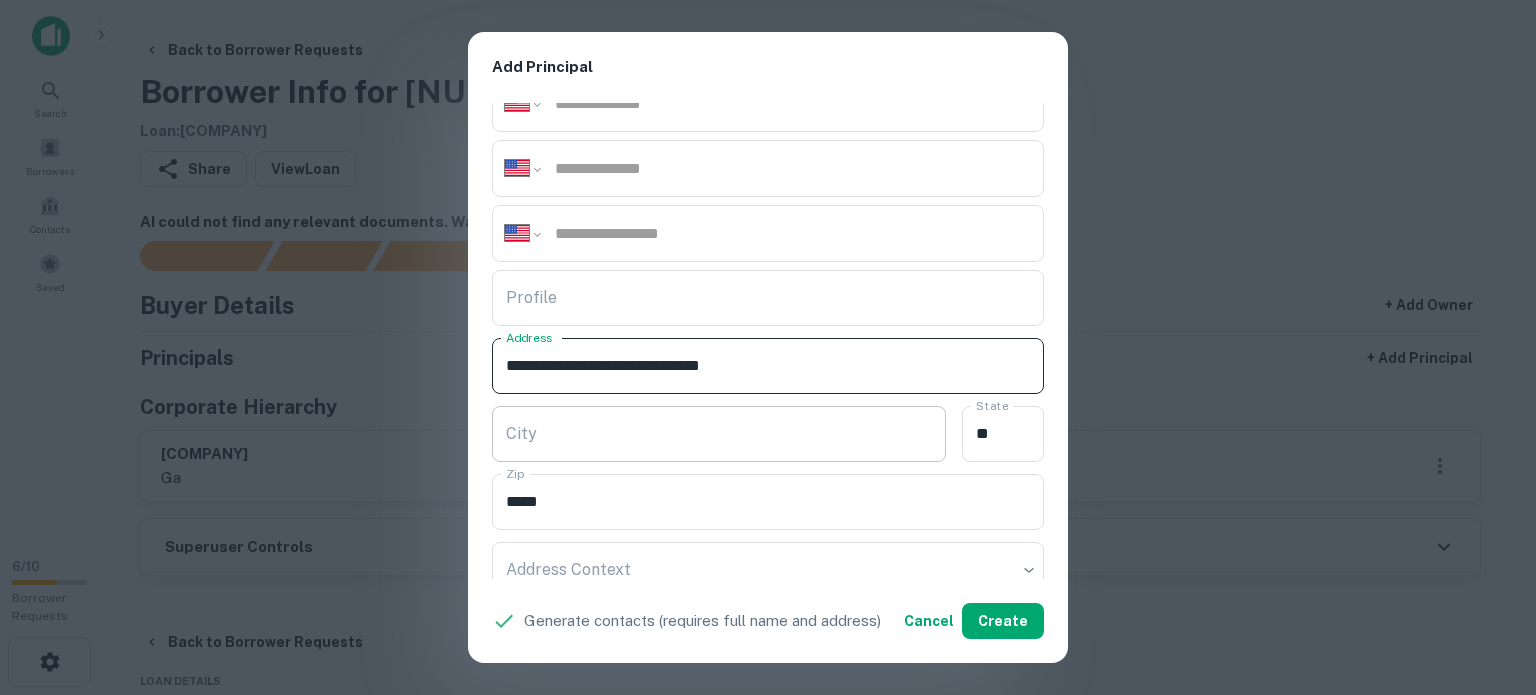 type on "**********" 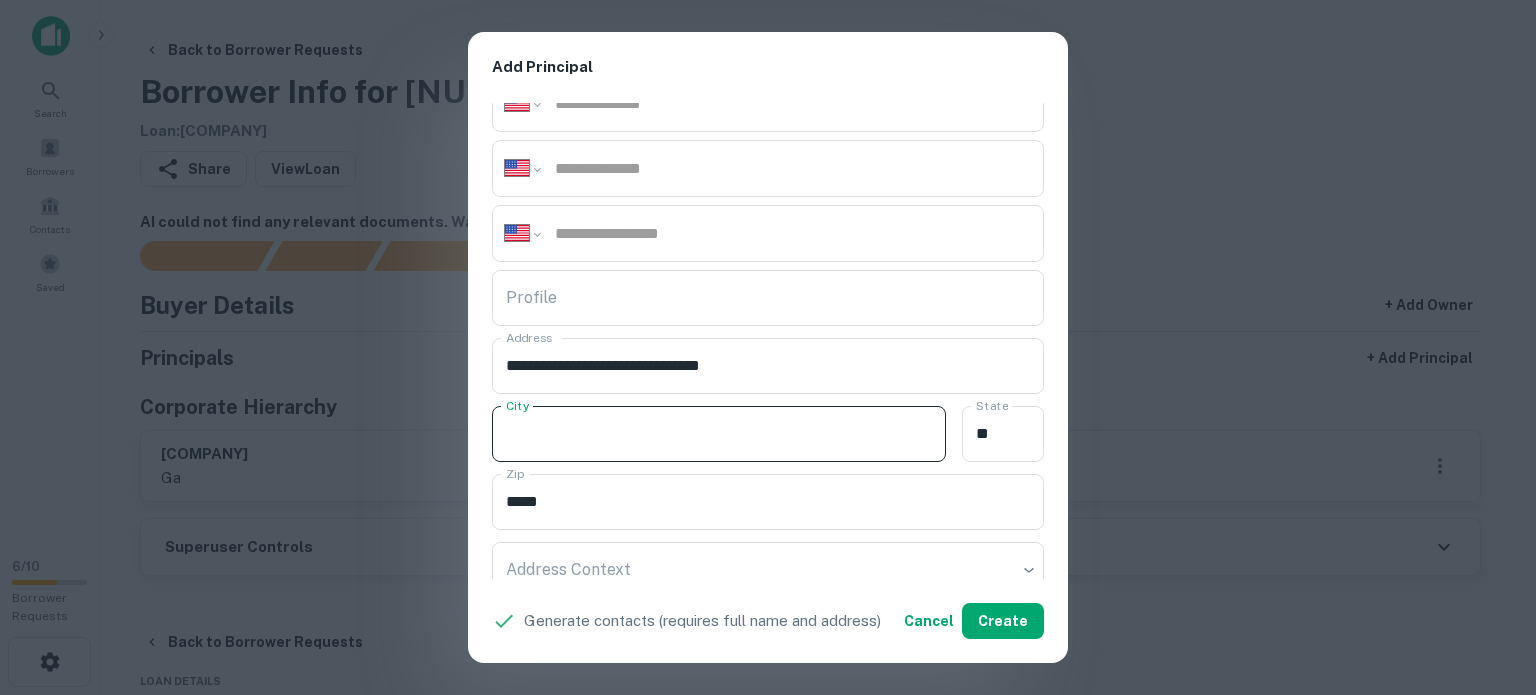 click on "City" at bounding box center (719, 434) 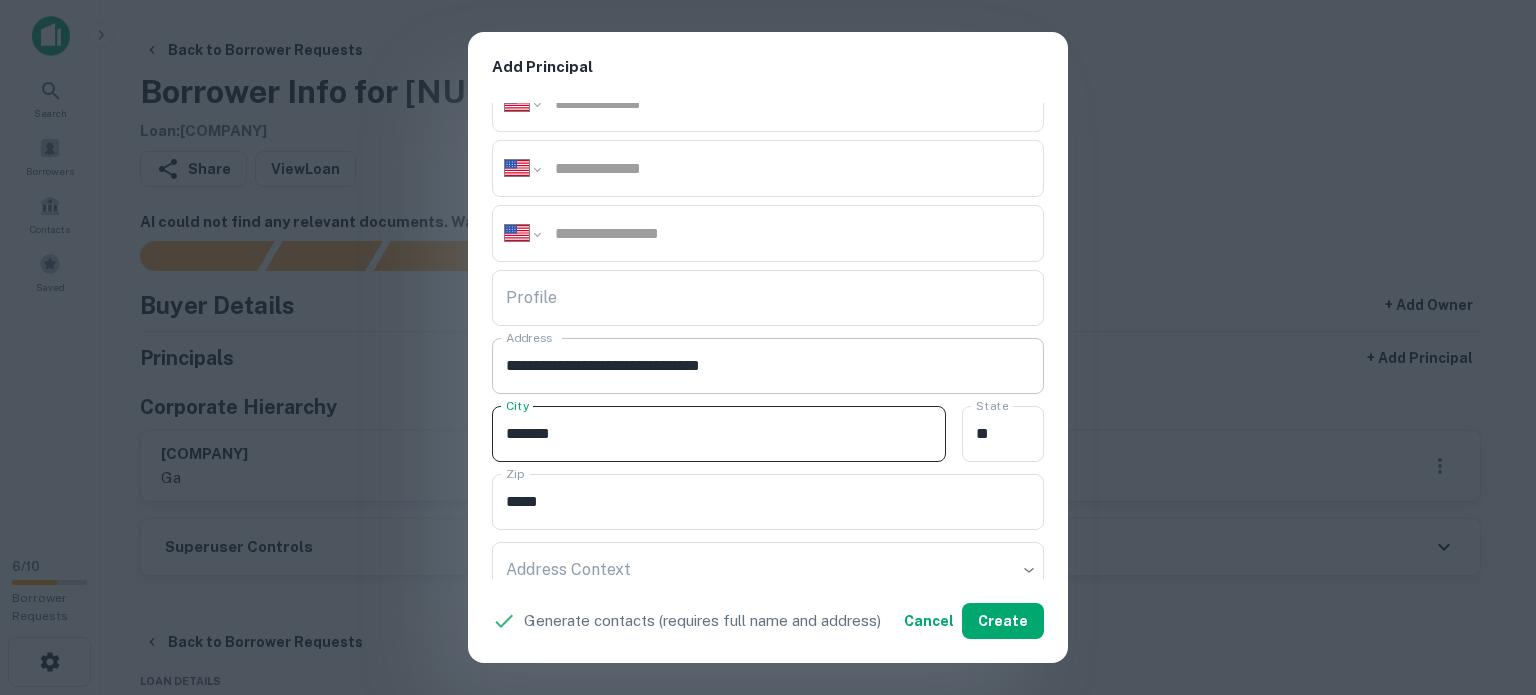 type on "*******" 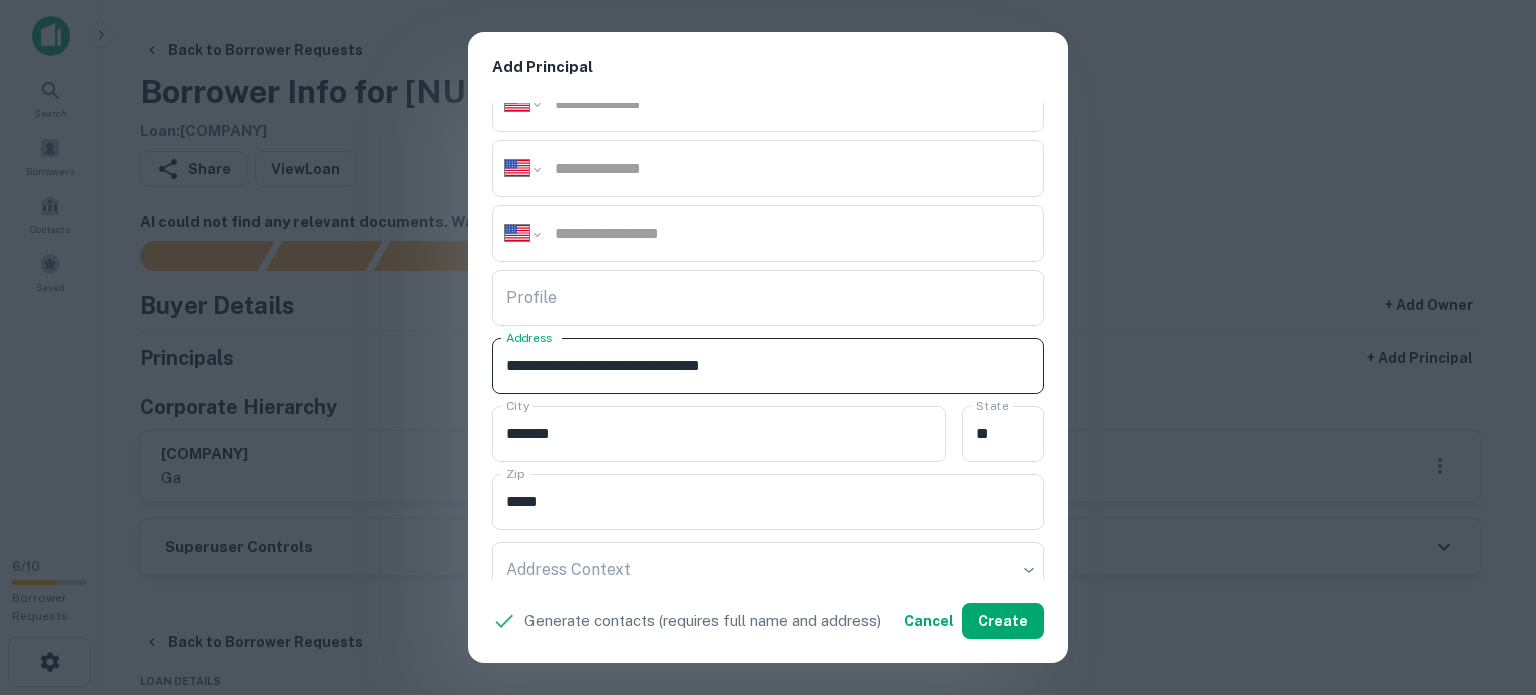 drag, startPoint x: 708, startPoint y: 363, endPoint x: 752, endPoint y: 380, distance: 47.169907 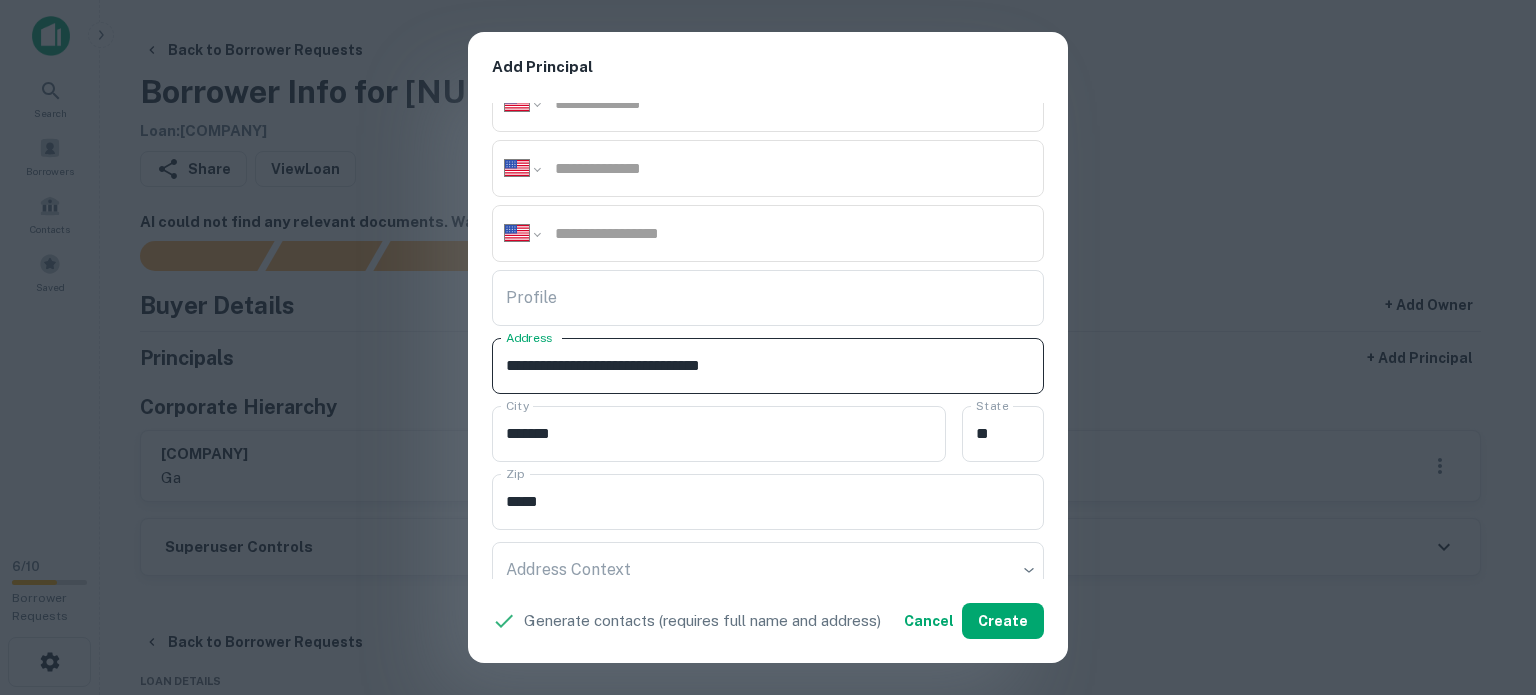 click on "**********" at bounding box center [768, 366] 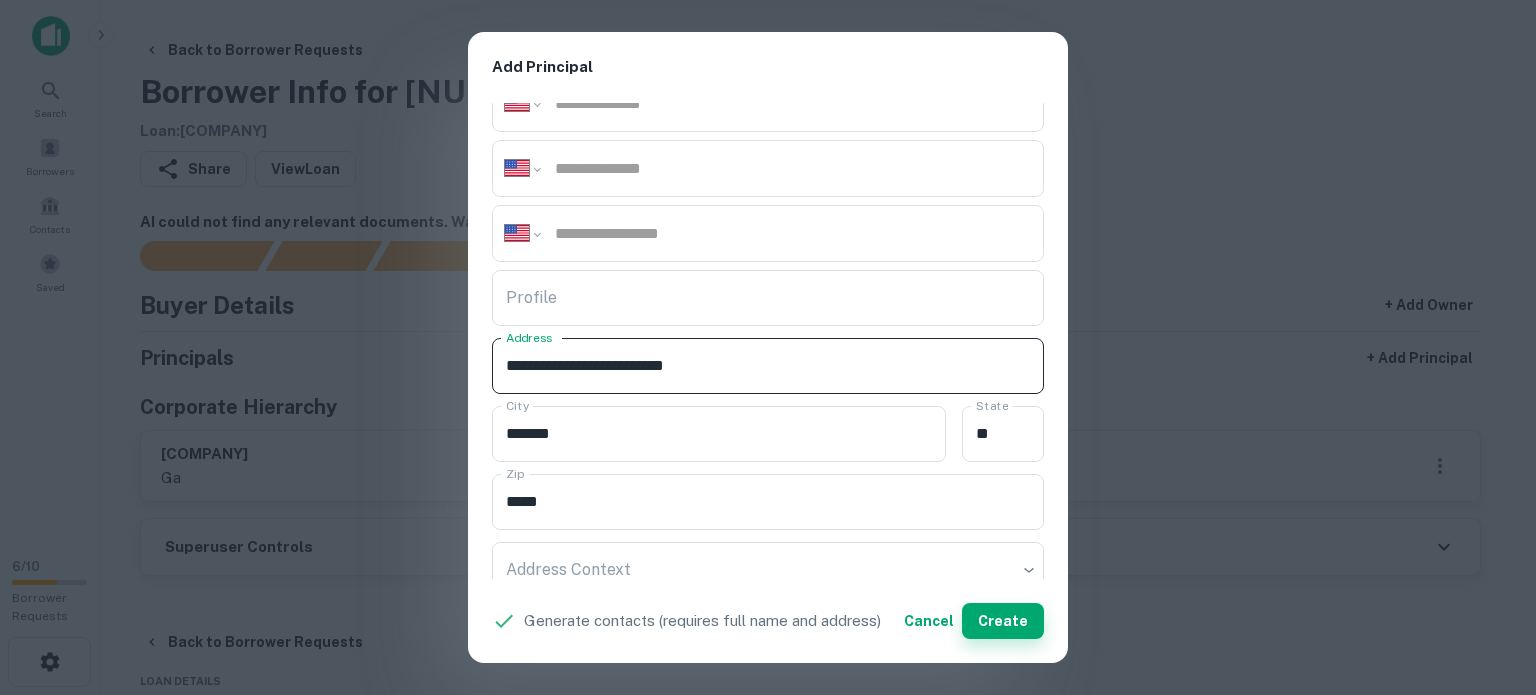 type on "**********" 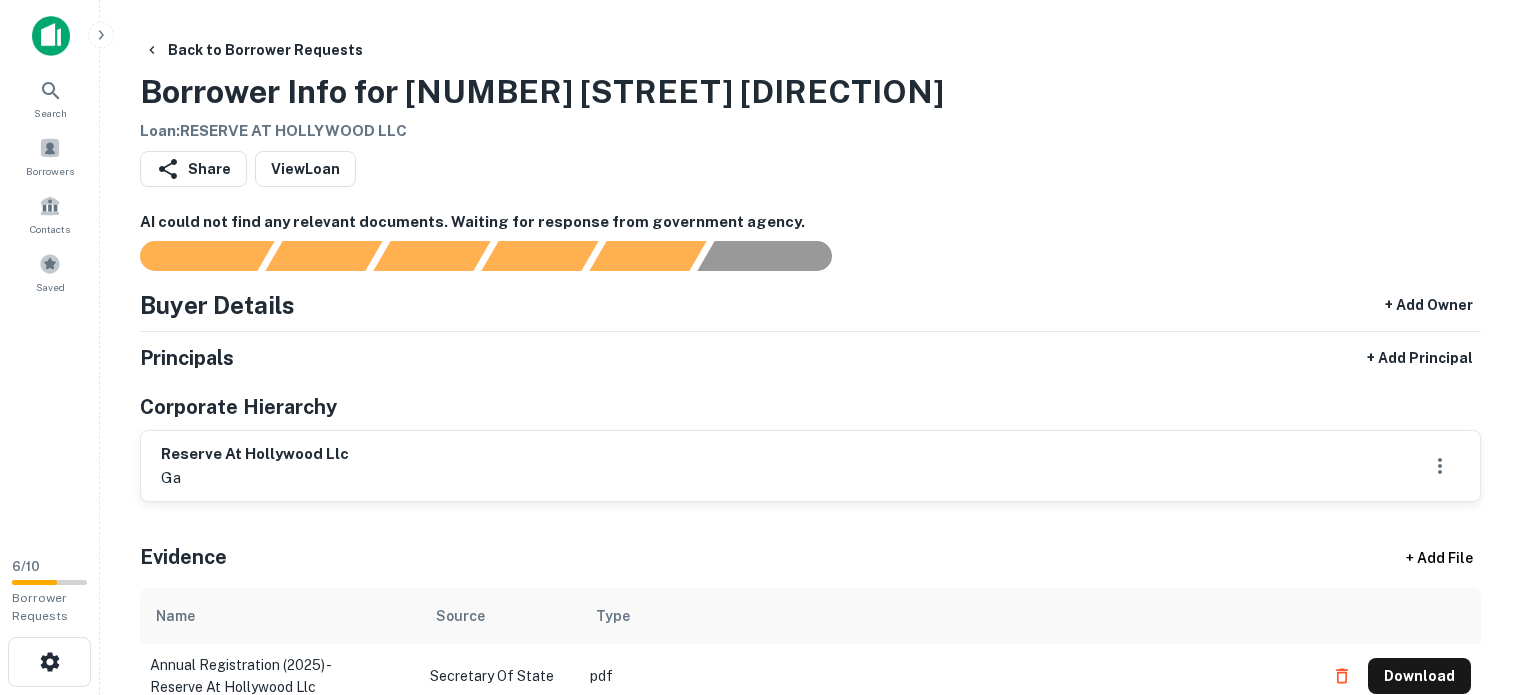 scroll, scrollTop: 0, scrollLeft: 0, axis: both 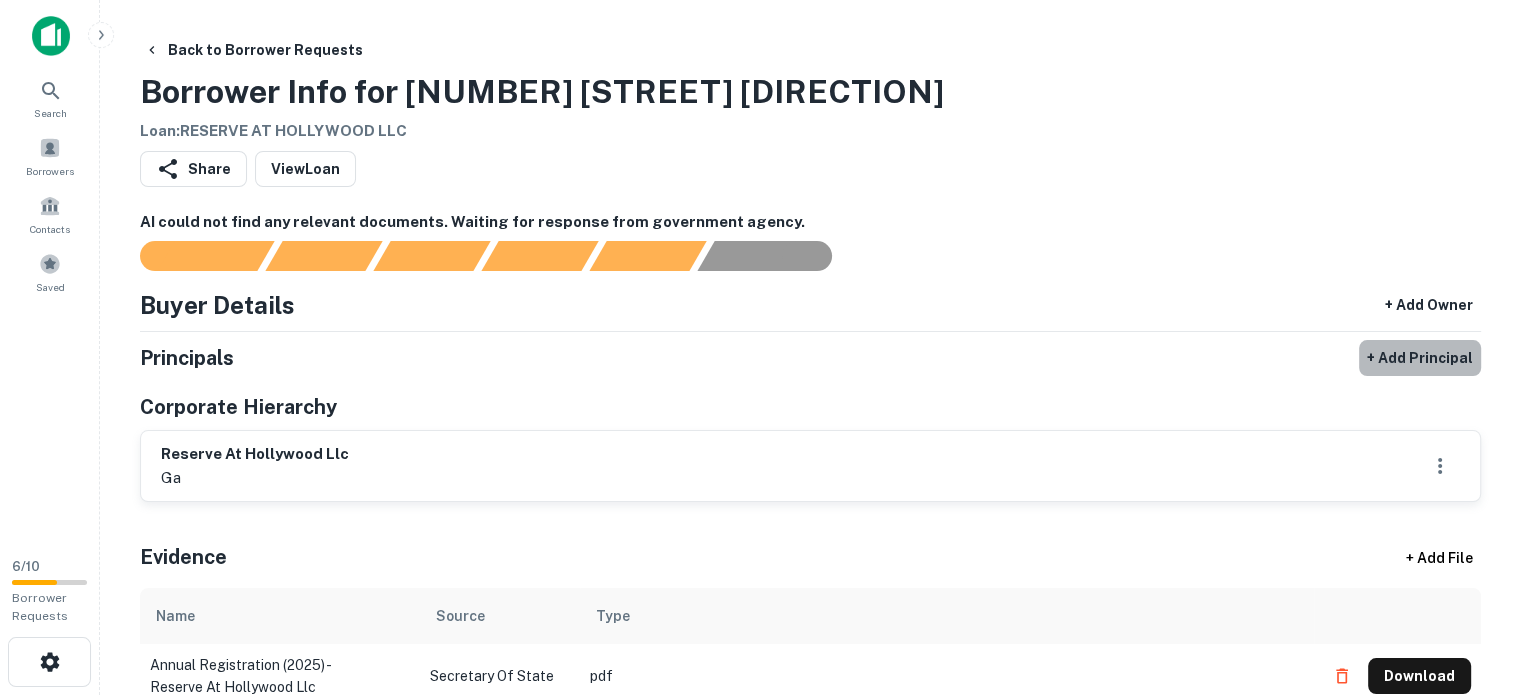 click on "+ Add Principal" at bounding box center (1420, 358) 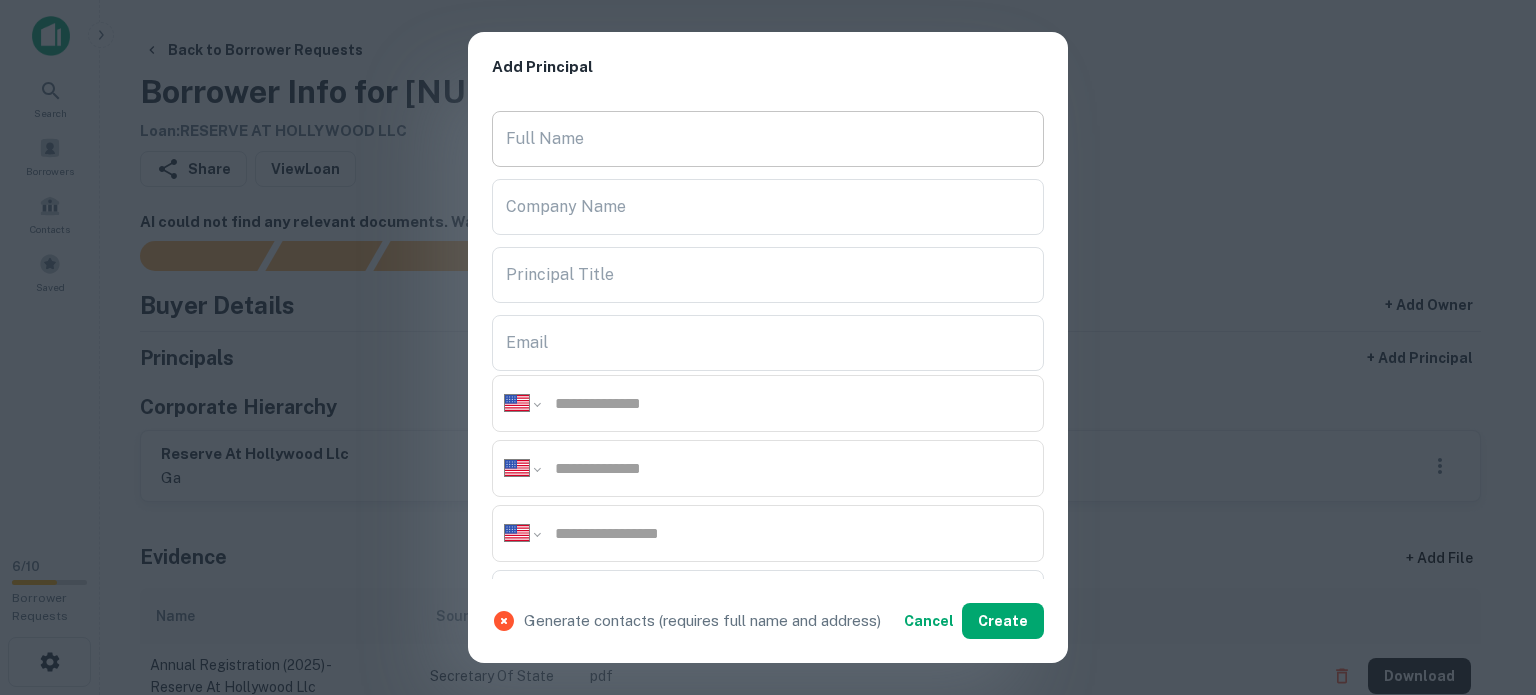 click on "Full Name" at bounding box center (768, 139) 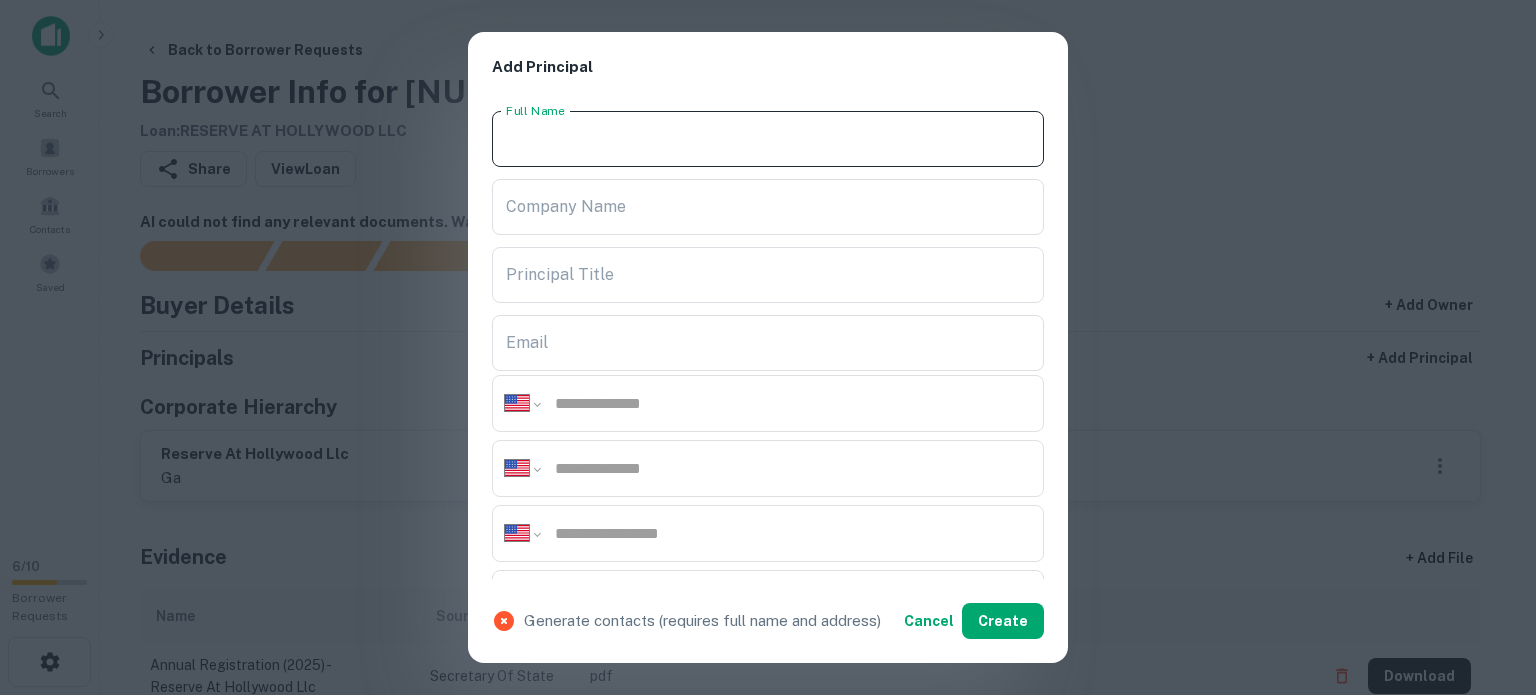 paste on "**********" 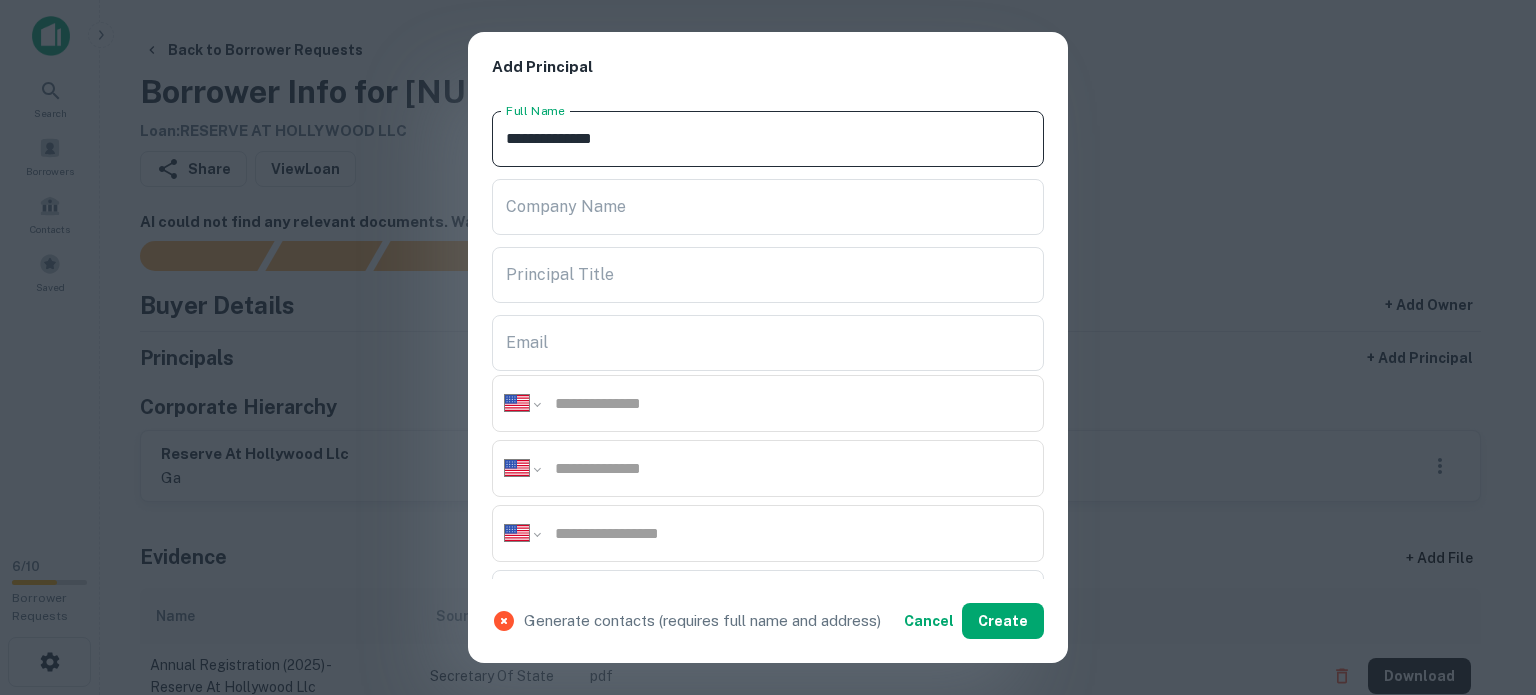 type on "**********" 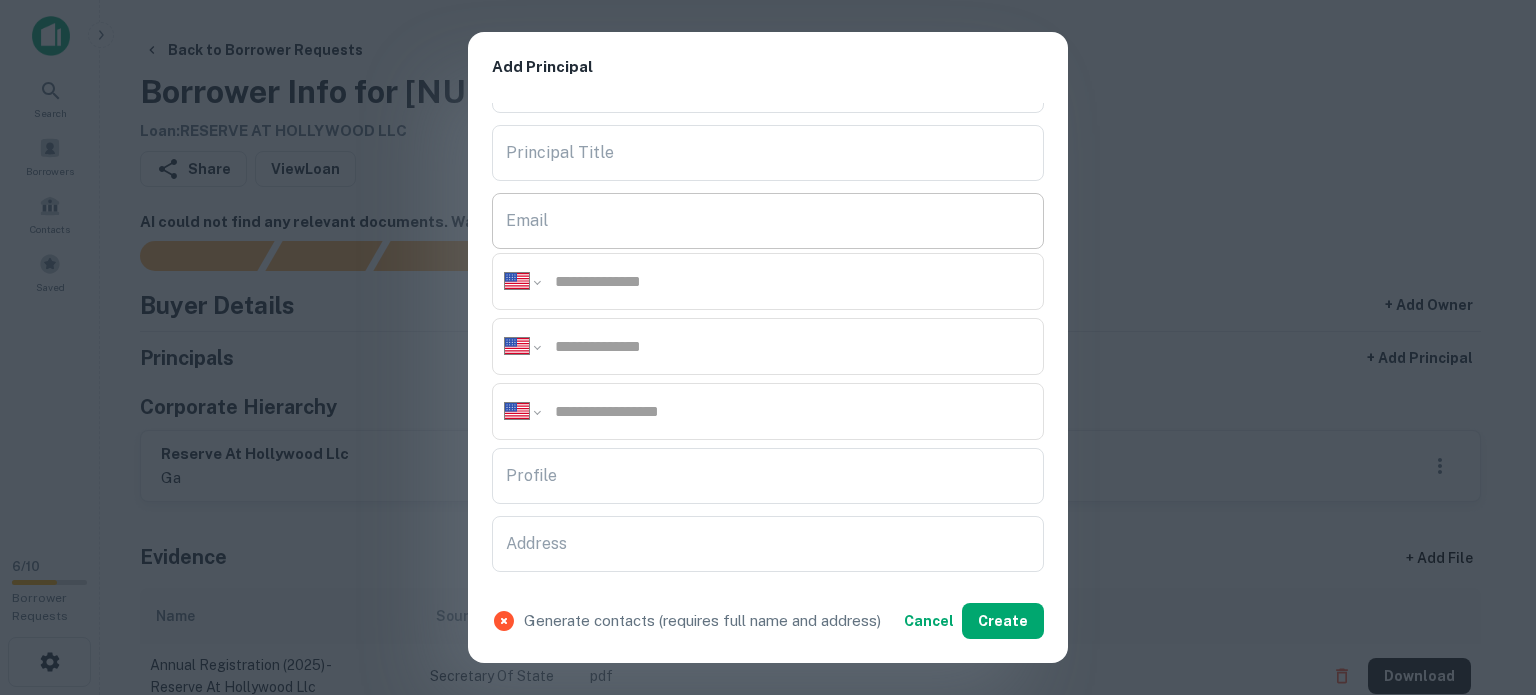 scroll, scrollTop: 300, scrollLeft: 0, axis: vertical 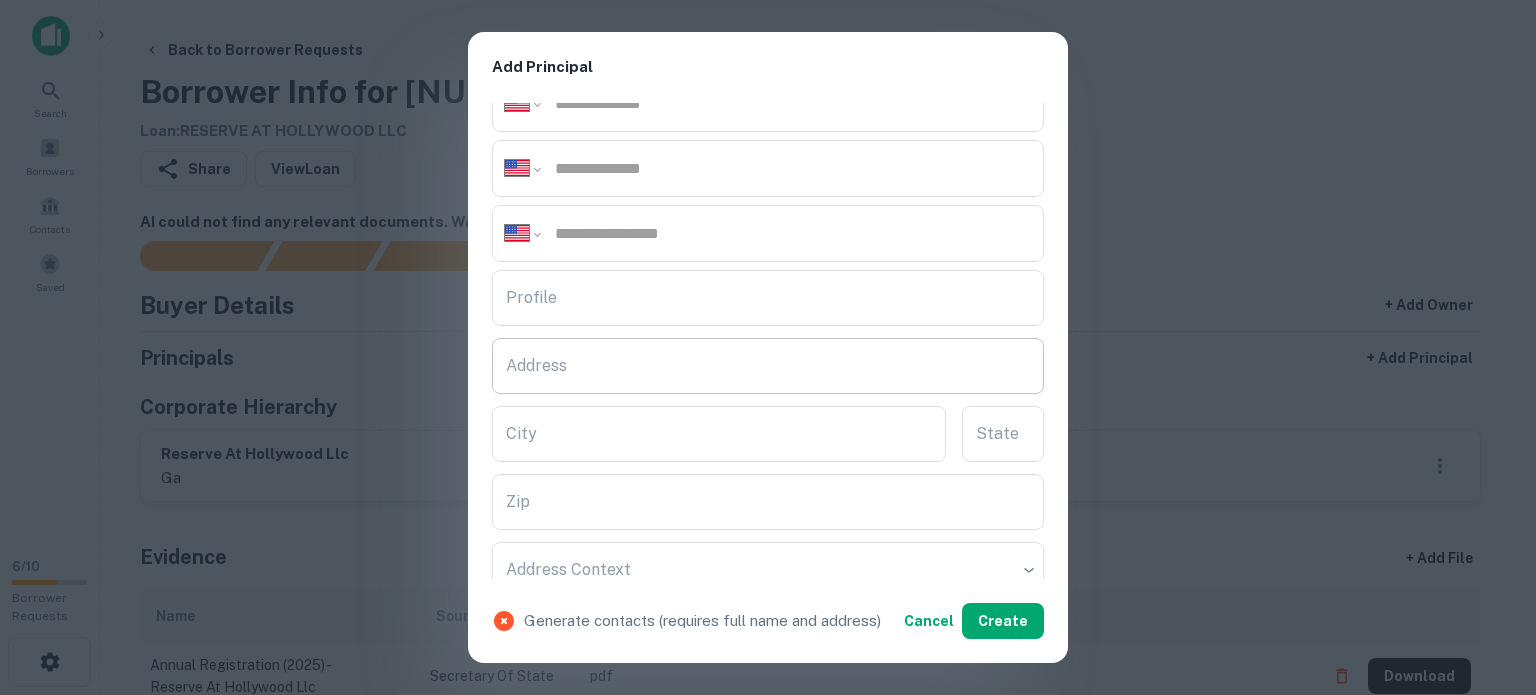 click on "Address" at bounding box center (768, 366) 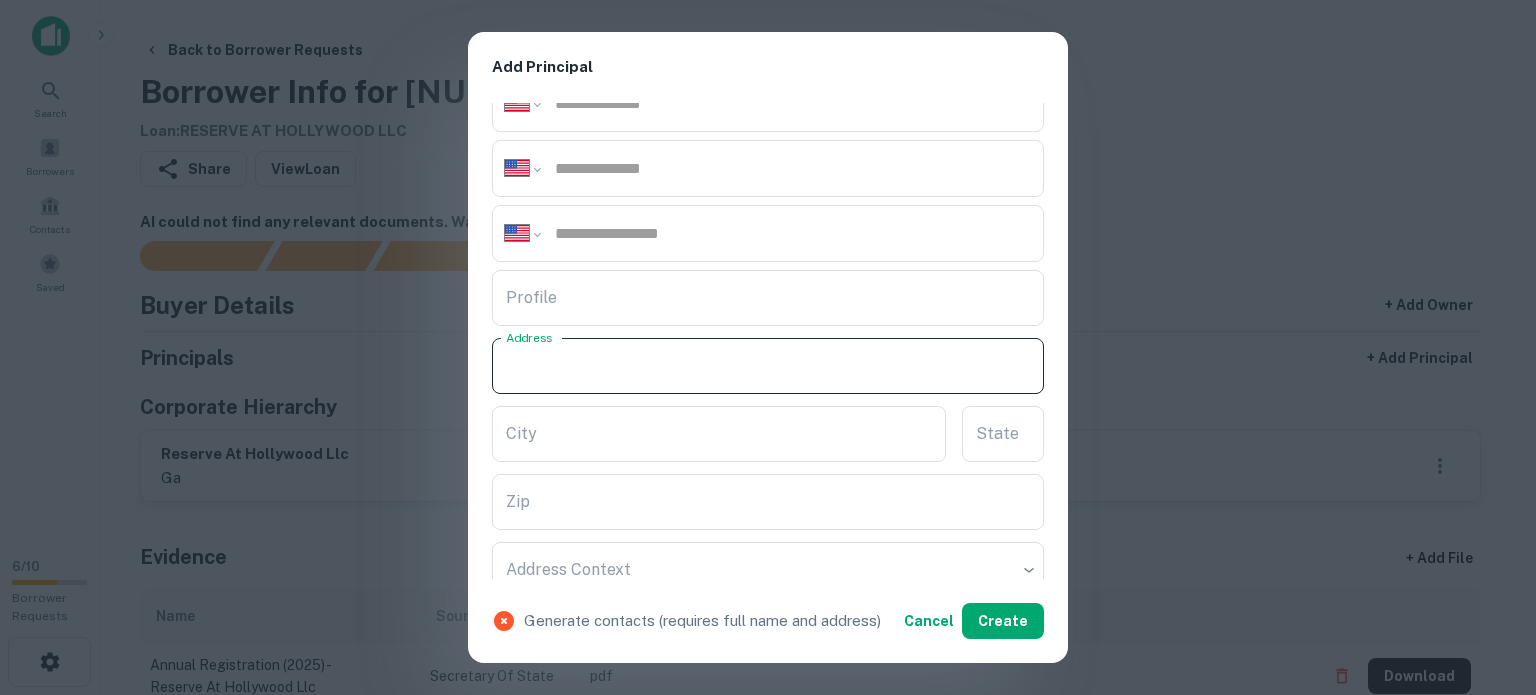 paste on "**********" 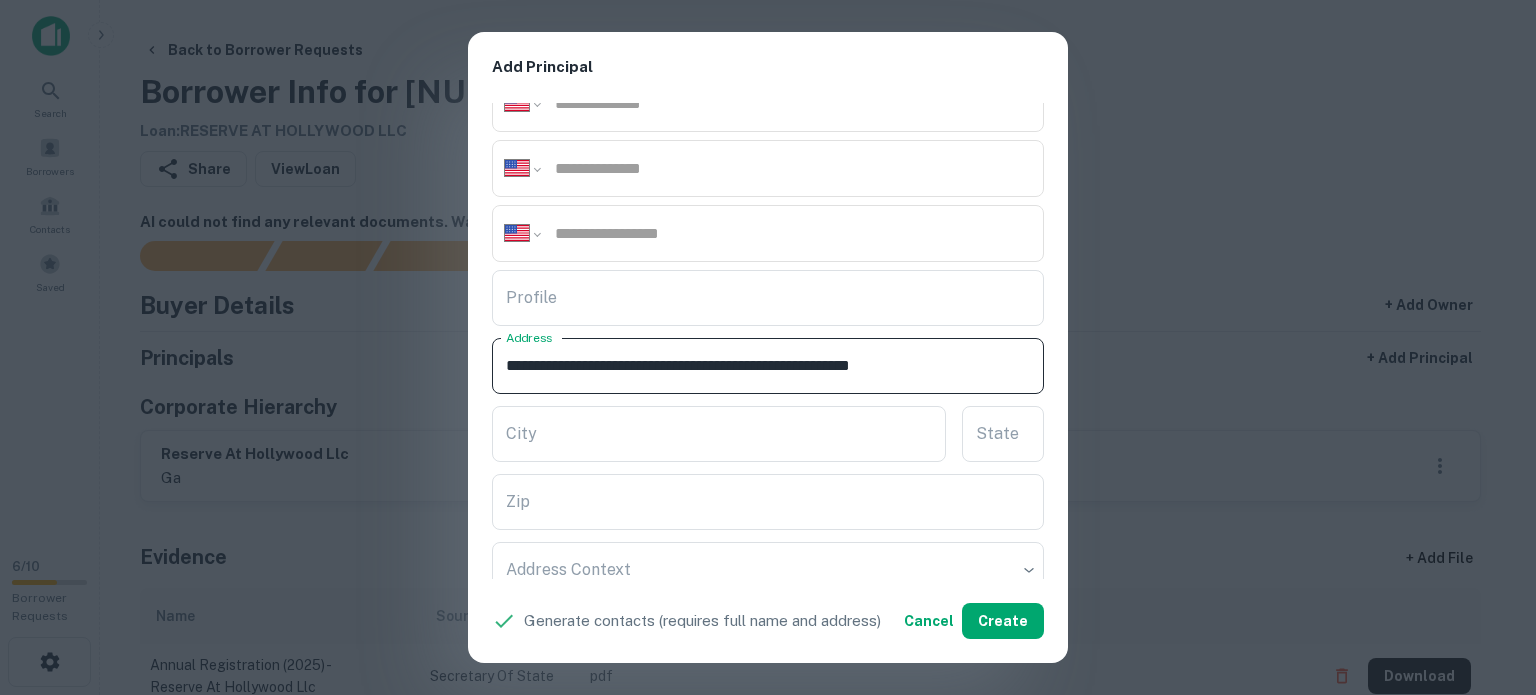 drag, startPoint x: 885, startPoint y: 363, endPoint x: 956, endPoint y: 378, distance: 72.56721 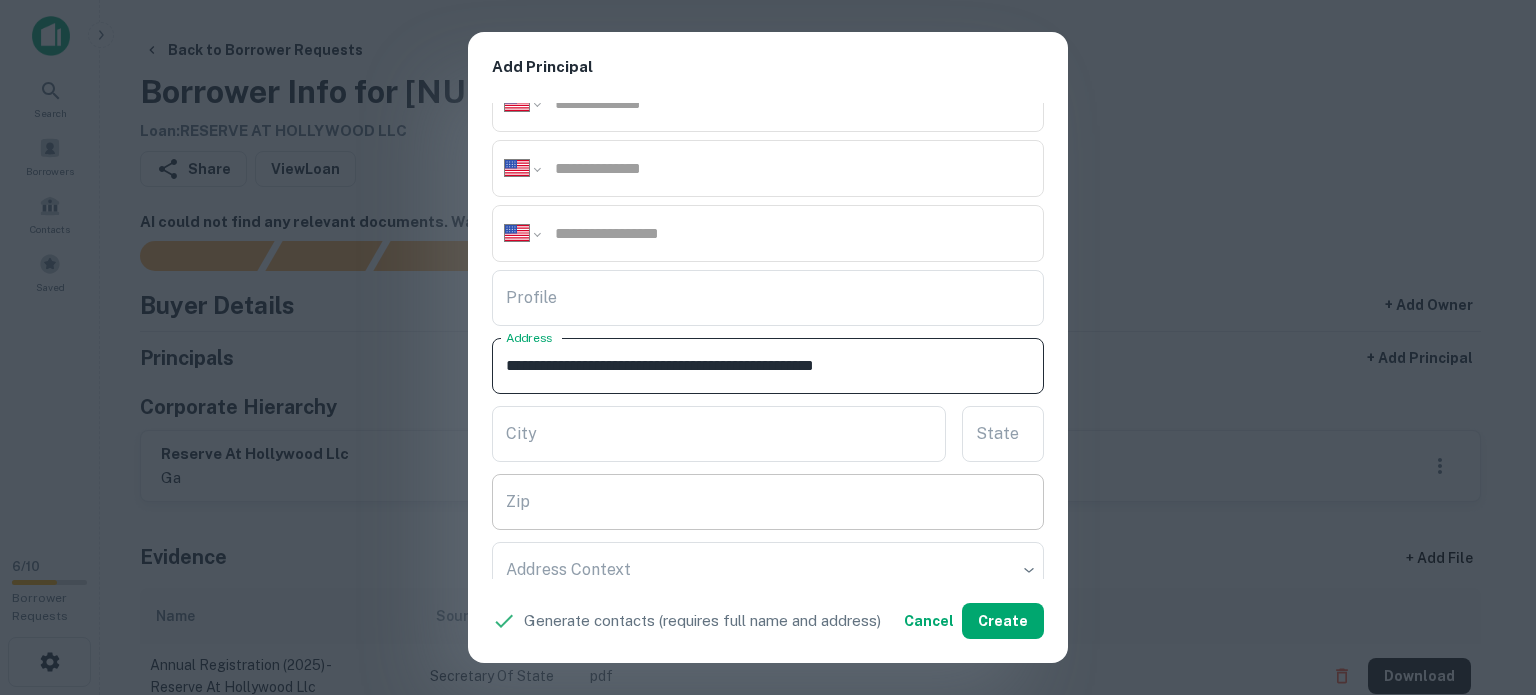 type on "**********" 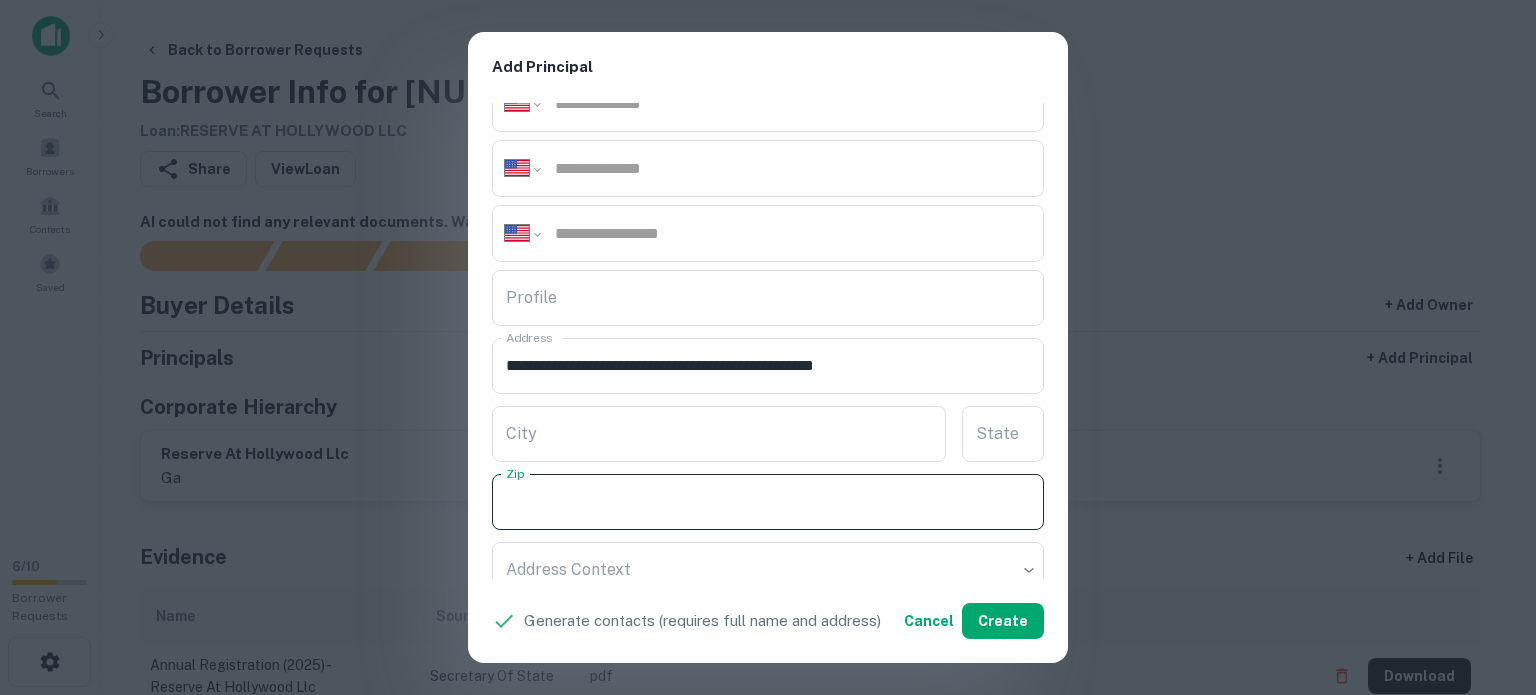 click on "Zip" at bounding box center (768, 502) 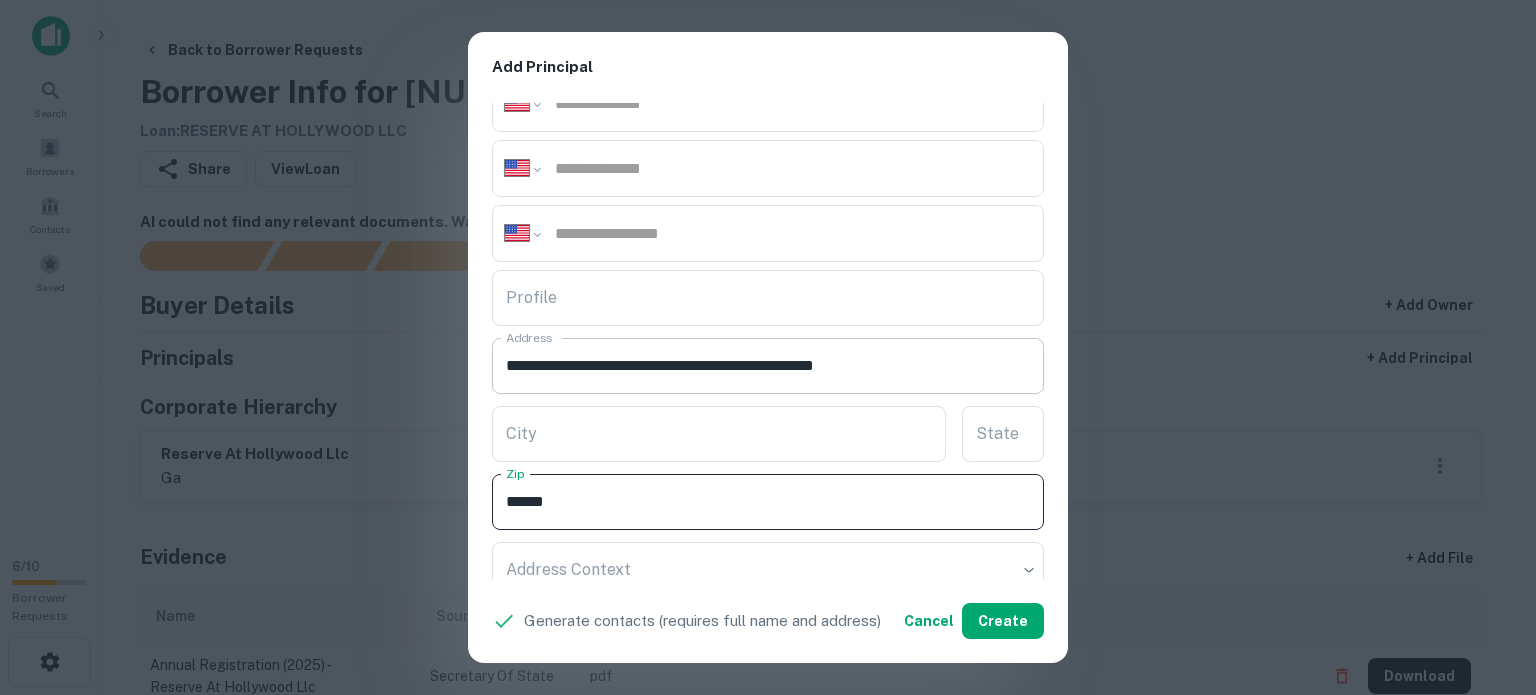 type on "*****" 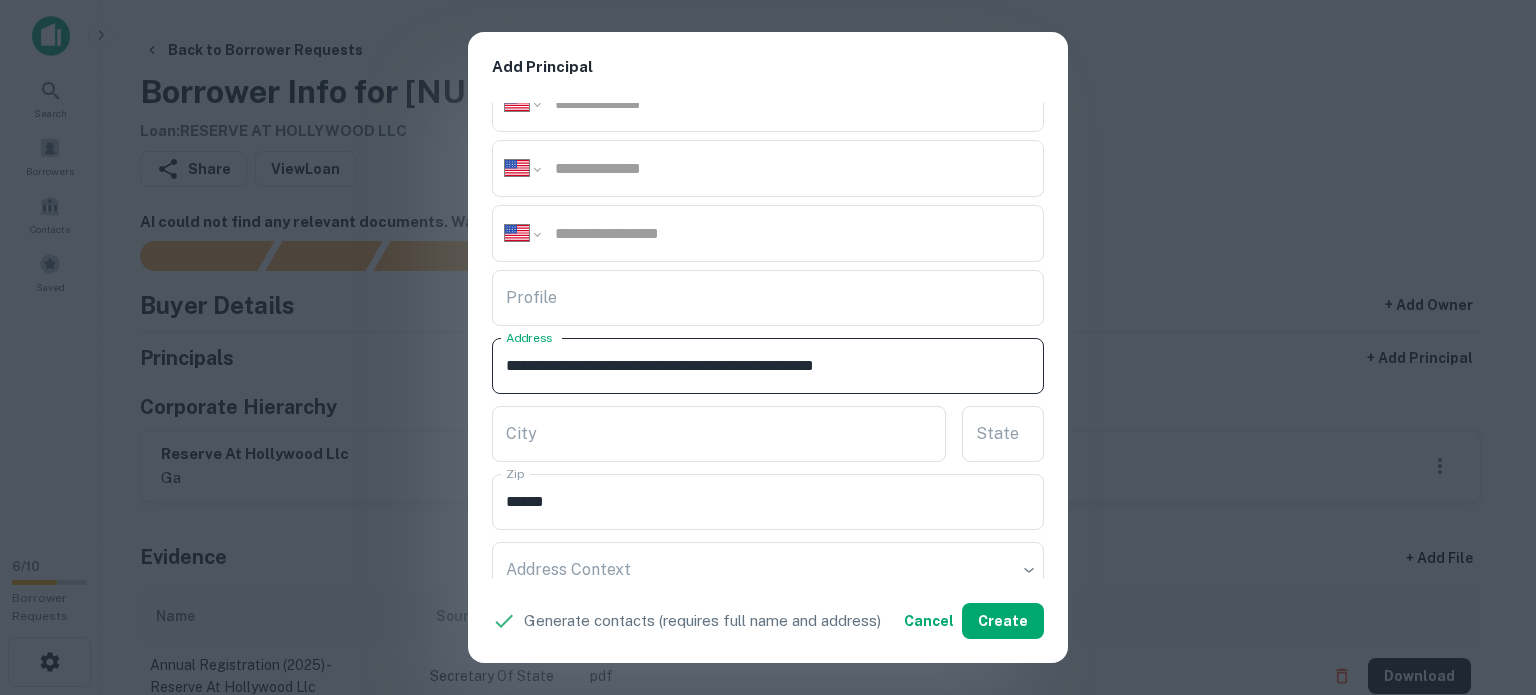 drag, startPoint x: 856, startPoint y: 363, endPoint x: 880, endPoint y: 393, distance: 38.418747 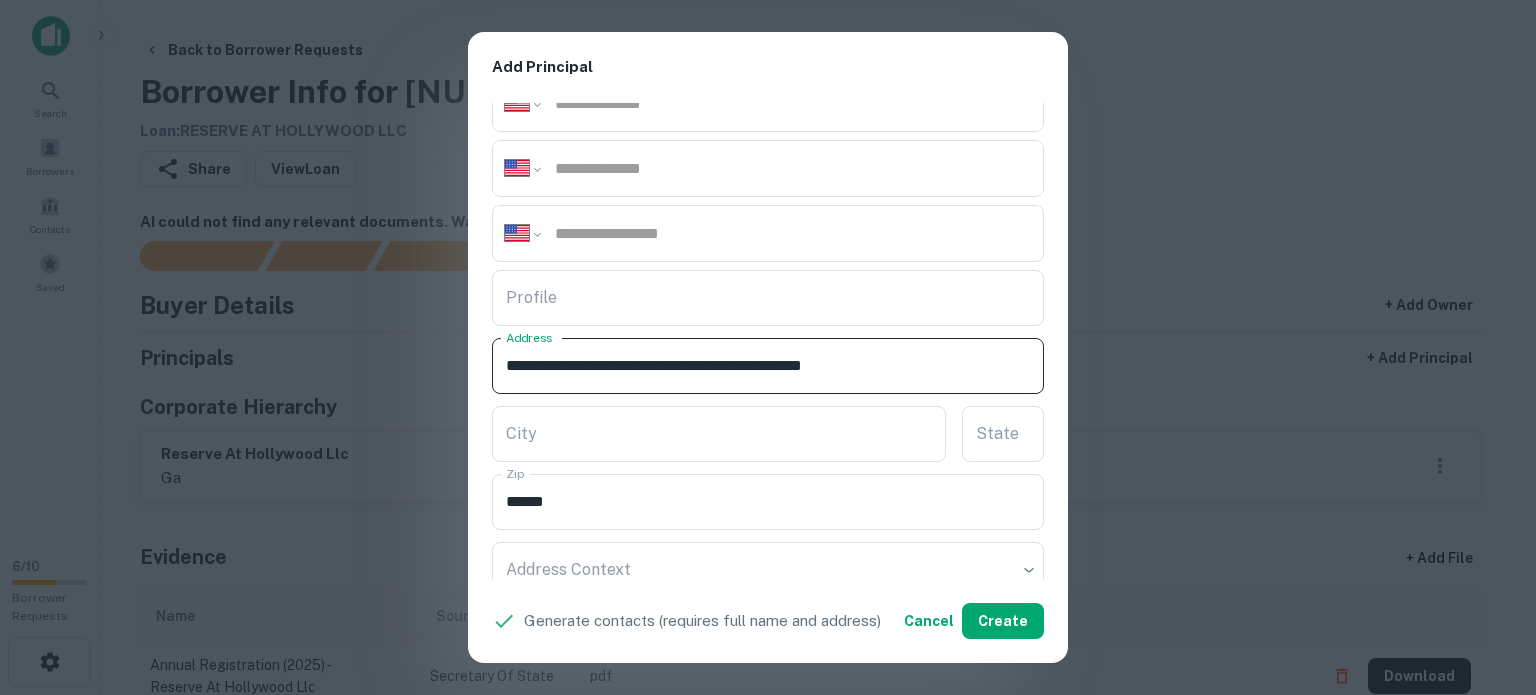drag, startPoint x: 748, startPoint y: 360, endPoint x: 848, endPoint y: 386, distance: 103.32473 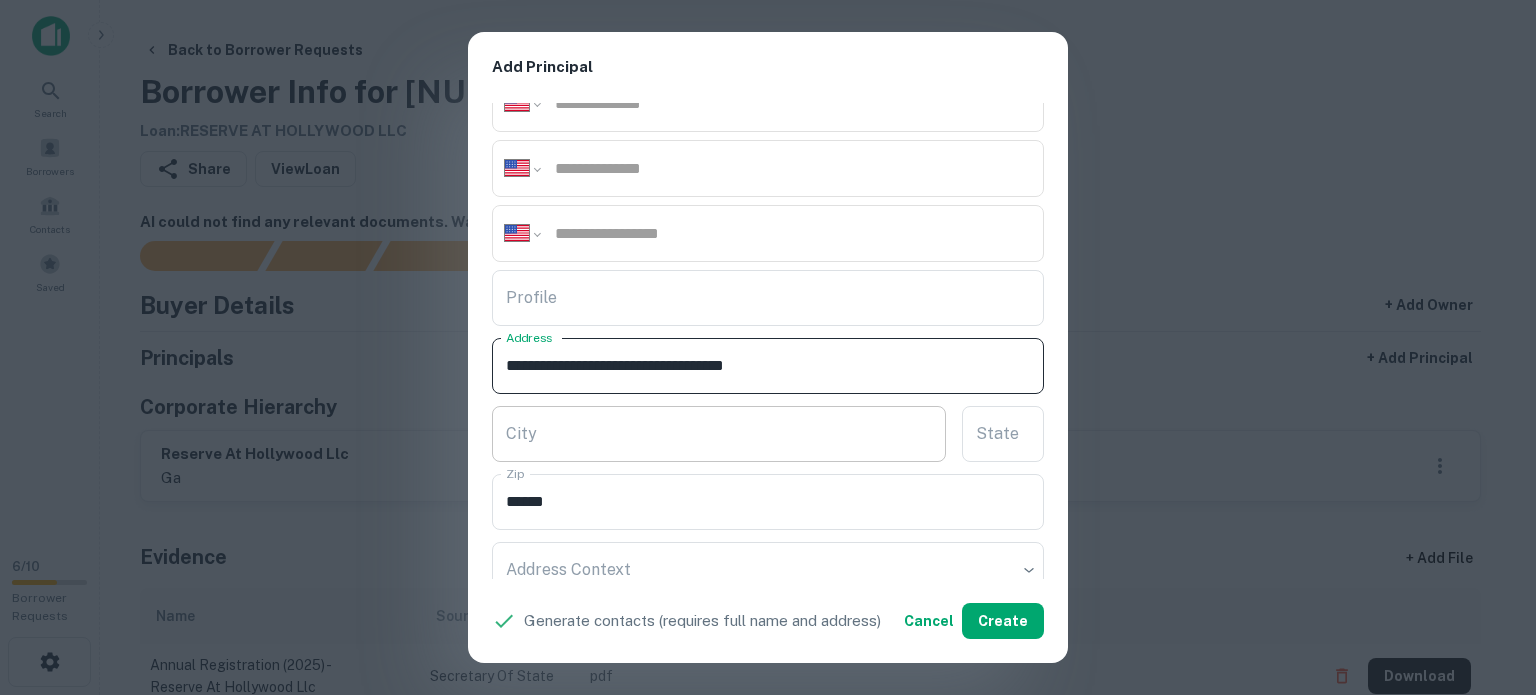 type on "**********" 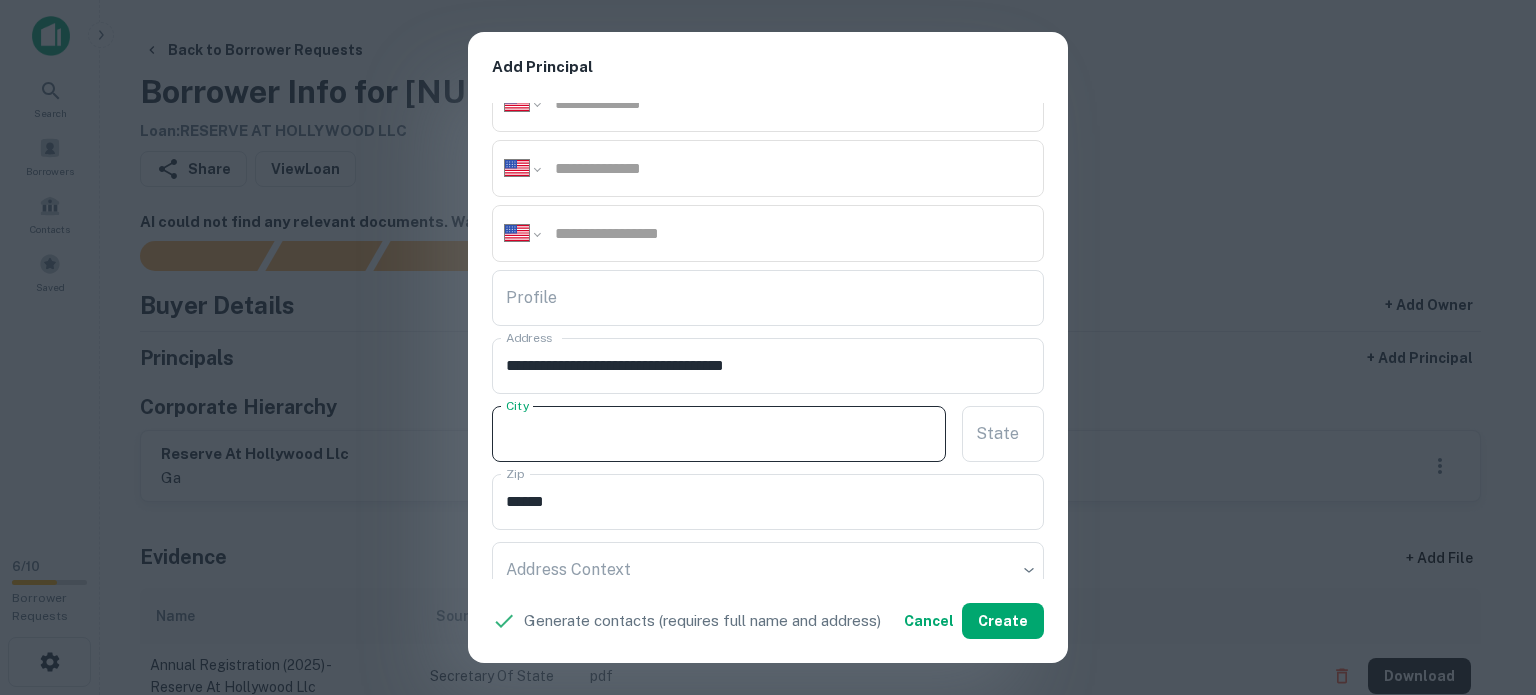 paste on "**********" 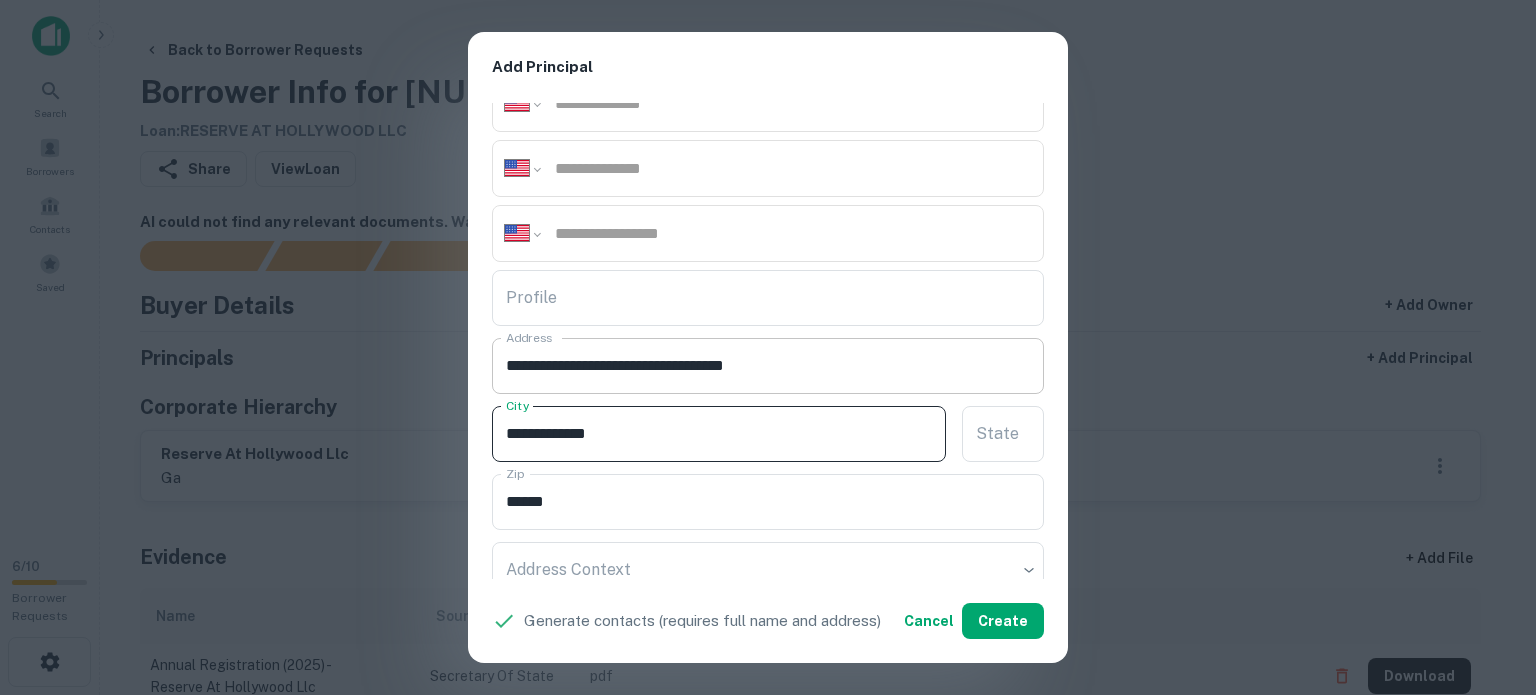 type on "**********" 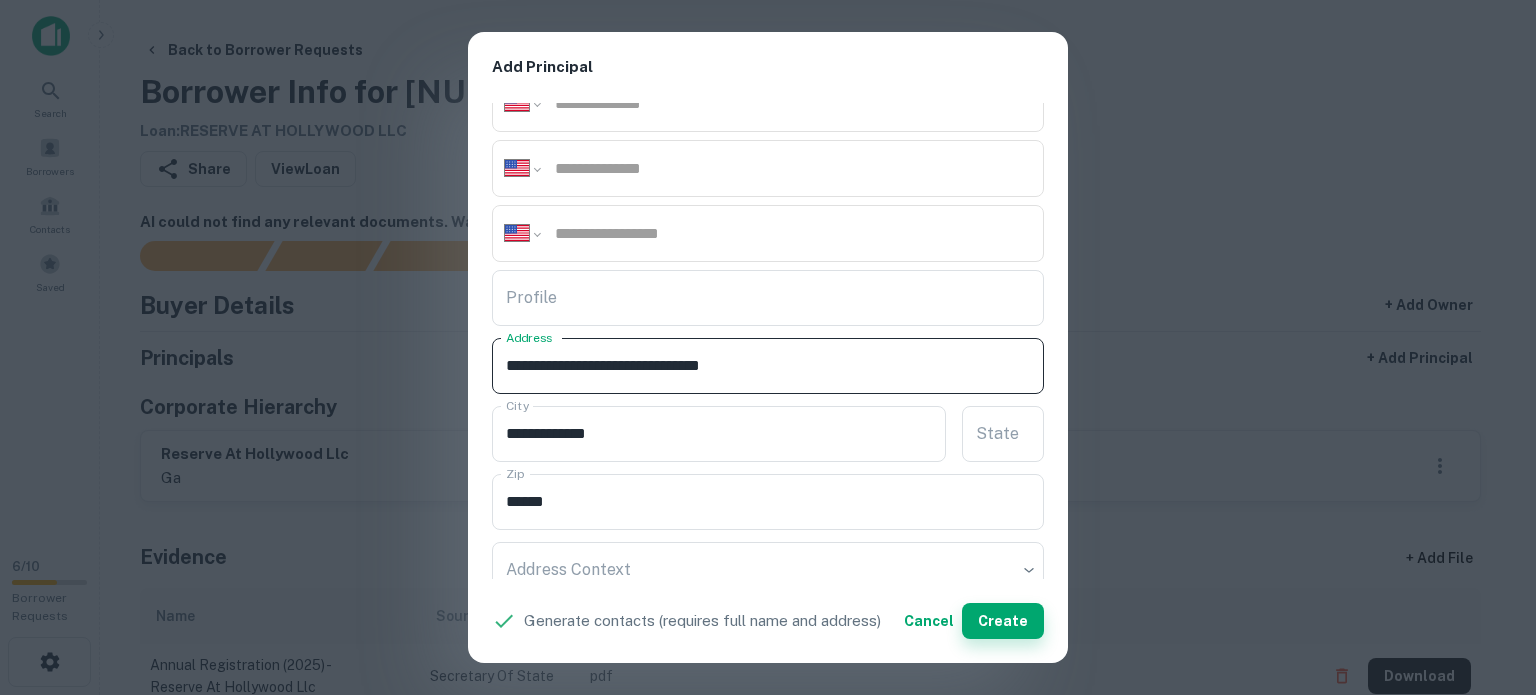 type on "**********" 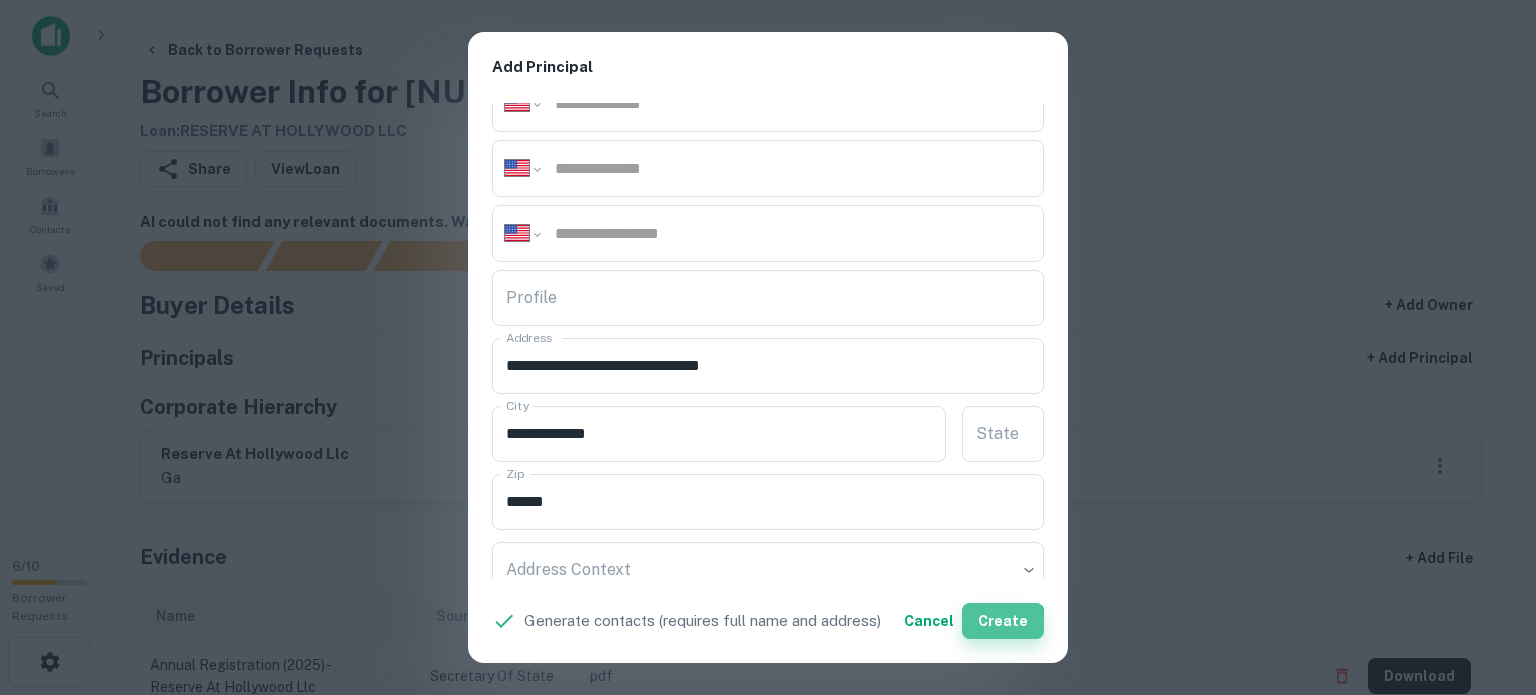 click on "Create" at bounding box center [1003, 621] 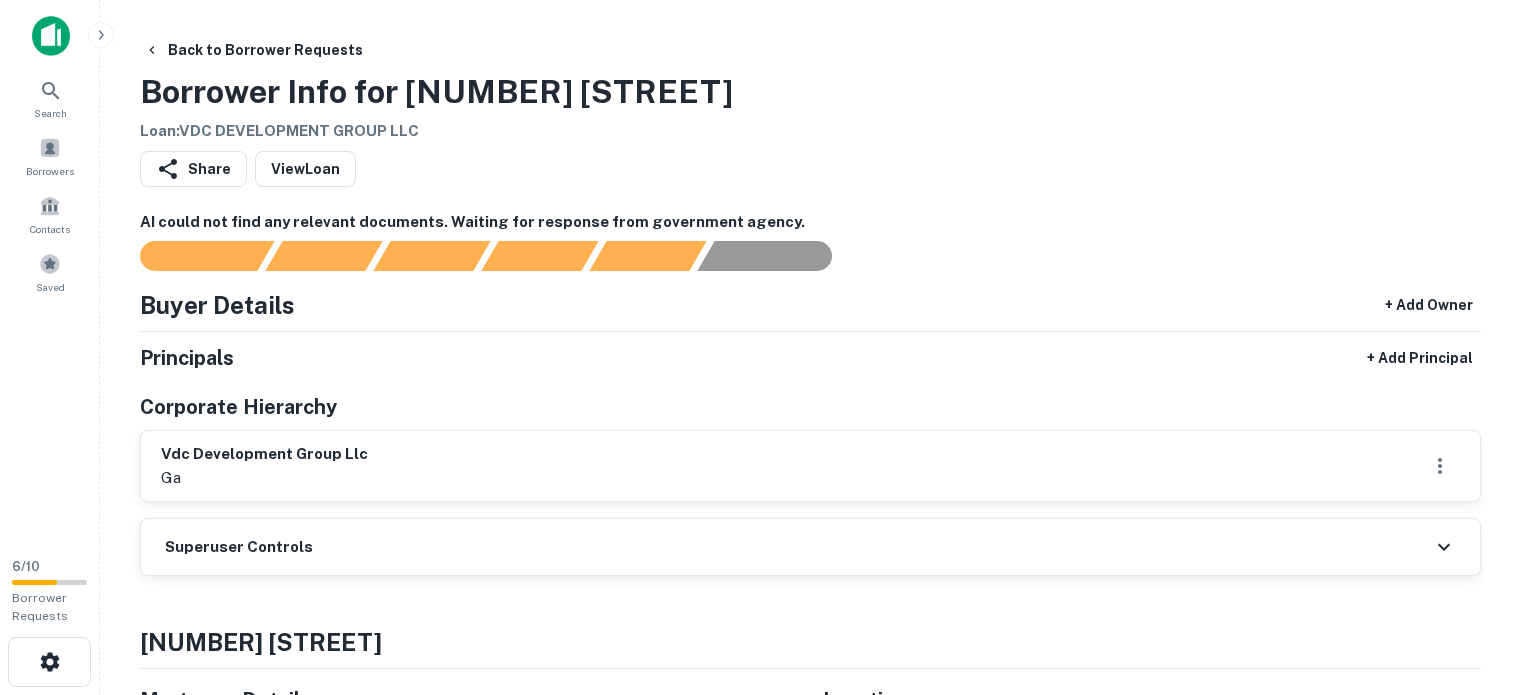 scroll, scrollTop: 0, scrollLeft: 0, axis: both 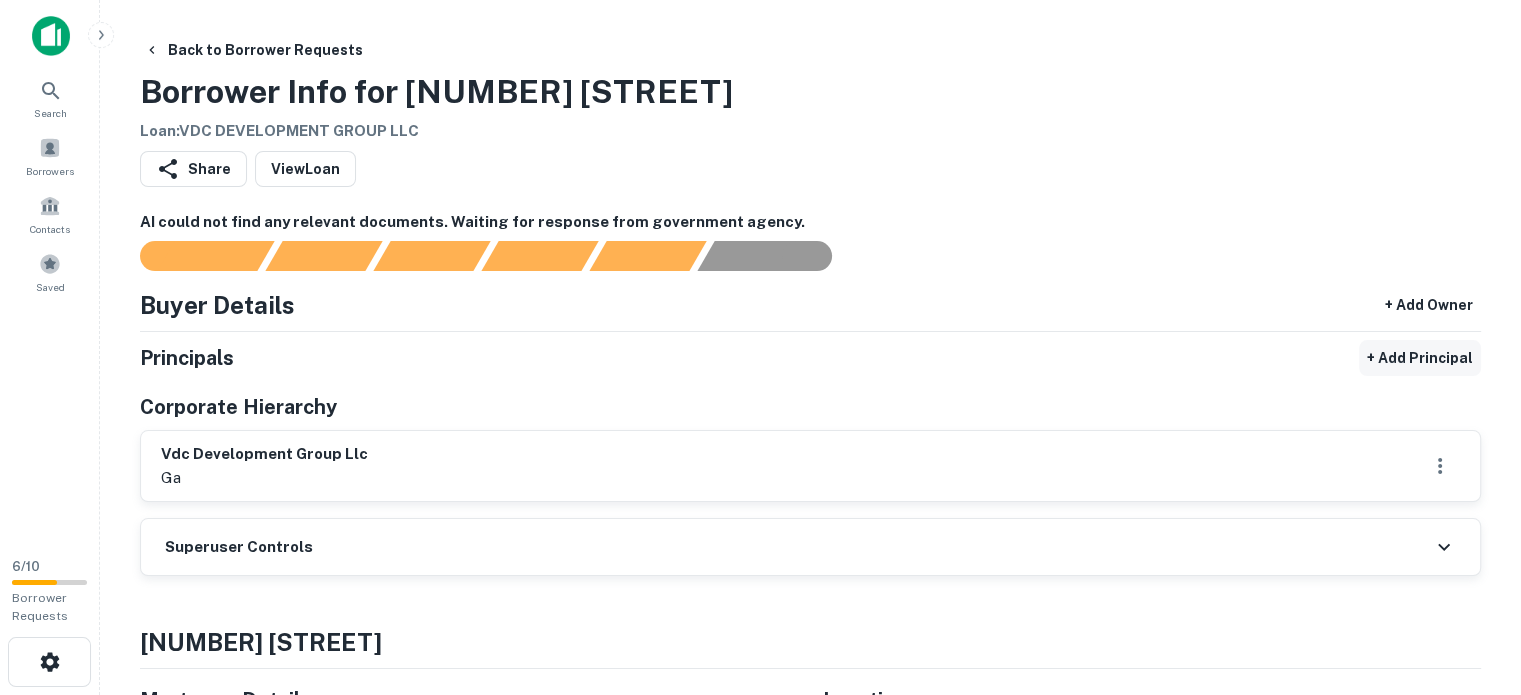 click on "+ Add Principal" at bounding box center (1420, 358) 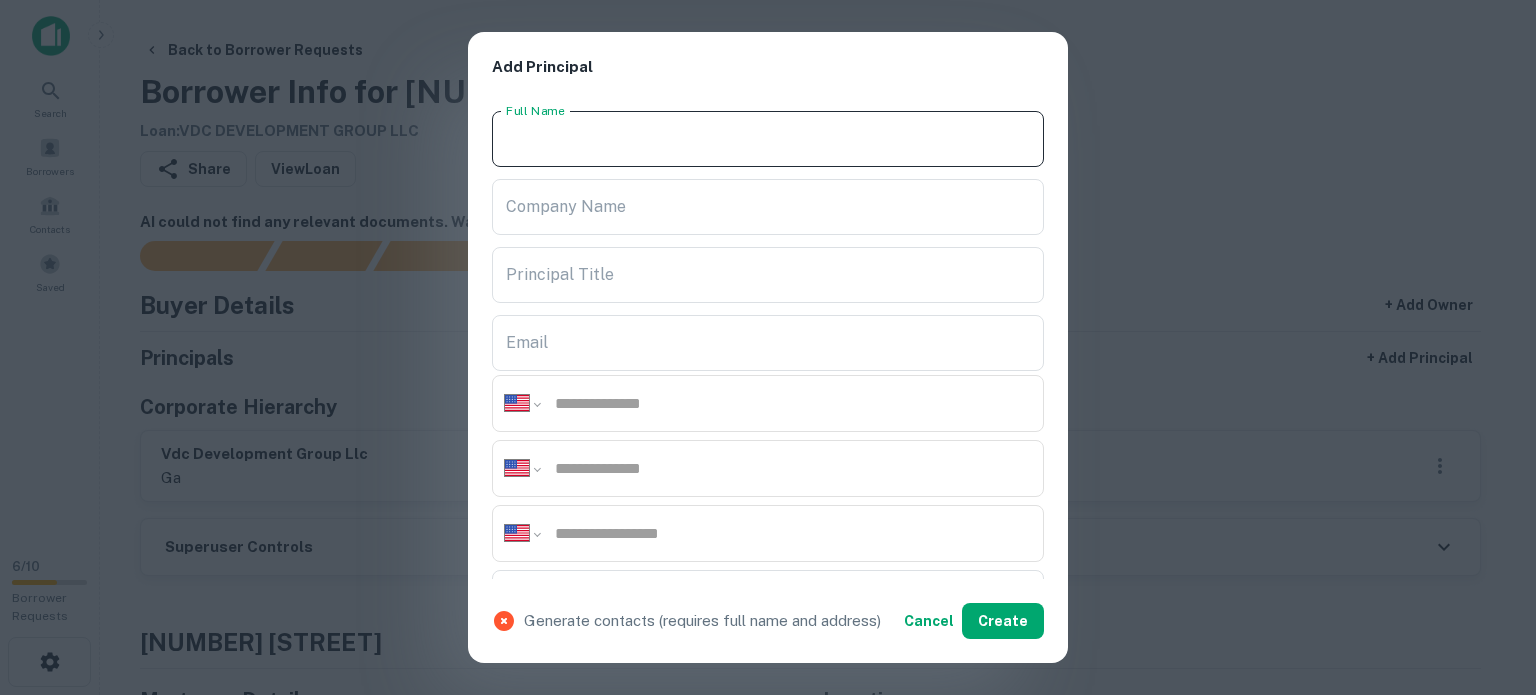 click on "Full Name" at bounding box center (768, 139) 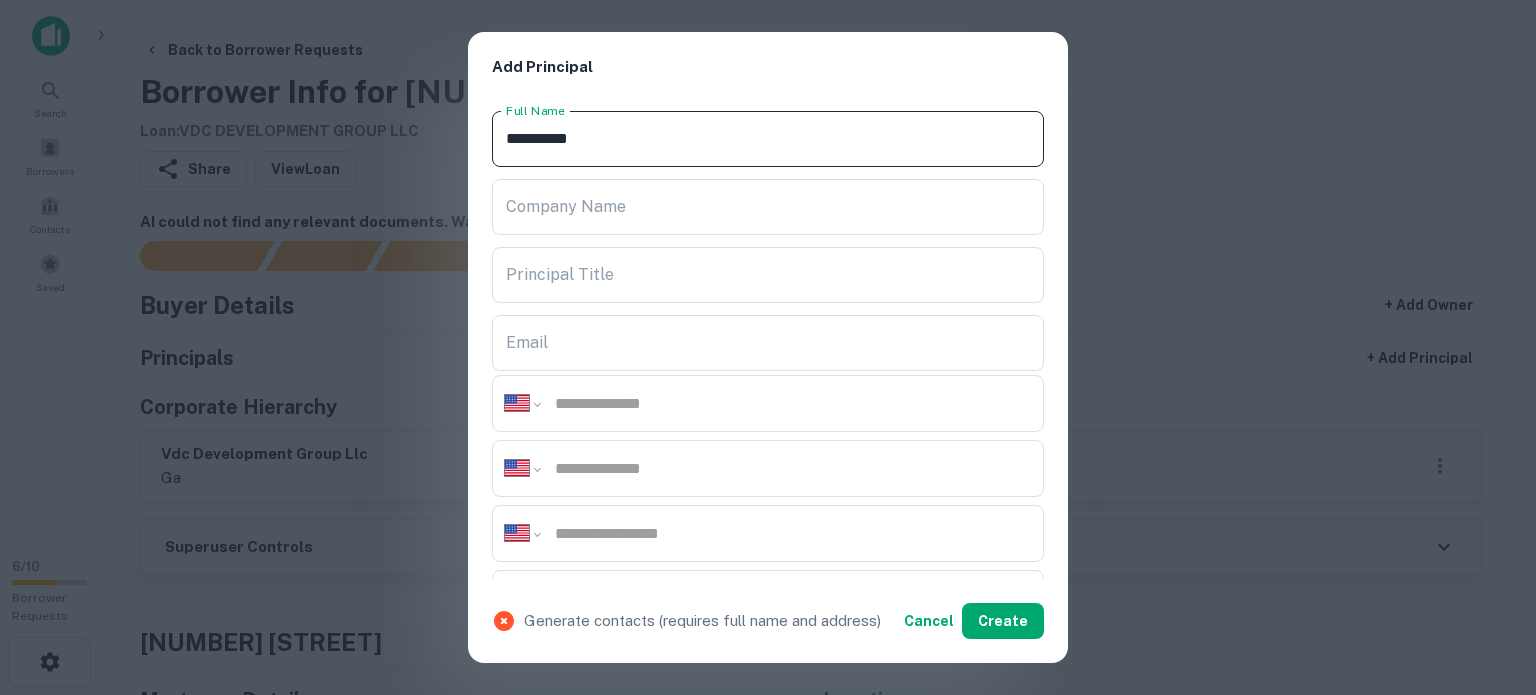 type on "**********" 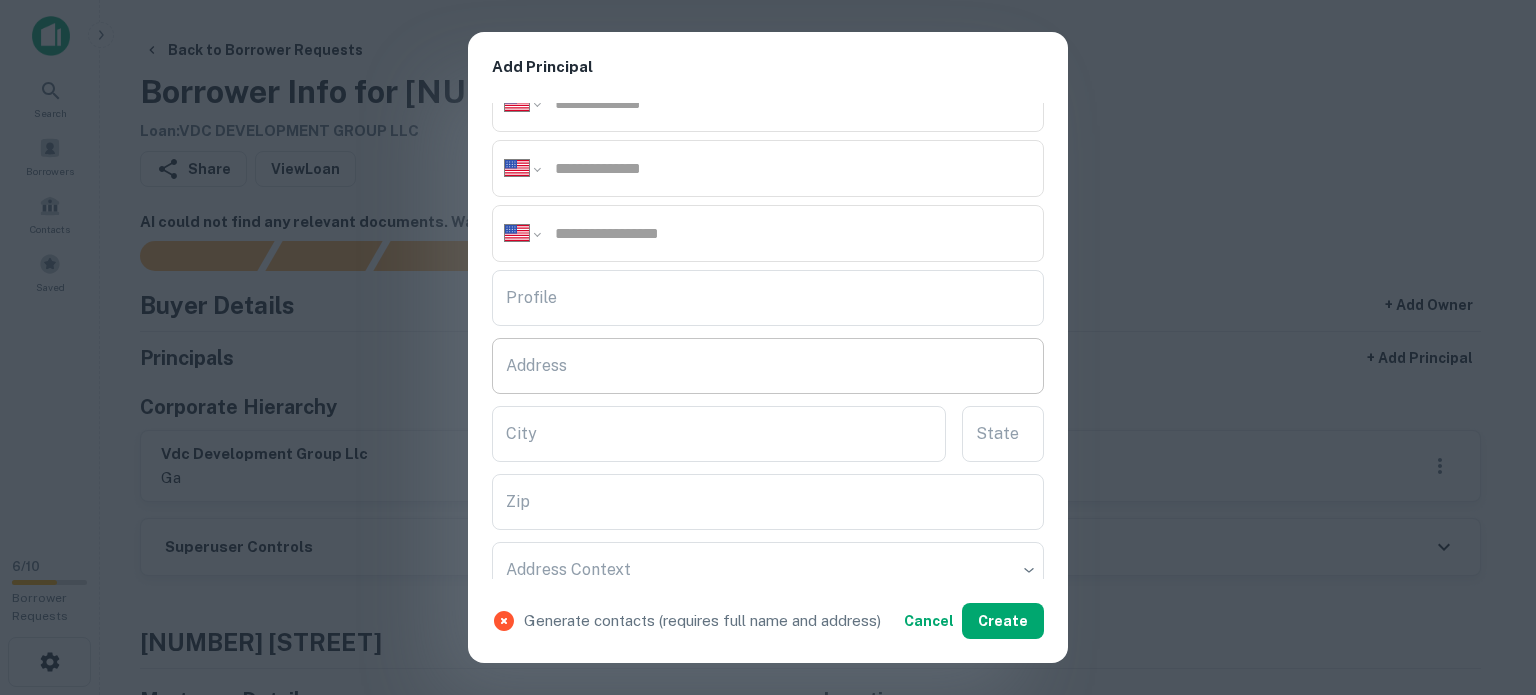 click on "Address" at bounding box center [768, 366] 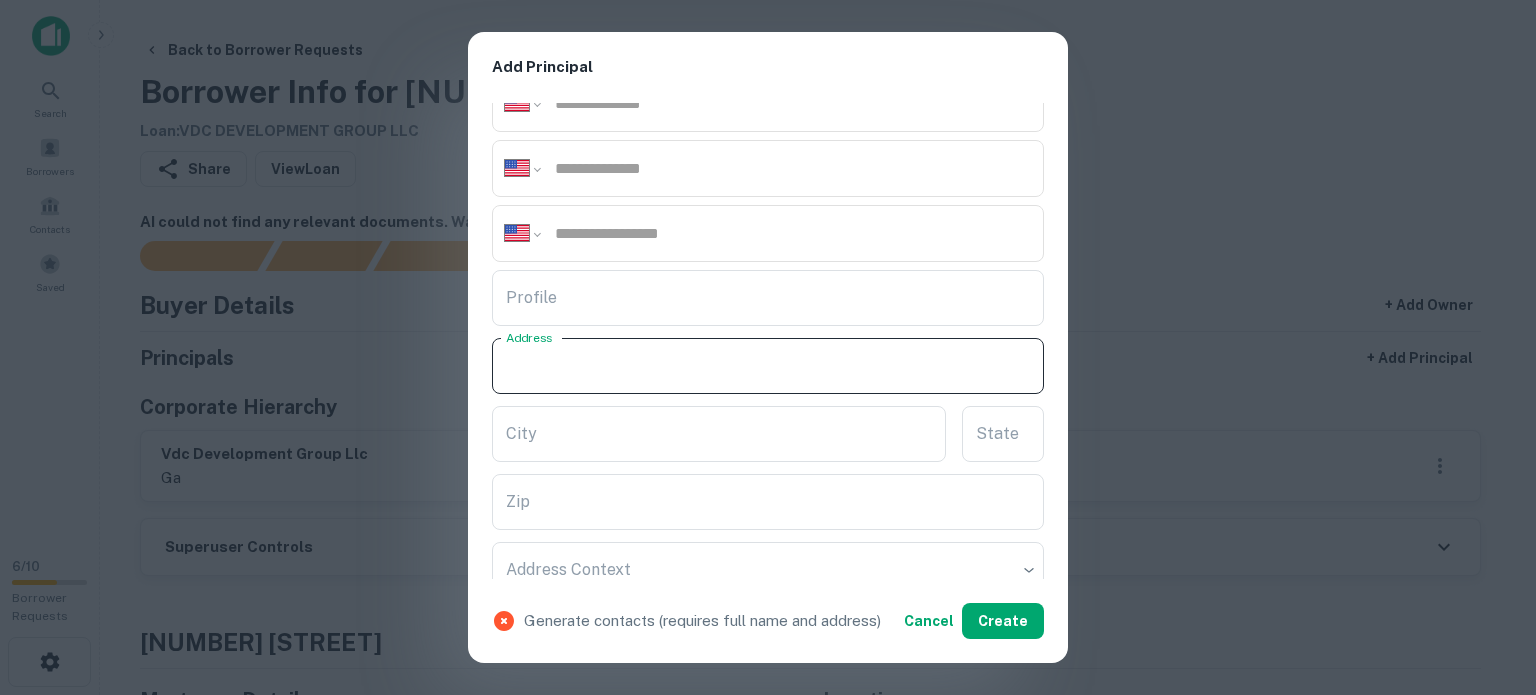paste on "**********" 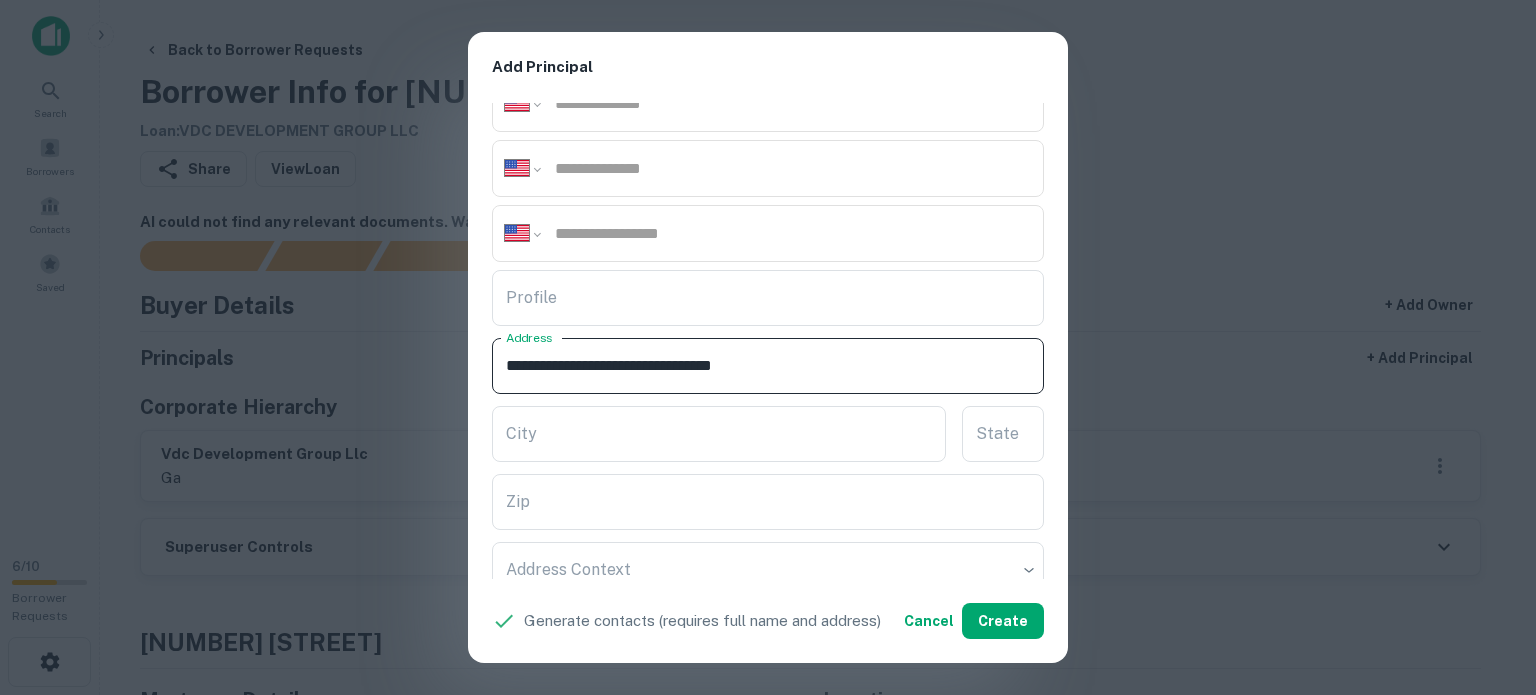 drag, startPoint x: 712, startPoint y: 359, endPoint x: 788, endPoint y: 373, distance: 77.27872 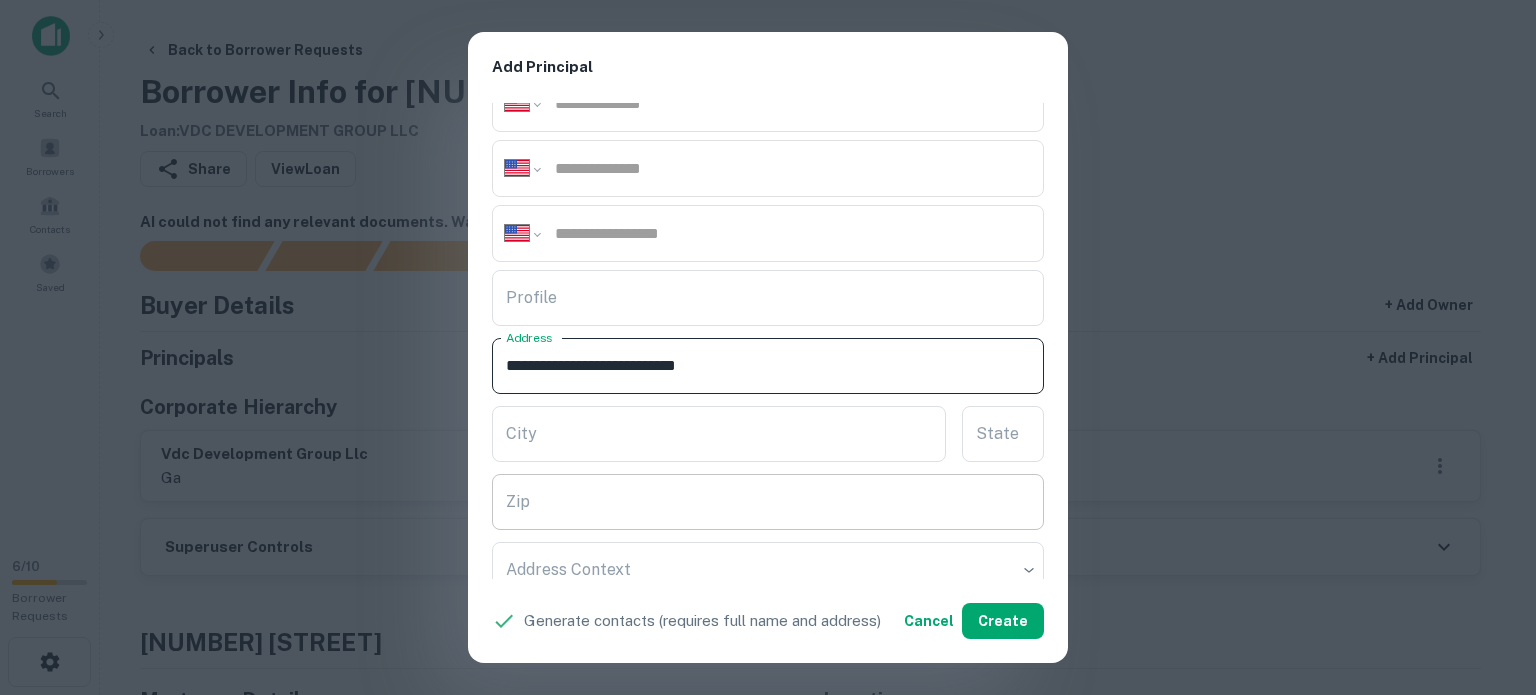 type on "**********" 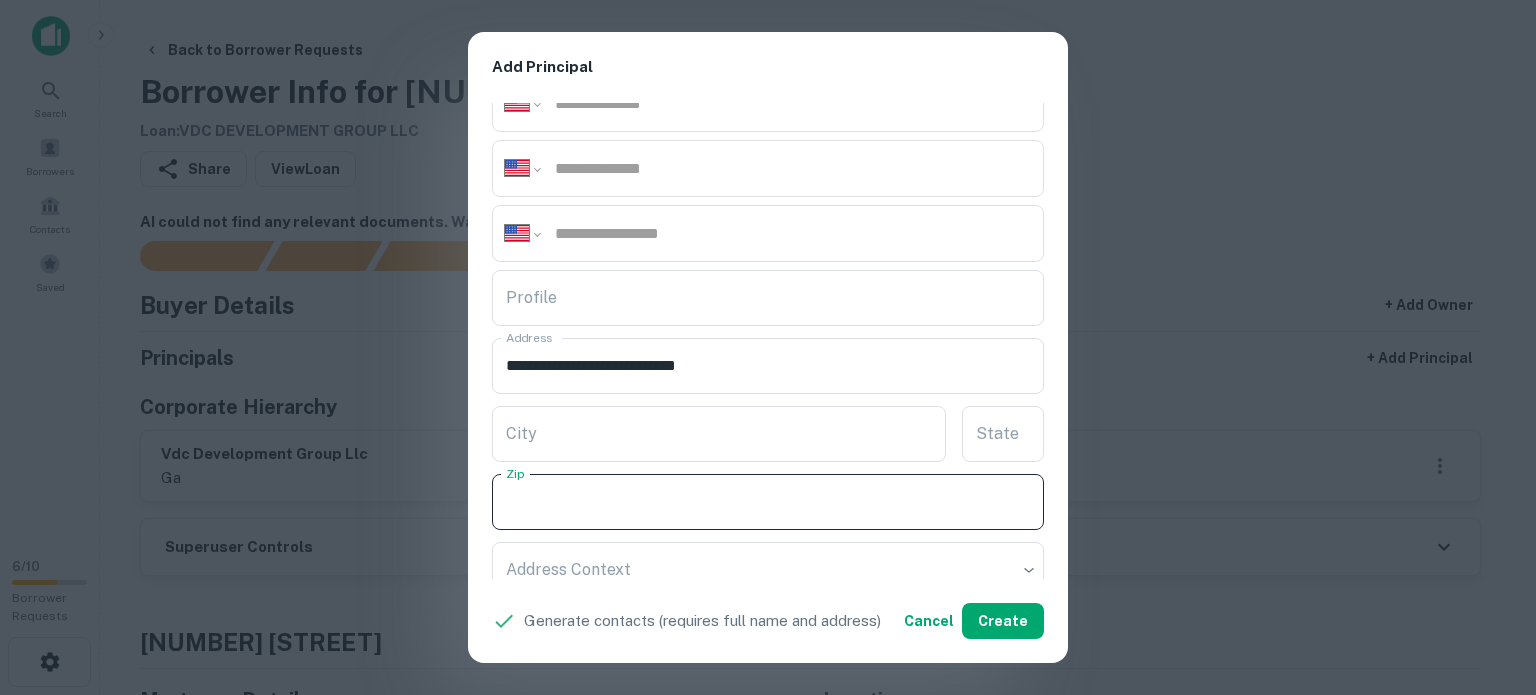 paste on "*****" 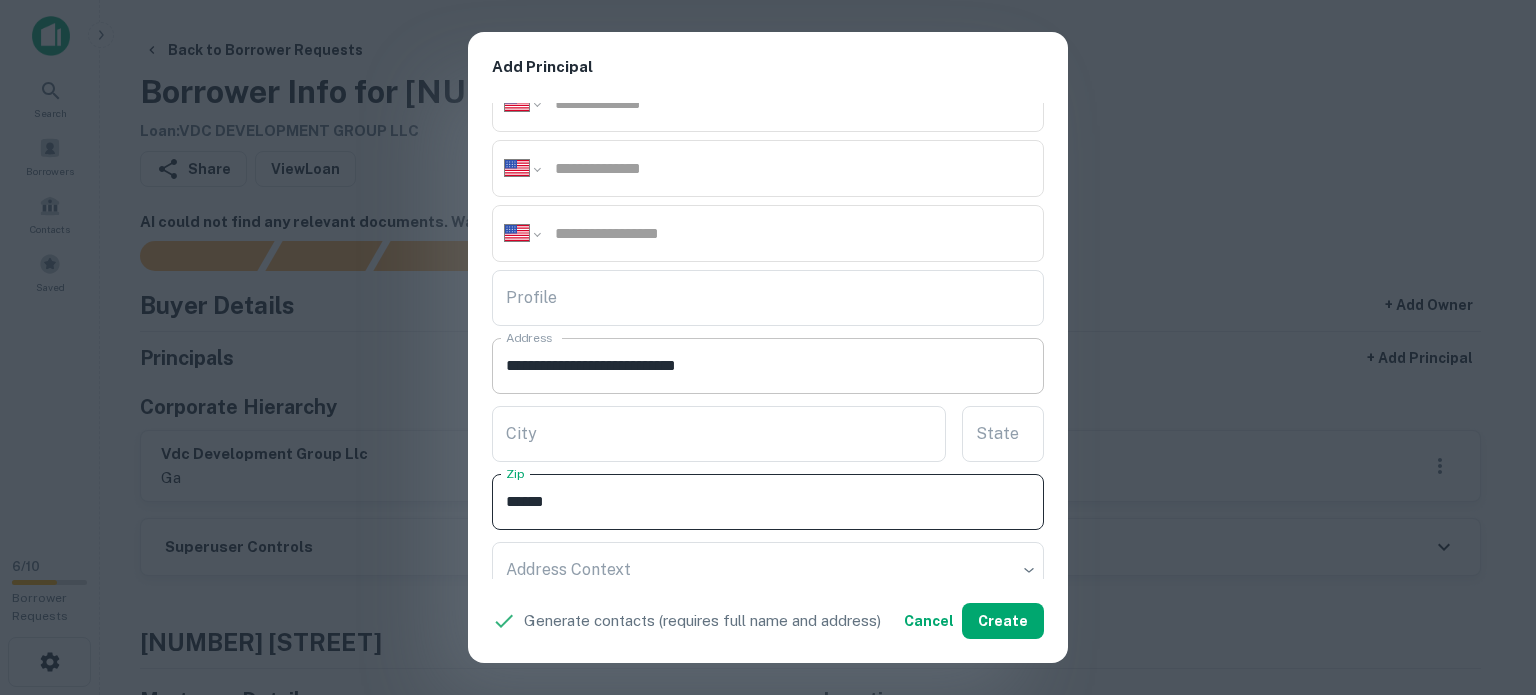 type on "*****" 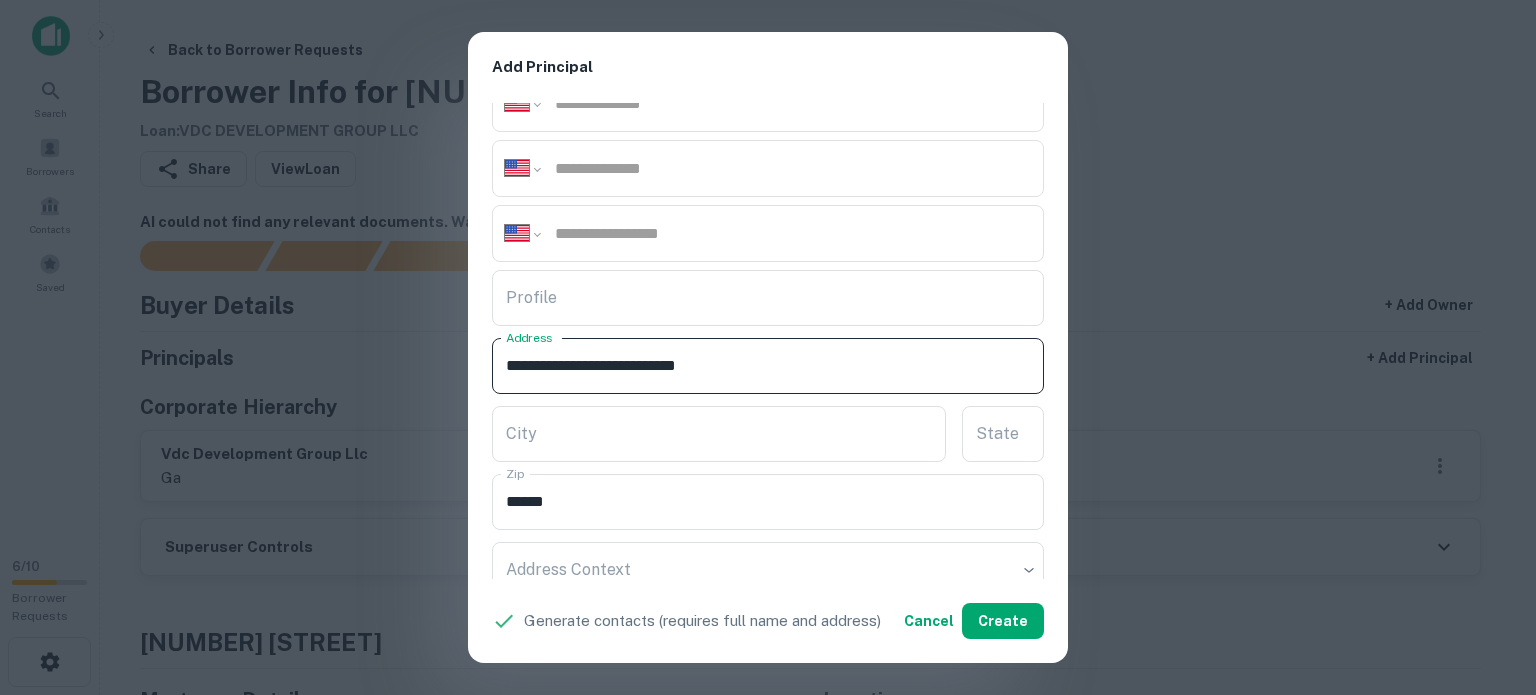 drag, startPoint x: 688, startPoint y: 360, endPoint x: 704, endPoint y: 380, distance: 25.612497 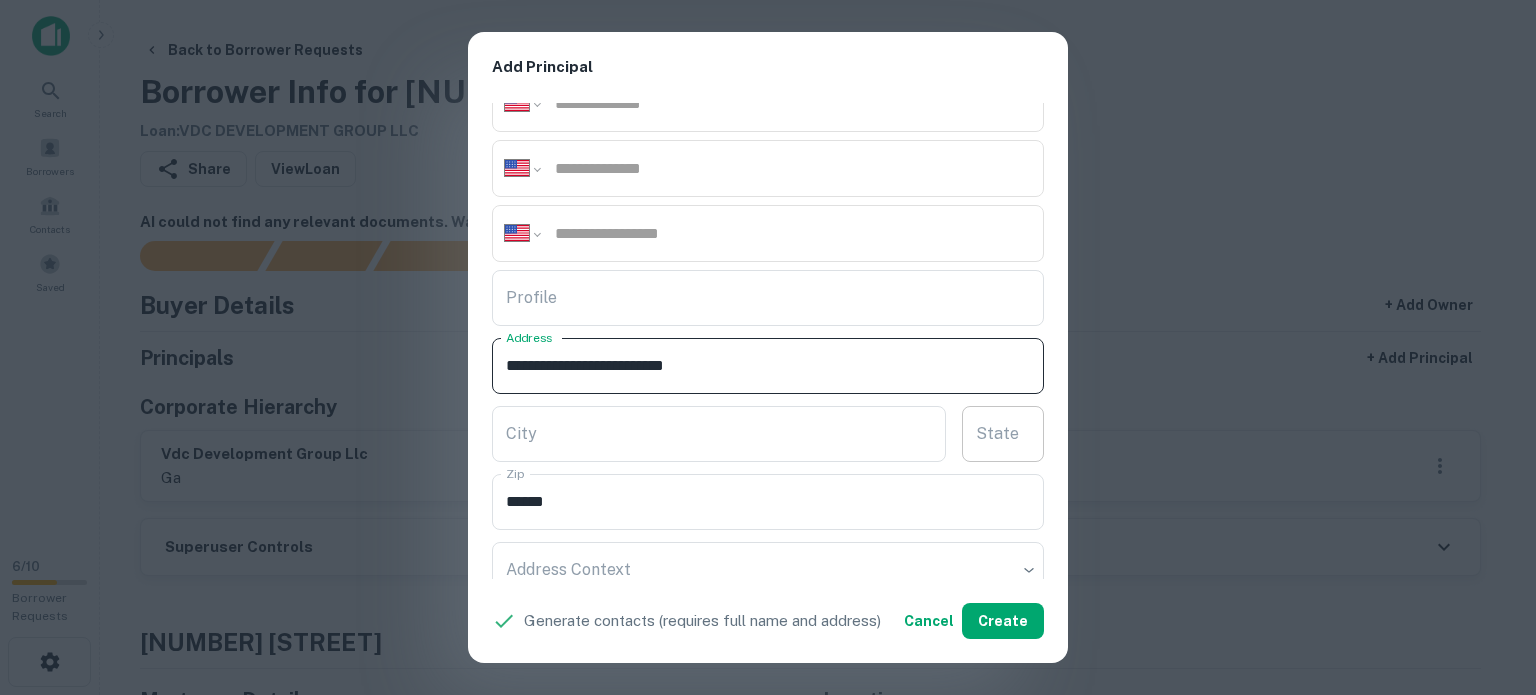 type on "**********" 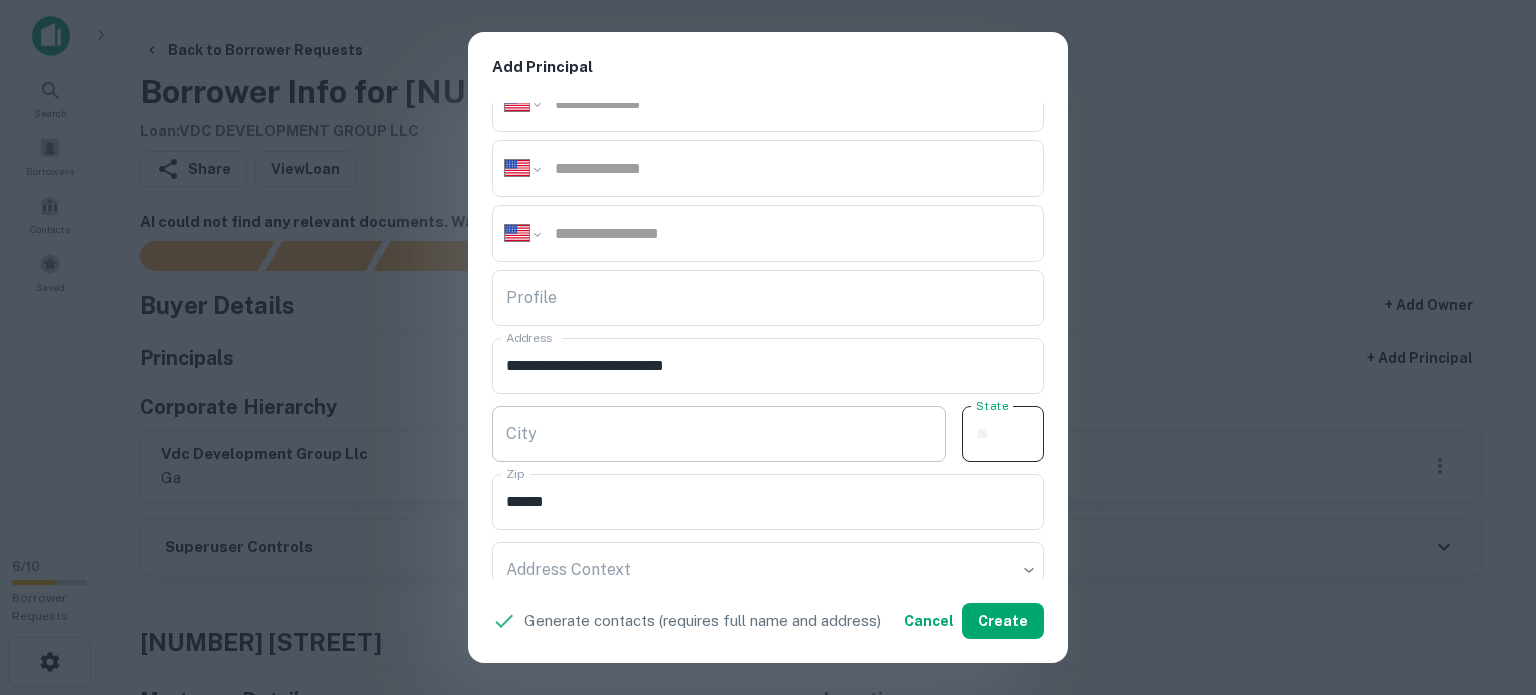 paste on "**" 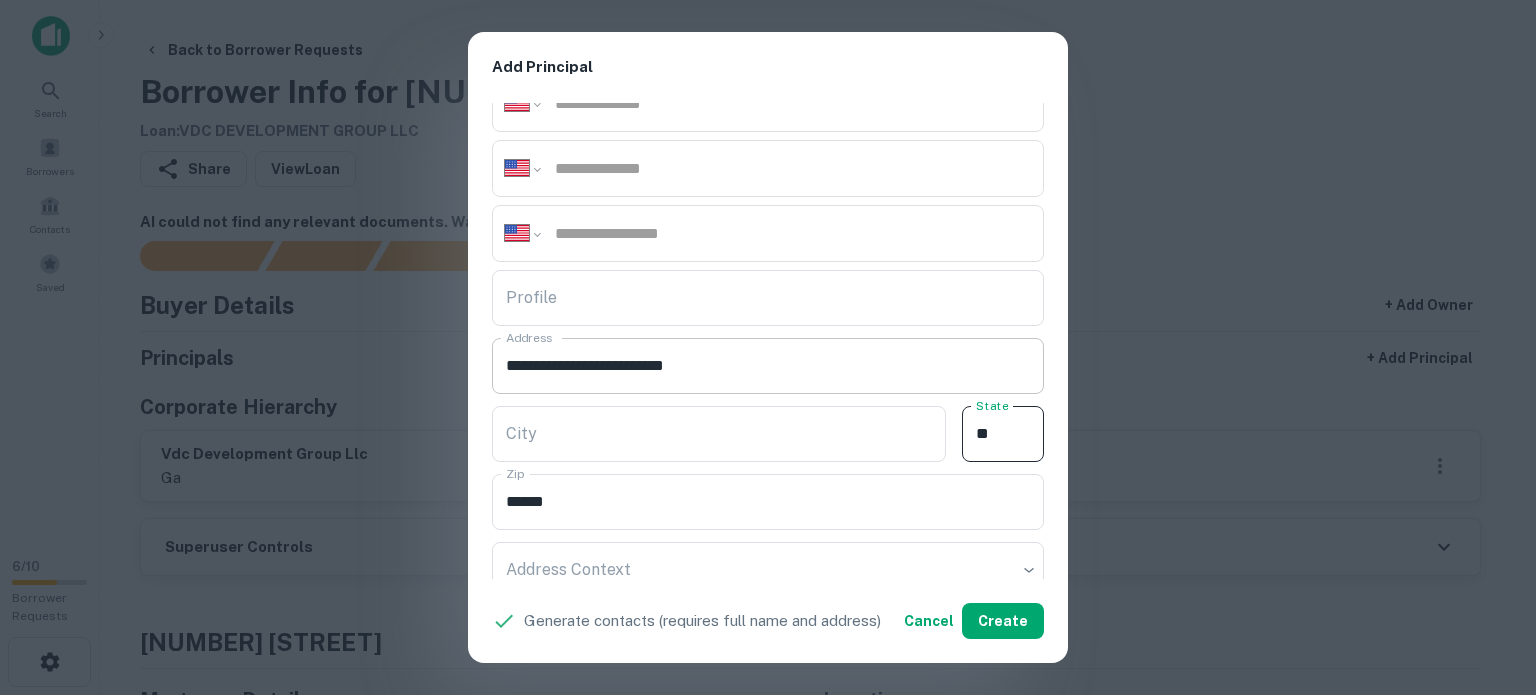 type on "**" 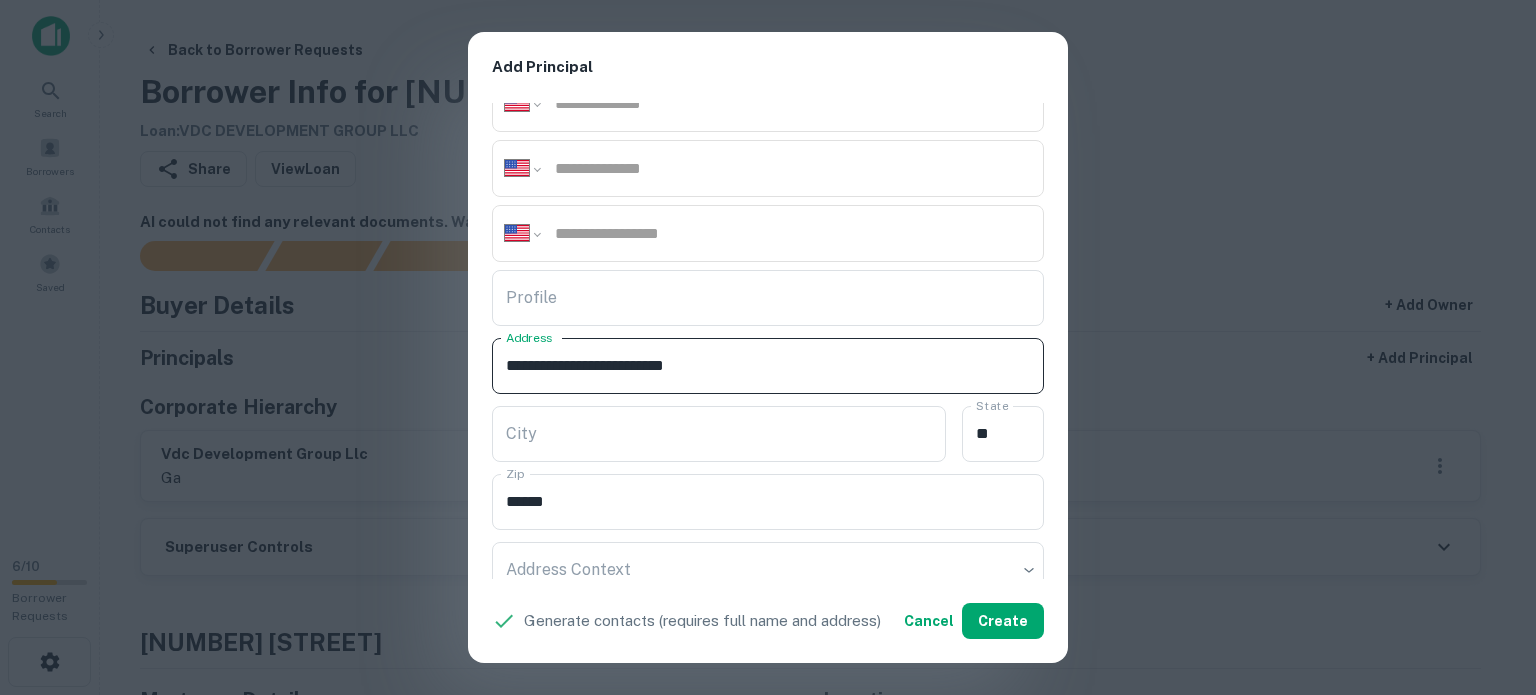 drag, startPoint x: 605, startPoint y: 357, endPoint x: 674, endPoint y: 385, distance: 74.46476 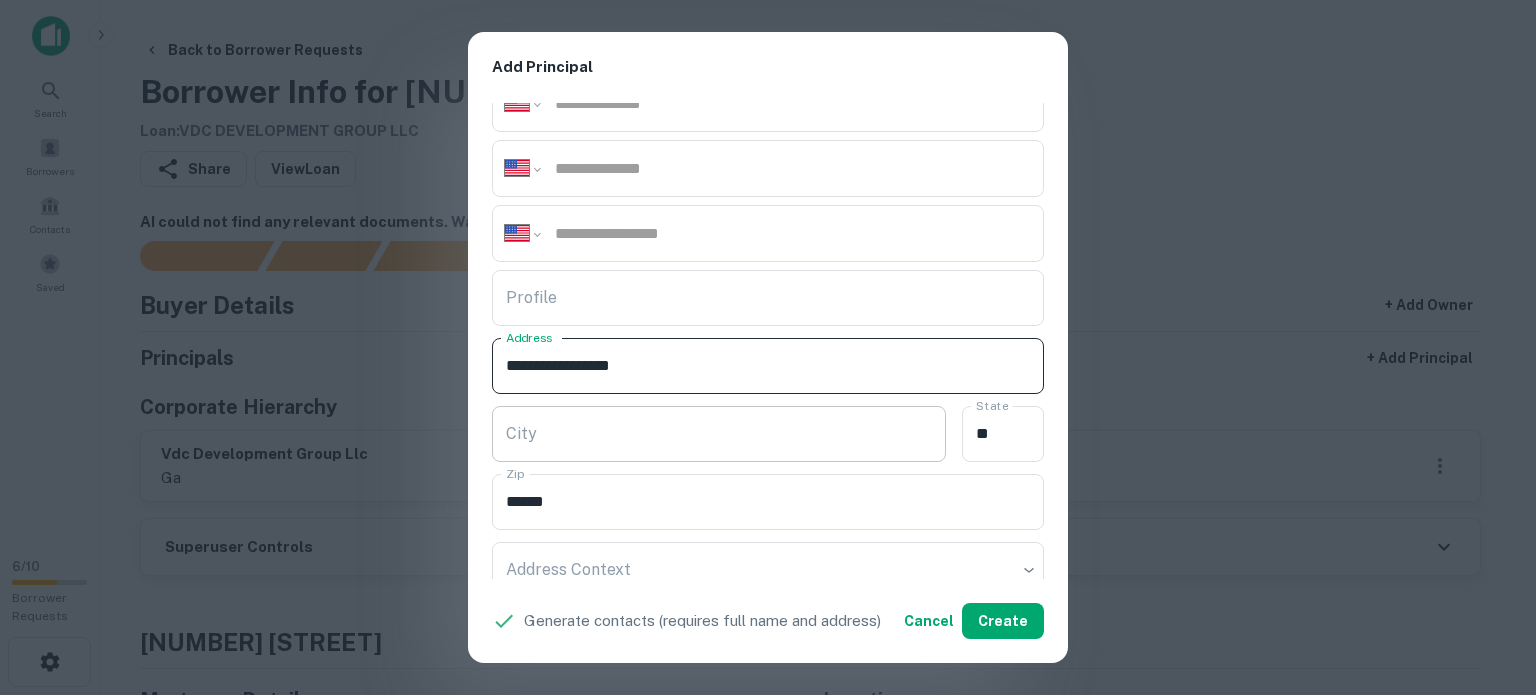 type on "**********" 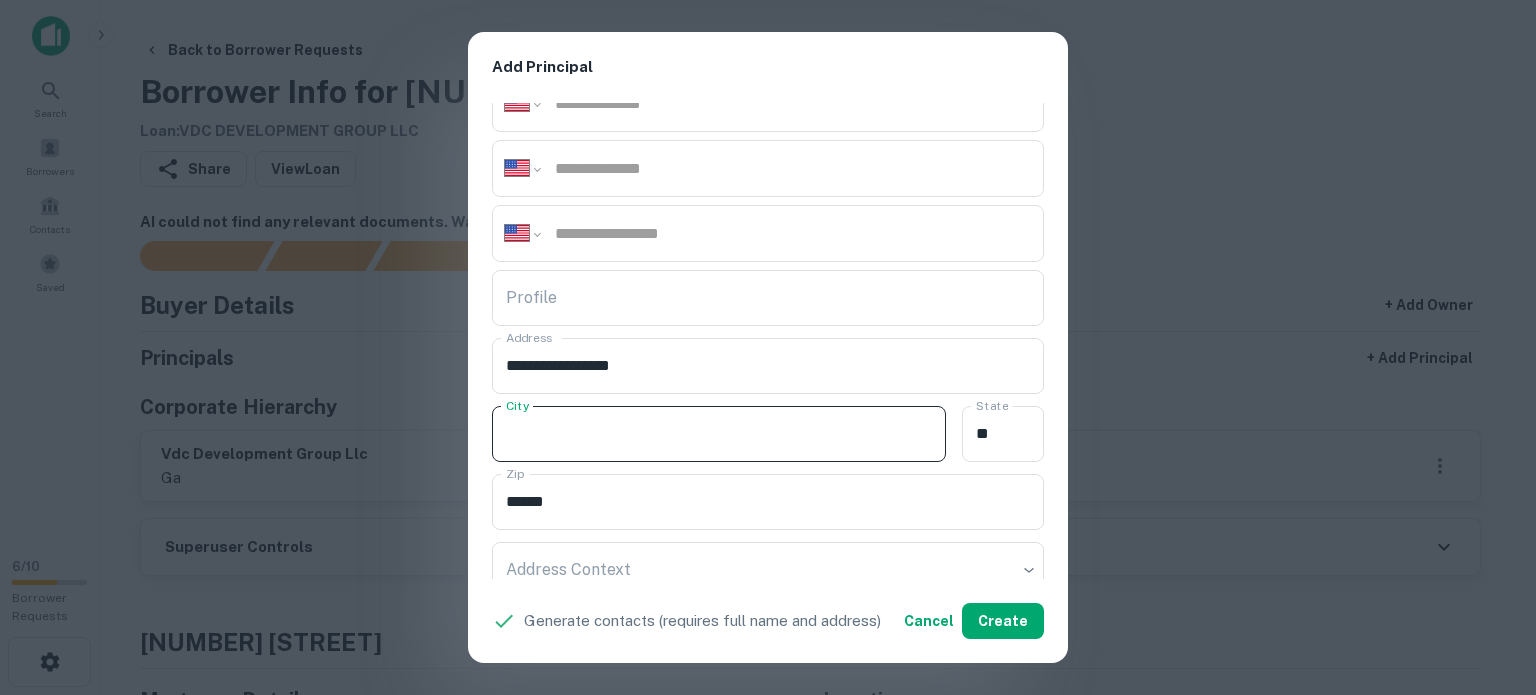 paste on "*********" 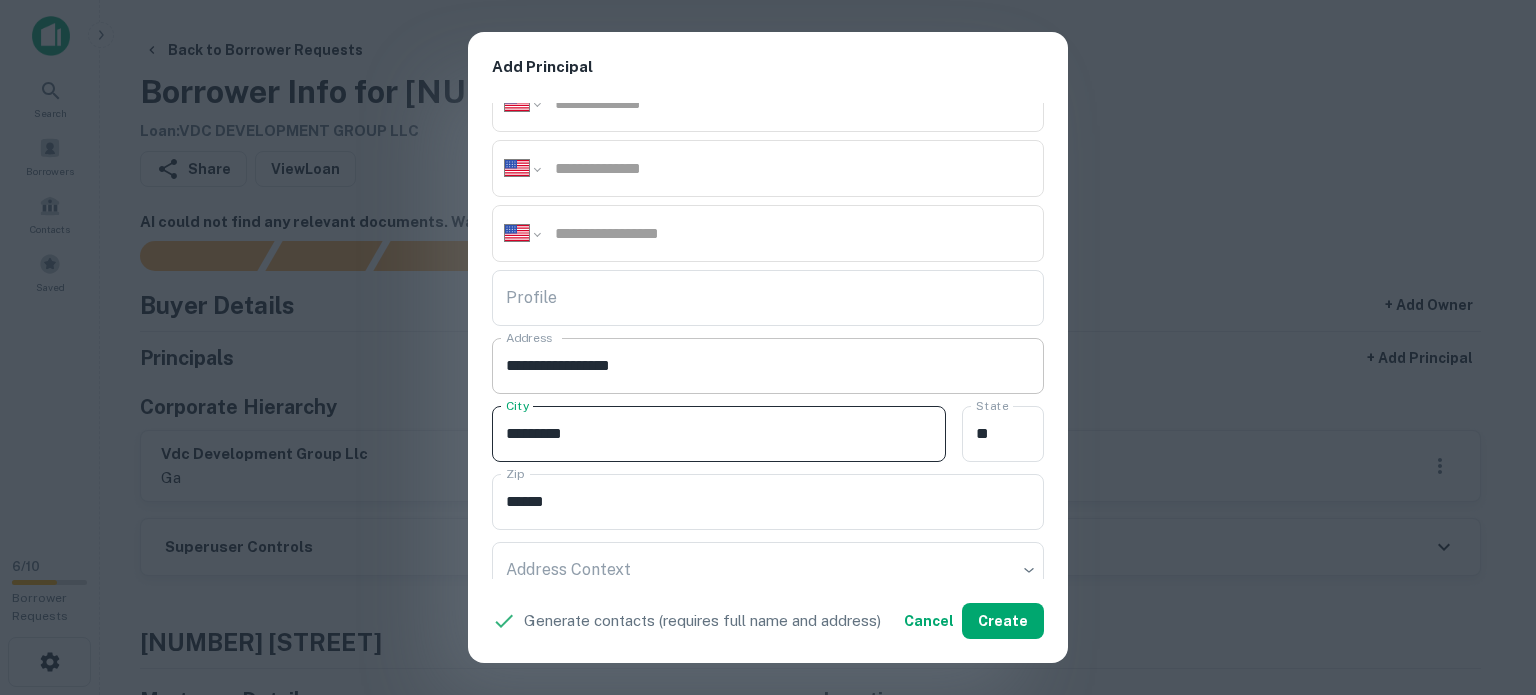 type on "*********" 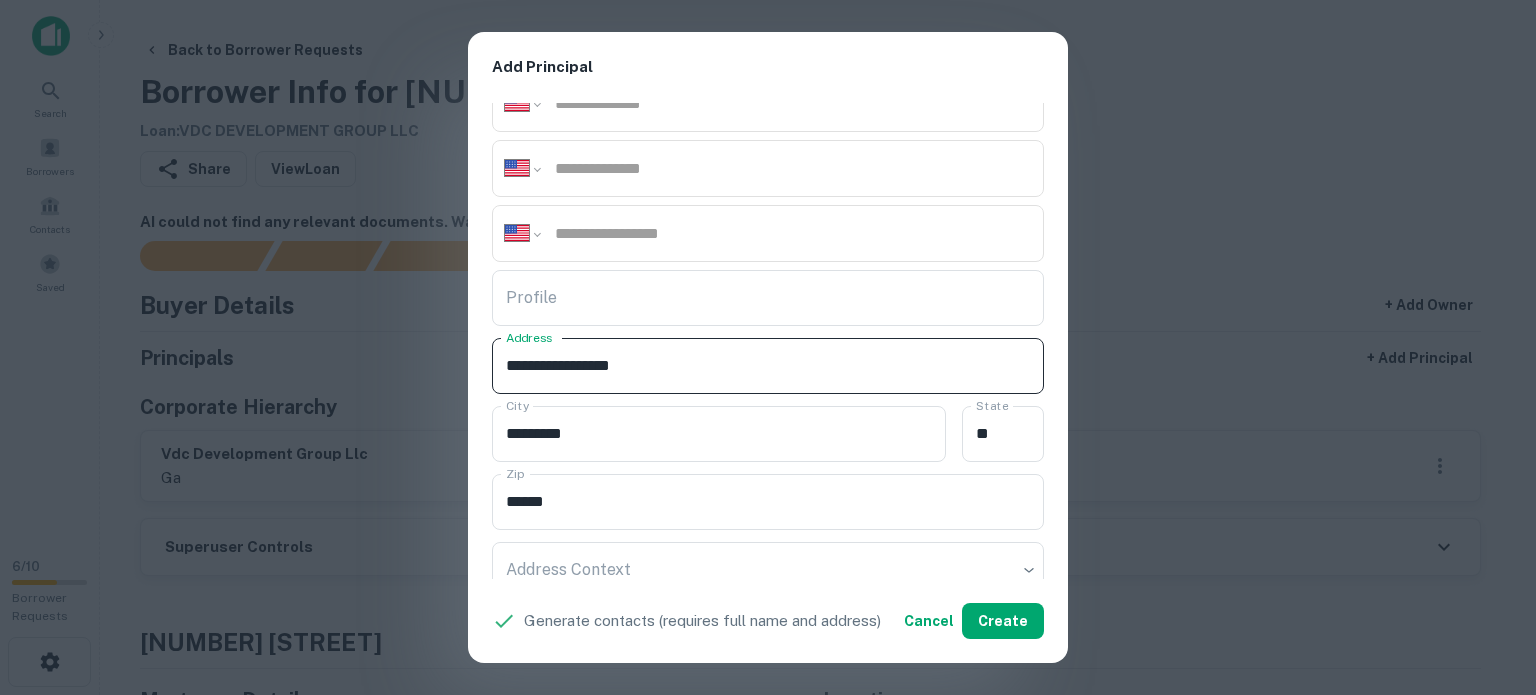 drag, startPoint x: 600, startPoint y: 365, endPoint x: 654, endPoint y: 388, distance: 58.694122 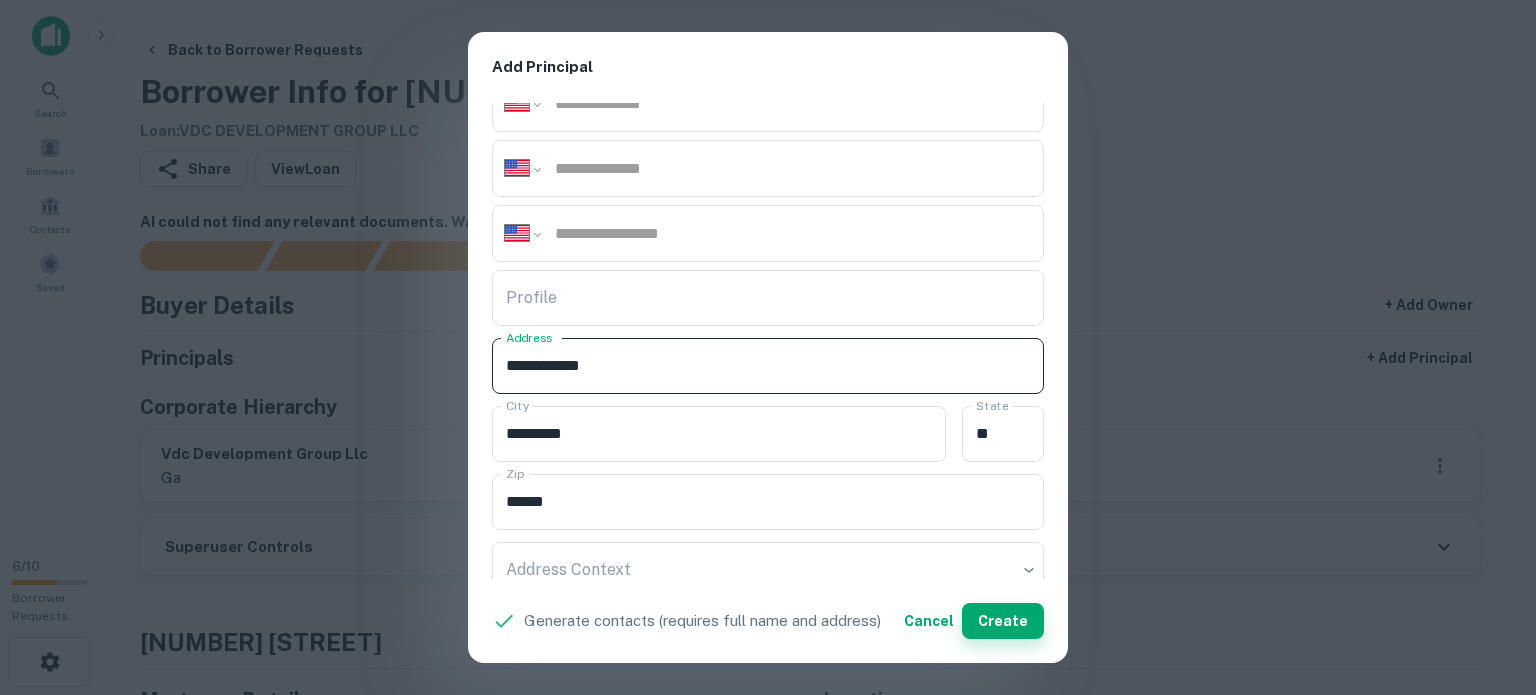 type on "**********" 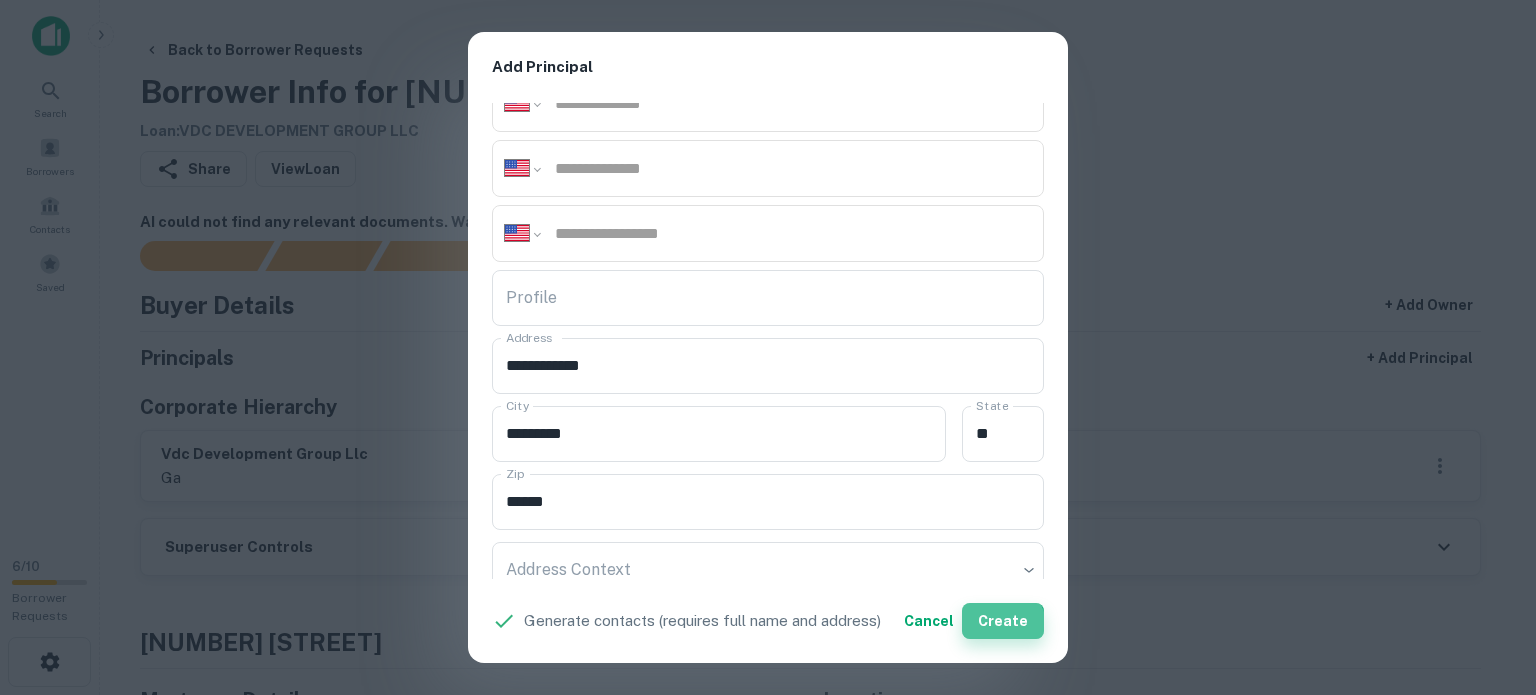 click on "Create" at bounding box center [1003, 621] 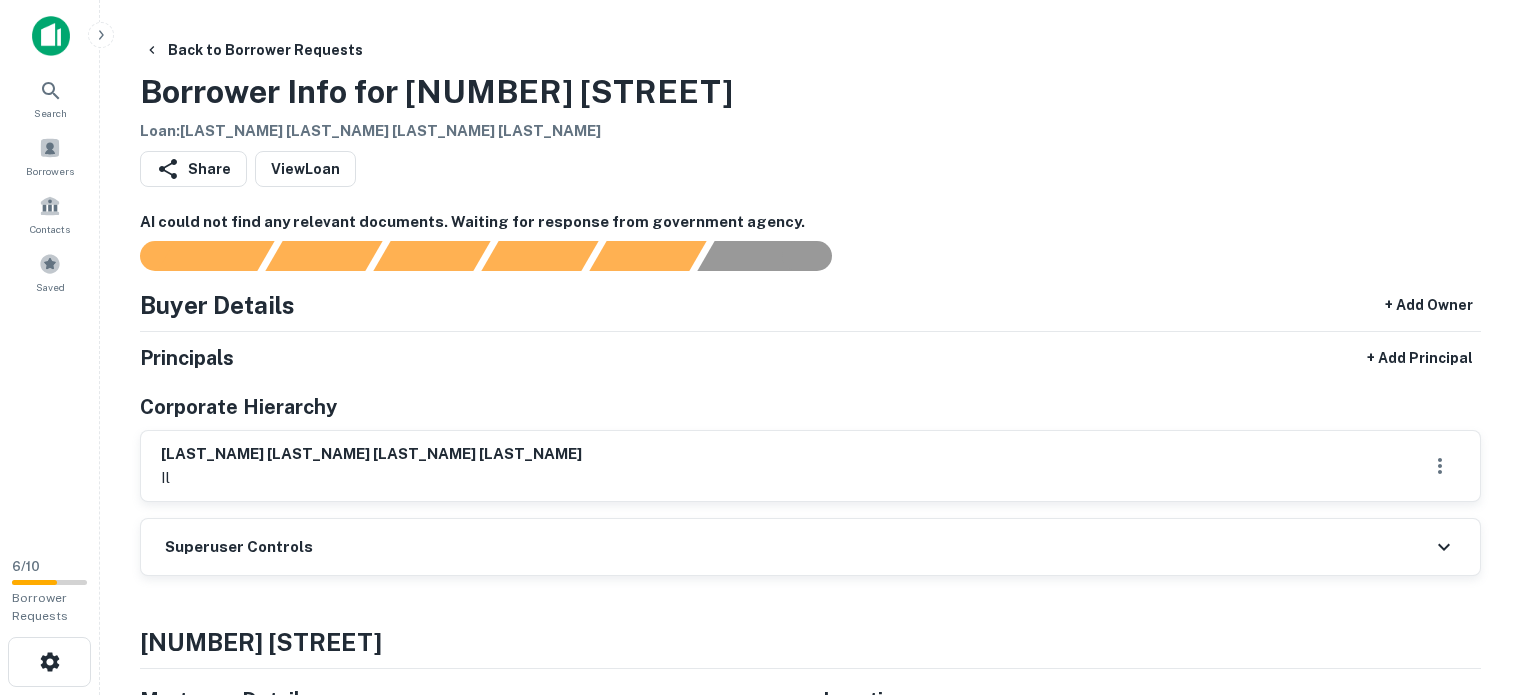 scroll, scrollTop: 0, scrollLeft: 0, axis: both 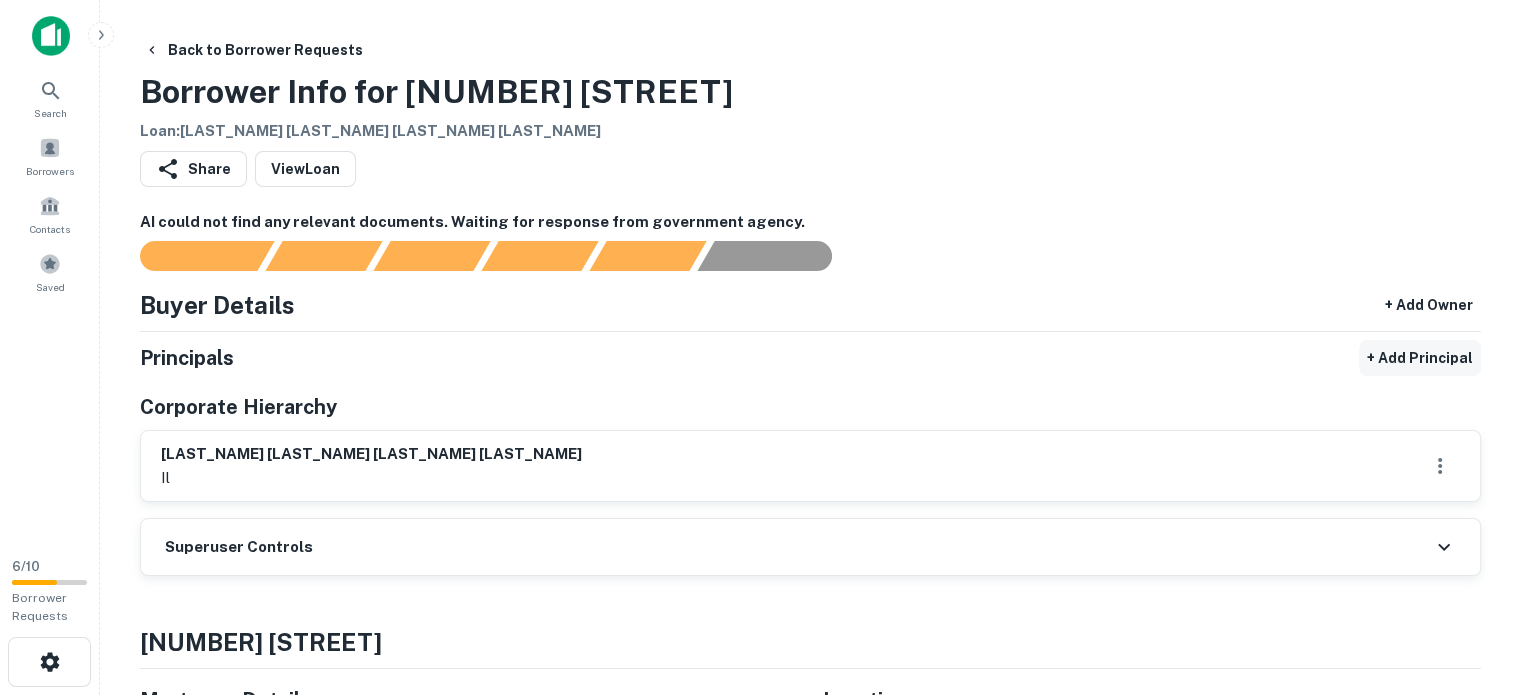 click on "+ Add Principal" at bounding box center (1420, 358) 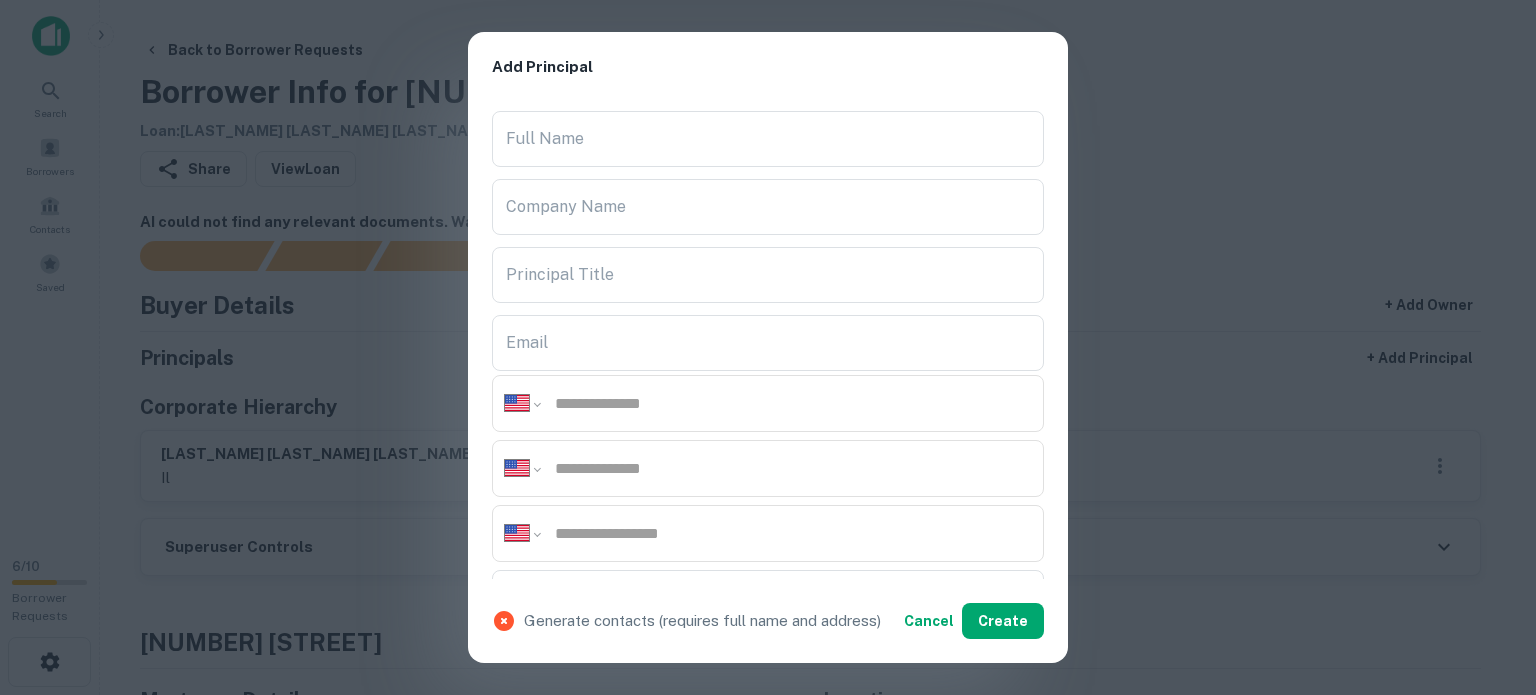 click on "**********" at bounding box center [768, 341] 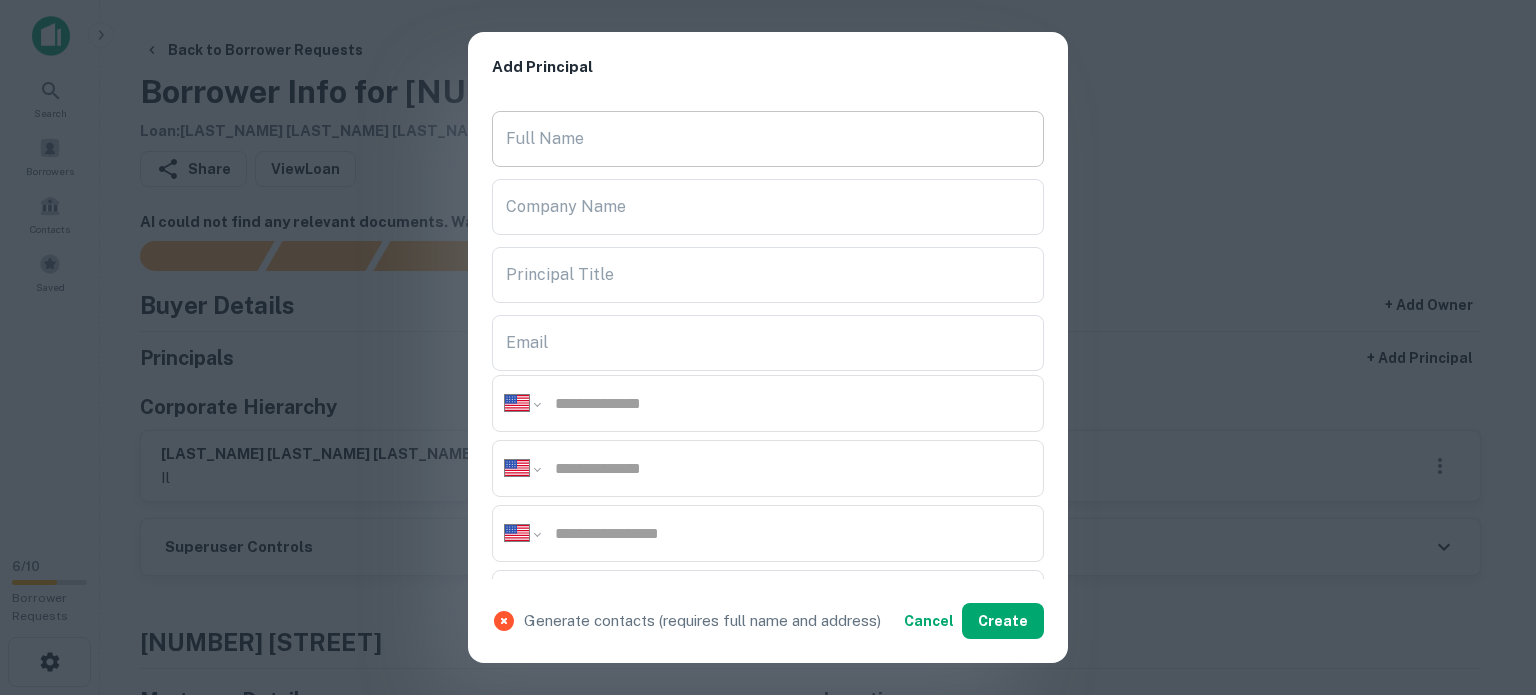 click on "Full Name" at bounding box center [768, 139] 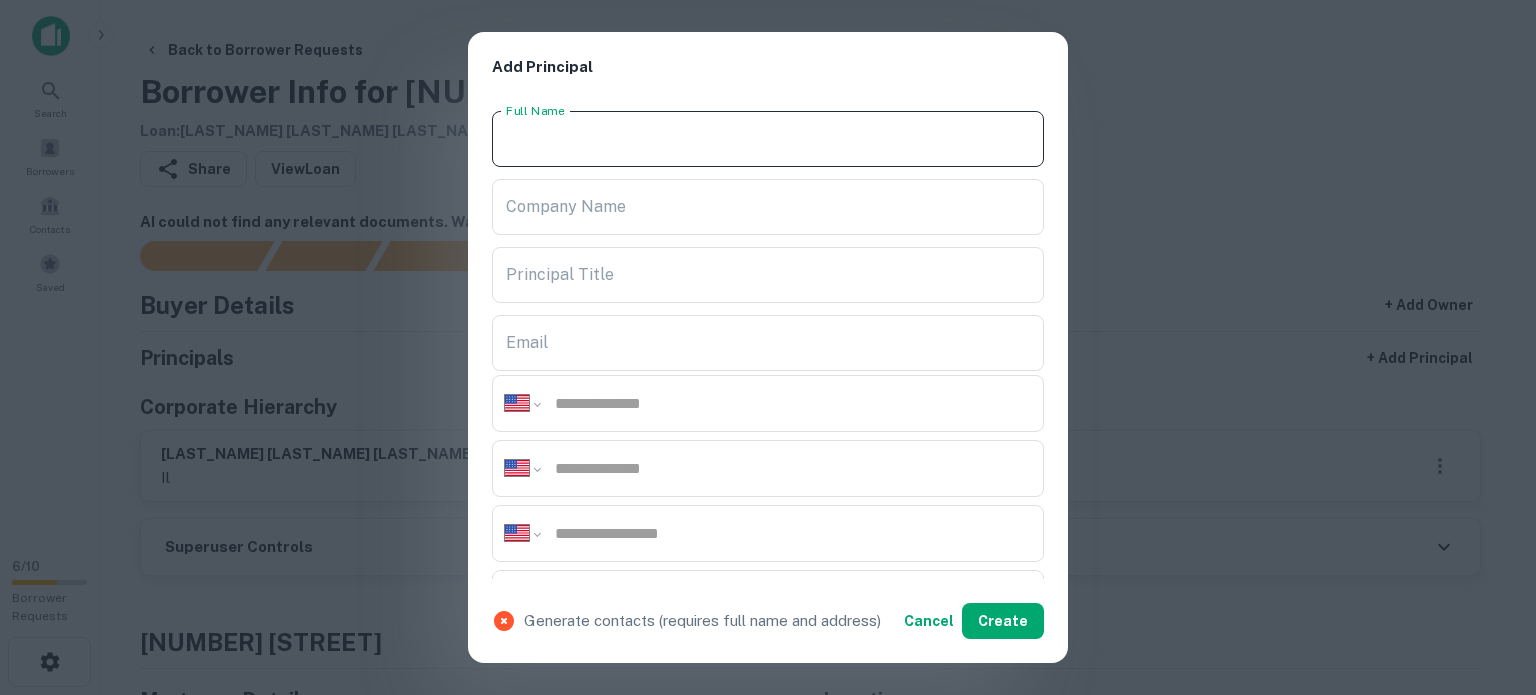 paste on "**********" 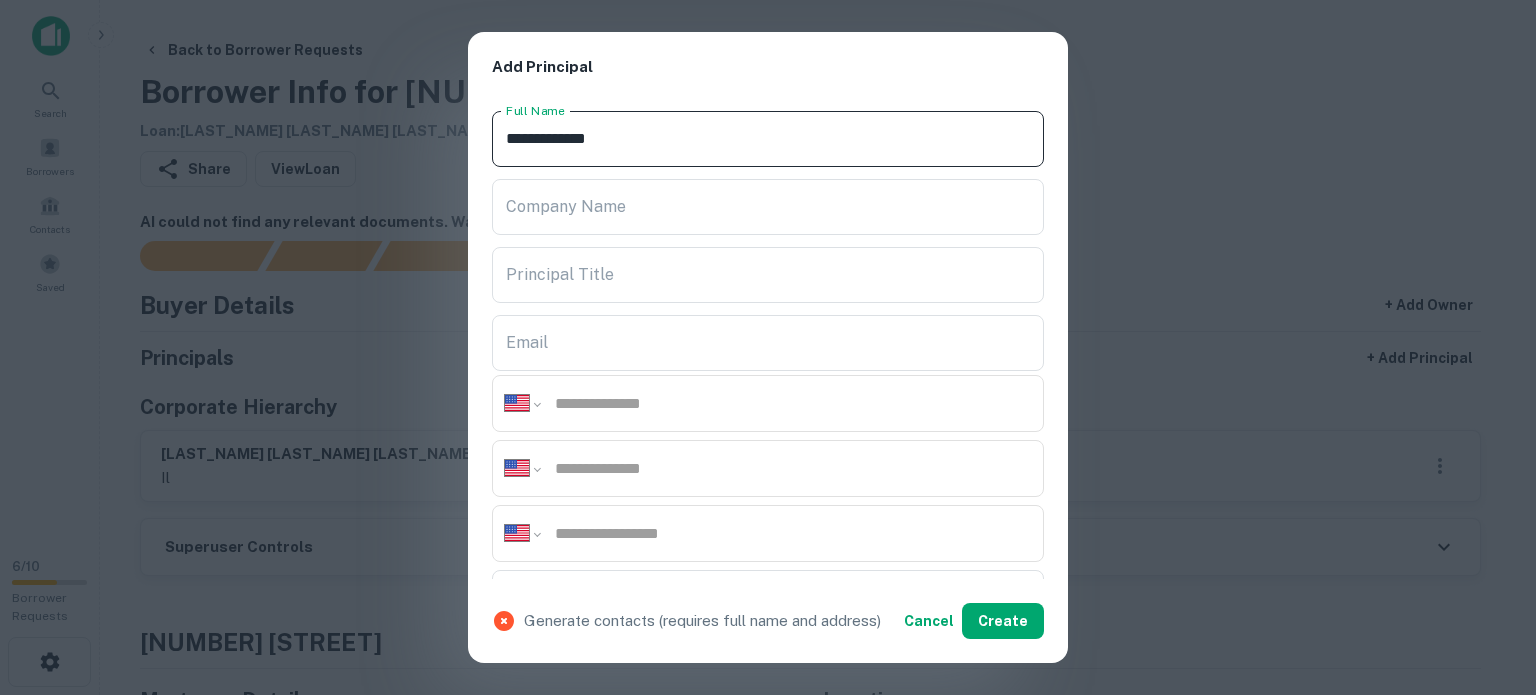 type on "**********" 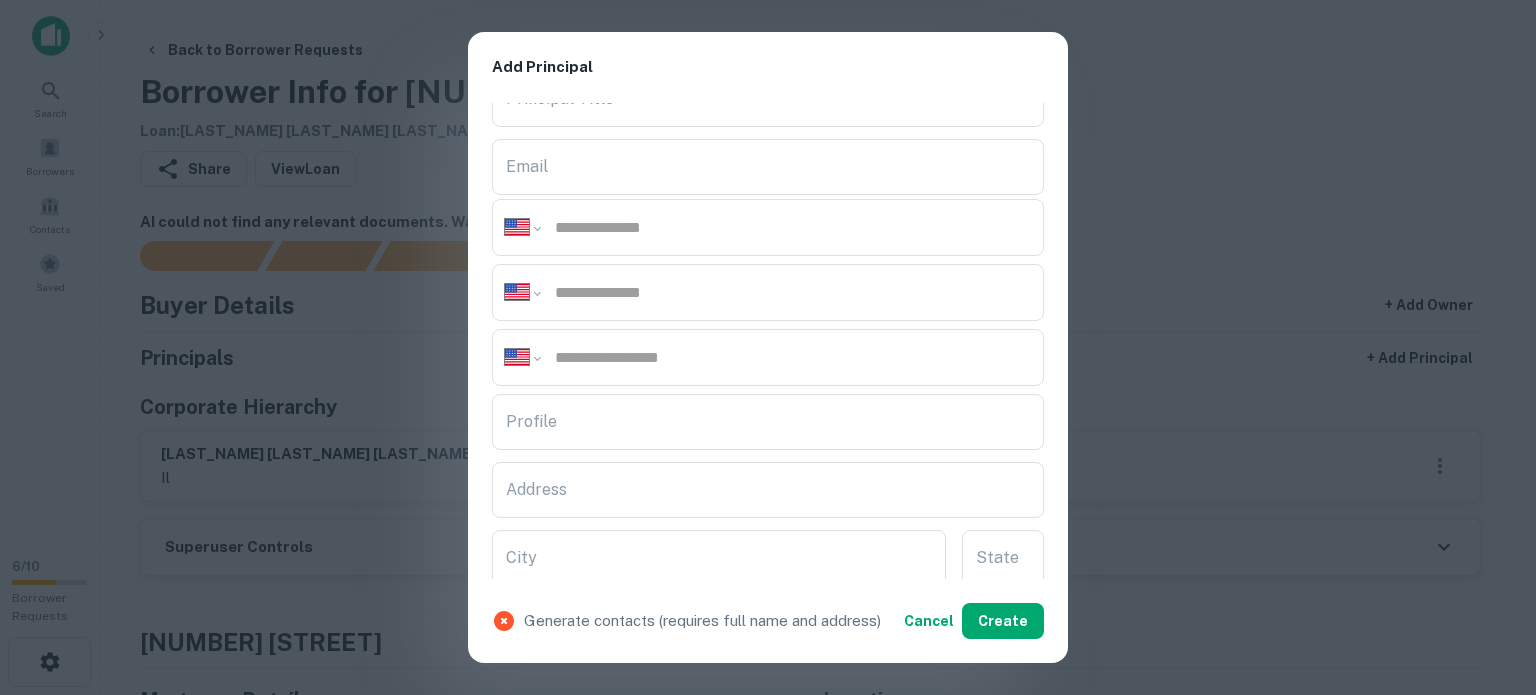 scroll, scrollTop: 400, scrollLeft: 0, axis: vertical 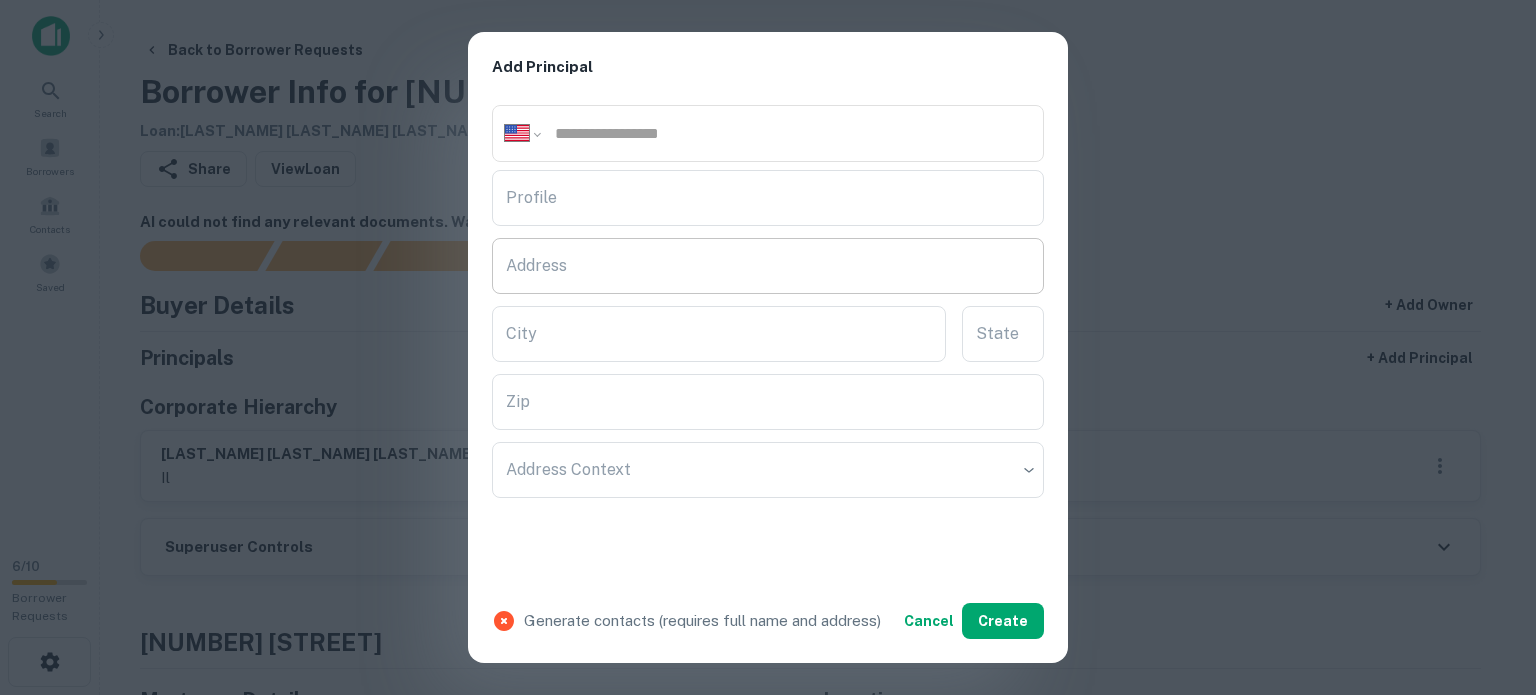click on "Address" at bounding box center (768, 266) 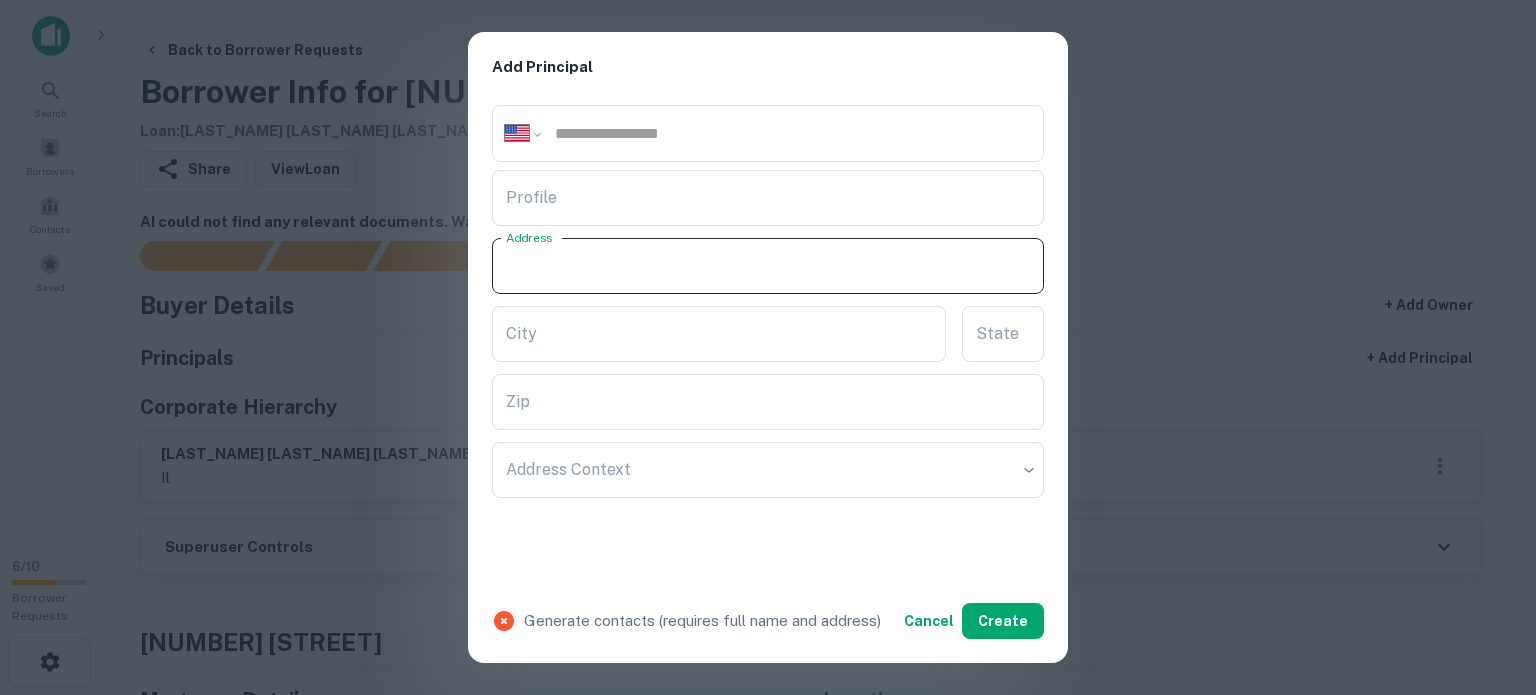 paste on "**********" 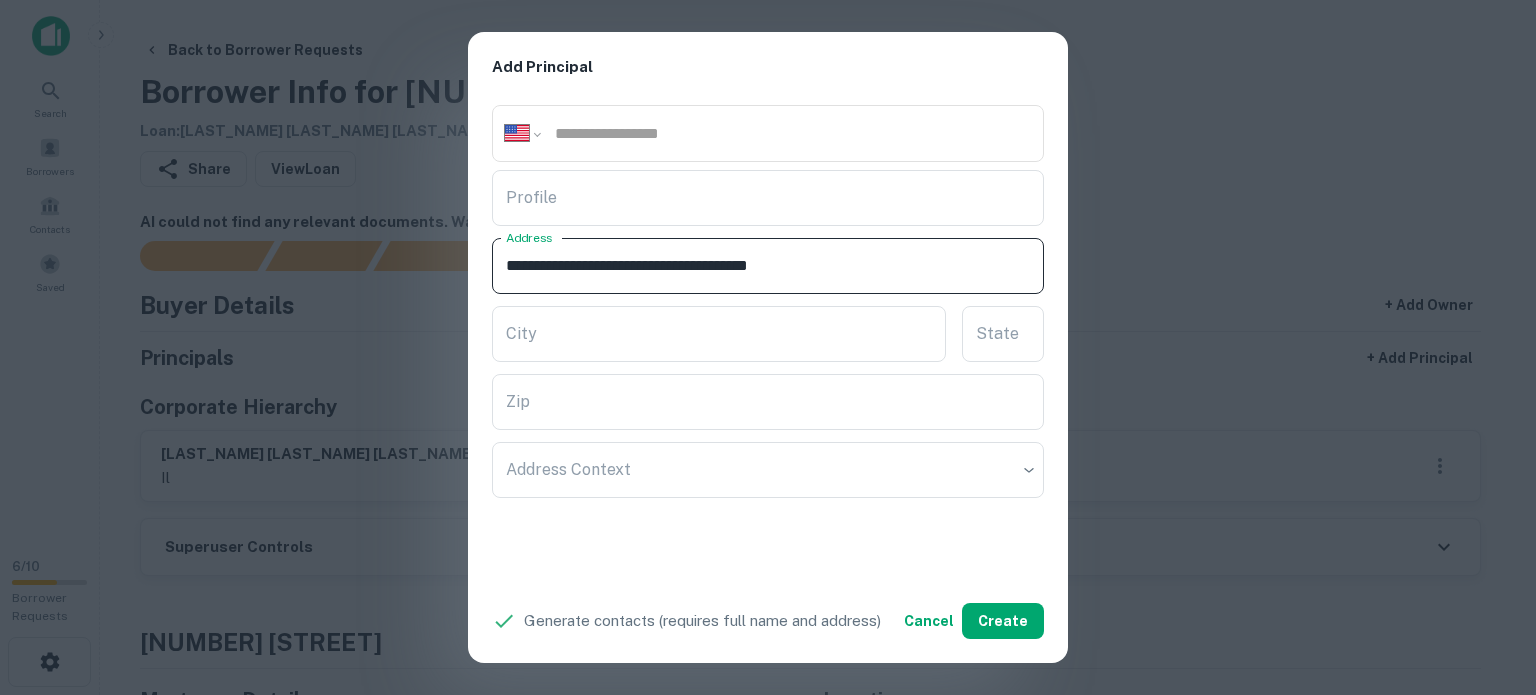 drag, startPoint x: 798, startPoint y: 261, endPoint x: 876, endPoint y: 279, distance: 80.04999 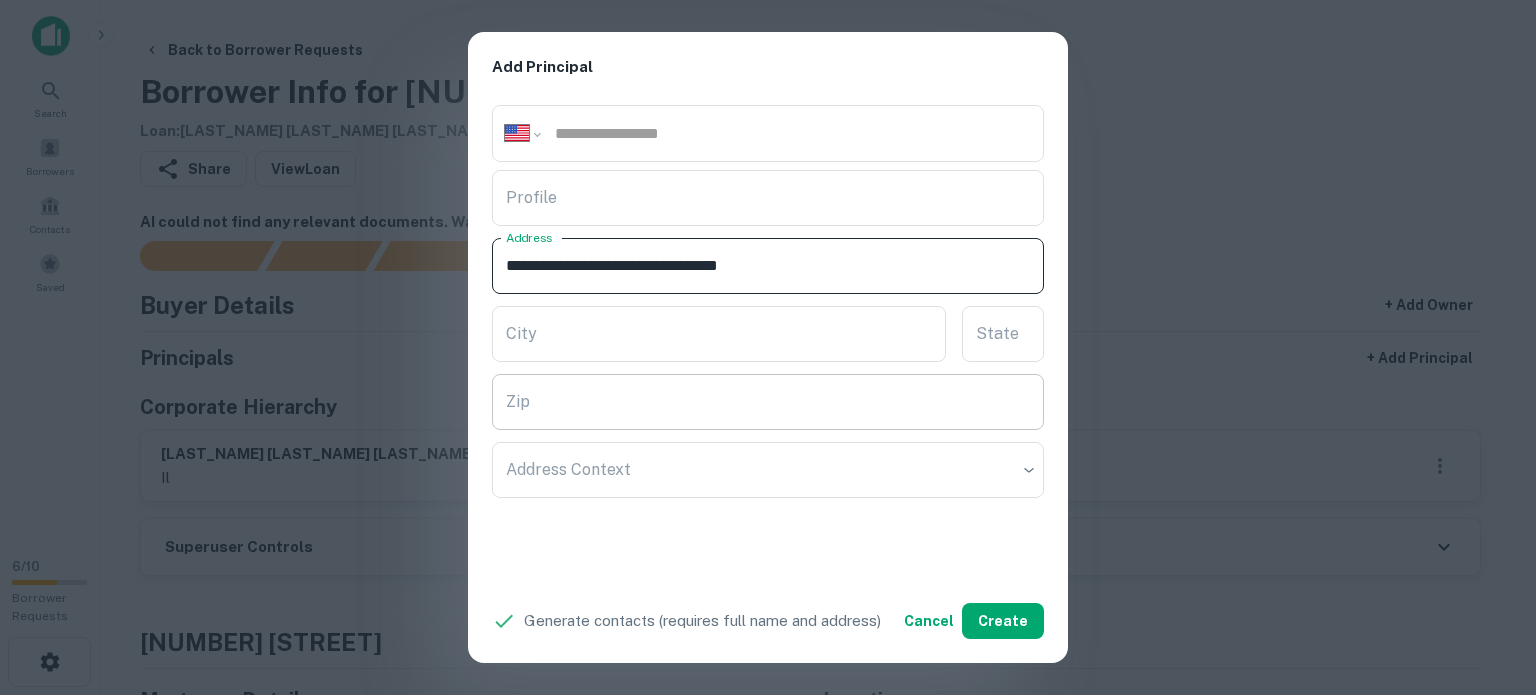 type on "**********" 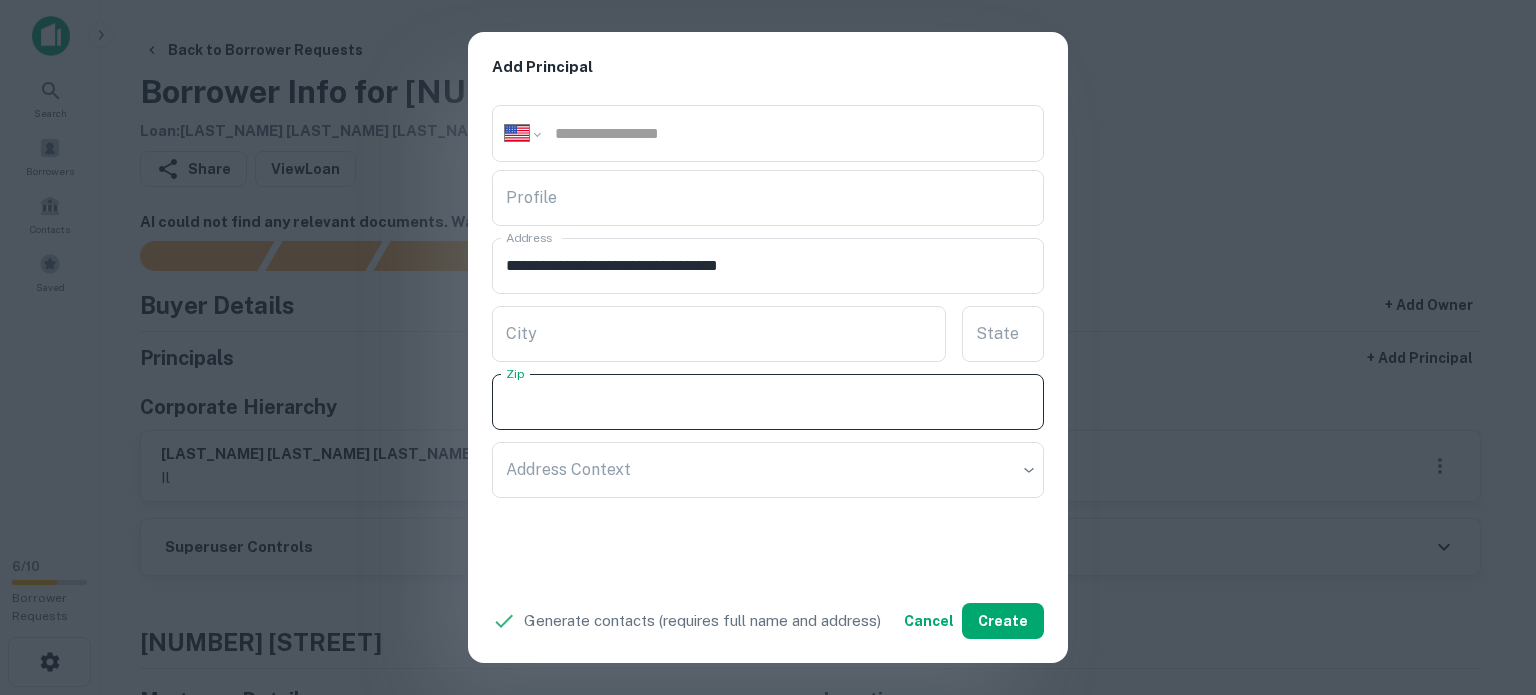 click on "Zip" at bounding box center [768, 402] 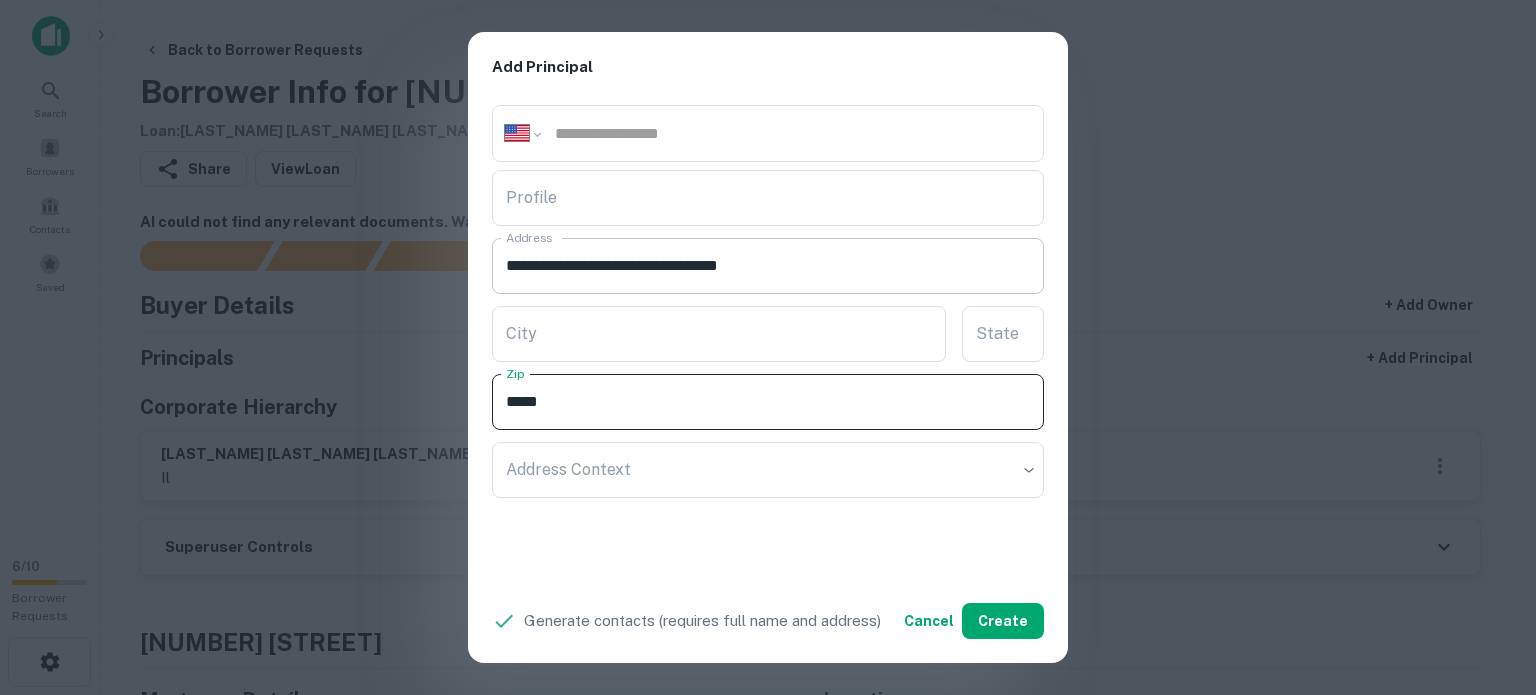 type on "*****" 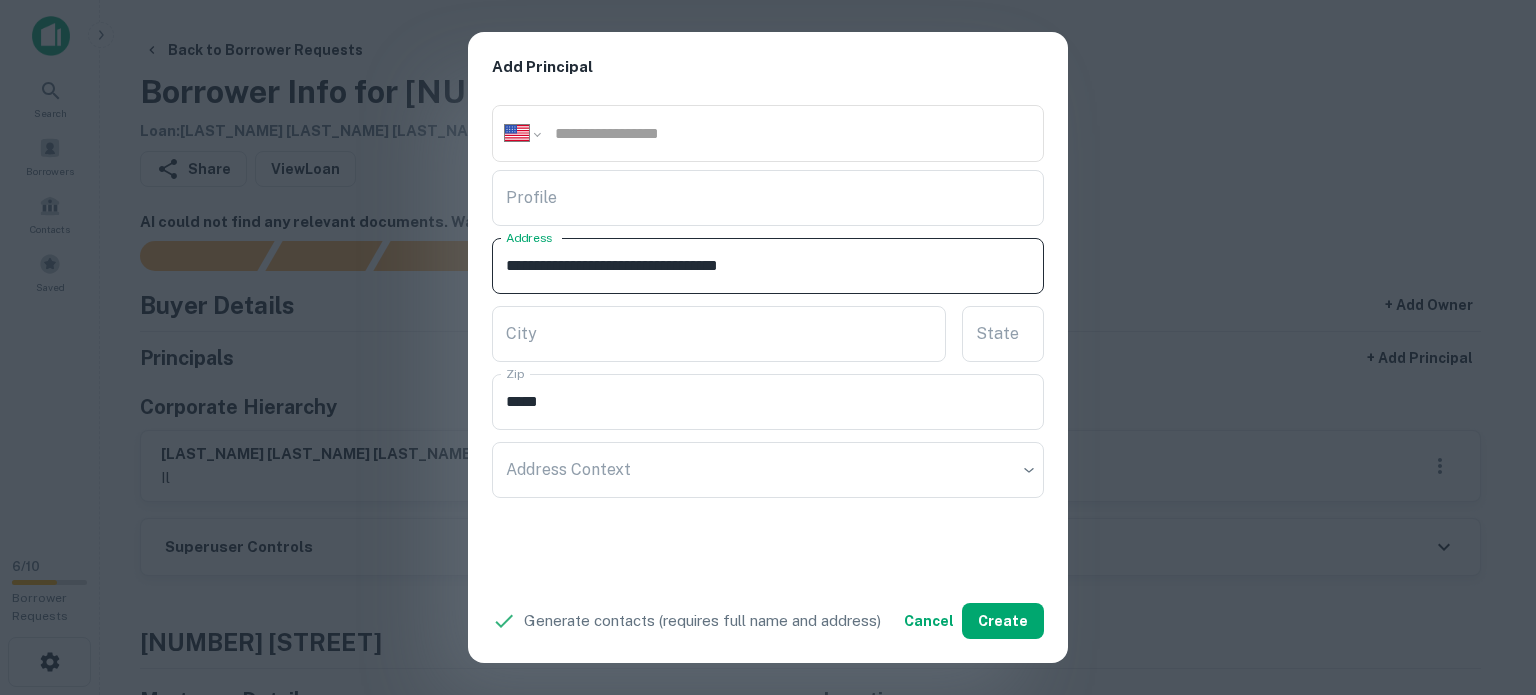 drag, startPoint x: 783, startPoint y: 257, endPoint x: 819, endPoint y: 278, distance: 41.677334 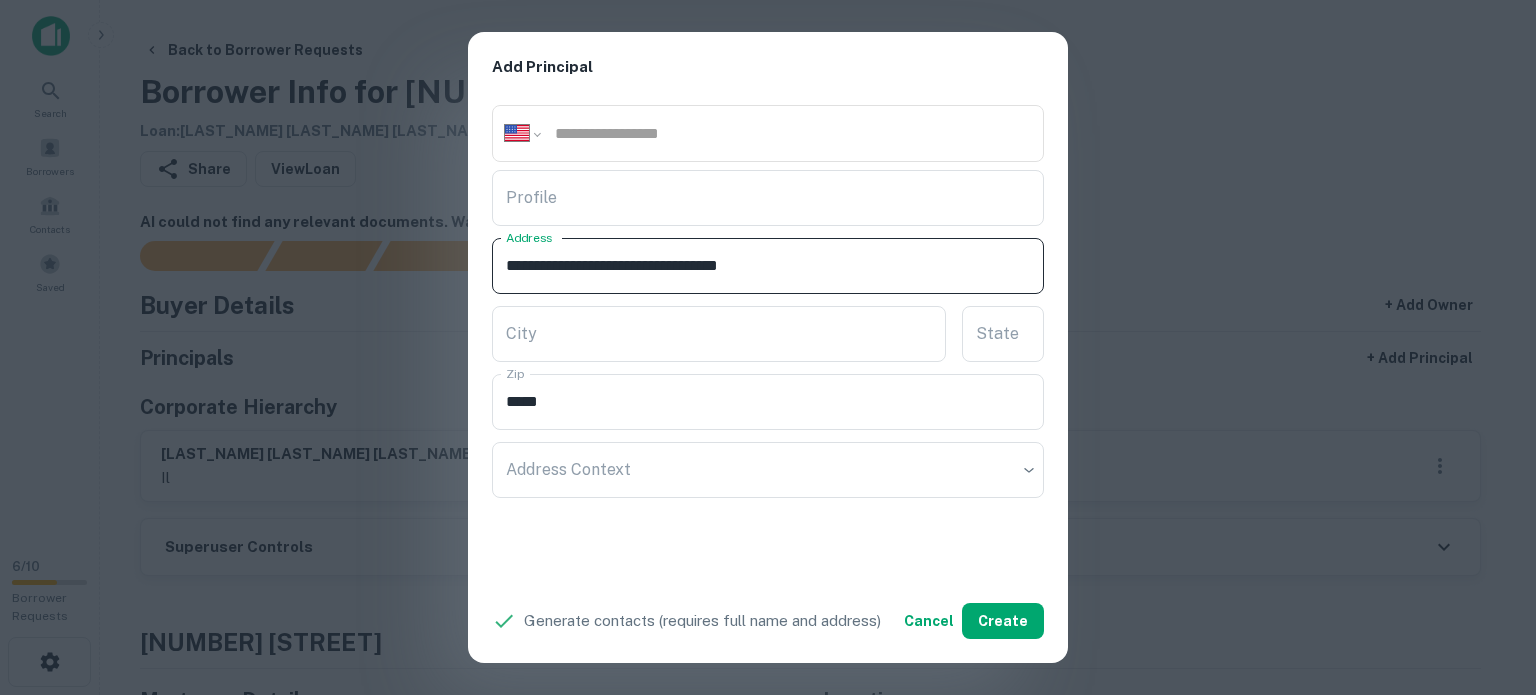 drag, startPoint x: 780, startPoint y: 264, endPoint x: 822, endPoint y: 272, distance: 42.755116 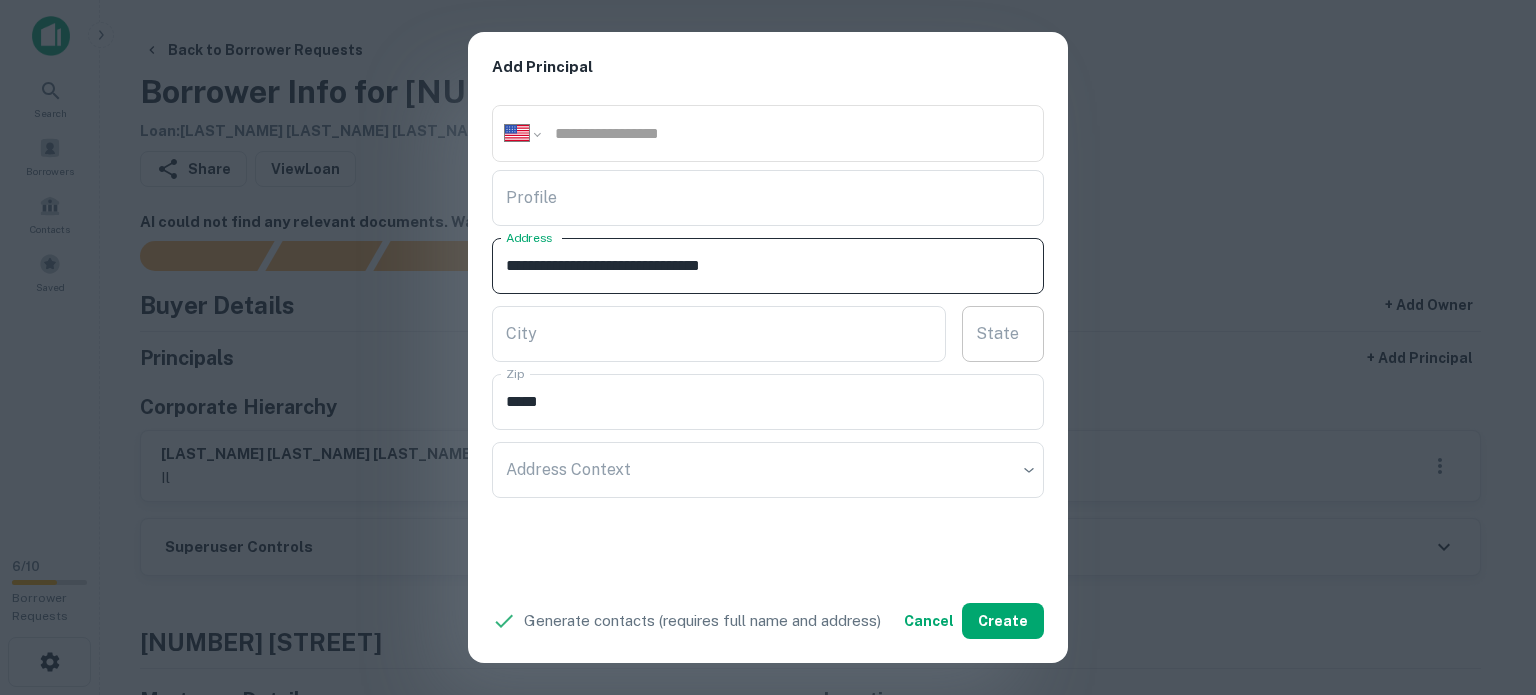 type on "**********" 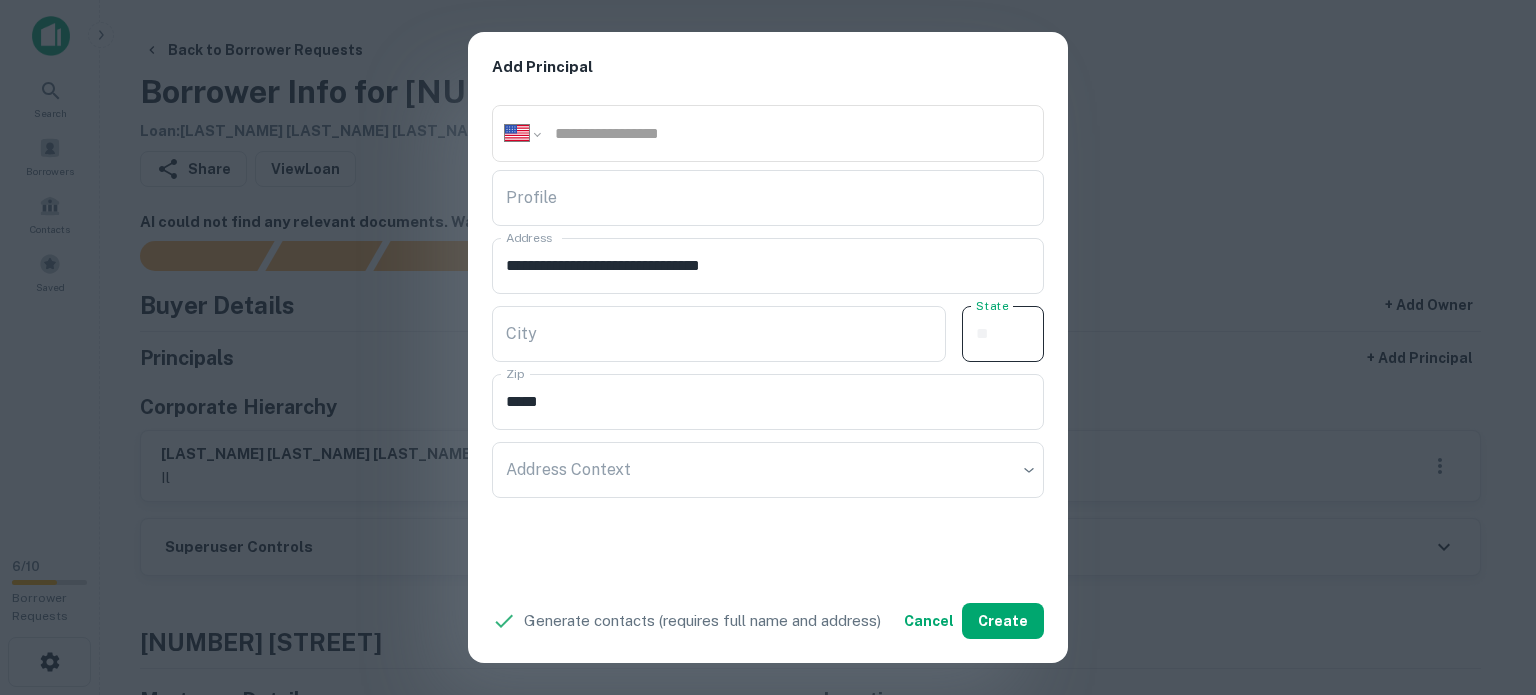 paste on "**" 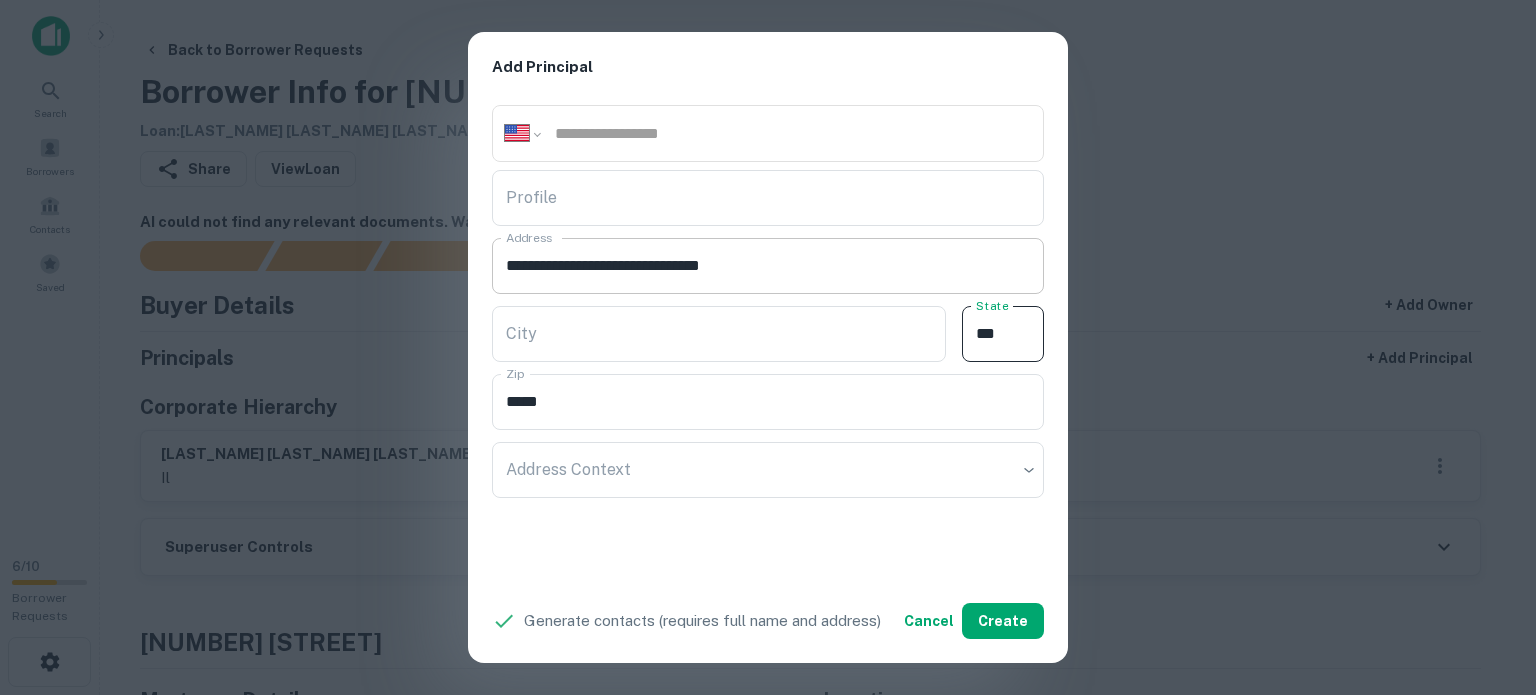 type on "**" 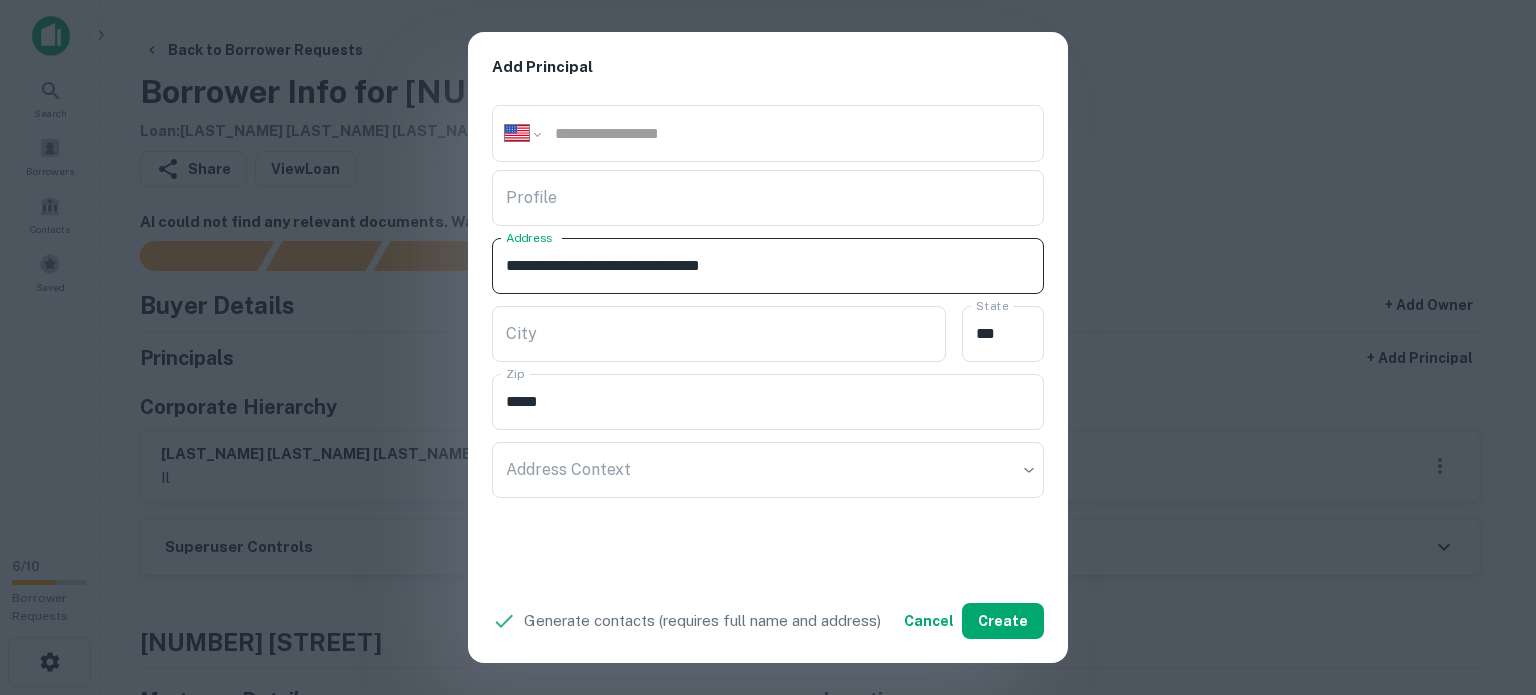 drag, startPoint x: 667, startPoint y: 263, endPoint x: 772, endPoint y: 296, distance: 110.06362 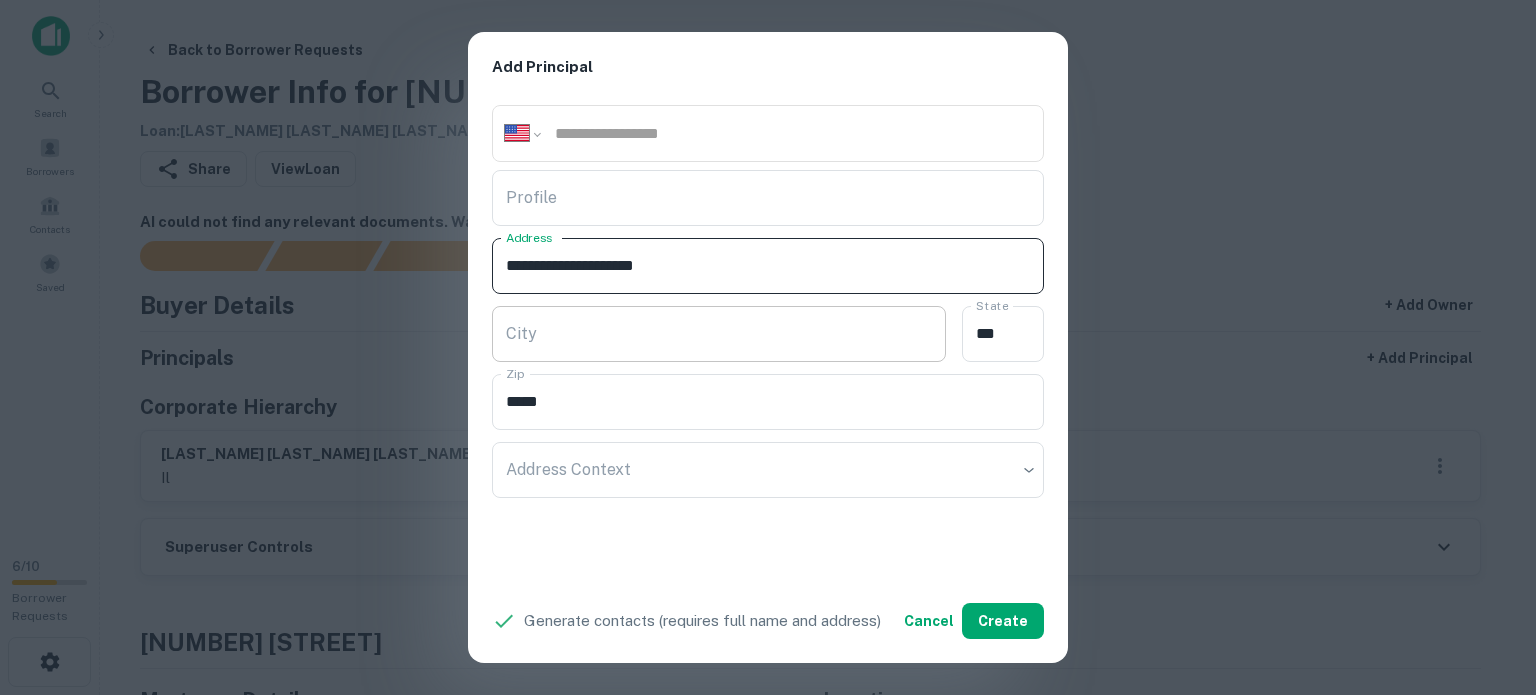 type on "**********" 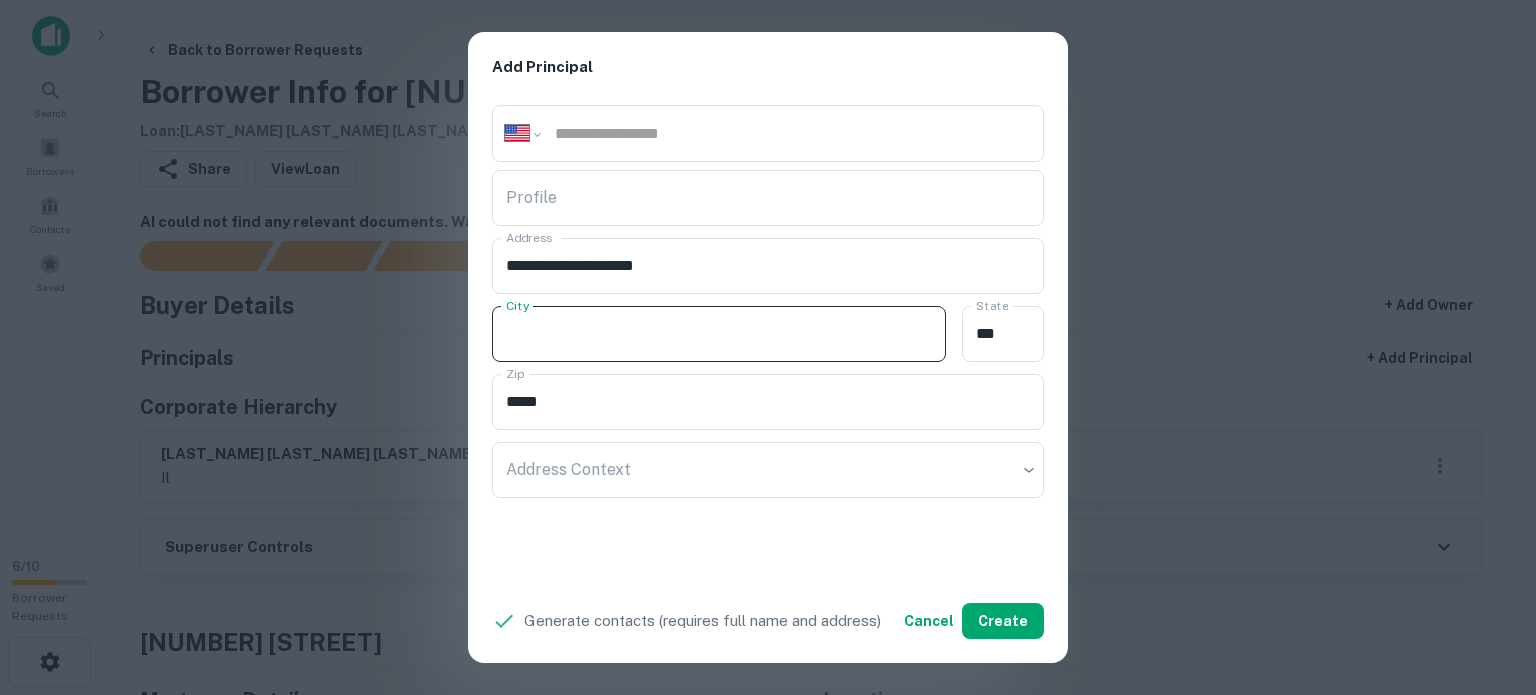 click on "City" at bounding box center [719, 334] 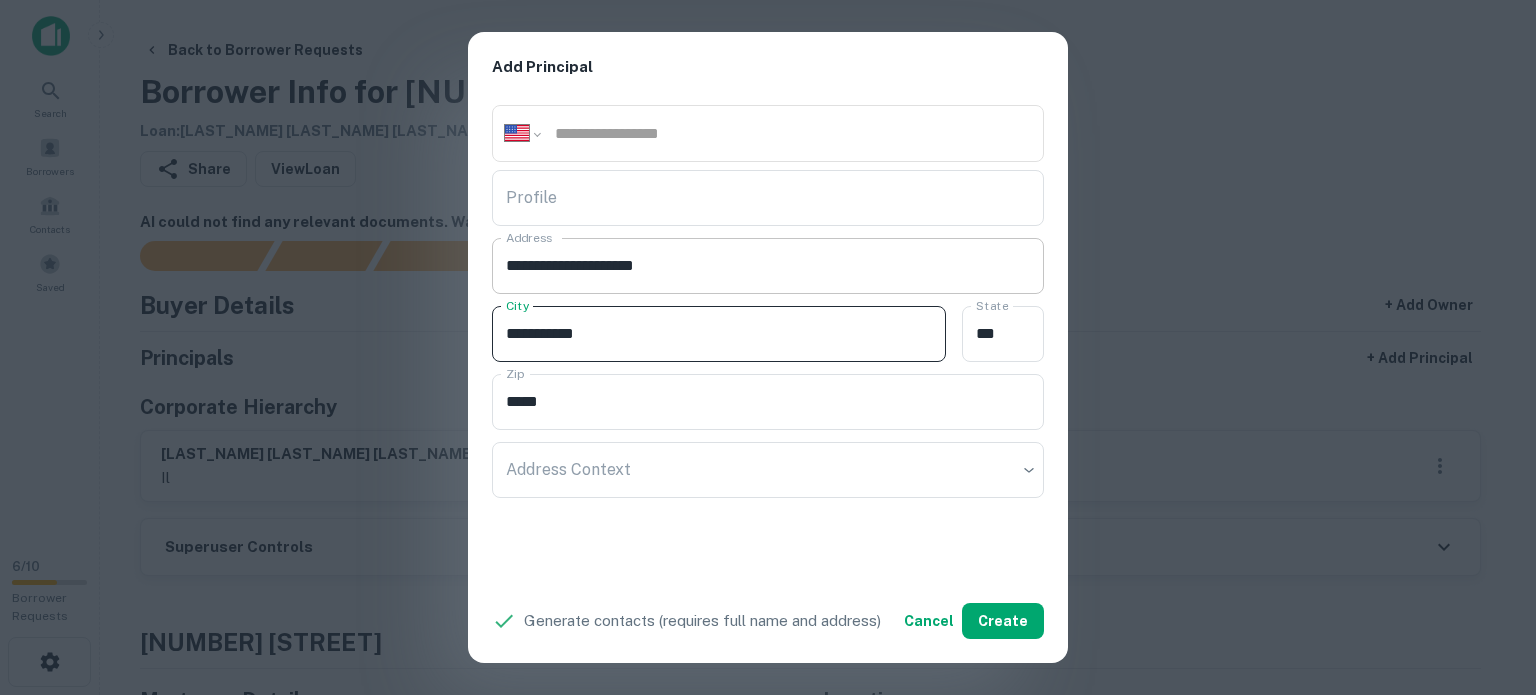 type on "**********" 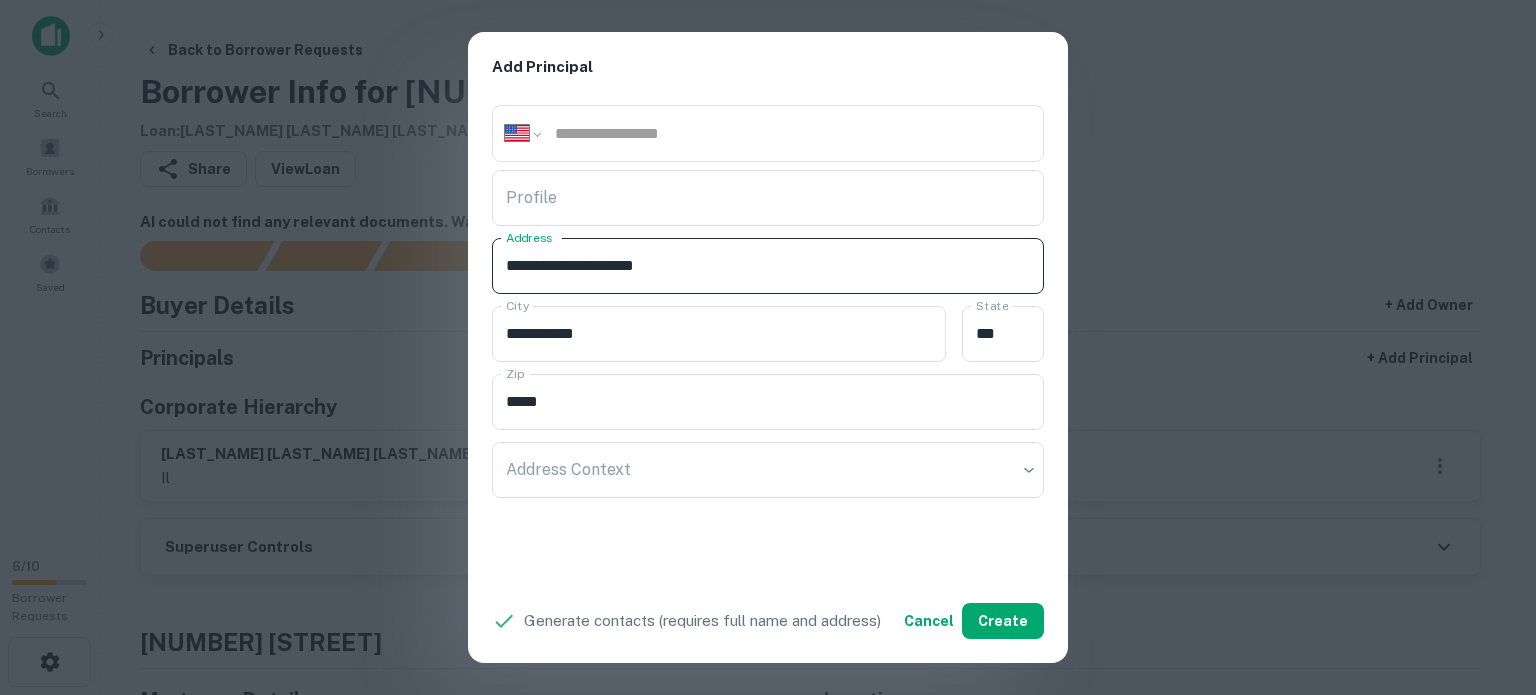 drag, startPoint x: 668, startPoint y: 263, endPoint x: 700, endPoint y: 271, distance: 32.984844 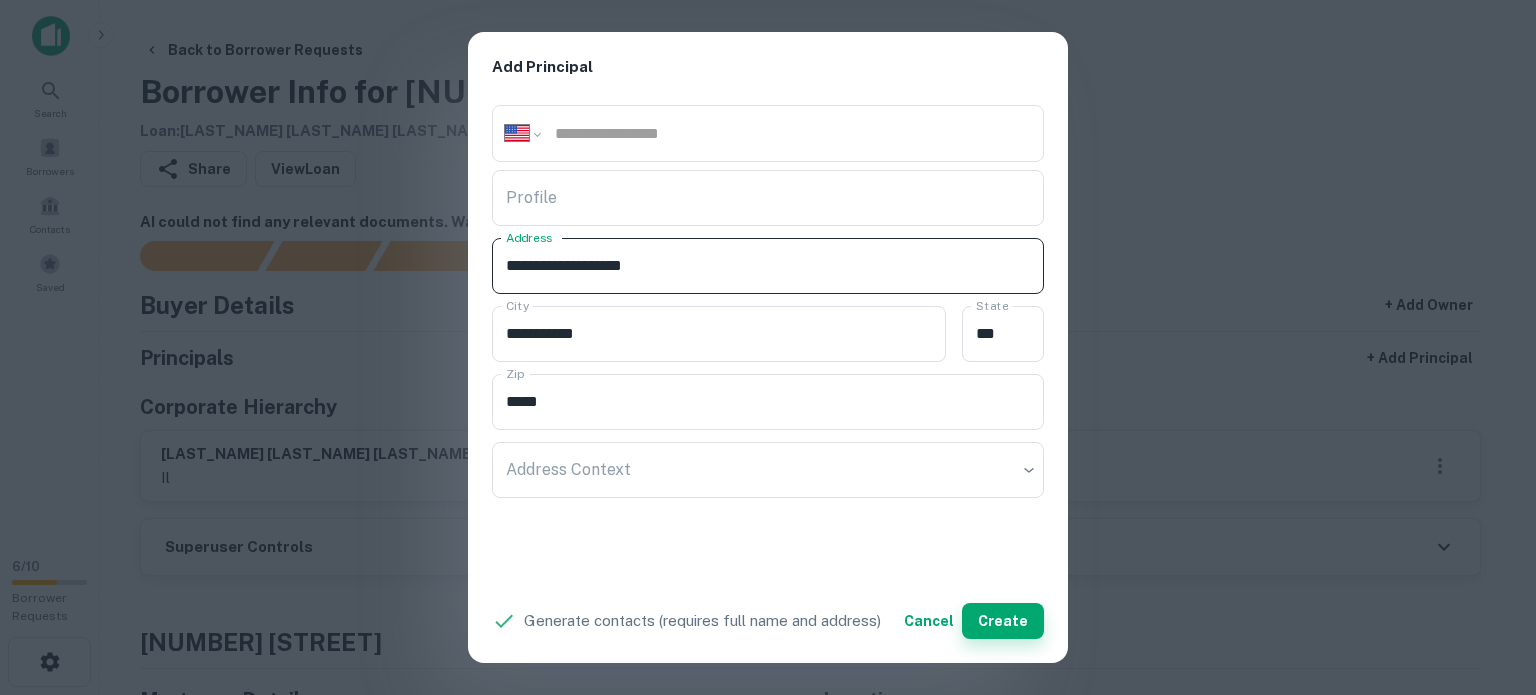 type on "**********" 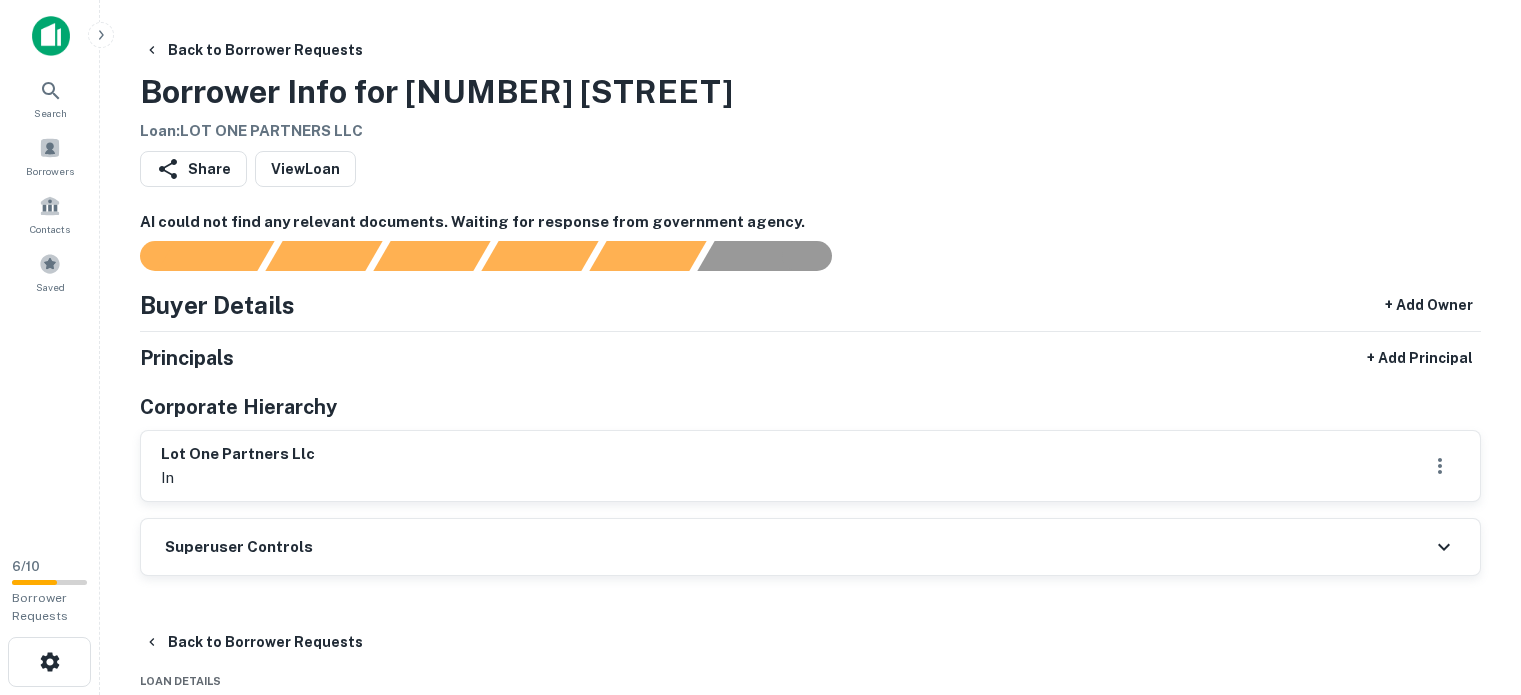 scroll, scrollTop: 0, scrollLeft: 0, axis: both 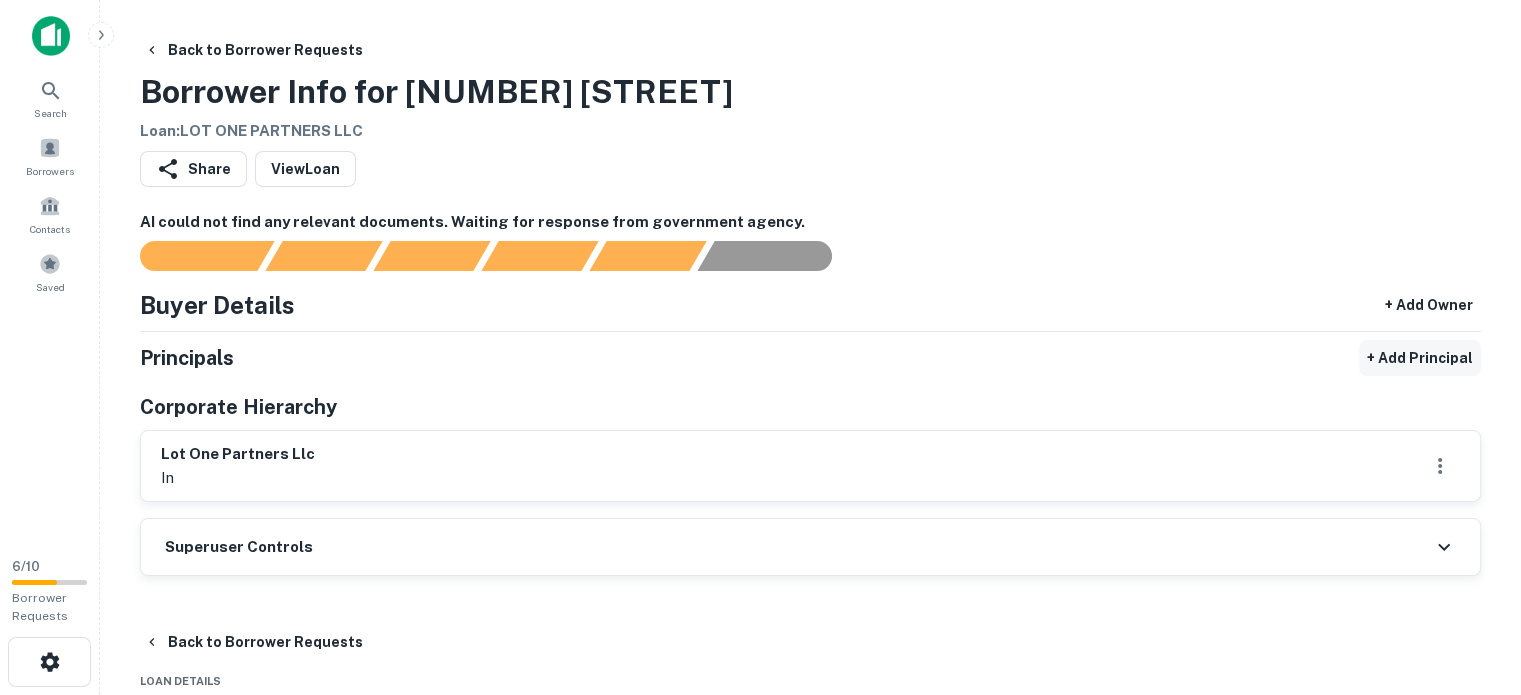 click on "+ Add Principal" at bounding box center (1420, 358) 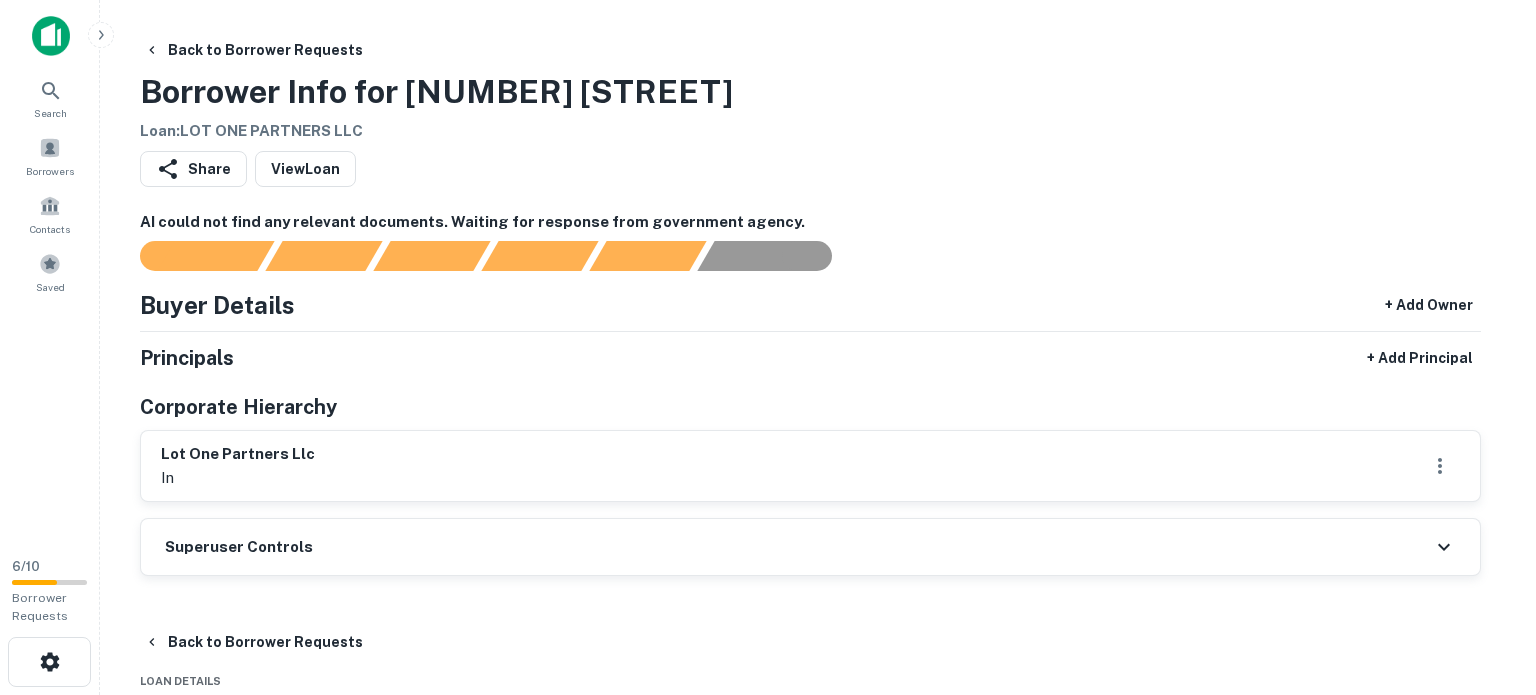 click on "Full Name" at bounding box center [71, 809] 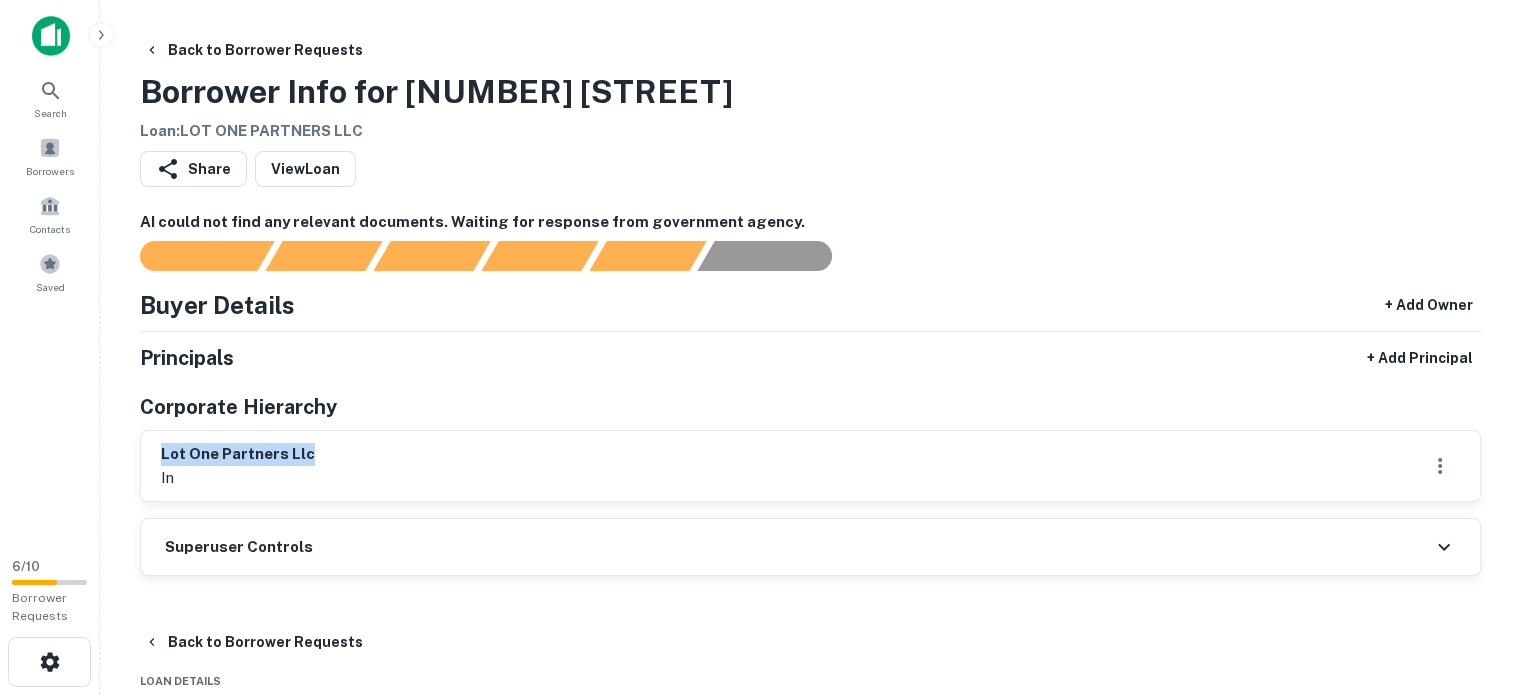 drag, startPoint x: 149, startPoint y: 451, endPoint x: 348, endPoint y: 459, distance: 199.16074 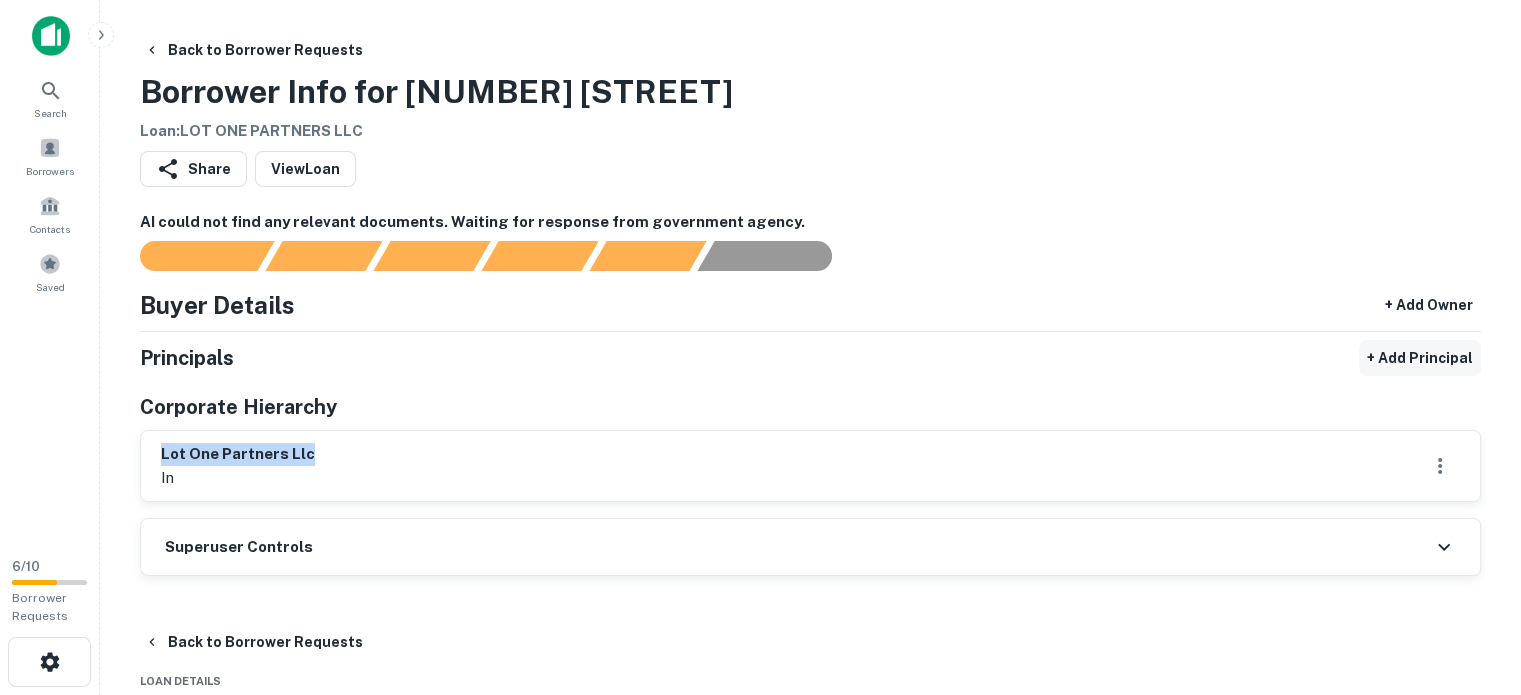 click on "+ Add Principal" at bounding box center (1420, 358) 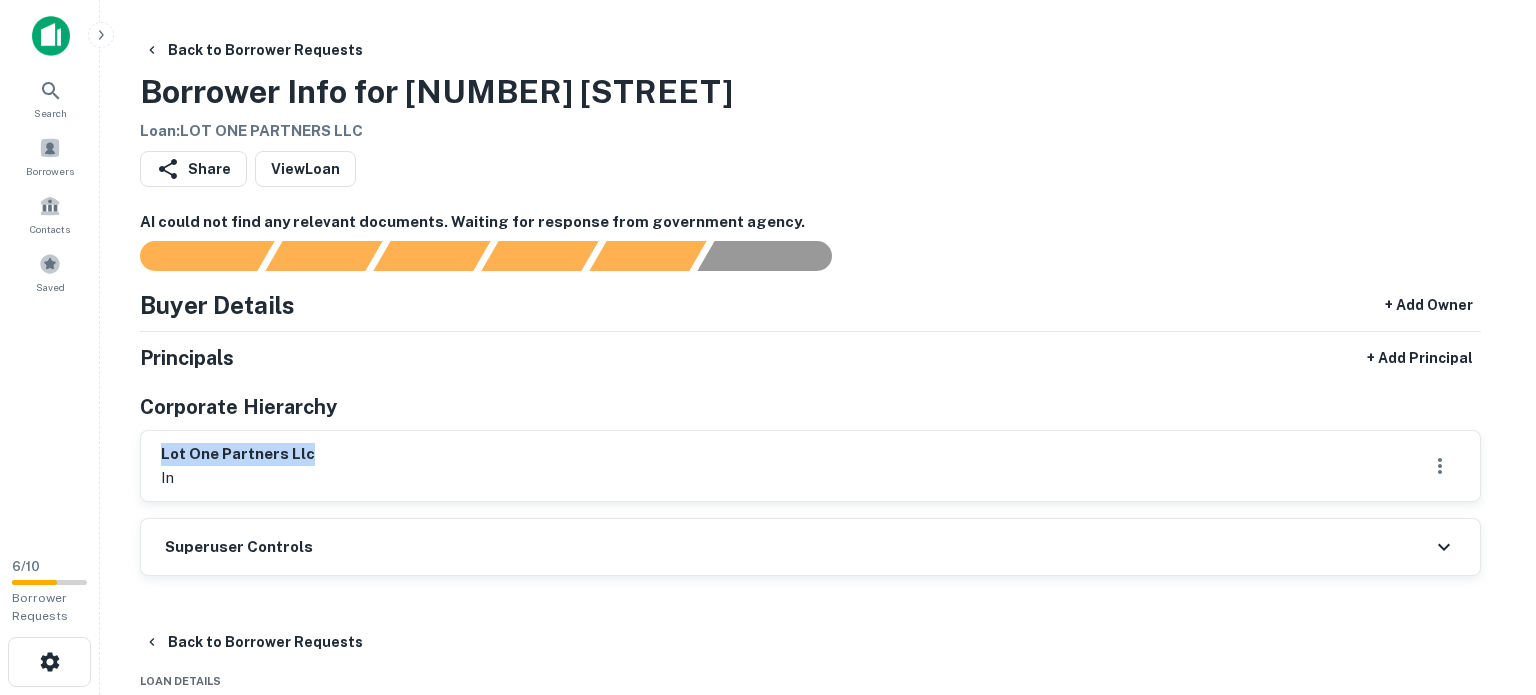 scroll, scrollTop: 300, scrollLeft: 0, axis: vertical 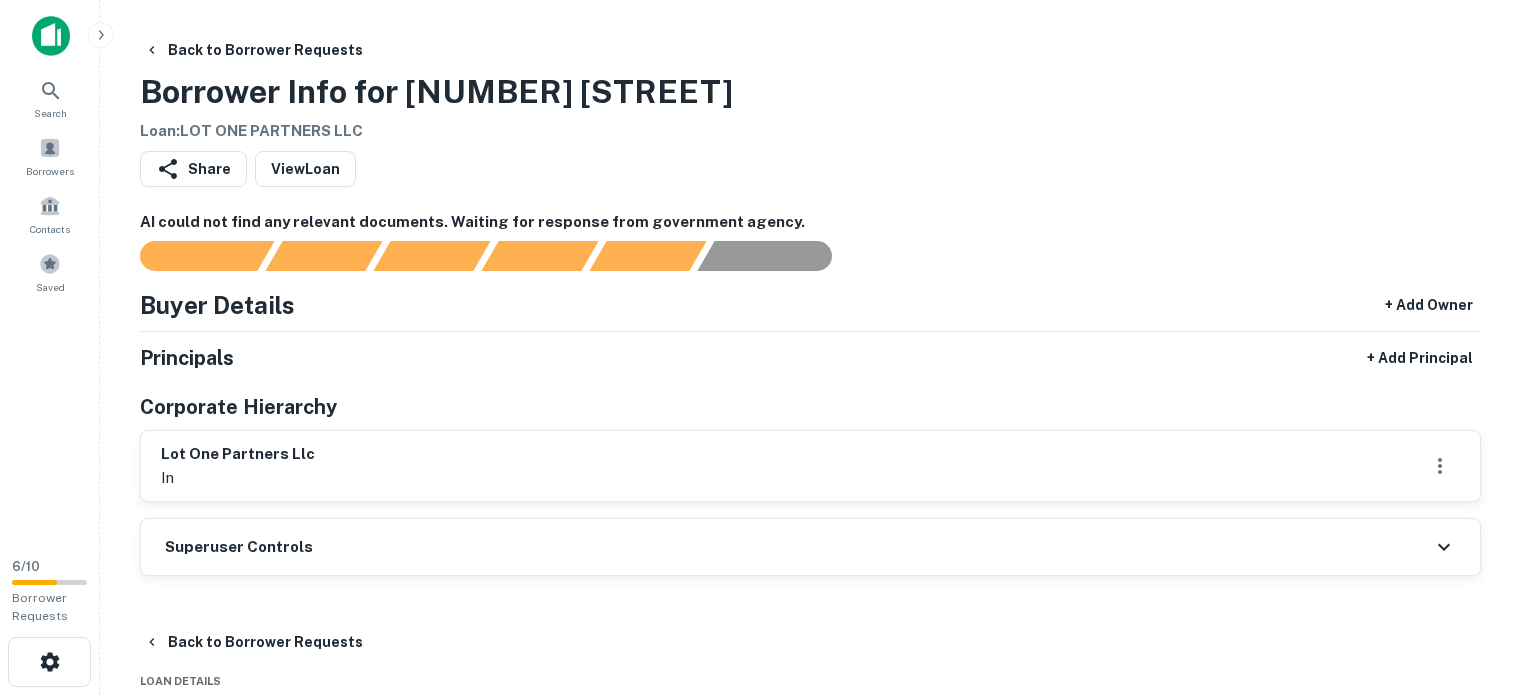 click on "**********" at bounding box center [71, 1333] 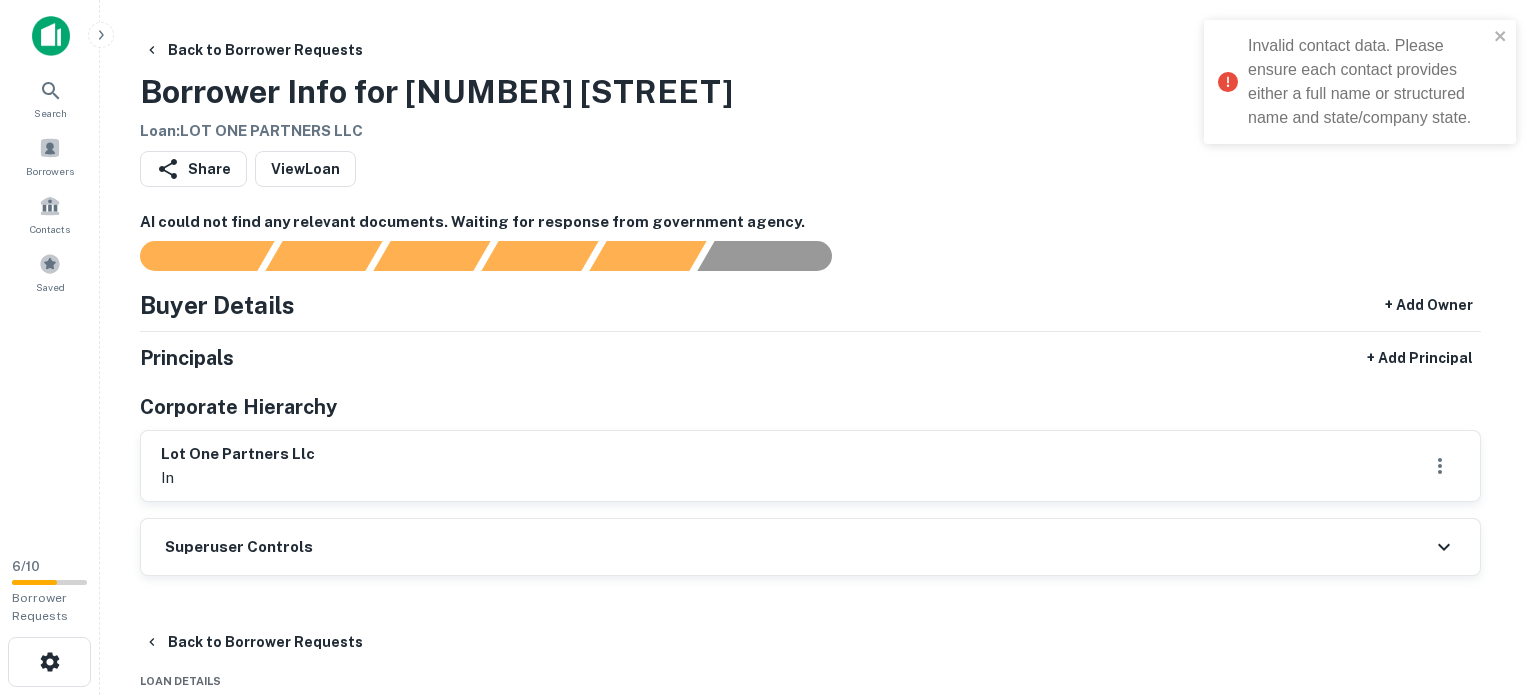 scroll, scrollTop: 0, scrollLeft: 0, axis: both 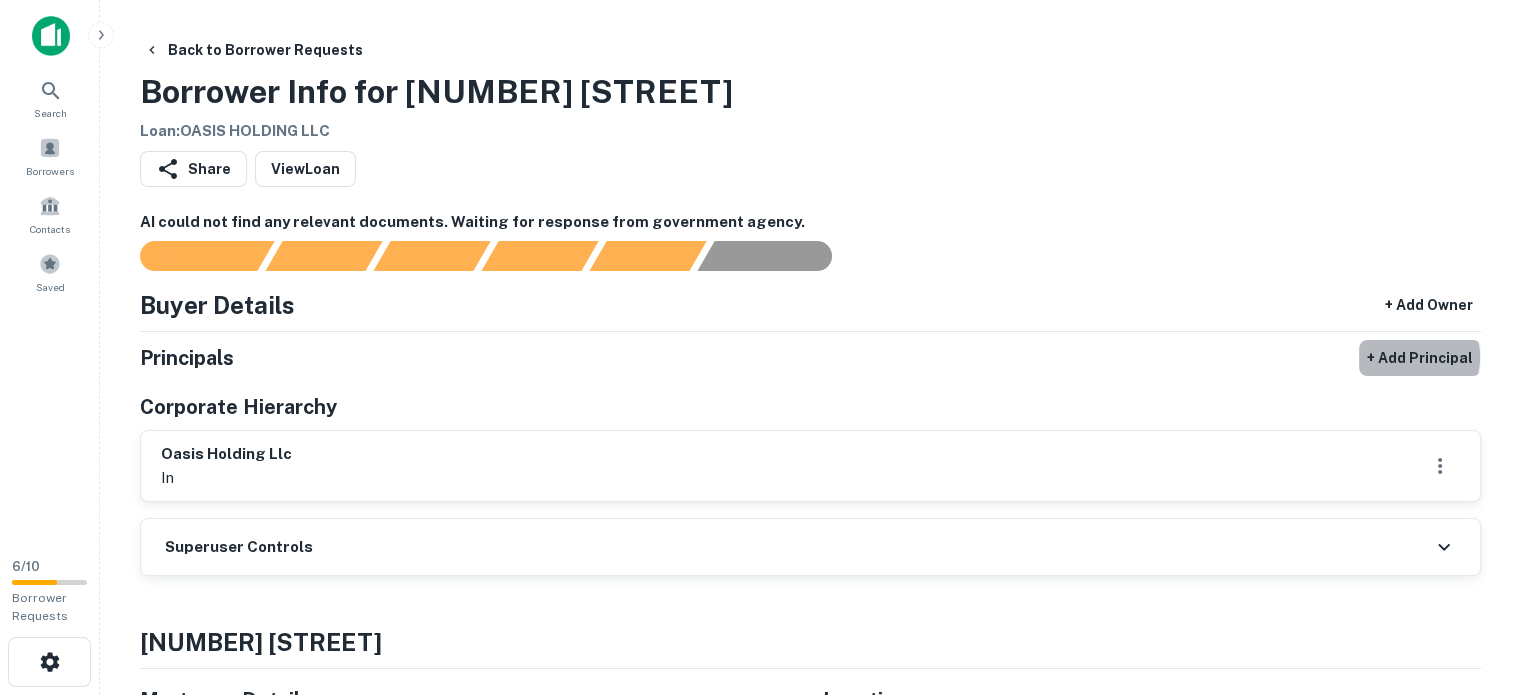 click on "+ Add Principal" at bounding box center (1420, 358) 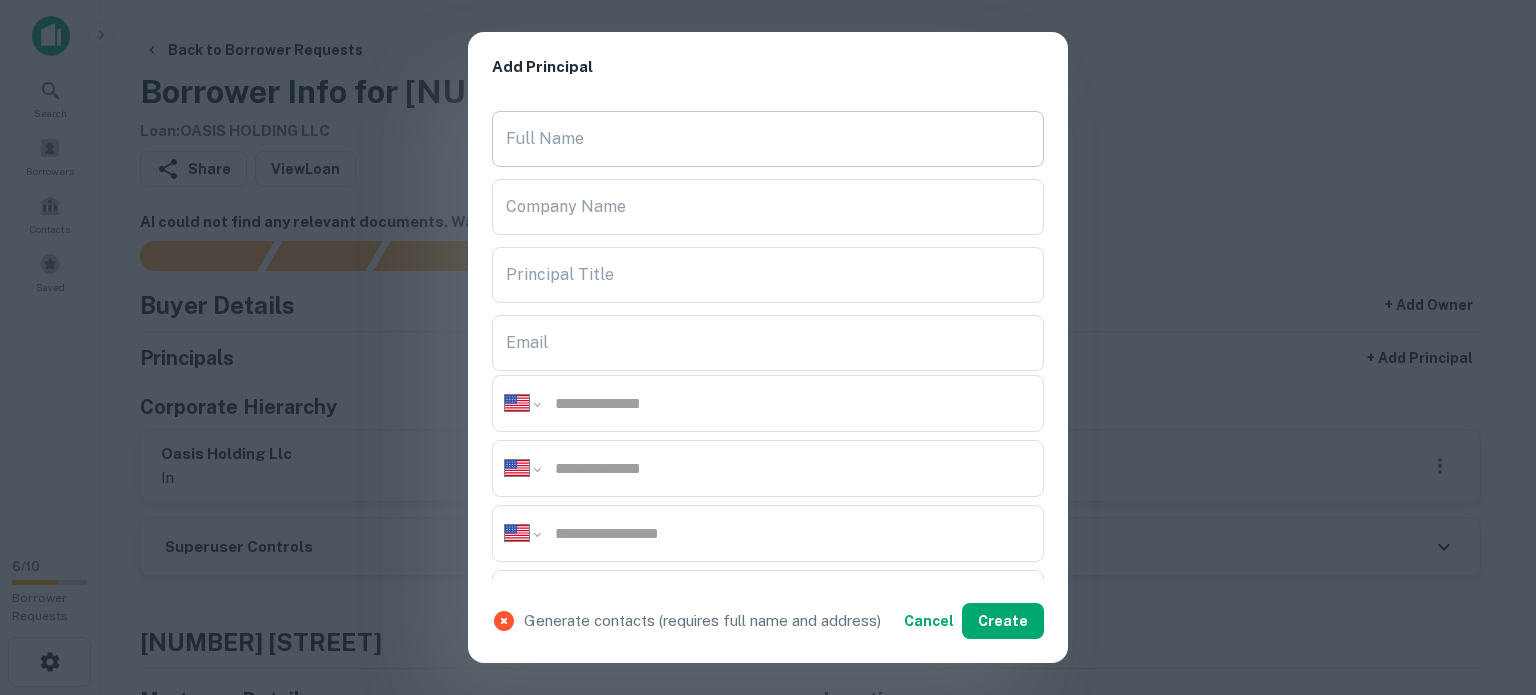 click on "Full Name" at bounding box center (768, 139) 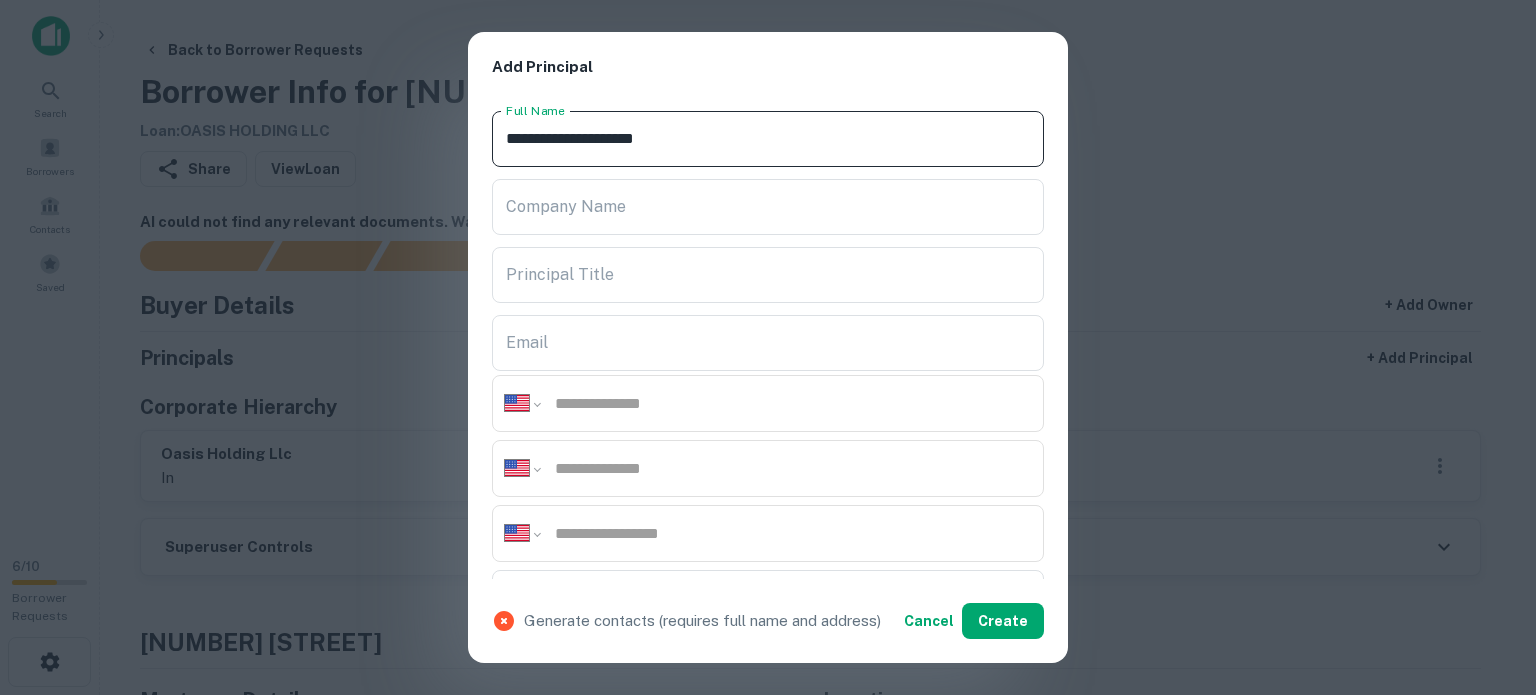 type on "**********" 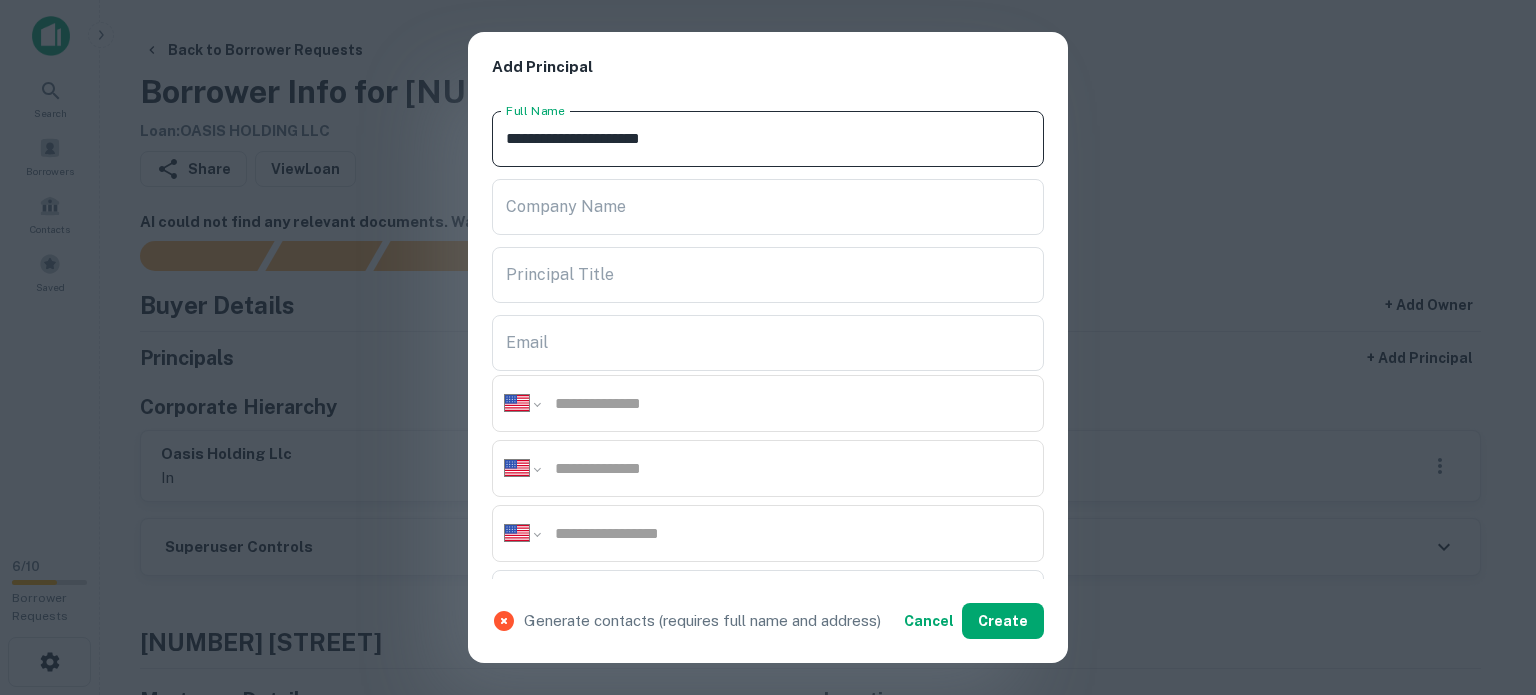 type on "**********" 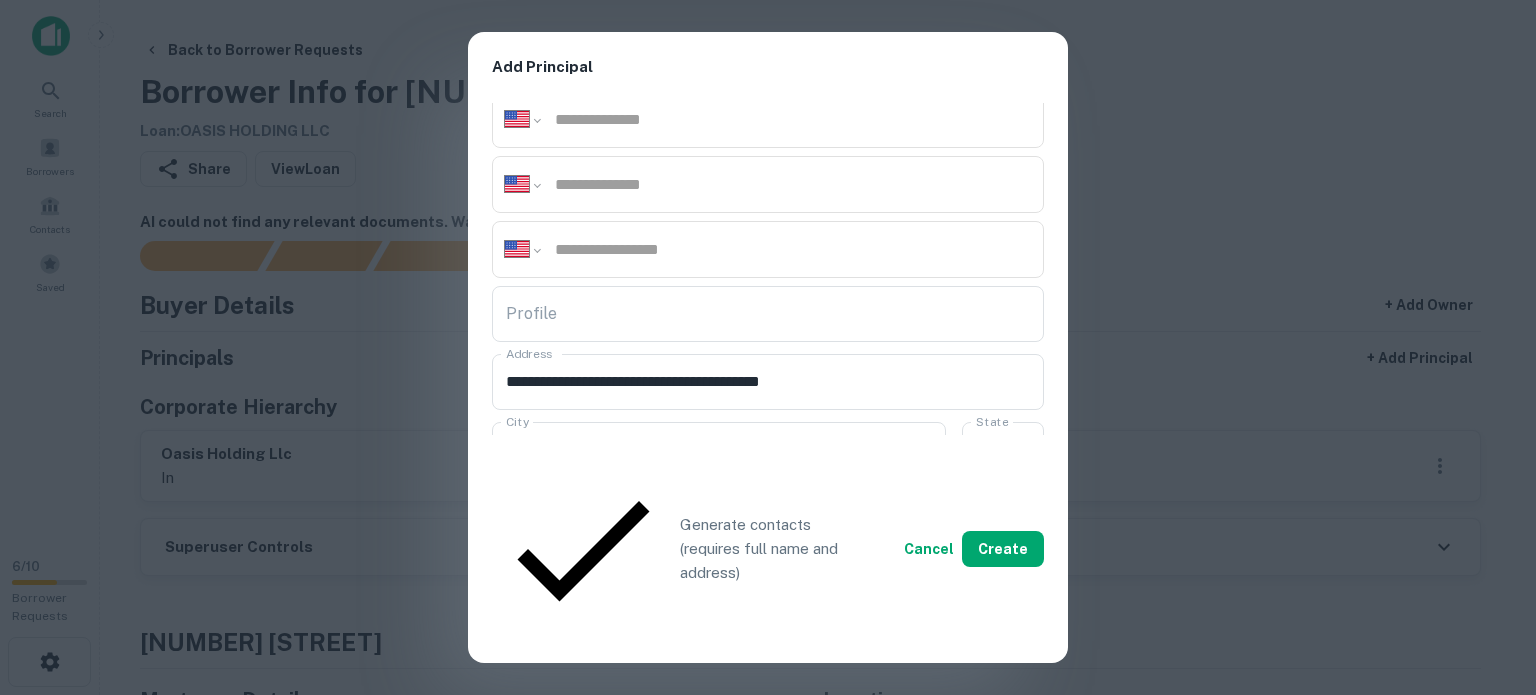 scroll, scrollTop: 300, scrollLeft: 0, axis: vertical 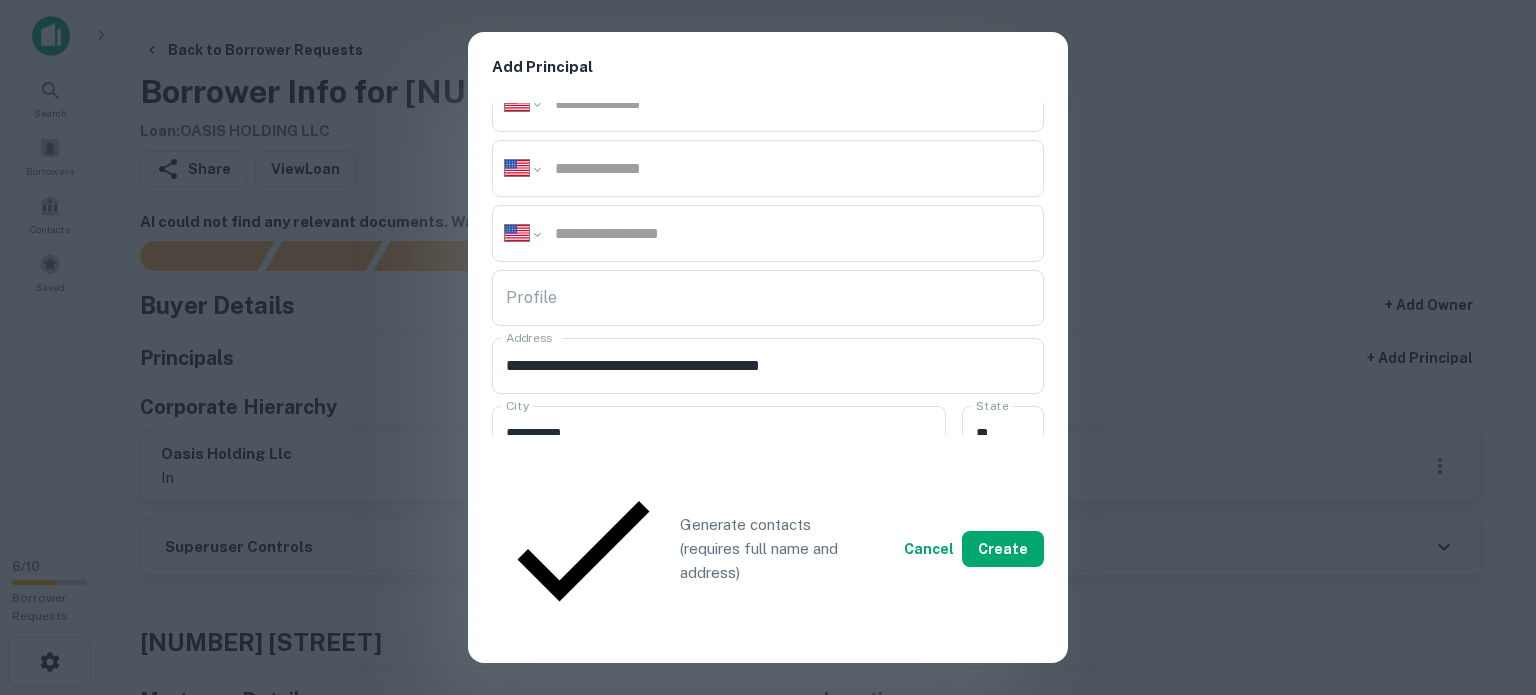 type on "**********" 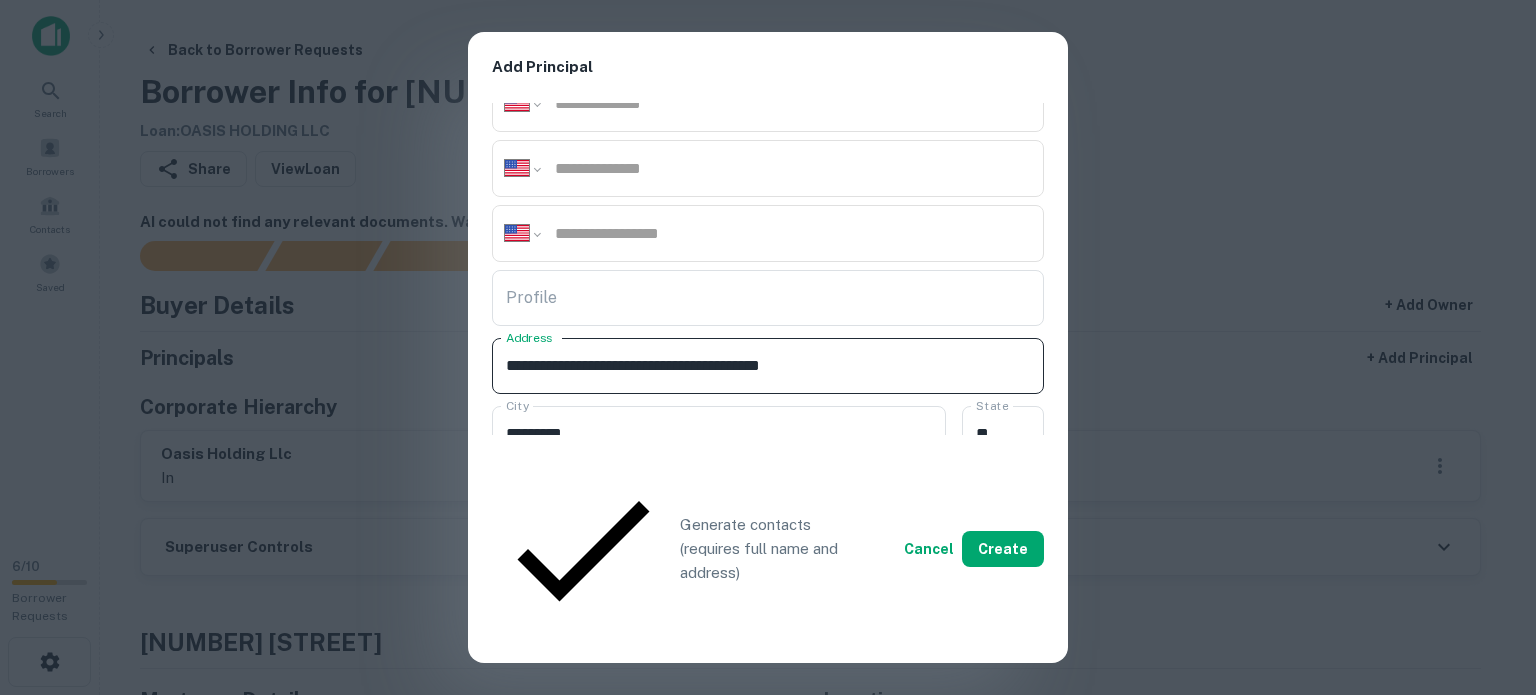 drag, startPoint x: 504, startPoint y: 361, endPoint x: 880, endPoint y: 370, distance: 376.1077 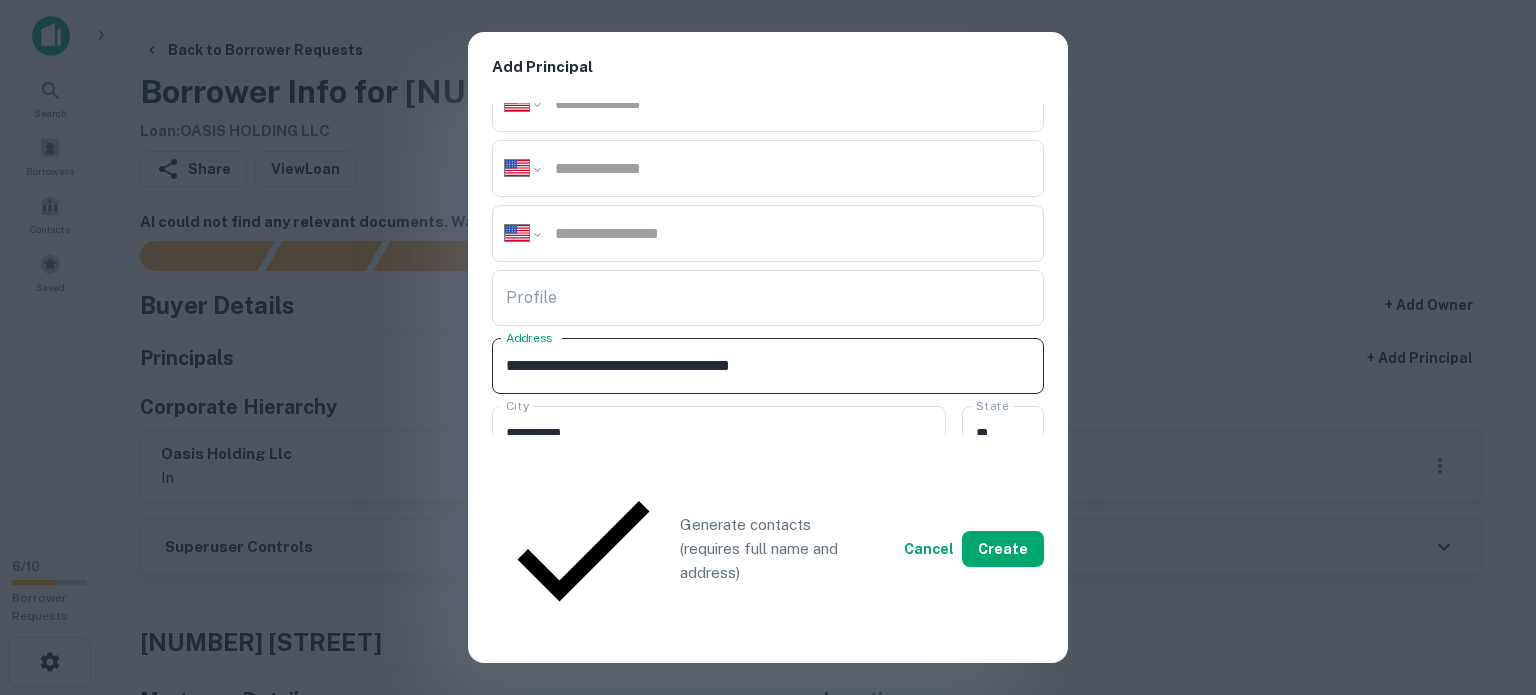 drag, startPoint x: 738, startPoint y: 361, endPoint x: 808, endPoint y: 368, distance: 70.34913 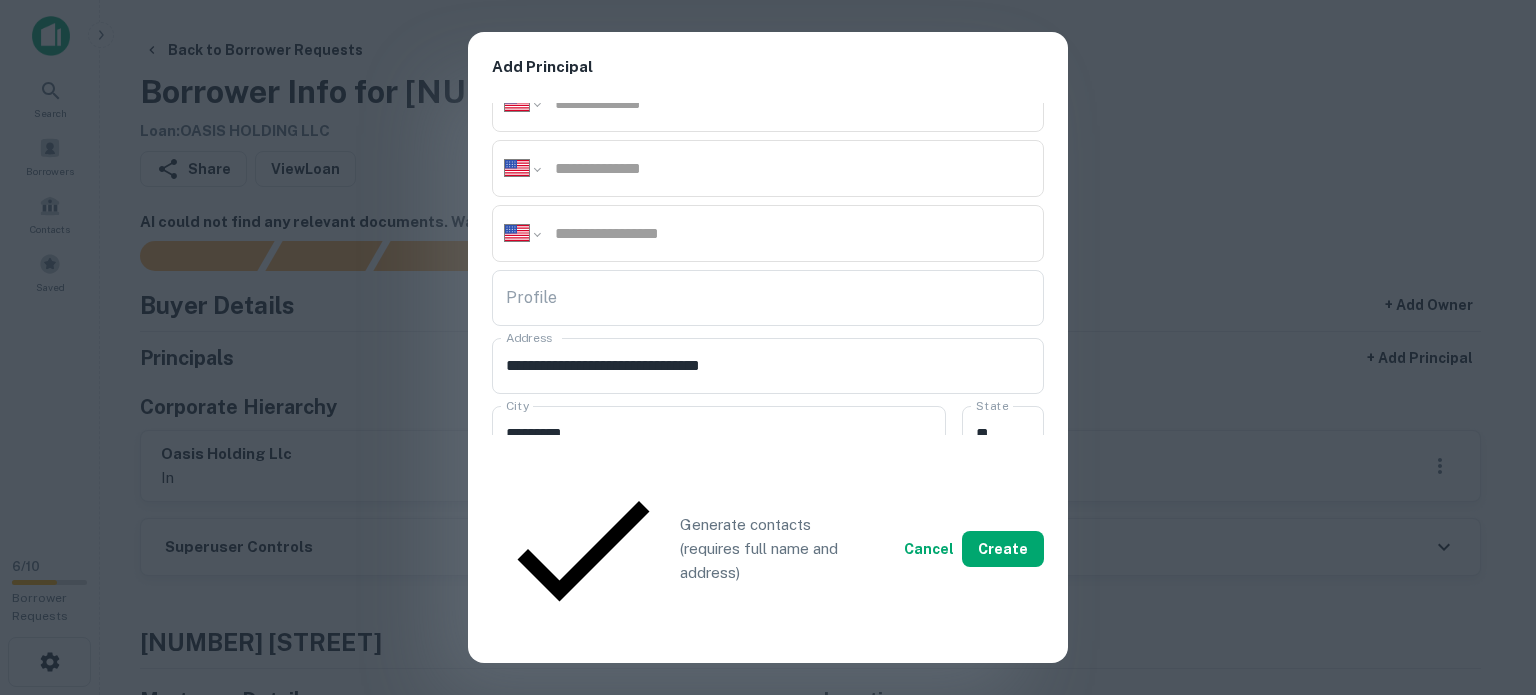 drag, startPoint x: 506, startPoint y: 496, endPoint x: 654, endPoint y: 515, distance: 149.21461 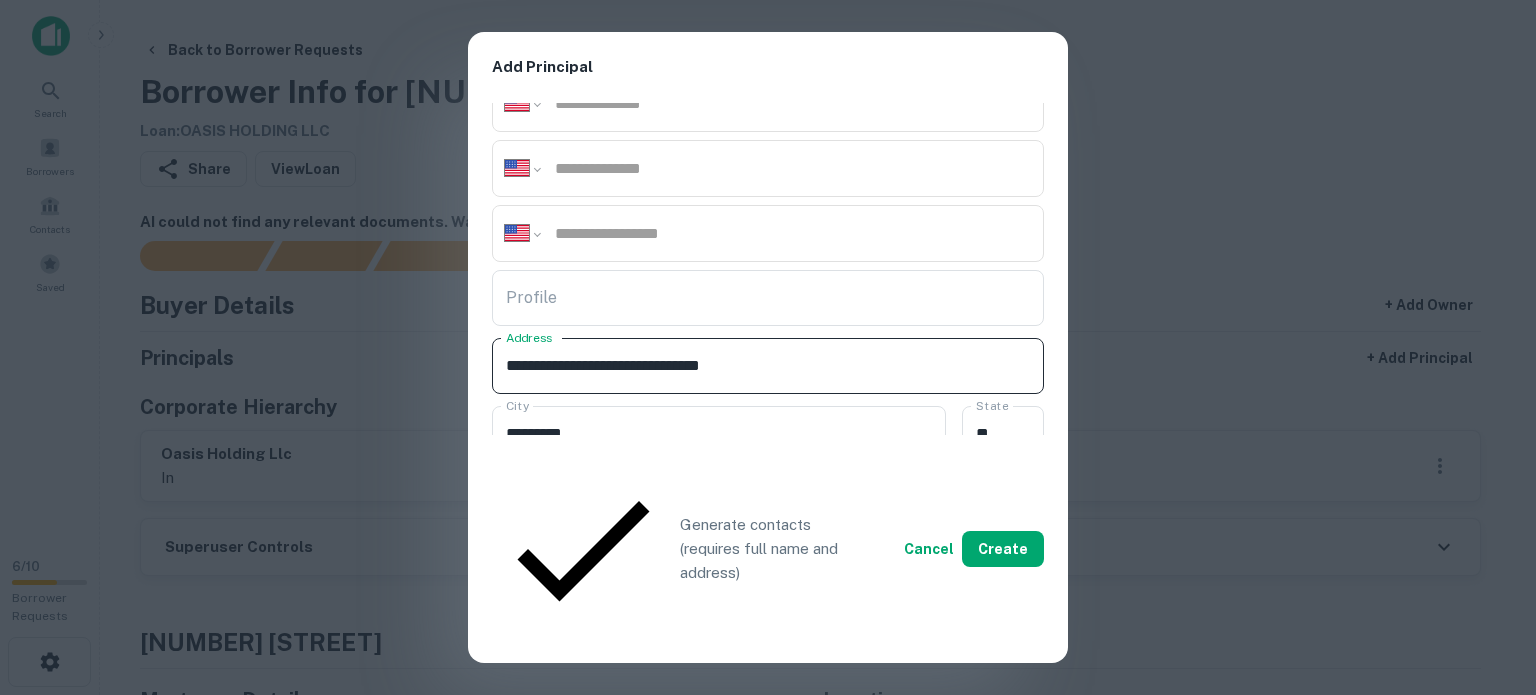 click on "**********" at bounding box center [768, 366] 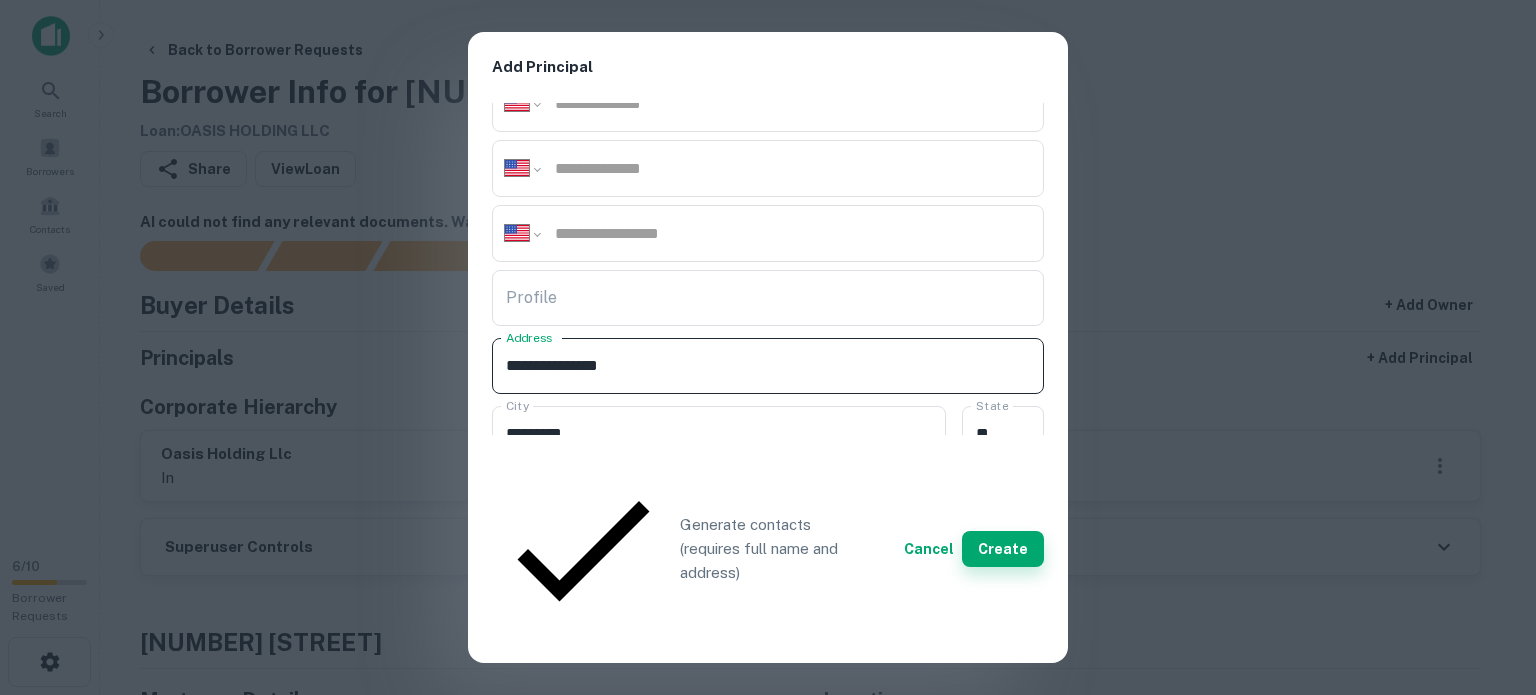 type on "**********" 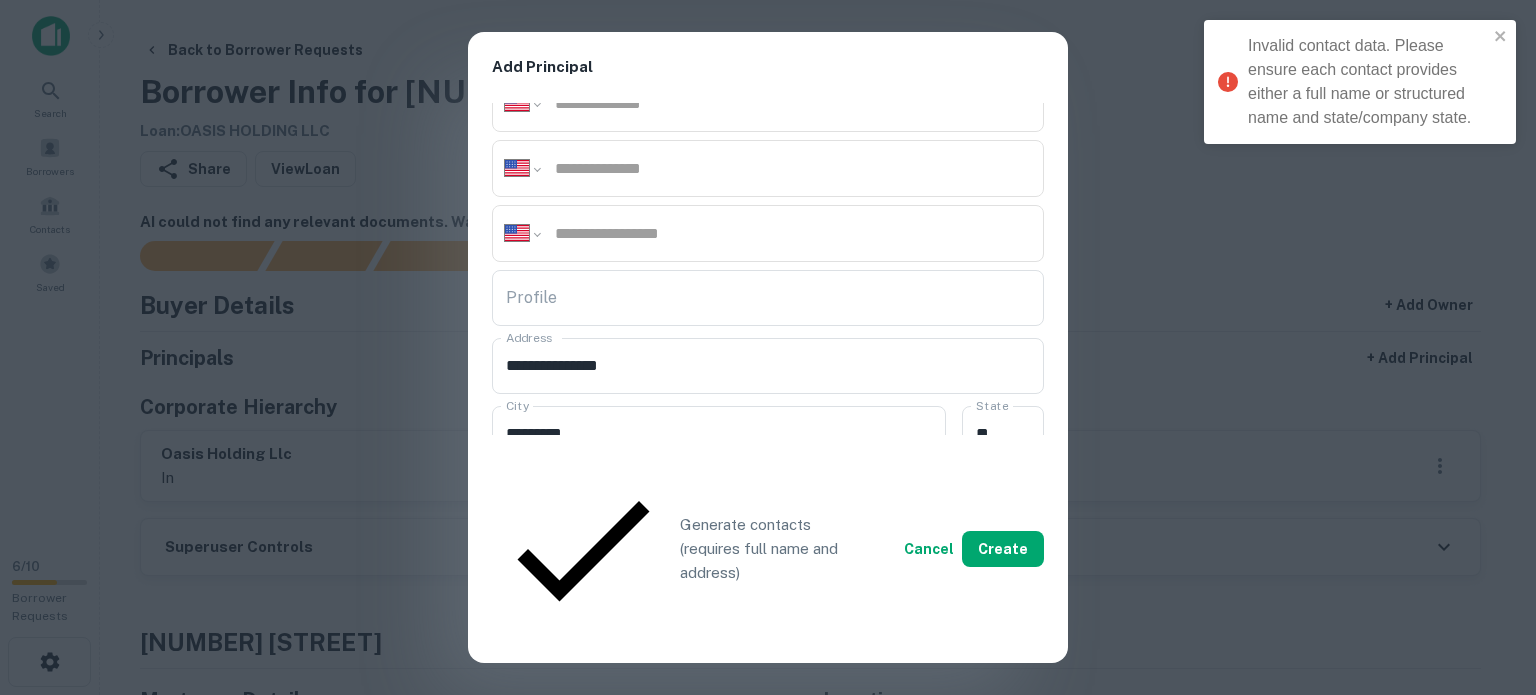 scroll, scrollTop: 0, scrollLeft: 0, axis: both 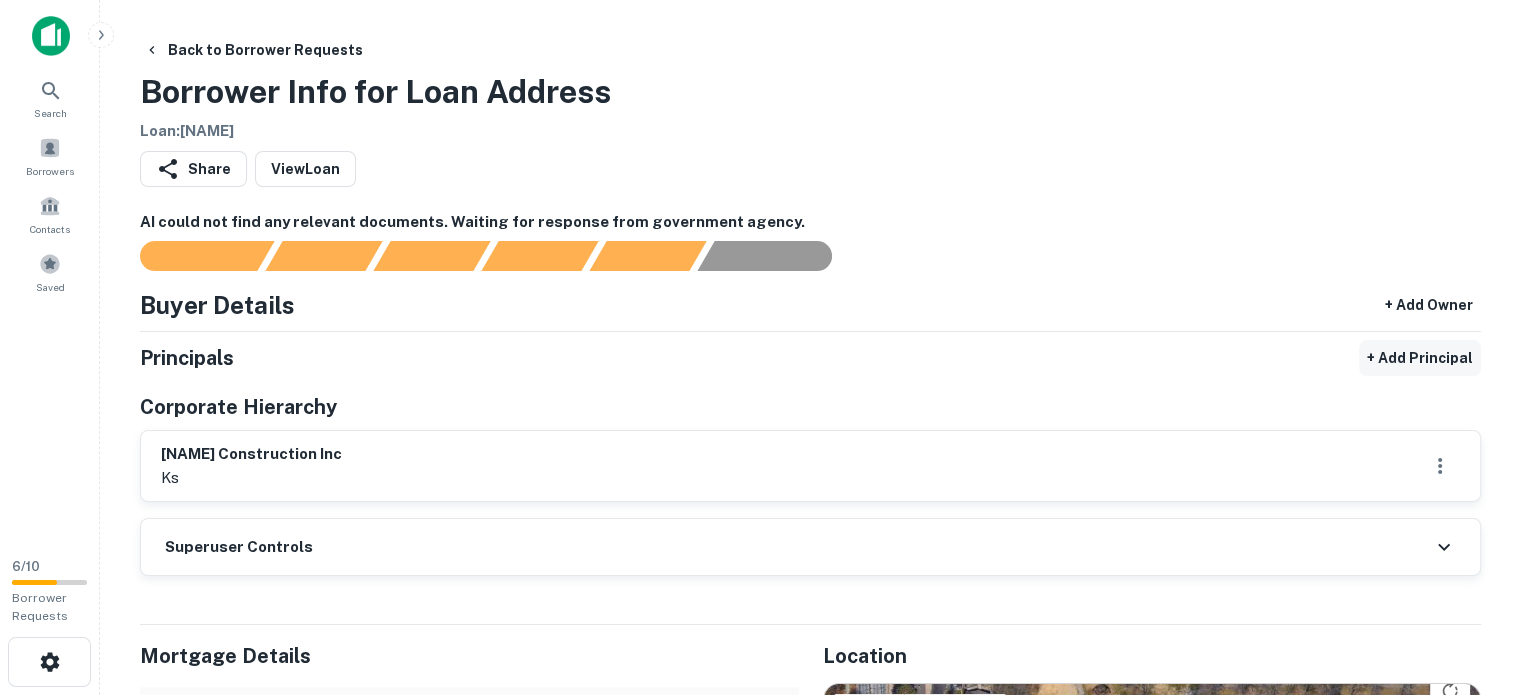 click on "+ Add Principal" at bounding box center [1420, 358] 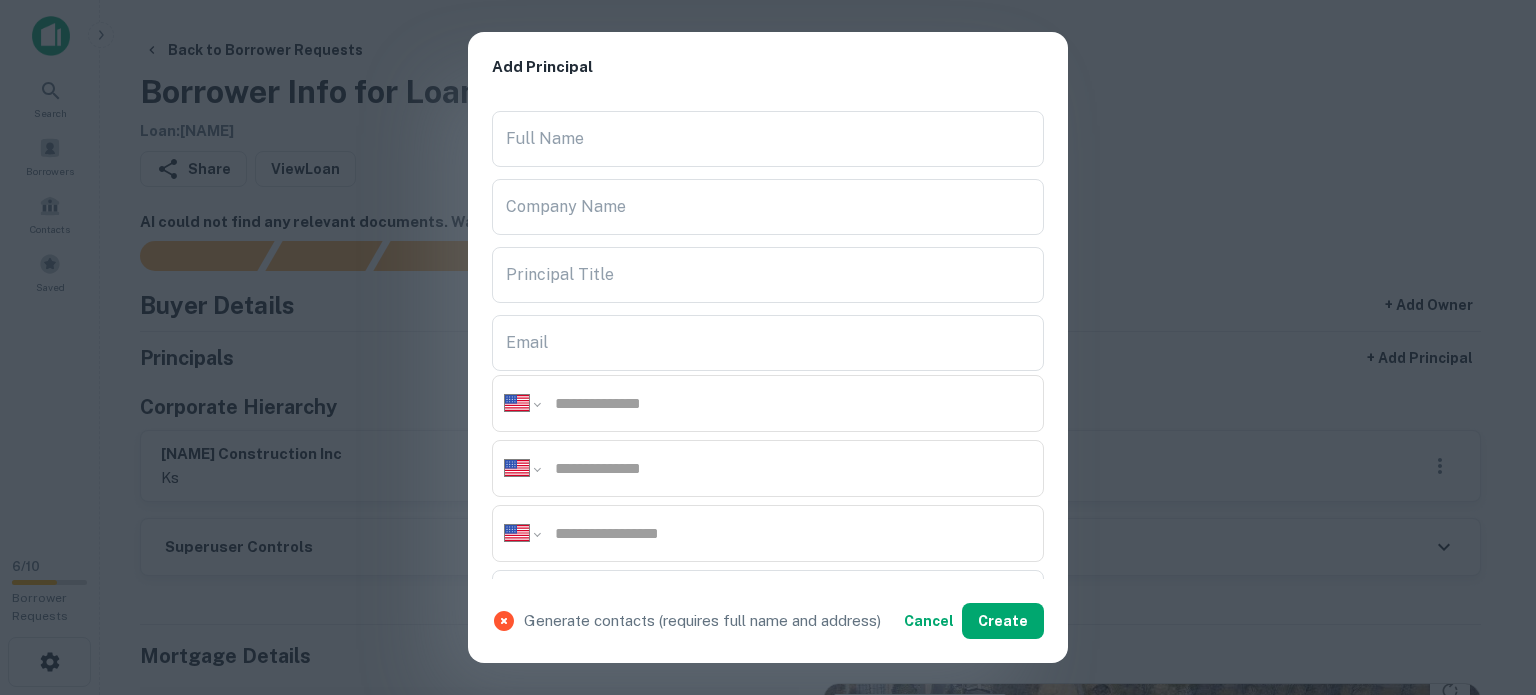 click on "**********" at bounding box center [768, 347] 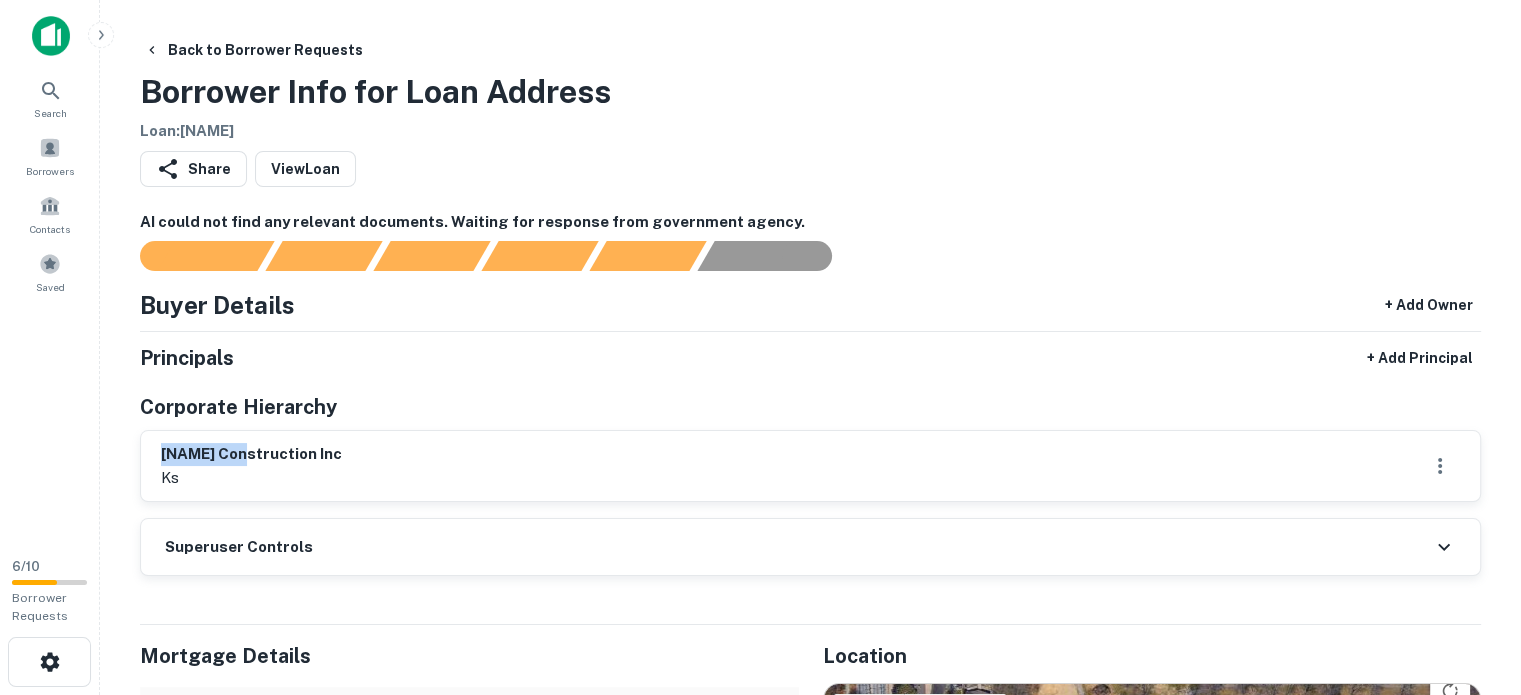 drag, startPoint x: 162, startPoint y: 449, endPoint x: 234, endPoint y: 453, distance: 72.11102 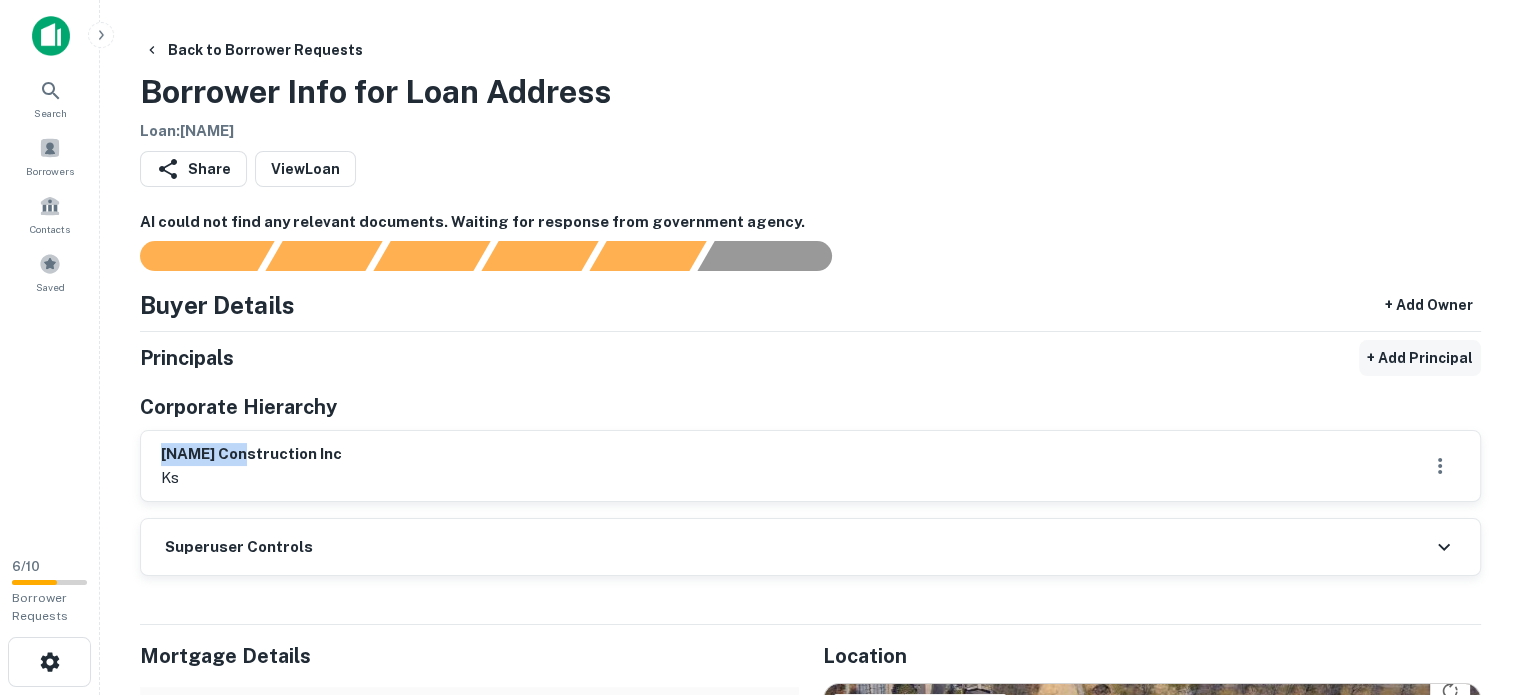 click on "+ Add Principal" at bounding box center [1420, 358] 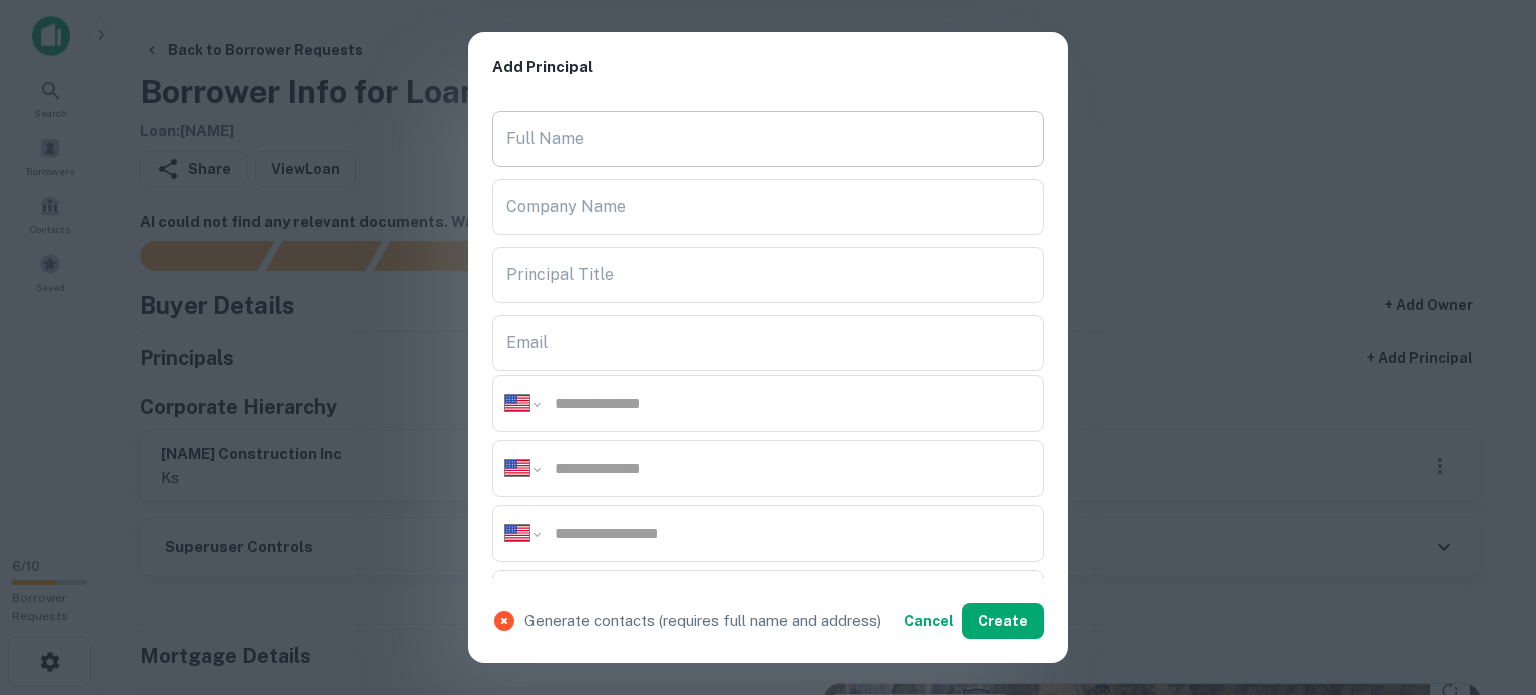 click on "Full Name" at bounding box center [768, 139] 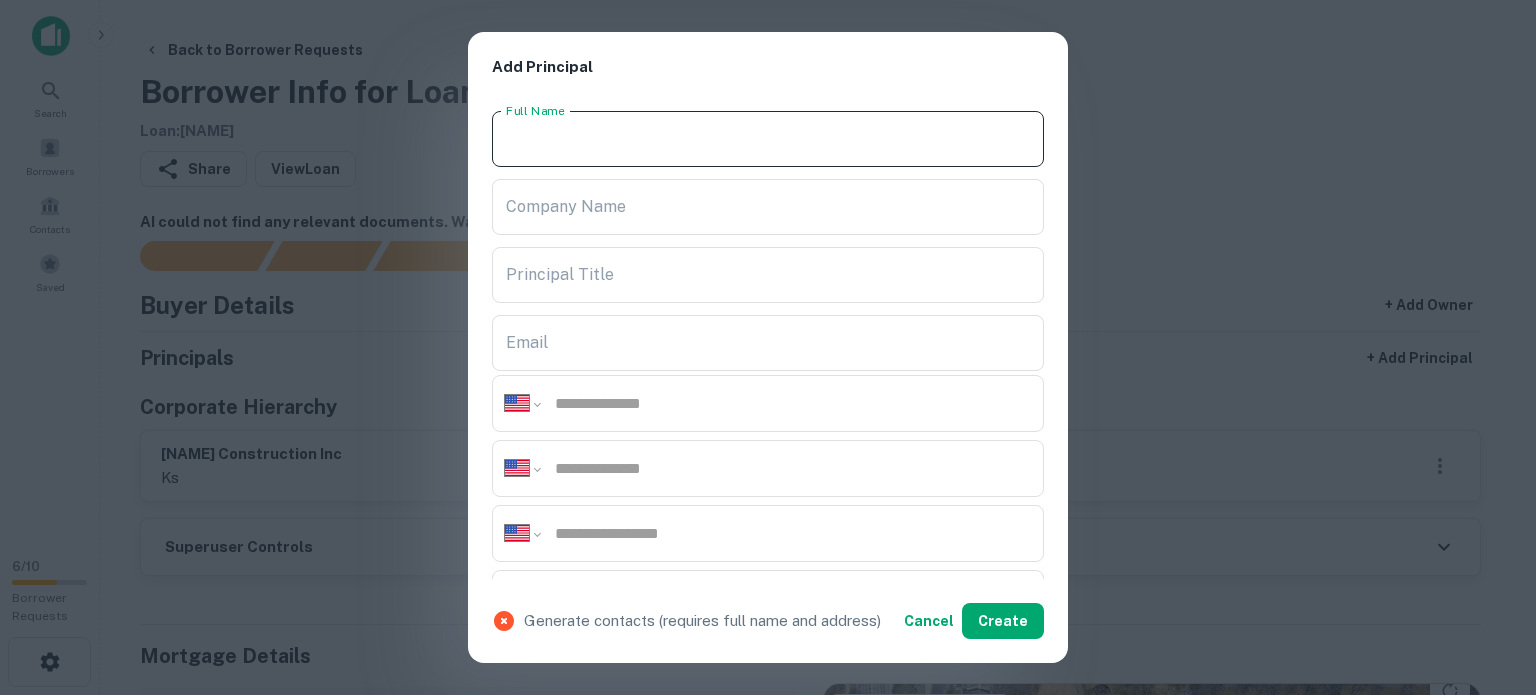 paste on "*********" 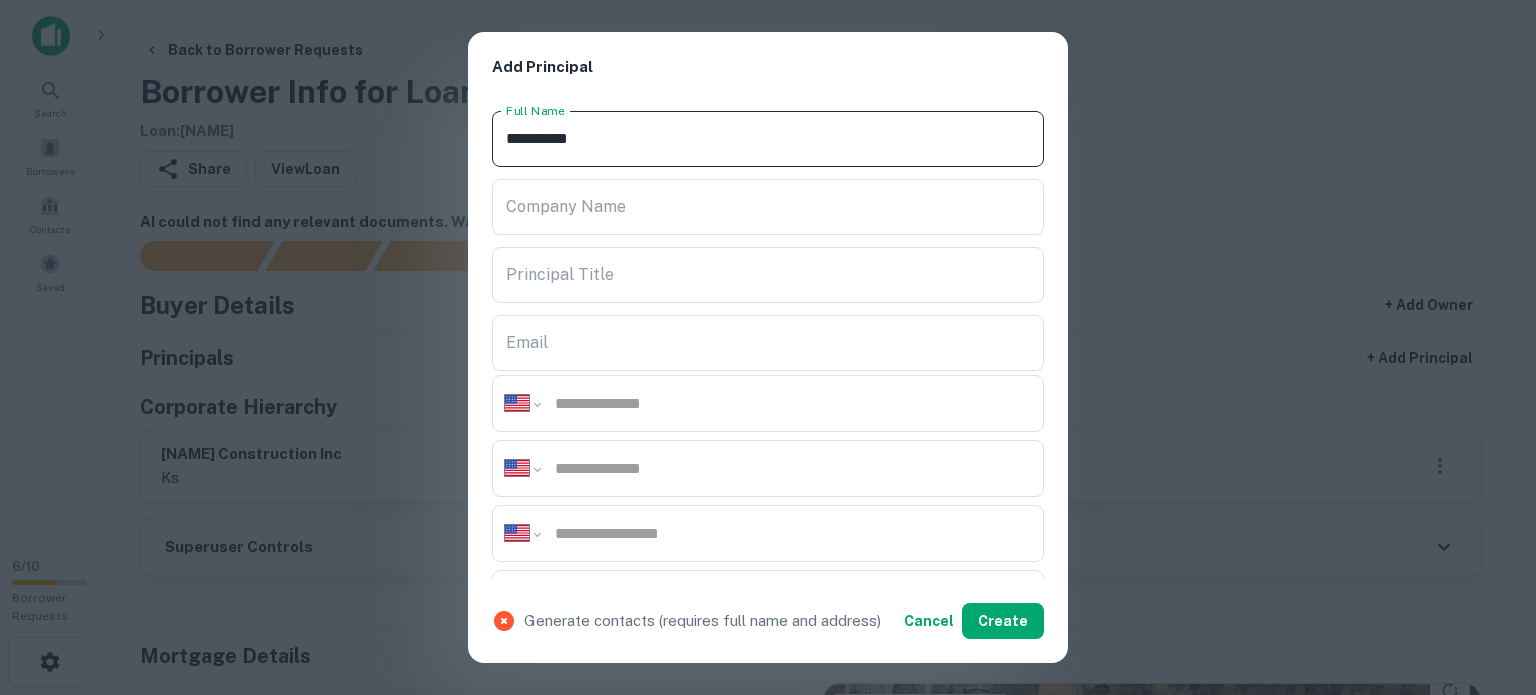click on "*********" at bounding box center (768, 139) 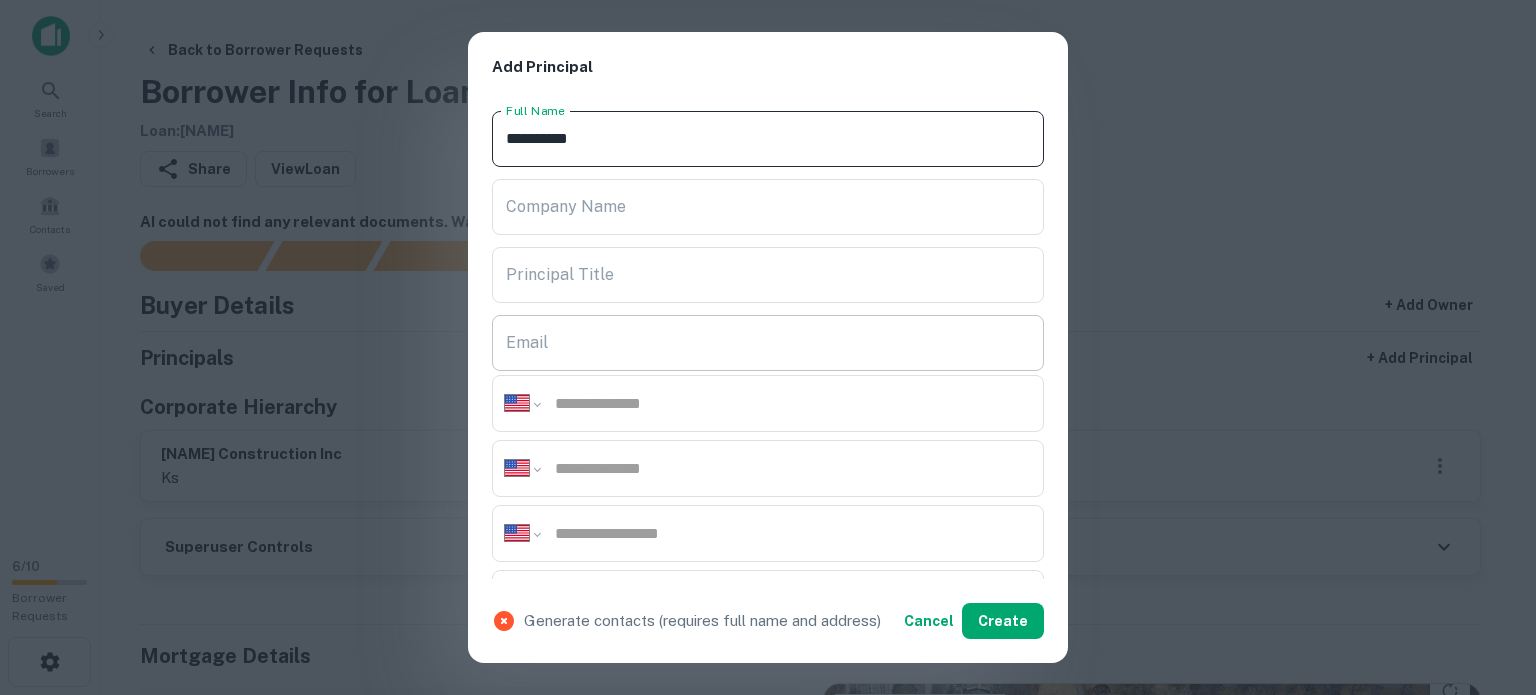 scroll, scrollTop: 100, scrollLeft: 0, axis: vertical 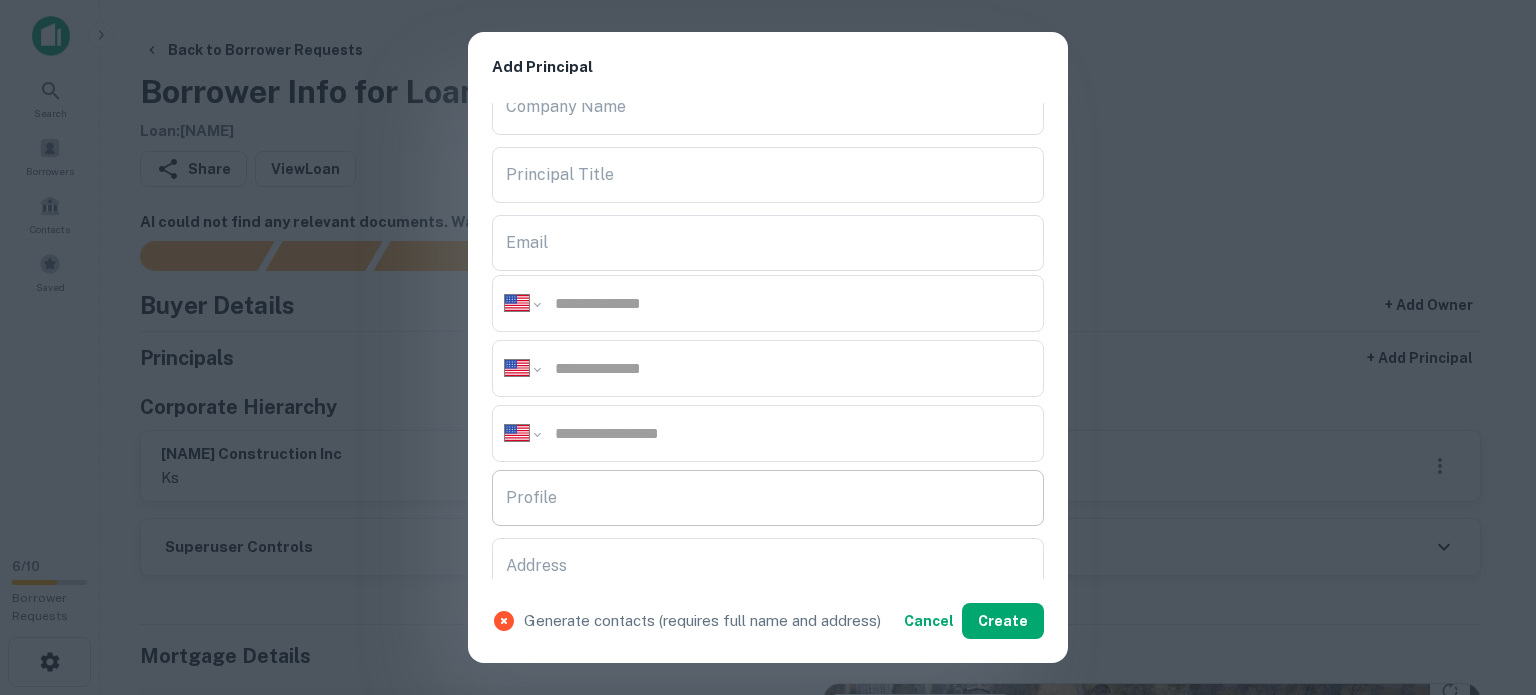 click on "Profile" at bounding box center (768, 498) 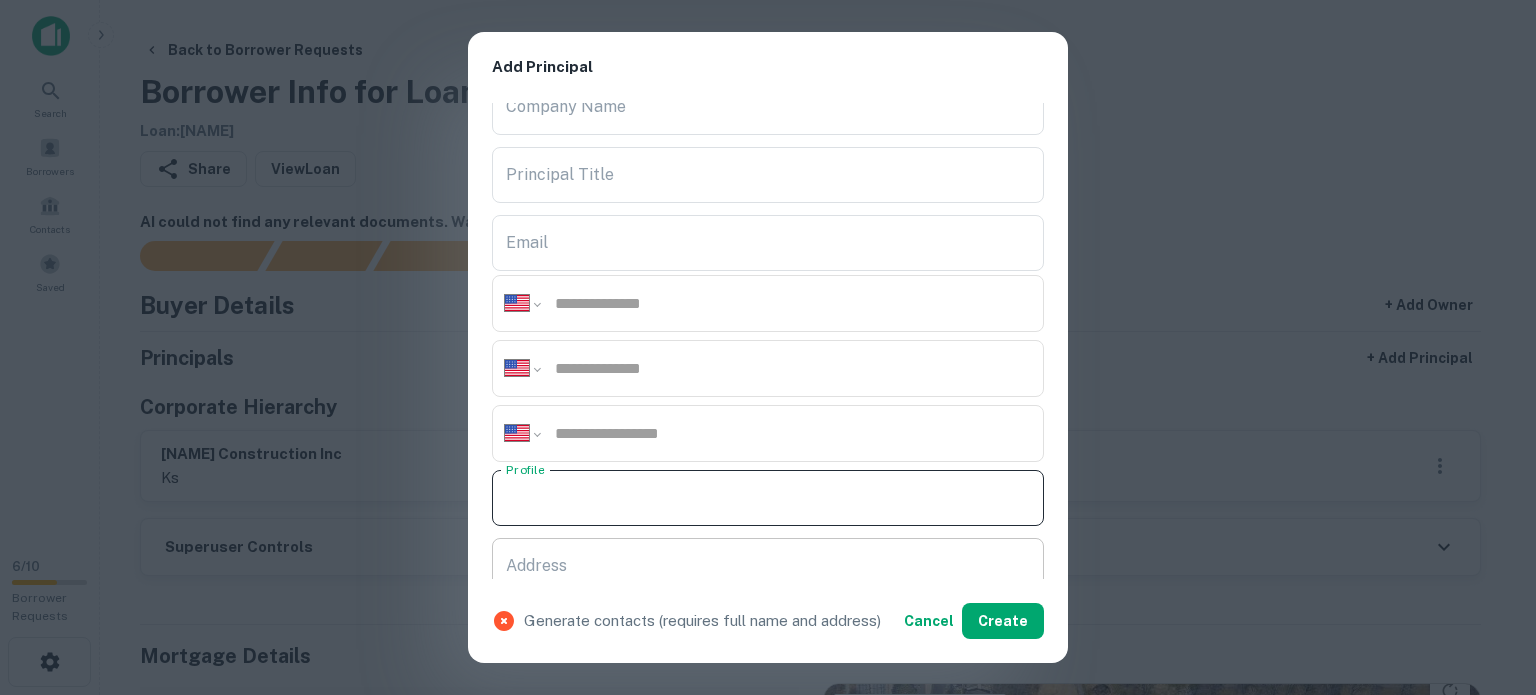 click on "Address" at bounding box center (768, 566) 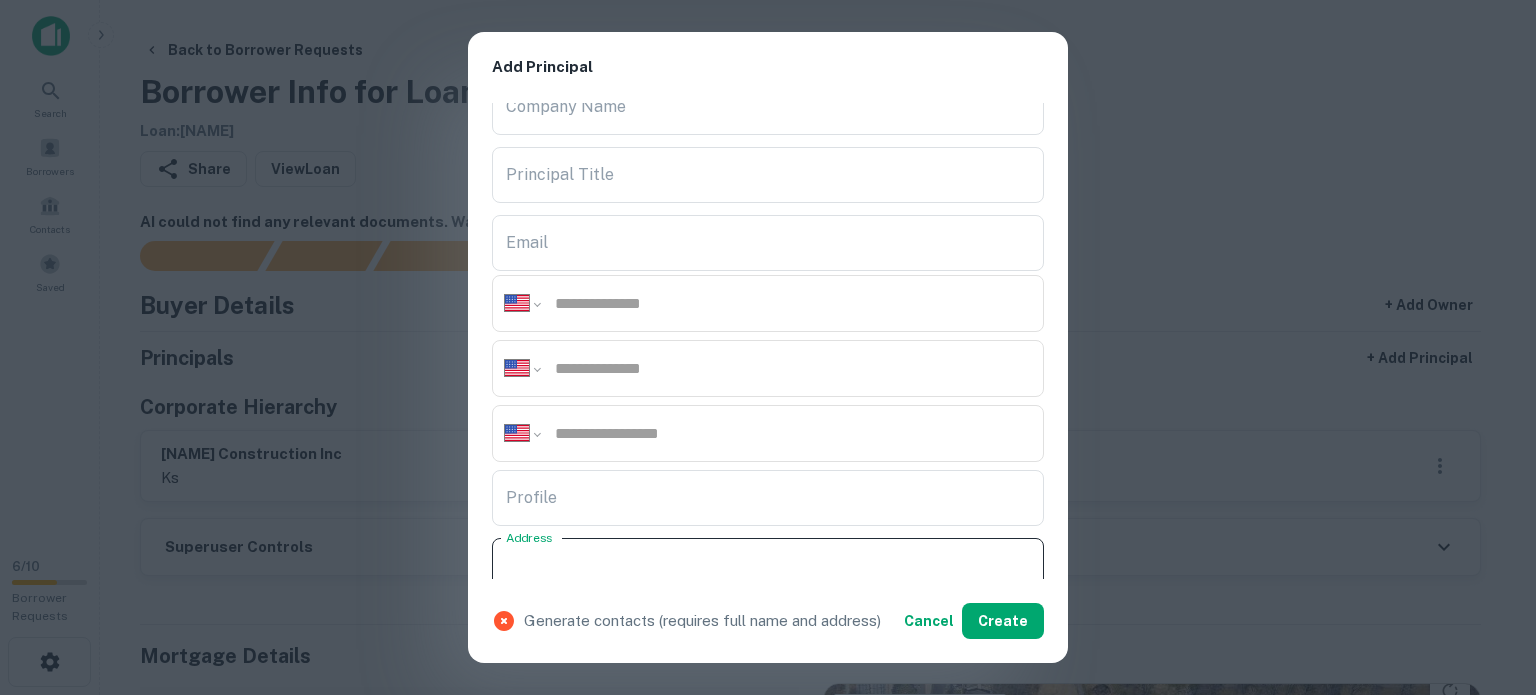 paste on "**********" 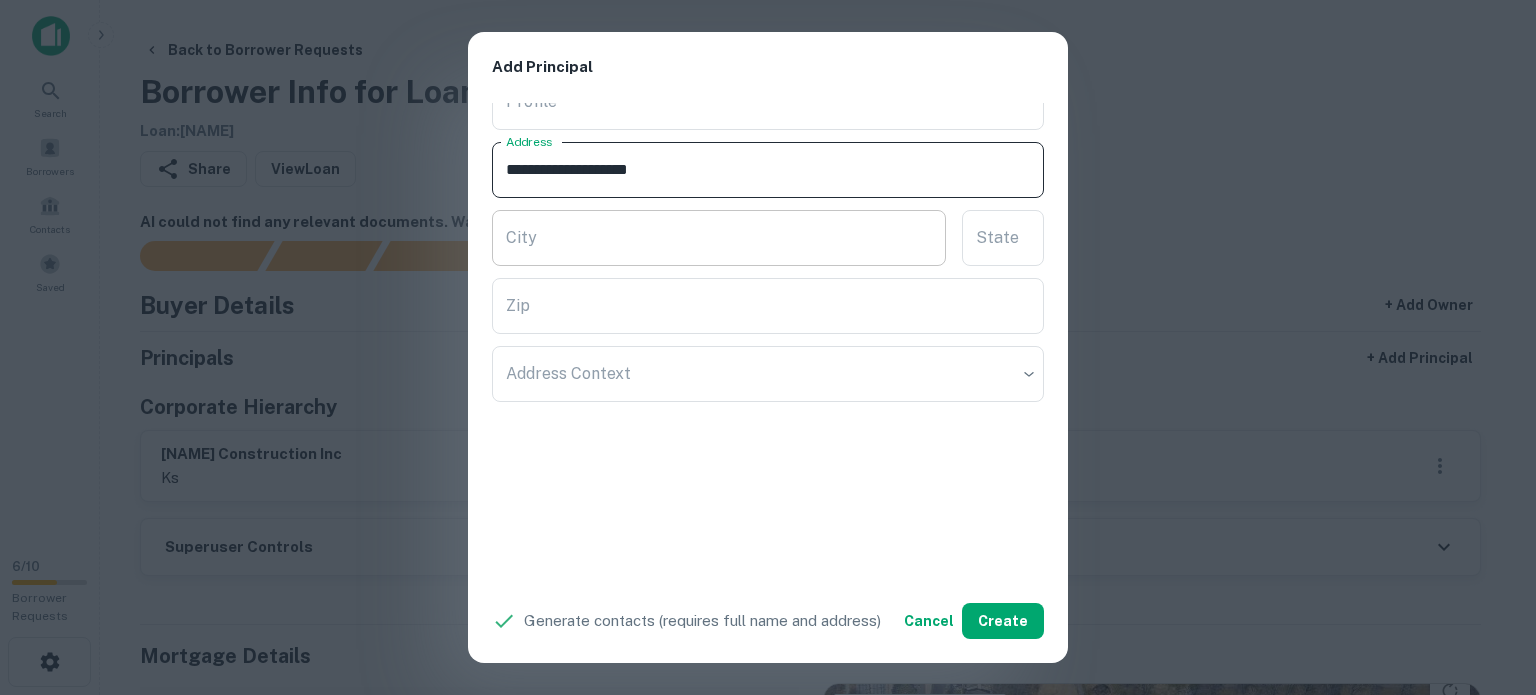 scroll, scrollTop: 500, scrollLeft: 0, axis: vertical 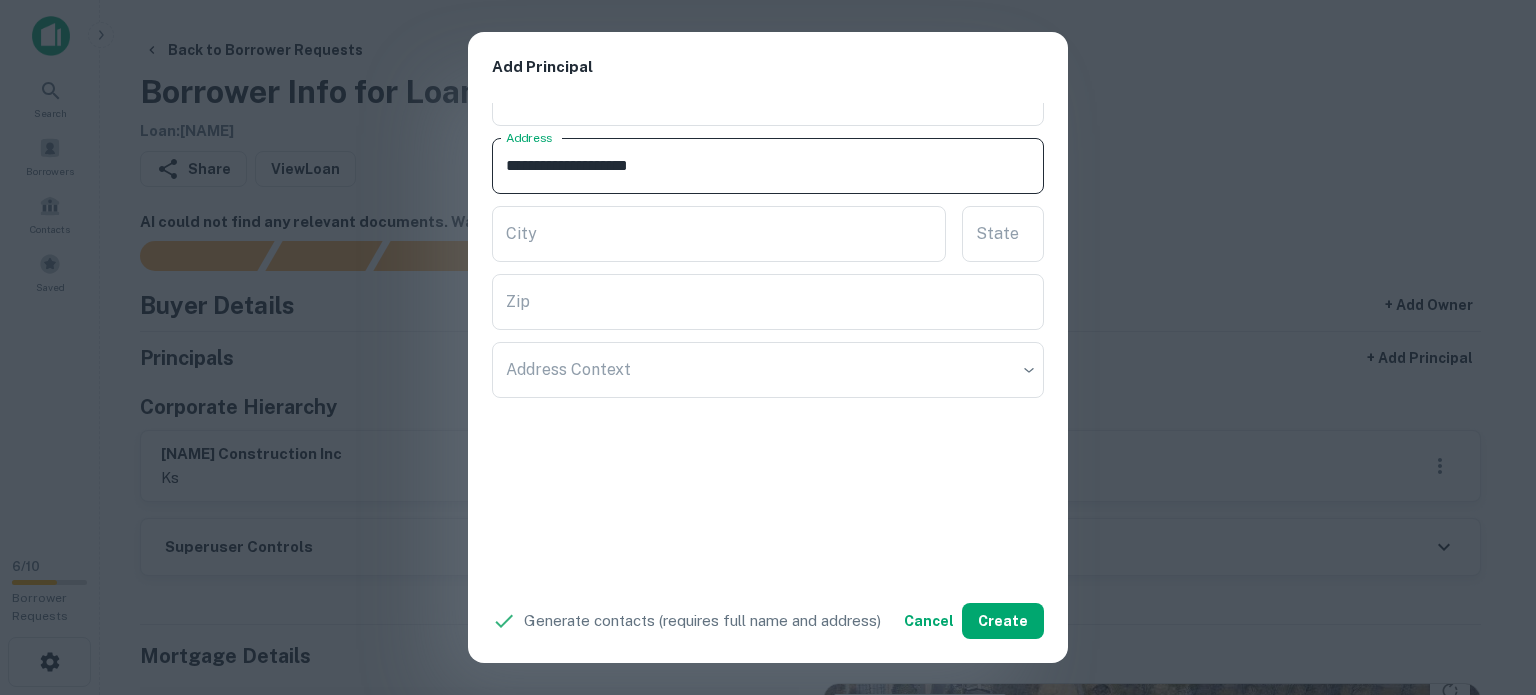 type on "**********" 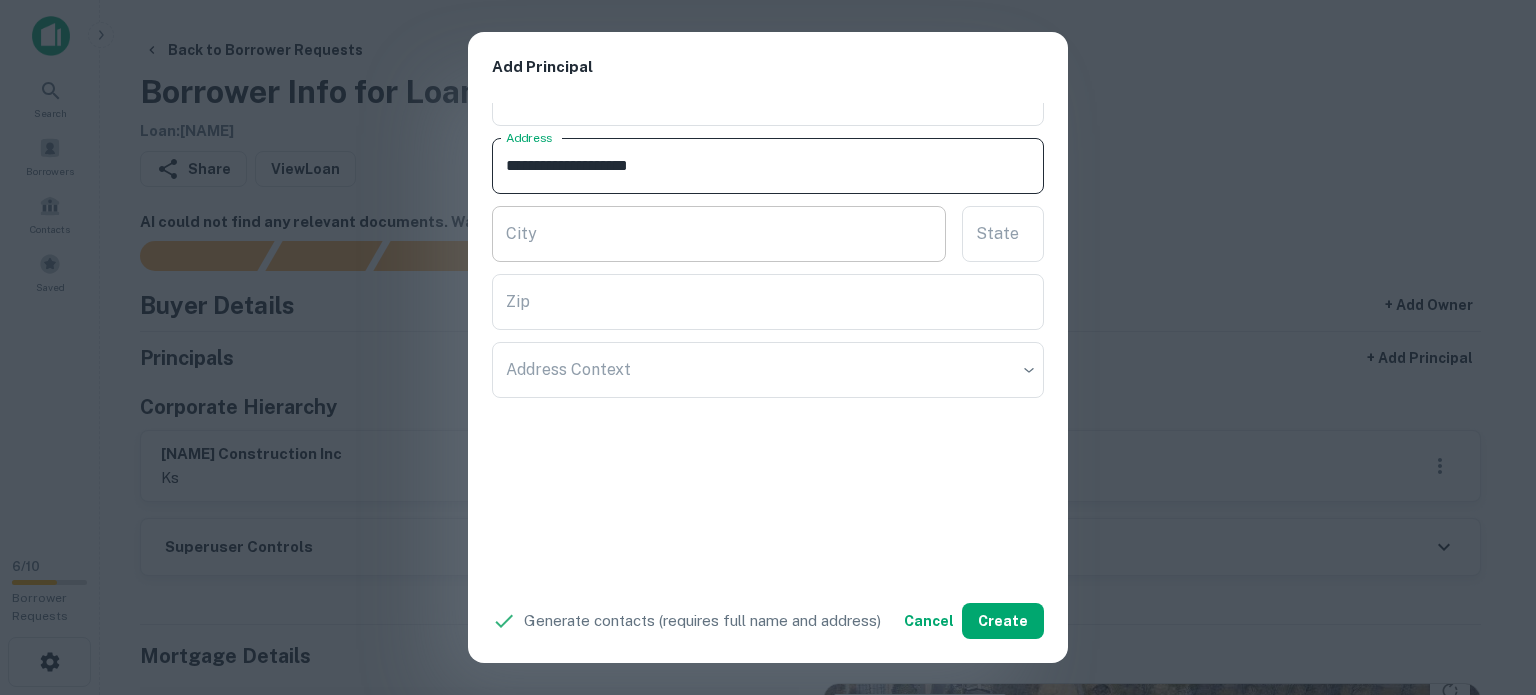 click on "City" at bounding box center [719, 234] 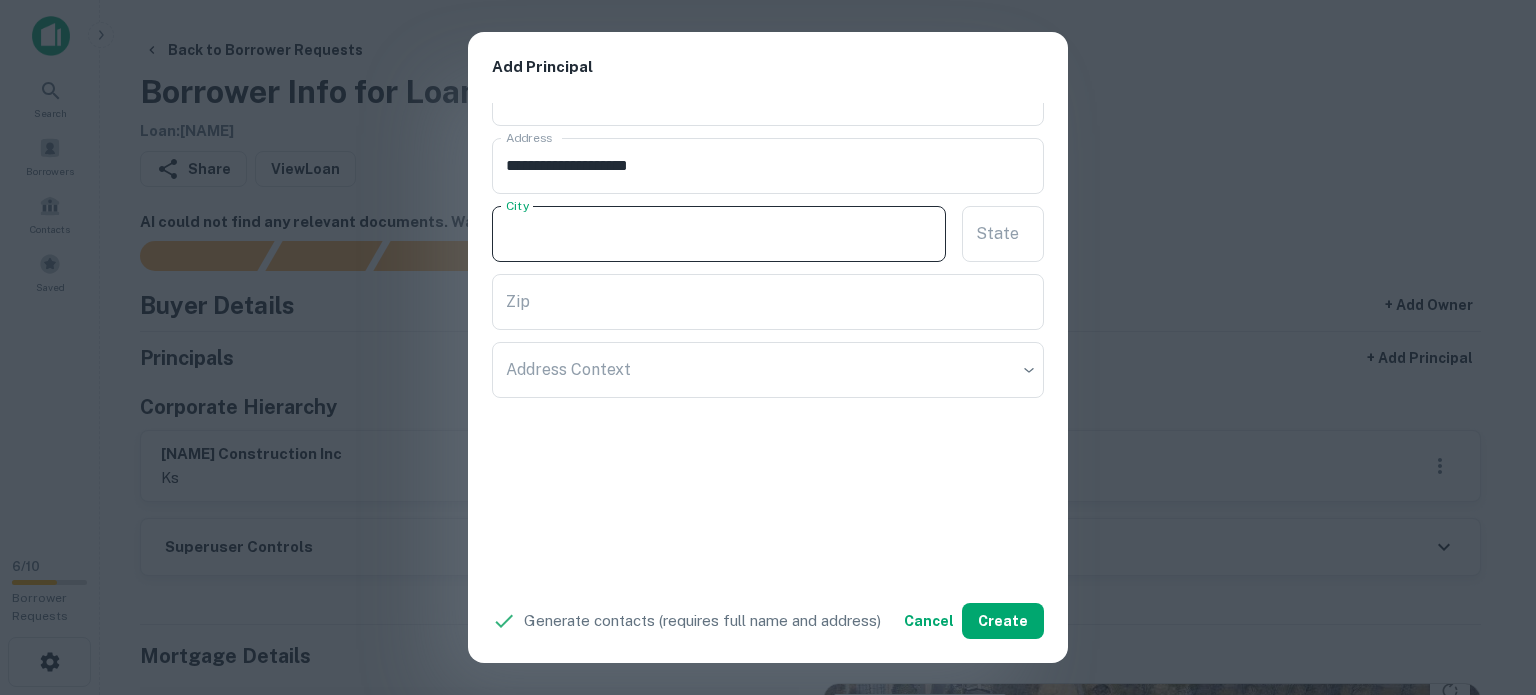 paste on "**********" 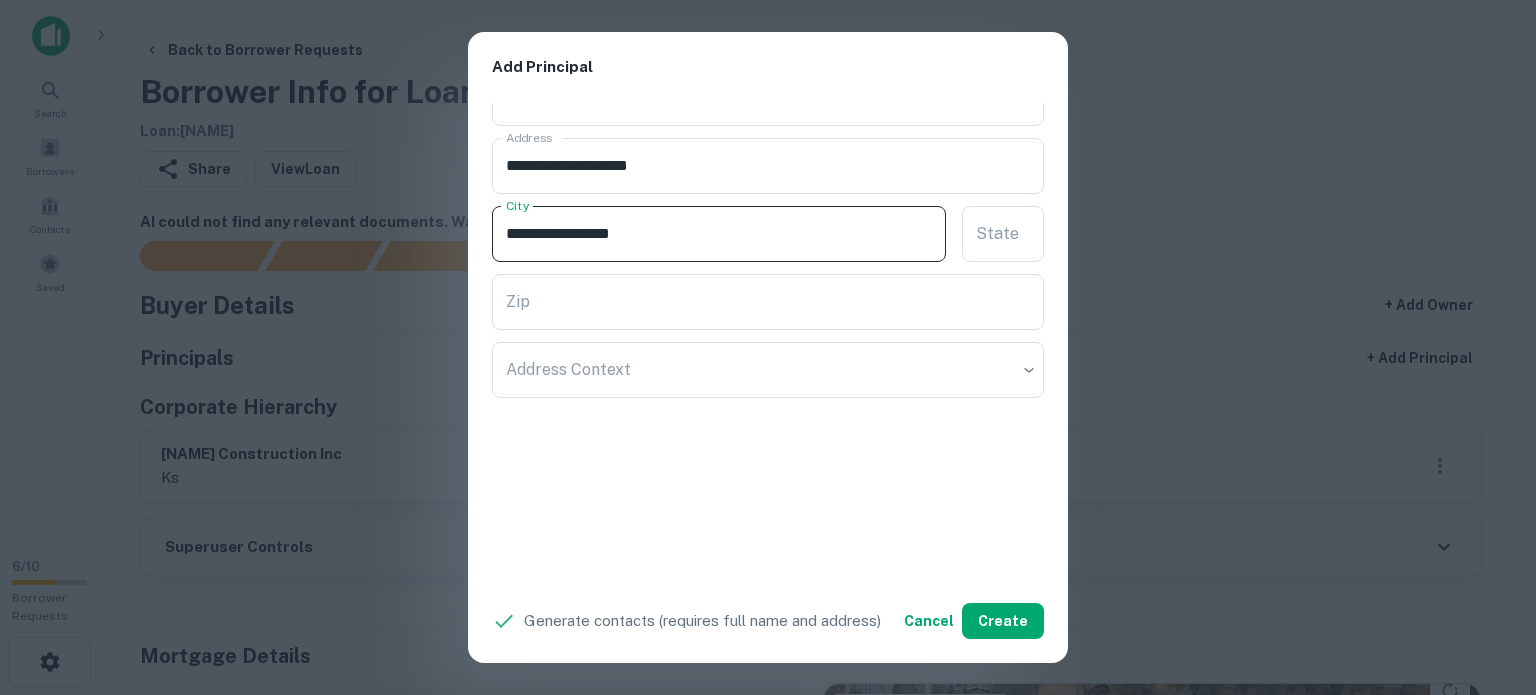 drag, startPoint x: 596, startPoint y: 232, endPoint x: 676, endPoint y: 234, distance: 80.024994 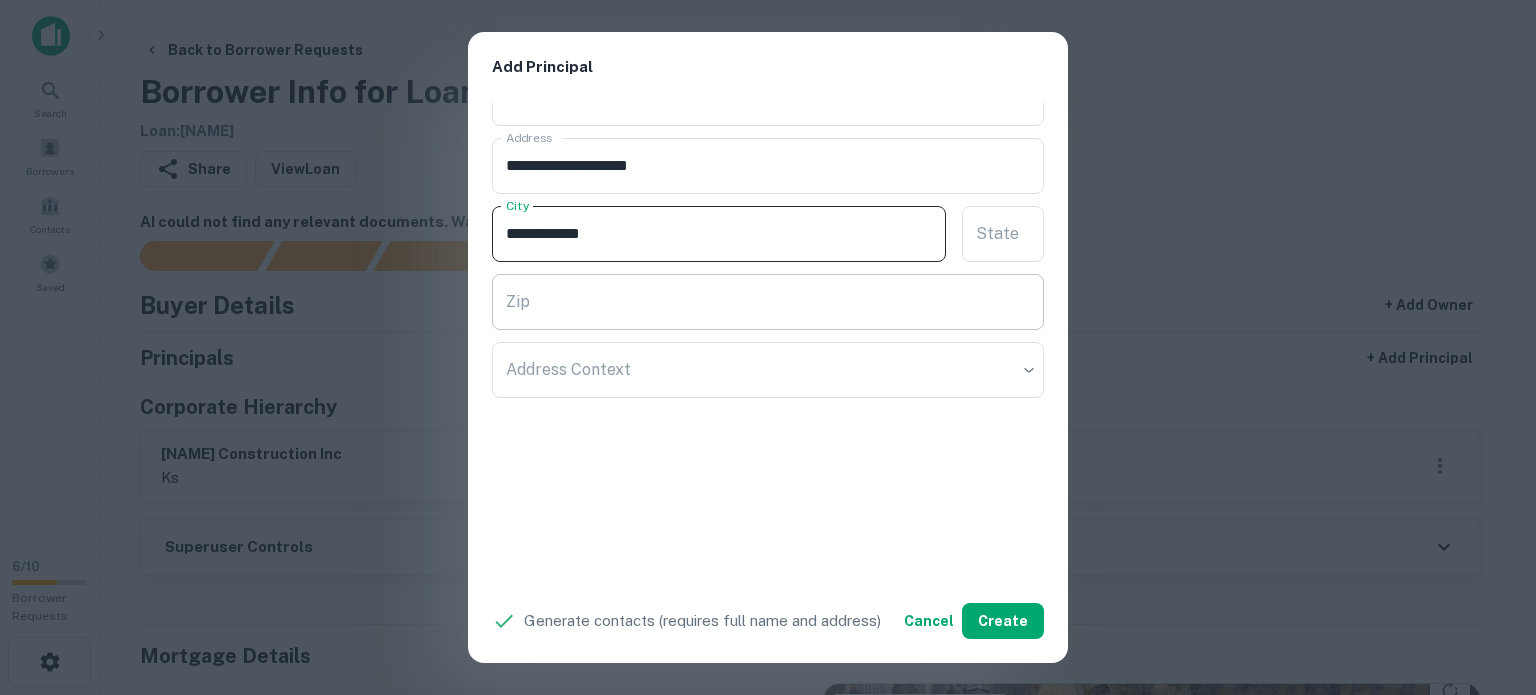 type on "**********" 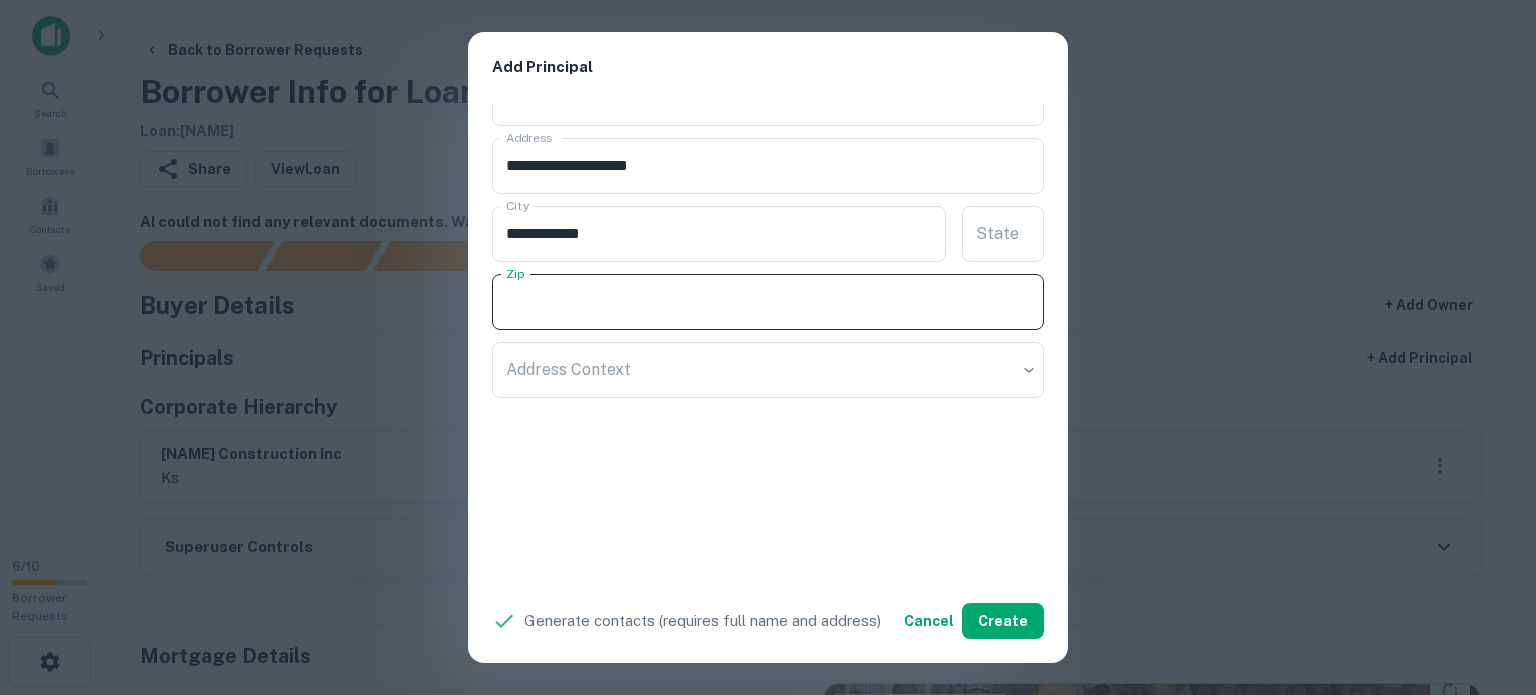 paste on "*****" 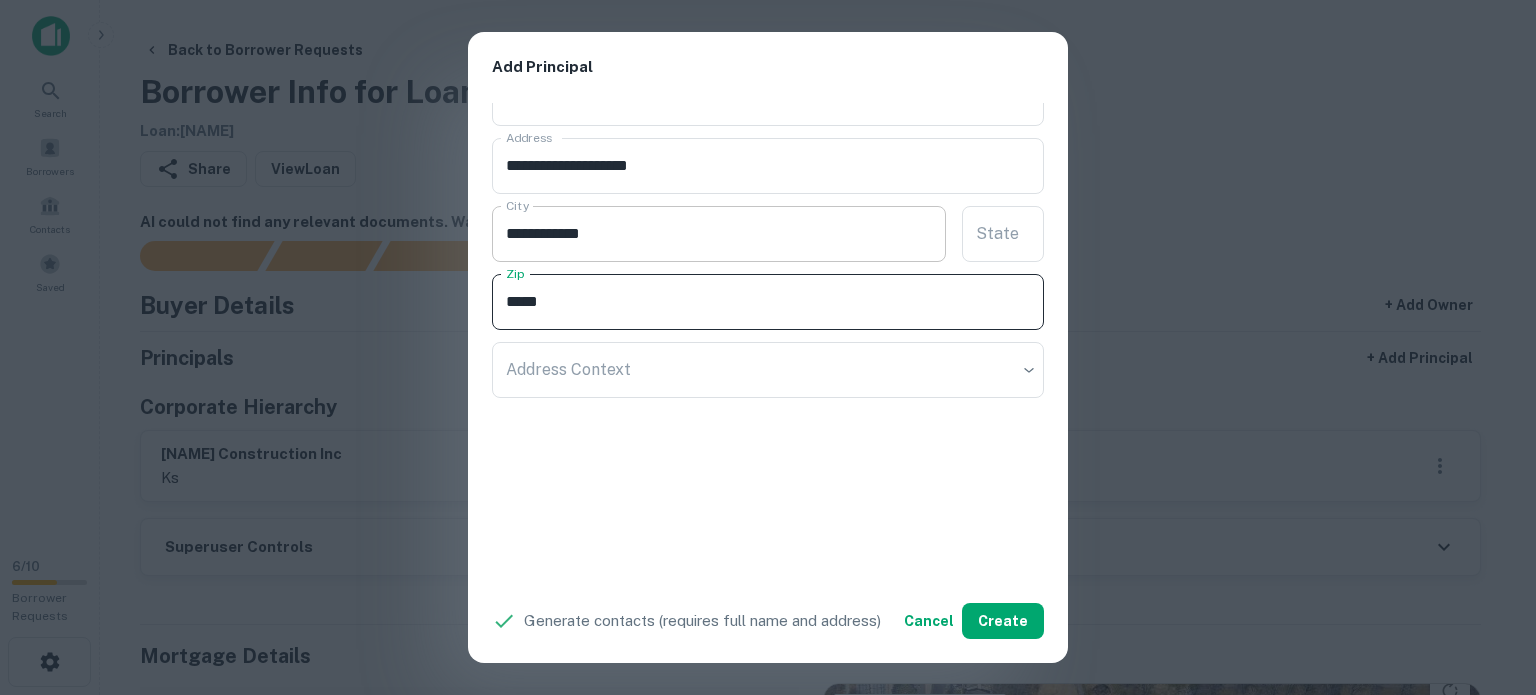 type on "*****" 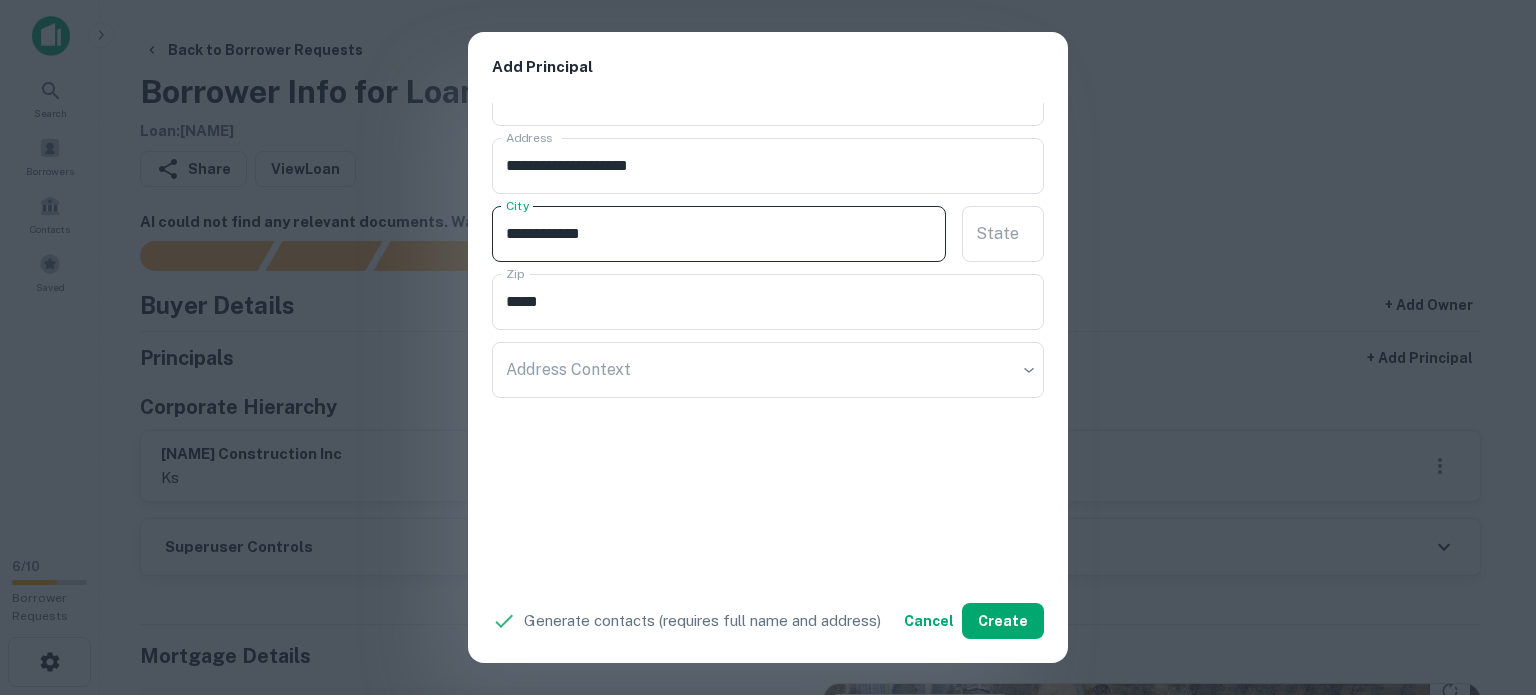drag, startPoint x: 568, startPoint y: 226, endPoint x: 638, endPoint y: 255, distance: 75.76939 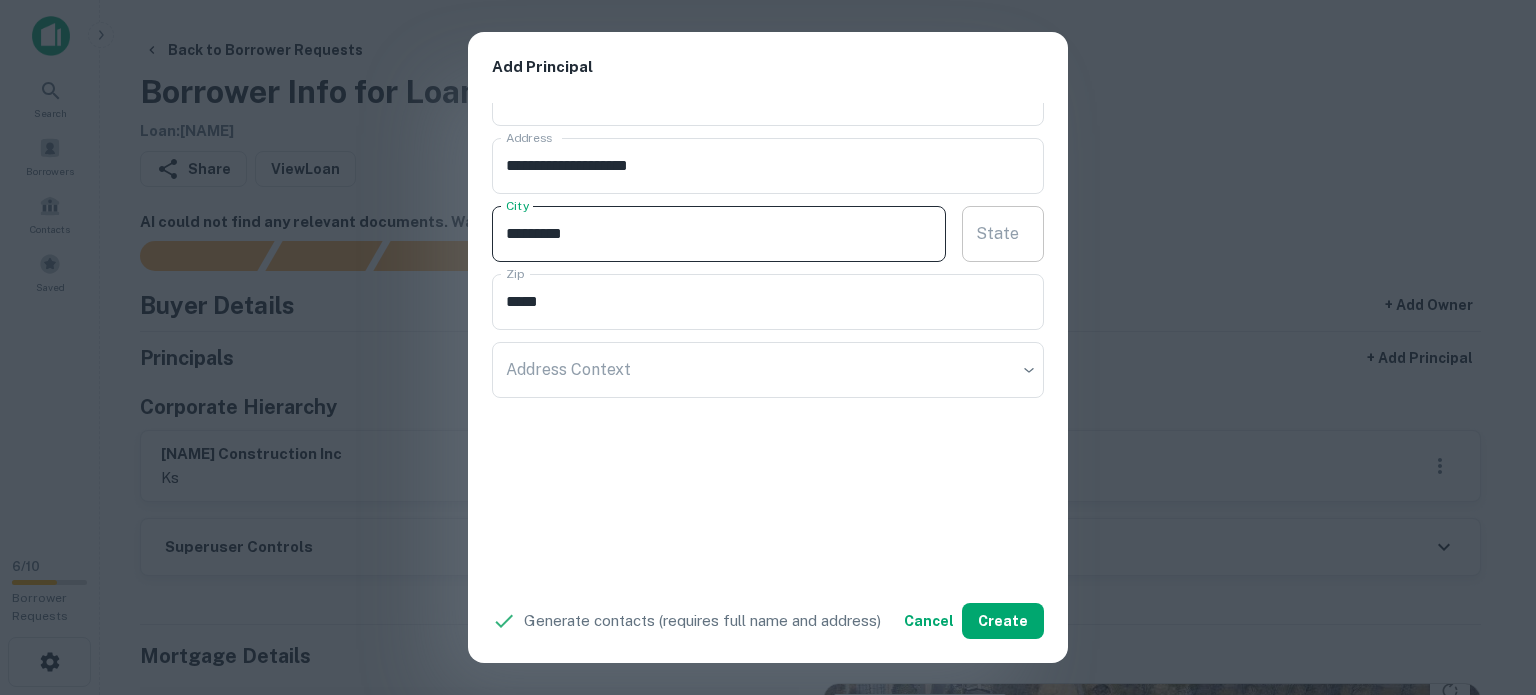 type on "********" 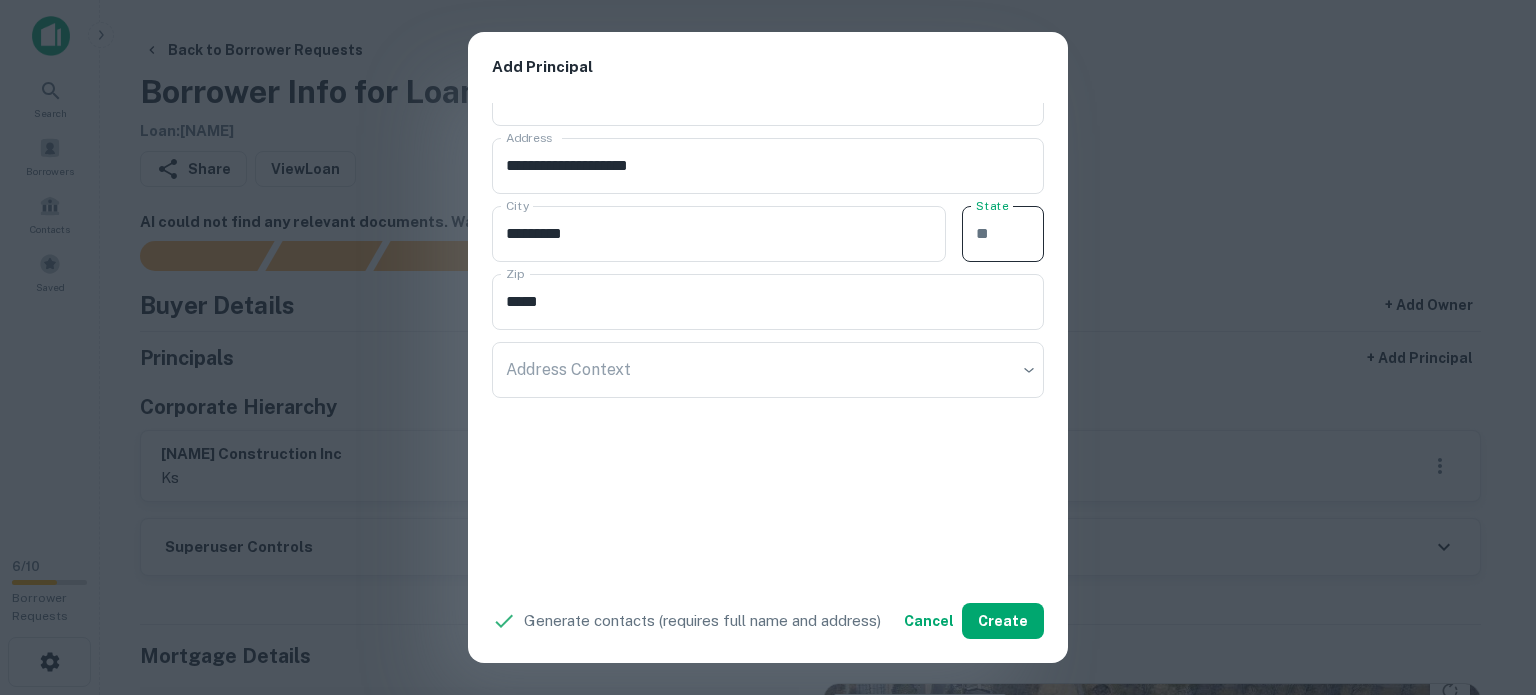 click on "State" at bounding box center (1003, 234) 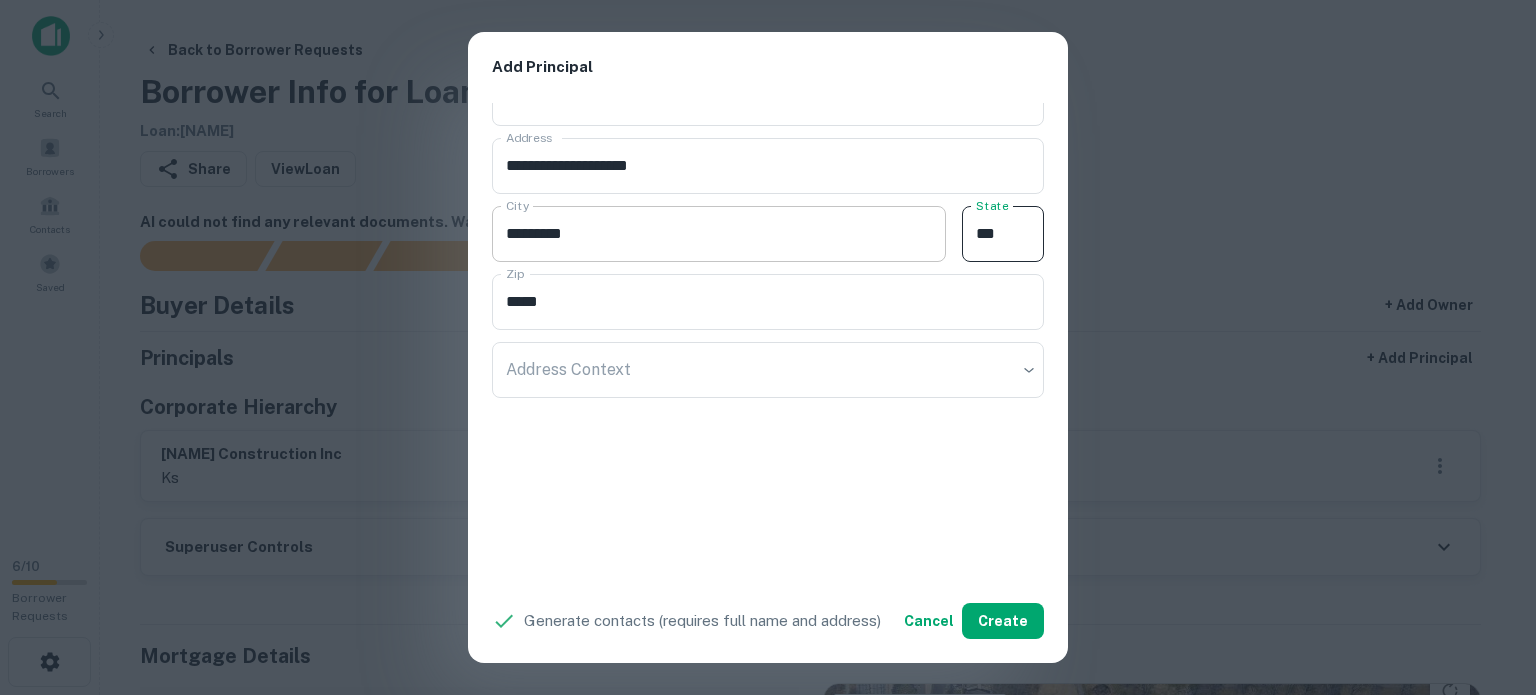 type on "**" 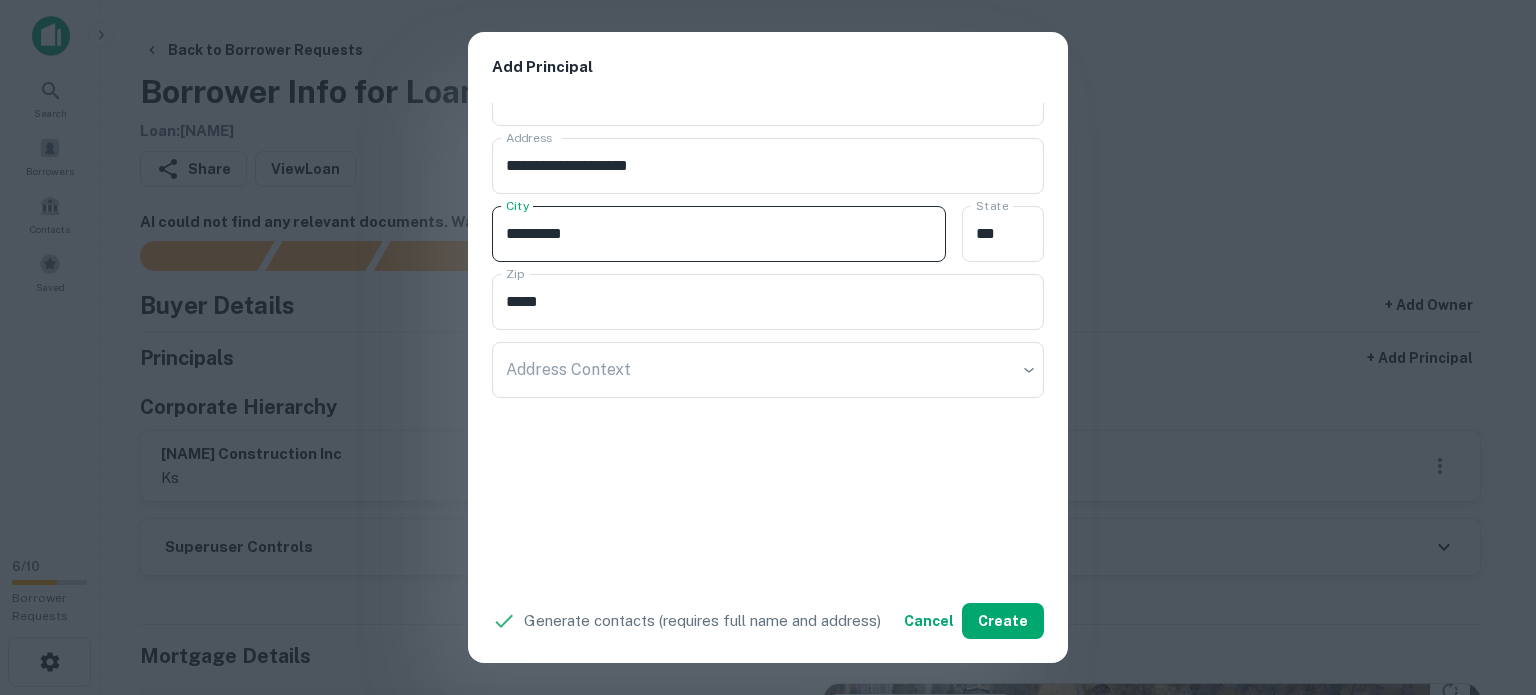drag, startPoint x: 560, startPoint y: 239, endPoint x: 579, endPoint y: 240, distance: 19.026299 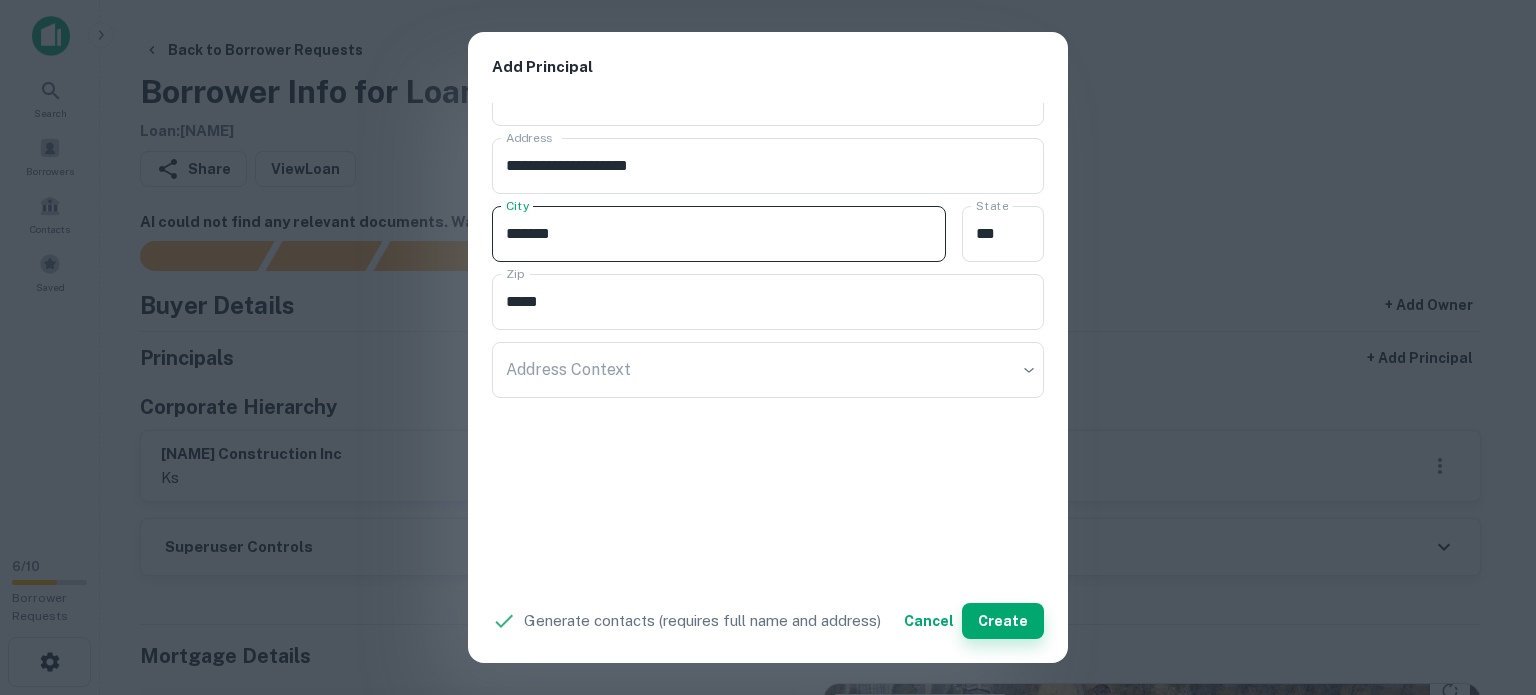 type on "*******" 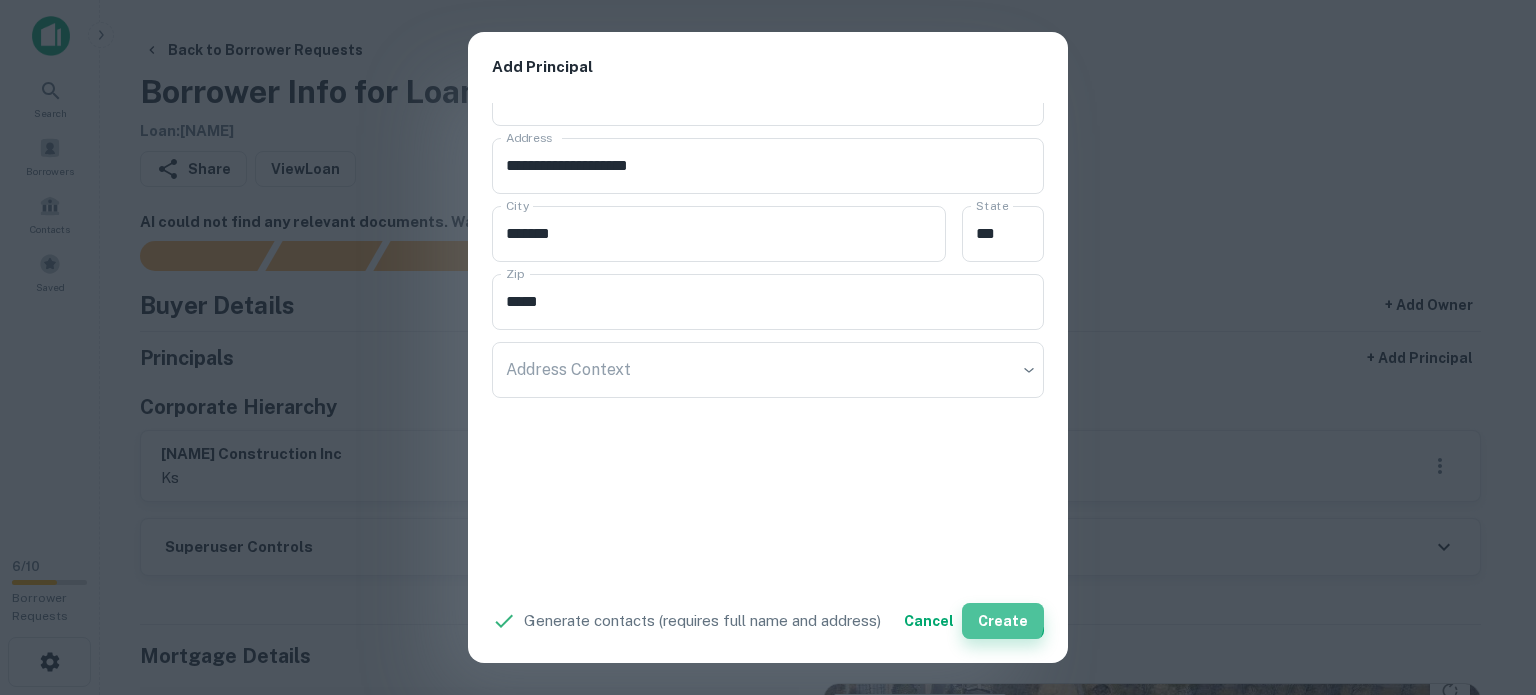 click on "Create" at bounding box center (1003, 621) 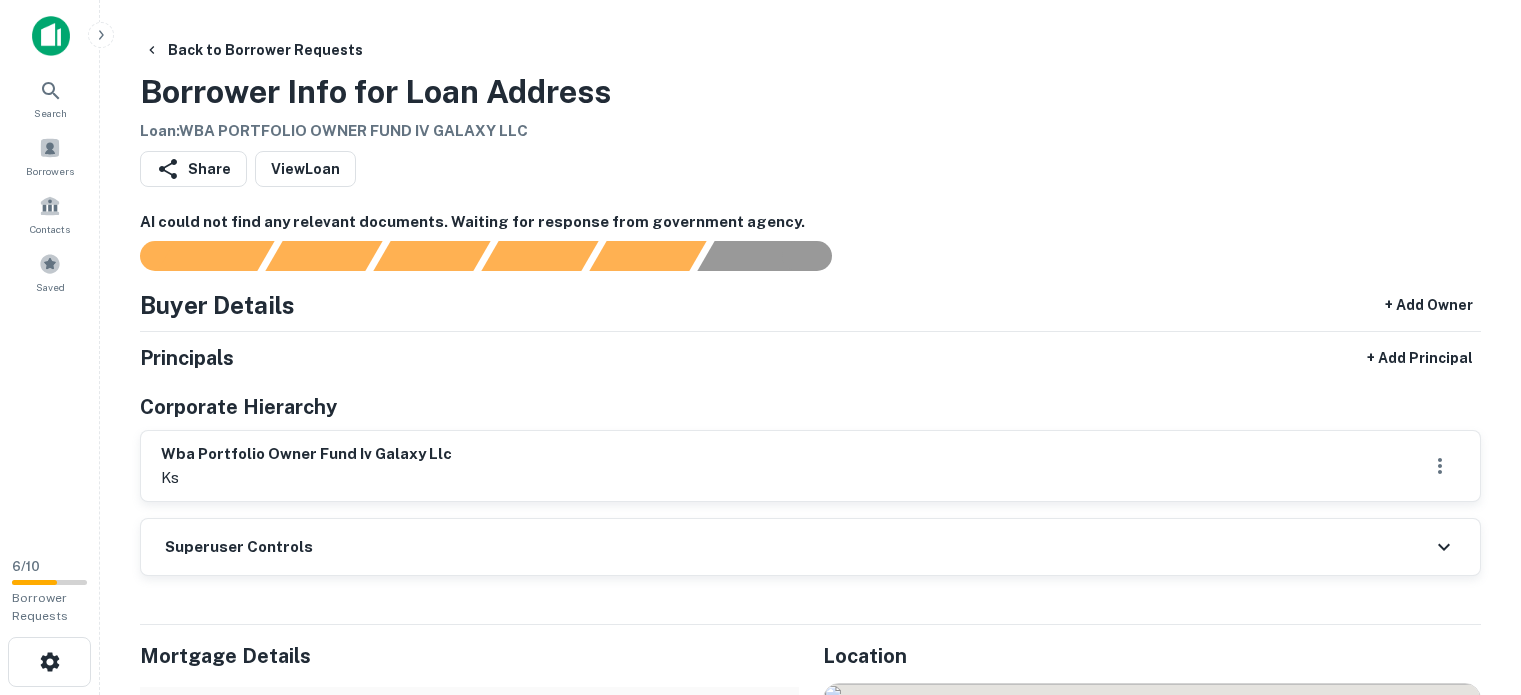 scroll, scrollTop: 0, scrollLeft: 0, axis: both 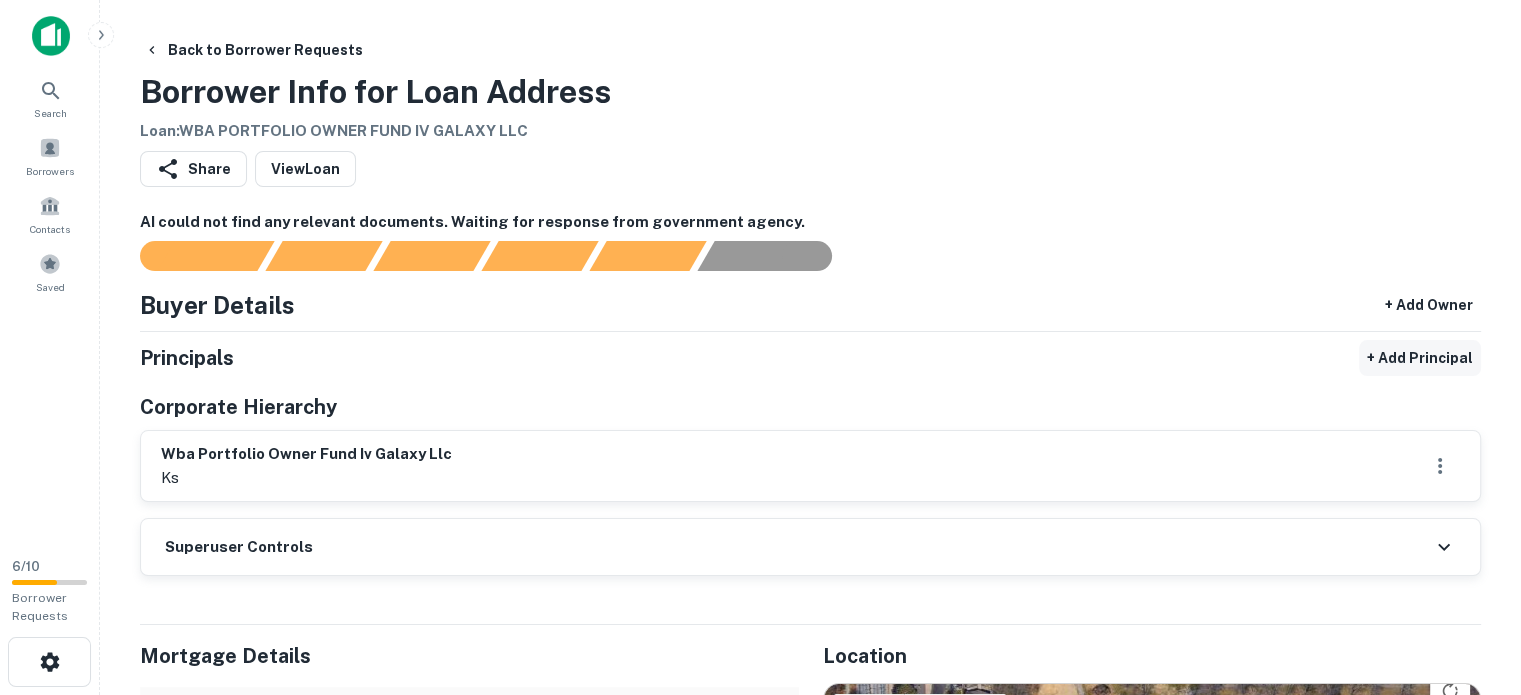 click on "+ Add Principal" at bounding box center [1420, 358] 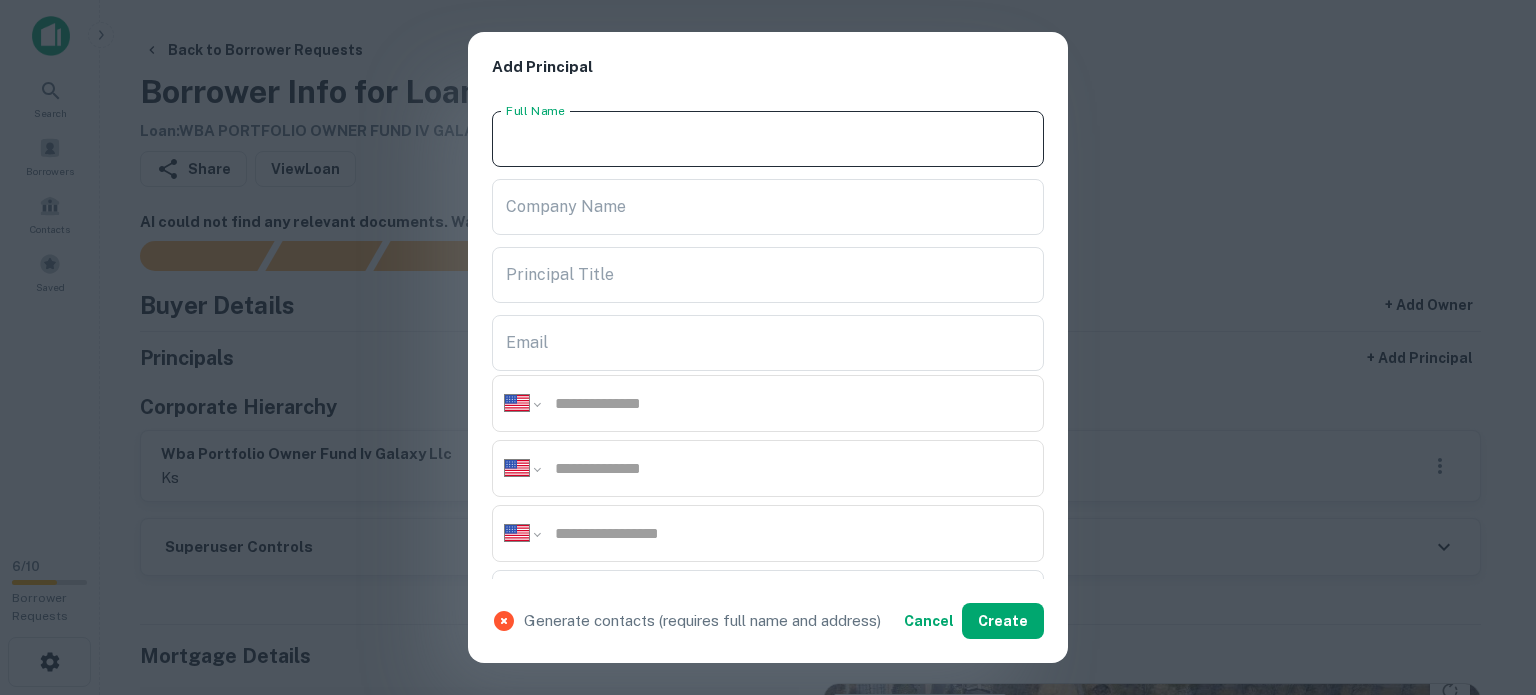 click on "Full Name" at bounding box center [768, 139] 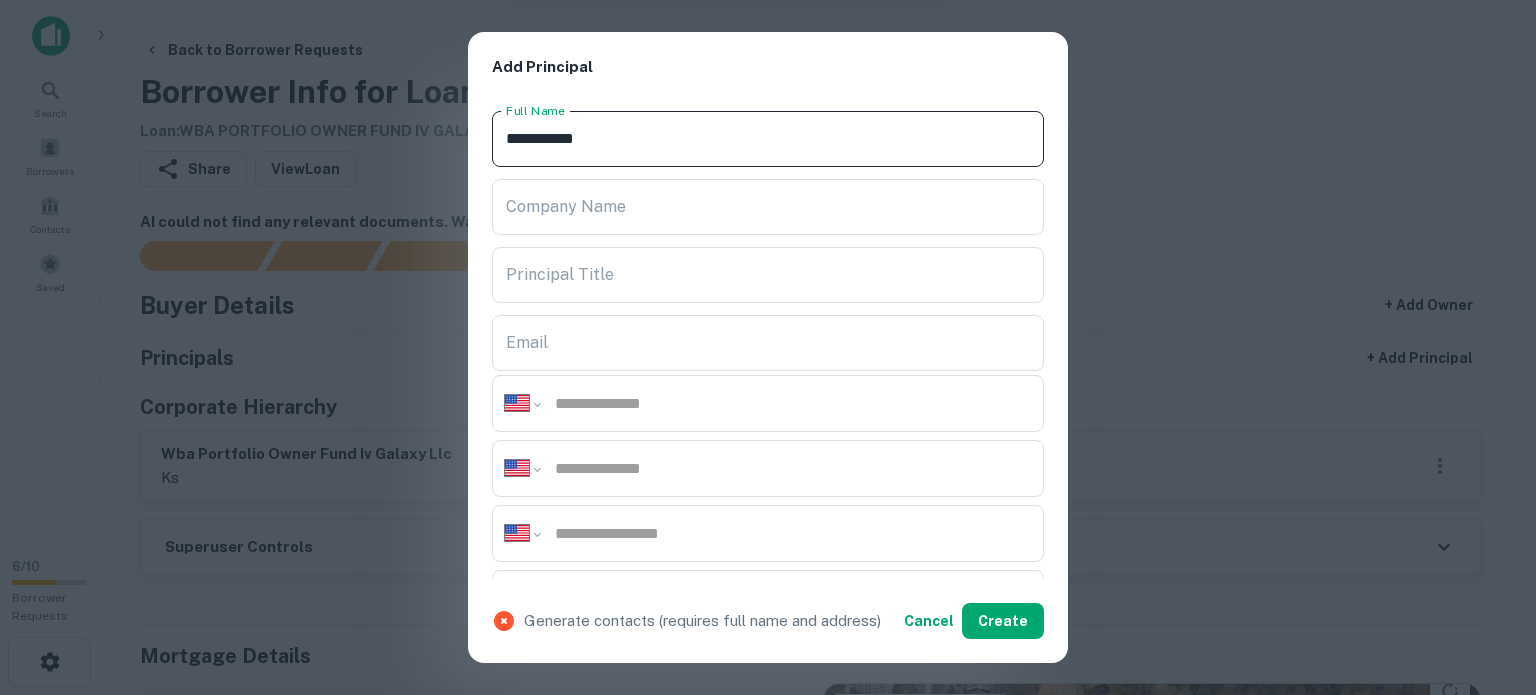 type on "**********" 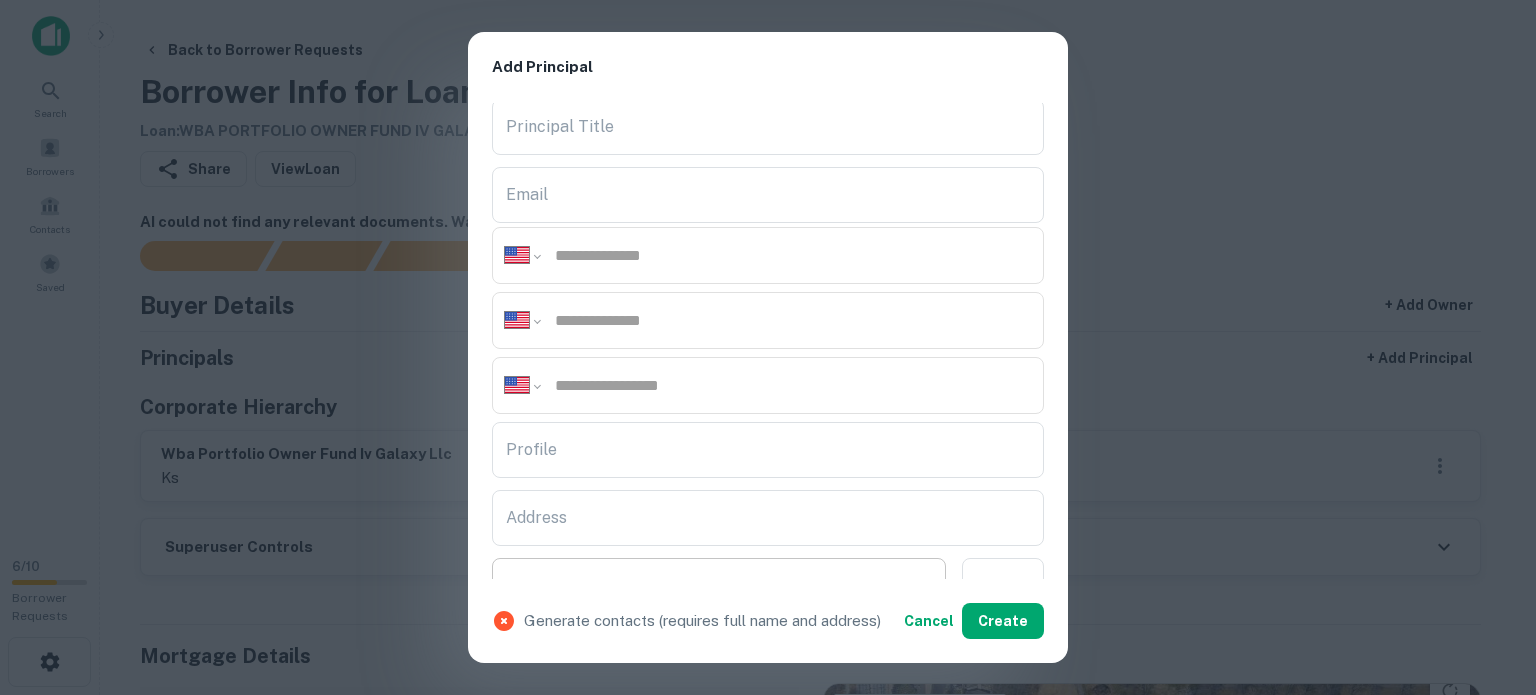scroll, scrollTop: 400, scrollLeft: 0, axis: vertical 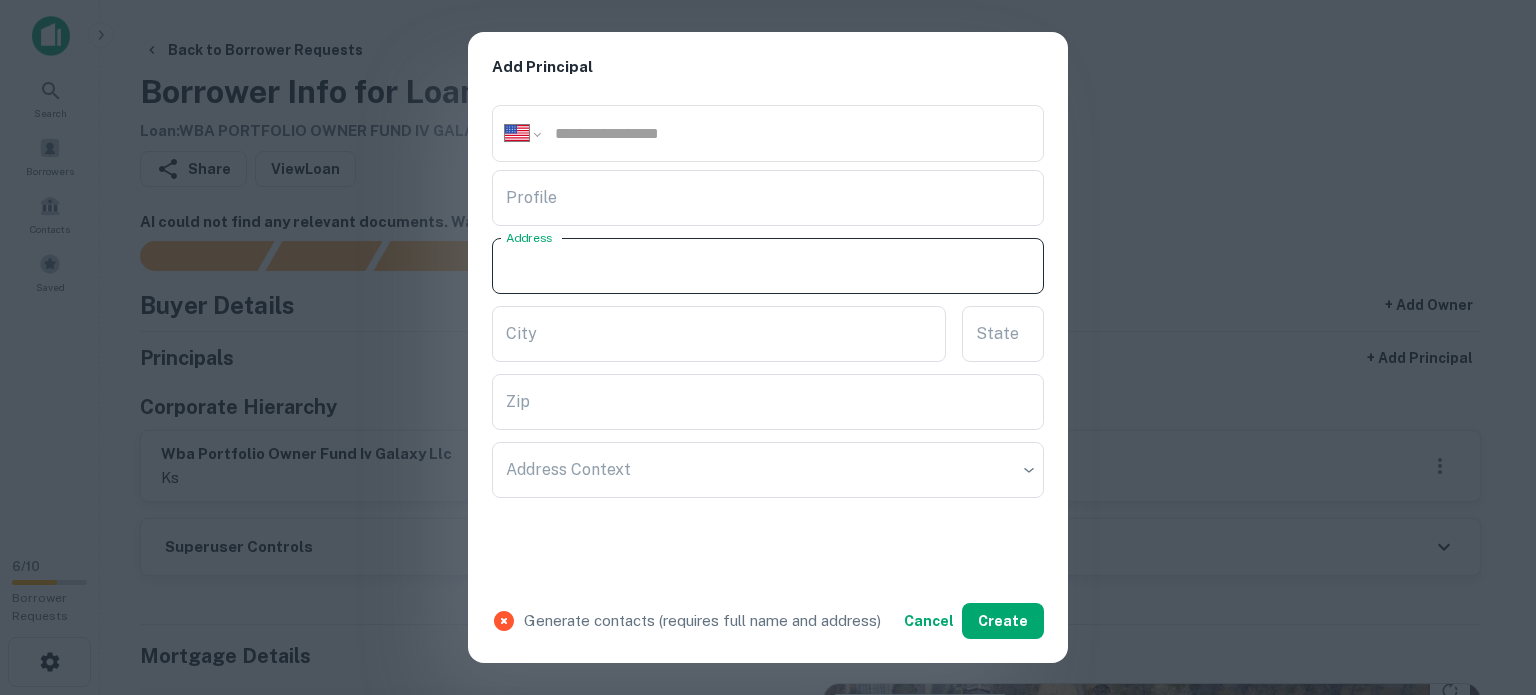 click on "Address" at bounding box center [768, 266] 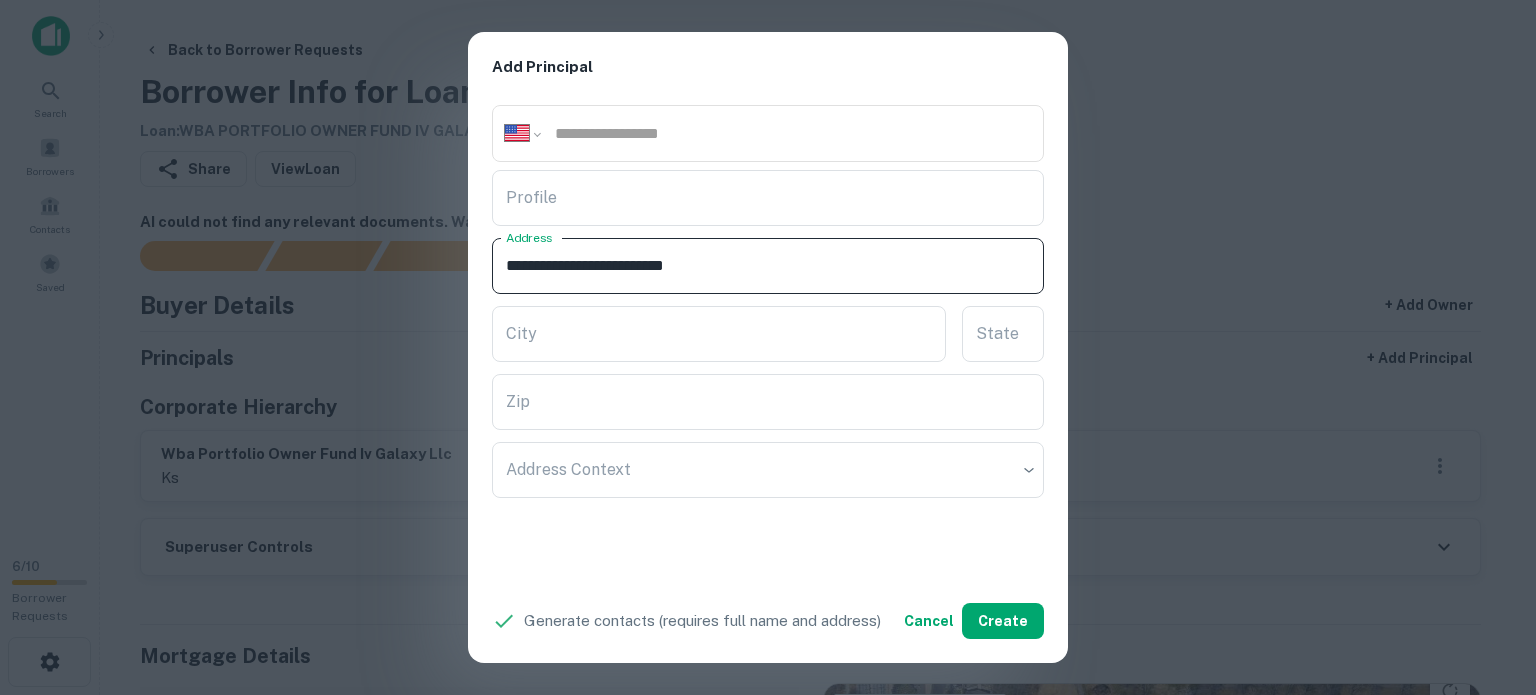 type on "**********" 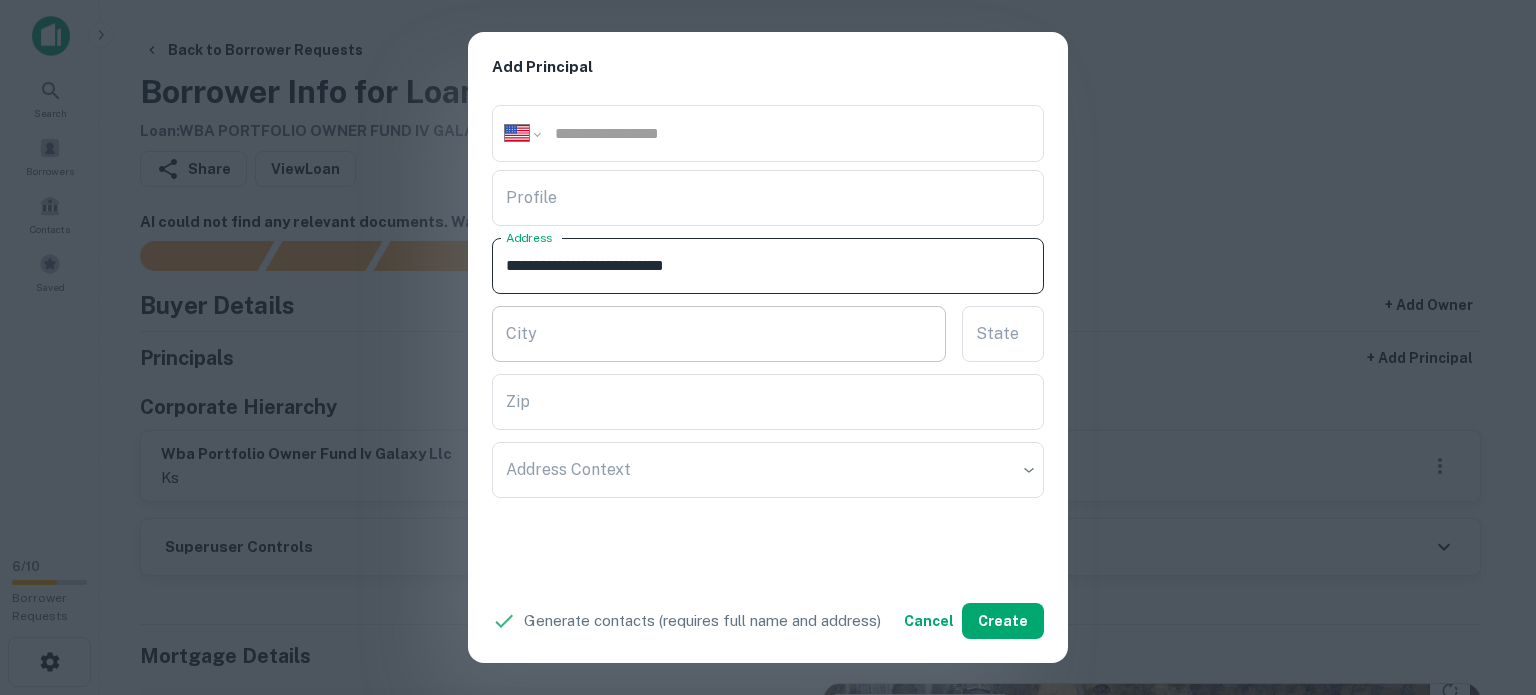 click on "City" at bounding box center [719, 334] 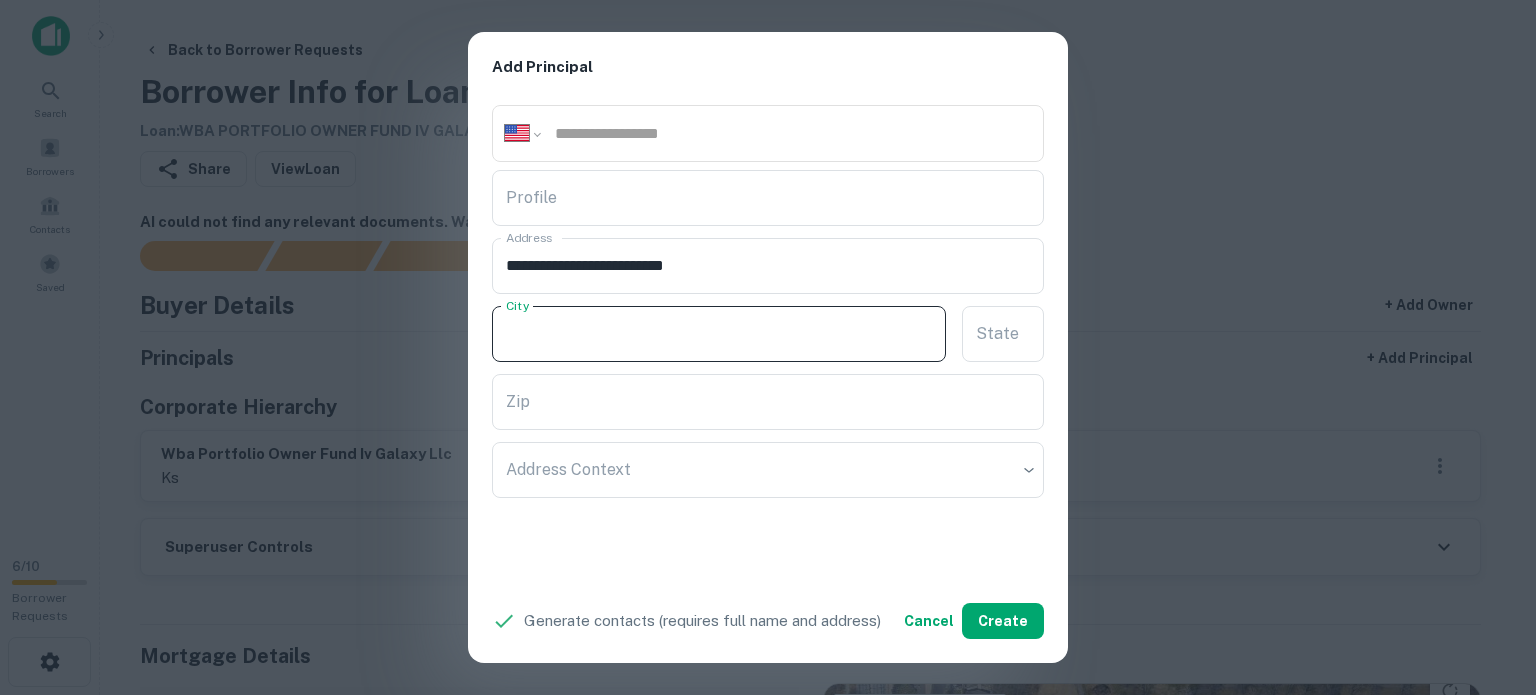 paste on "**********" 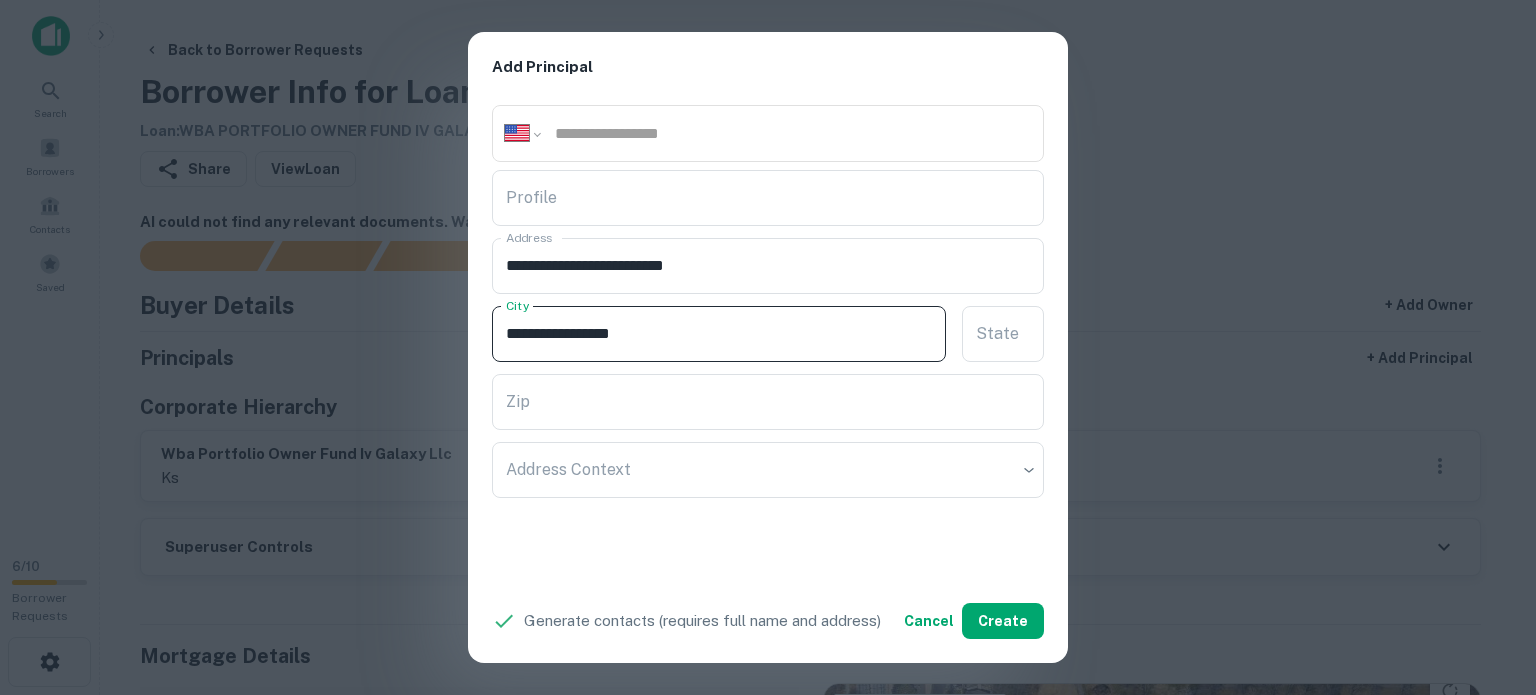 drag, startPoint x: 592, startPoint y: 331, endPoint x: 671, endPoint y: 341, distance: 79.630394 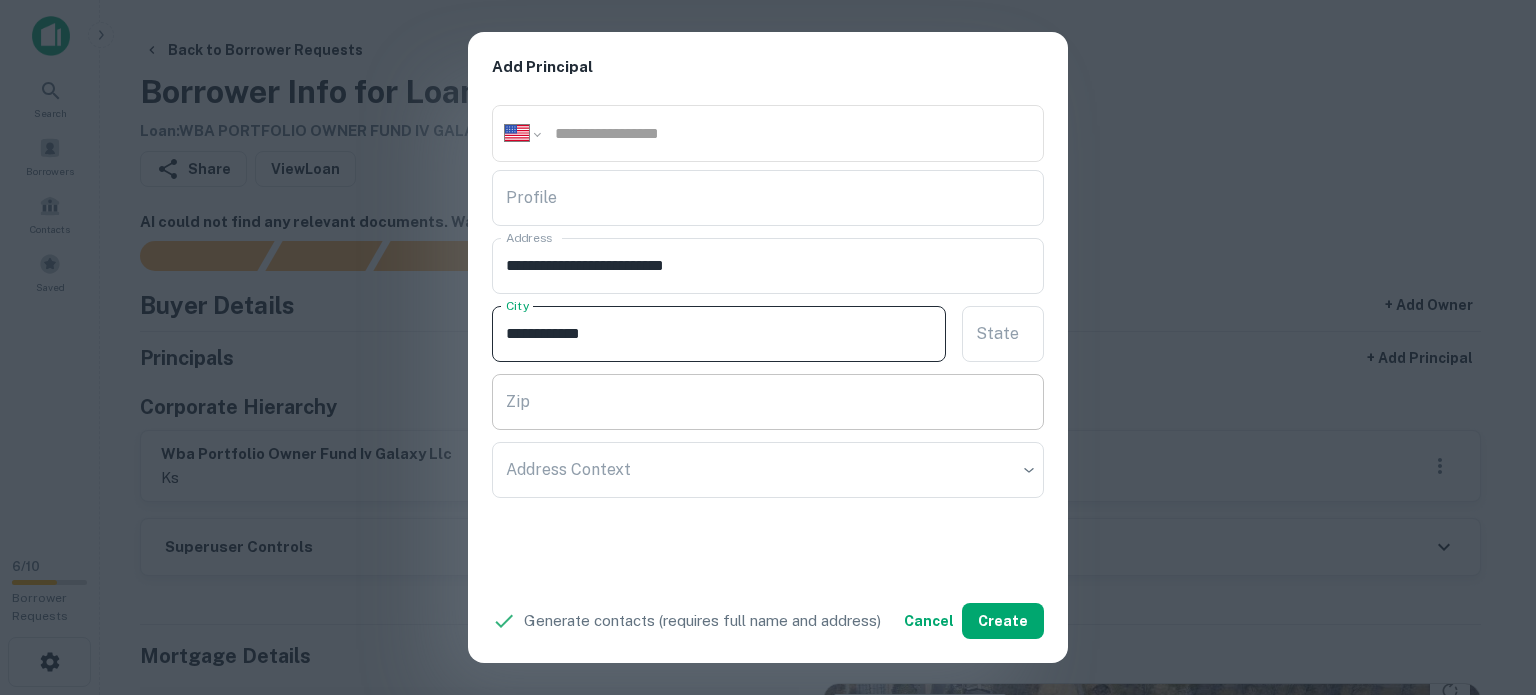 type on "**********" 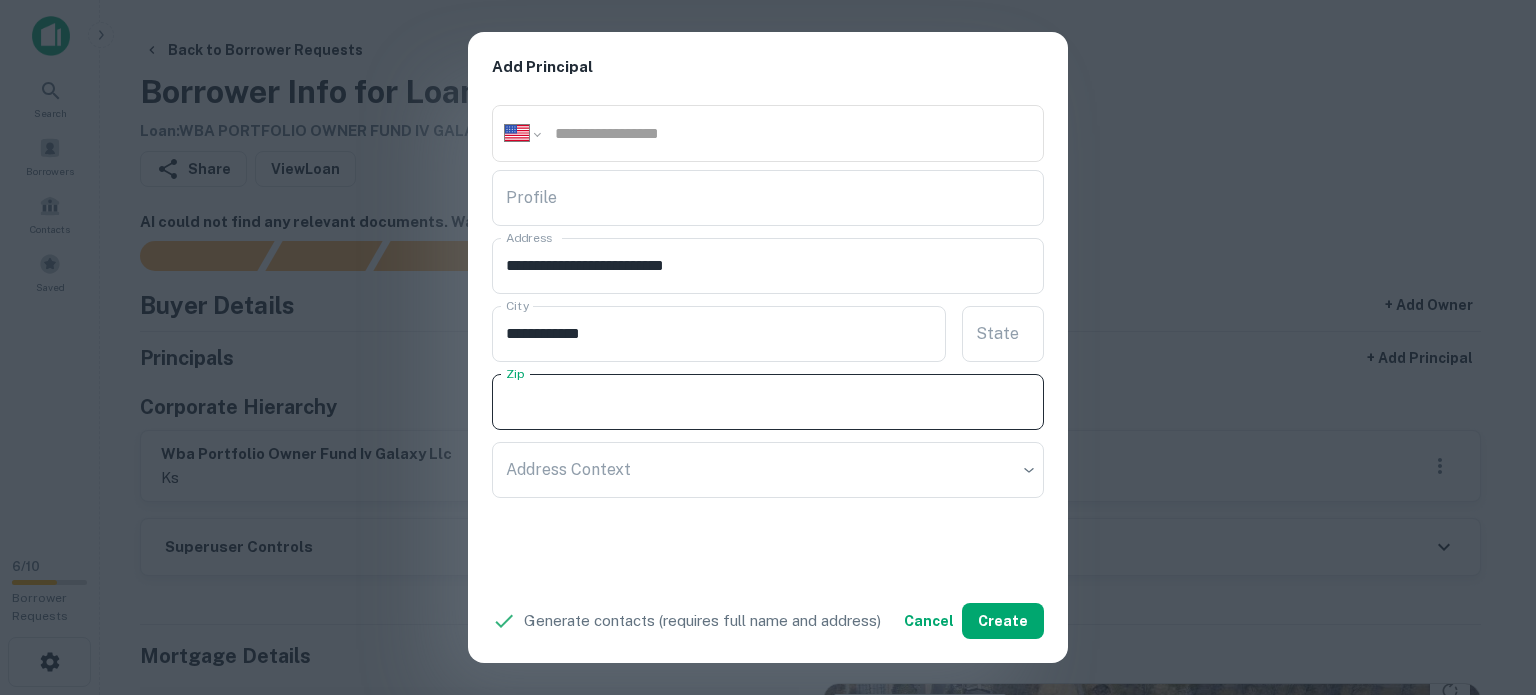 click on "Zip" at bounding box center (768, 402) 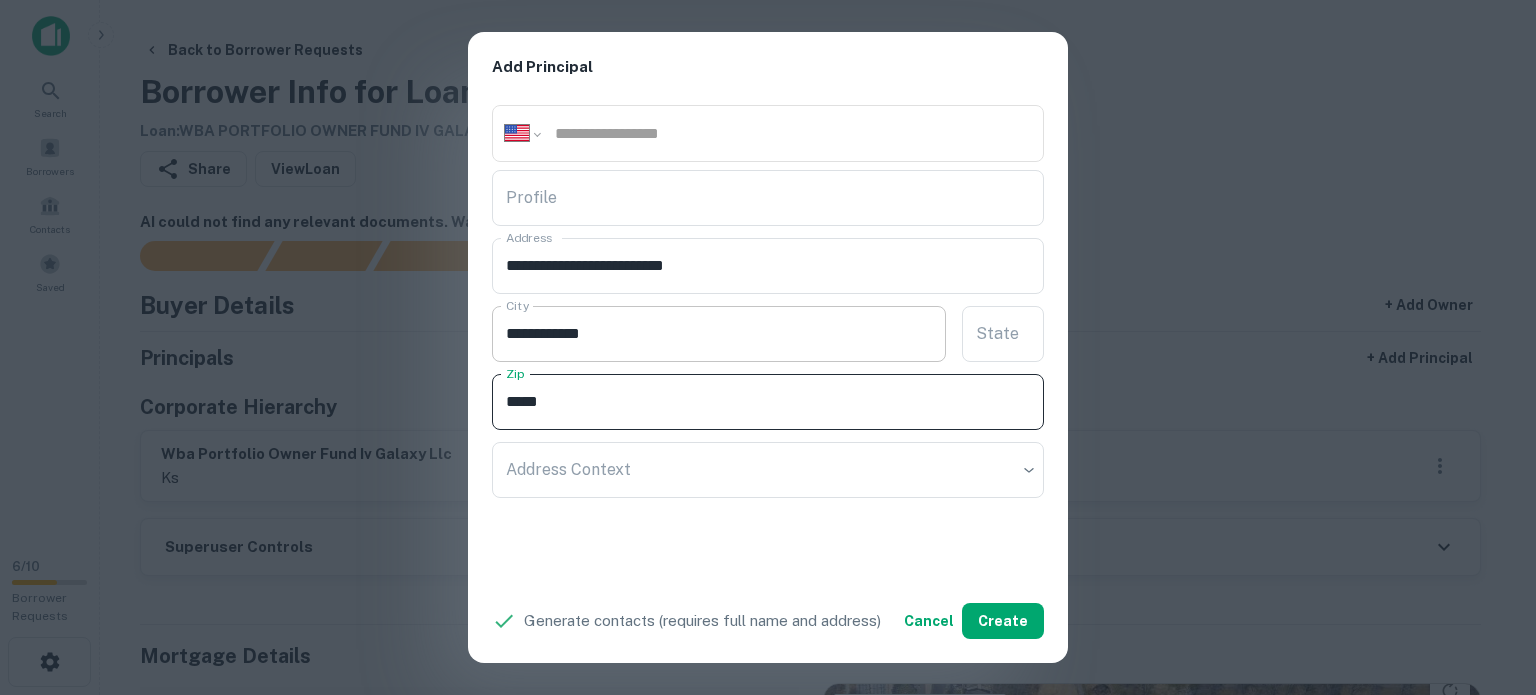 type on "*****" 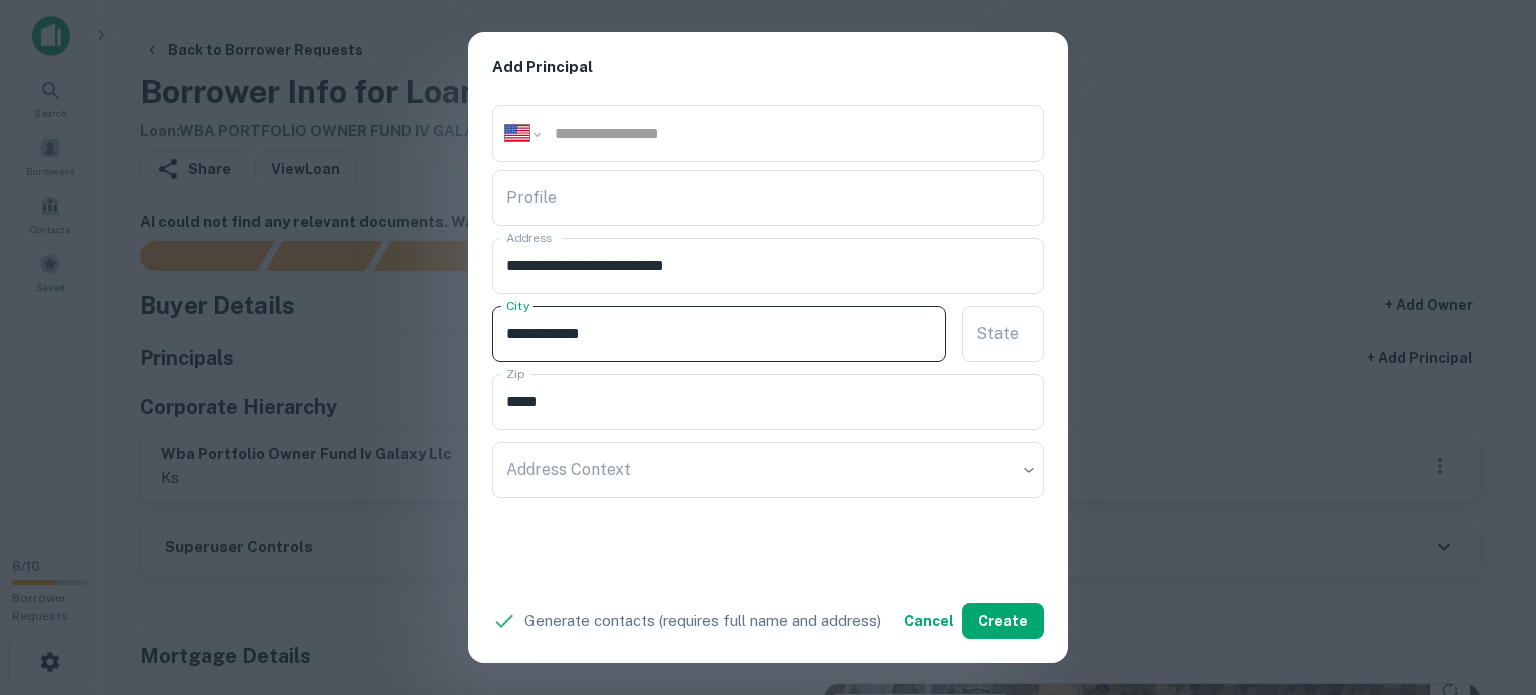 drag, startPoint x: 571, startPoint y: 328, endPoint x: 608, endPoint y: 343, distance: 39.92493 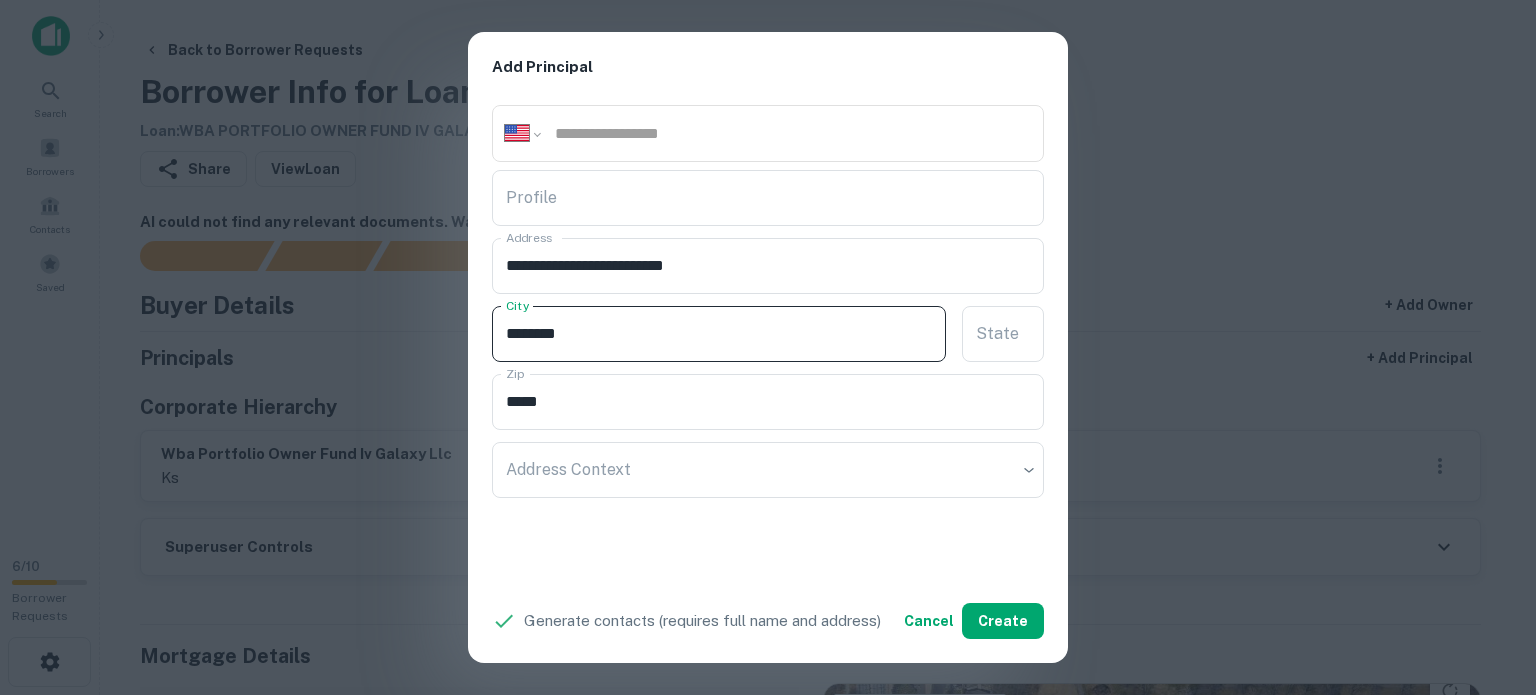 type on "********" 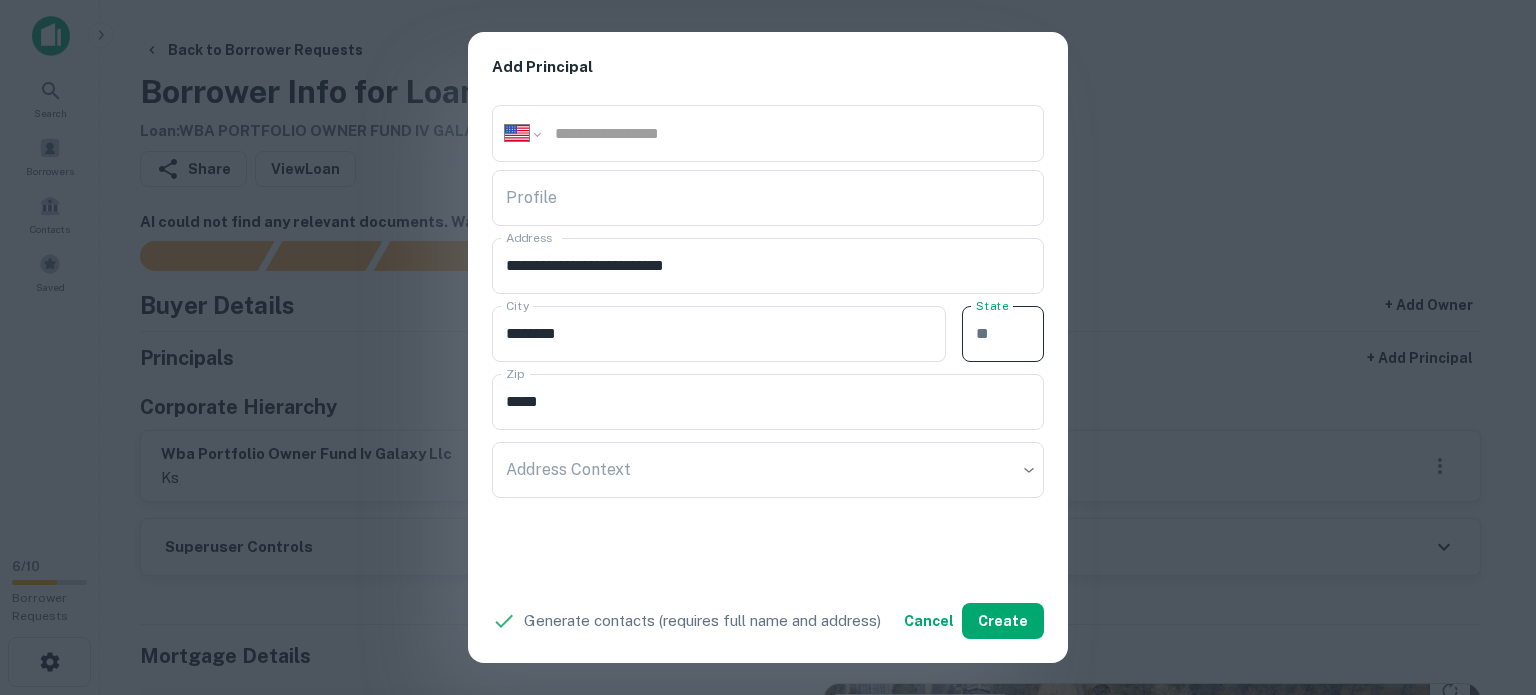click on "State" at bounding box center (1003, 334) 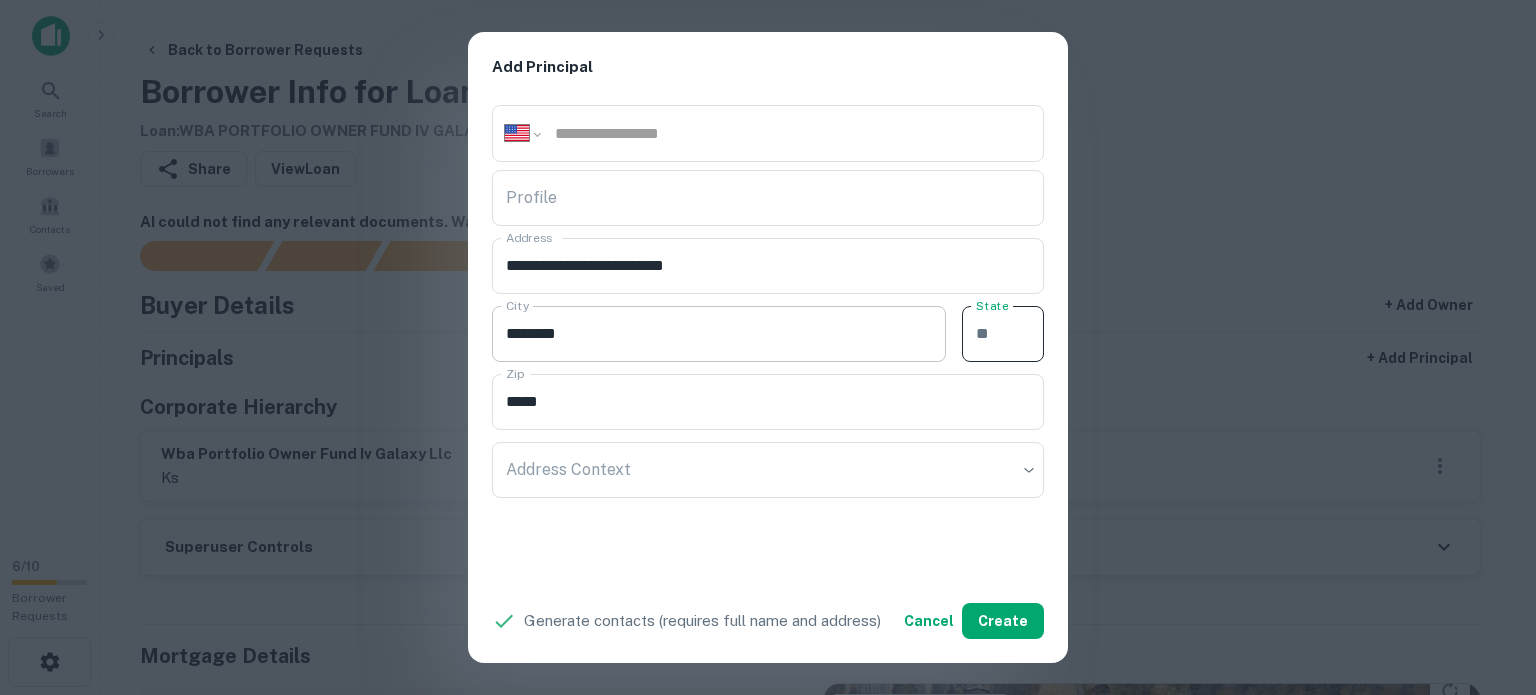 paste on "**" 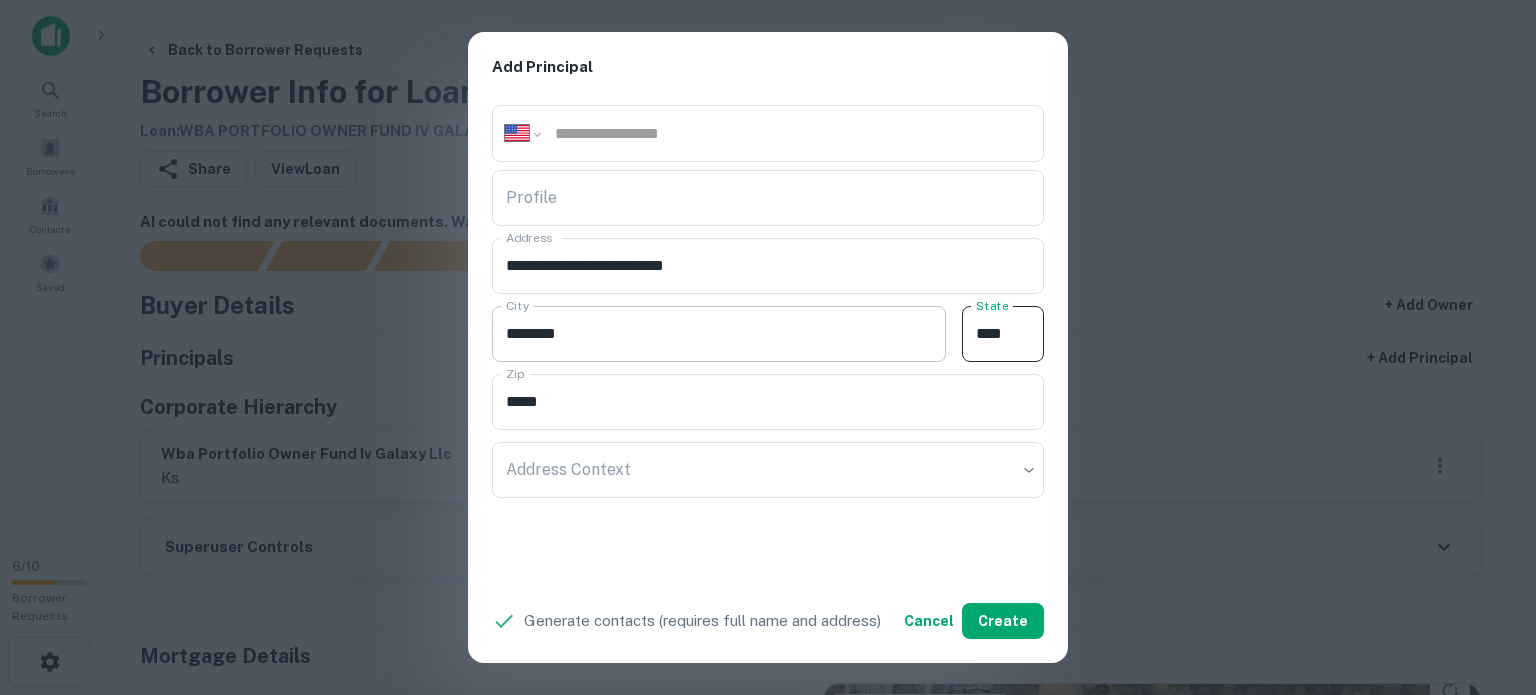 type on "**" 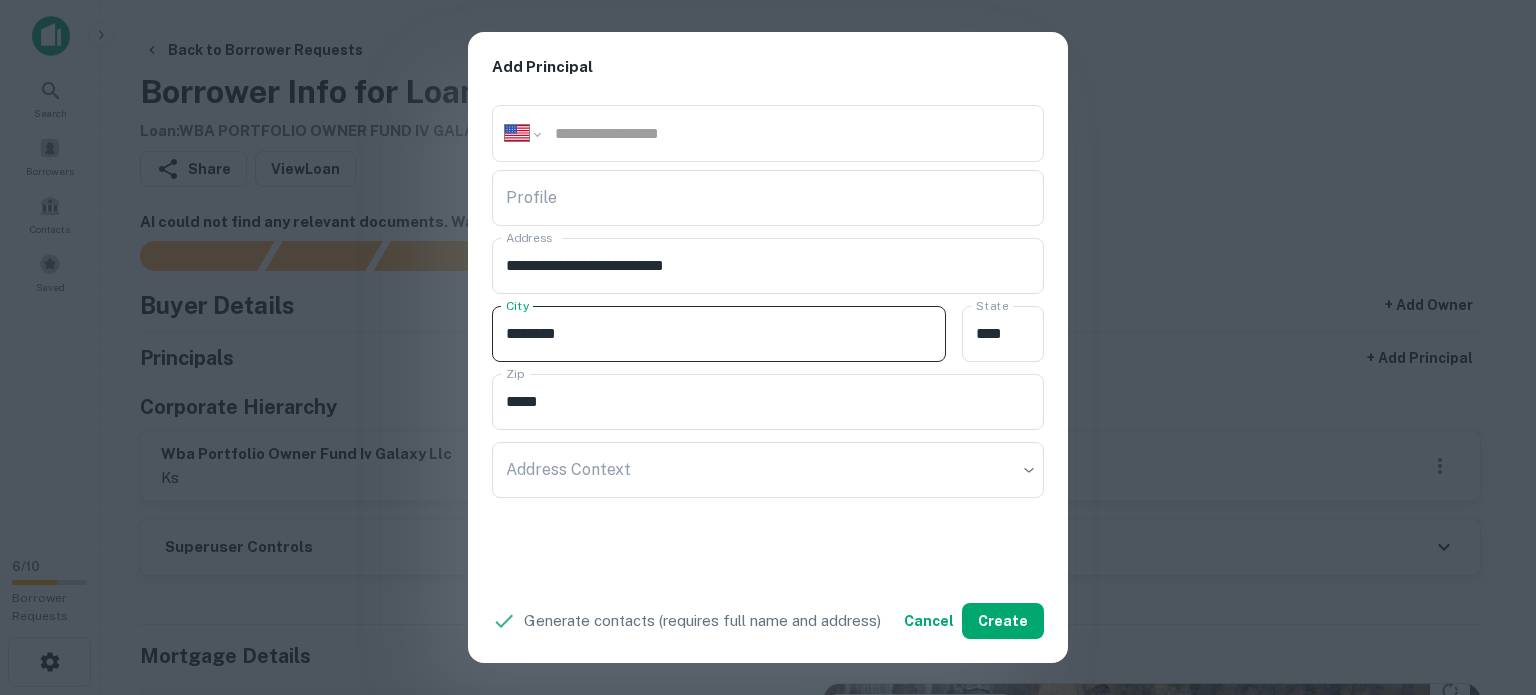 click on "********" at bounding box center [719, 334] 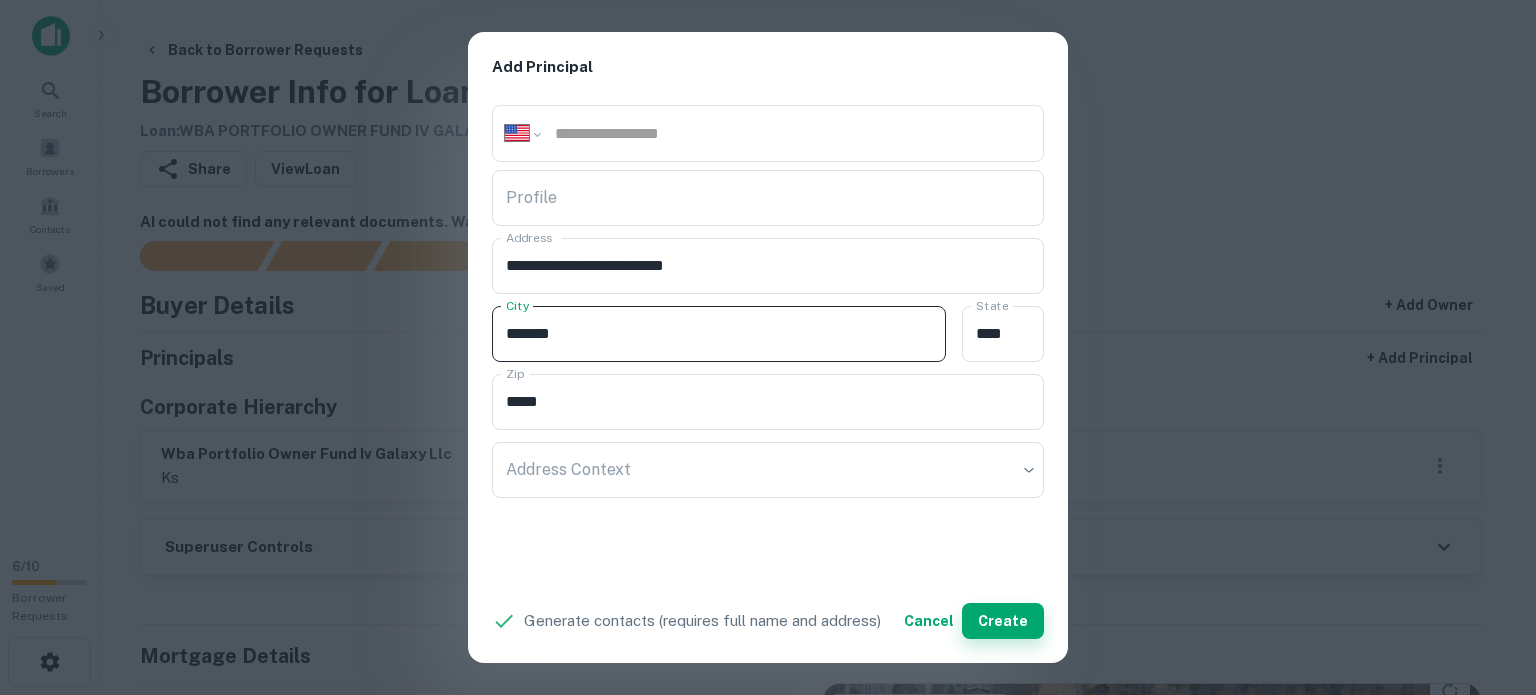 type on "*******" 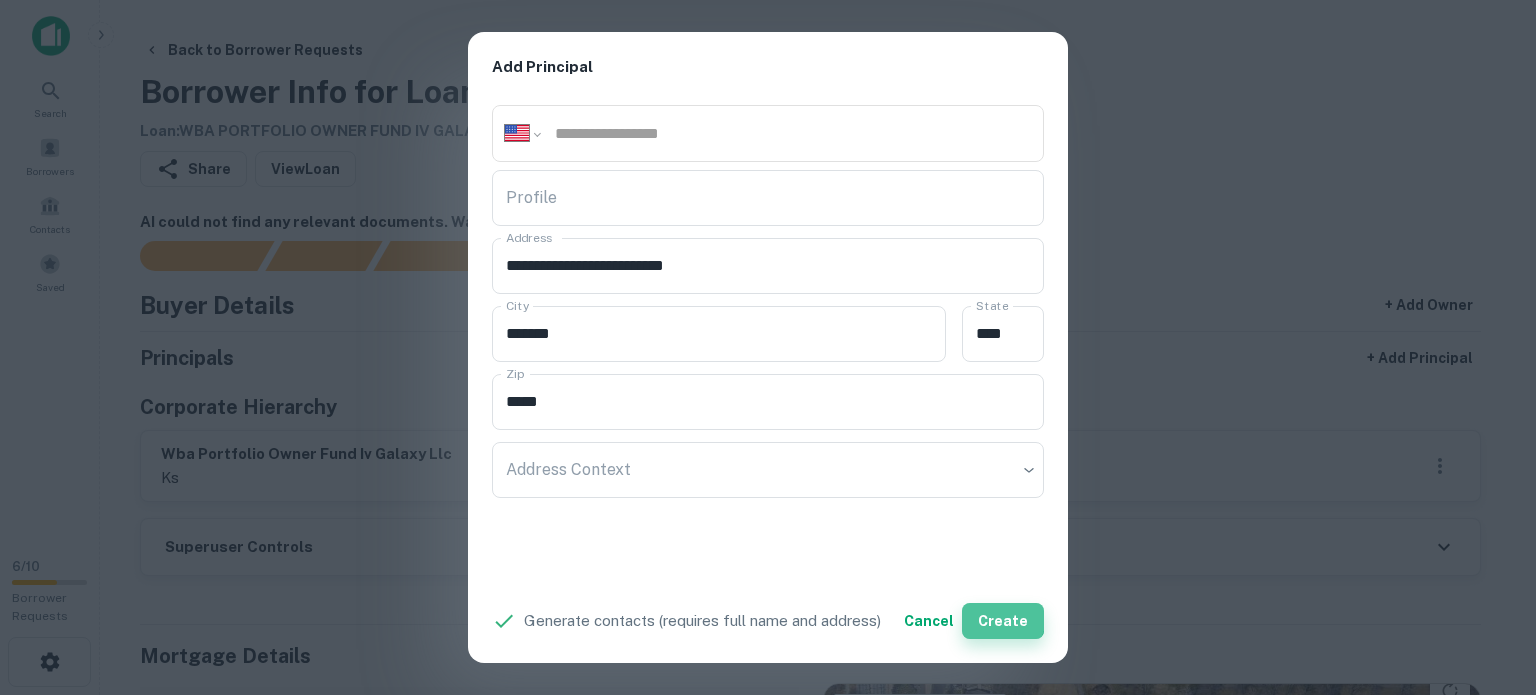 click on "Create" at bounding box center (1003, 621) 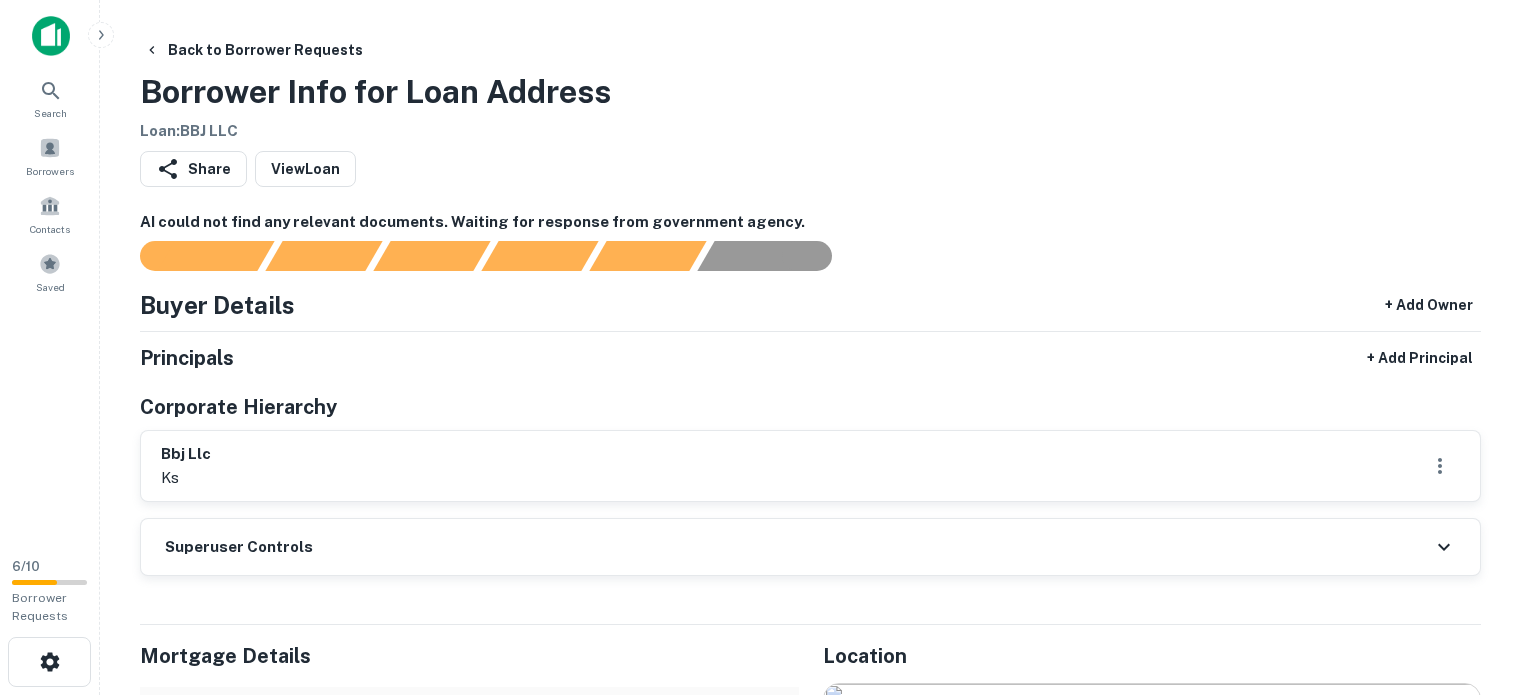 scroll, scrollTop: 0, scrollLeft: 0, axis: both 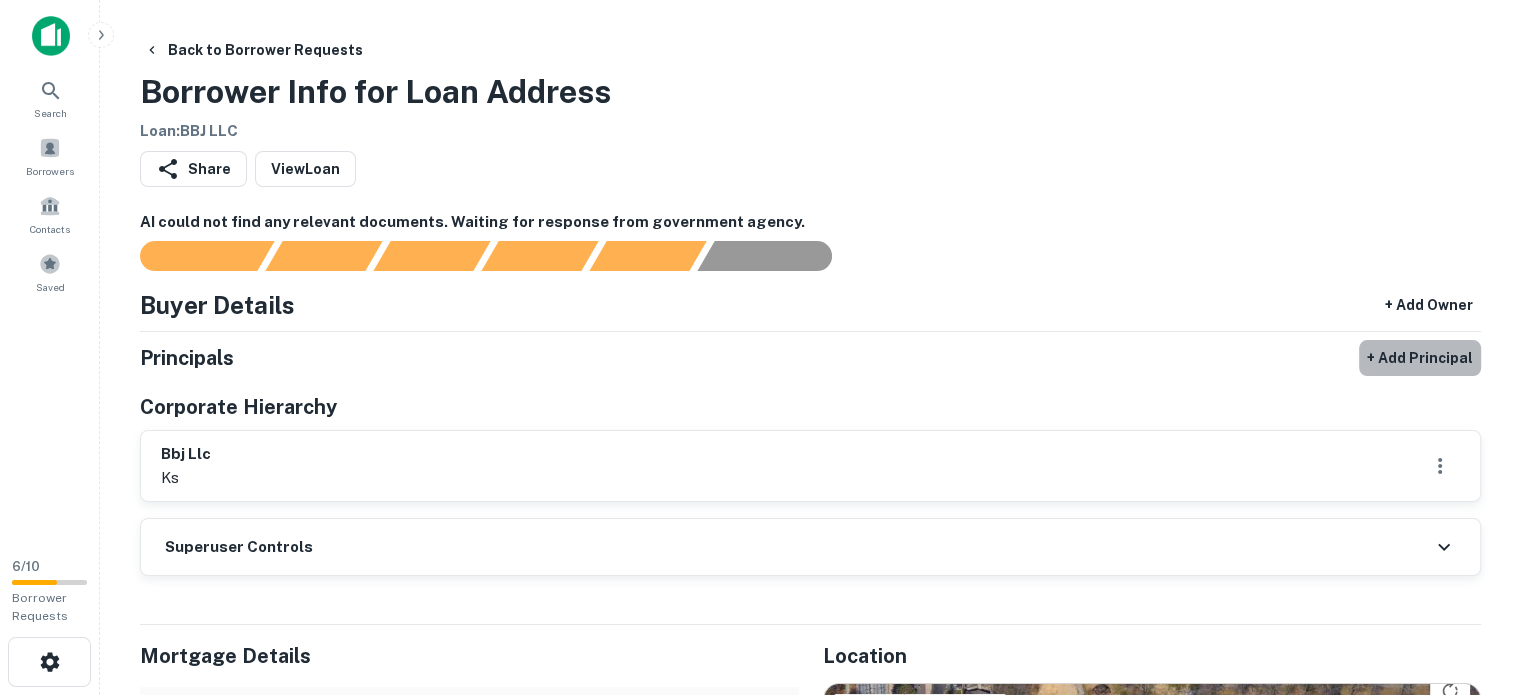 click on "+ Add Principal" at bounding box center (1420, 358) 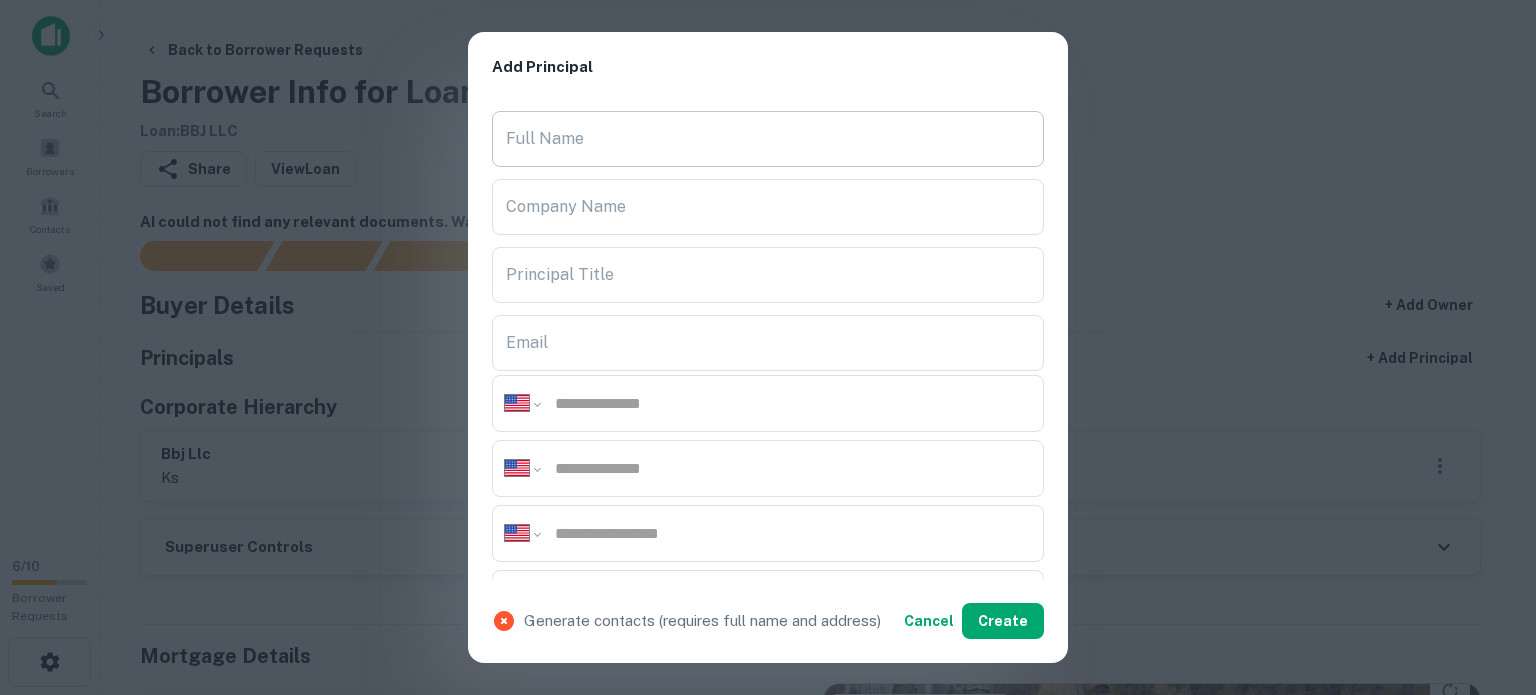 click on "Full Name" at bounding box center [768, 139] 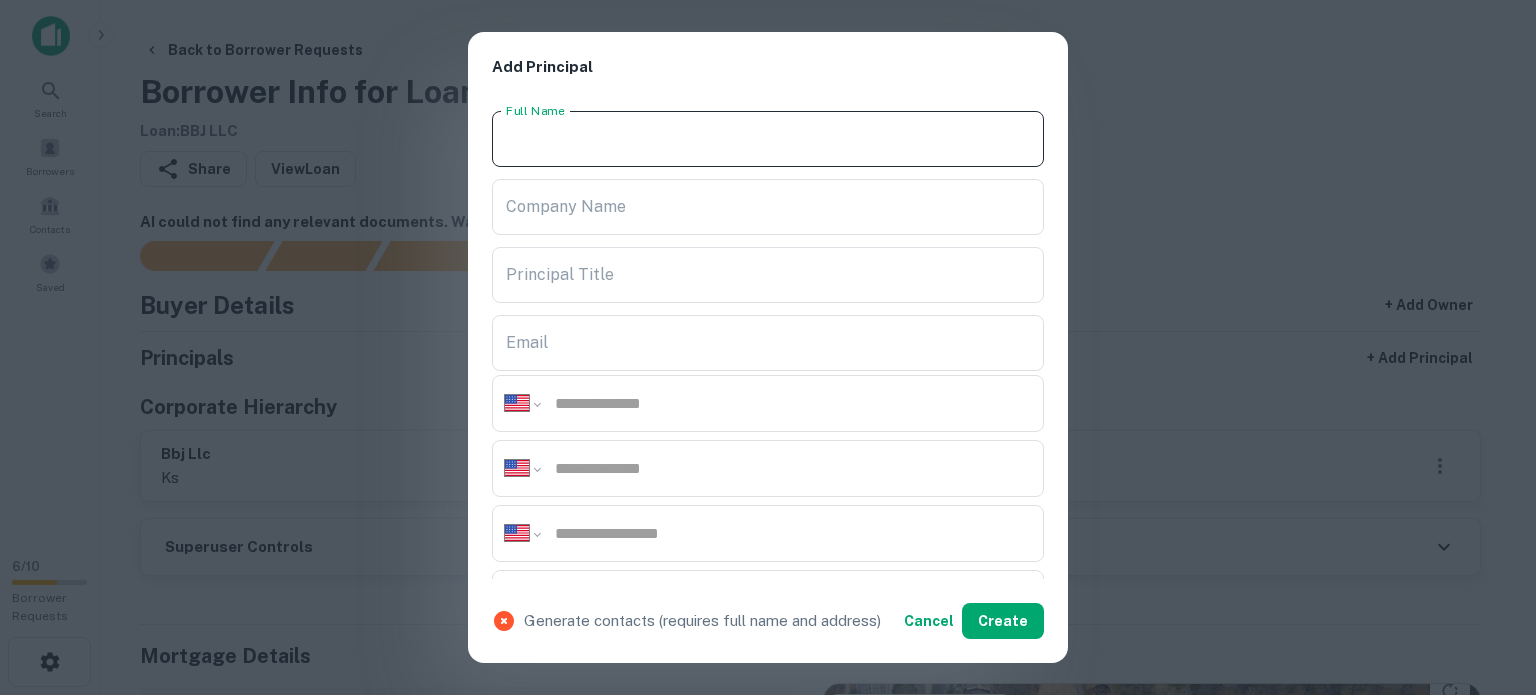 paste on "**********" 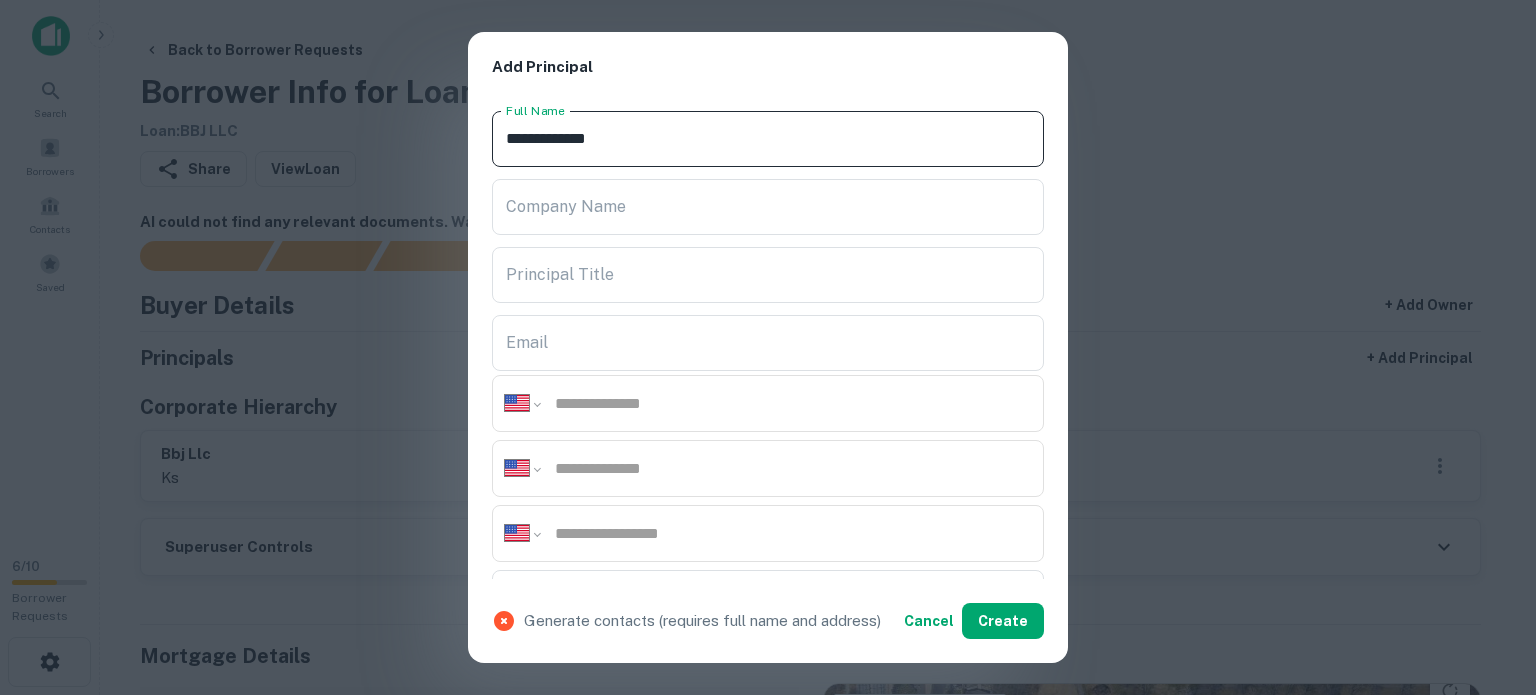 type on "**********" 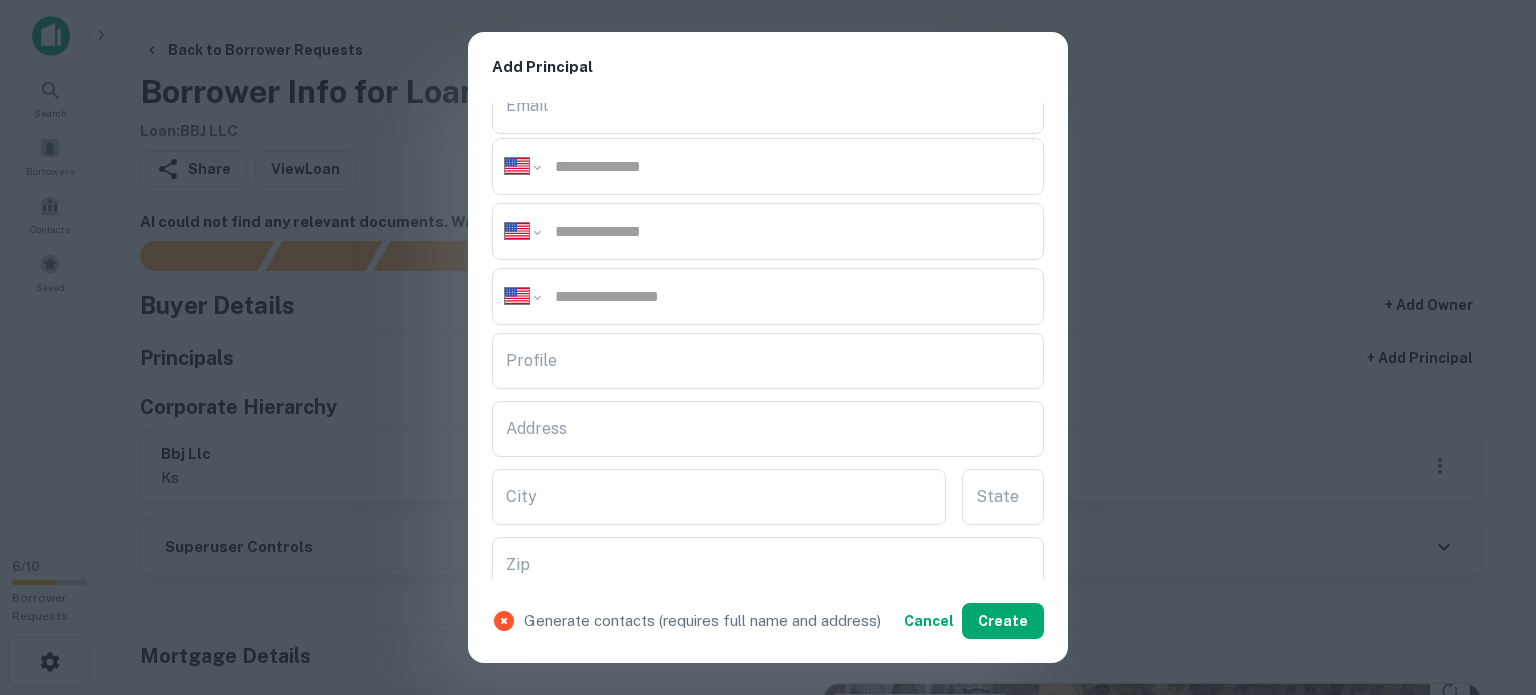 scroll, scrollTop: 500, scrollLeft: 0, axis: vertical 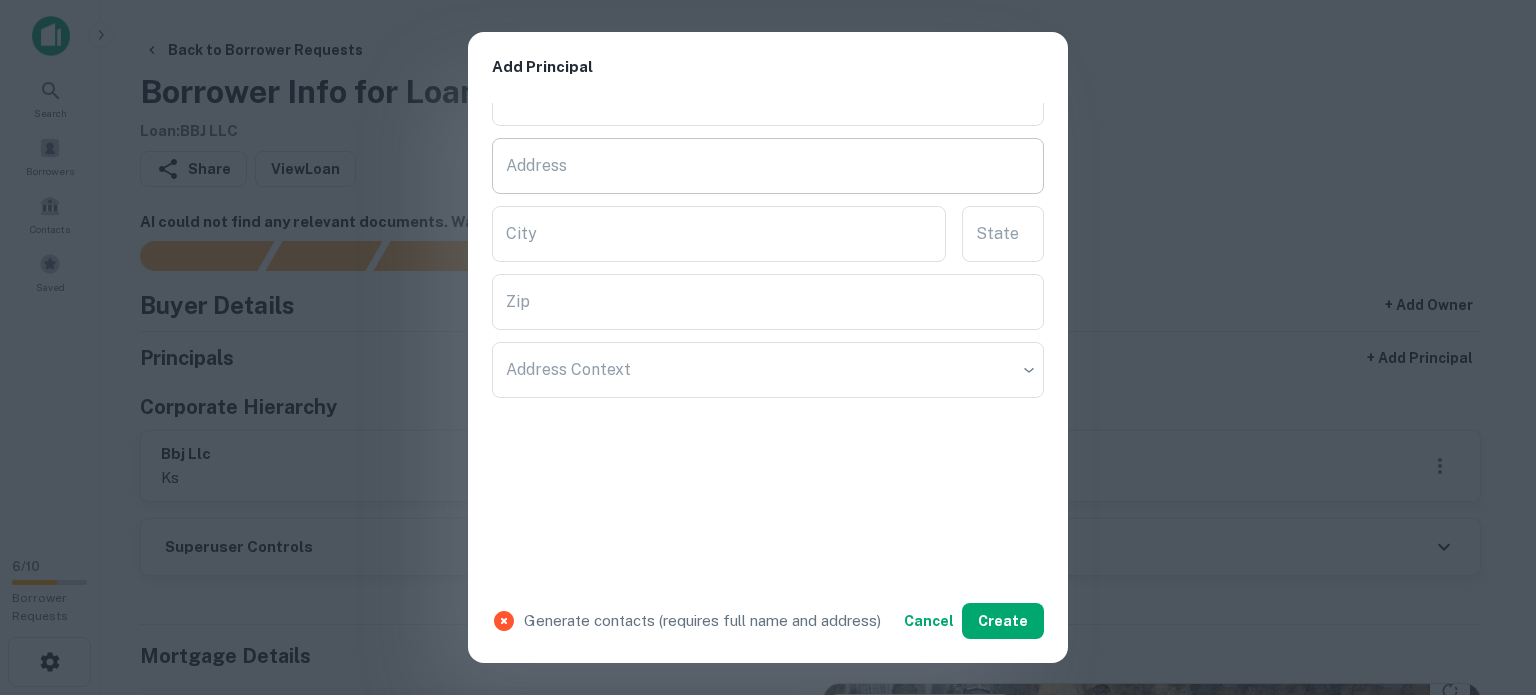 click on "Address" at bounding box center [768, 166] 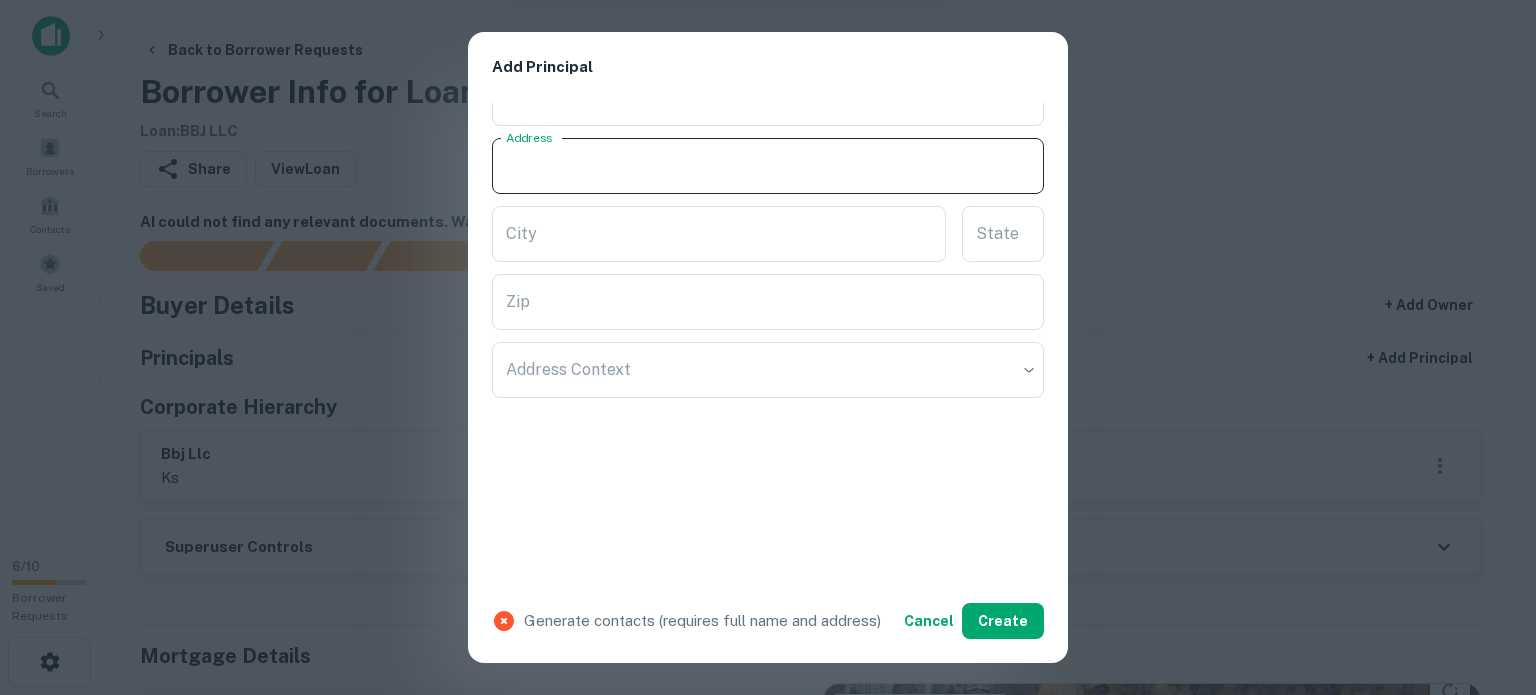 paste on "**********" 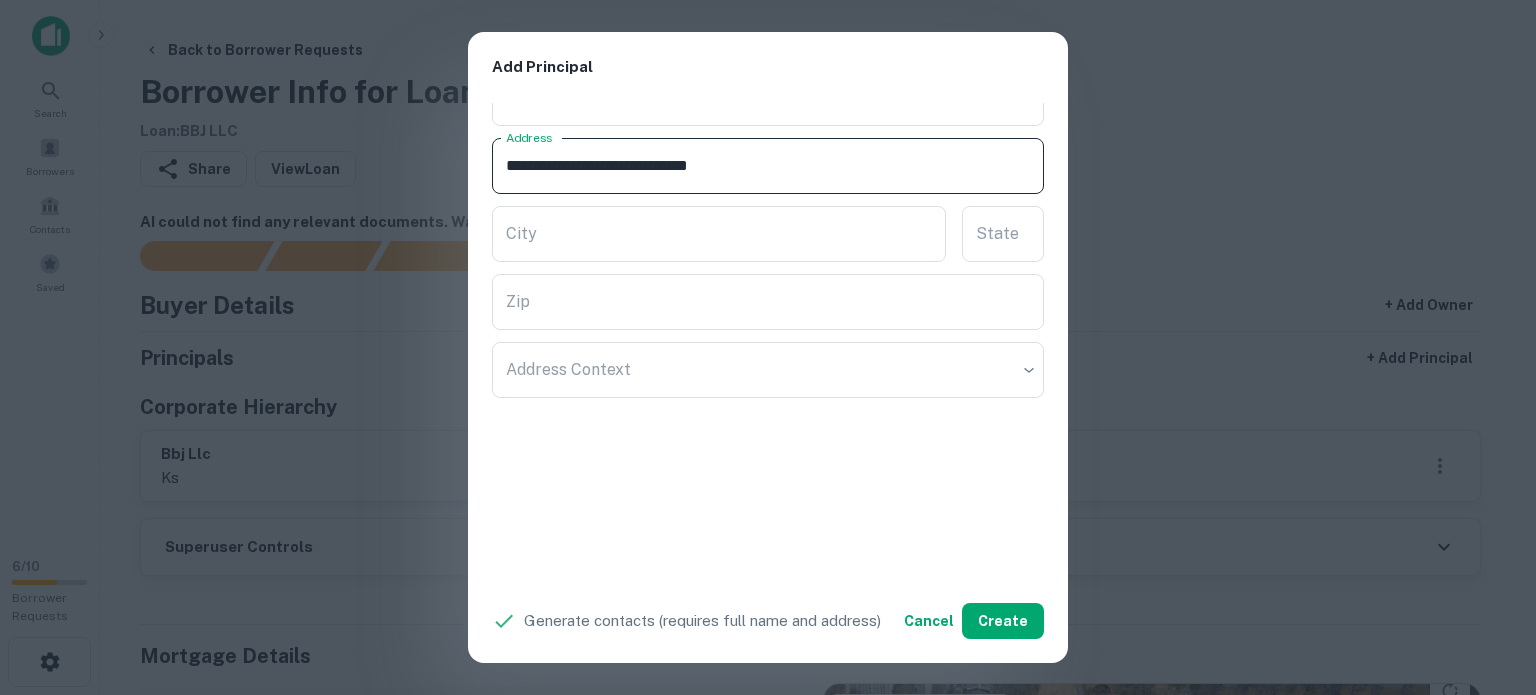 drag, startPoint x: 696, startPoint y: 163, endPoint x: 798, endPoint y: 164, distance: 102.0049 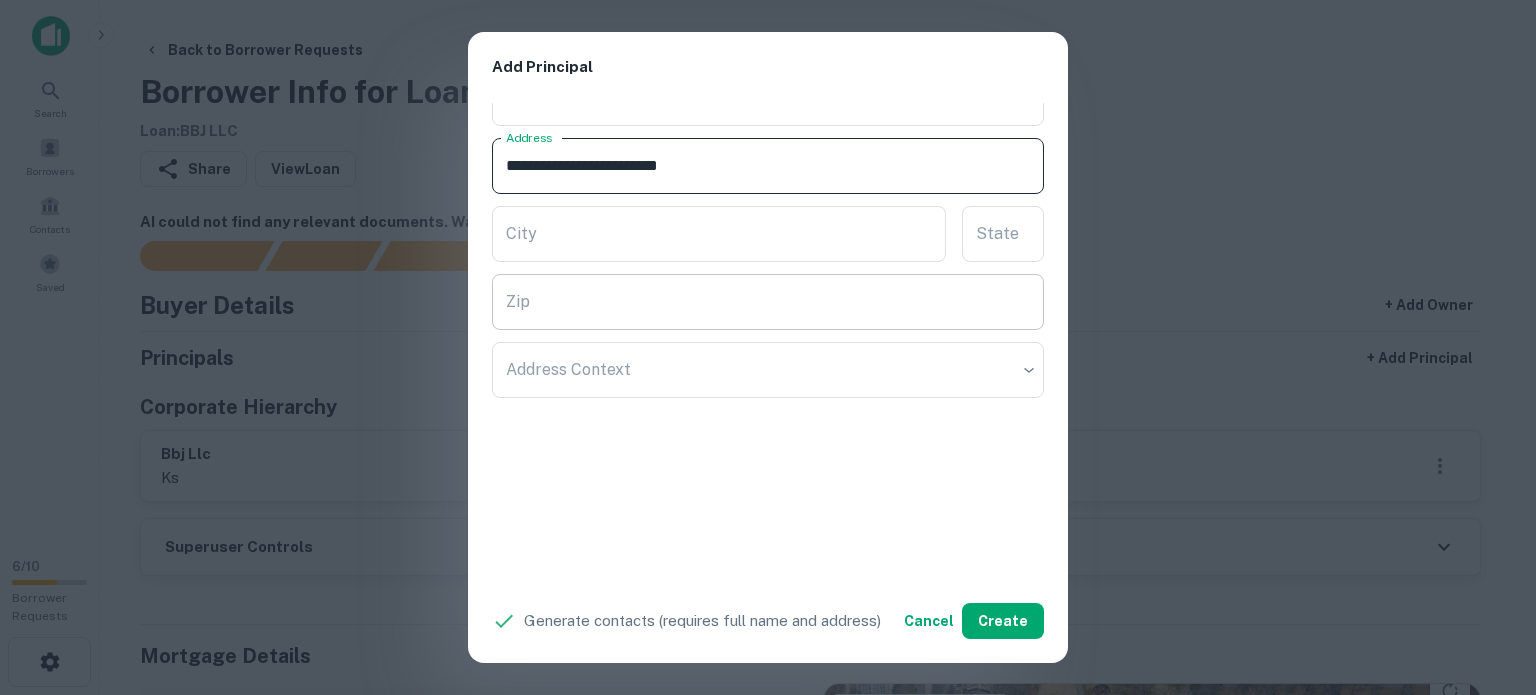type on "**********" 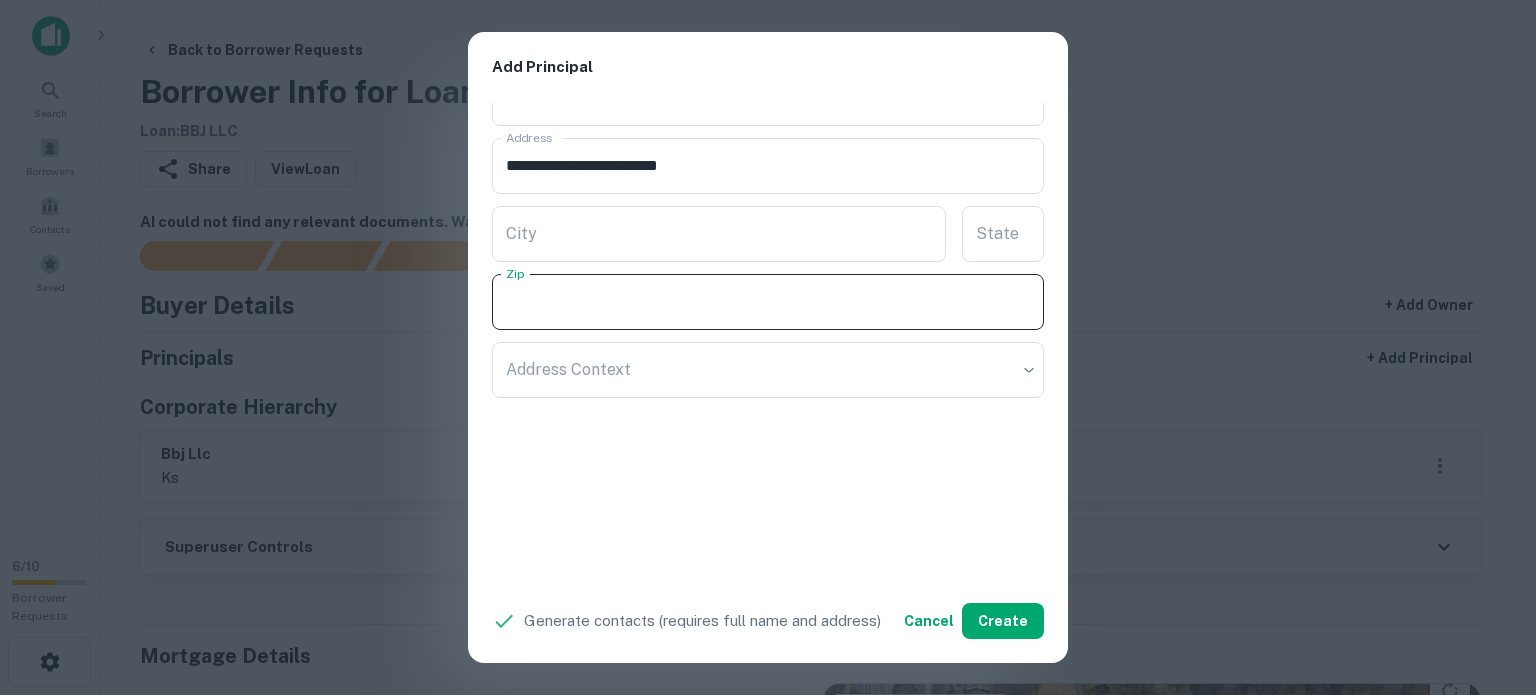 paste on "*****" 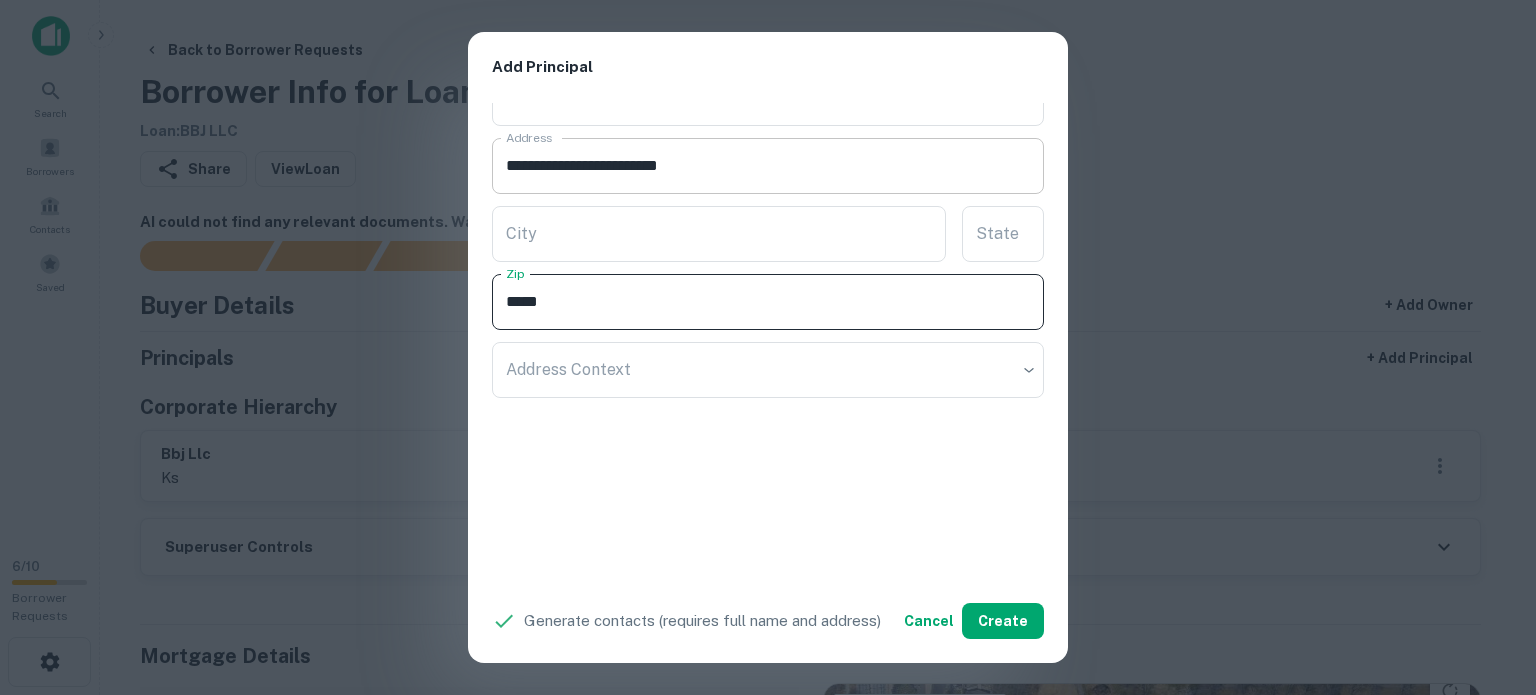 type on "*****" 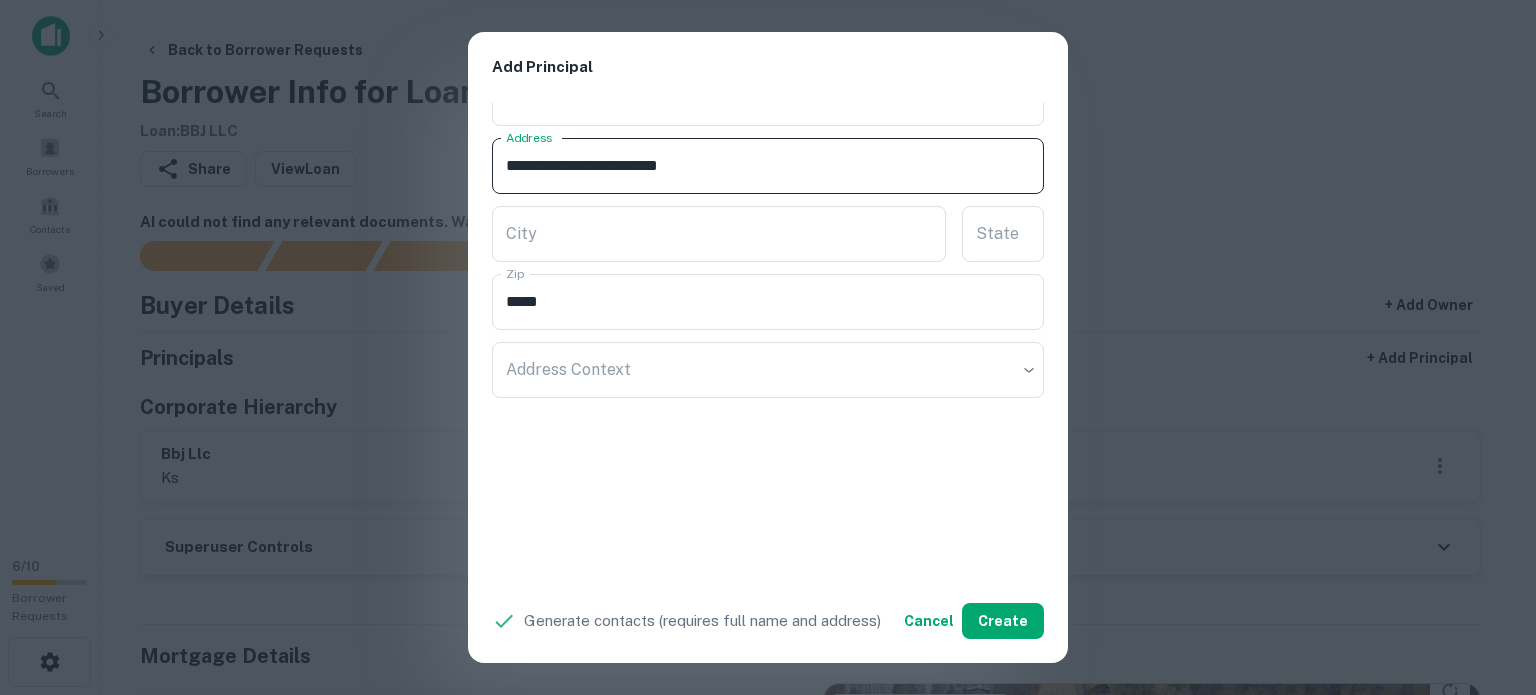 drag, startPoint x: 670, startPoint y: 153, endPoint x: 741, endPoint y: 186, distance: 78.29432 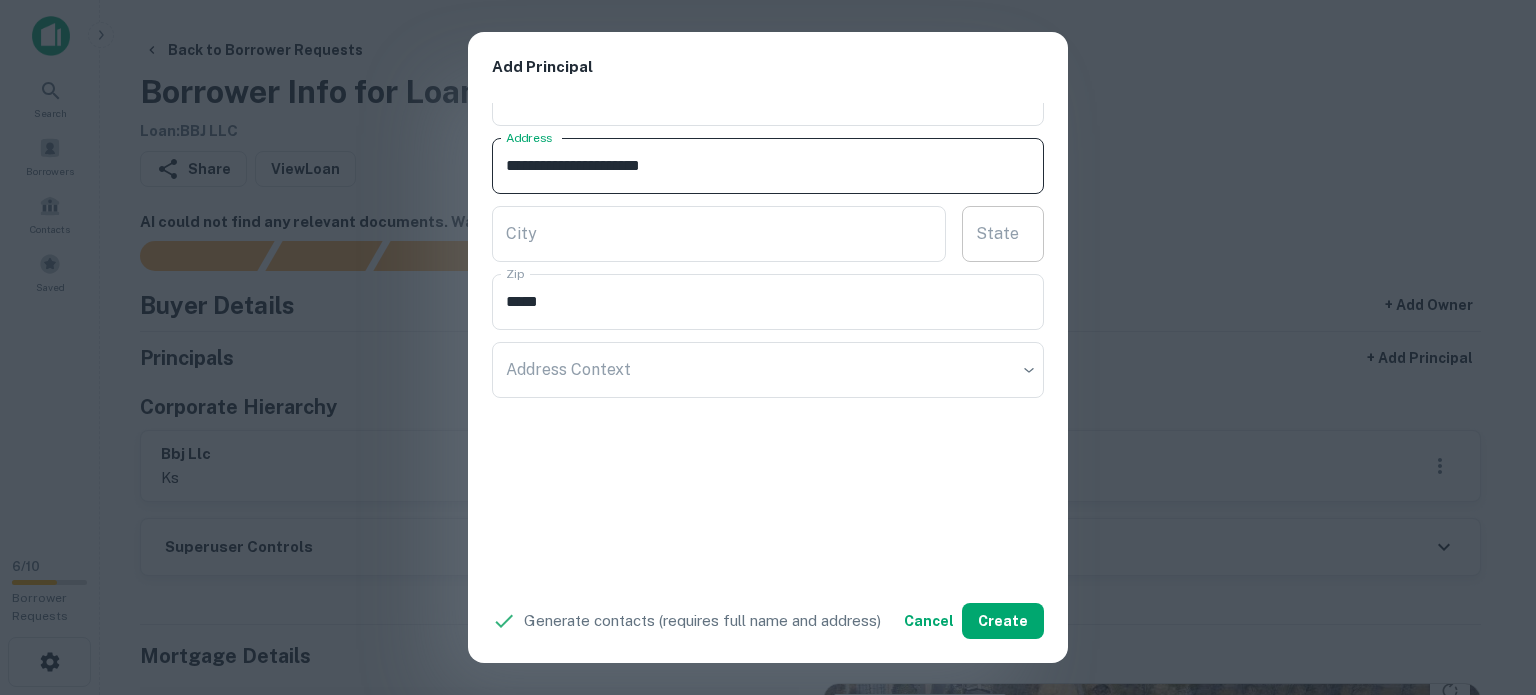 type on "**********" 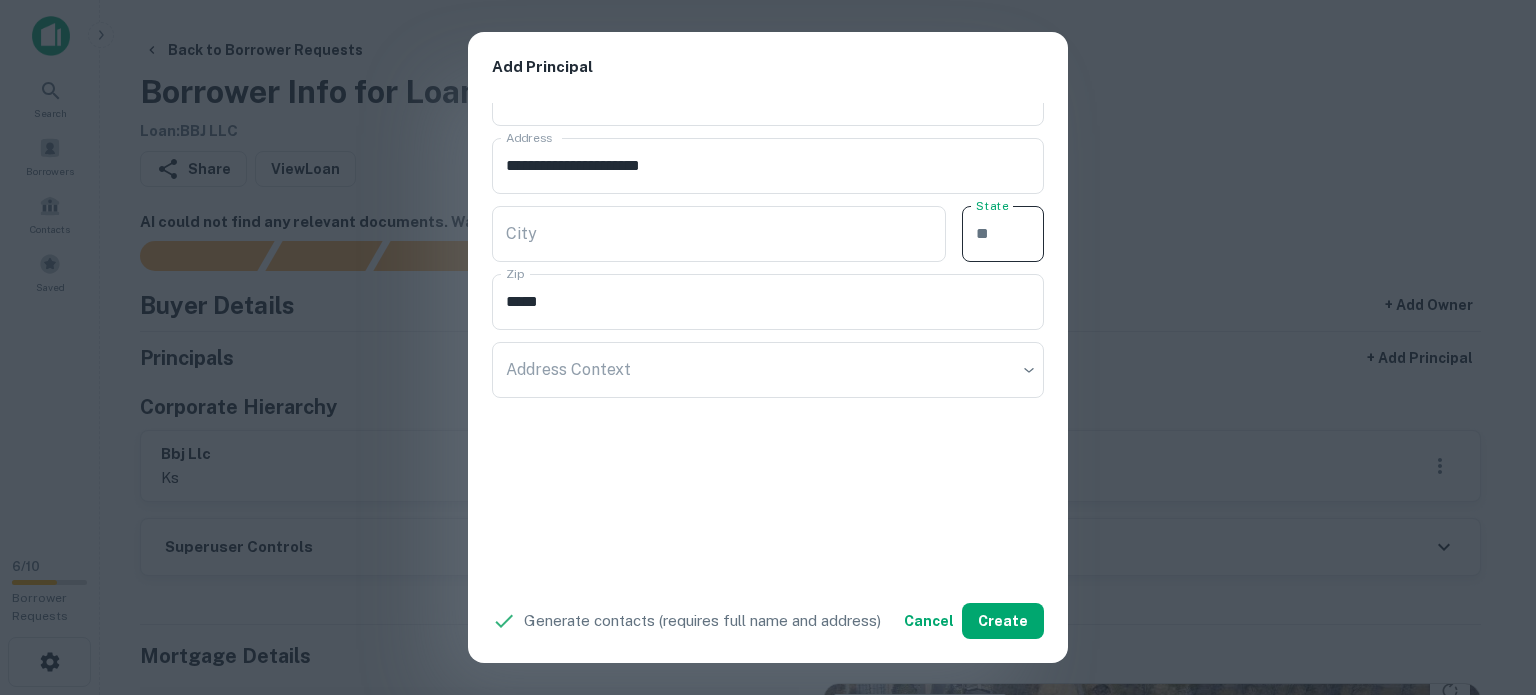 click on "State" at bounding box center (1003, 234) 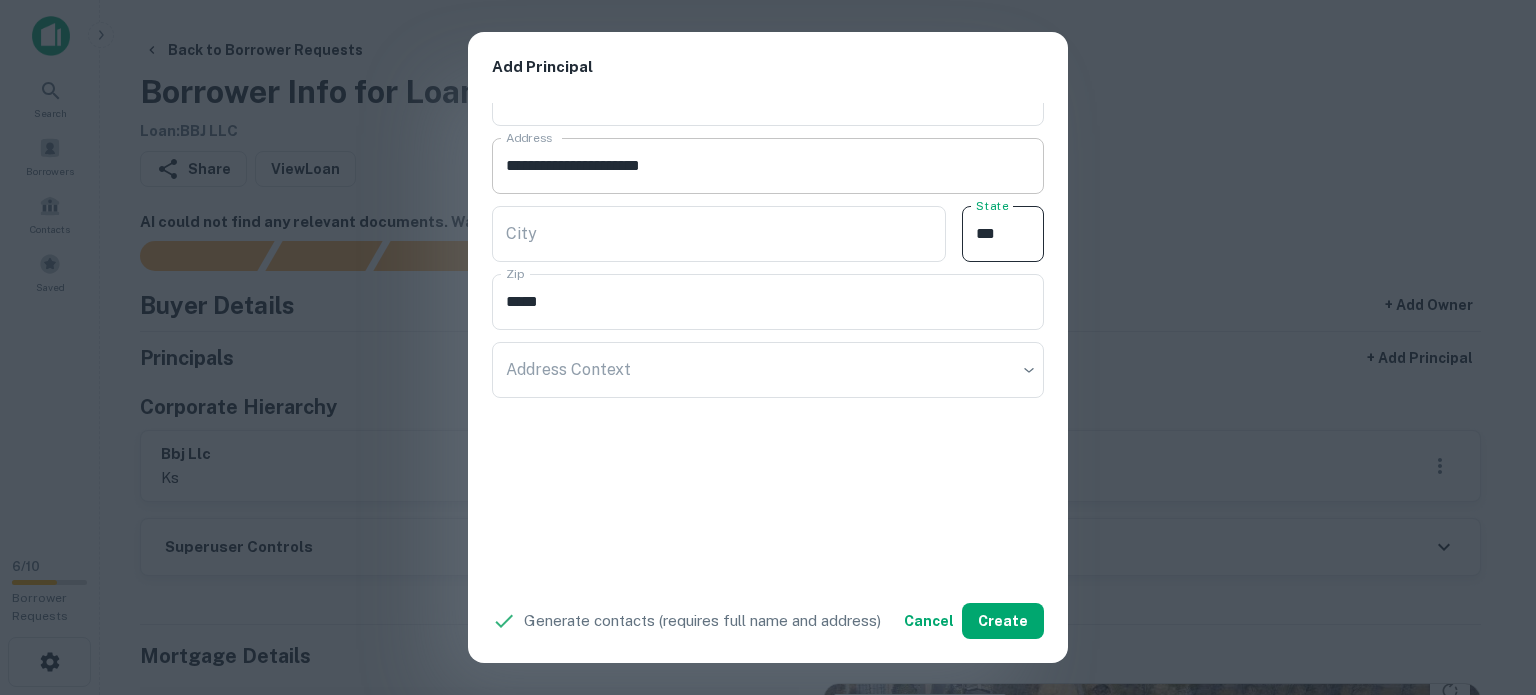 type on "**" 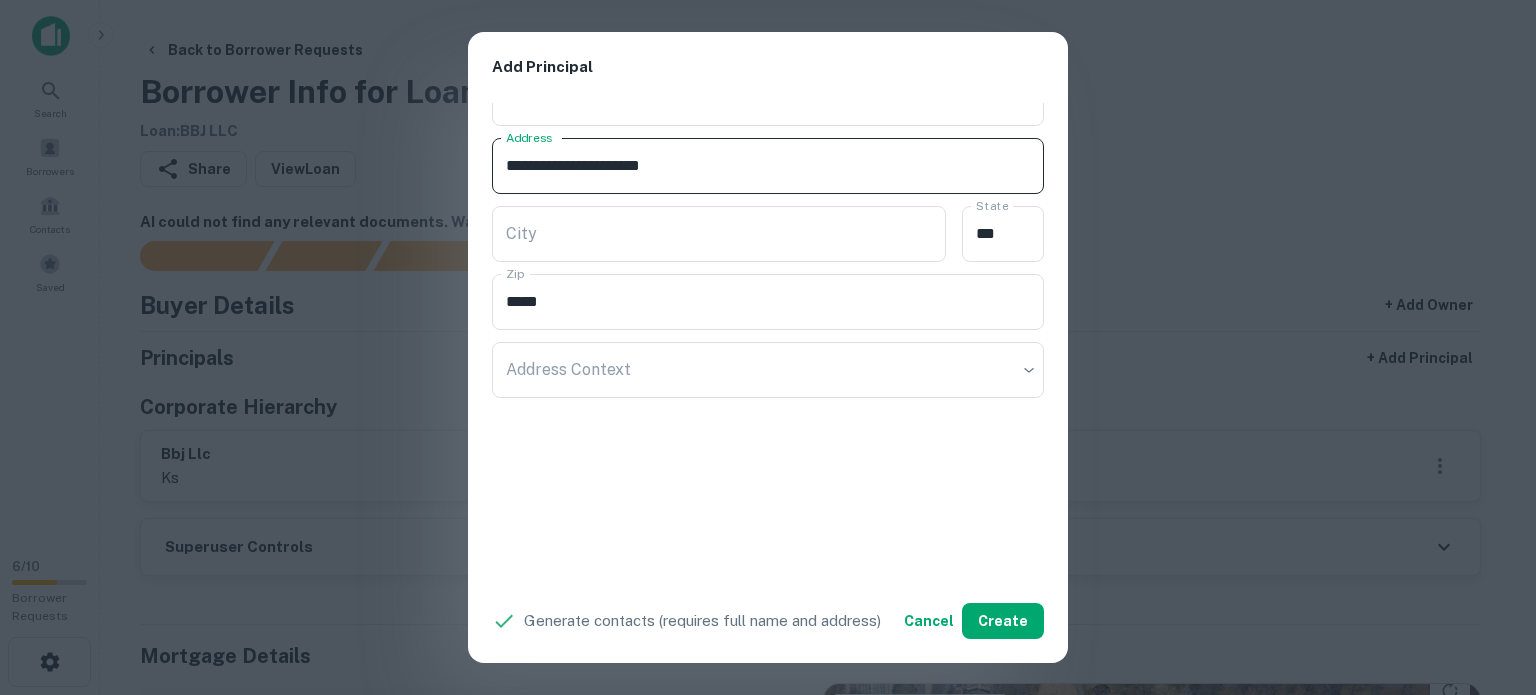 drag, startPoint x: 602, startPoint y: 160, endPoint x: 659, endPoint y: 195, distance: 66.88796 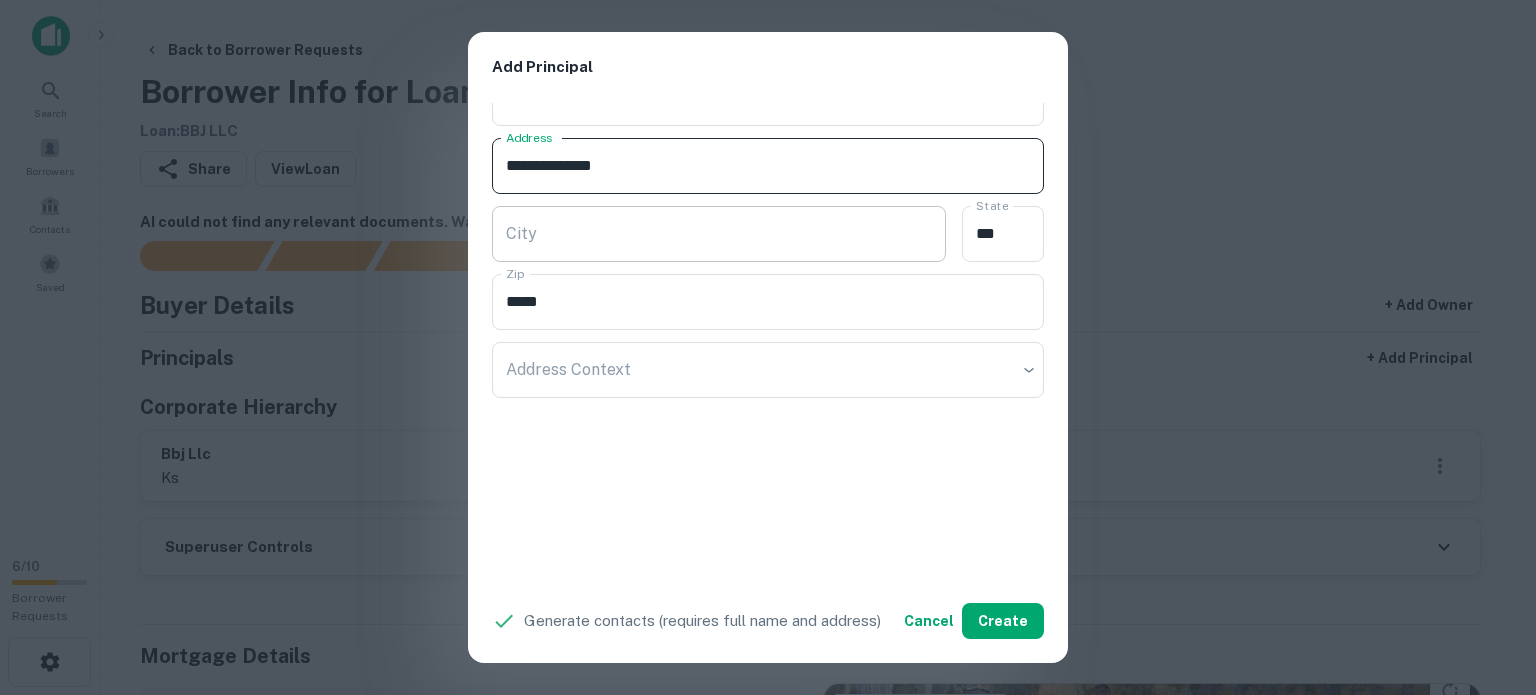 type on "**********" 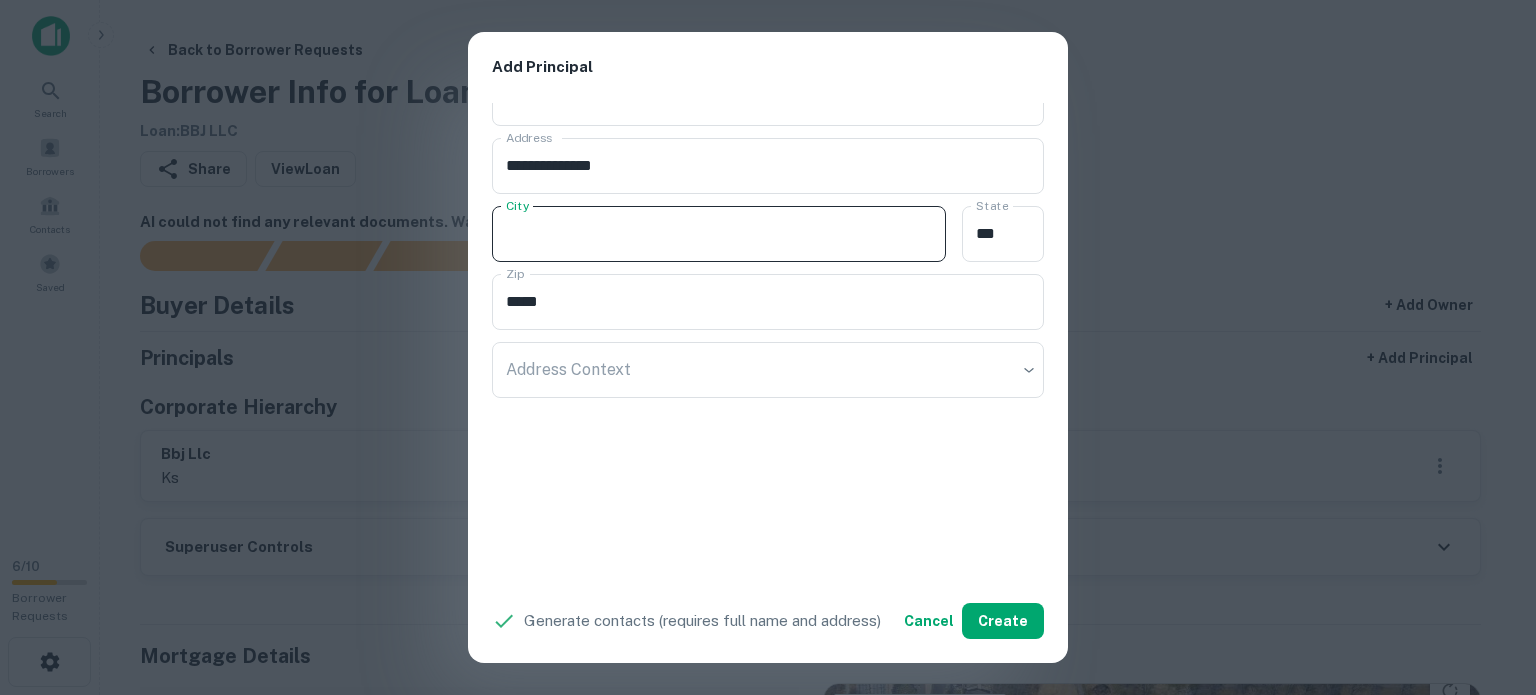 click on "City" at bounding box center [719, 234] 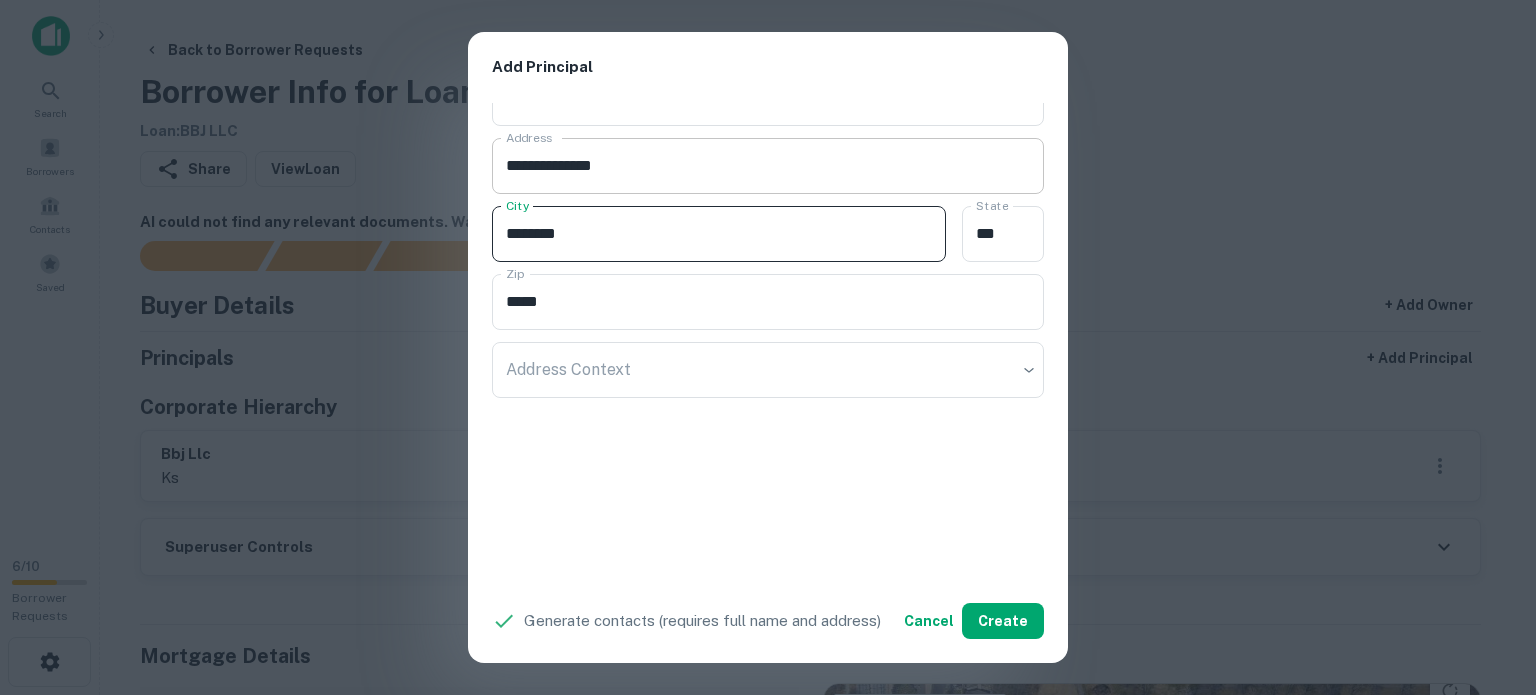 type on "*******" 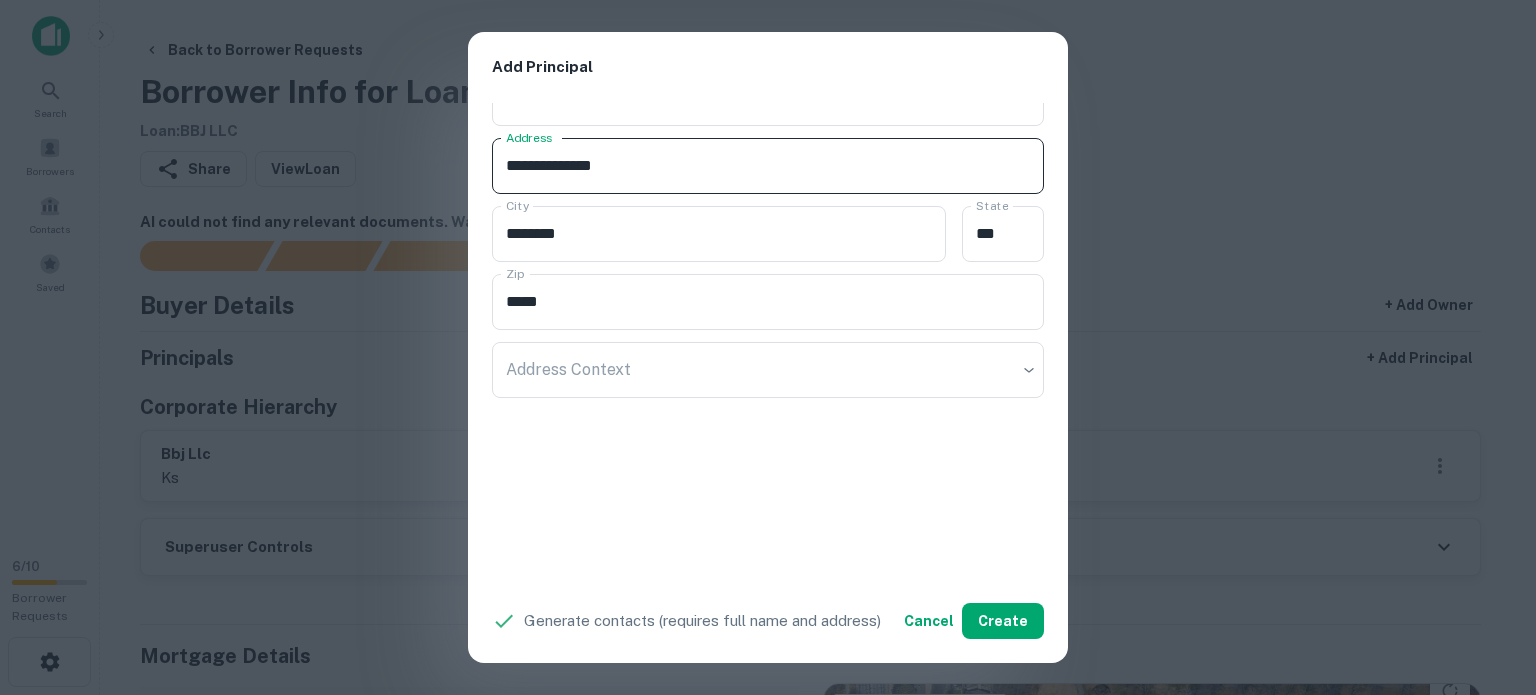 click on "**********" at bounding box center (768, 166) 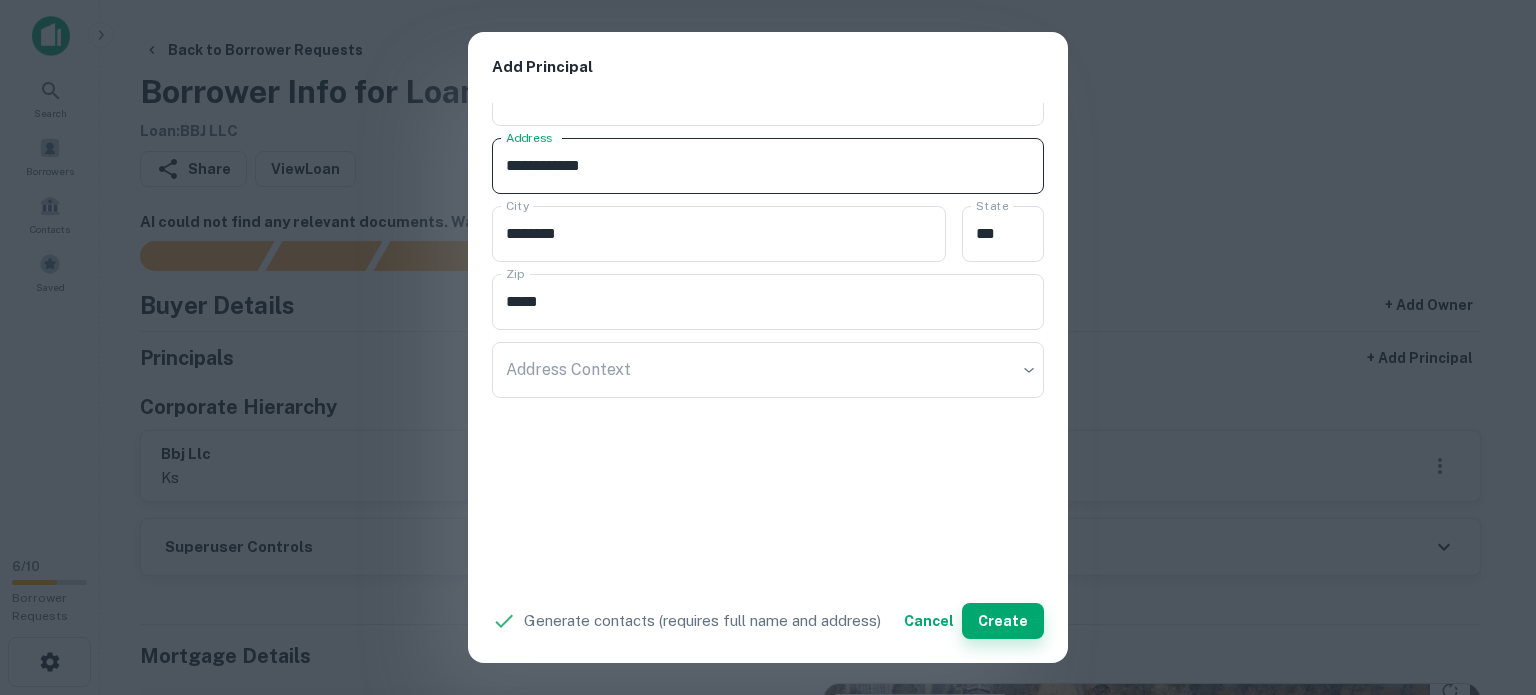 type on "**********" 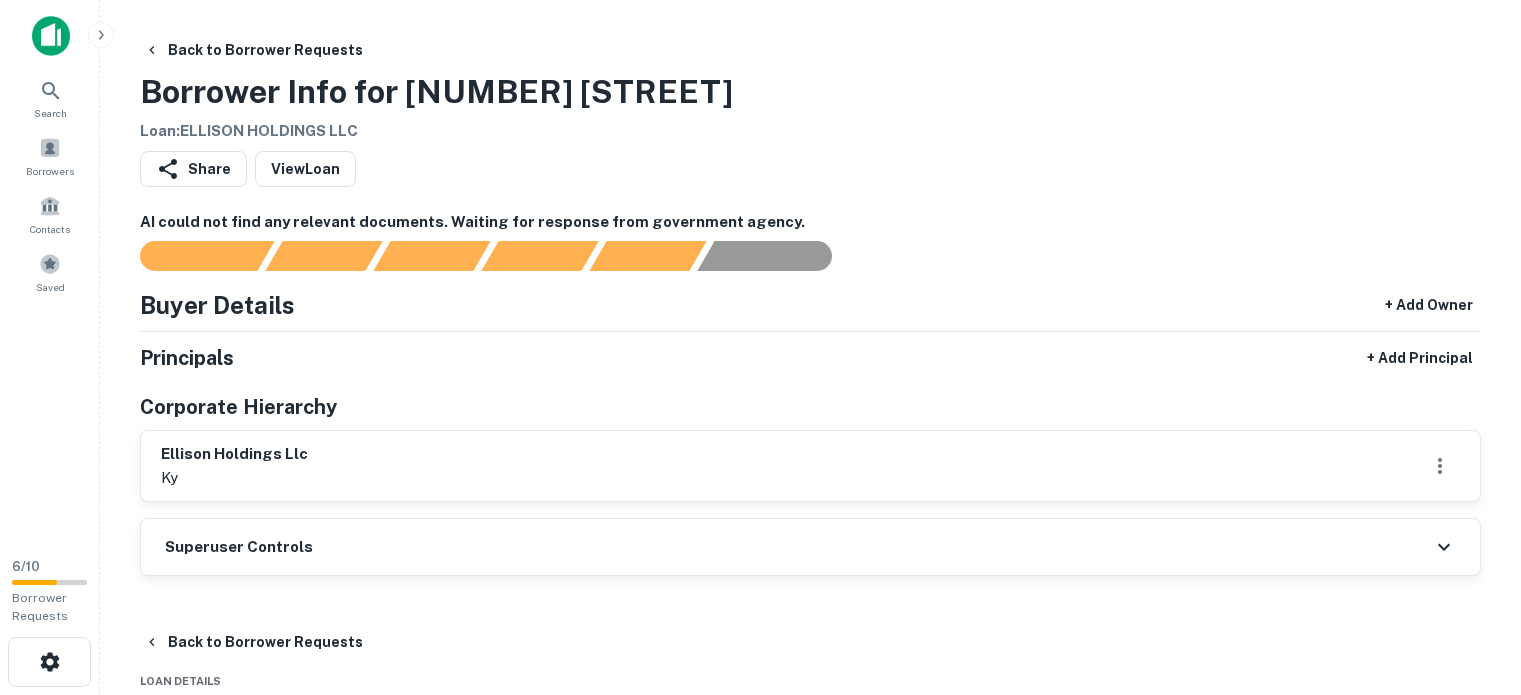 scroll, scrollTop: 0, scrollLeft: 0, axis: both 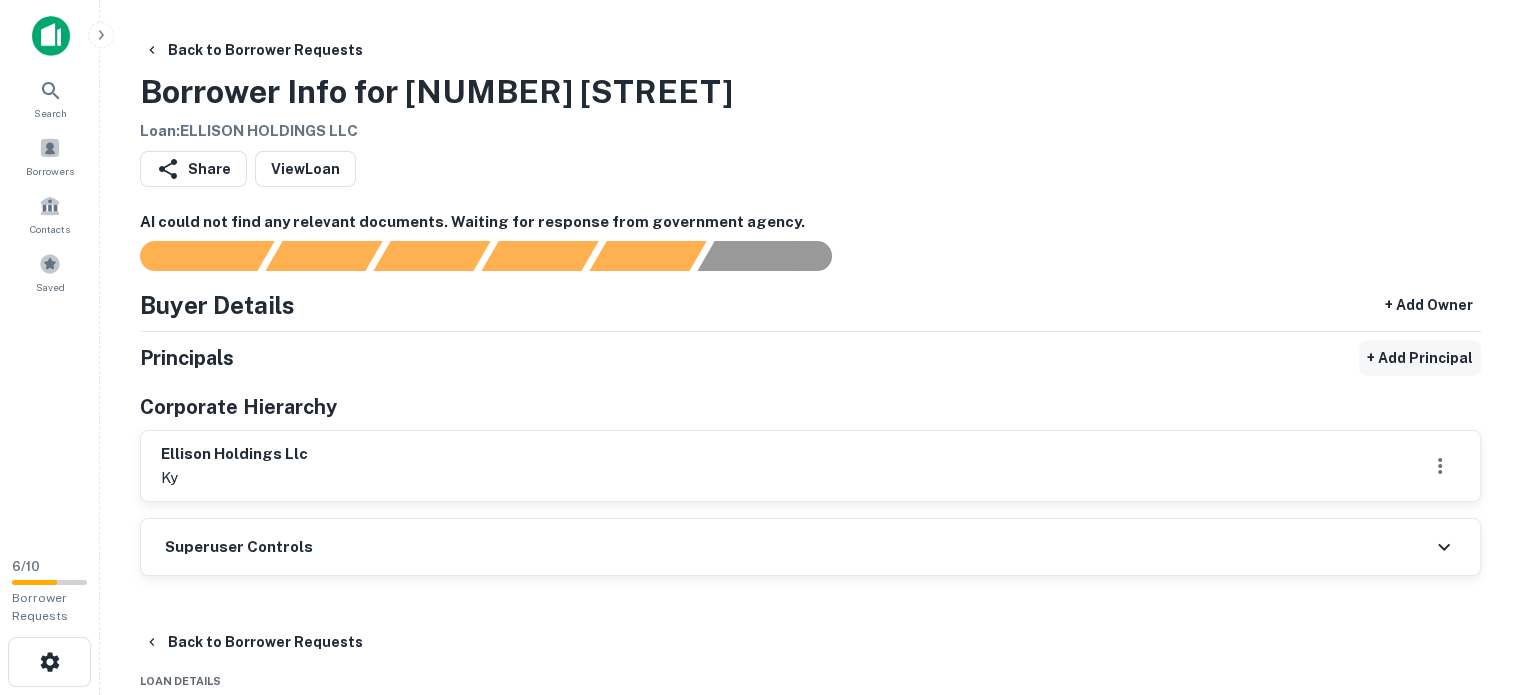click on "+ Add Principal" at bounding box center (1420, 358) 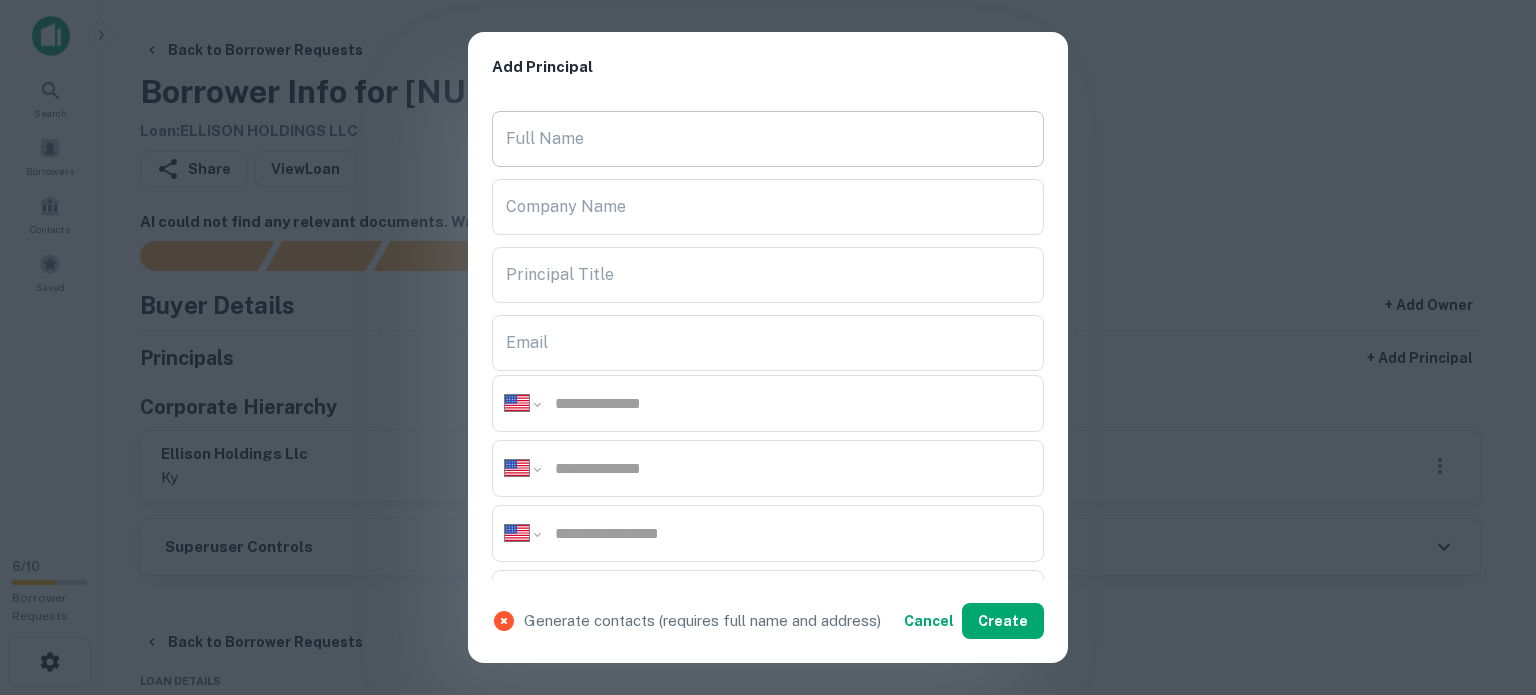 click on "Full Name" at bounding box center (768, 139) 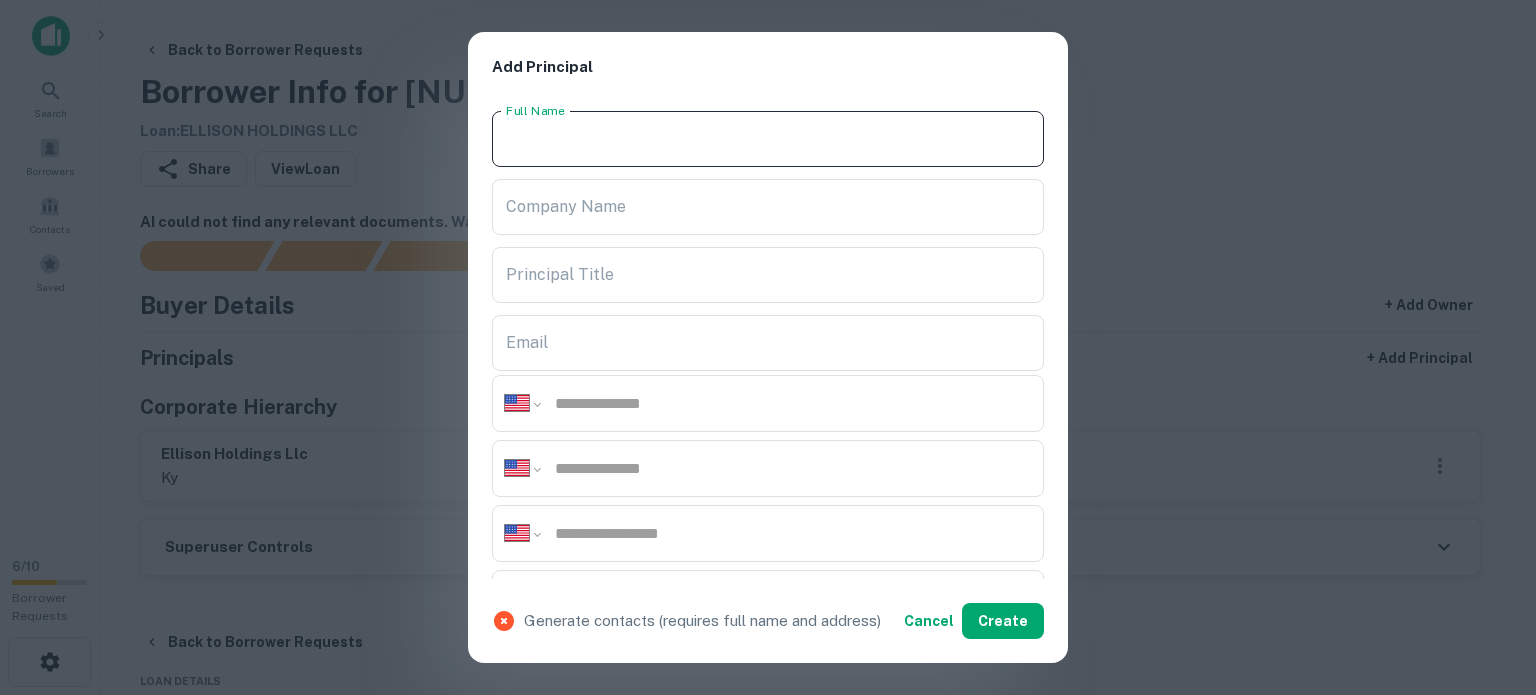 paste on "**********" 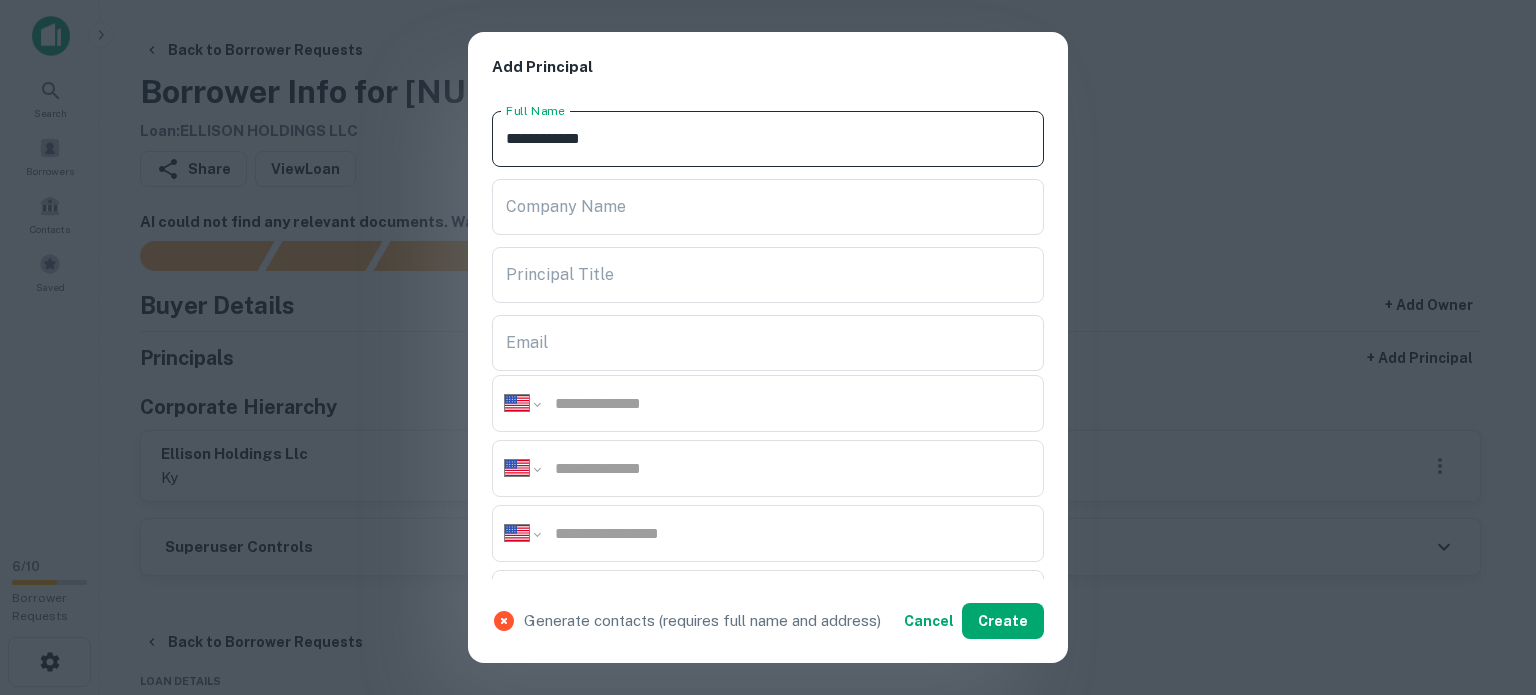 type on "**********" 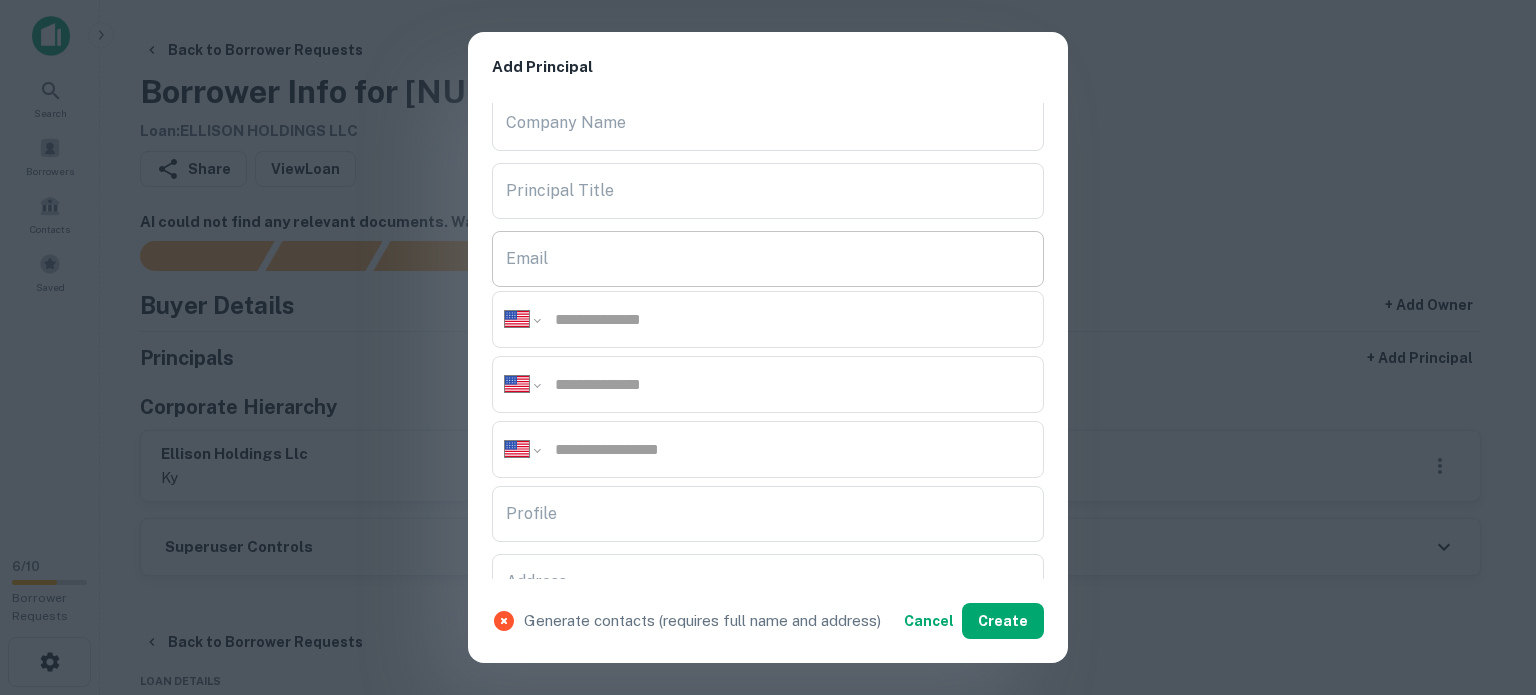 scroll, scrollTop: 300, scrollLeft: 0, axis: vertical 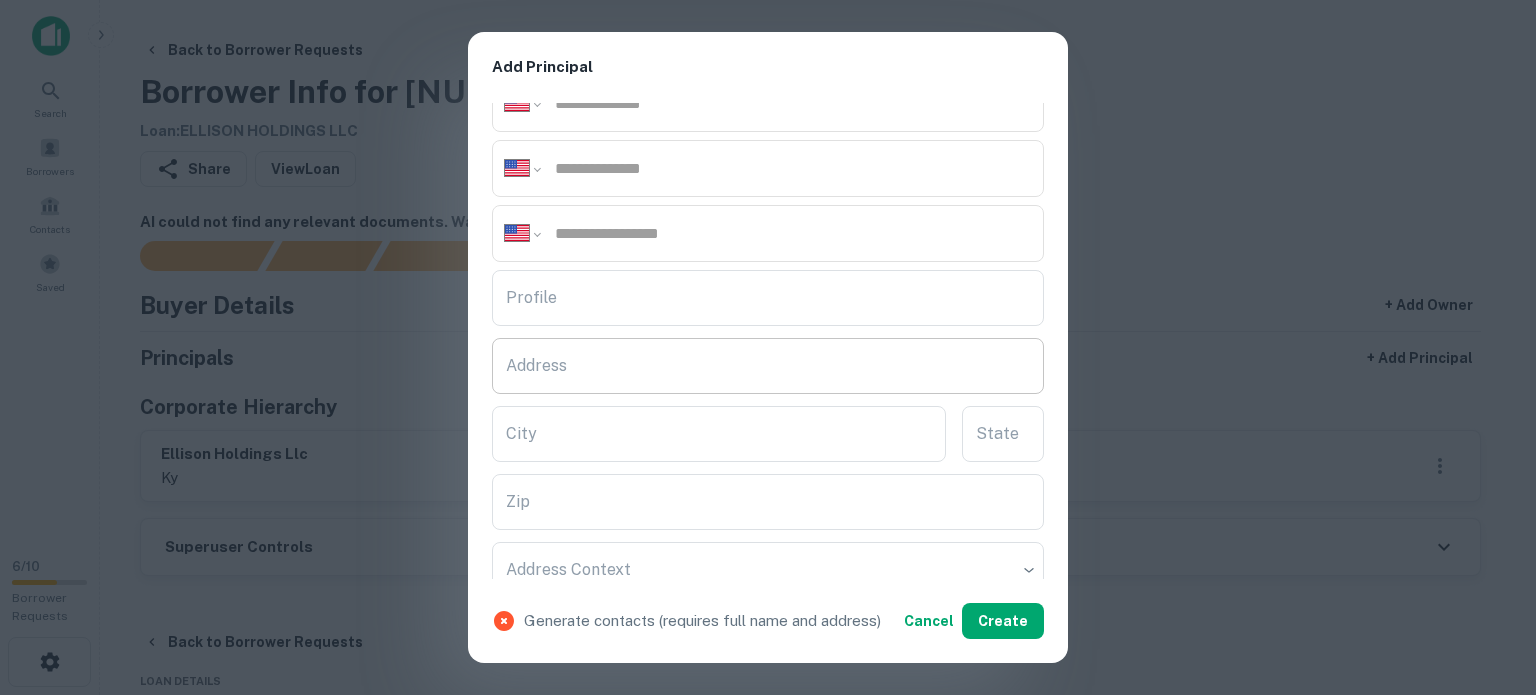 click on "Address" at bounding box center (768, 366) 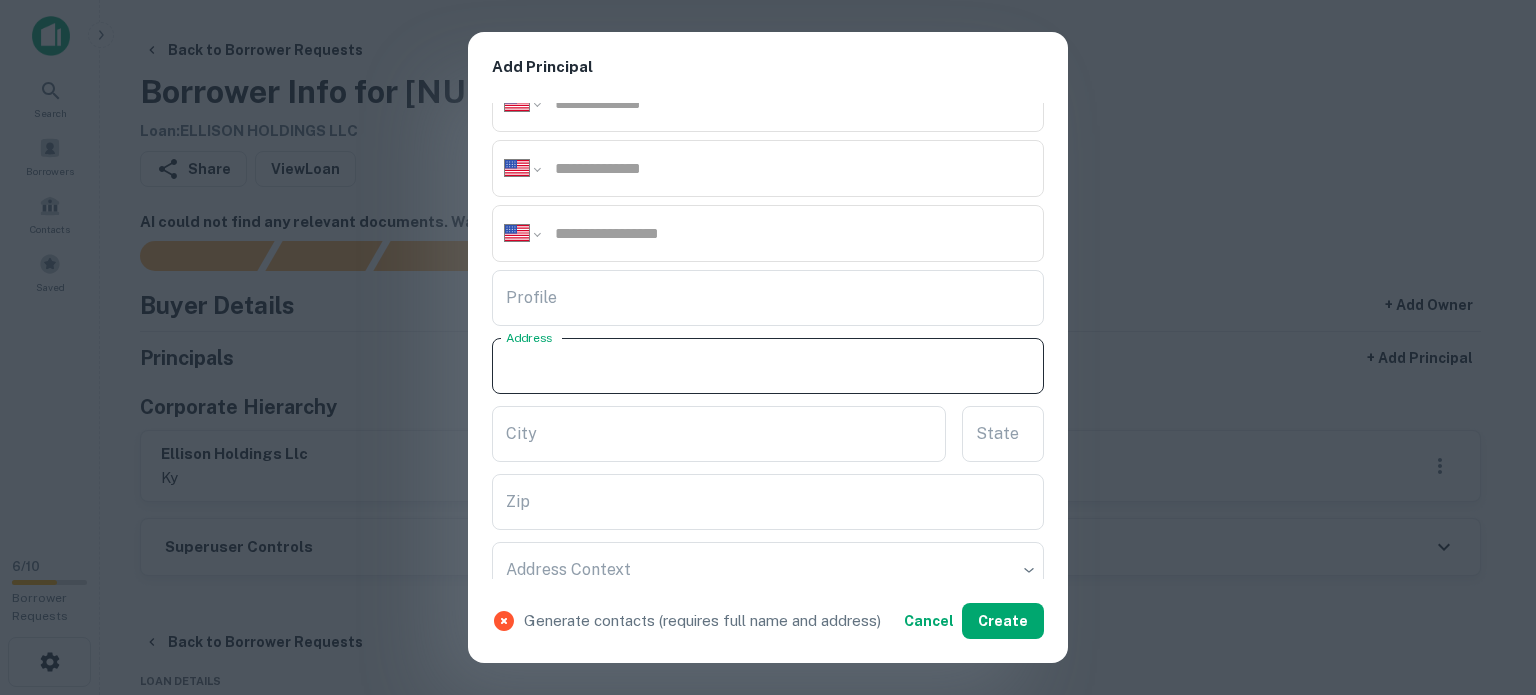 paste on "**********" 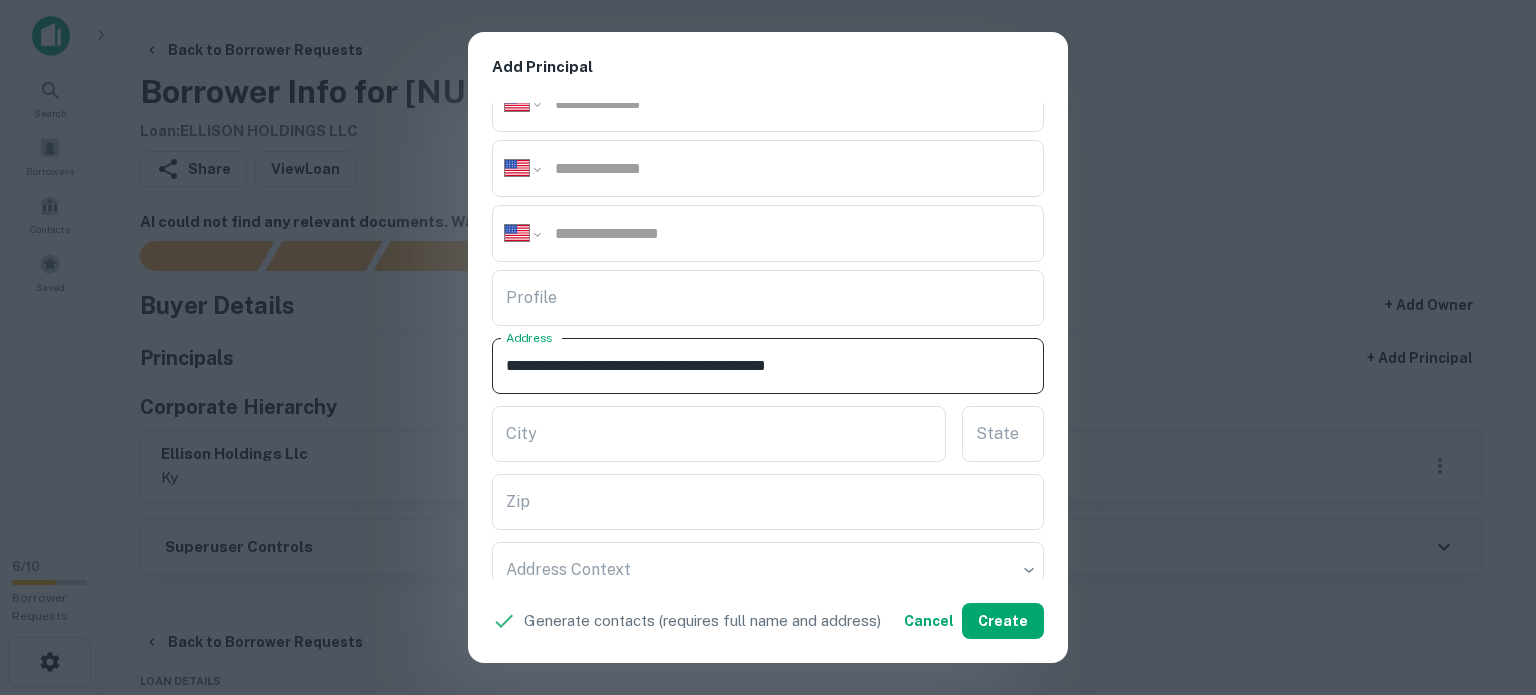 drag, startPoint x: 848, startPoint y: 359, endPoint x: 913, endPoint y: 376, distance: 67.18631 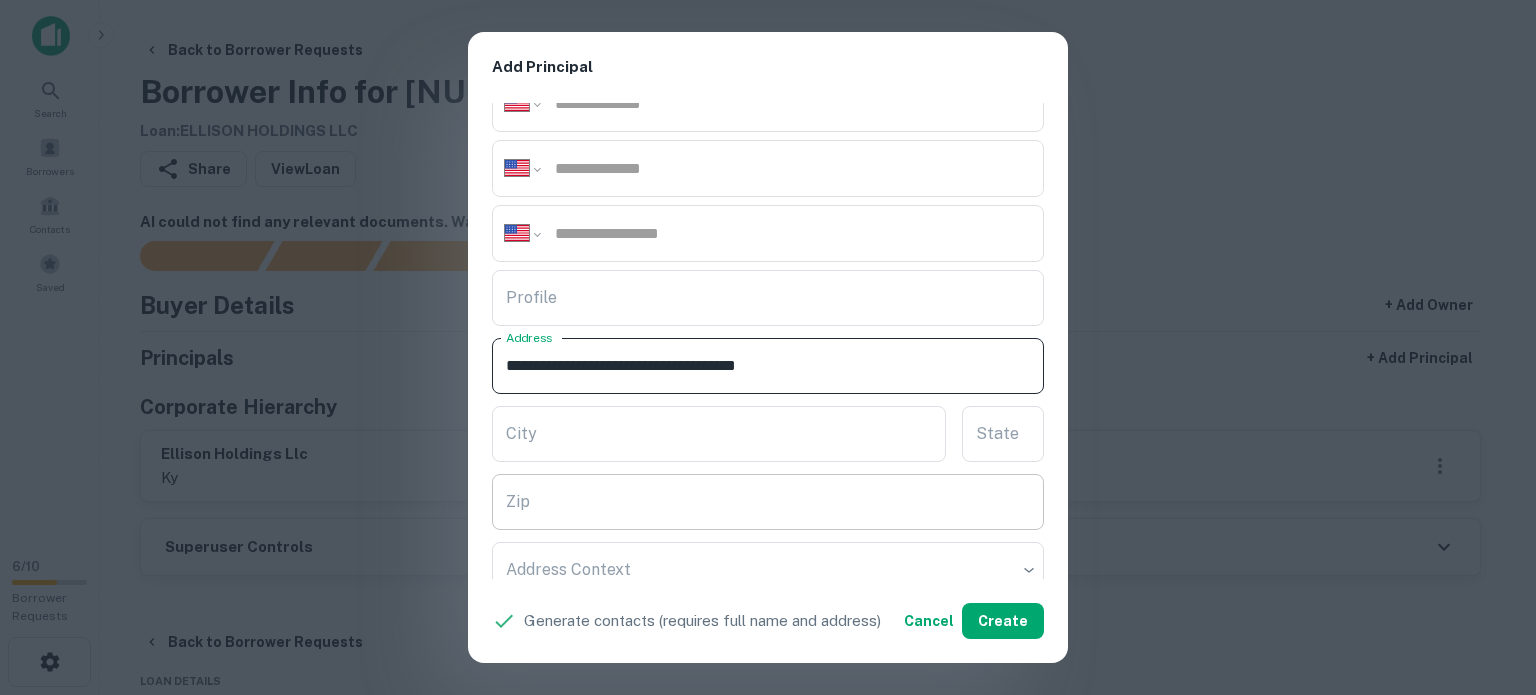 type on "**********" 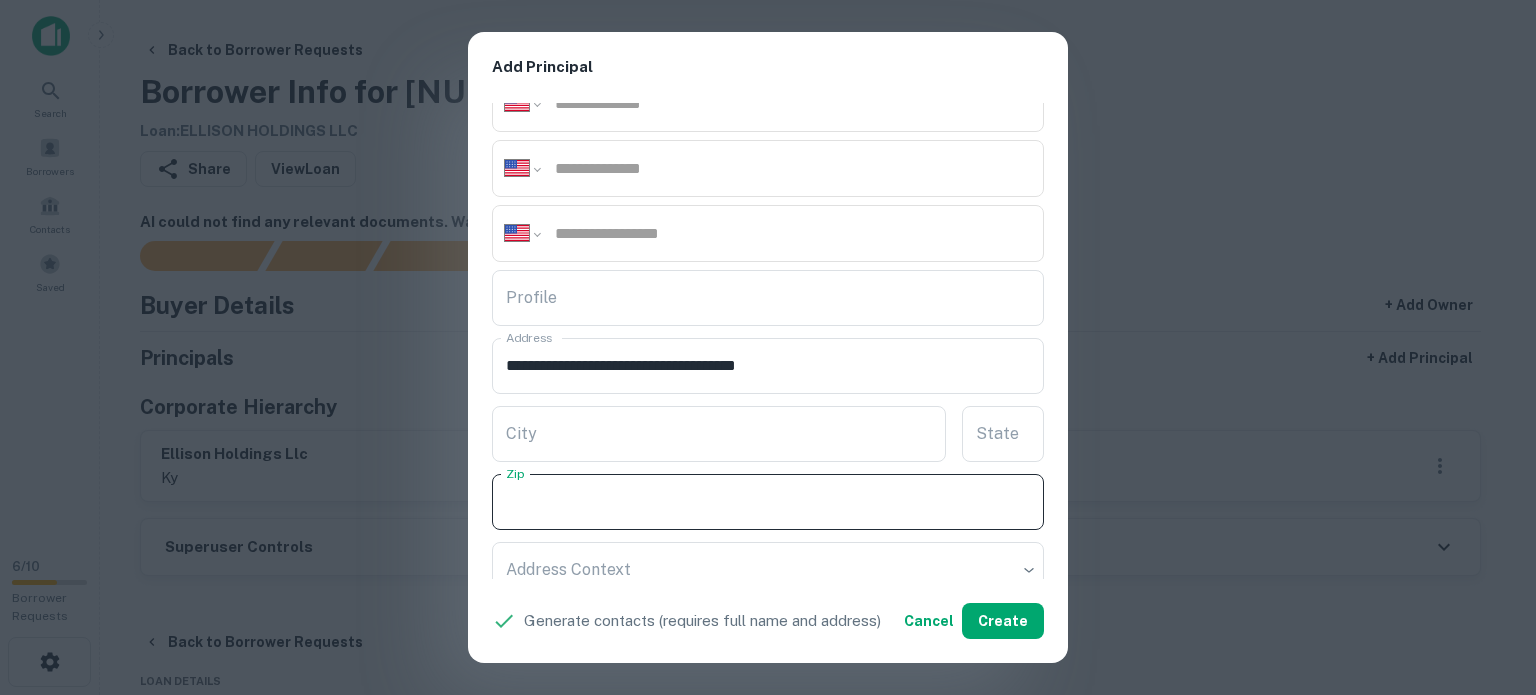 paste on "*****" 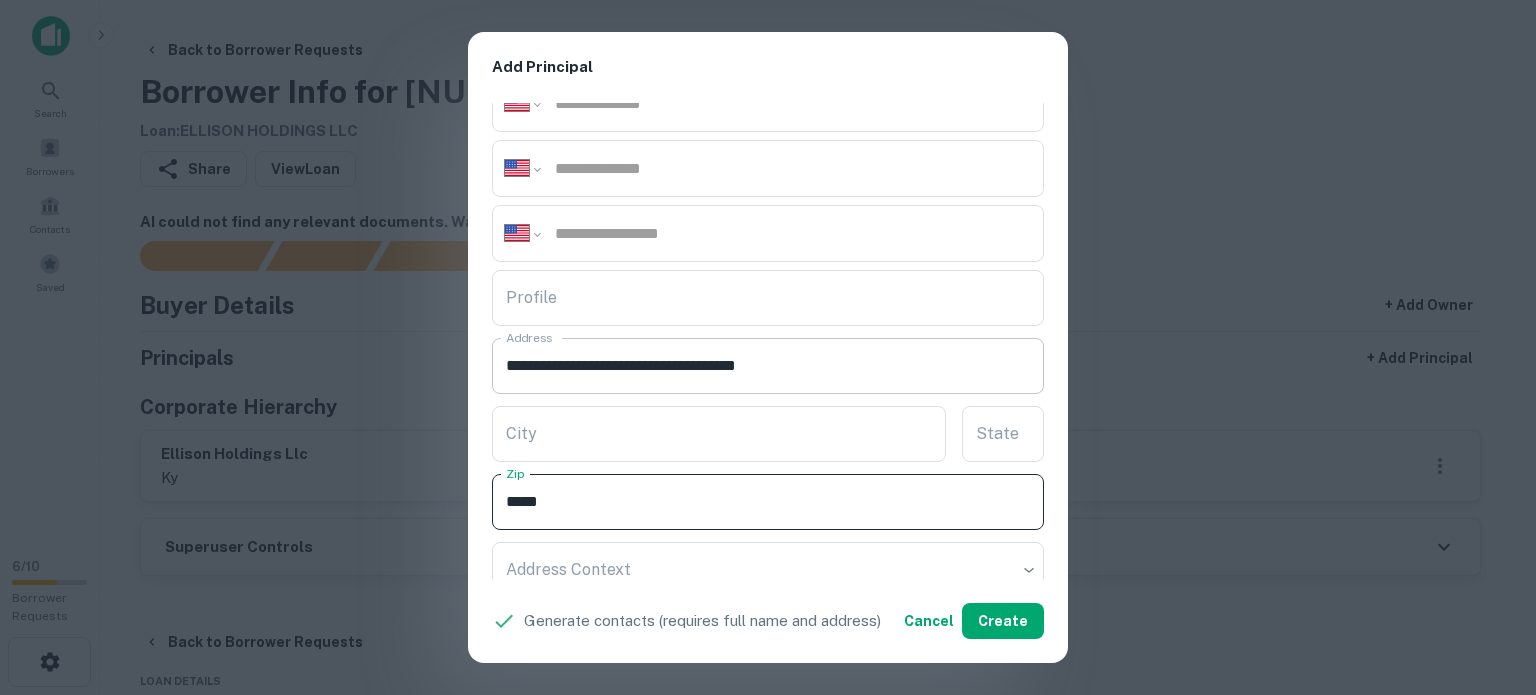 type on "*****" 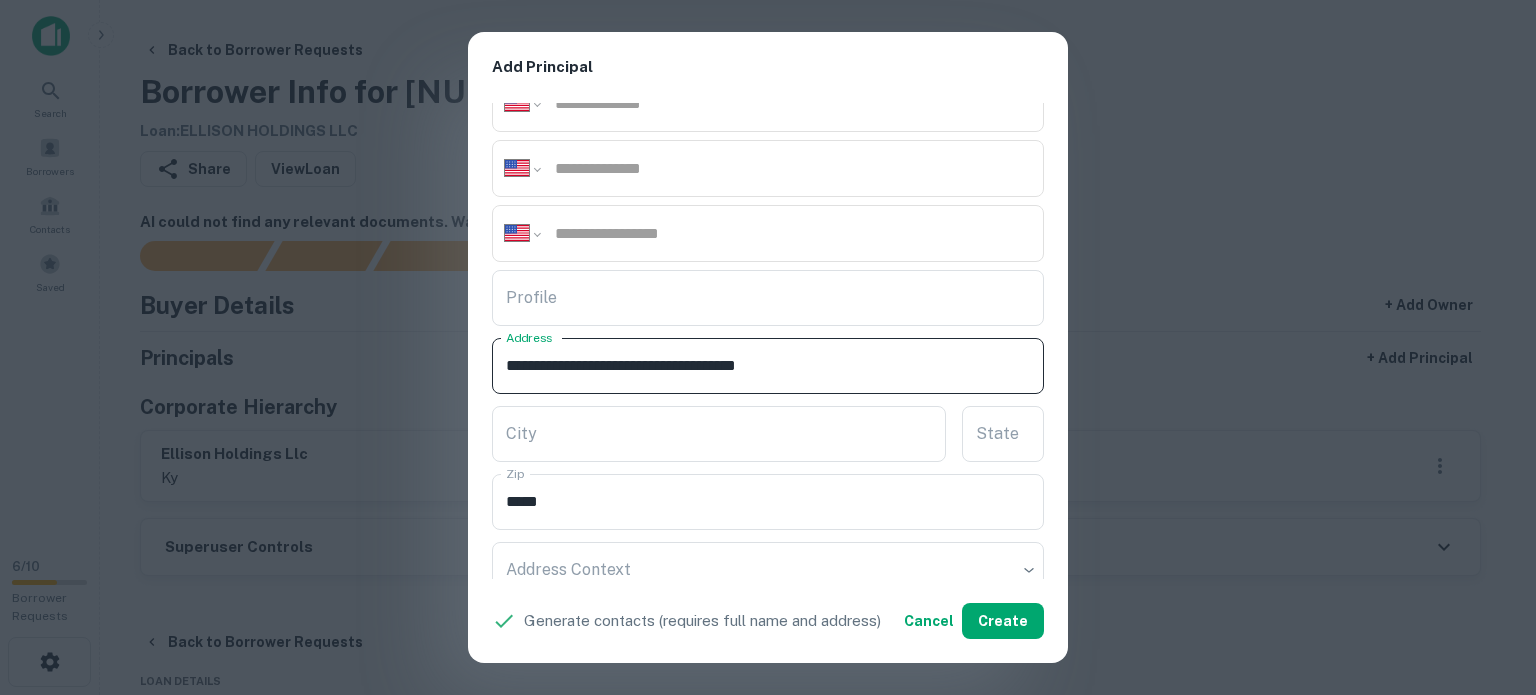 drag, startPoint x: 821, startPoint y: 357, endPoint x: 854, endPoint y: 374, distance: 37.12142 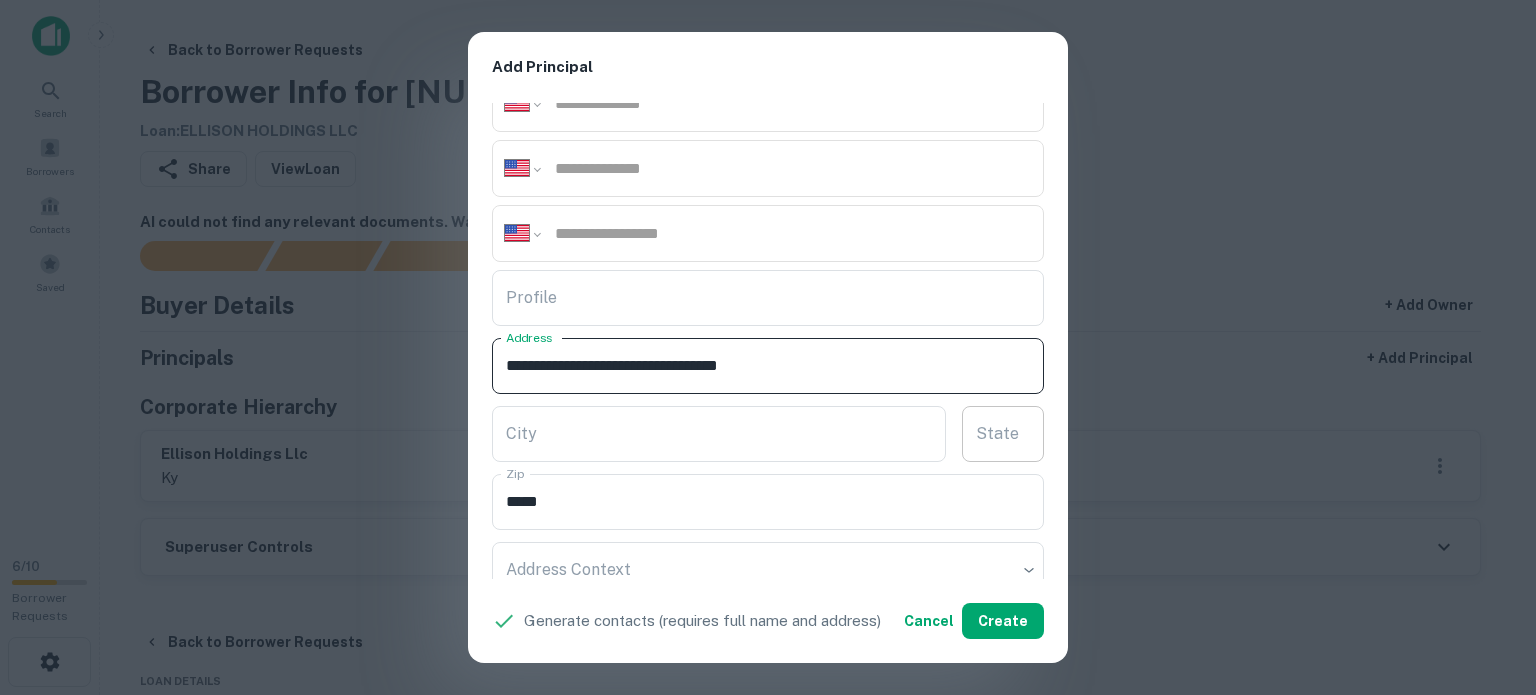 type on "**********" 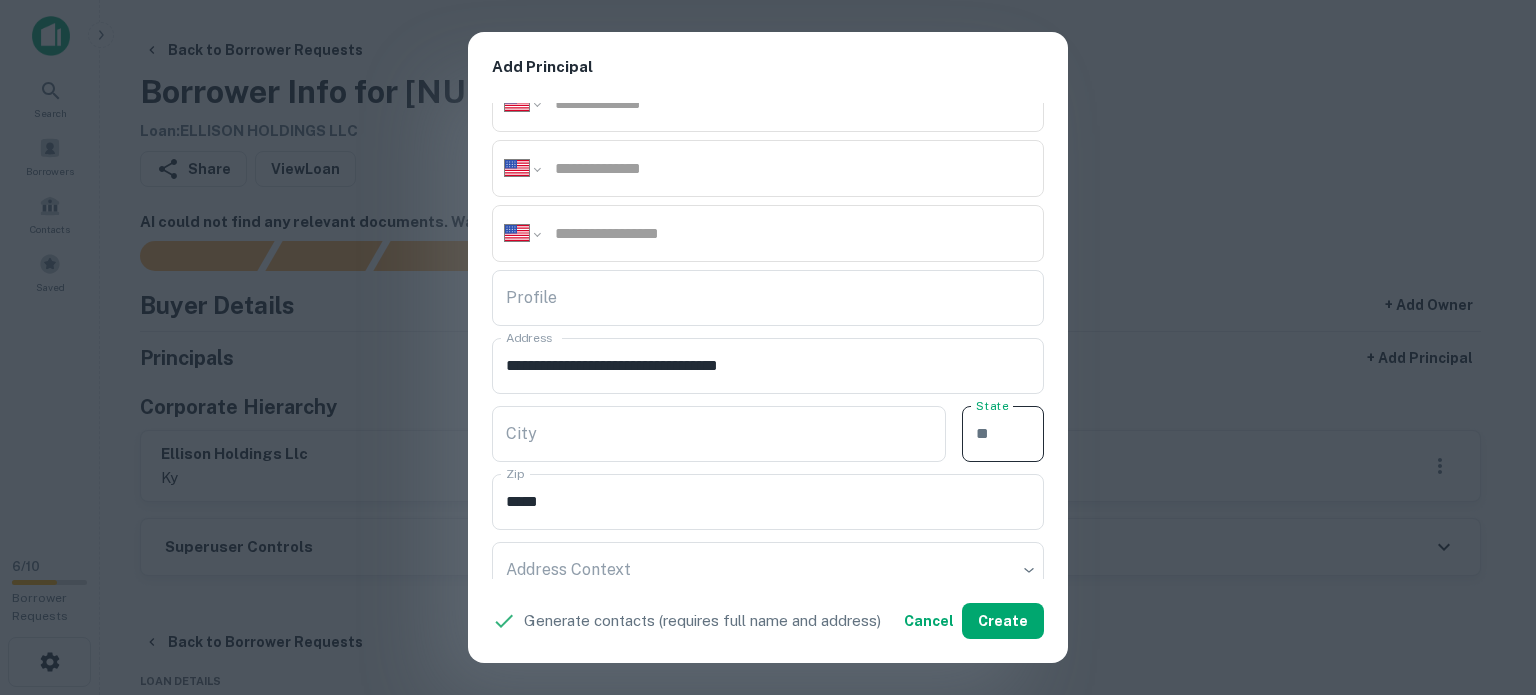 click on "State" at bounding box center (1003, 434) 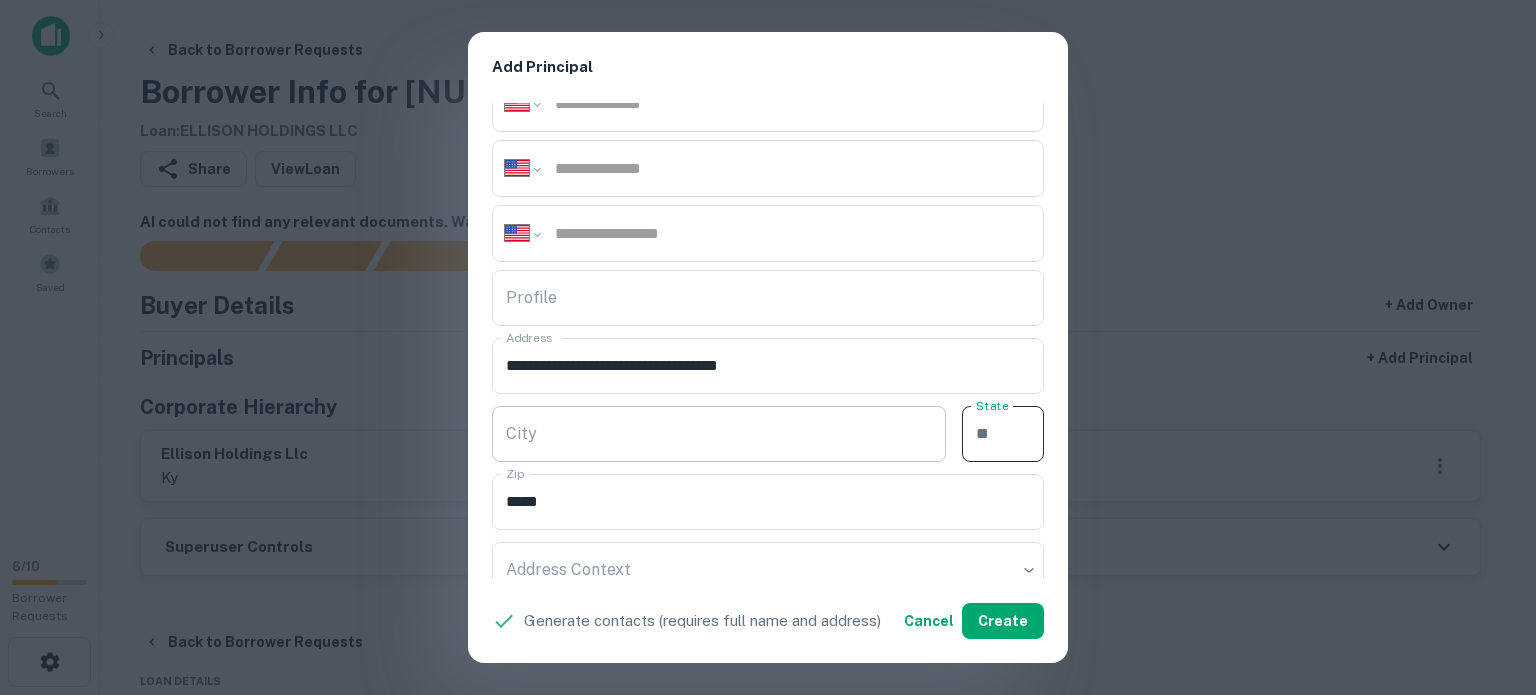 paste on "**" 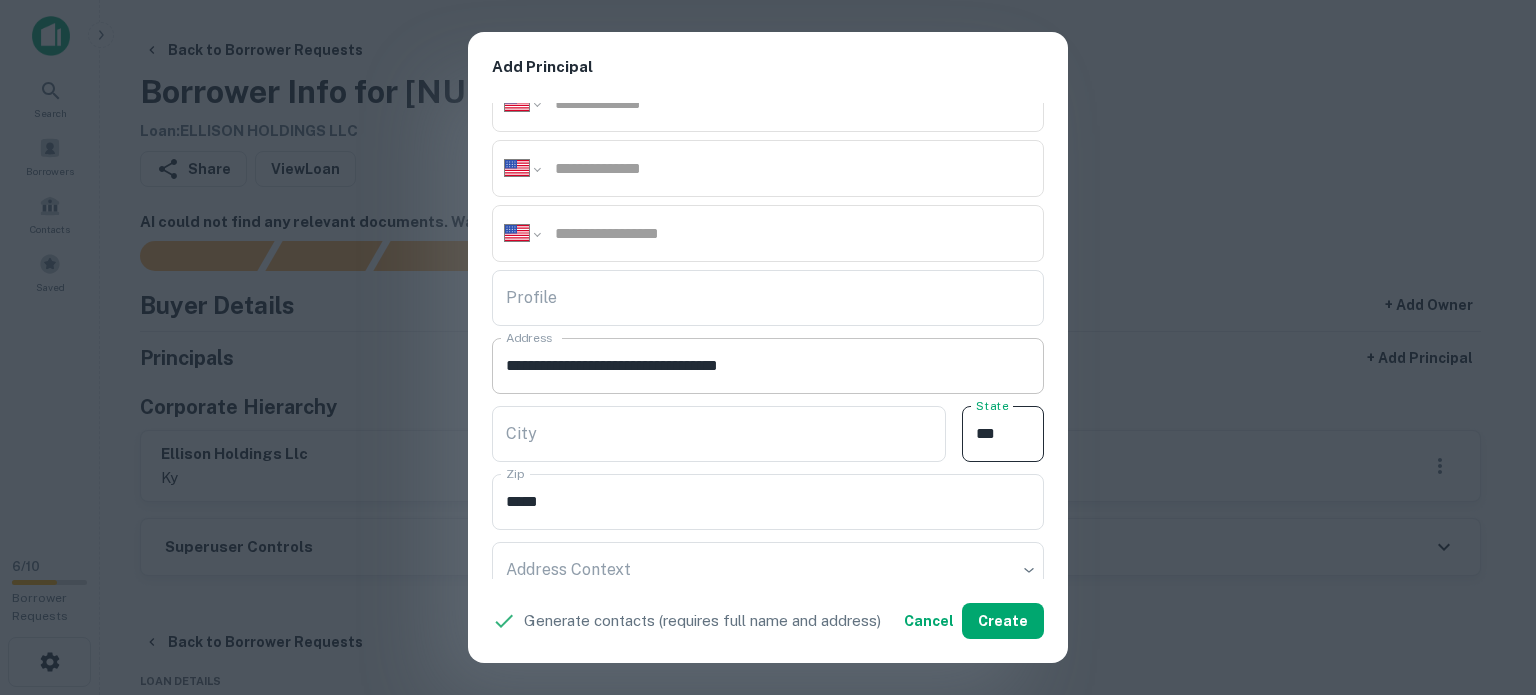 type on "**" 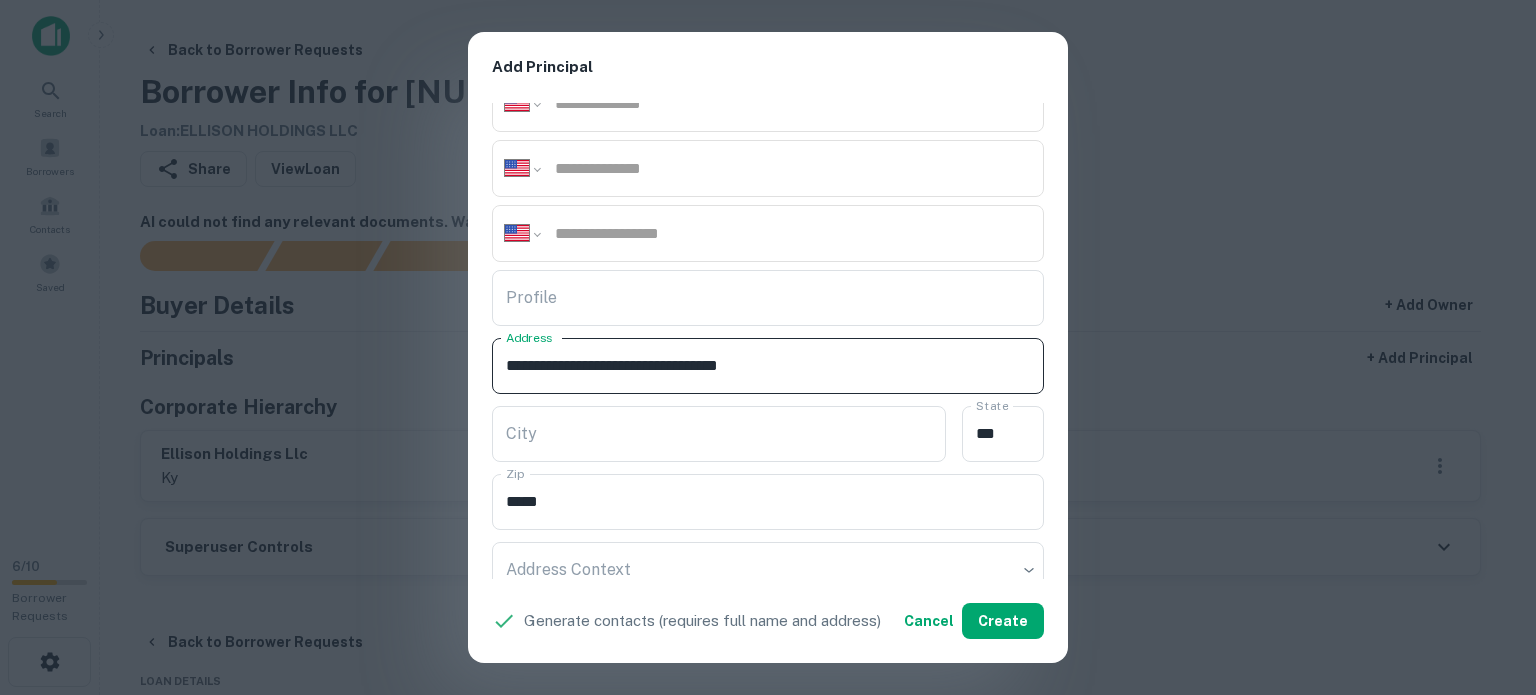 drag, startPoint x: 708, startPoint y: 367, endPoint x: 811, endPoint y: 384, distance: 104.393486 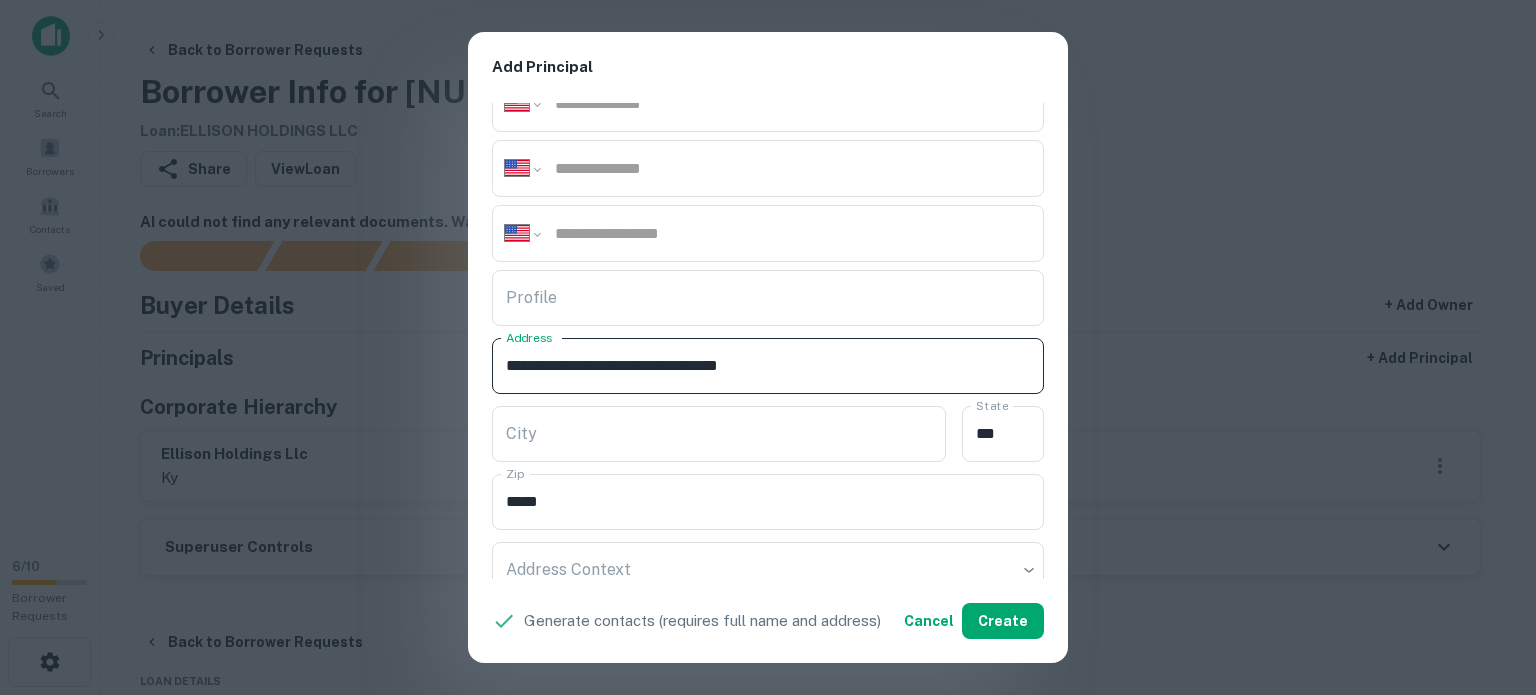 click on "**********" at bounding box center [768, 366] 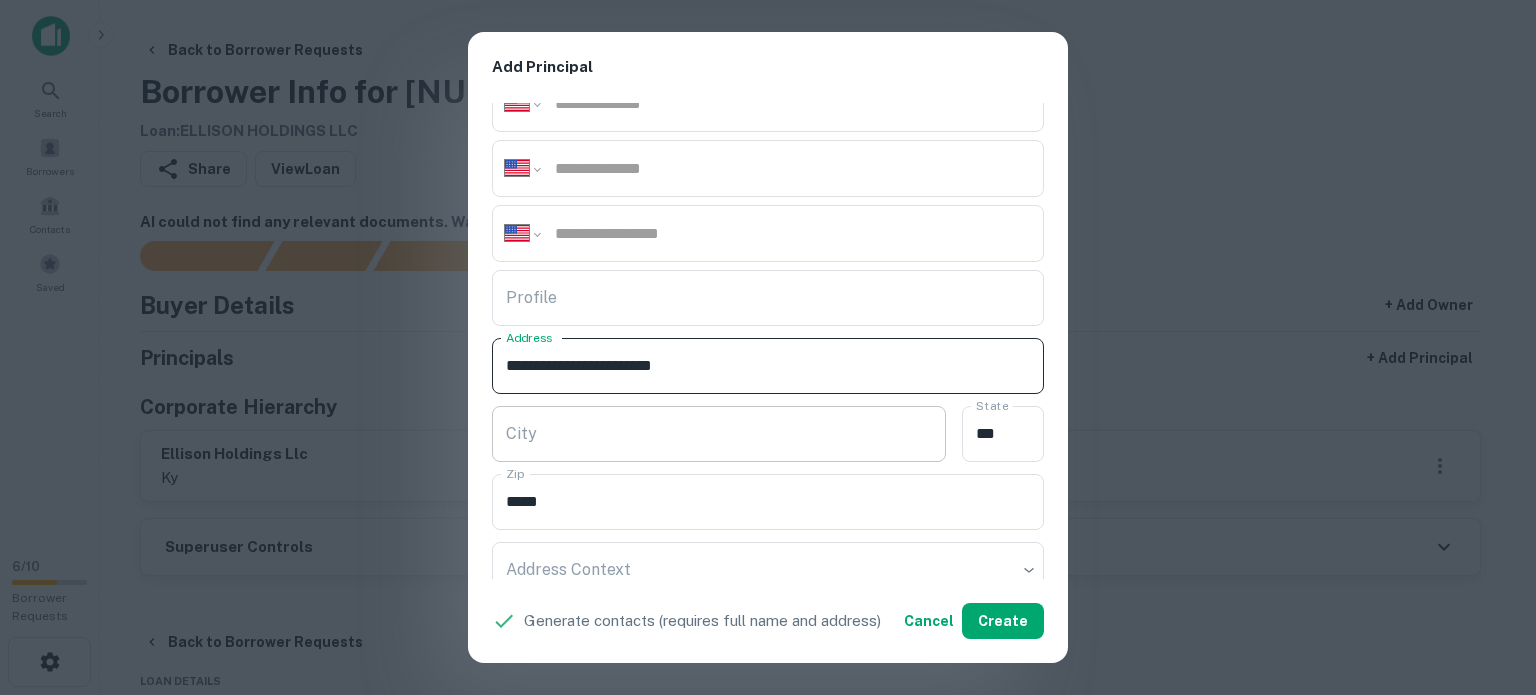 type on "**********" 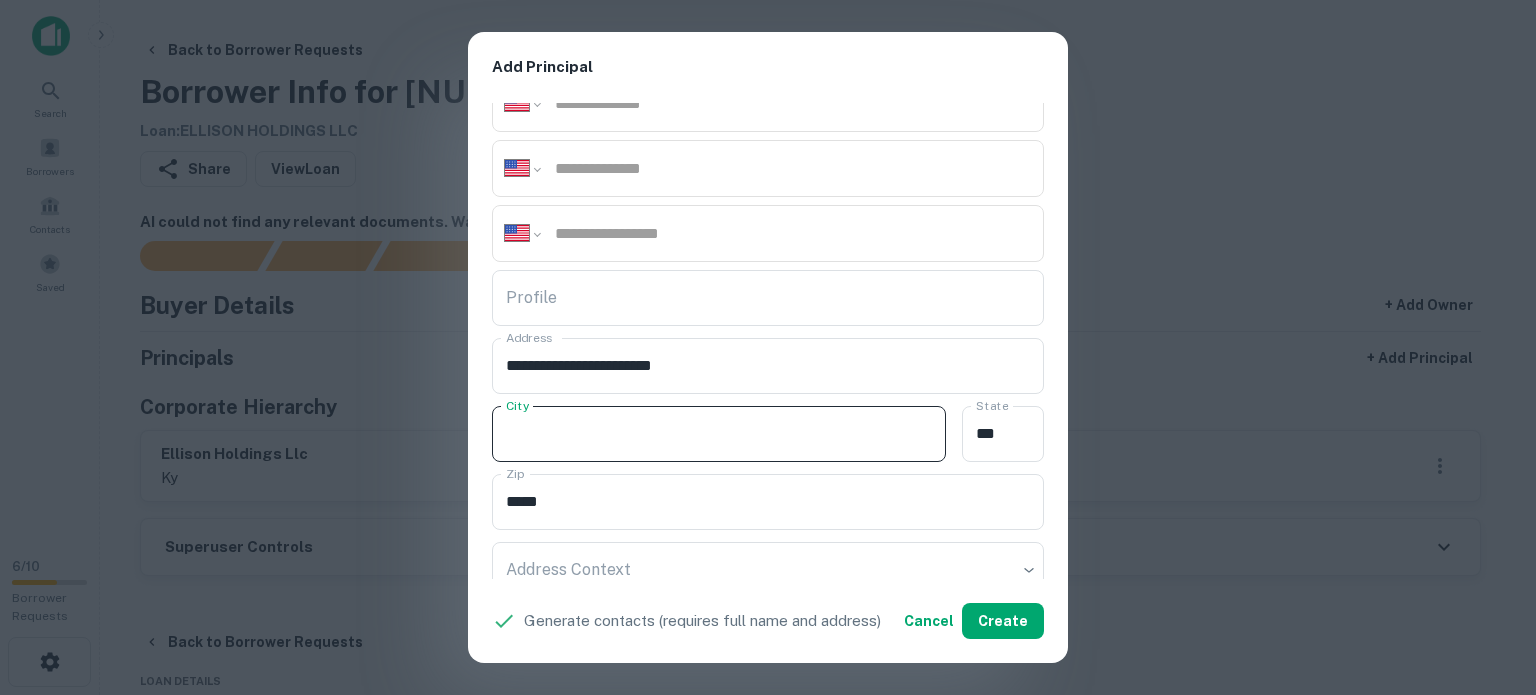 click on "City" at bounding box center [719, 434] 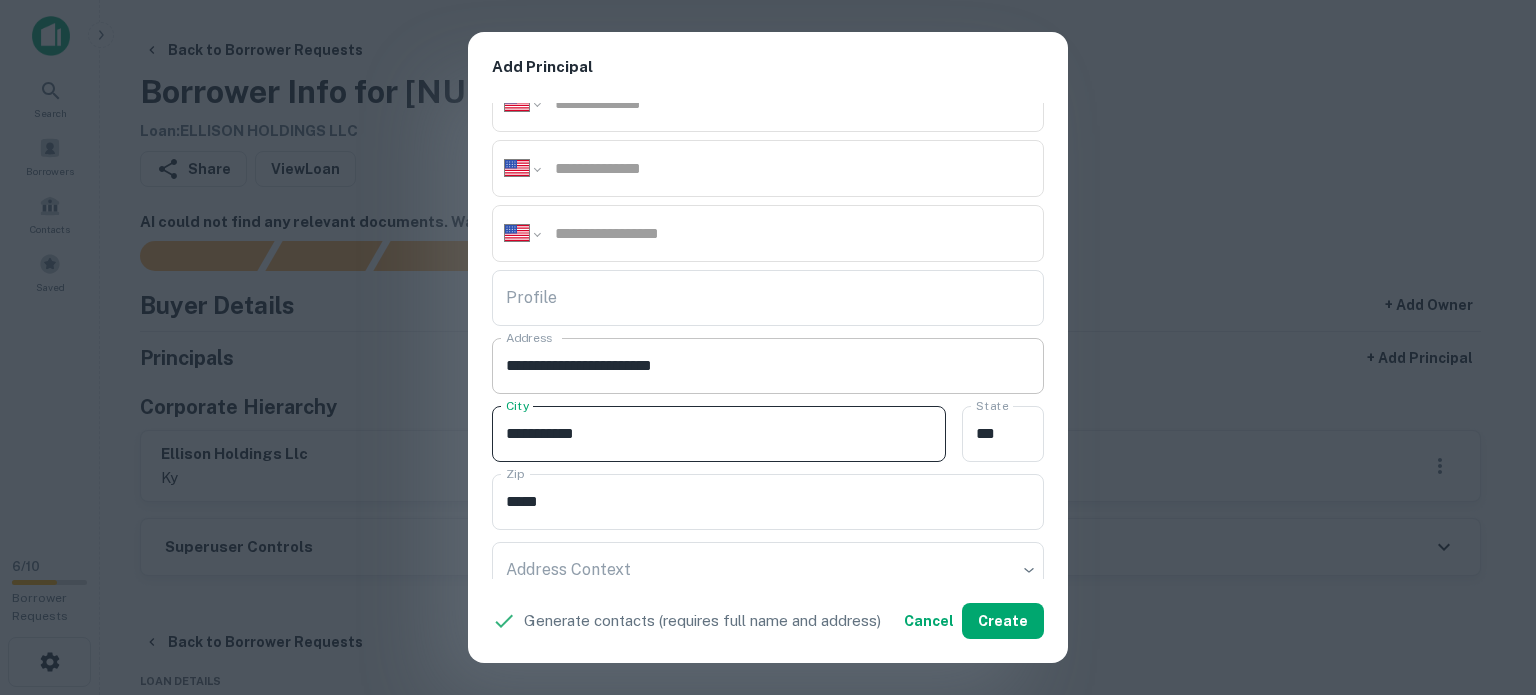 type on "**********" 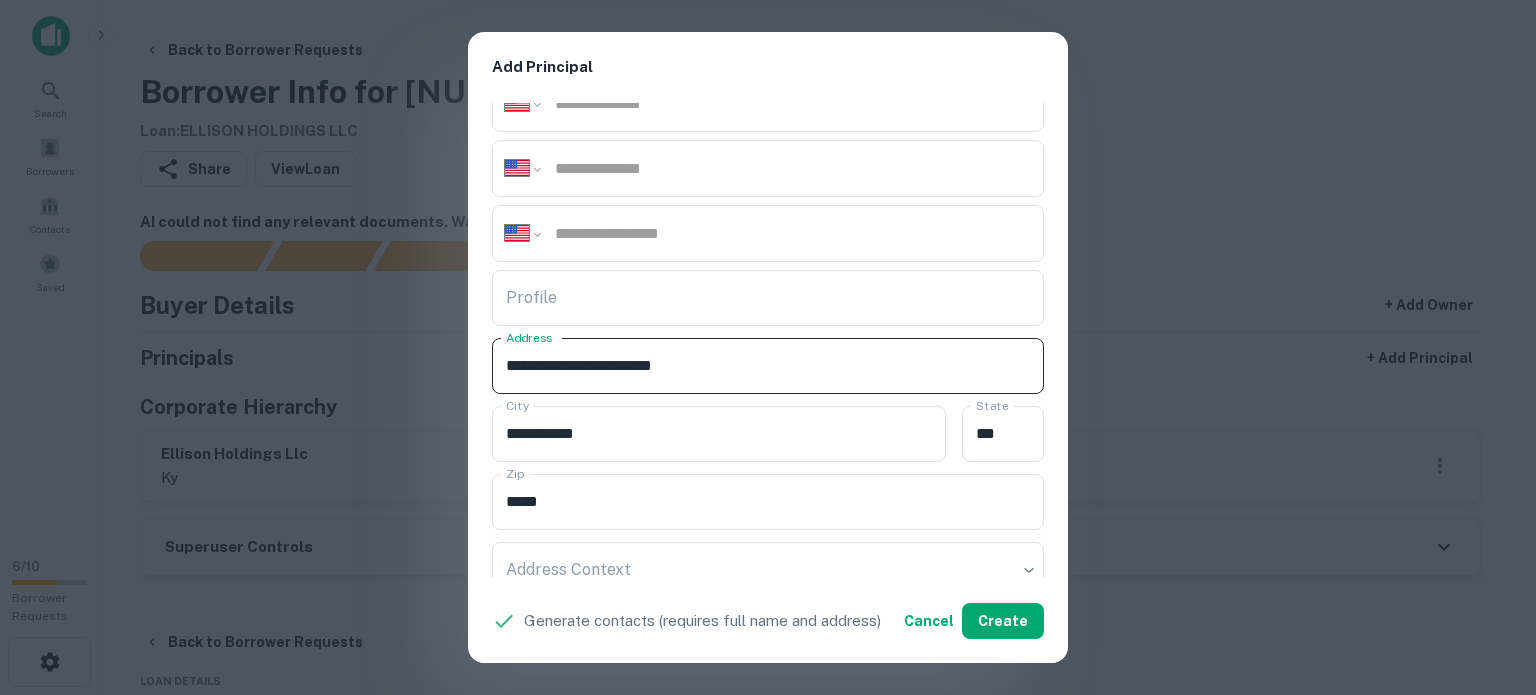 click on "**********" at bounding box center [768, 366] 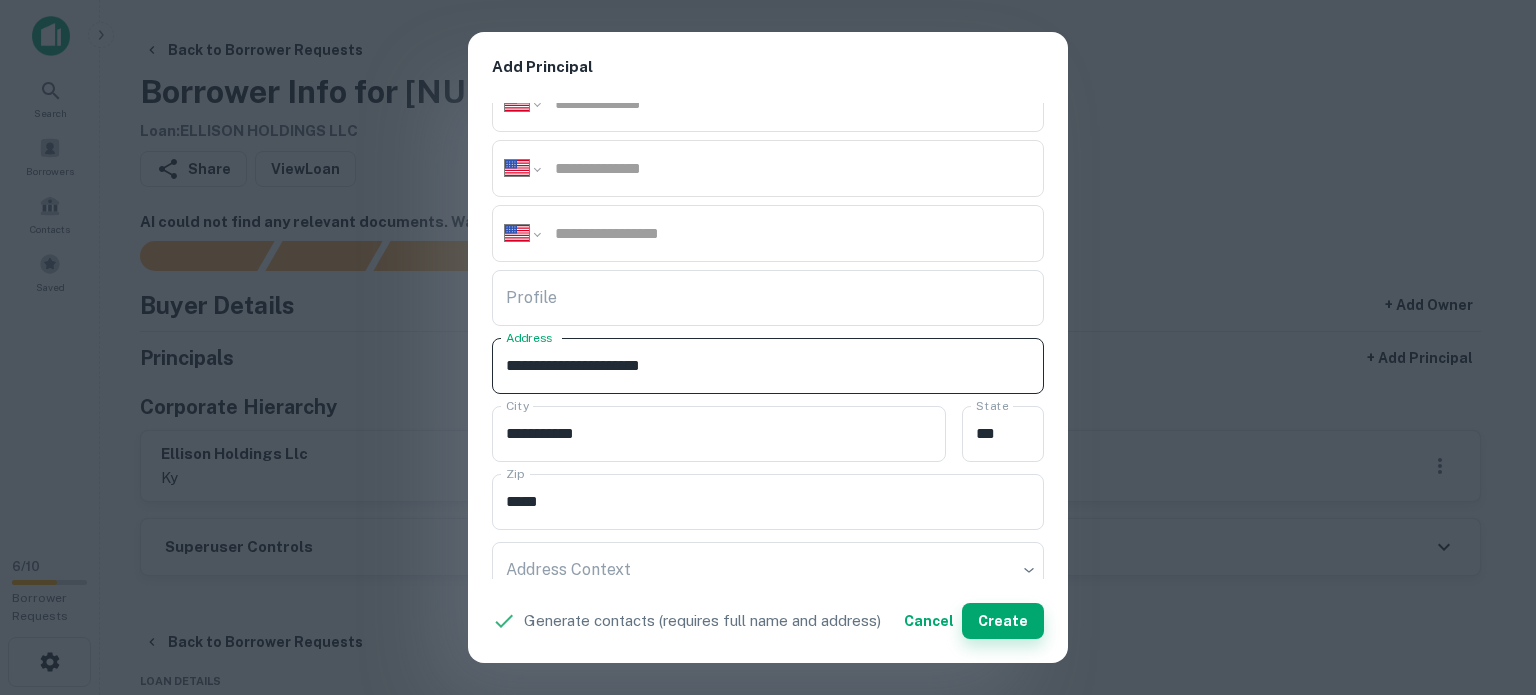 type on "**********" 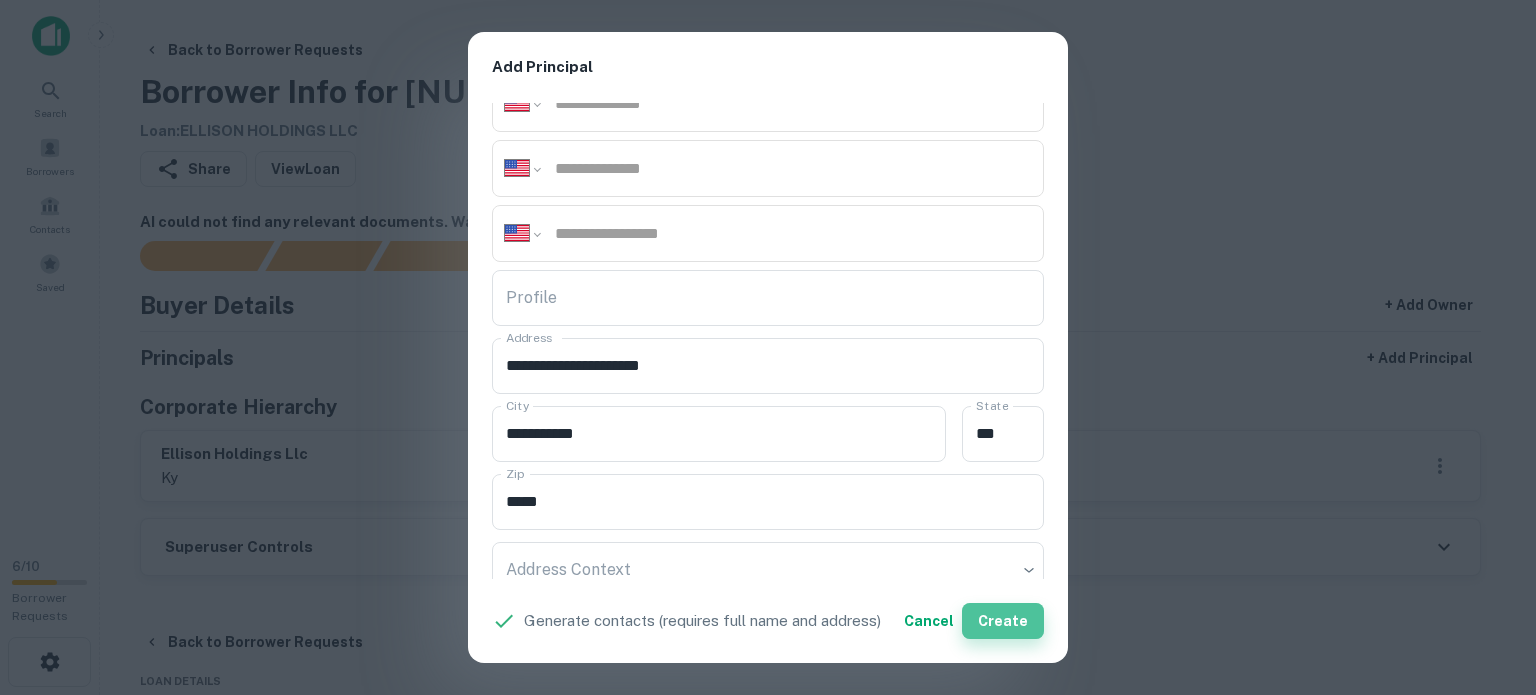 click on "Create" at bounding box center (1003, 621) 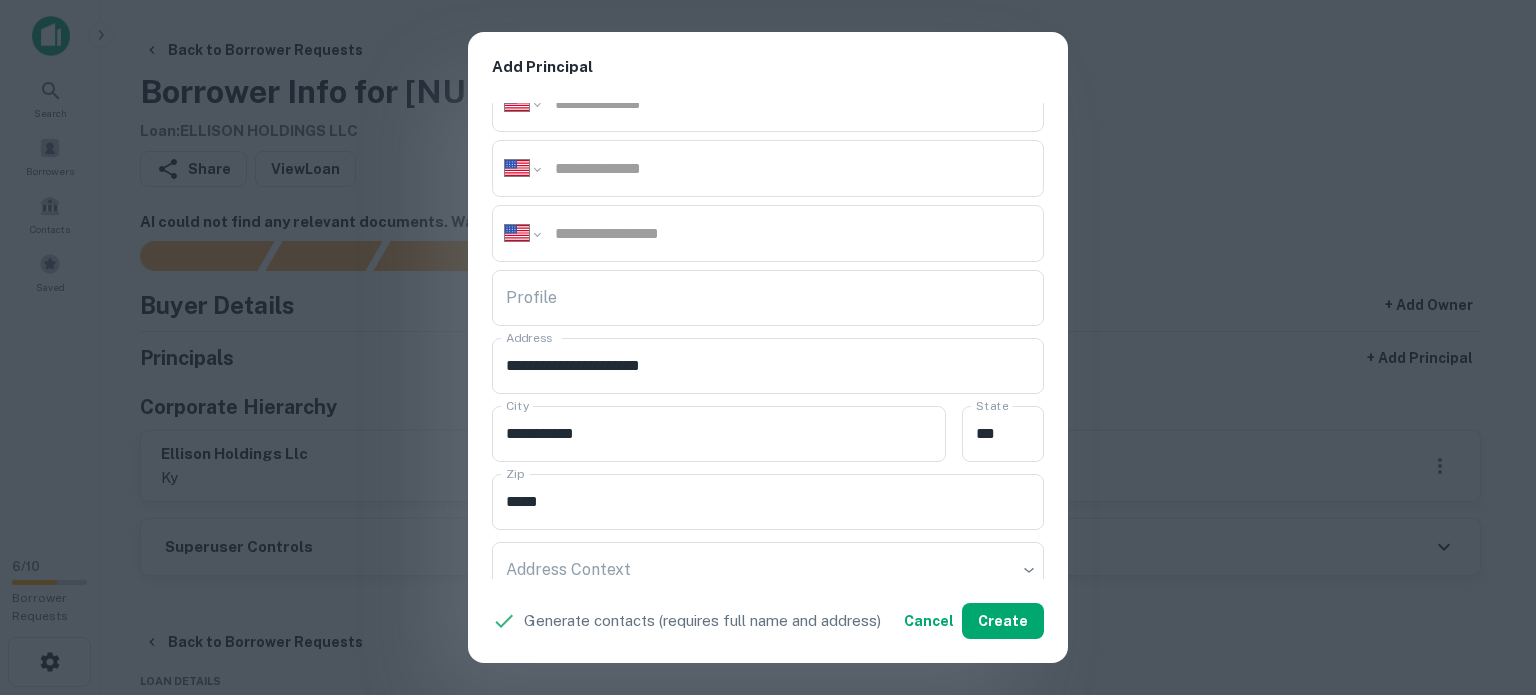 click on "**********" at bounding box center [768, 347] 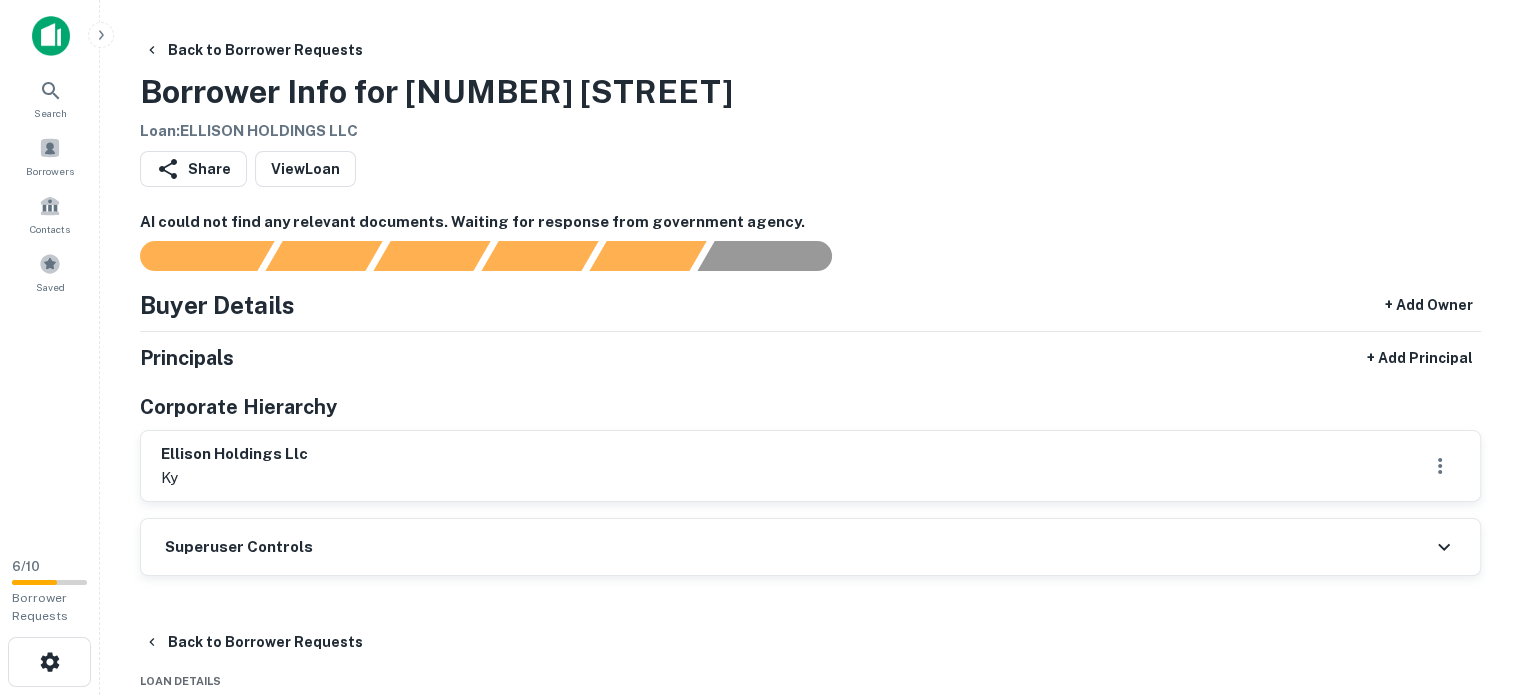 click on "AI could not find any relevant documents. Waiting for response from government agency.   Buyer Details + Add Owner Principals + Add Principal Corporate Hierarchy ellison holdings llc ky Superuser Controls" at bounding box center (810, 394) 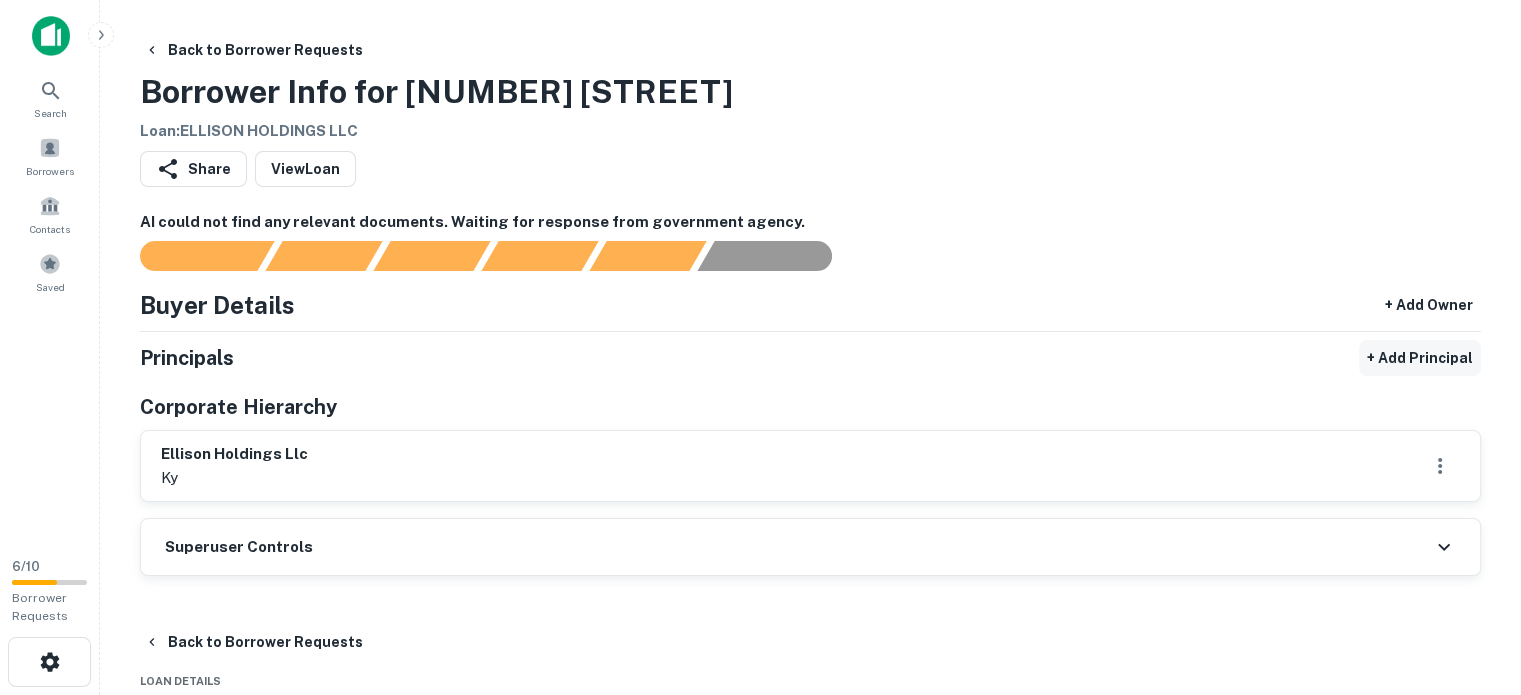 click on "+ Add Principal" at bounding box center (1420, 358) 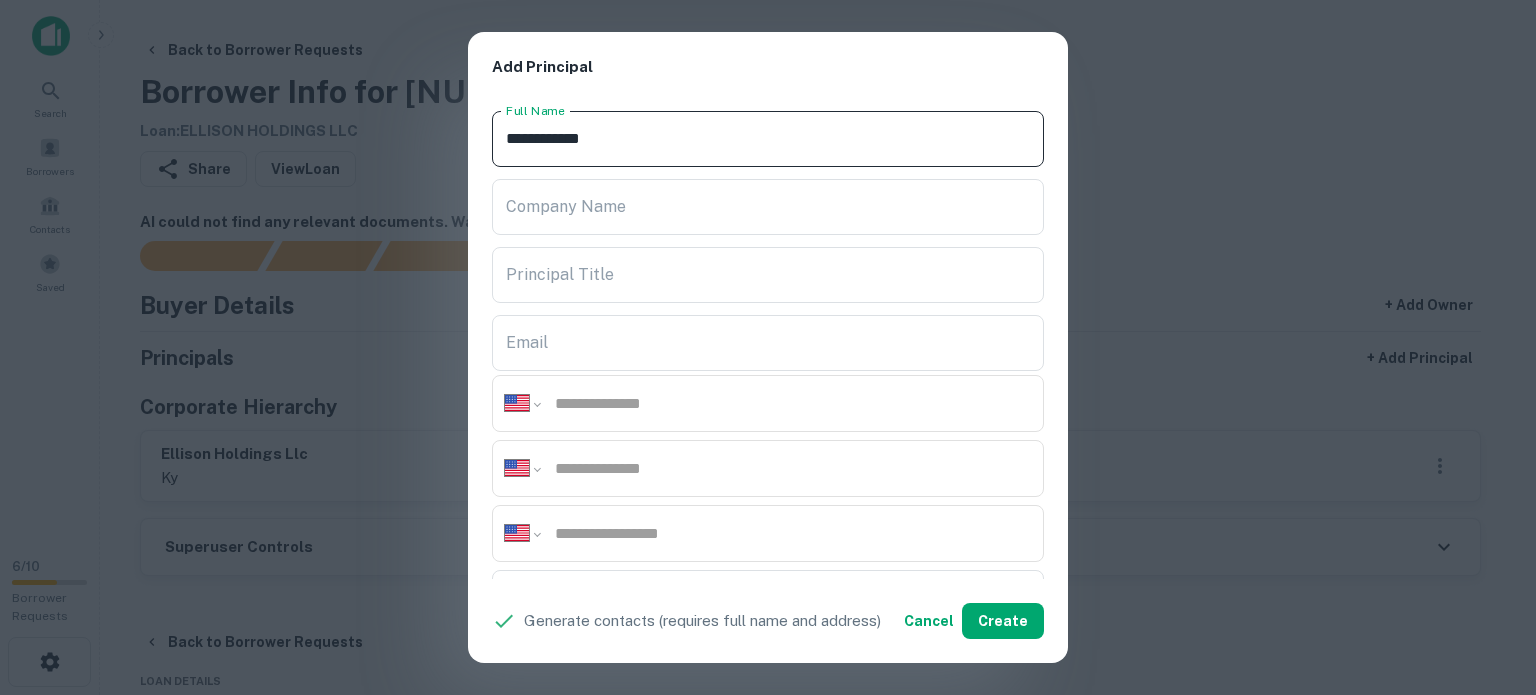 drag, startPoint x: 676, startPoint y: 147, endPoint x: 468, endPoint y: 152, distance: 208.06009 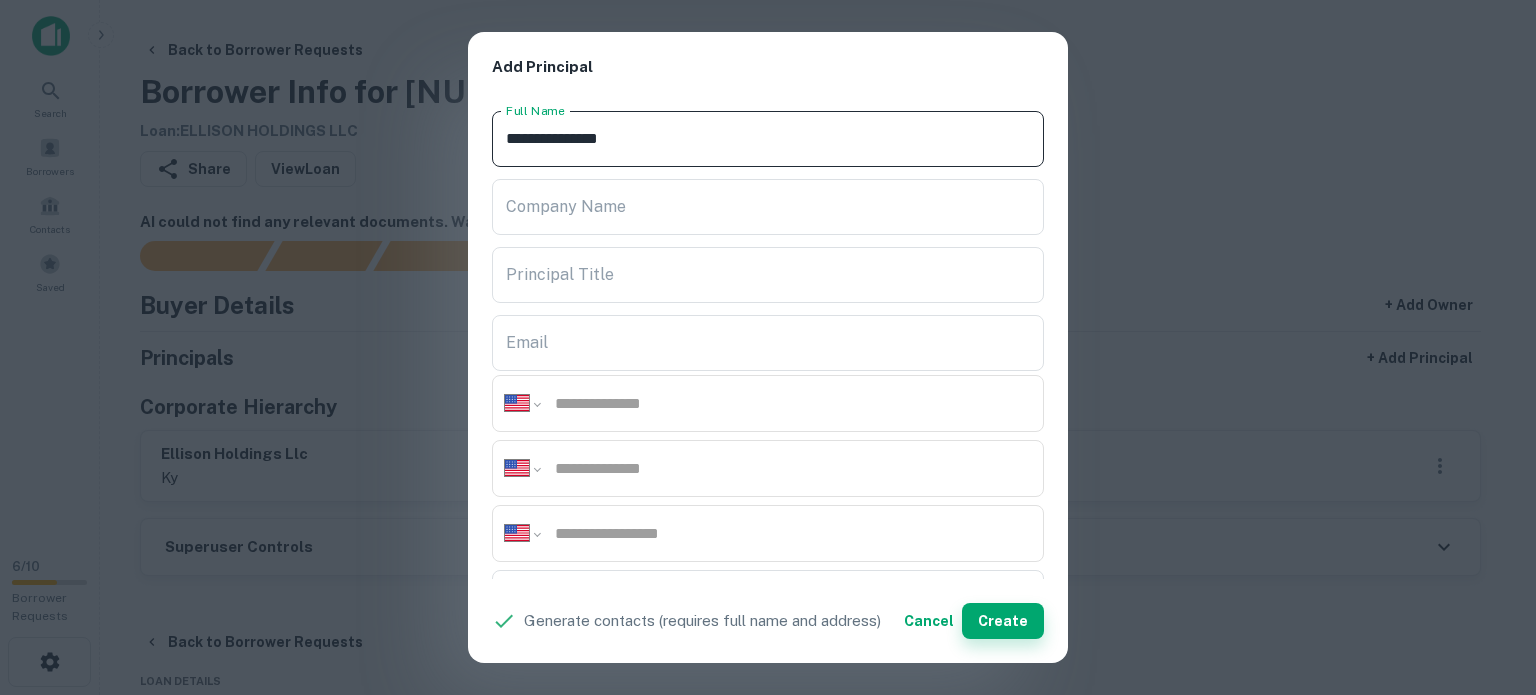 type on "**********" 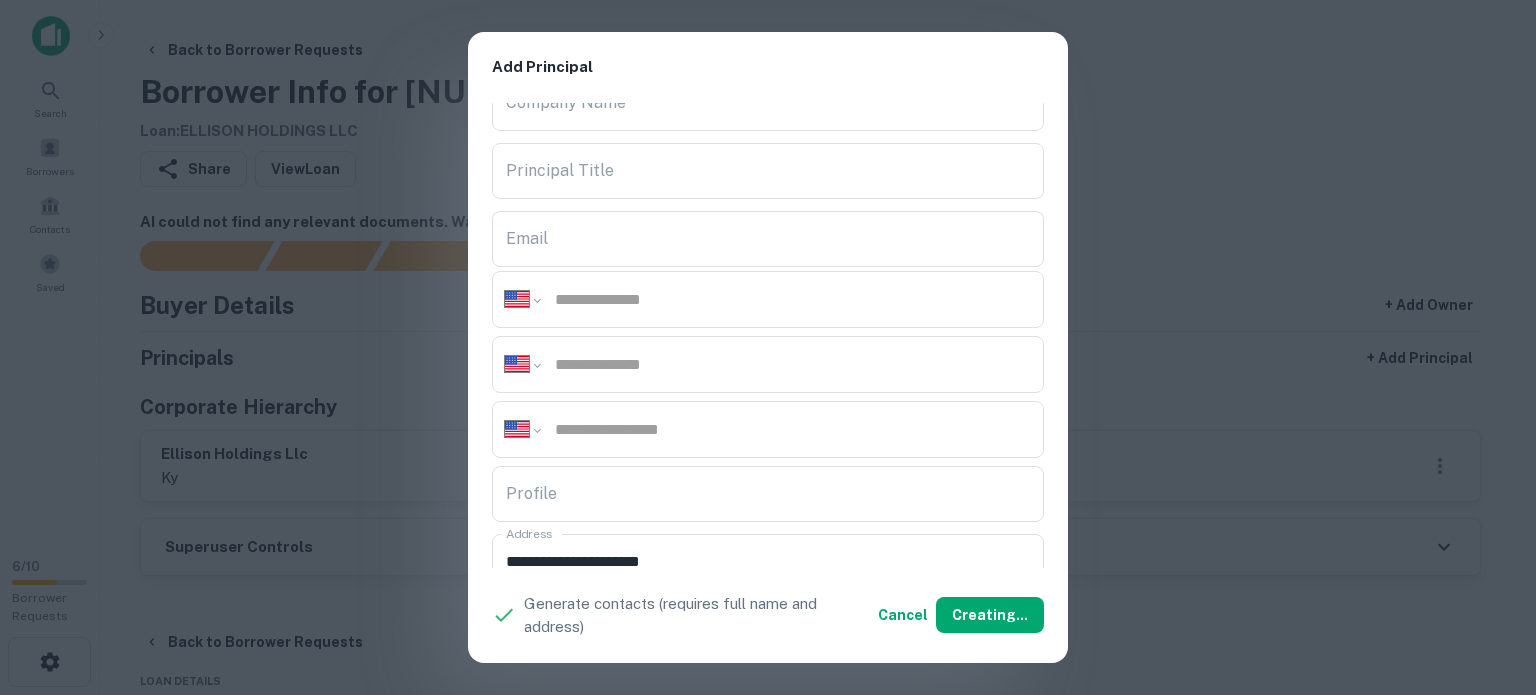 scroll, scrollTop: 300, scrollLeft: 0, axis: vertical 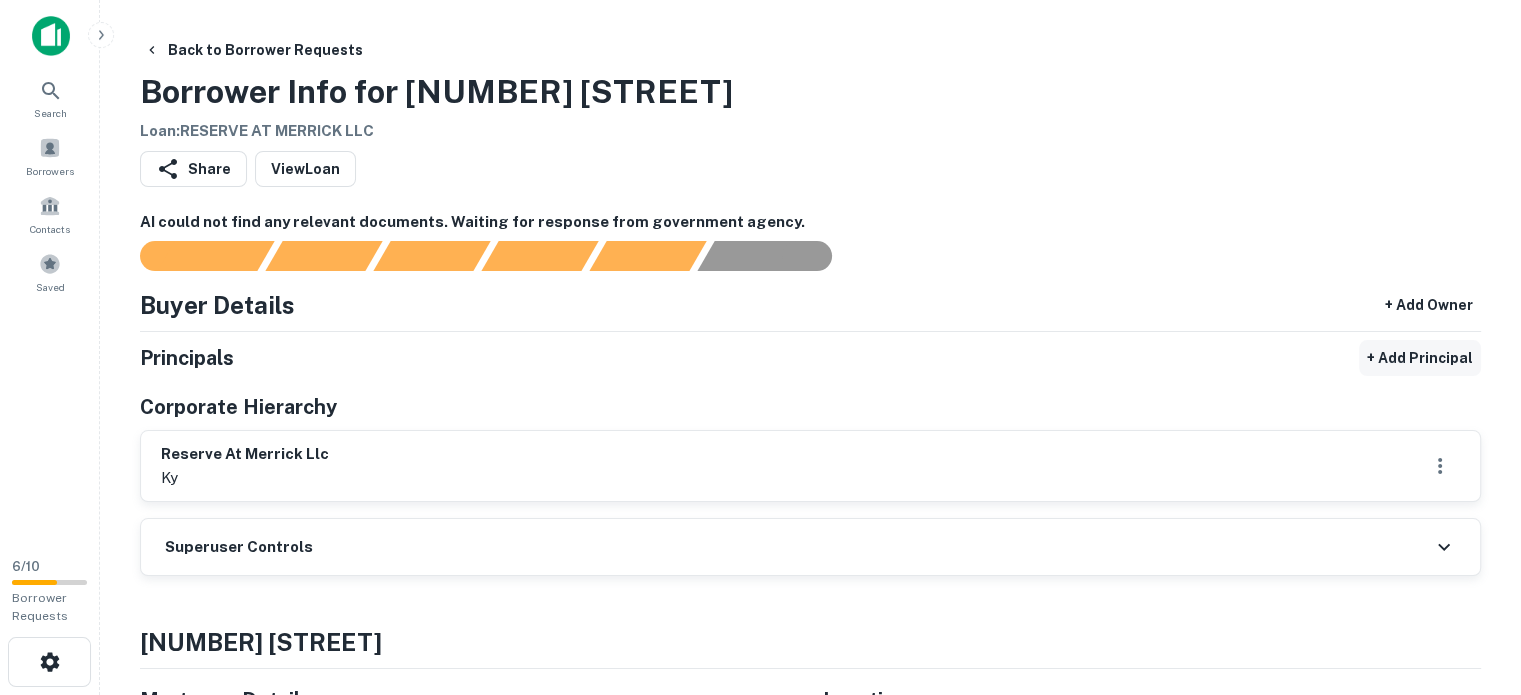 click on "+ Add Principal" at bounding box center [1420, 358] 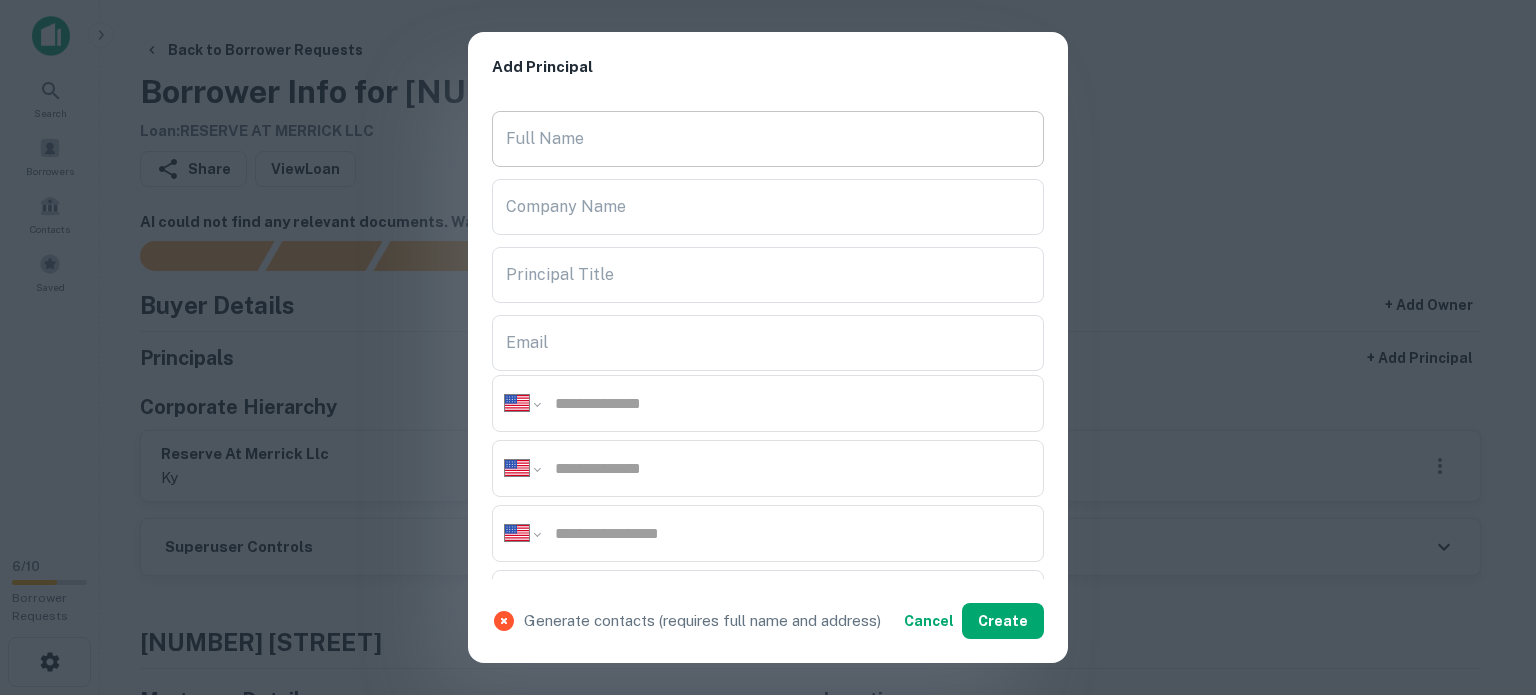 click on "Full Name" at bounding box center [768, 139] 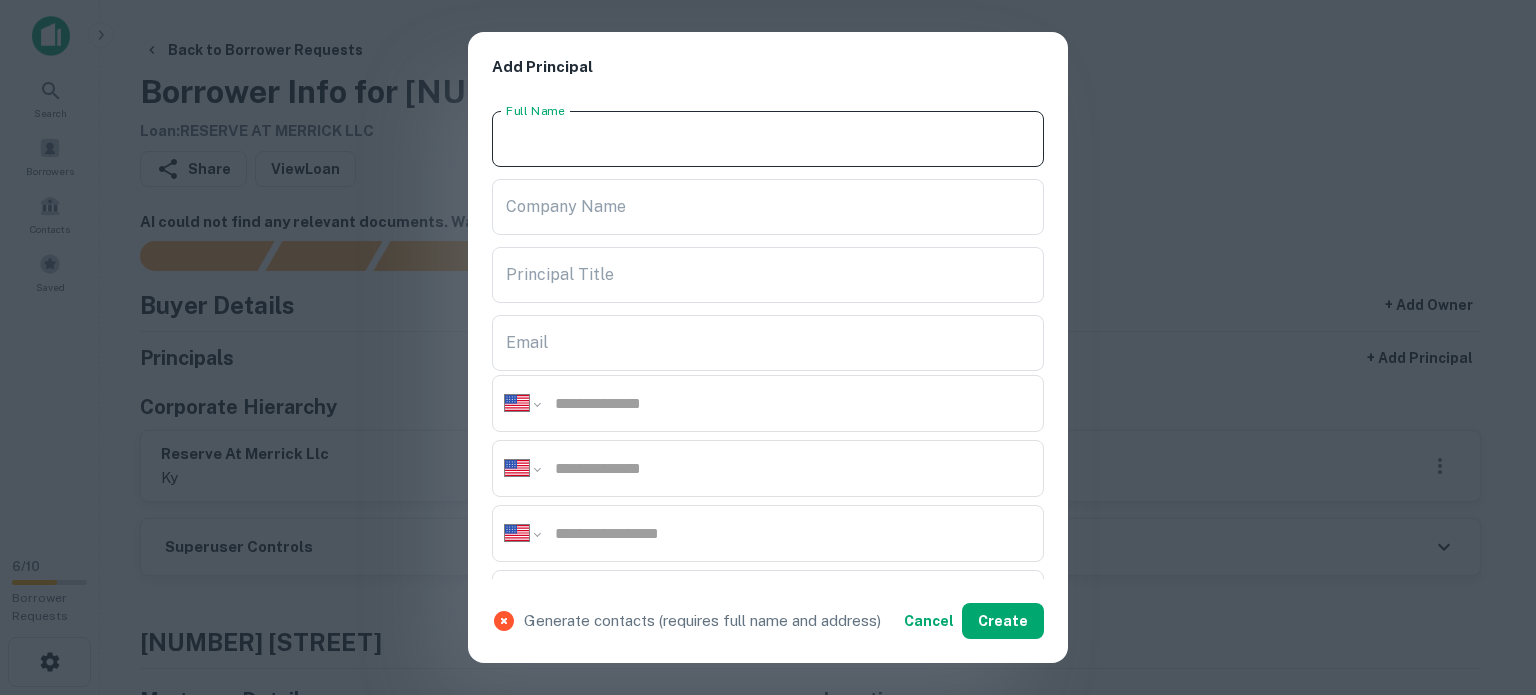 paste on "**********" 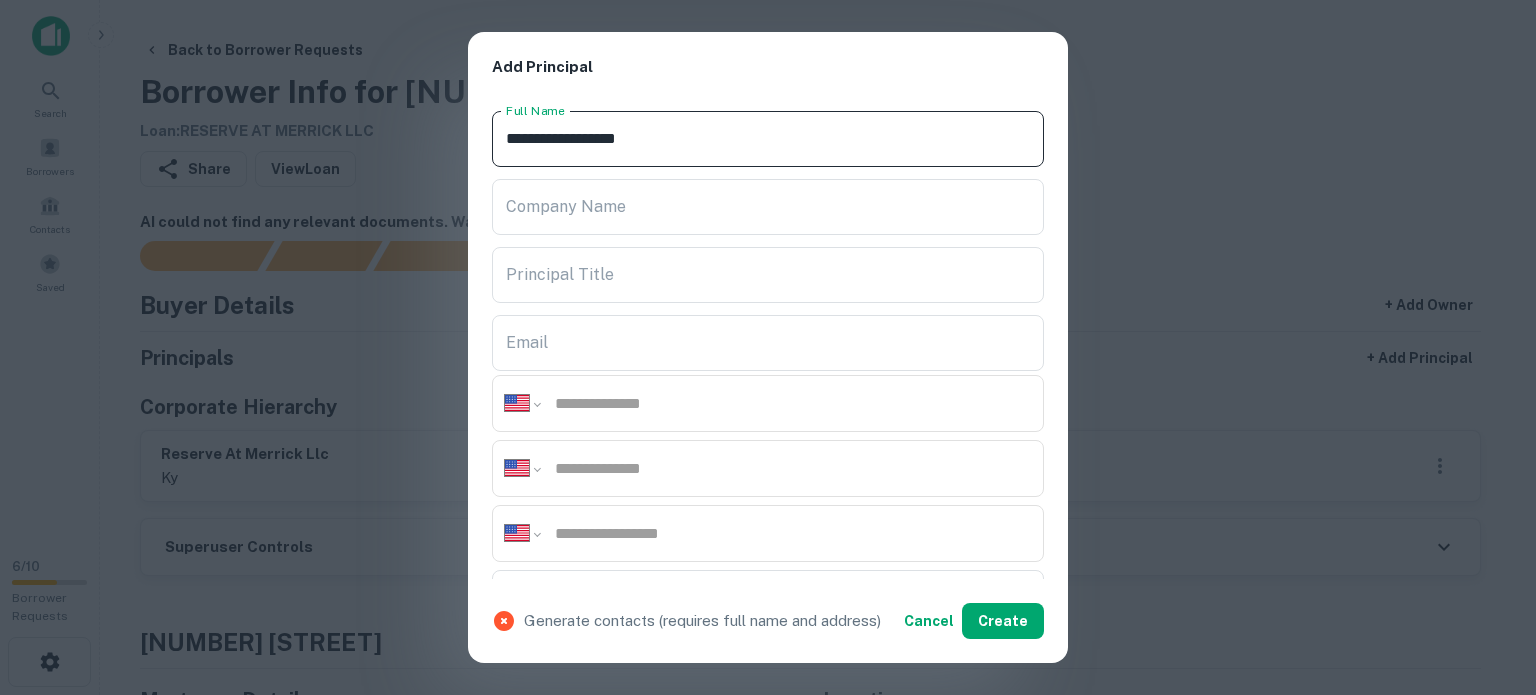 type on "**********" 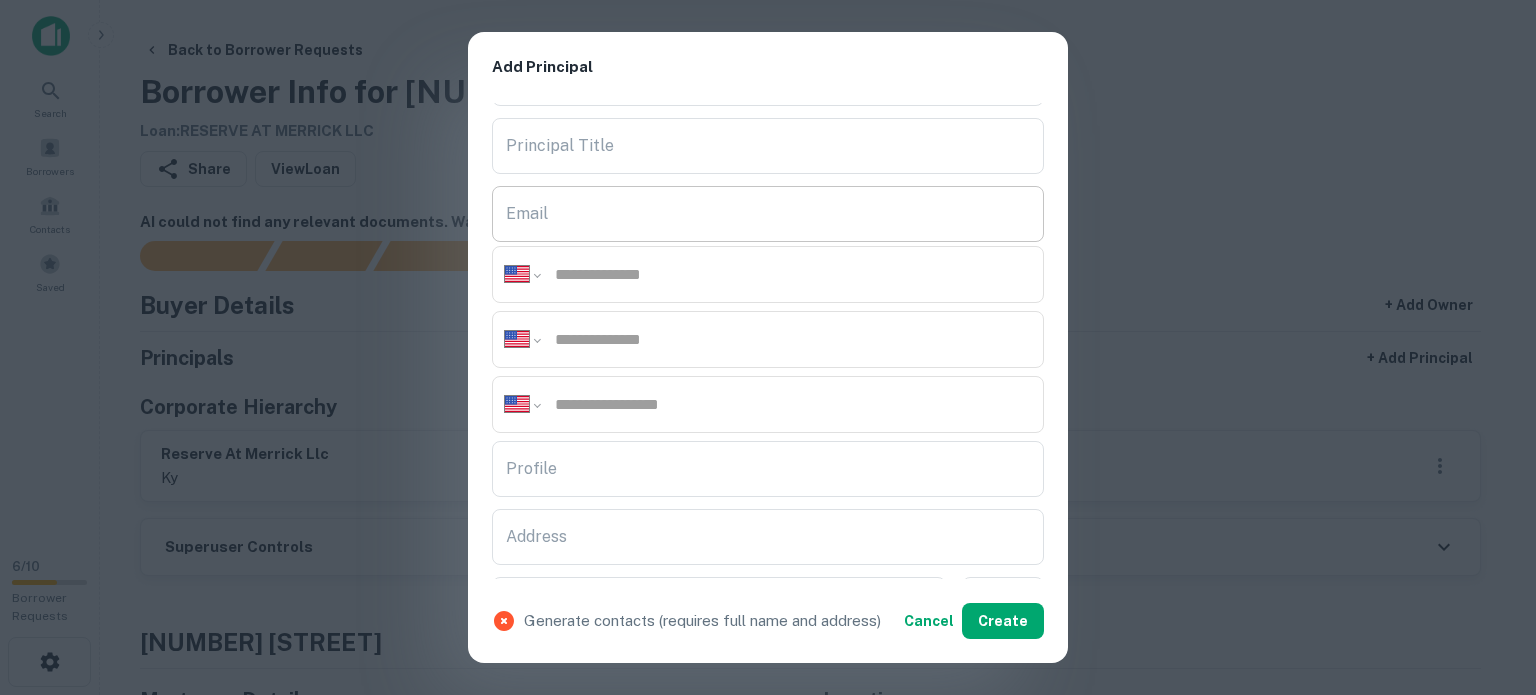 scroll, scrollTop: 300, scrollLeft: 0, axis: vertical 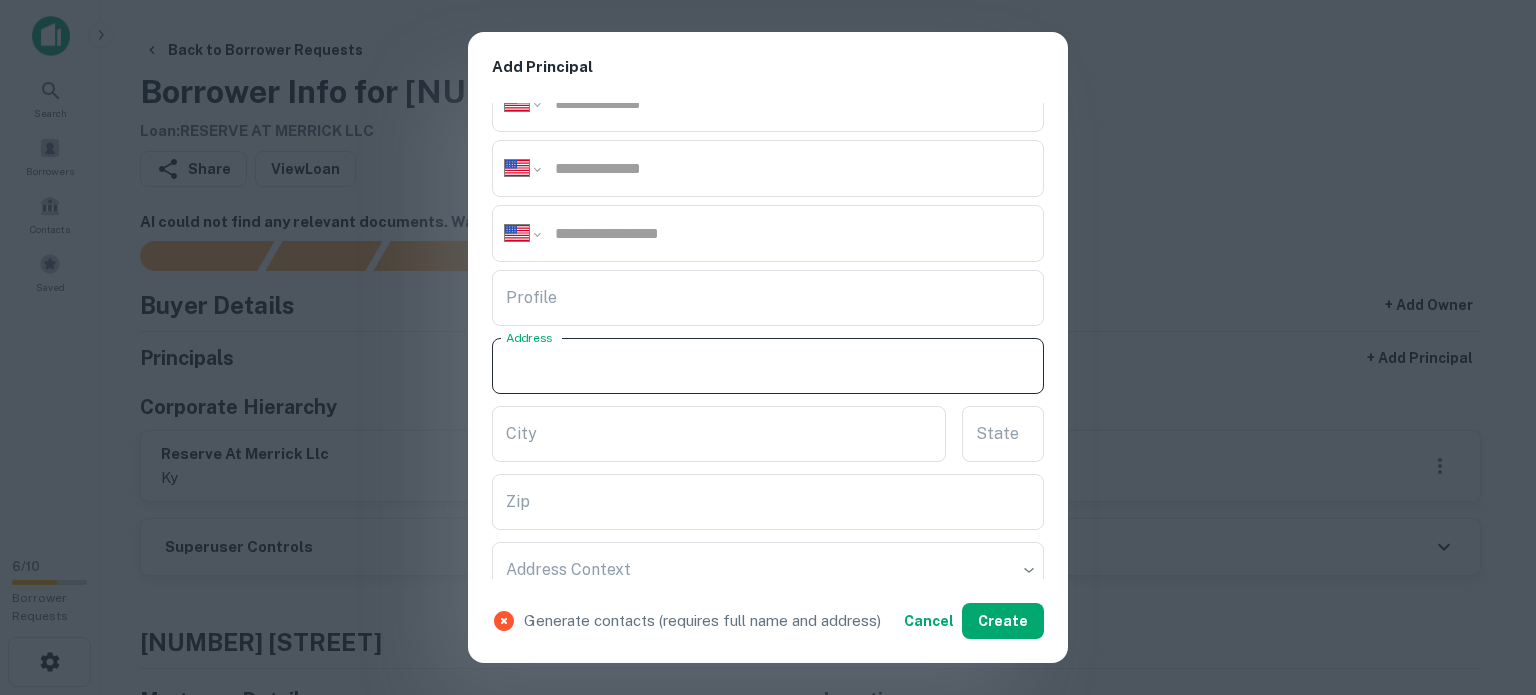 click on "Address" at bounding box center (768, 366) 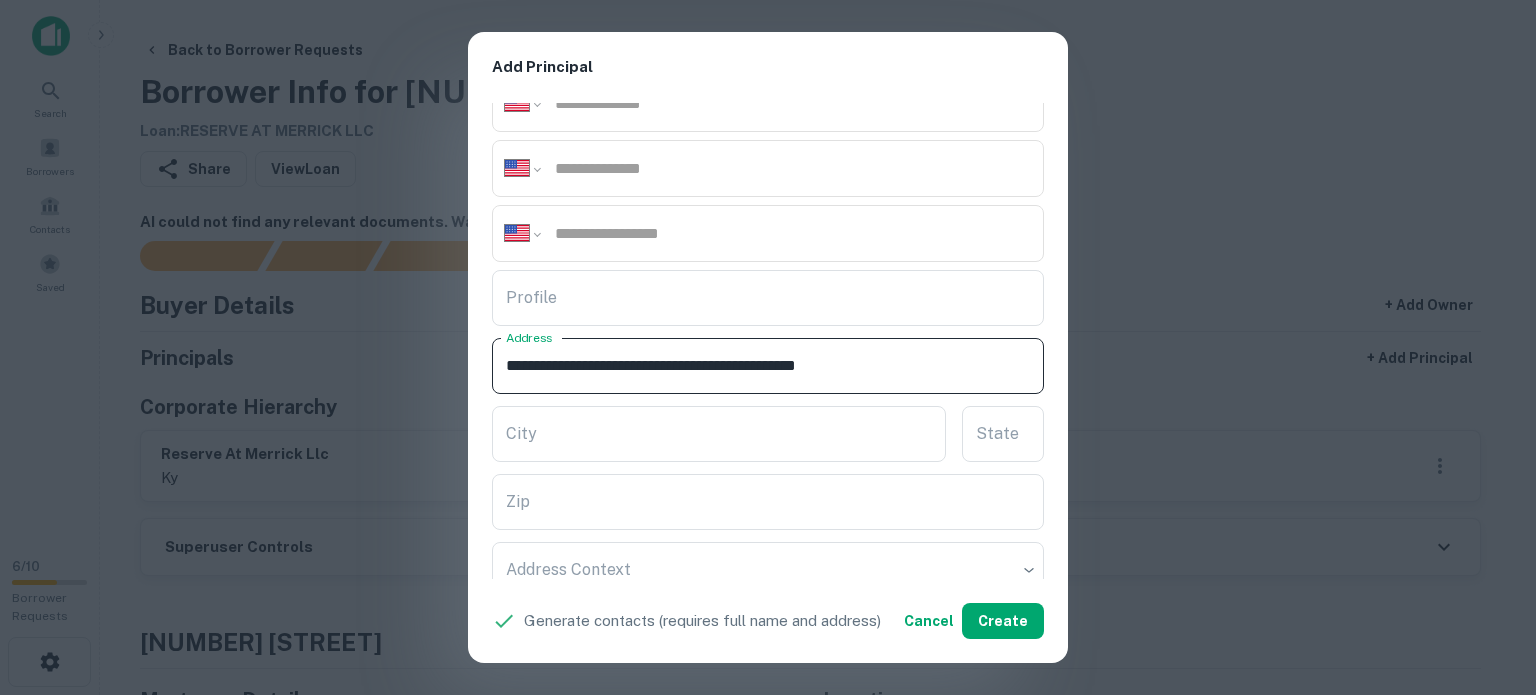 drag, startPoint x: 884, startPoint y: 363, endPoint x: 960, endPoint y: 381, distance: 78.10249 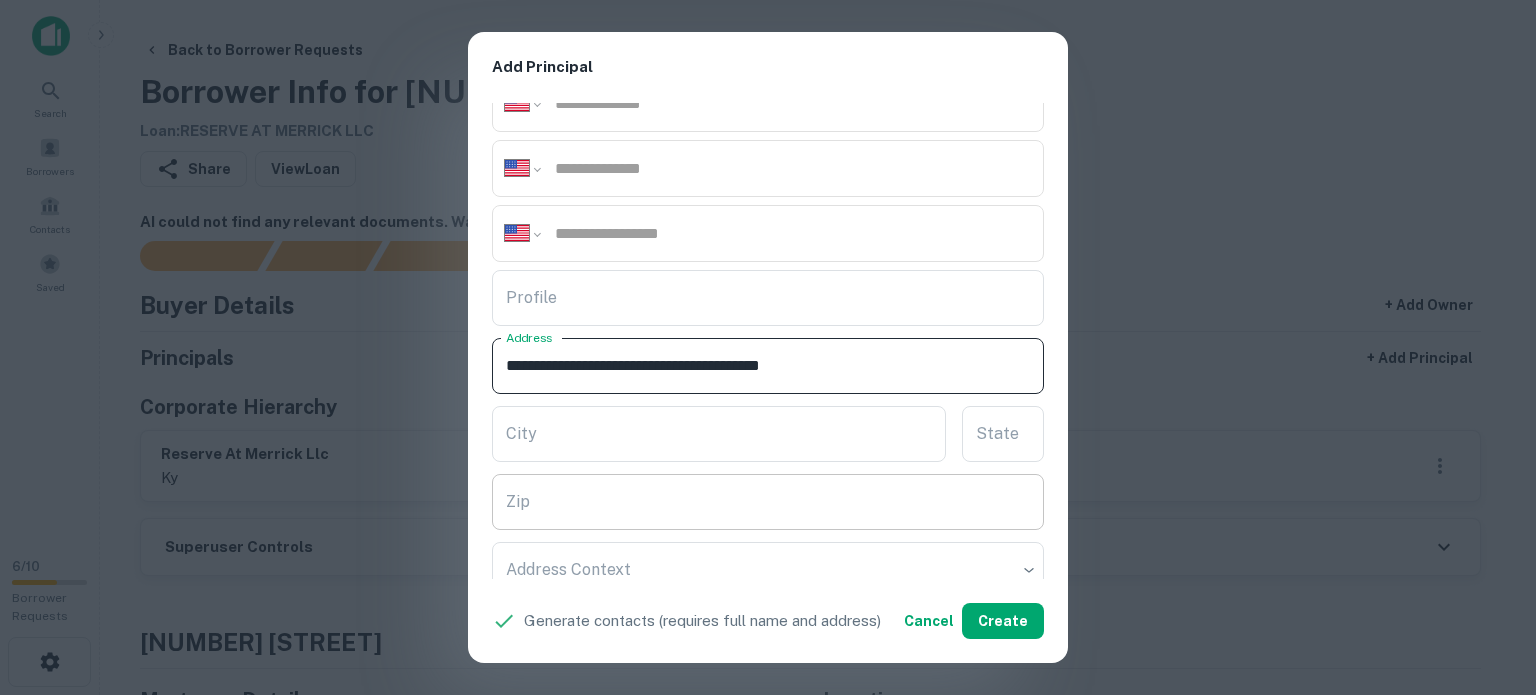 type on "**********" 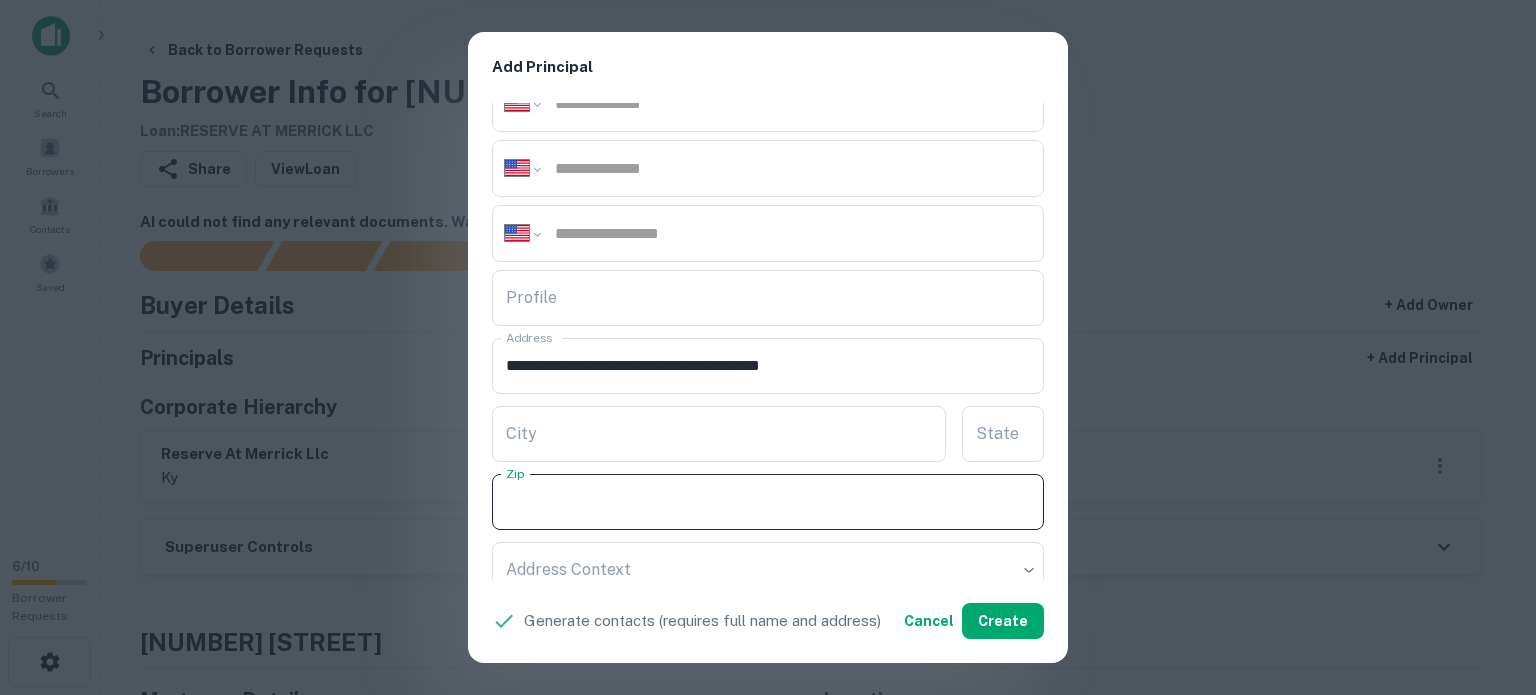 paste on "*****" 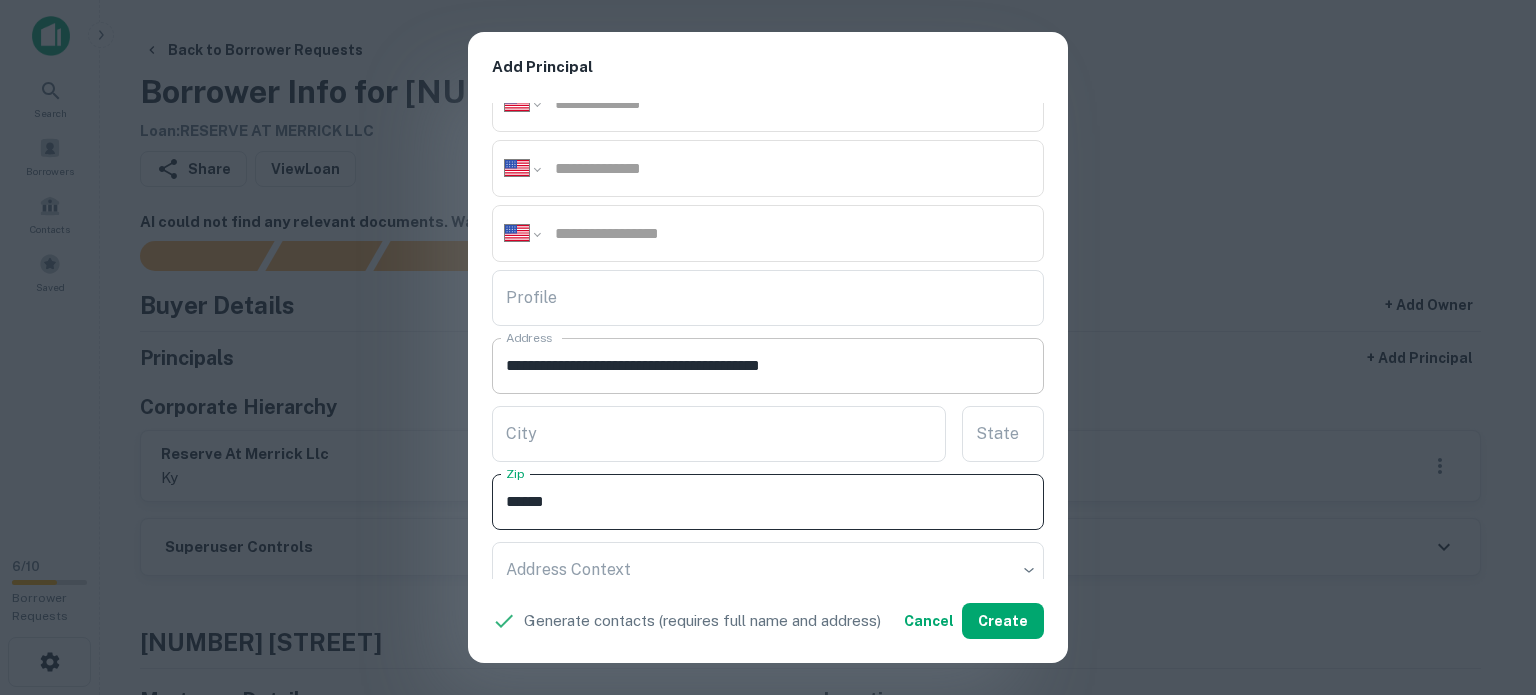 type on "*****" 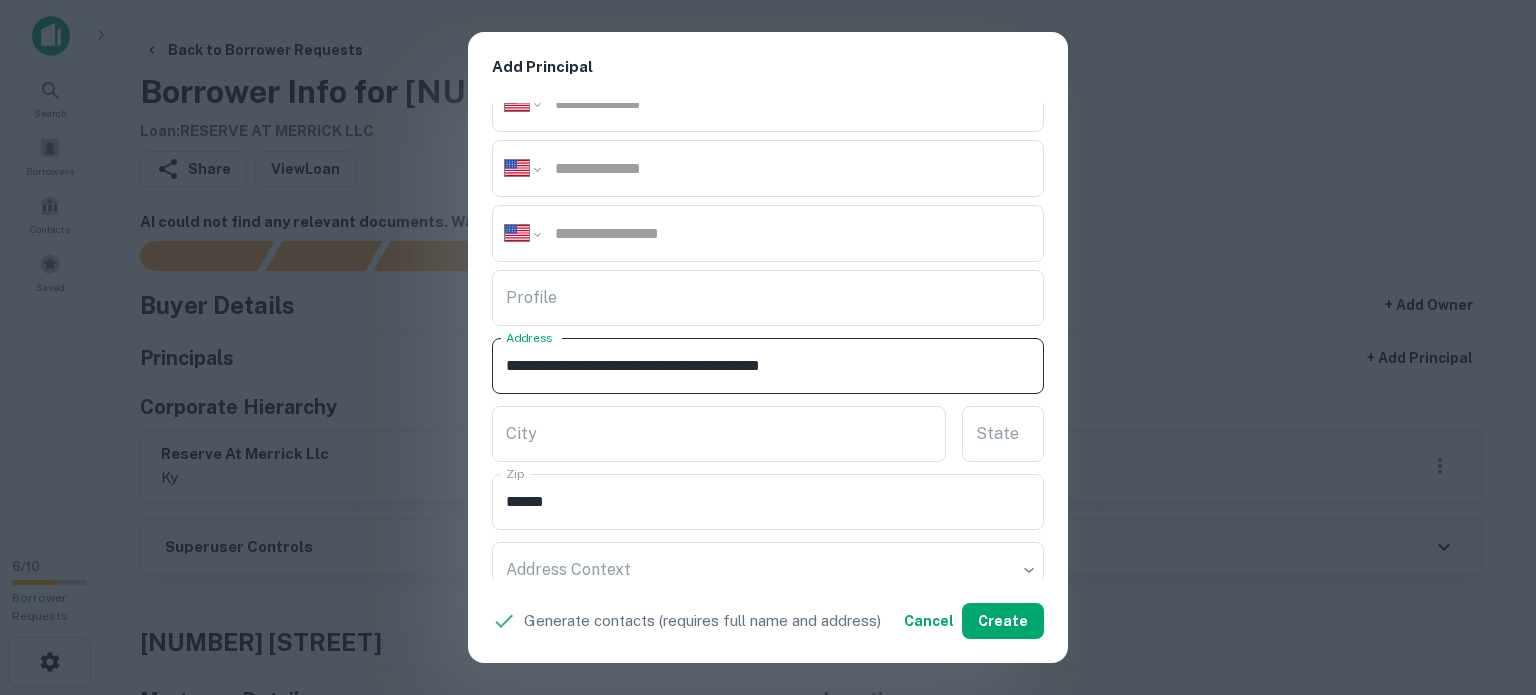 drag, startPoint x: 859, startPoint y: 362, endPoint x: 878, endPoint y: 374, distance: 22.472204 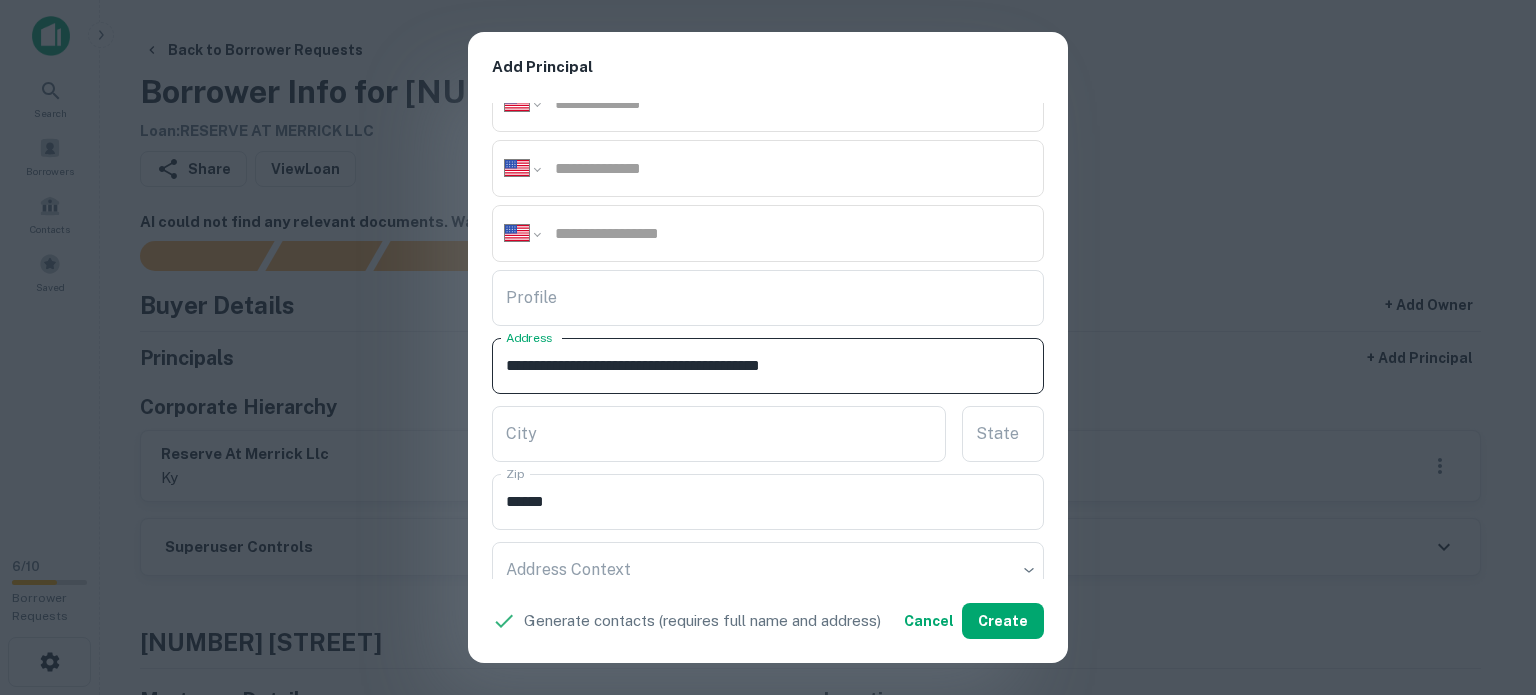 click on "**********" at bounding box center (768, 366) 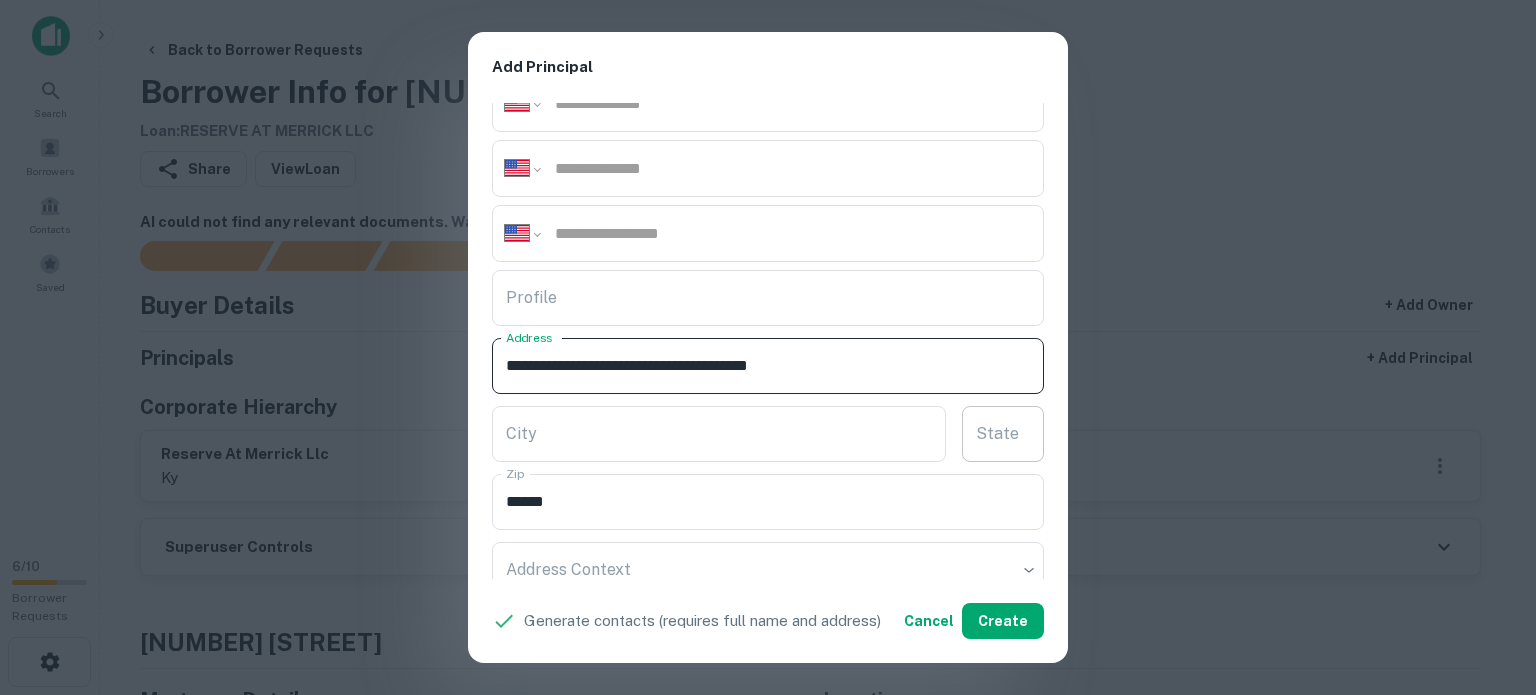 type on "**********" 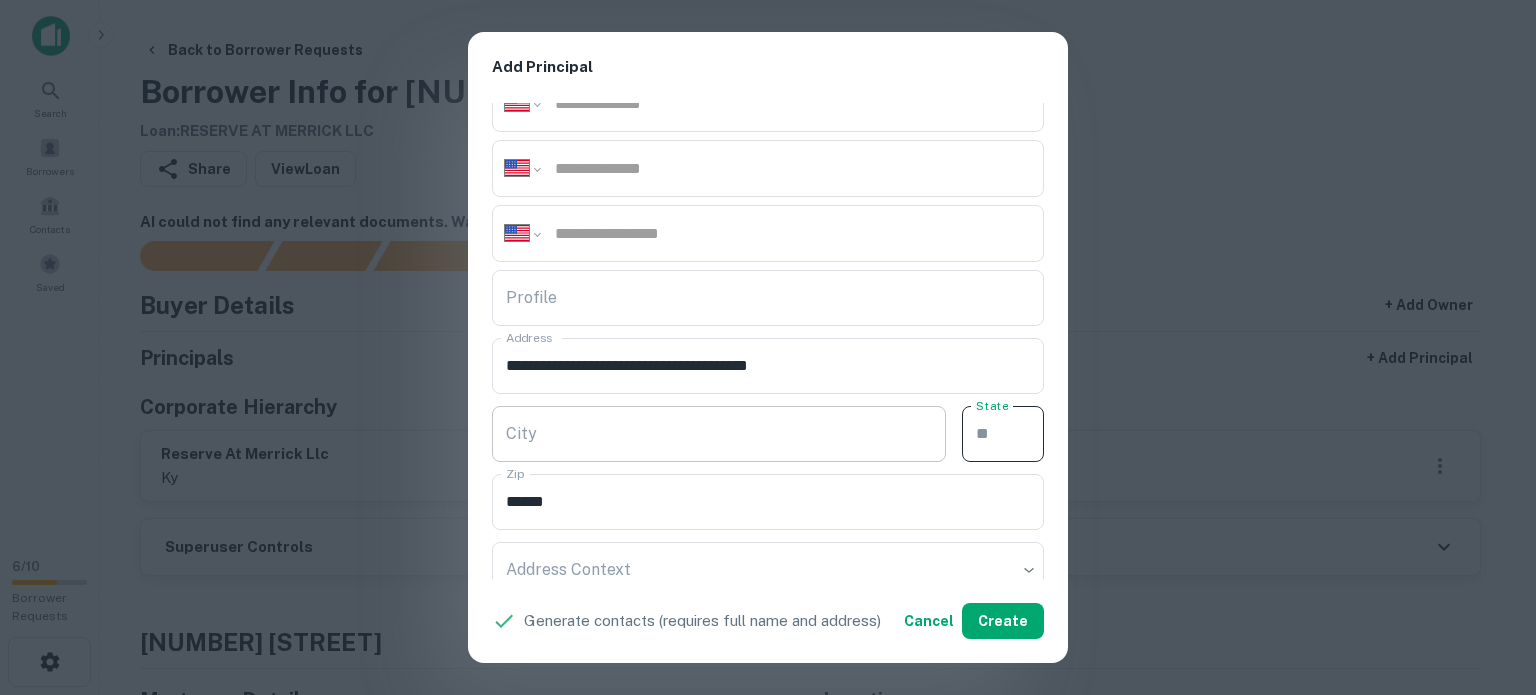 paste on "**" 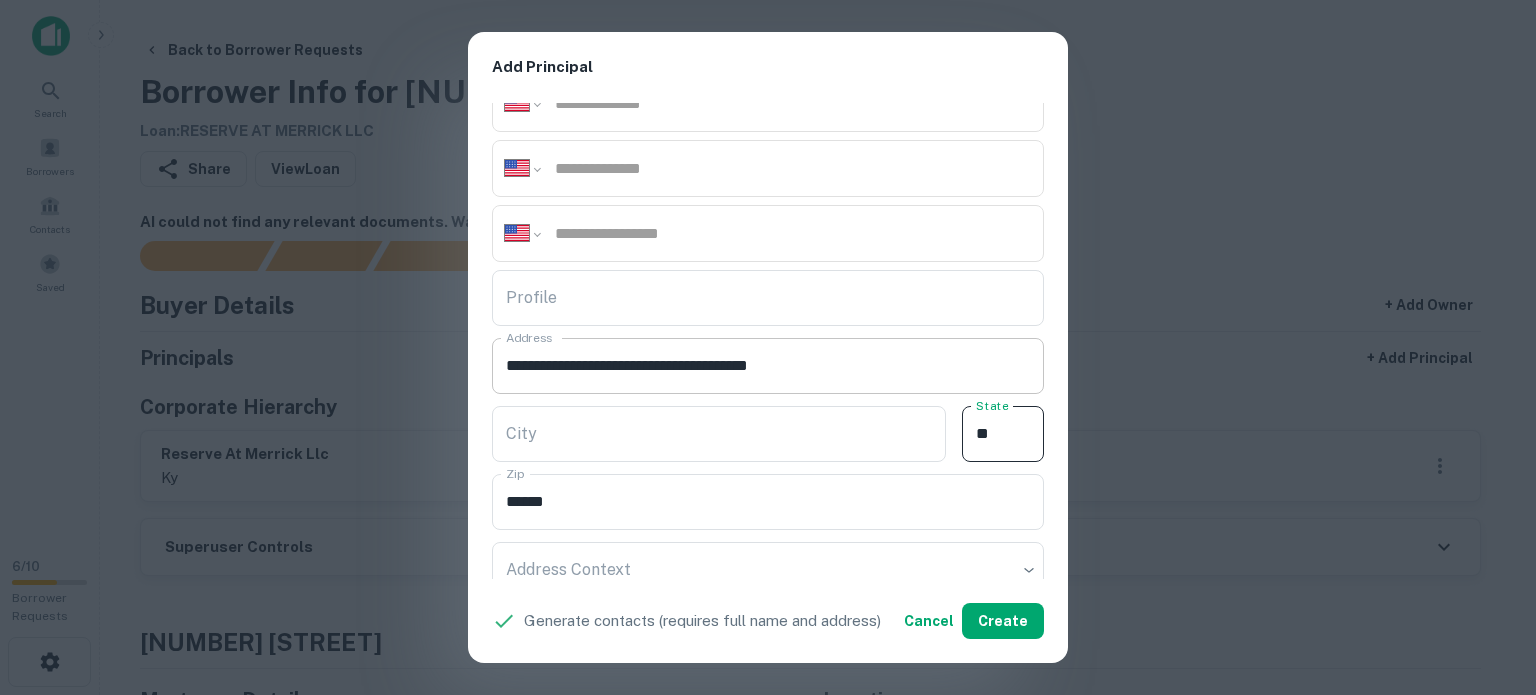 type on "**" 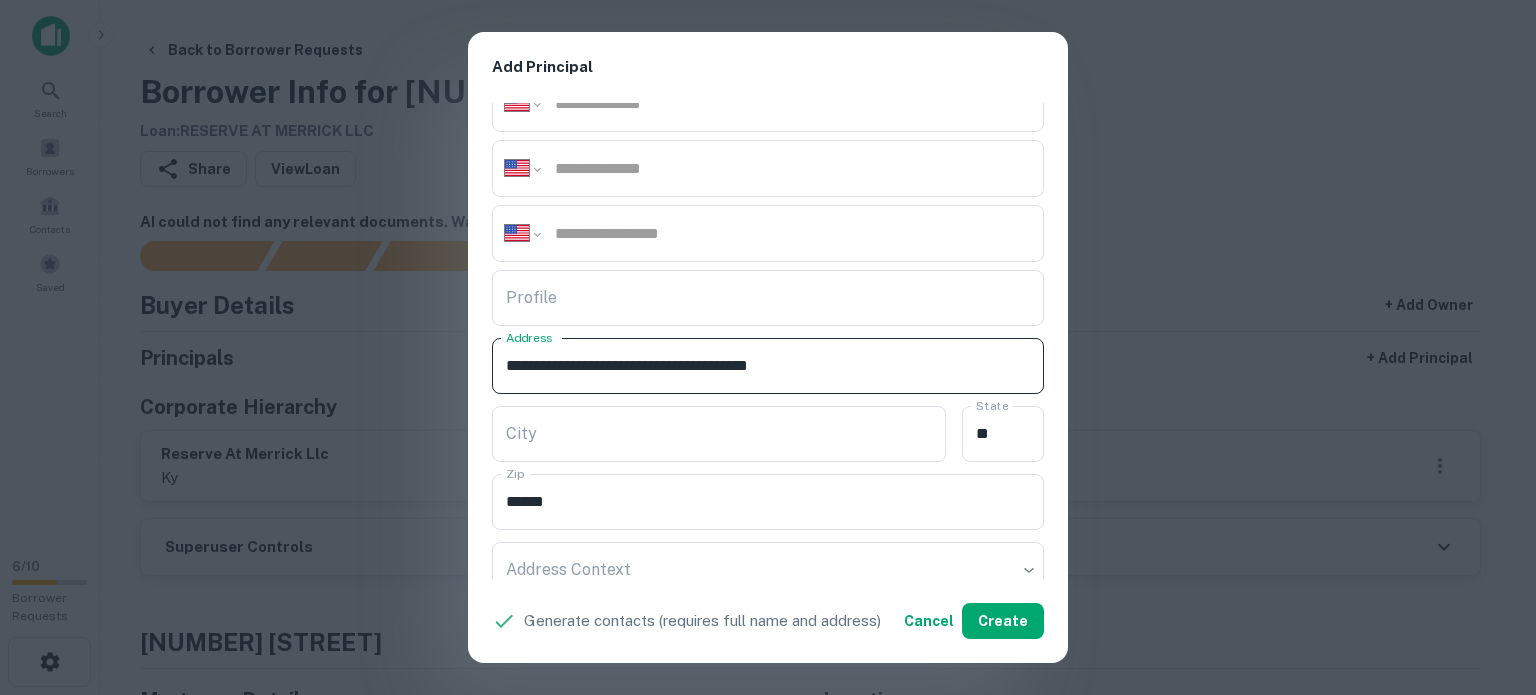 drag, startPoint x: 762, startPoint y: 364, endPoint x: 852, endPoint y: 386, distance: 92.64988 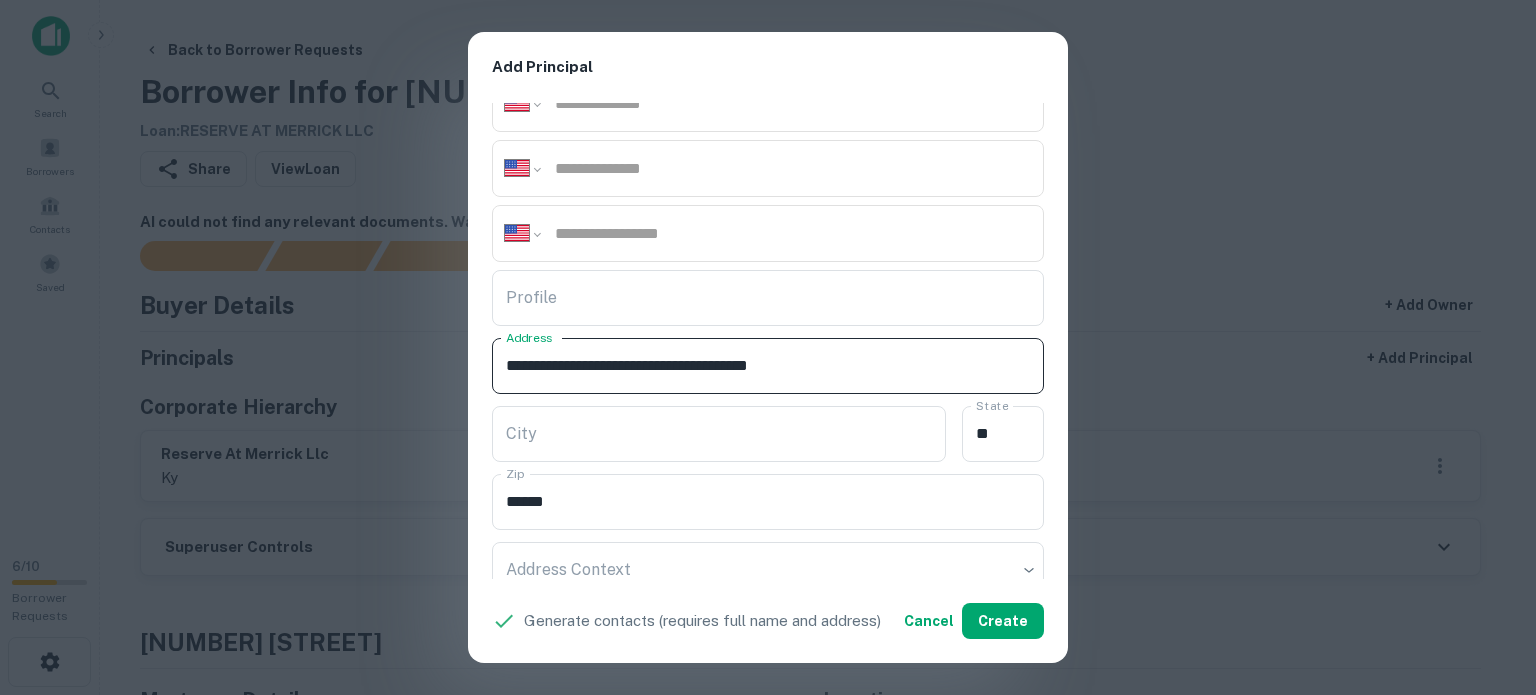 click on "**********" at bounding box center [768, 366] 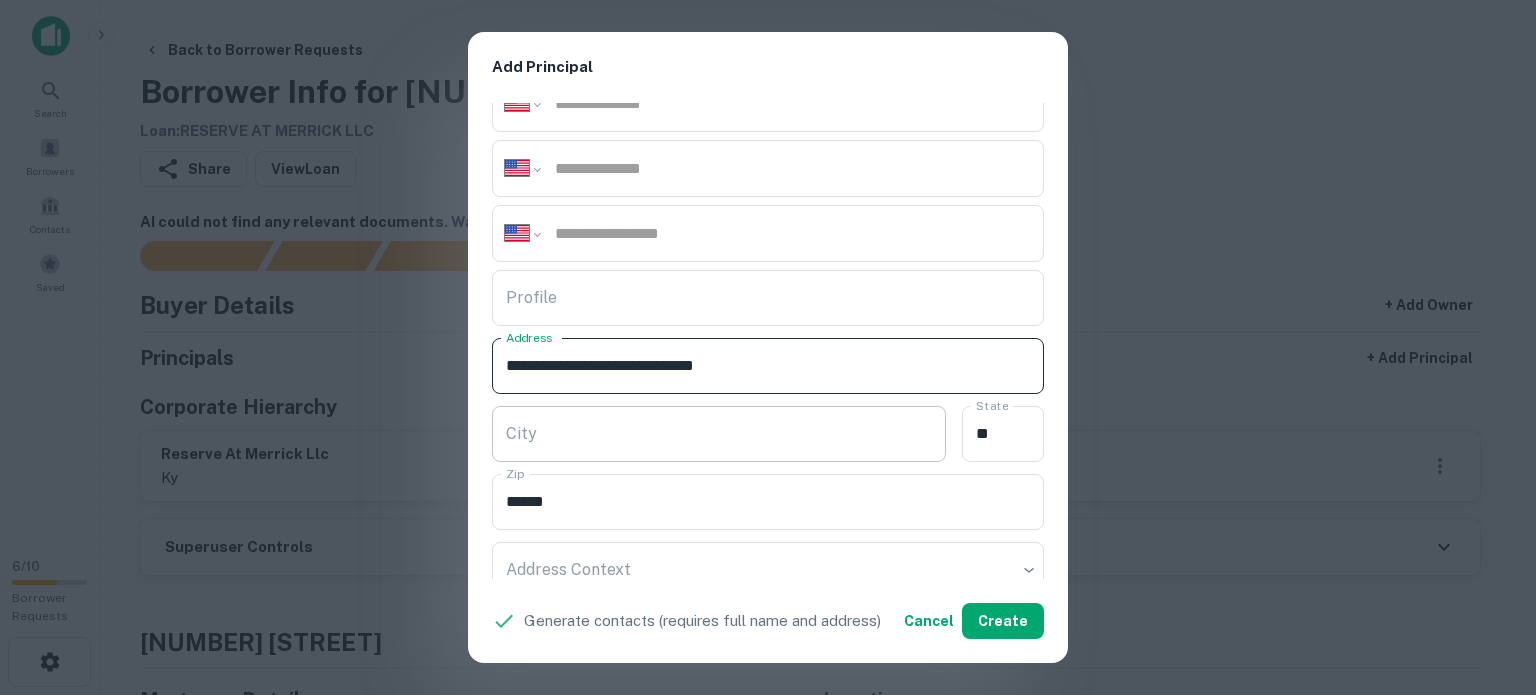 type on "**********" 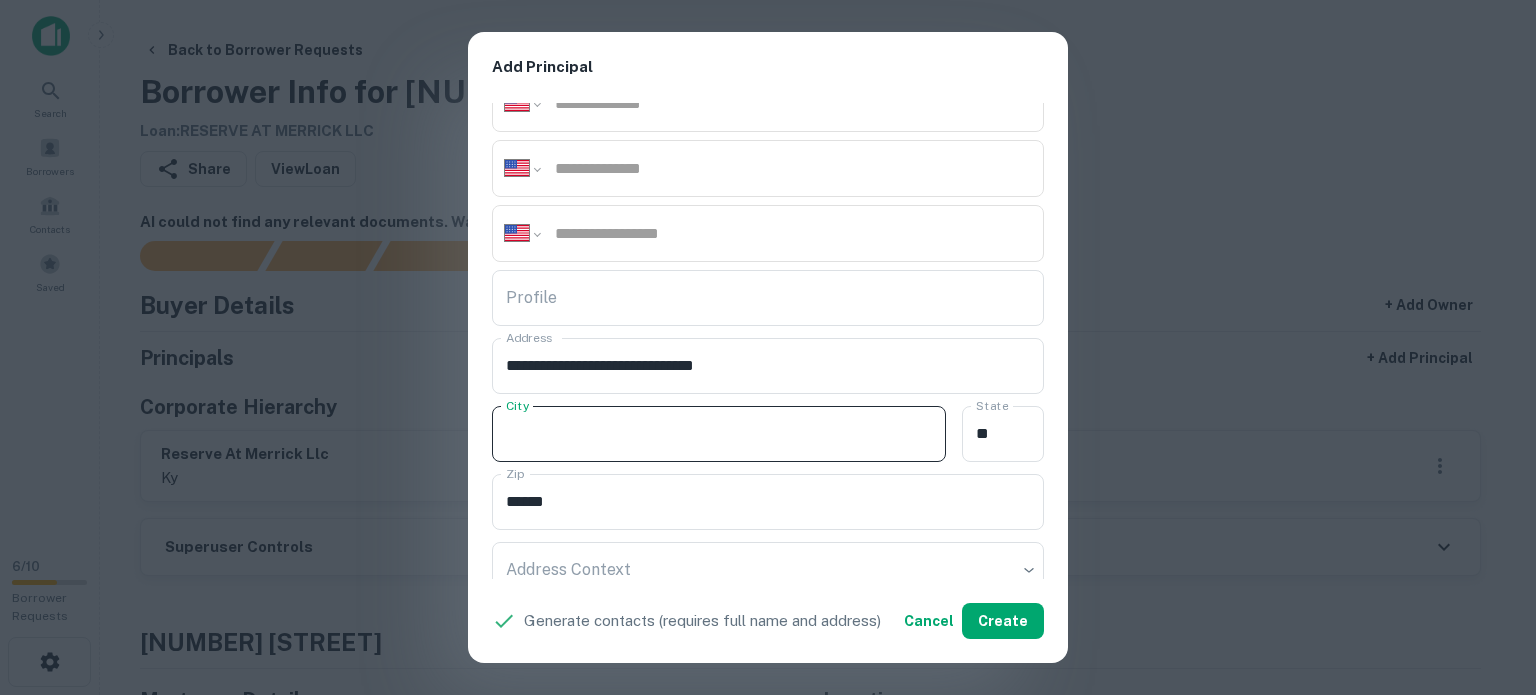 click on "City" at bounding box center [719, 434] 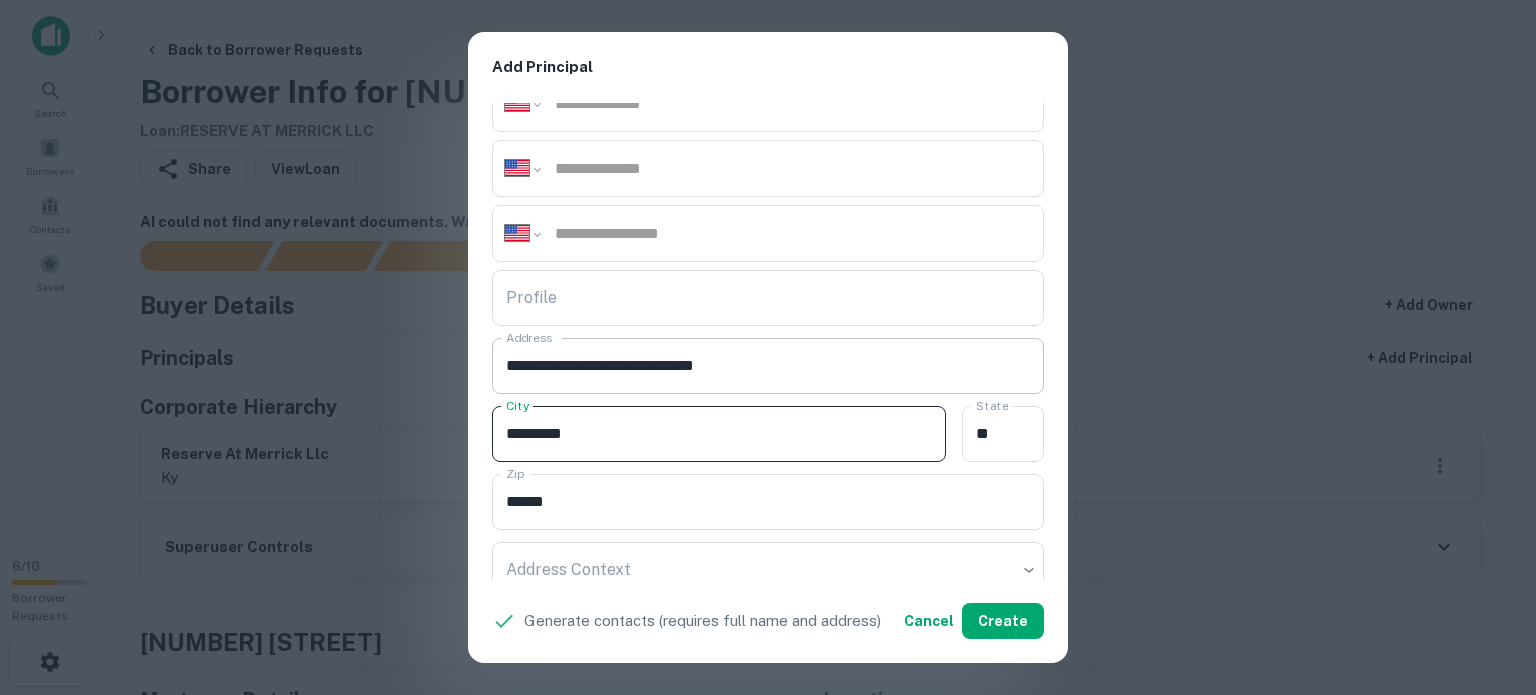 type on "*********" 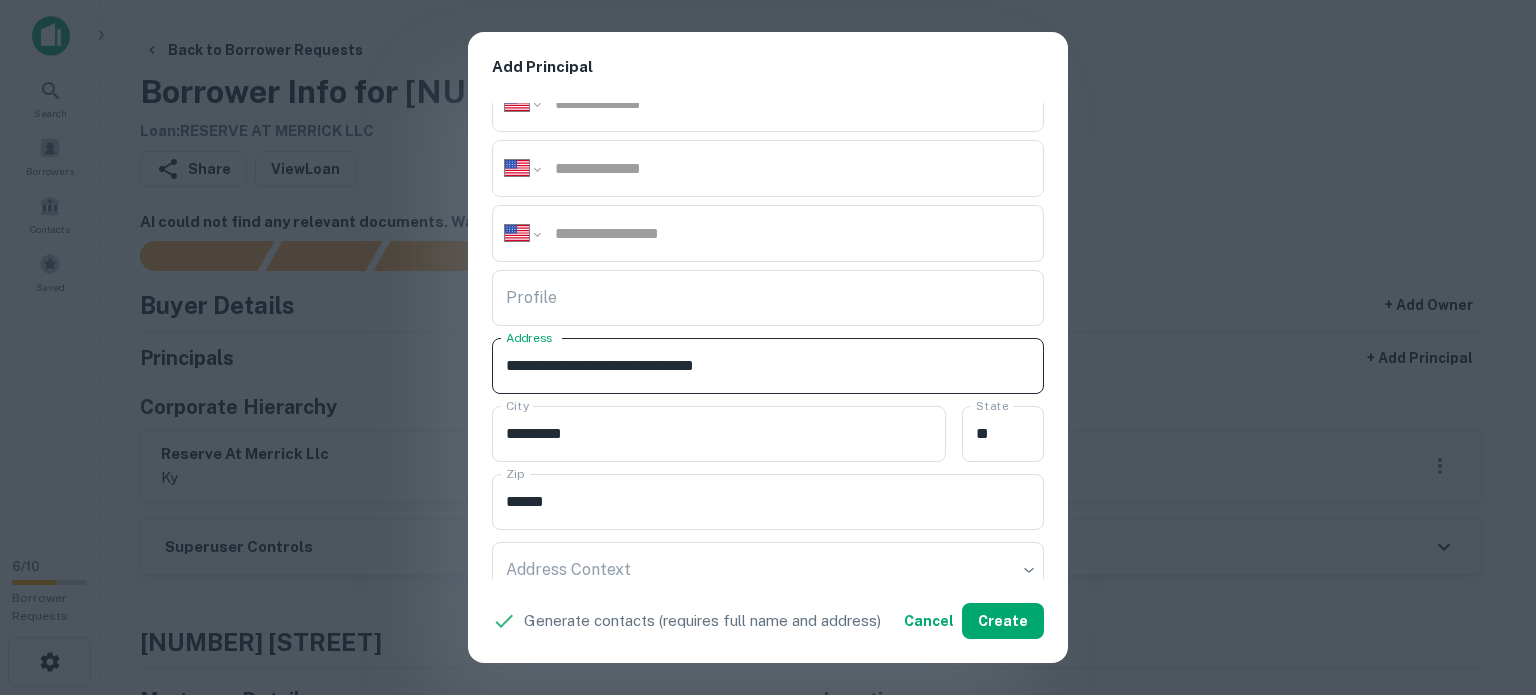 drag, startPoint x: 760, startPoint y: 367, endPoint x: 841, endPoint y: 381, distance: 82.20097 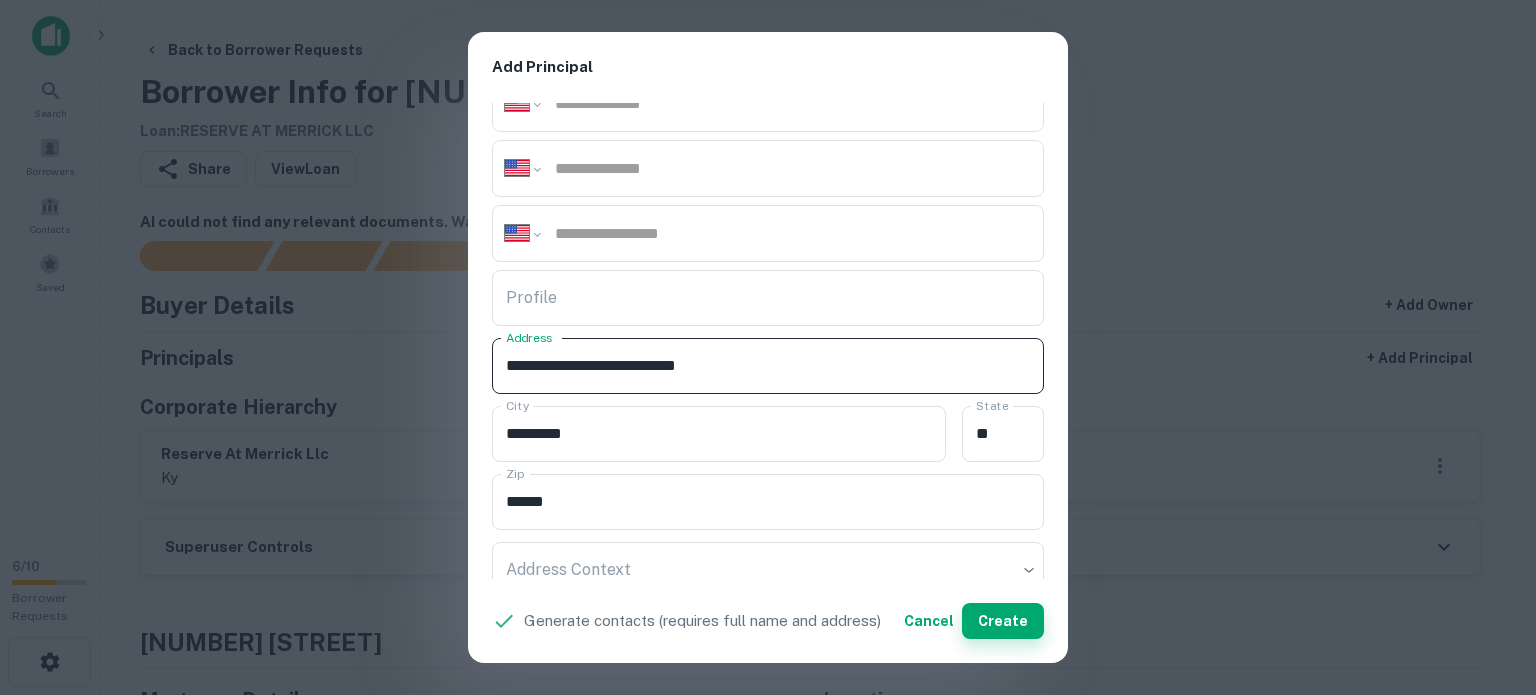 type on "**********" 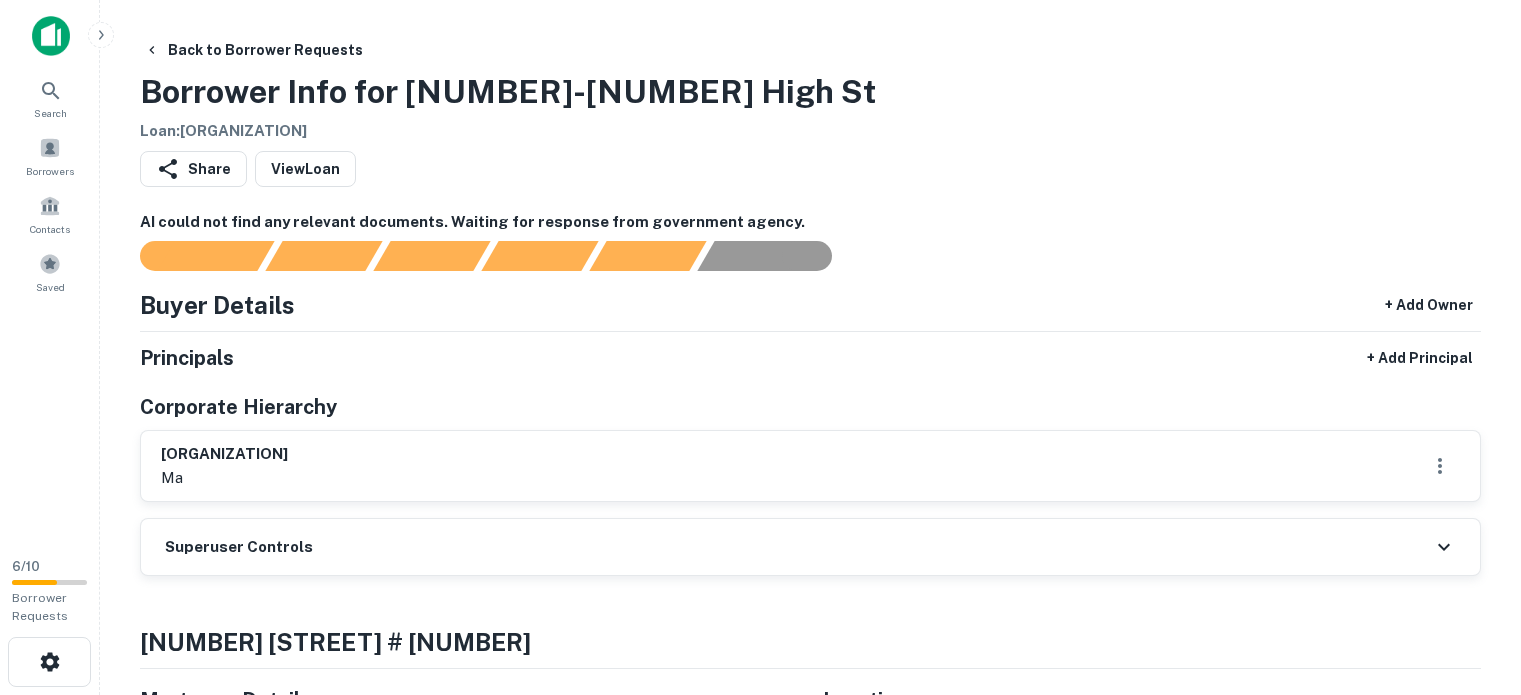 scroll, scrollTop: 0, scrollLeft: 0, axis: both 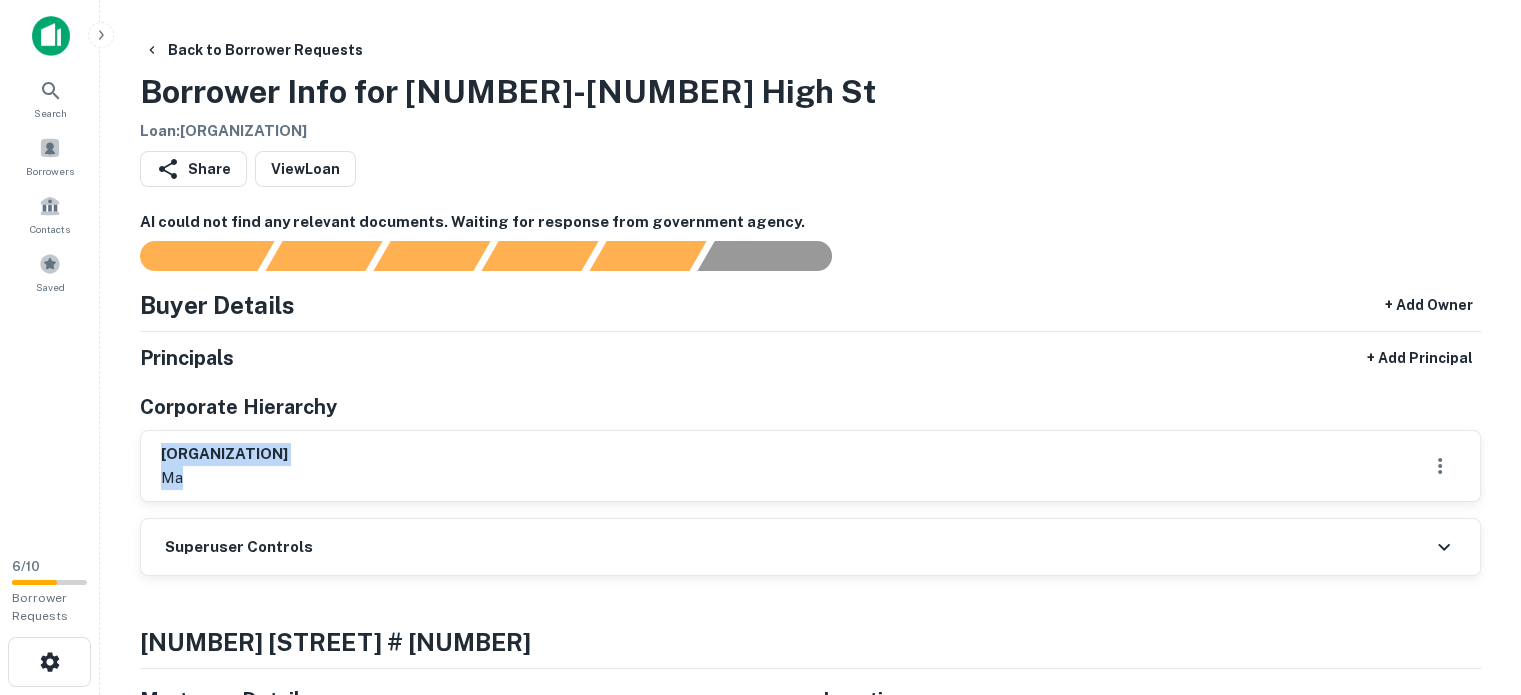 drag, startPoint x: 154, startPoint y: 446, endPoint x: 336, endPoint y: 470, distance: 183.57559 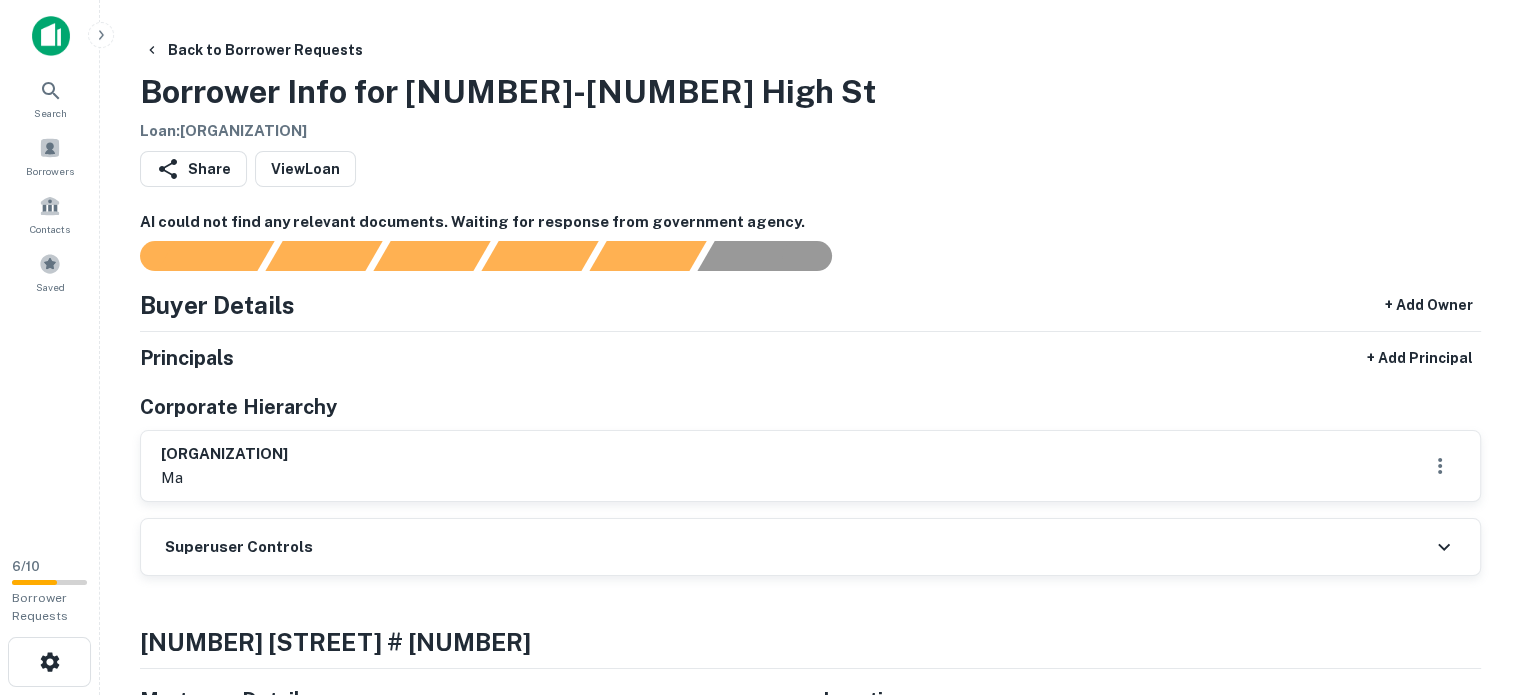 drag, startPoint x: 162, startPoint y: 451, endPoint x: 323, endPoint y: 447, distance: 161.04968 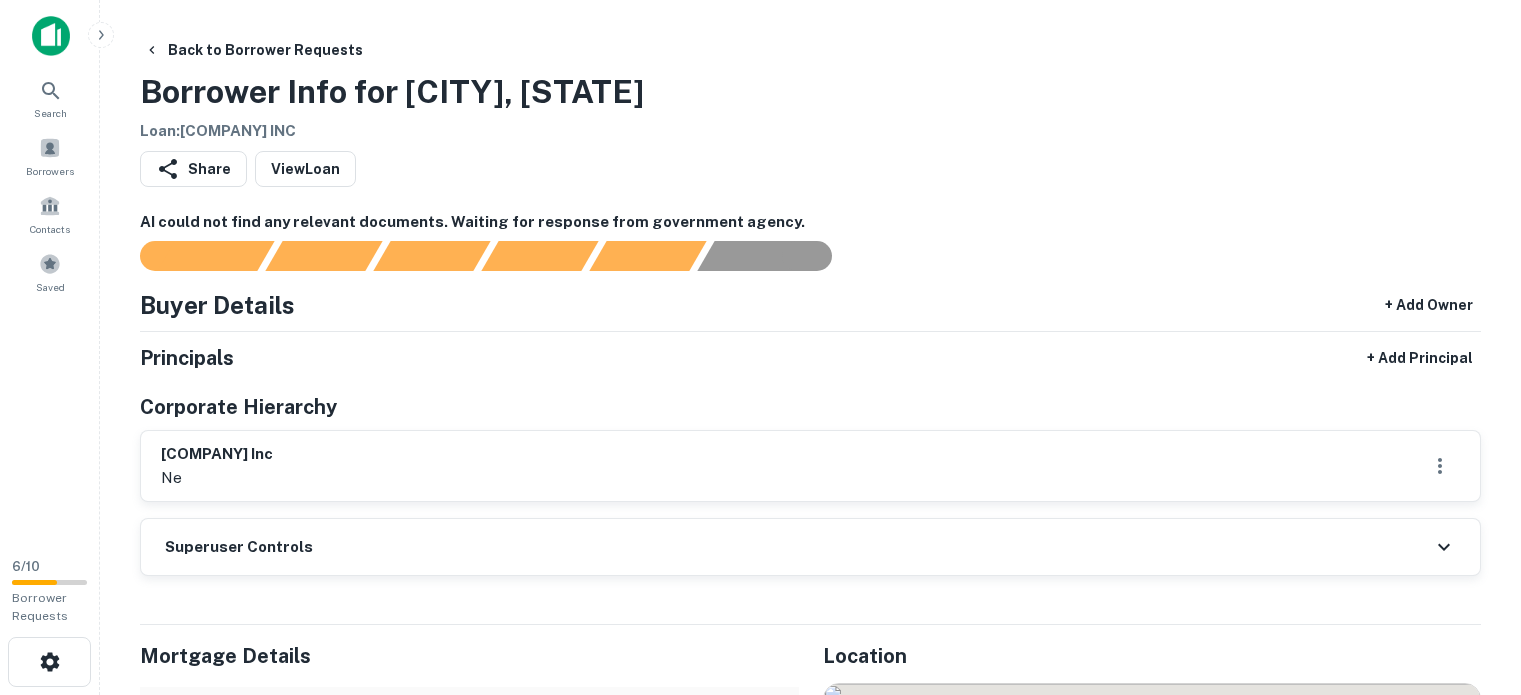 scroll, scrollTop: 0, scrollLeft: 0, axis: both 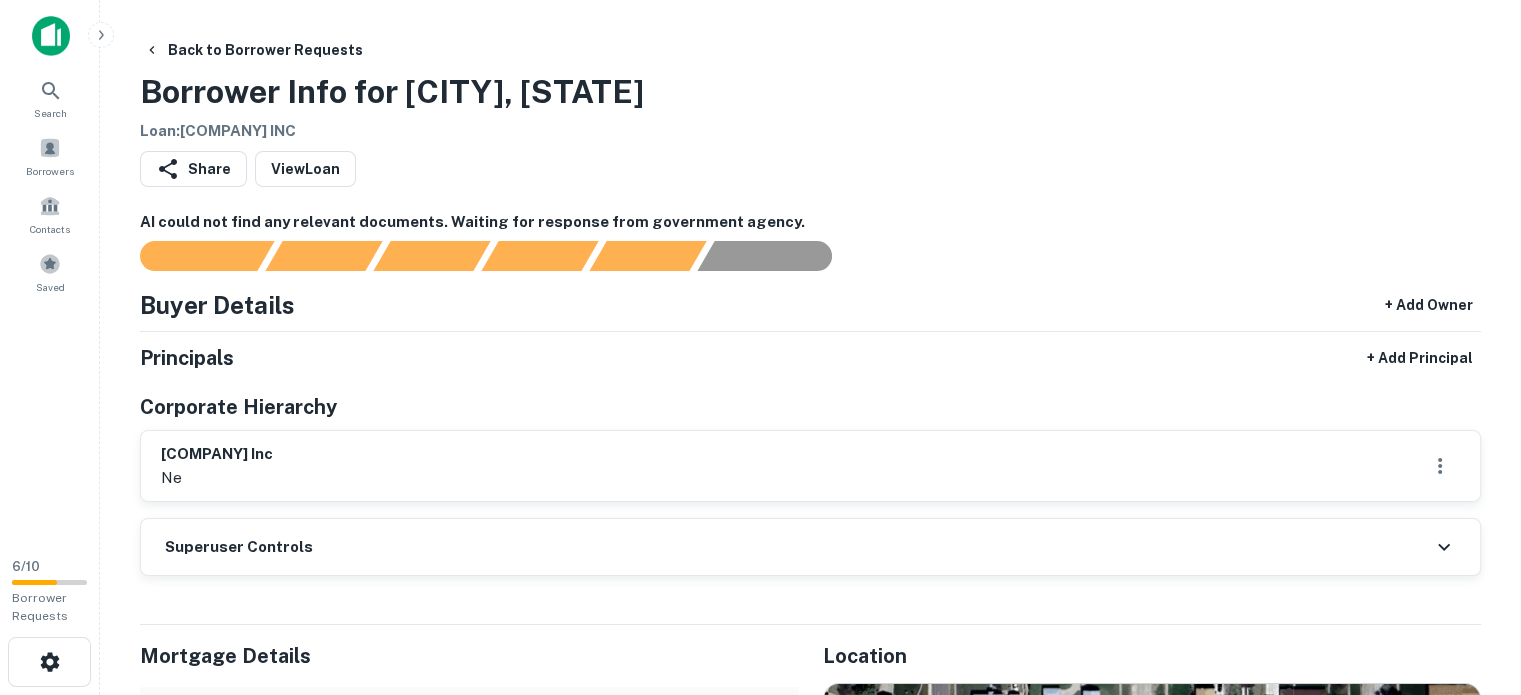 click on "Back to Borrower Requests Borrower Info   for [CITY], [STATE] Loan :  [COMPANY] Share View  Loan AI could not find any relevant documents. Waiting for response from government agency.   Buyer Details + Add Owner Principals + Add Principal Corporate Hierarchy [COMPANY] [STATE] Superuser Controls Mortgage Details Borrower Name [COMPANY] Transaction Date   [DATE] Loan Purpose   sale Mortgage Amount   $15.3m Interest Rate   6.81% Term 5 months Due Date [DATE] LTV   - Property Details Asset Type land Location All Details Mortgage Details Borrower Name [COMPANY] Mortgage Amount $15.3m Lender Name [BANK] Term 0.42 years Due Date [DATE] Estimated Due Date [DATE] Interest Rate 6.81% Sales Details Buyer Name [COMPANY] Recording Date [DATE] Sale Date [DATE] Document Type stand alone mortgage Property Identification Information FIPS [NUMBER] Property Address Details City [CITY] Zip Code [POSTAL_CODE] State [STATE] Property Details" at bounding box center (810, 347) 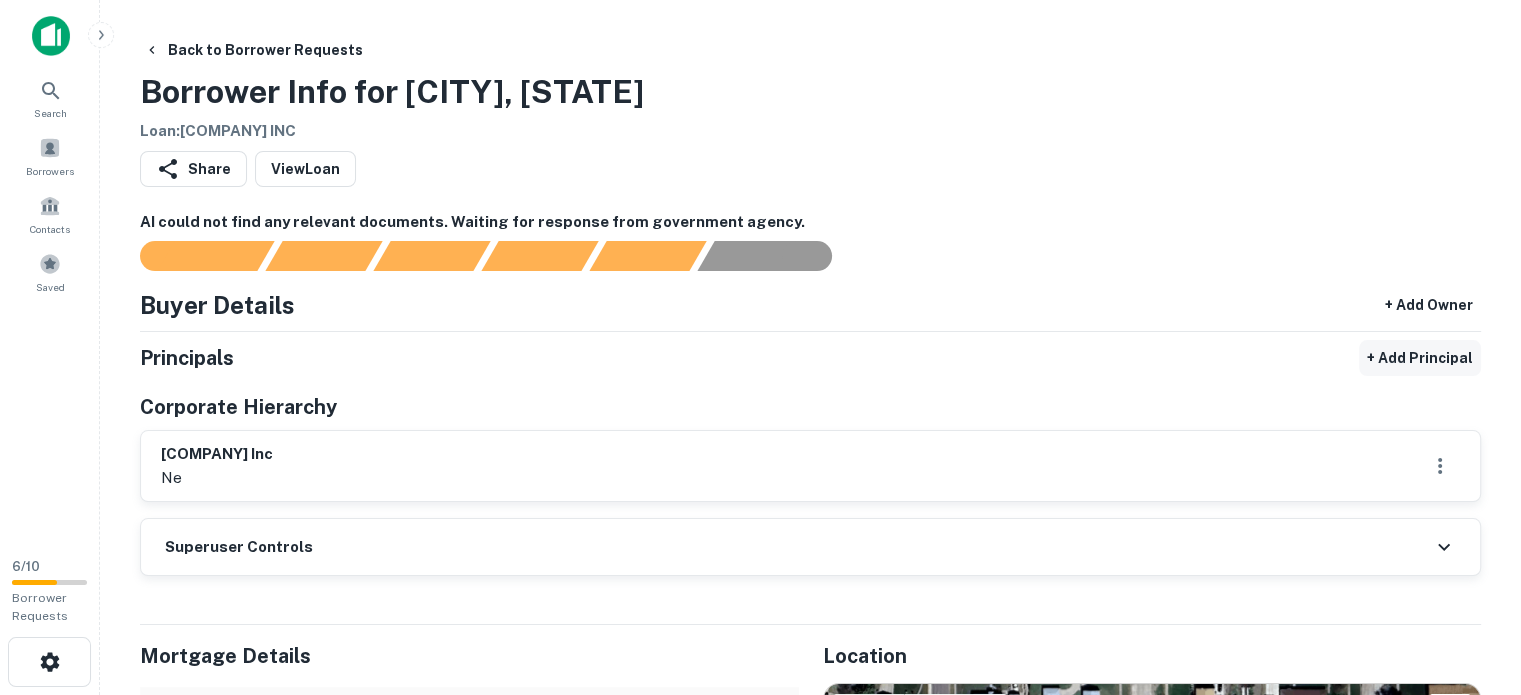click on "+ Add Principal" at bounding box center [1420, 358] 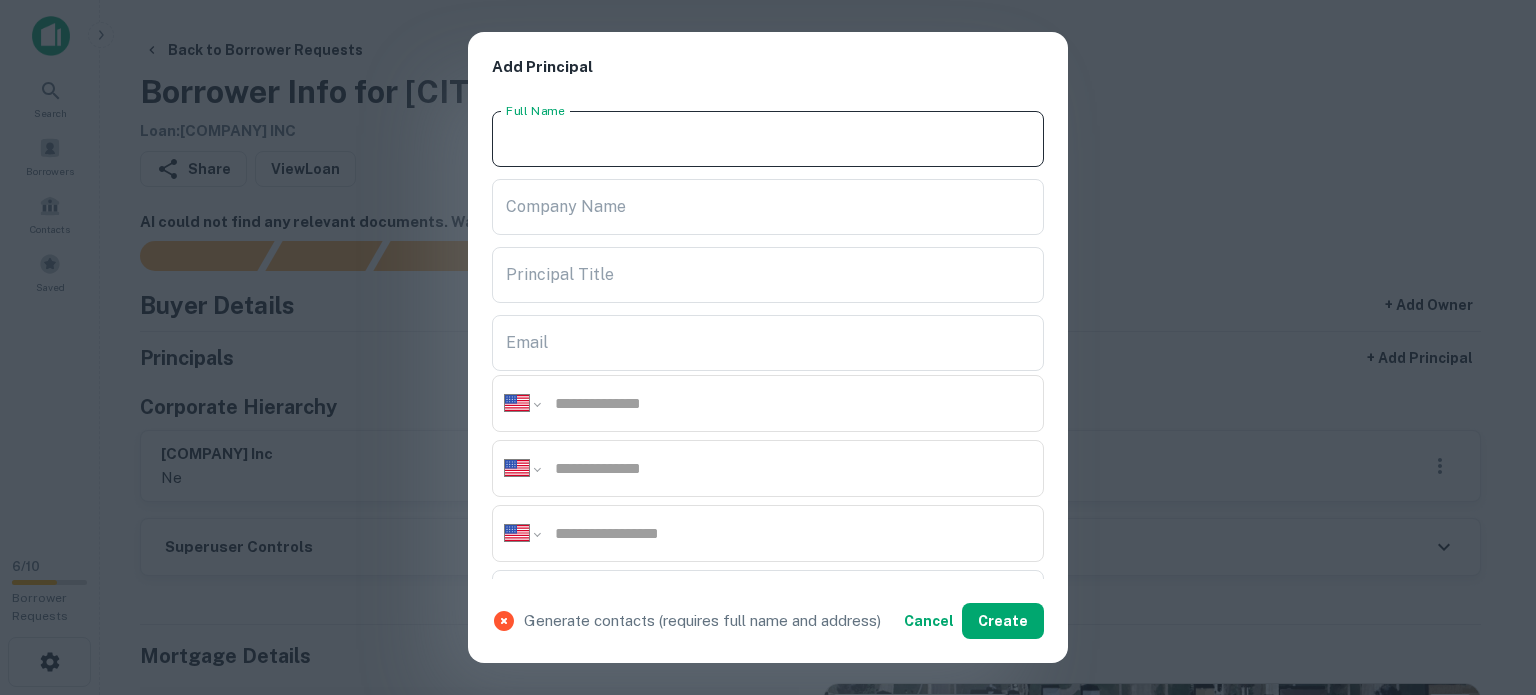 click on "Full Name" at bounding box center (768, 139) 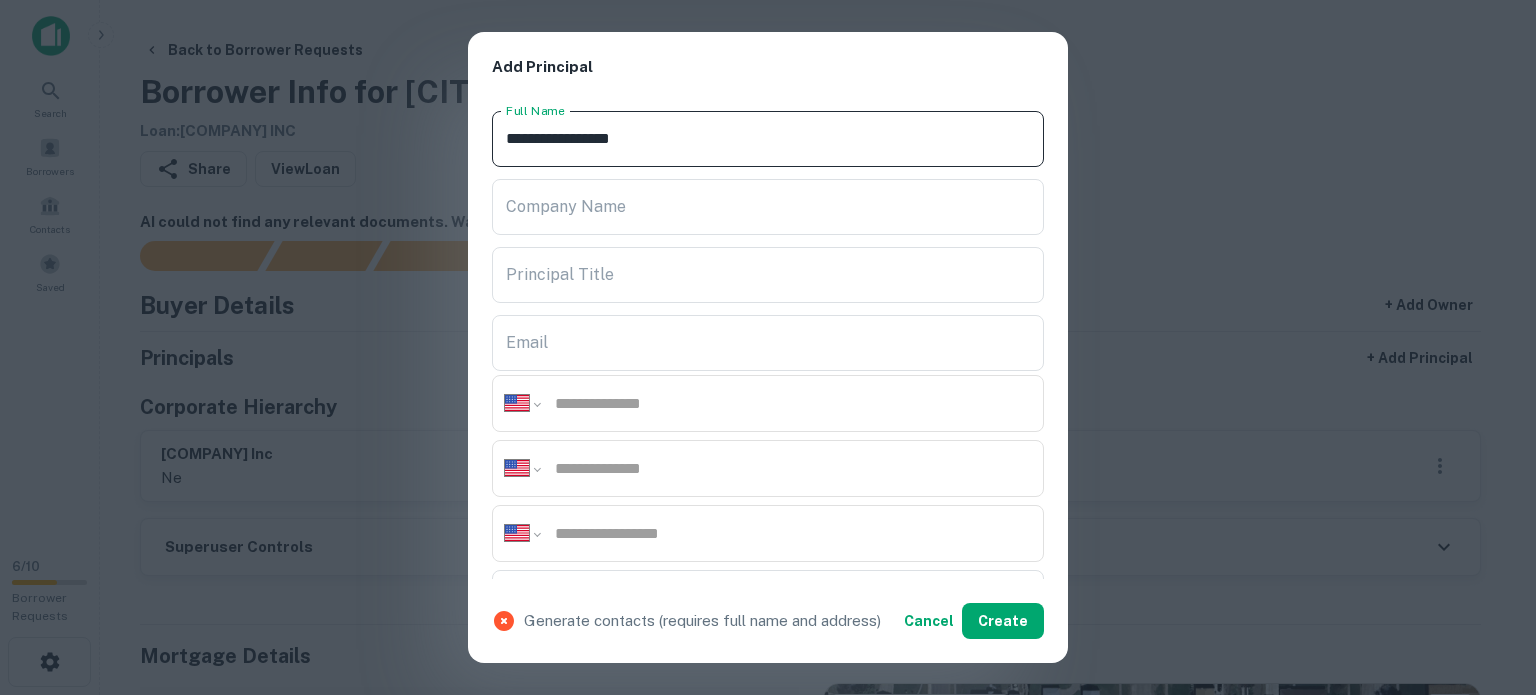 type on "**********" 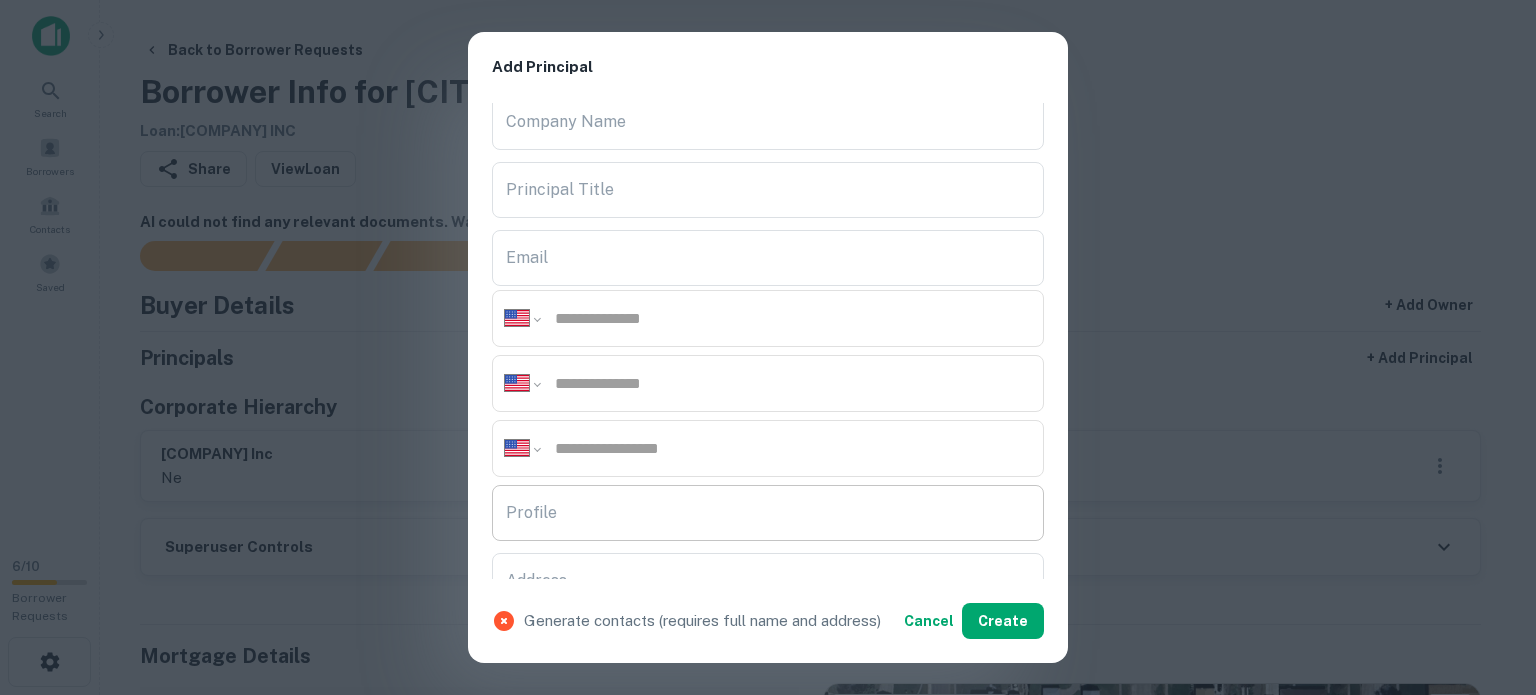 scroll, scrollTop: 300, scrollLeft: 0, axis: vertical 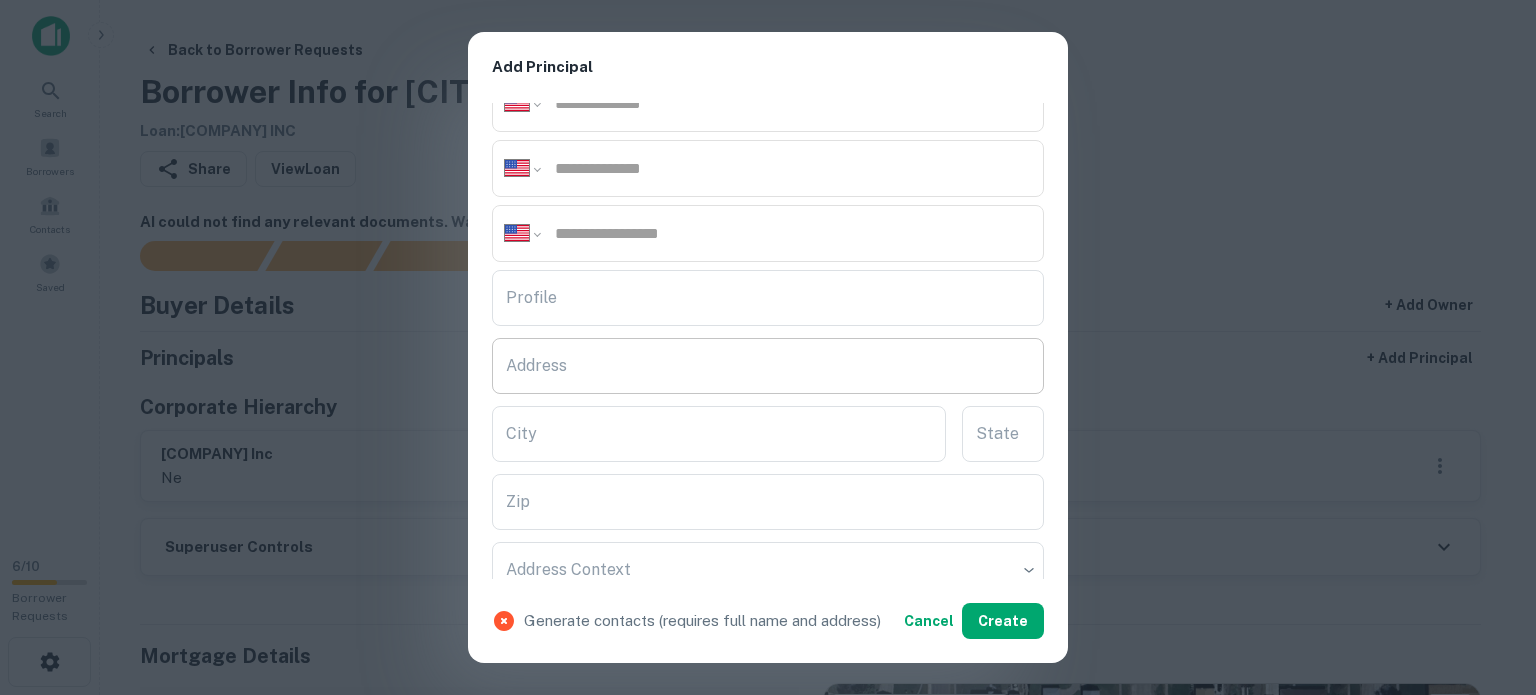 click on "Address" at bounding box center [768, 366] 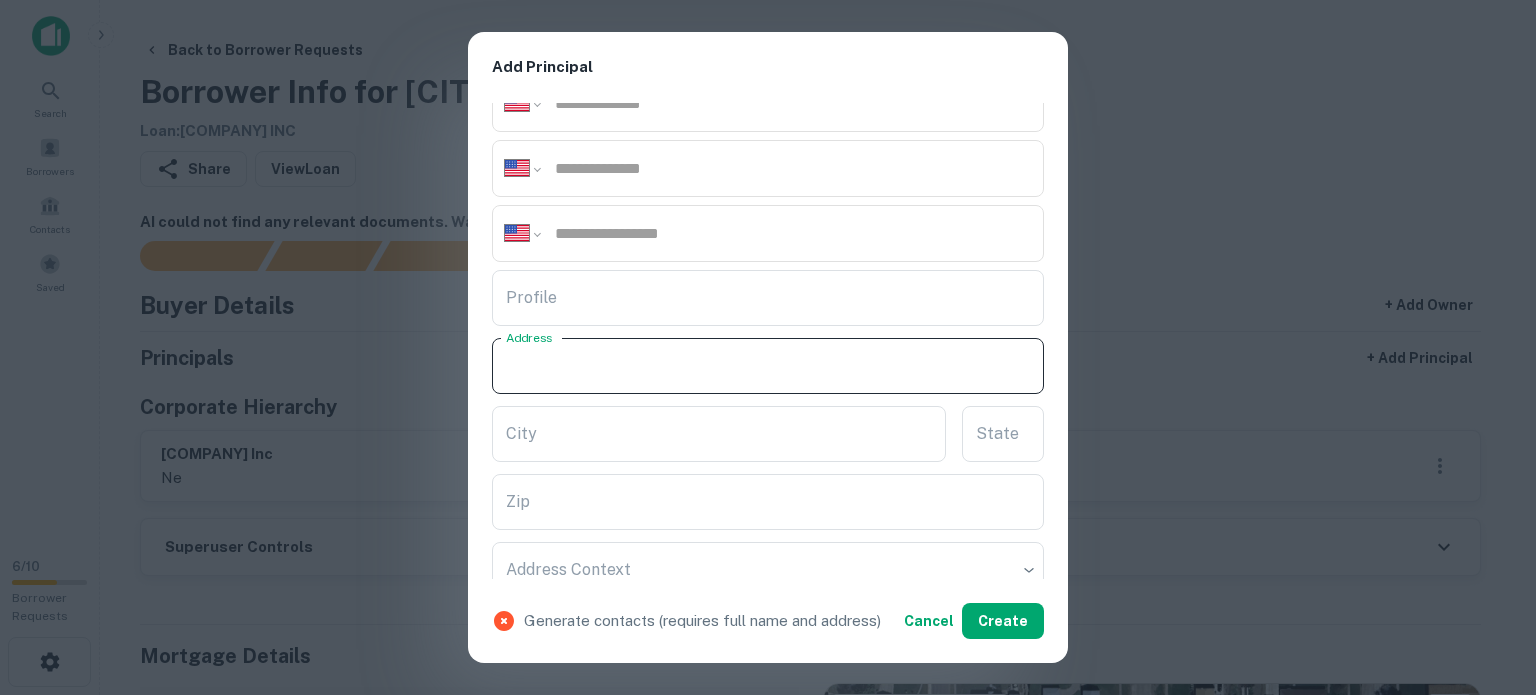 paste on "**********" 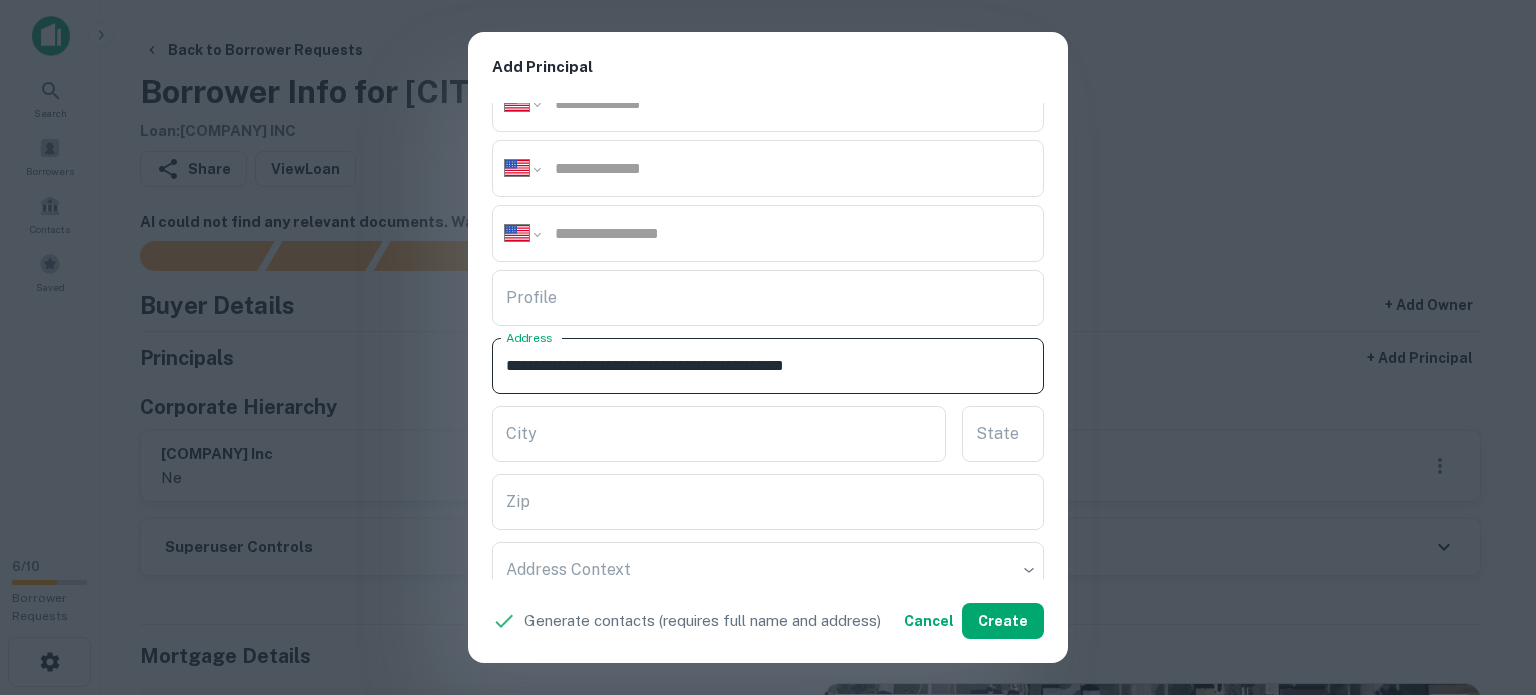 drag, startPoint x: 865, startPoint y: 360, endPoint x: 899, endPoint y: 372, distance: 36.05551 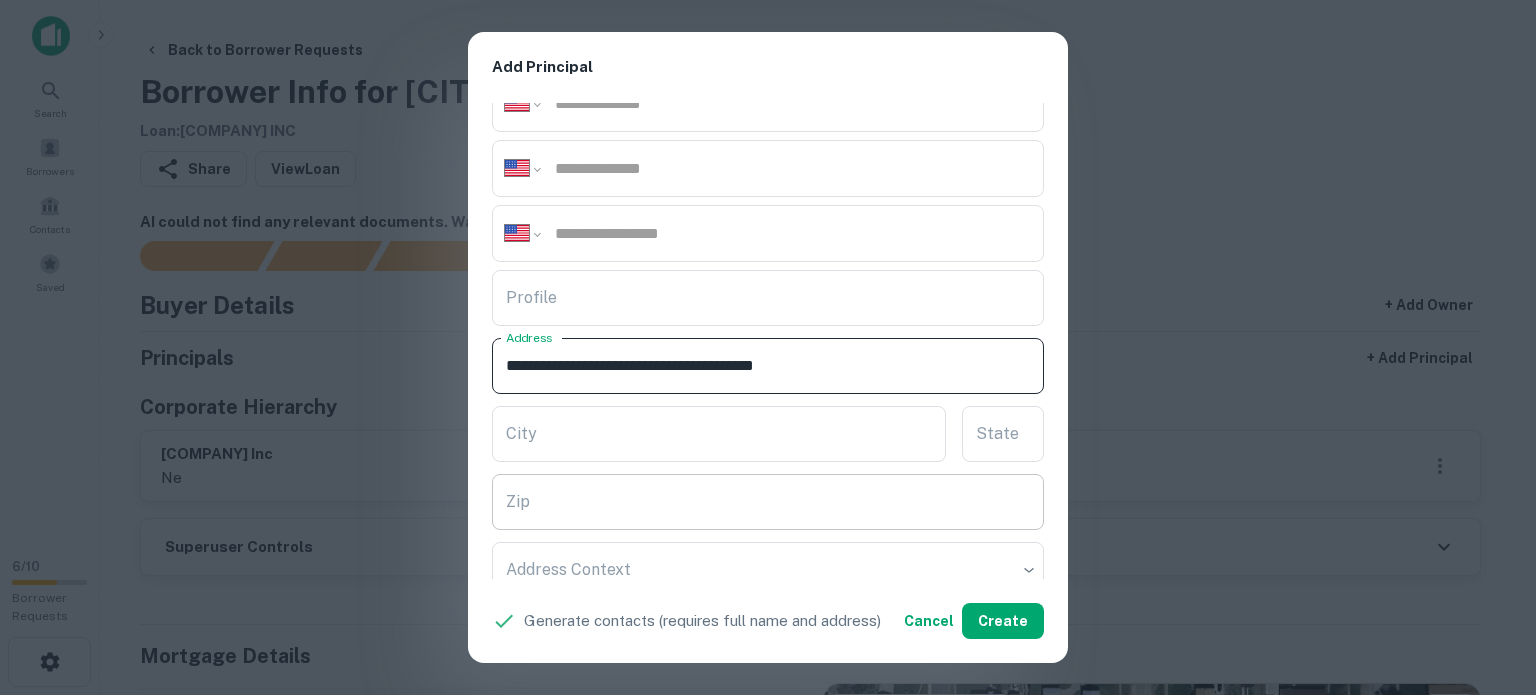 type on "**********" 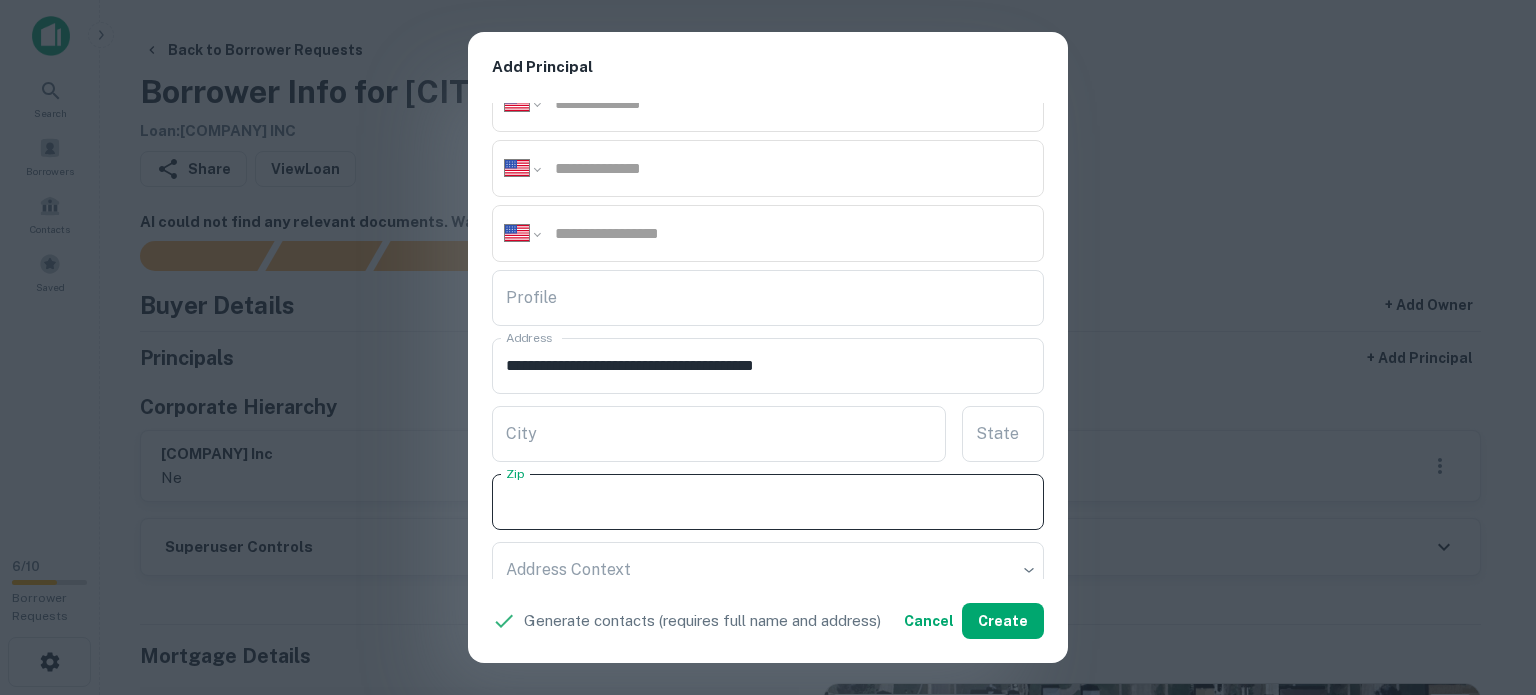 paste on "*****" 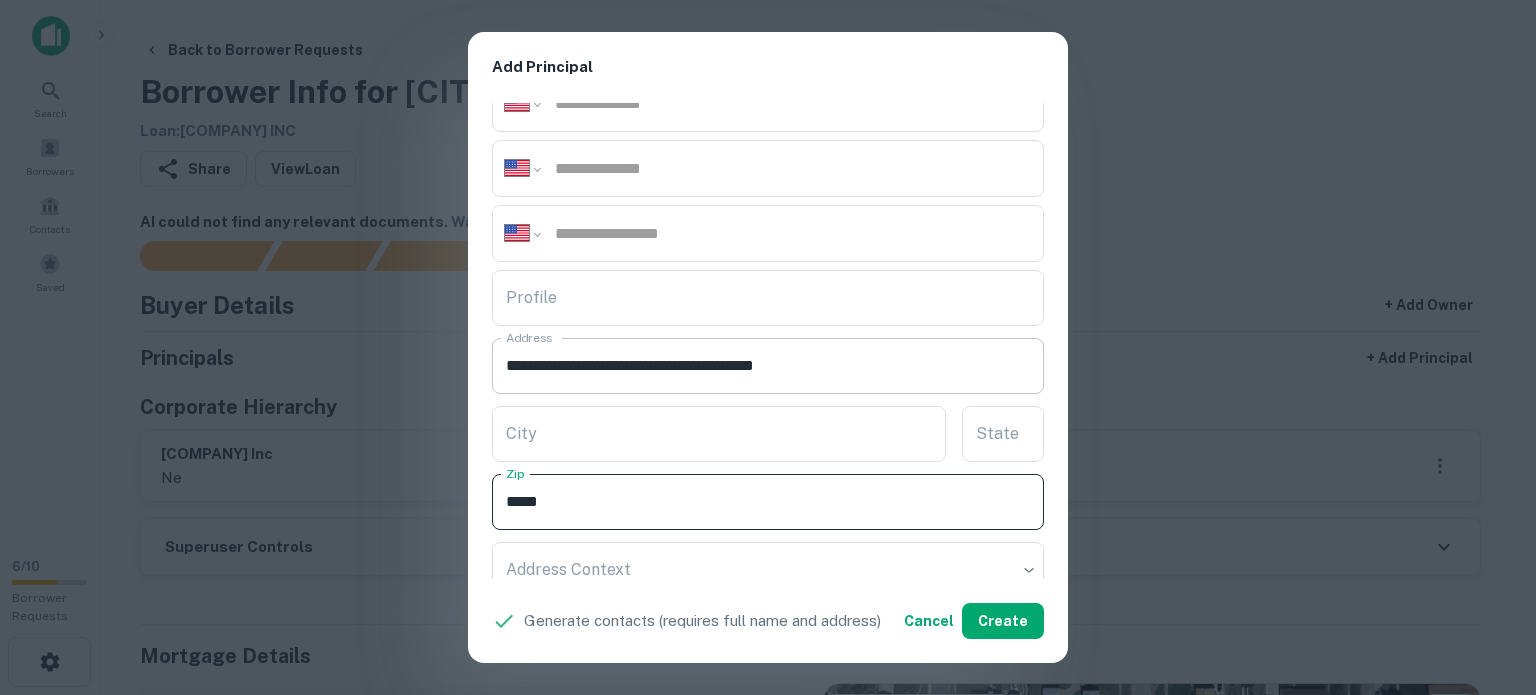 type on "*****" 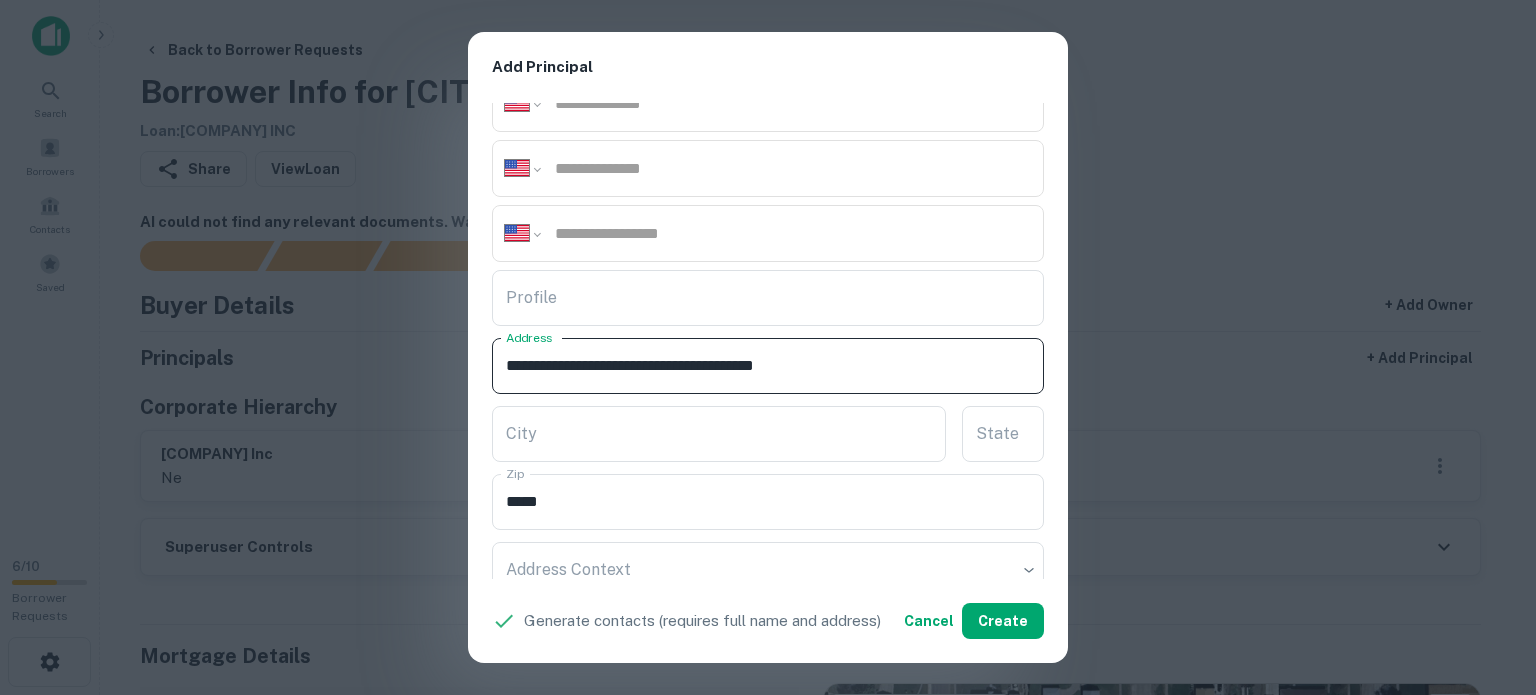 drag, startPoint x: 834, startPoint y: 356, endPoint x: 881, endPoint y: 387, distance: 56.302753 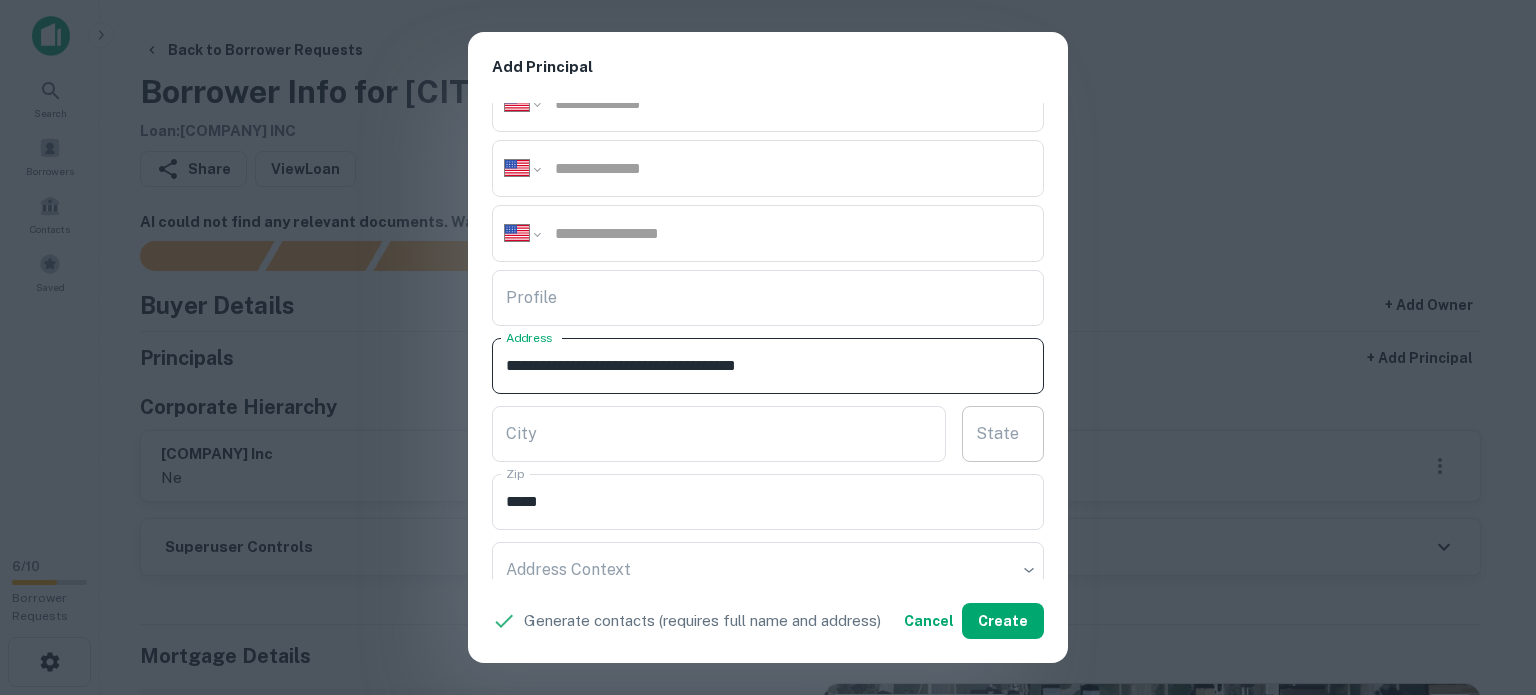 type on "**********" 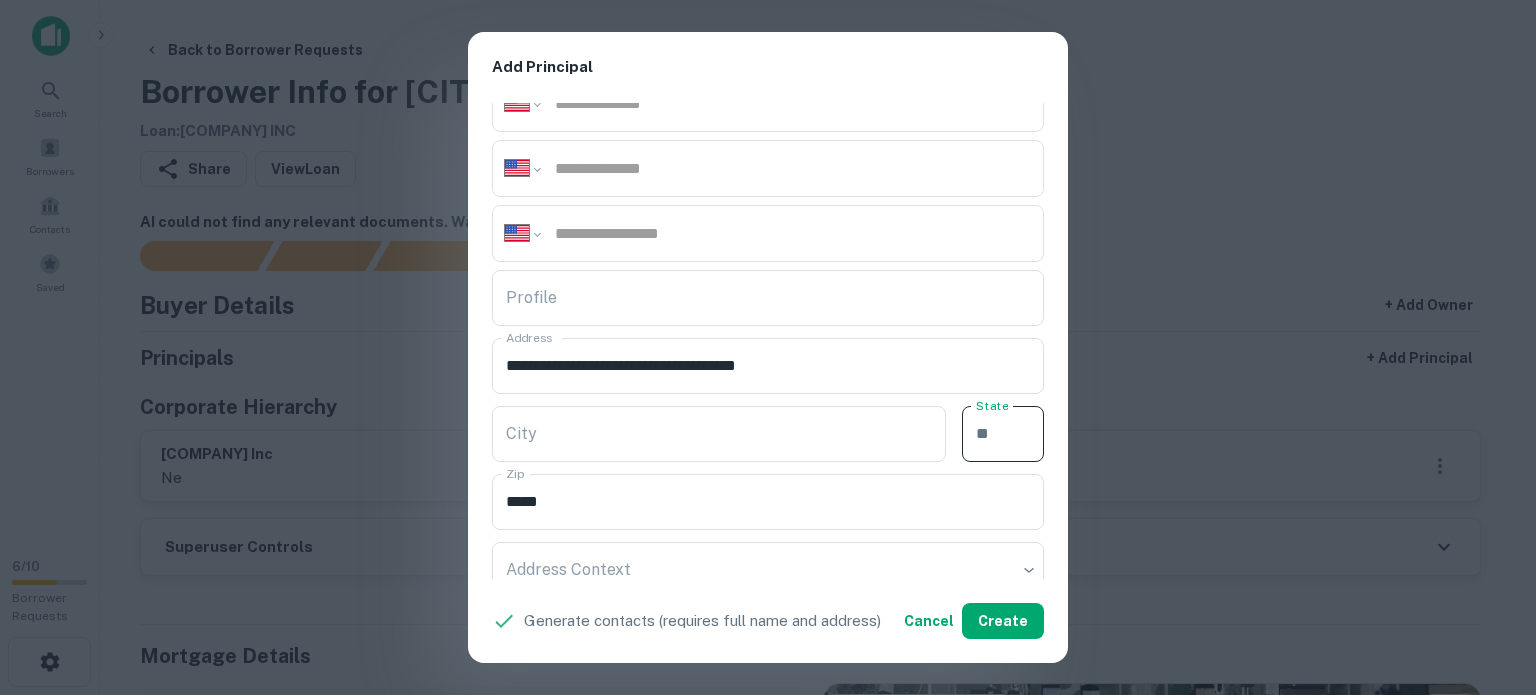 click on "State" at bounding box center (1003, 434) 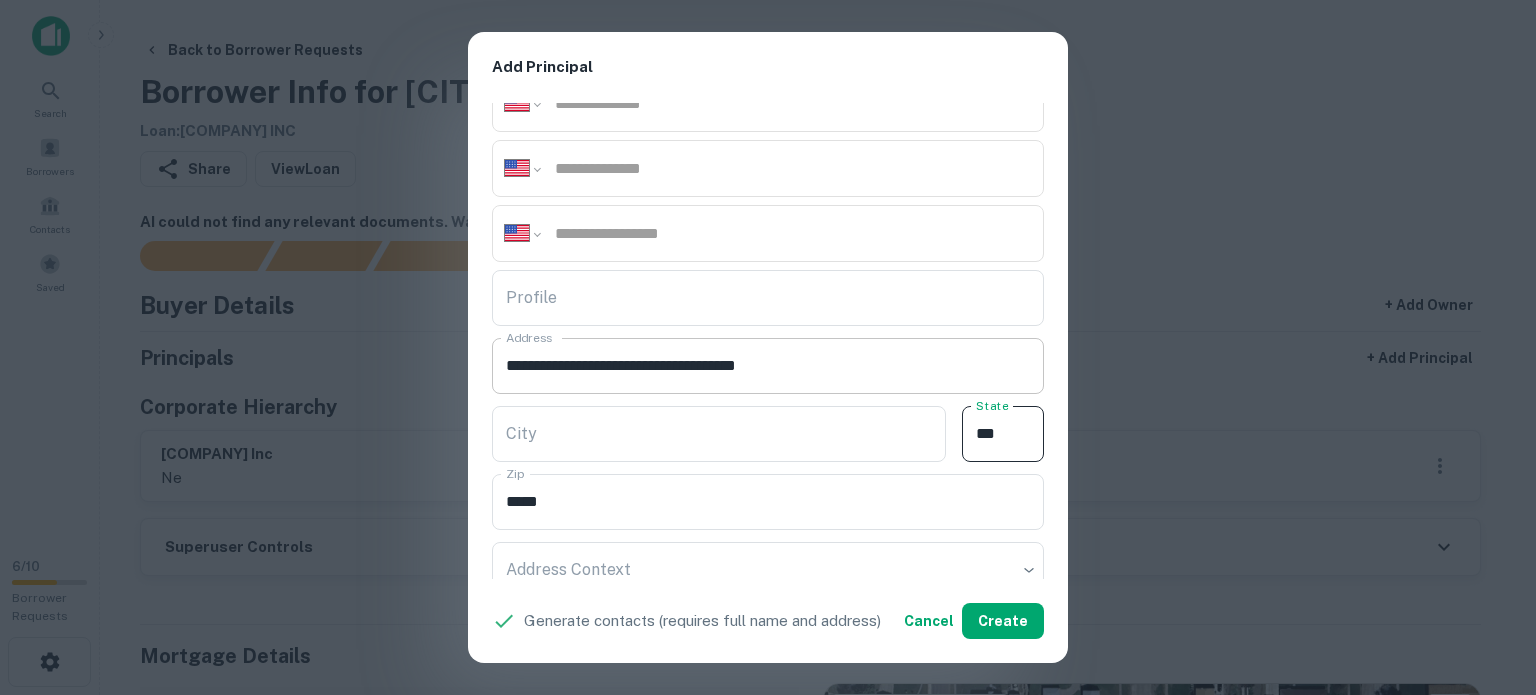 type on "**" 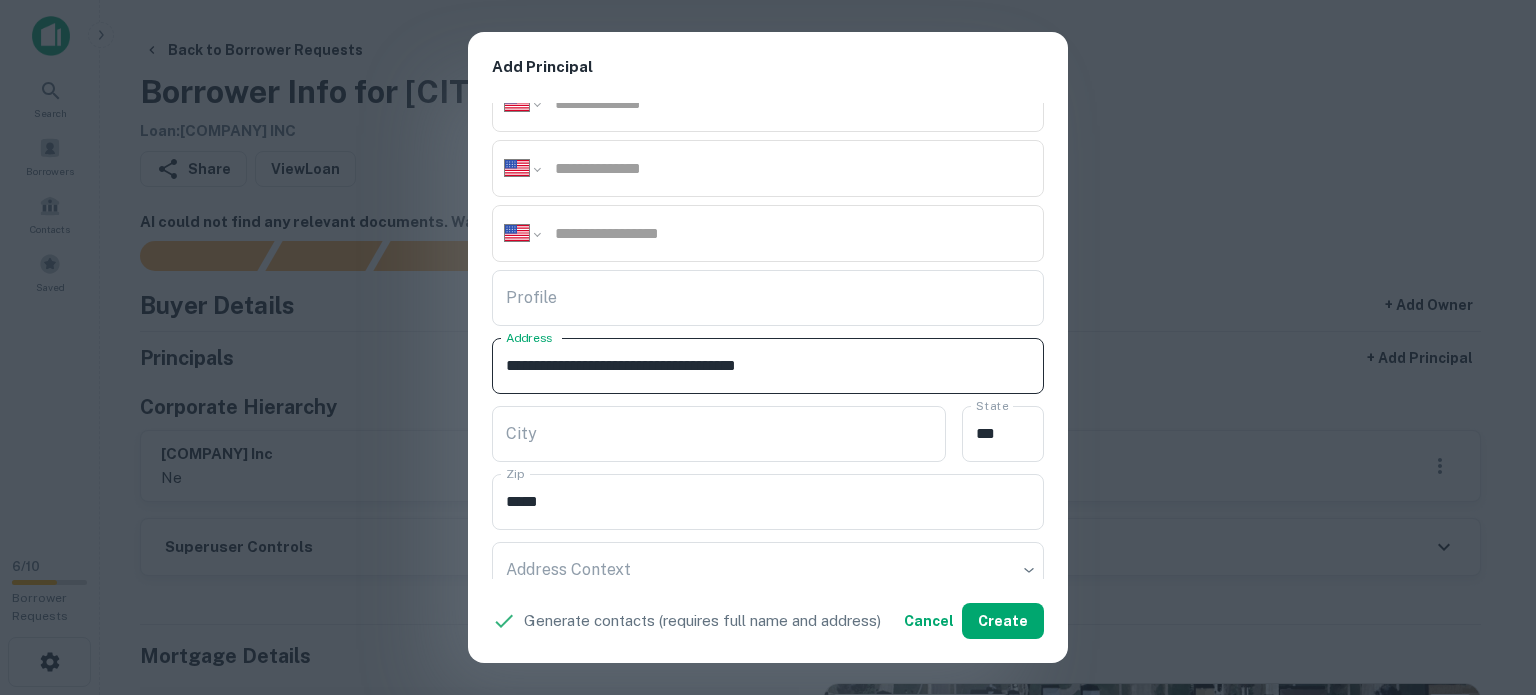 drag, startPoint x: 706, startPoint y: 363, endPoint x: 823, endPoint y: 401, distance: 123.01626 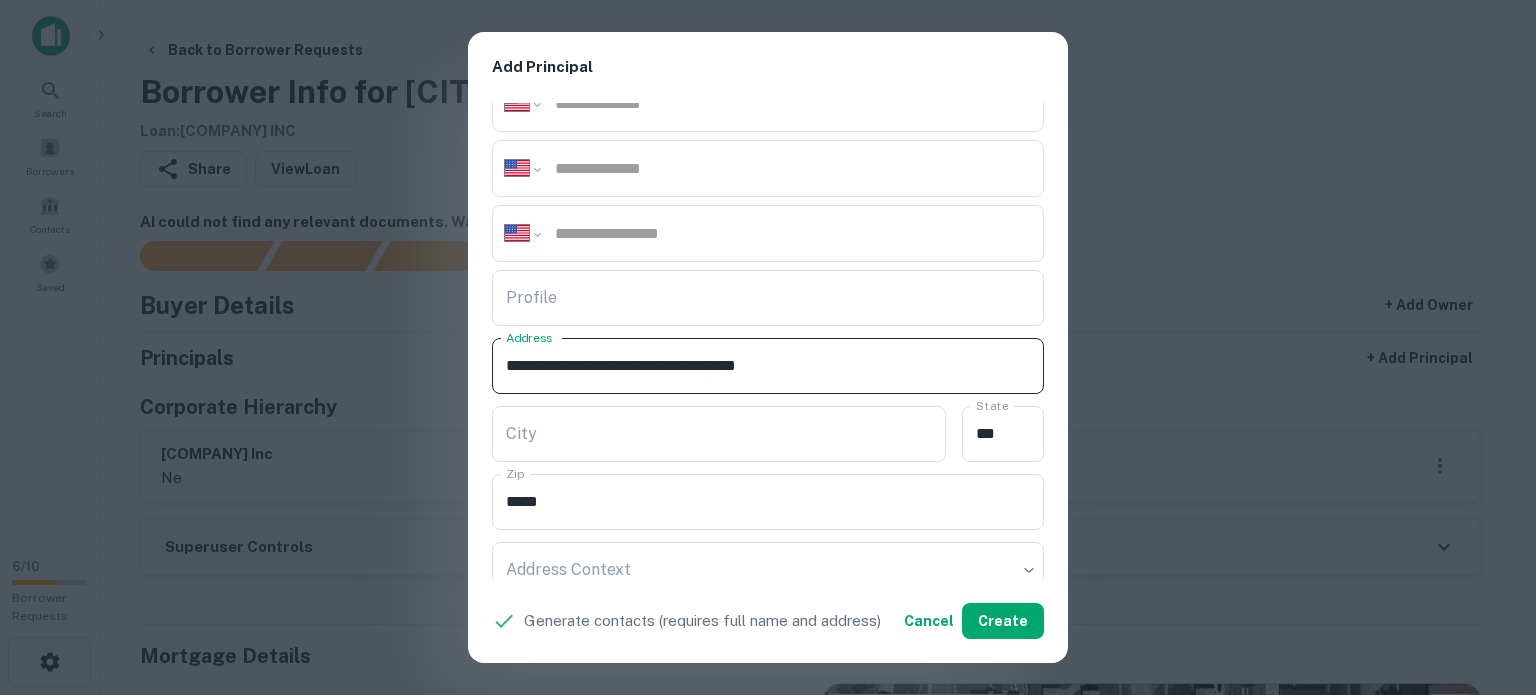 click on "**********" at bounding box center [768, 341] 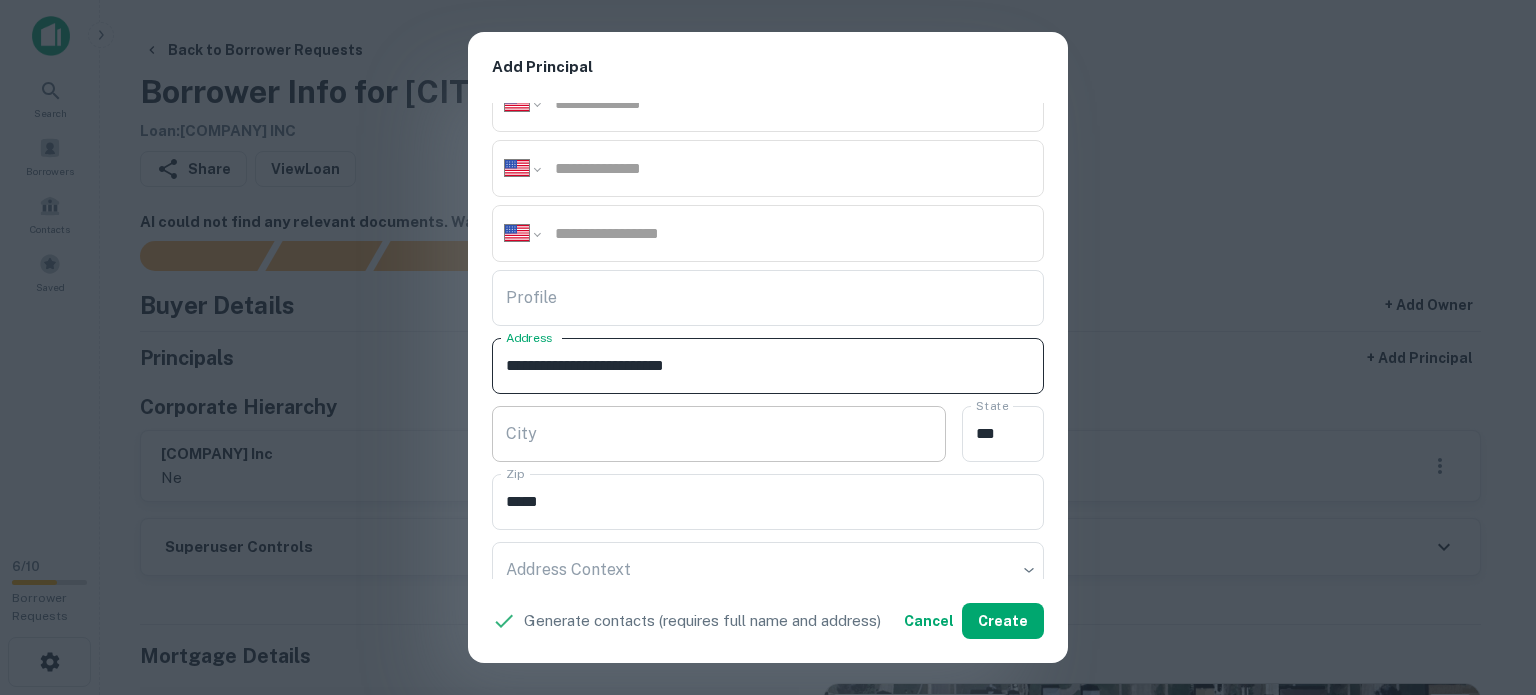 type on "**********" 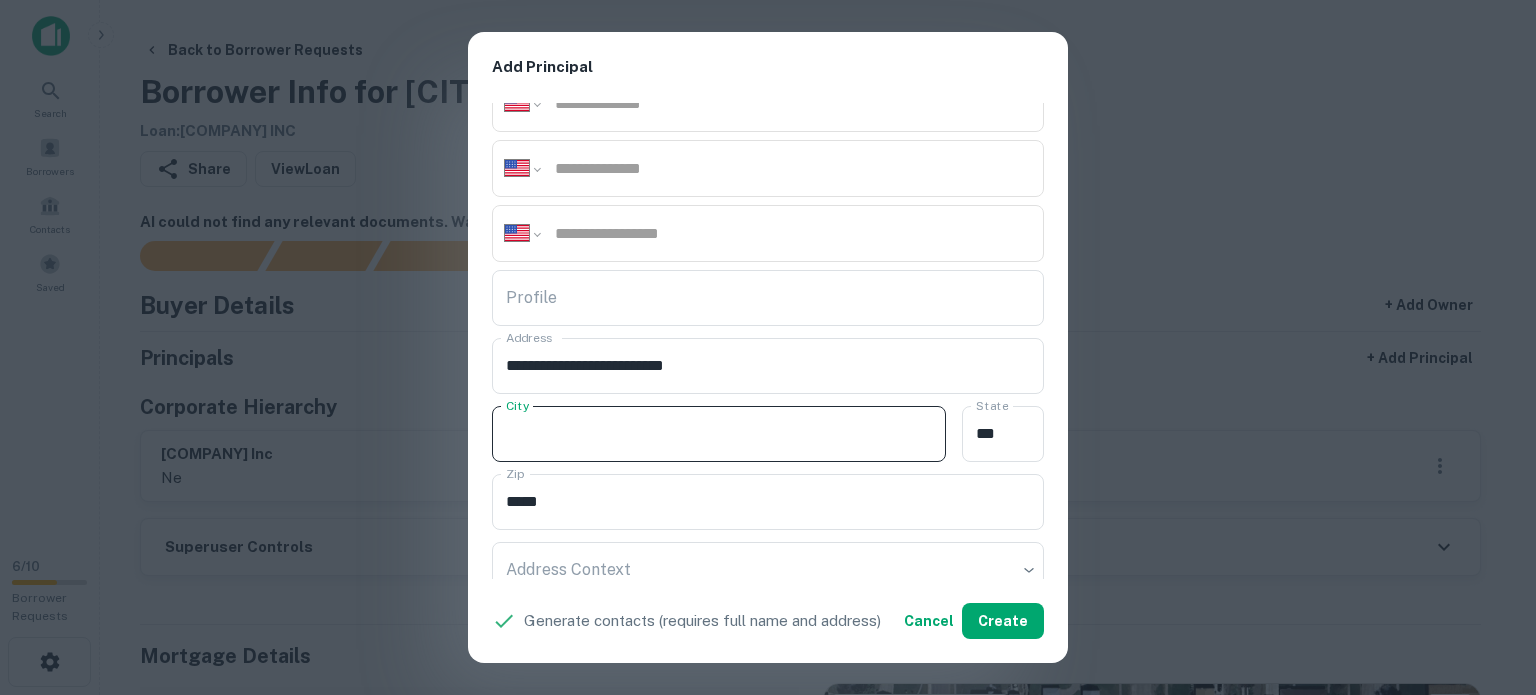 paste on "**********" 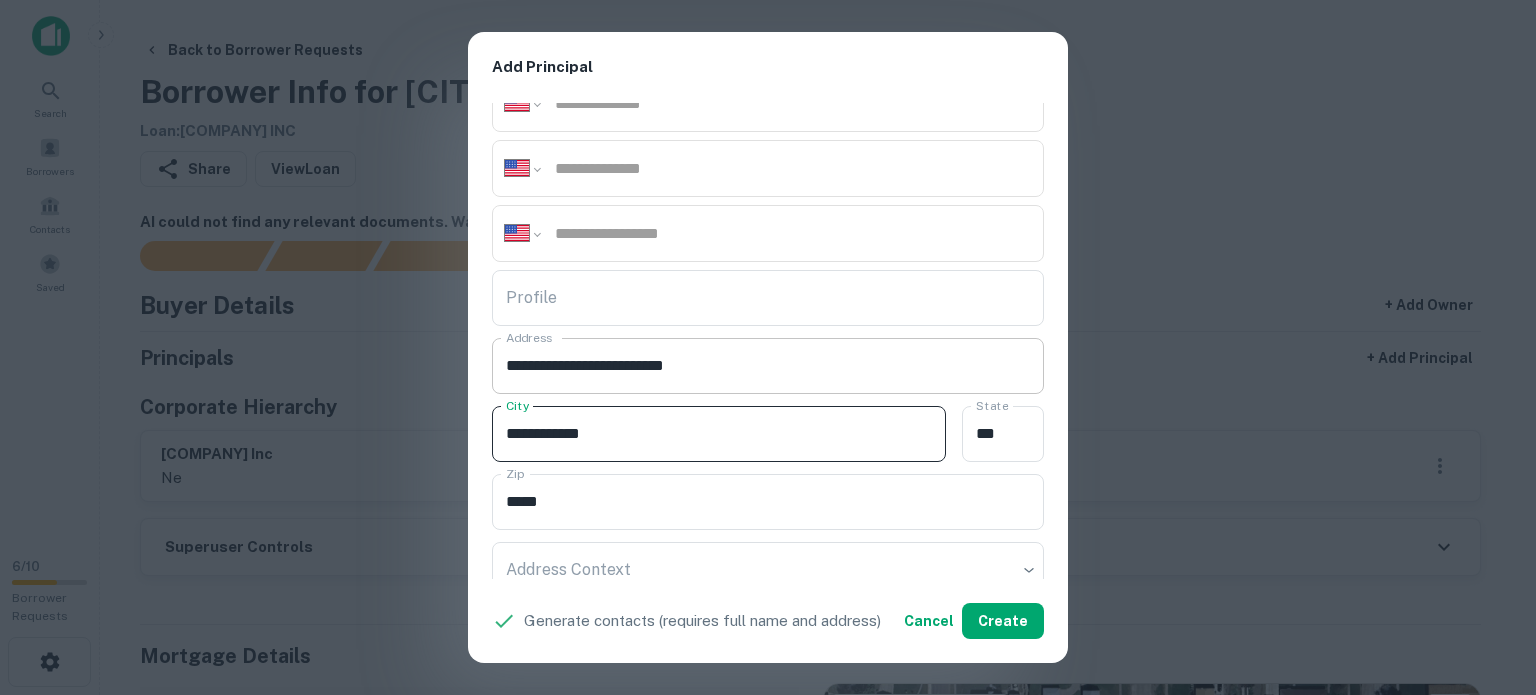 type on "**********" 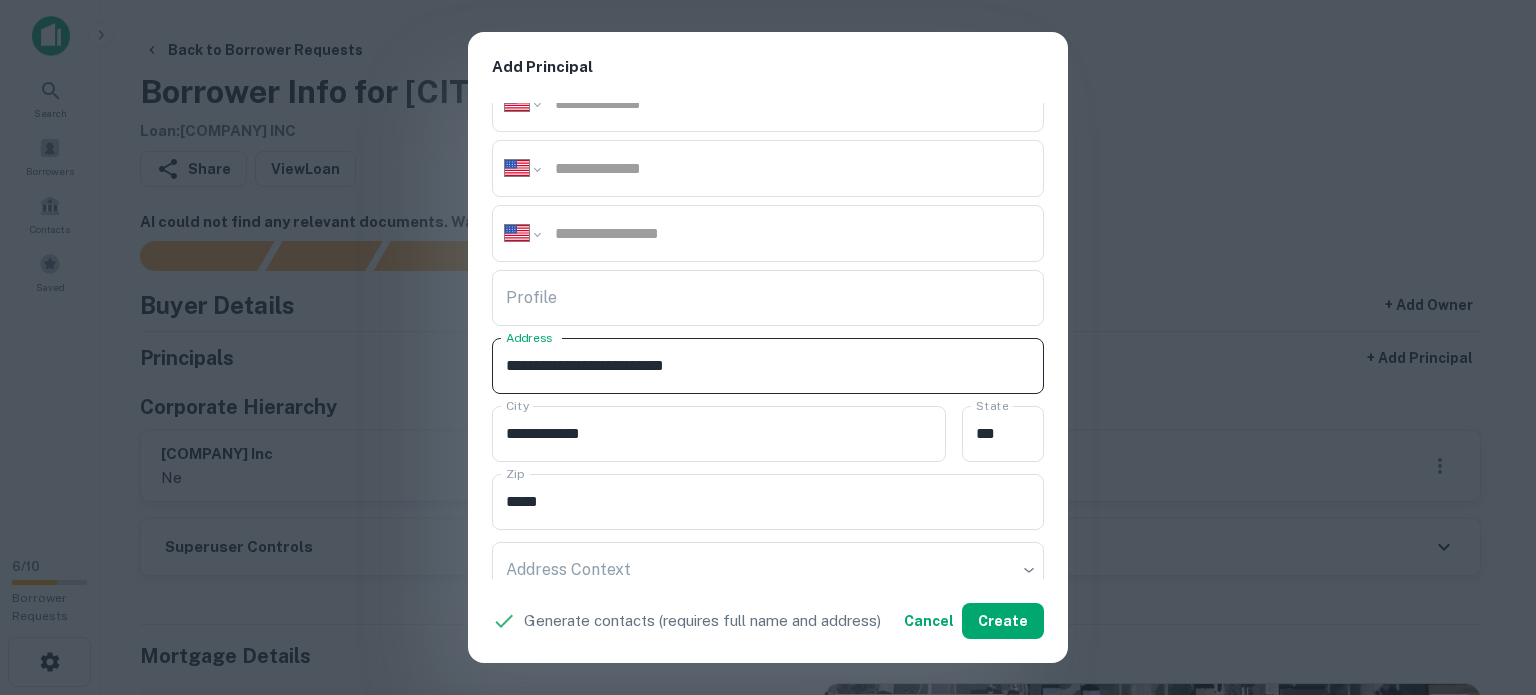 drag, startPoint x: 702, startPoint y: 373, endPoint x: 750, endPoint y: 391, distance: 51.264023 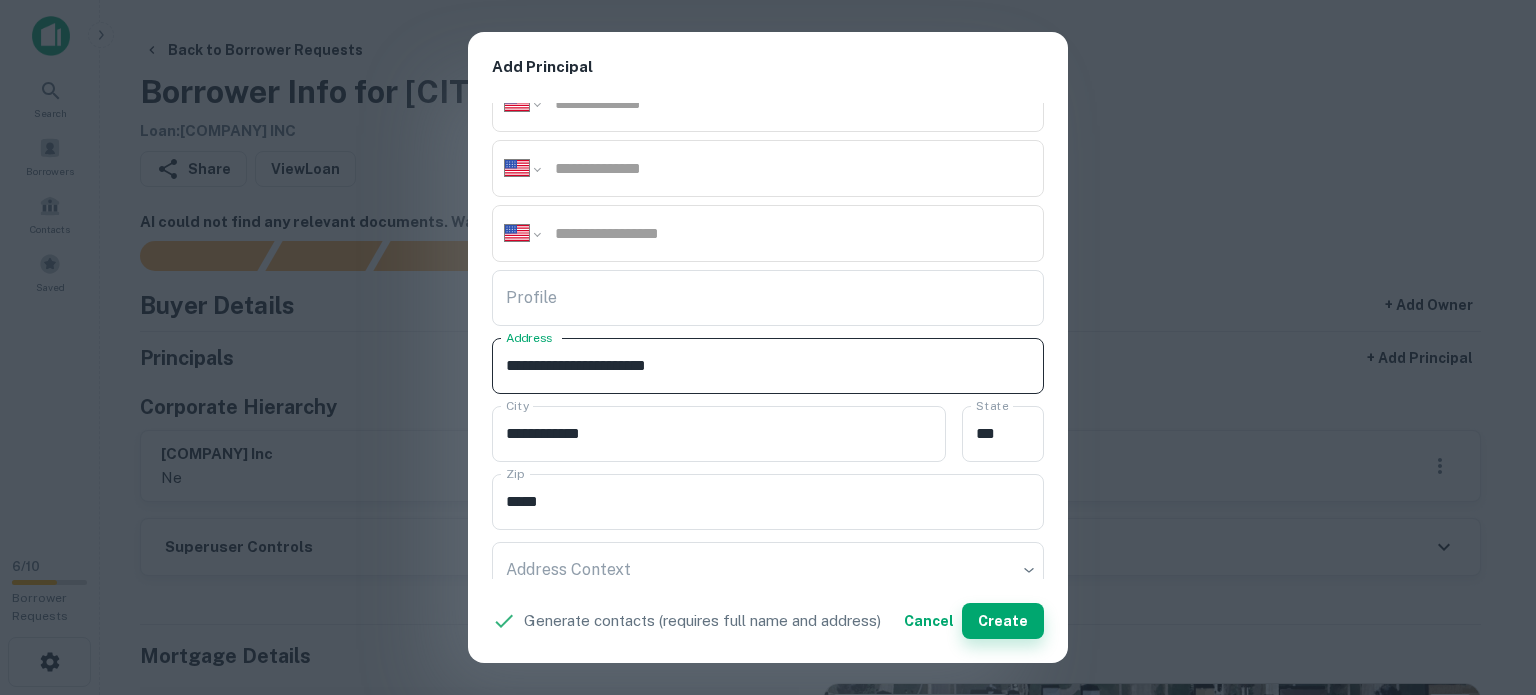 type on "**********" 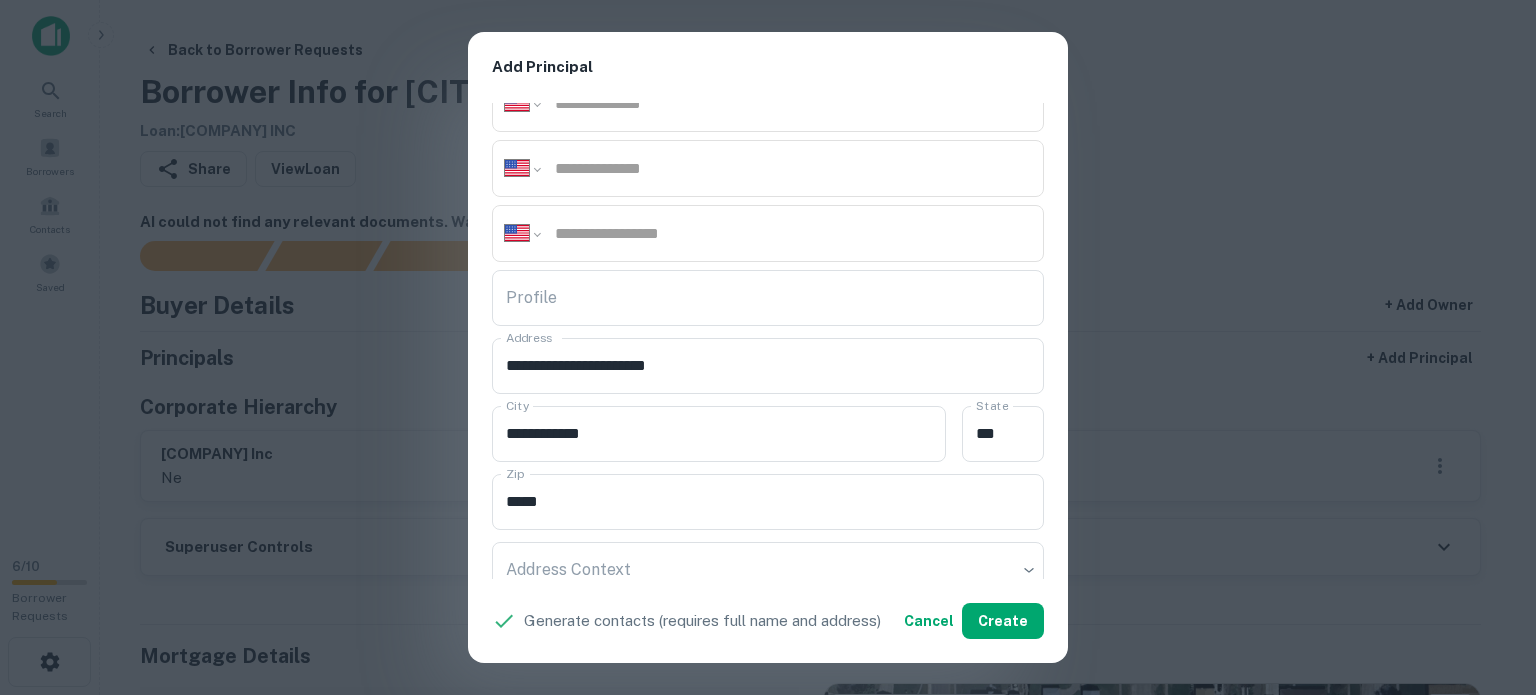 scroll, scrollTop: 0, scrollLeft: 0, axis: both 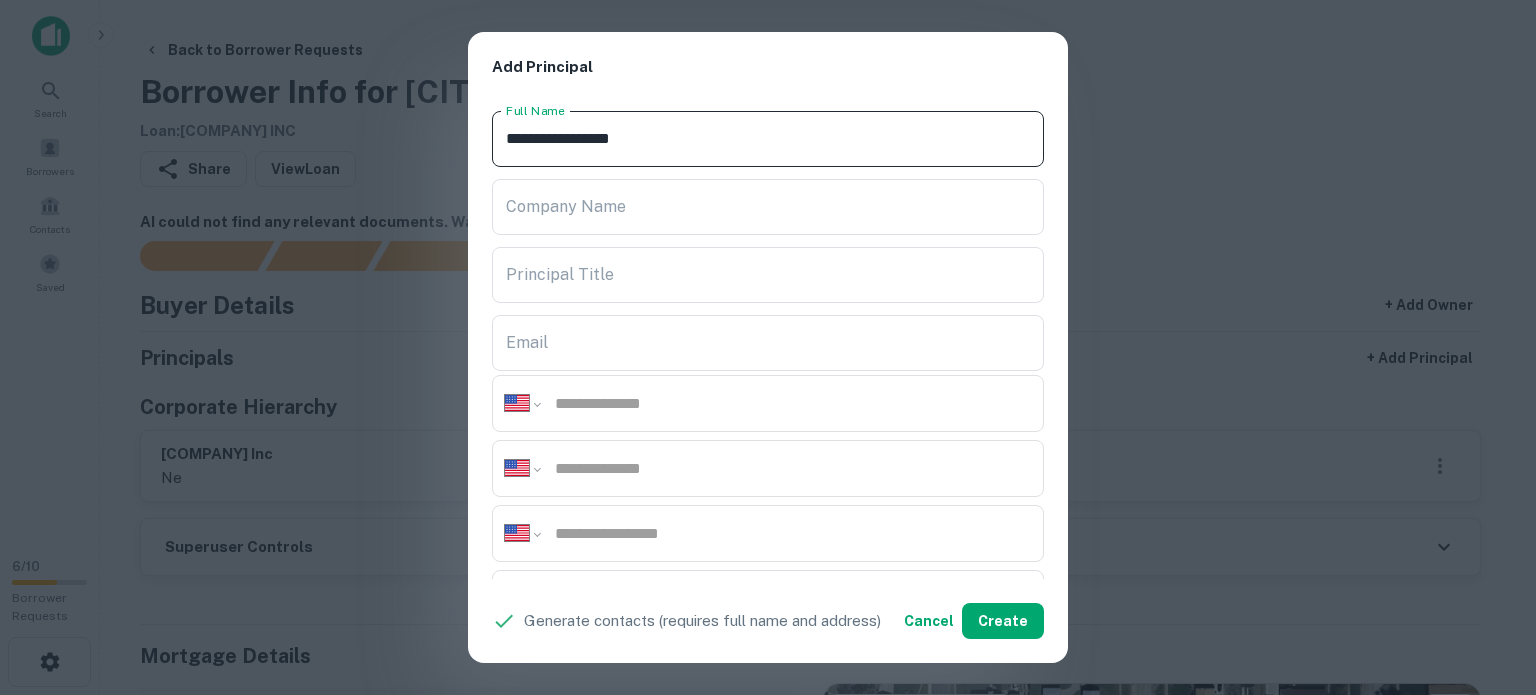 drag, startPoint x: 687, startPoint y: 139, endPoint x: 450, endPoint y: 146, distance: 237.10335 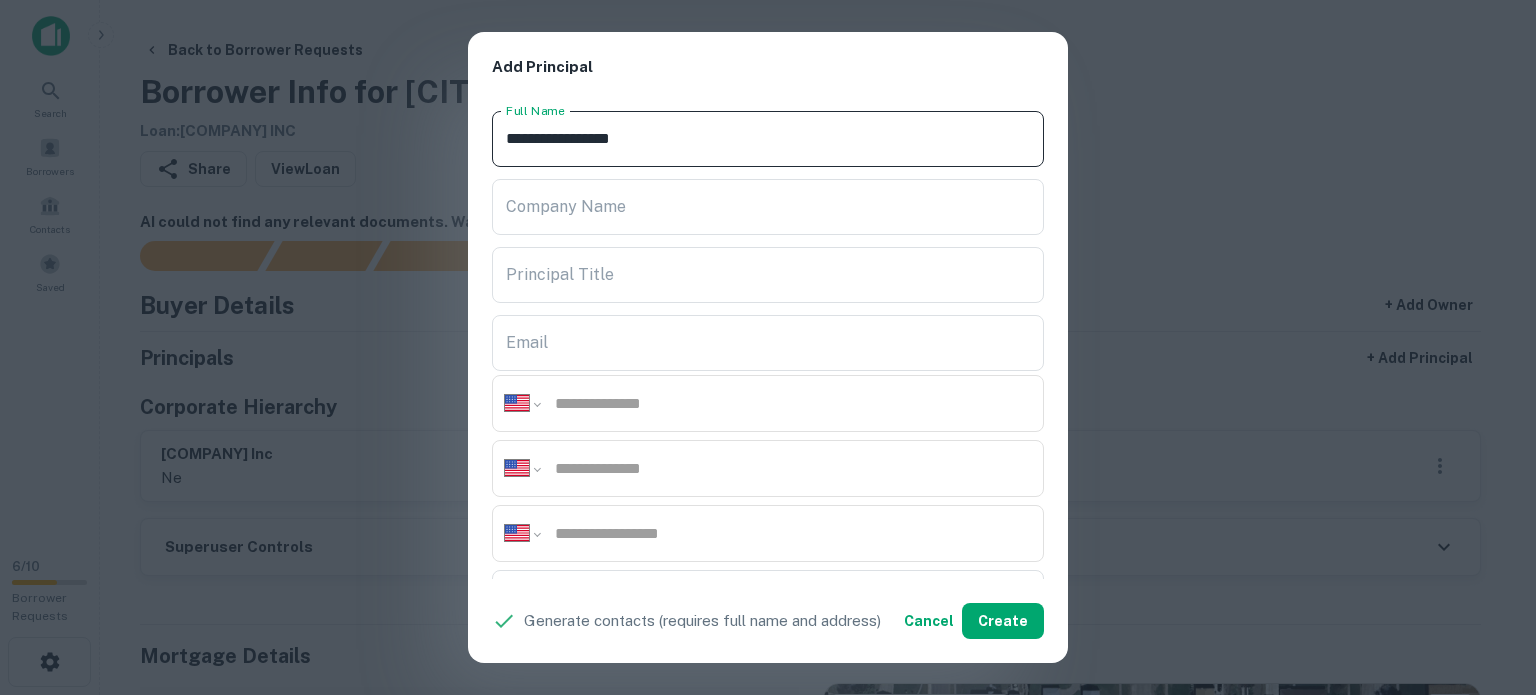paste 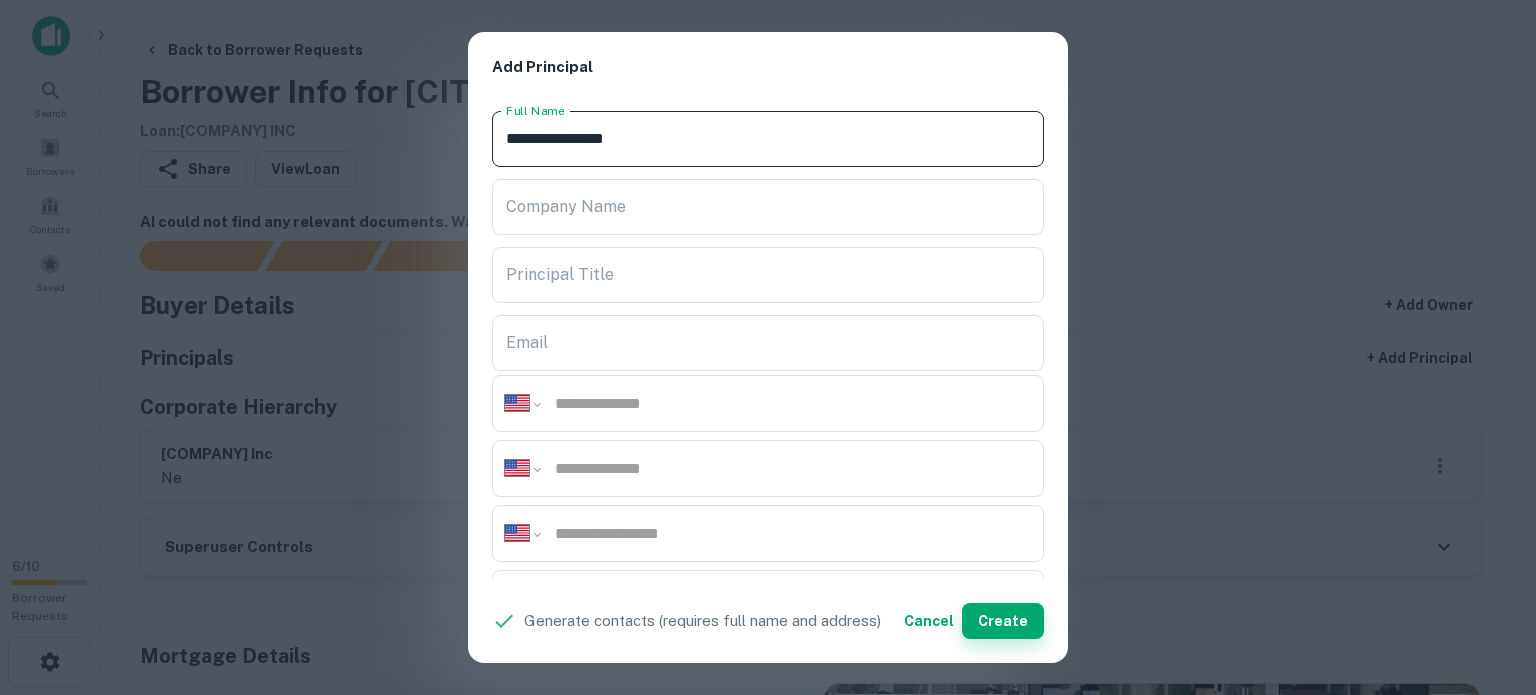 click on "Create" at bounding box center (1003, 621) 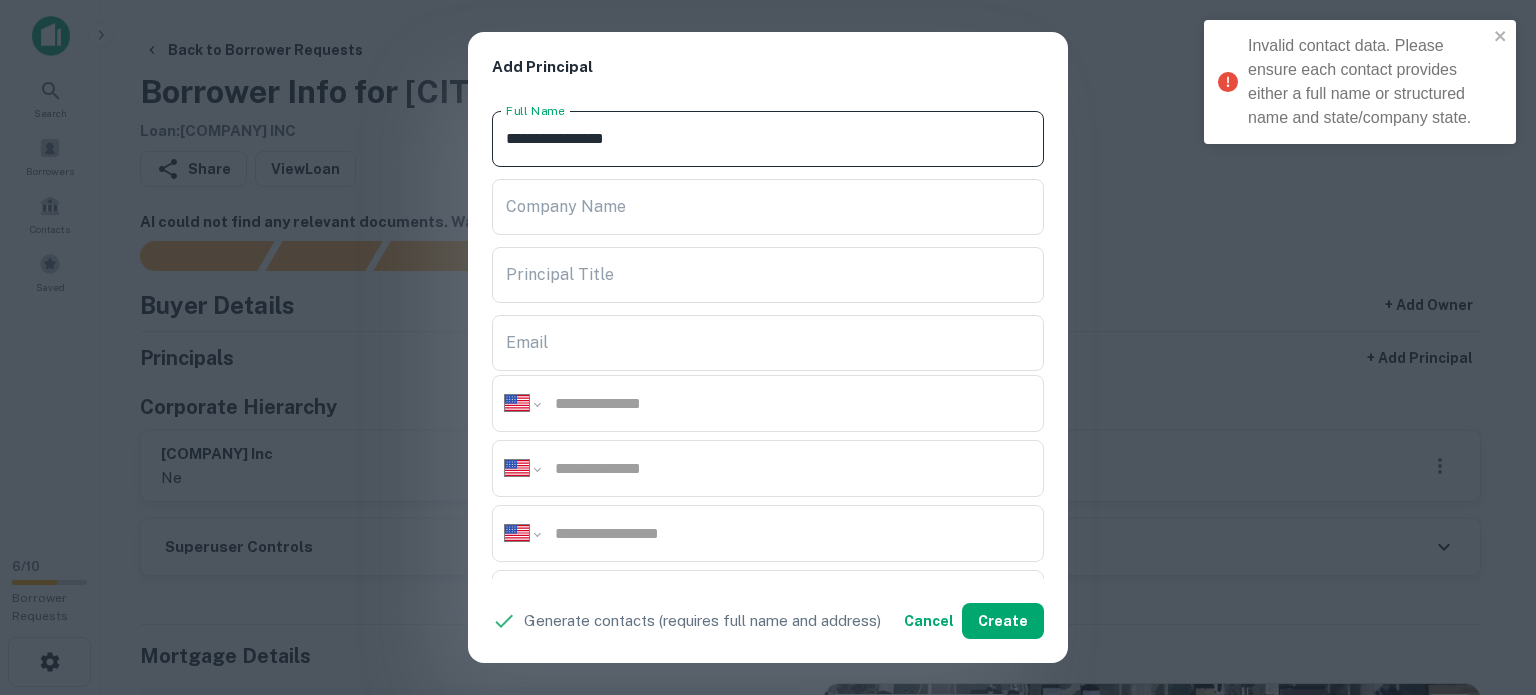 drag, startPoint x: 683, startPoint y: 139, endPoint x: 485, endPoint y: 124, distance: 198.56737 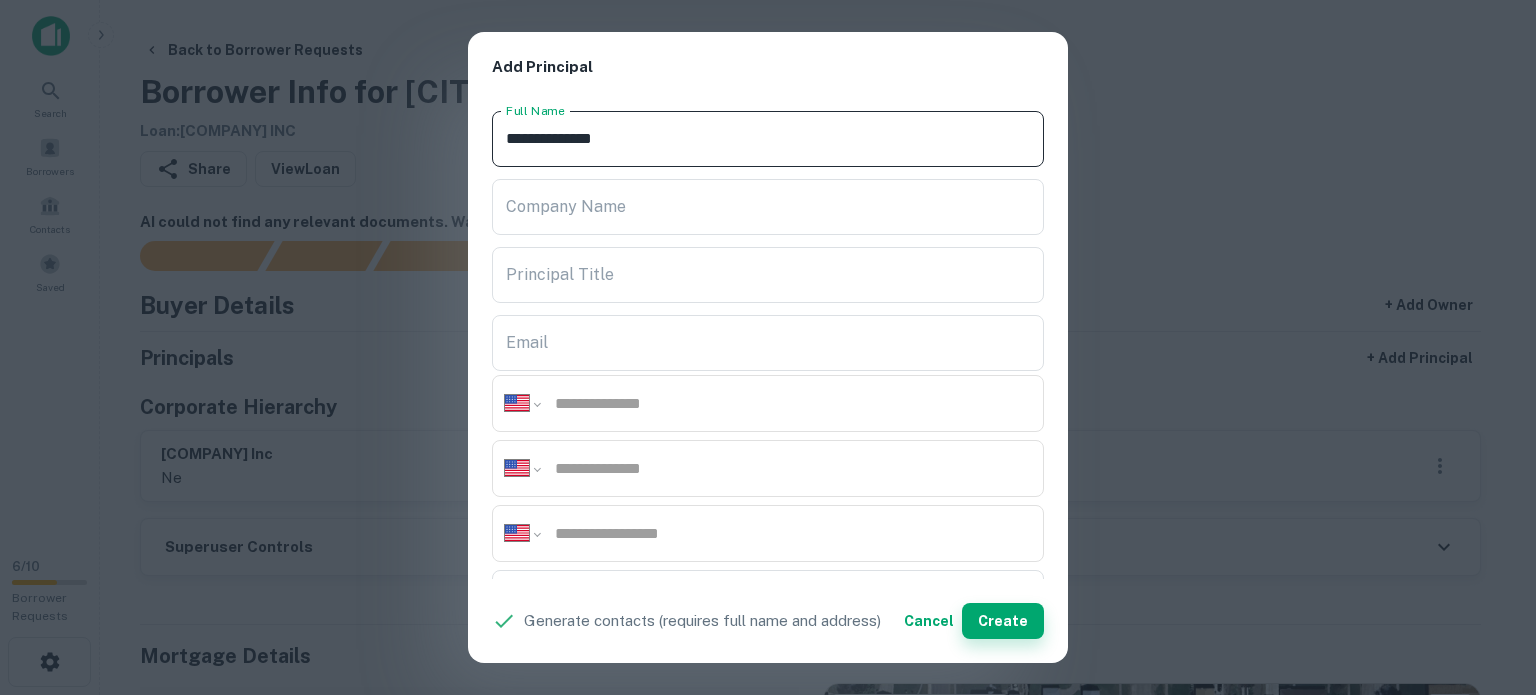 type on "**********" 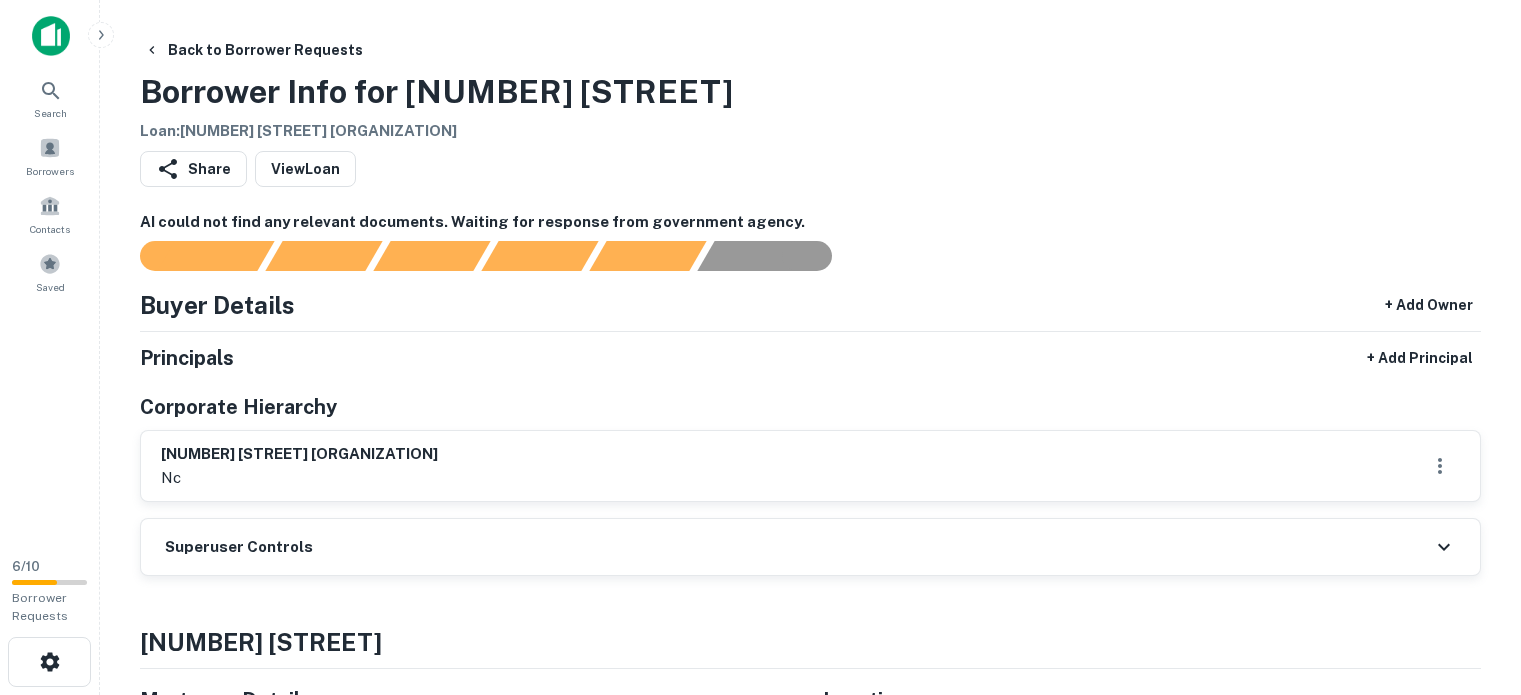 scroll, scrollTop: 0, scrollLeft: 0, axis: both 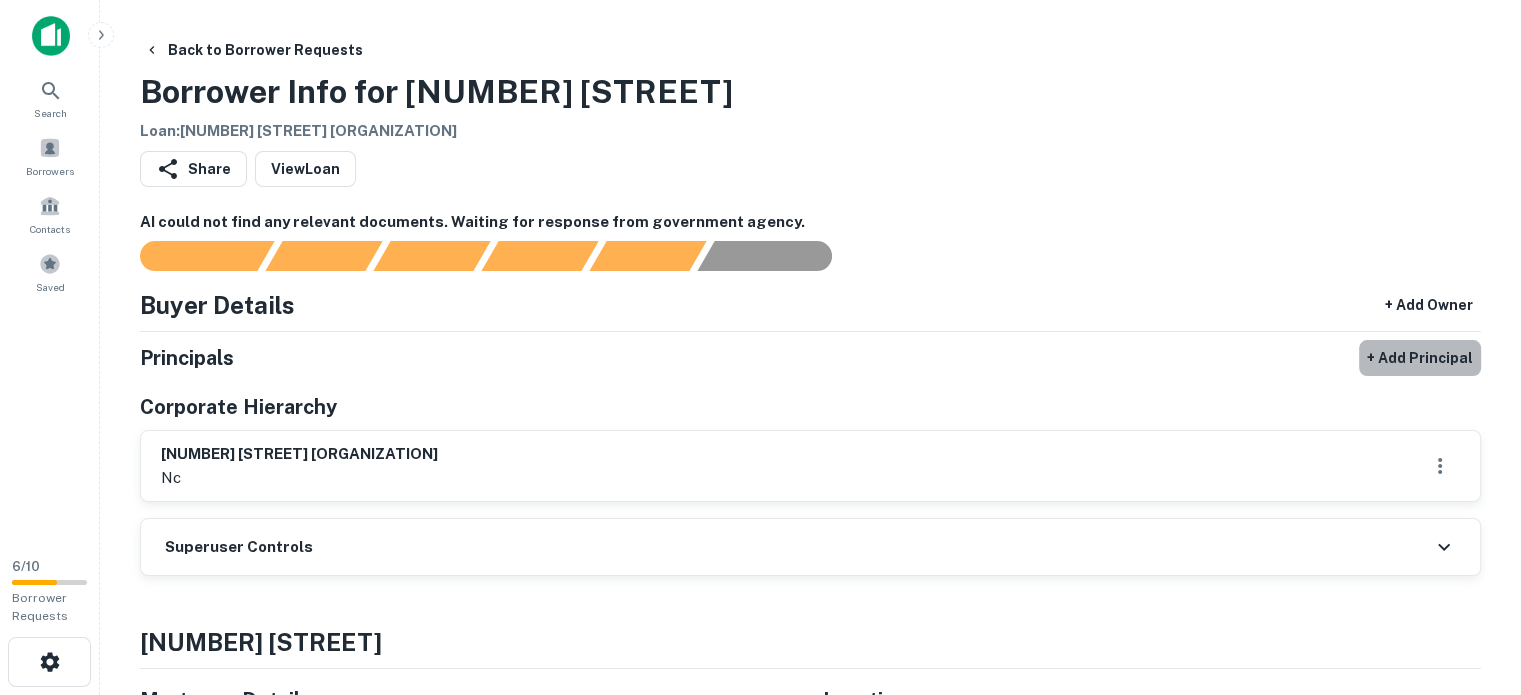 click on "+ Add Principal" at bounding box center [1420, 358] 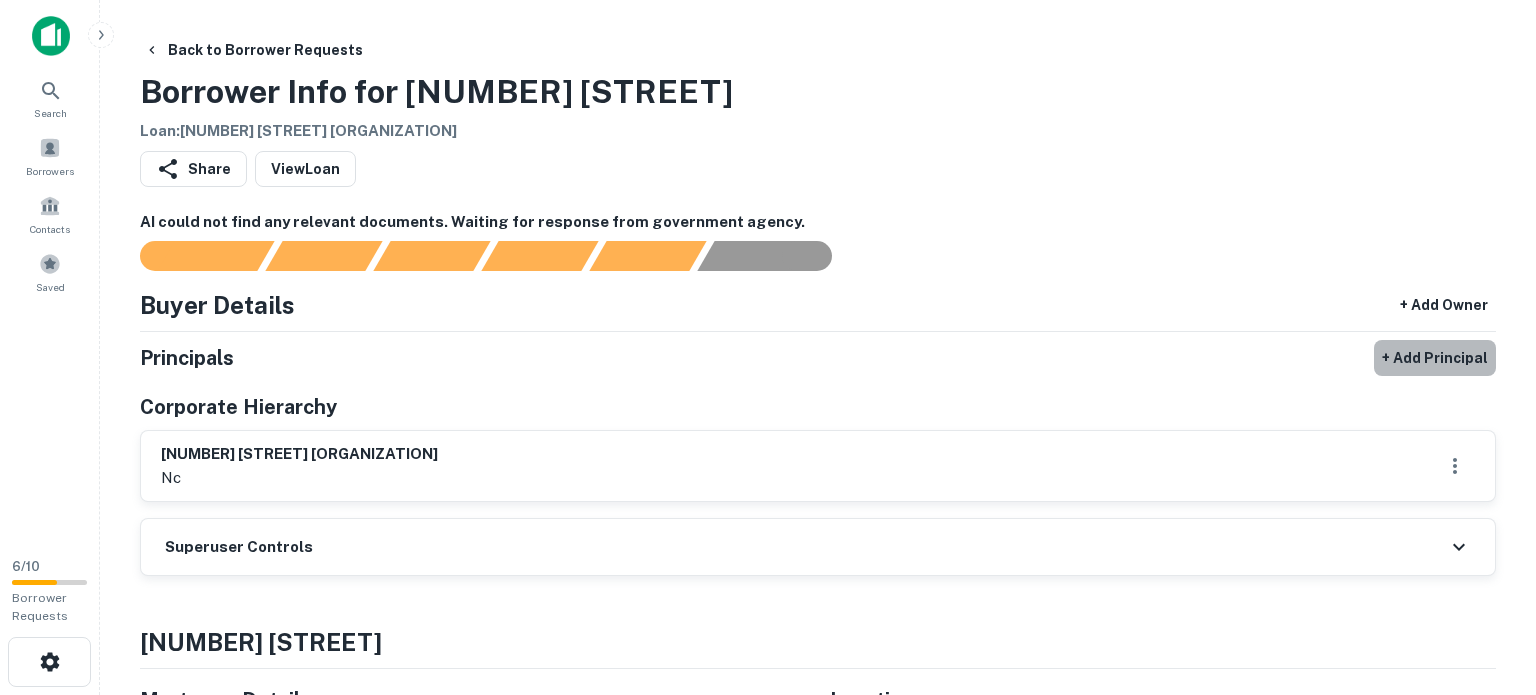 select on "**" 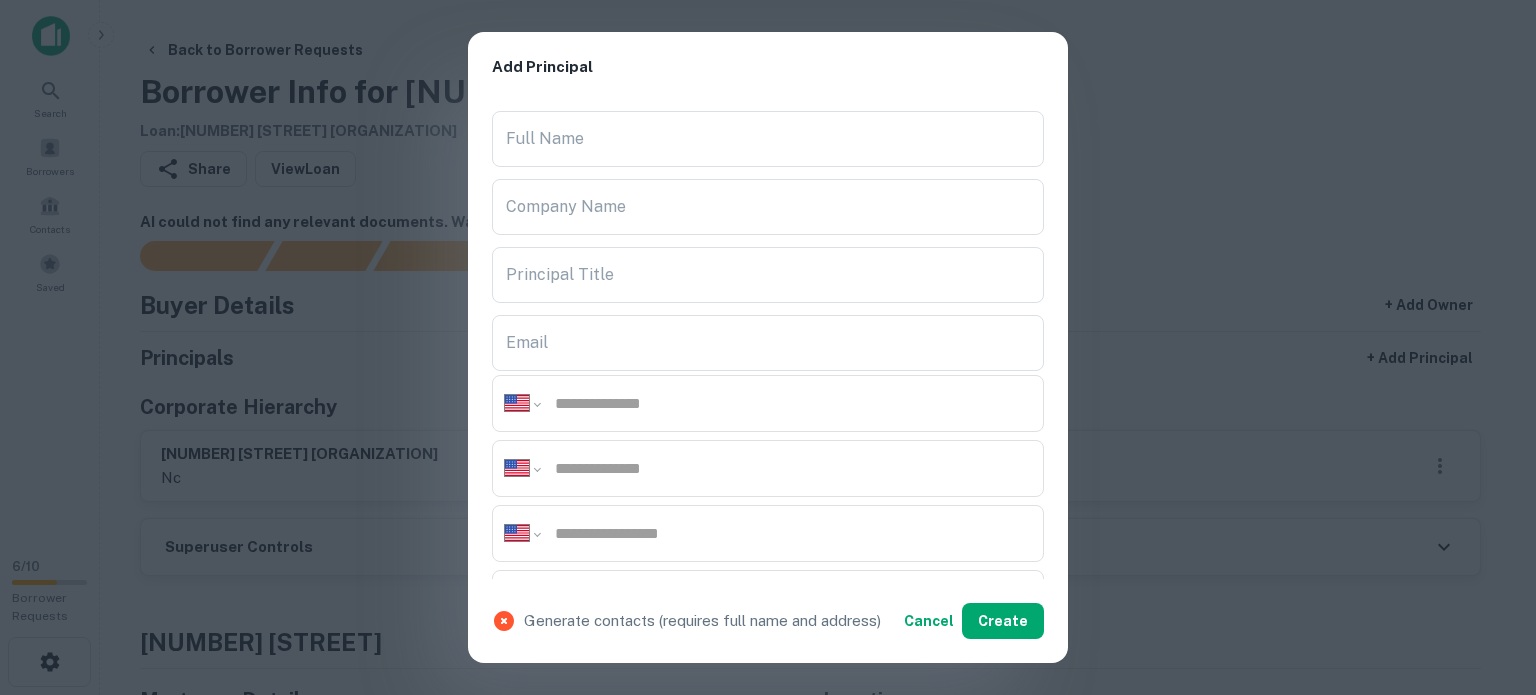 click on "Add Principal" at bounding box center (768, 67) 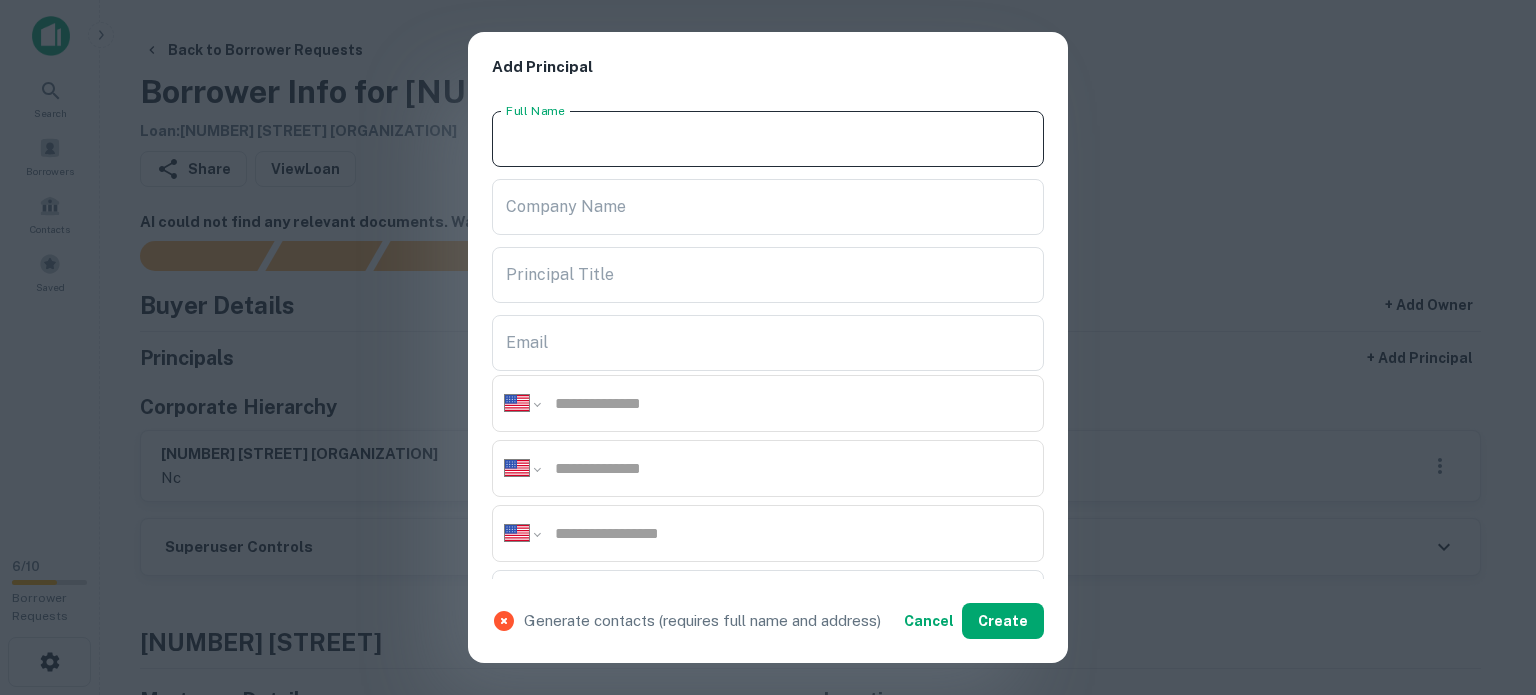 click on "Full Name" at bounding box center (768, 139) 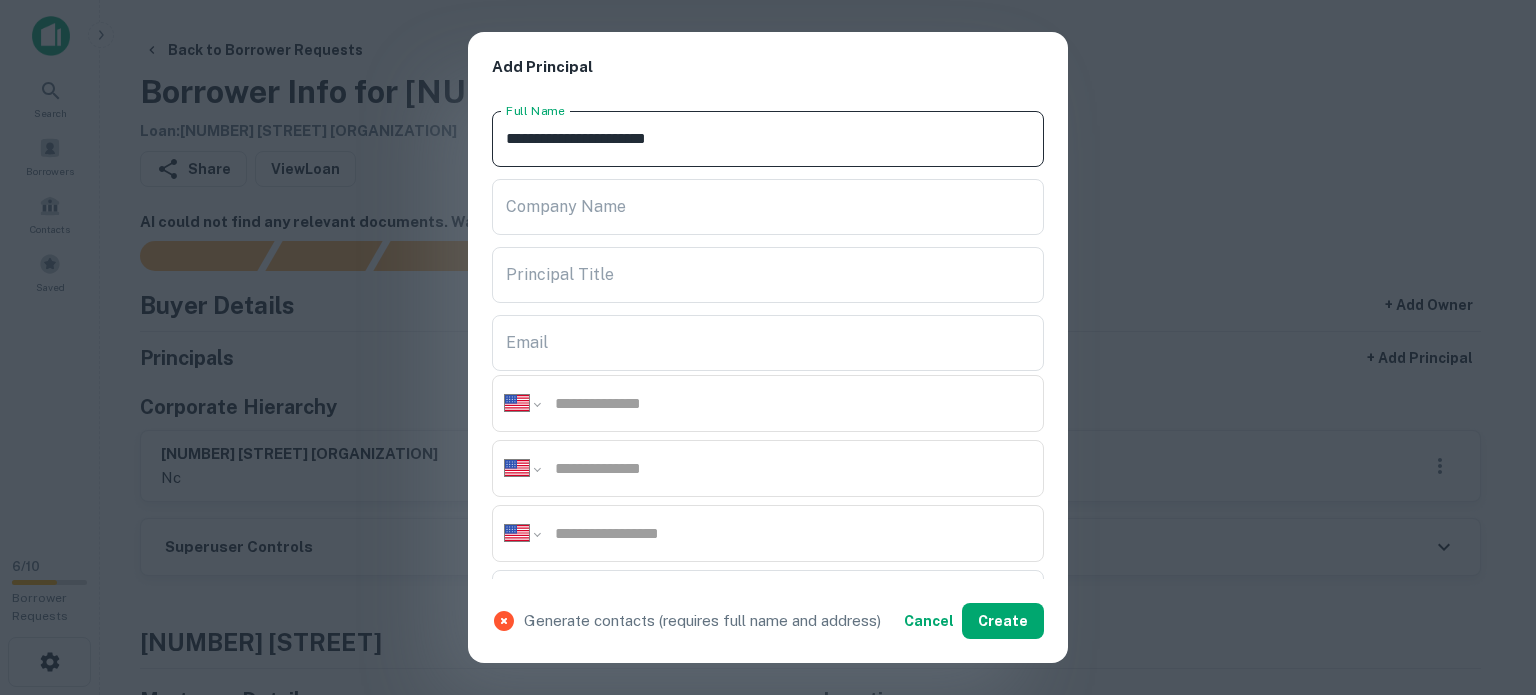 type on "**********" 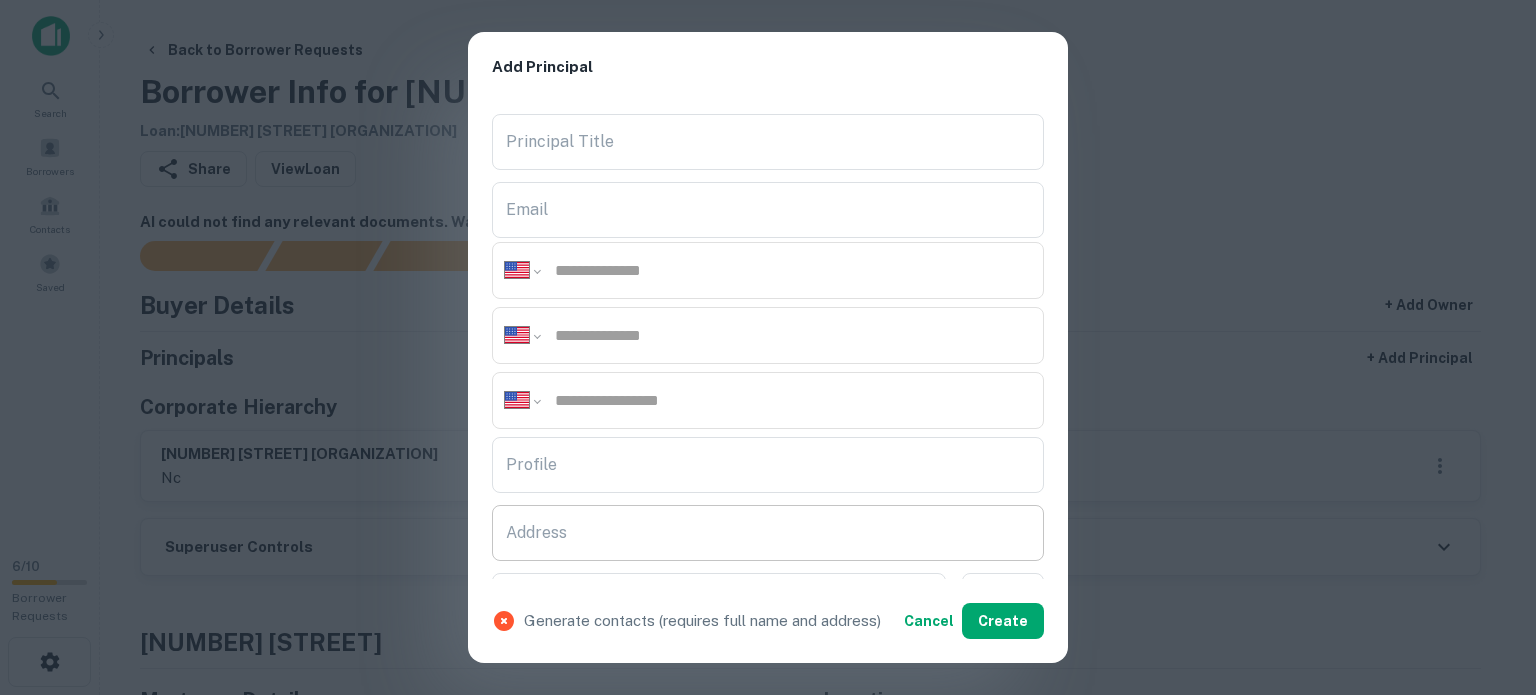 scroll, scrollTop: 300, scrollLeft: 0, axis: vertical 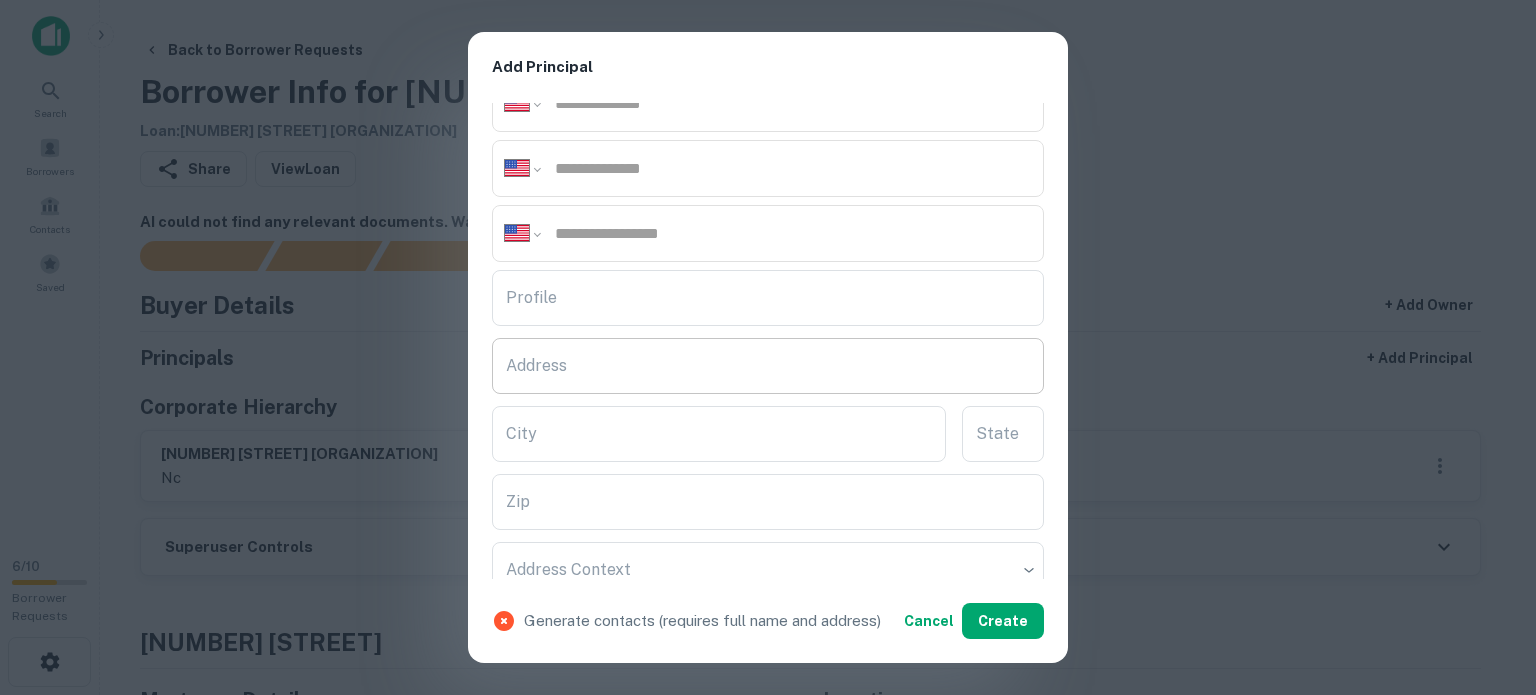 click on "Address" at bounding box center [768, 366] 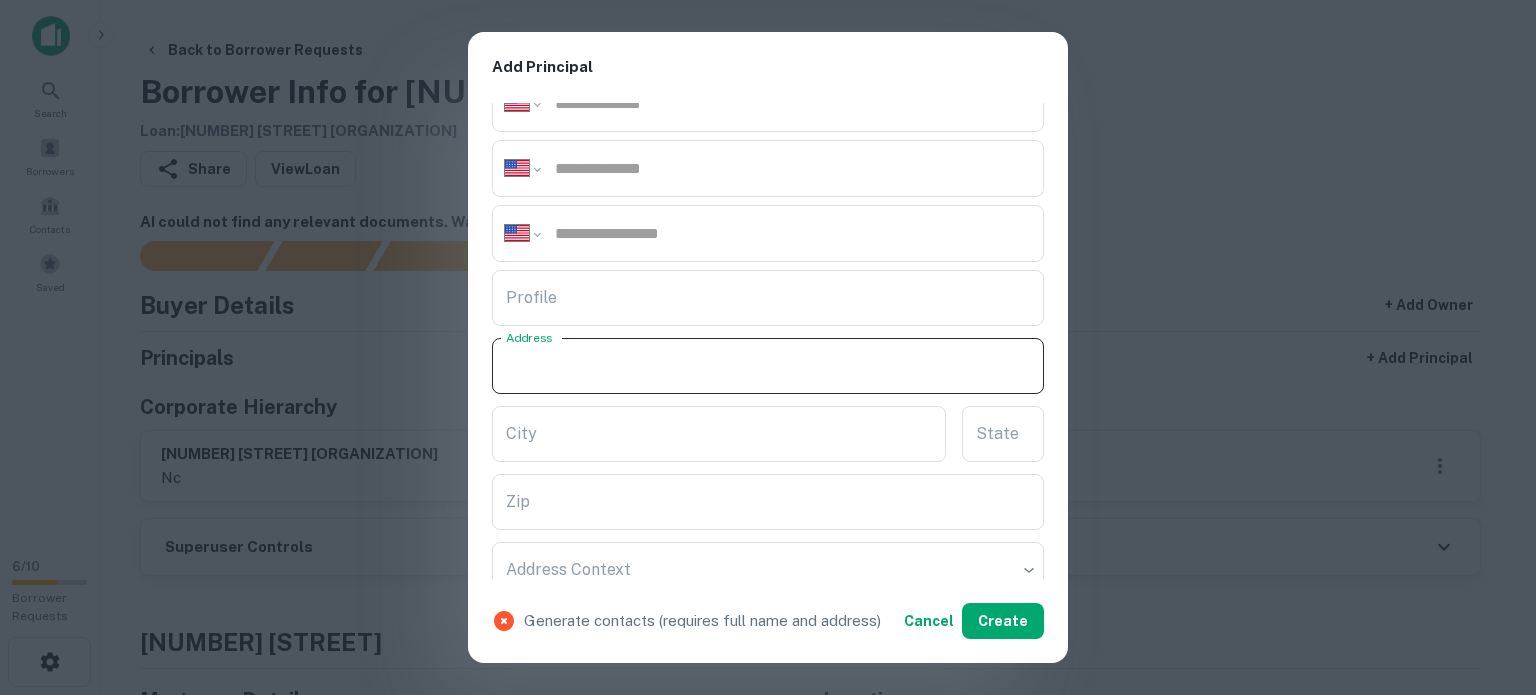 paste on "**********" 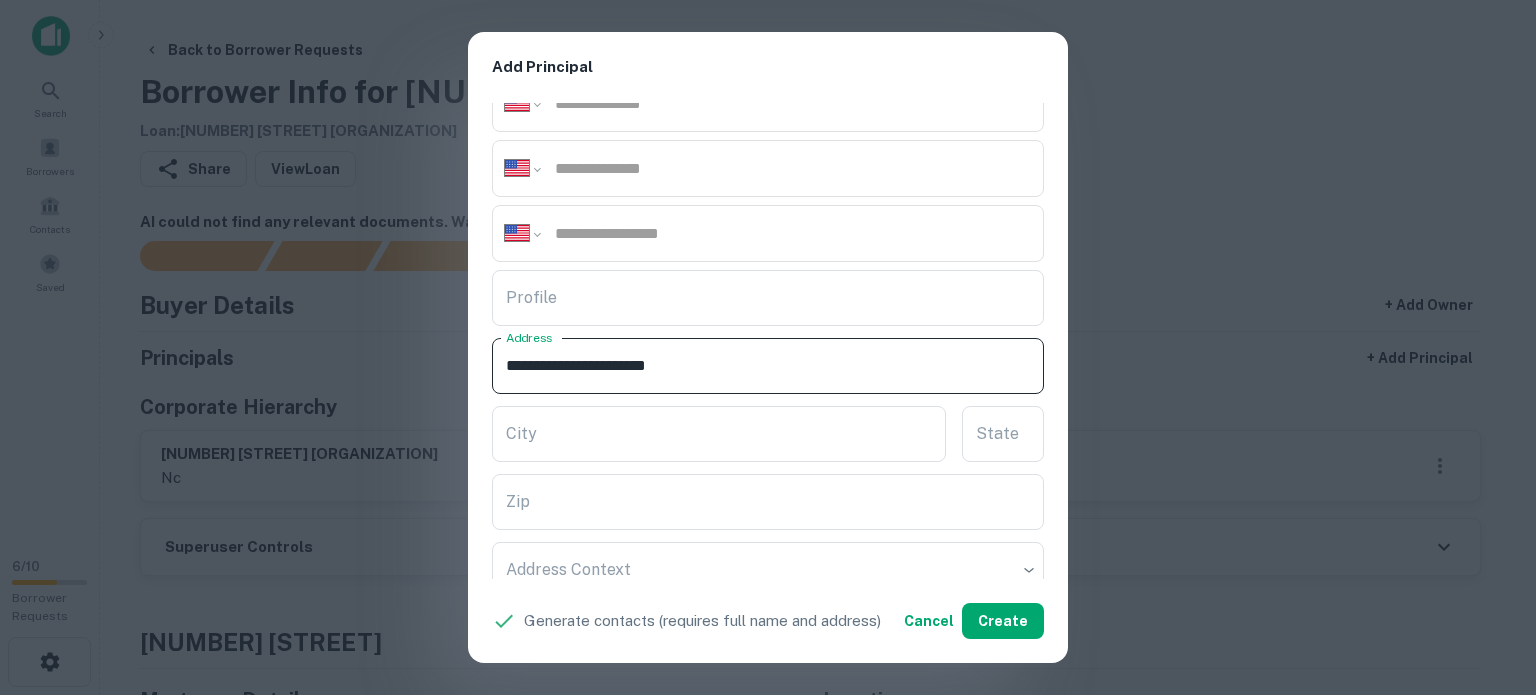 drag, startPoint x: 647, startPoint y: 365, endPoint x: 712, endPoint y: 367, distance: 65.03076 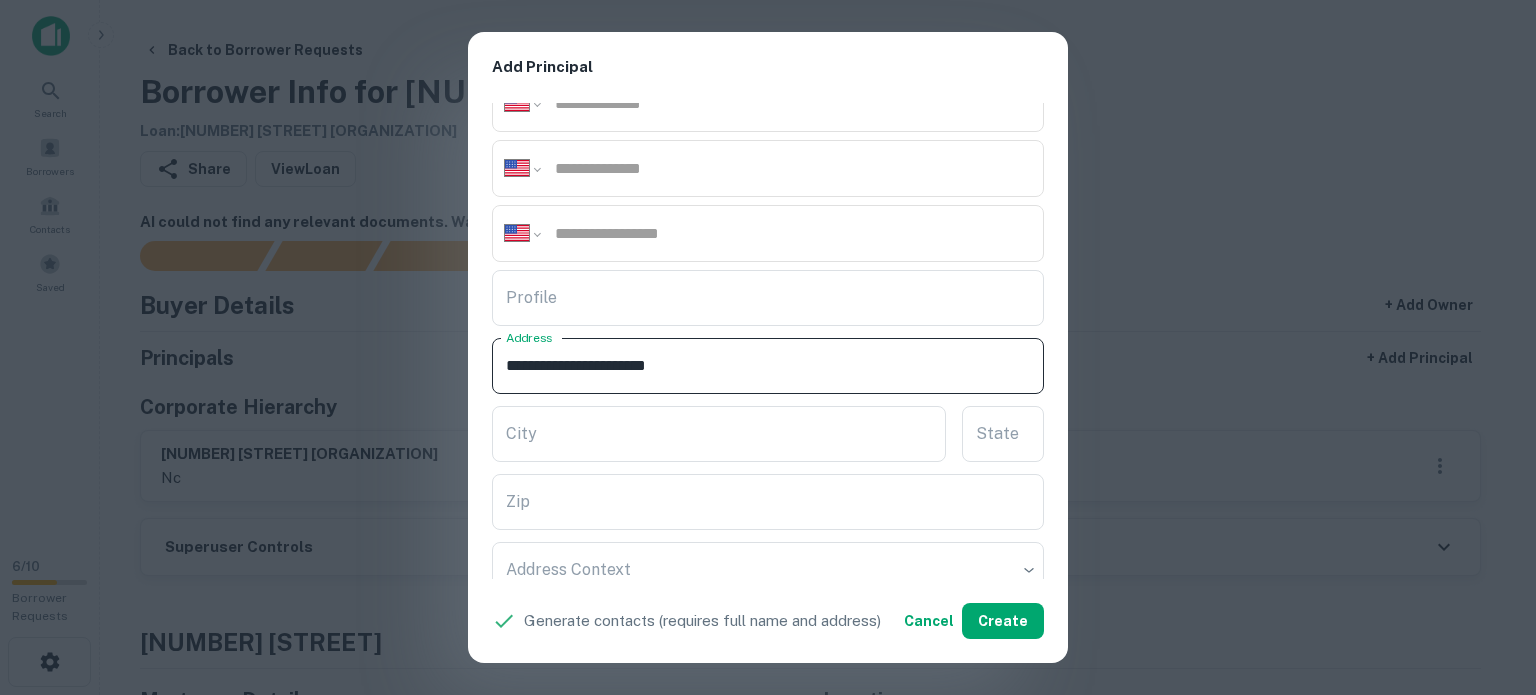 click on "**********" at bounding box center (768, 366) 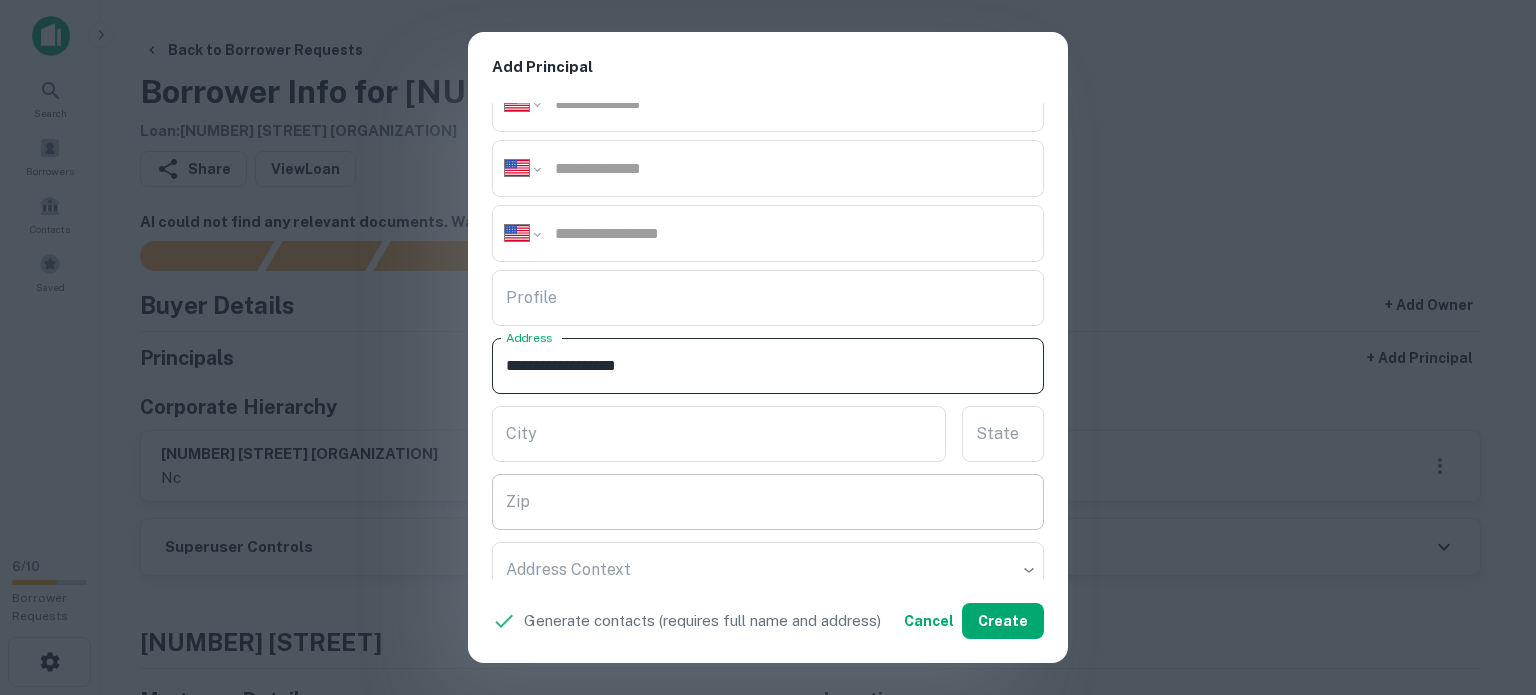 type on "**********" 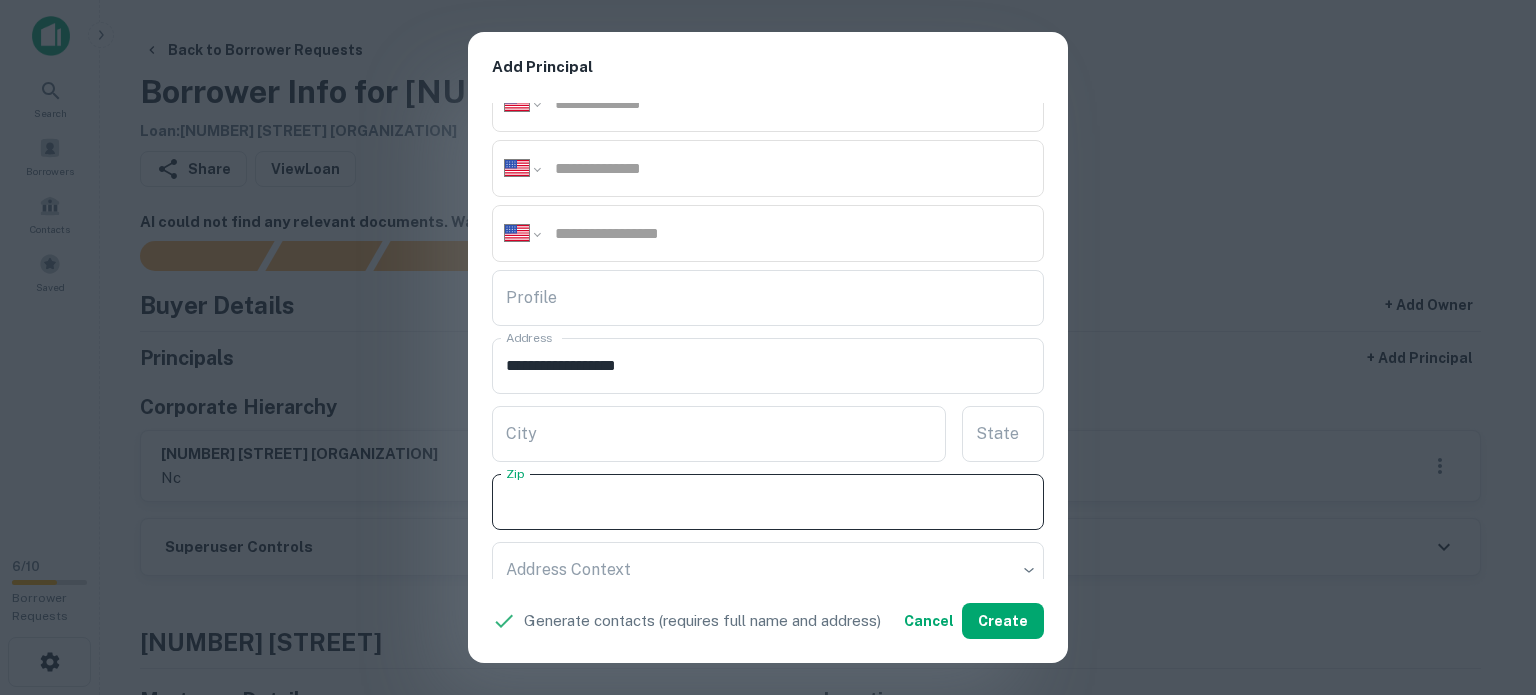 paste on "*****" 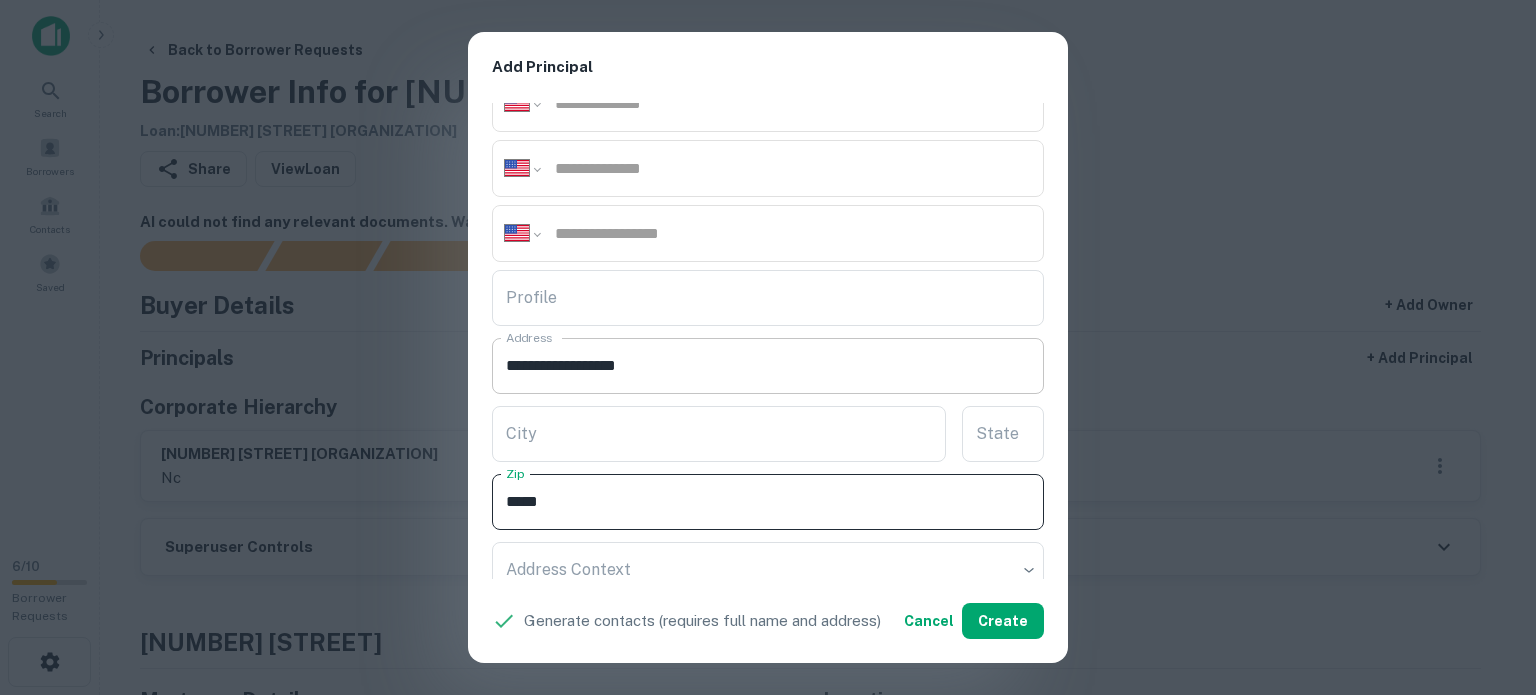 type on "*****" 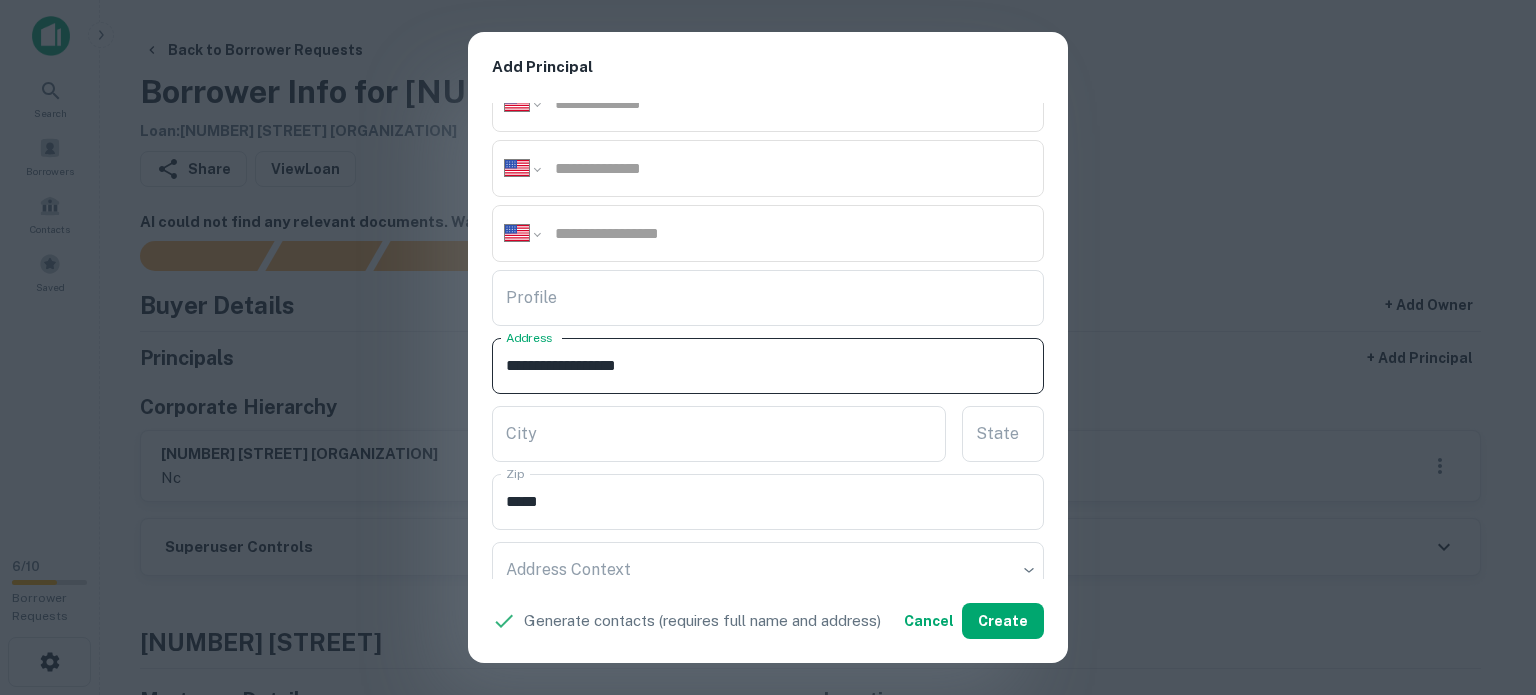 drag, startPoint x: 618, startPoint y: 361, endPoint x: 650, endPoint y: 376, distance: 35.341194 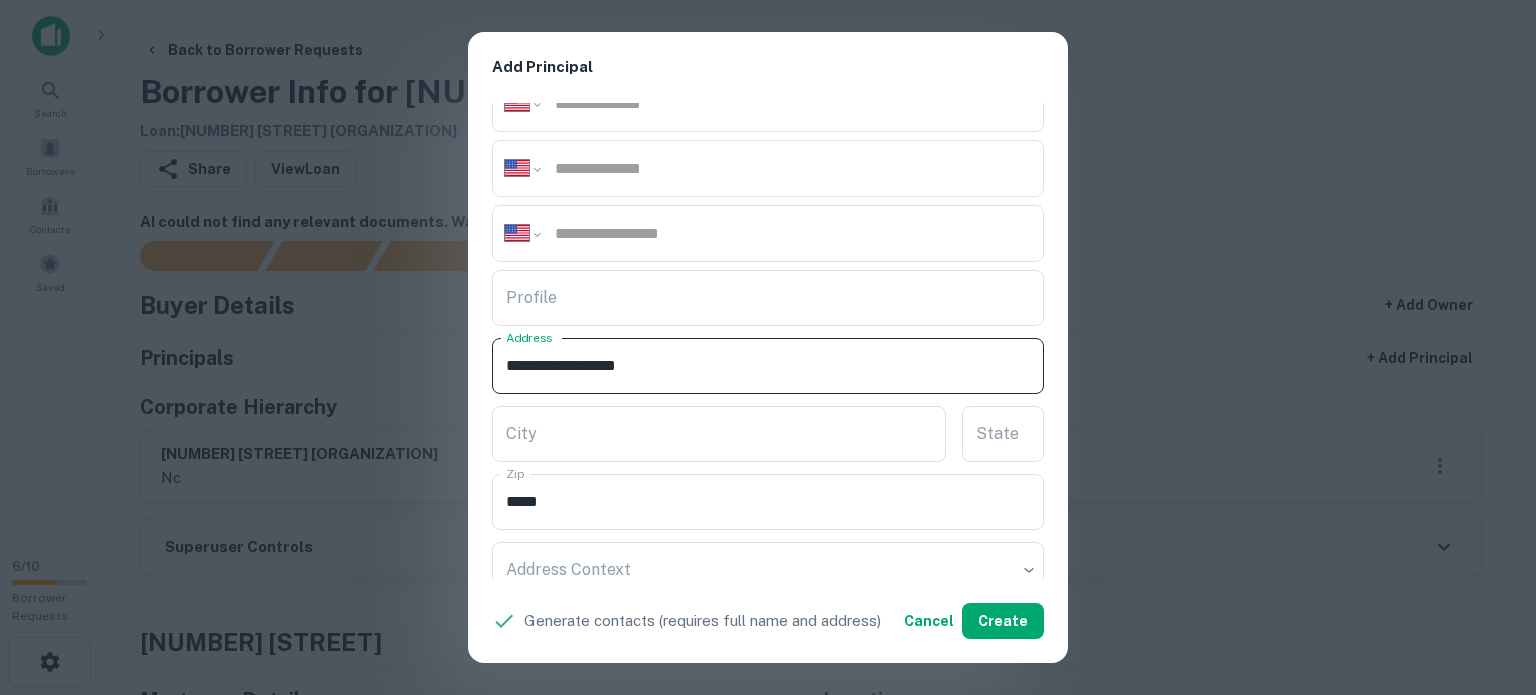 click on "**********" at bounding box center [768, 366] 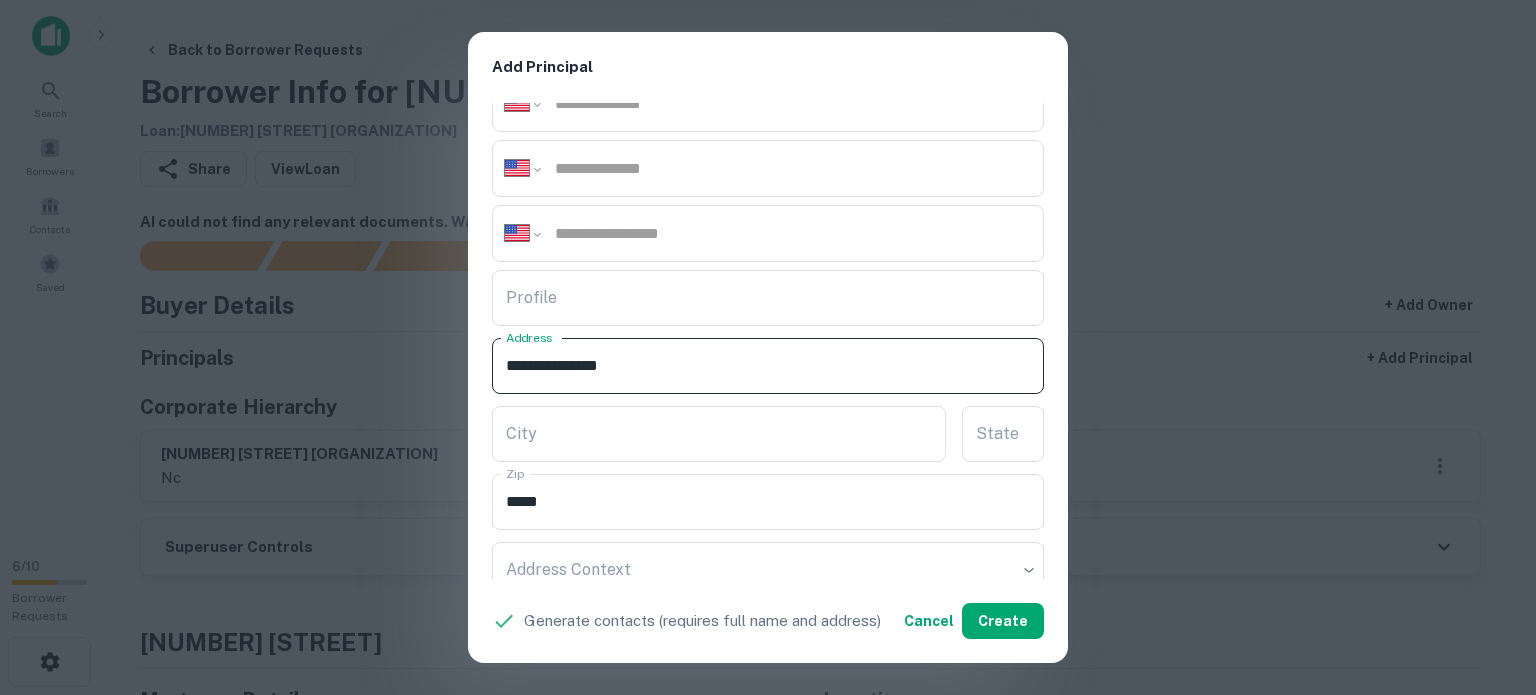 type on "**********" 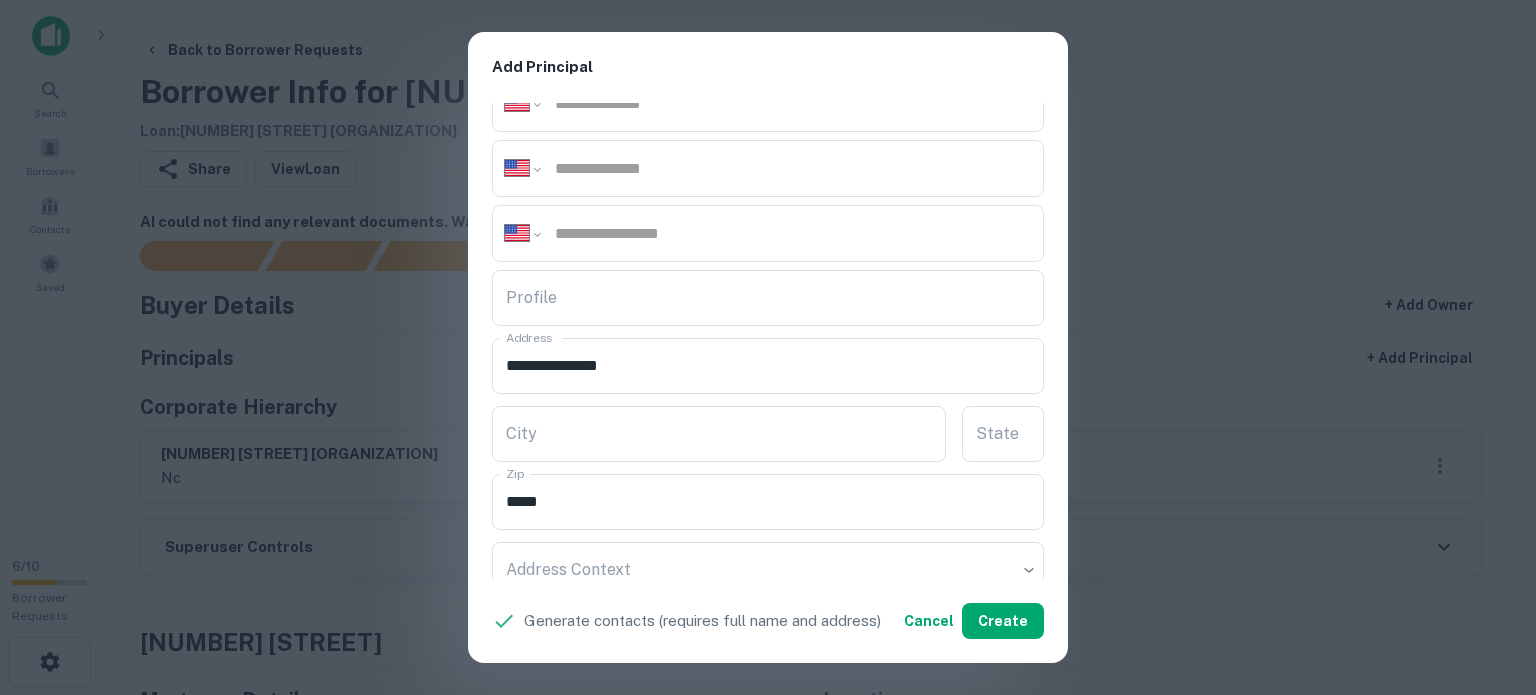 click on "City  City    State State" at bounding box center (768, 432) 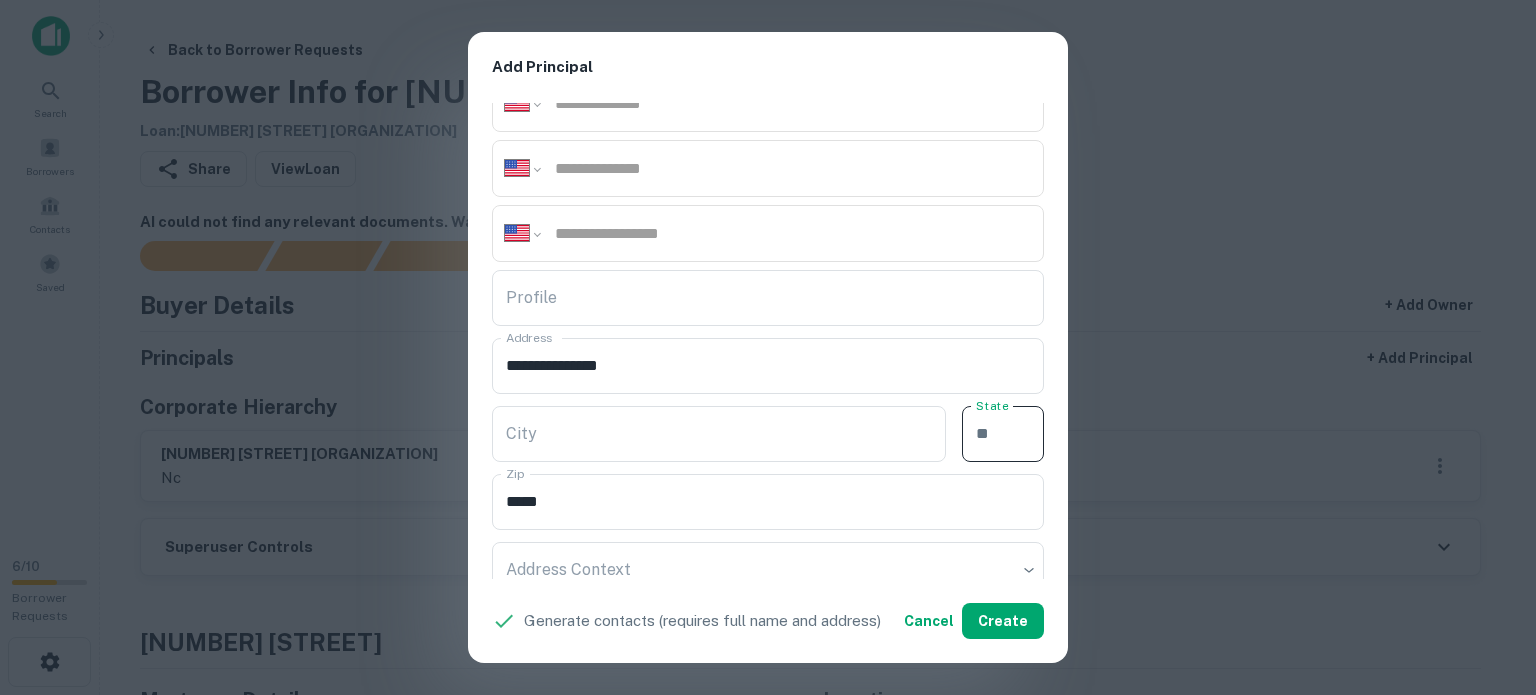click on "State" at bounding box center [1003, 434] 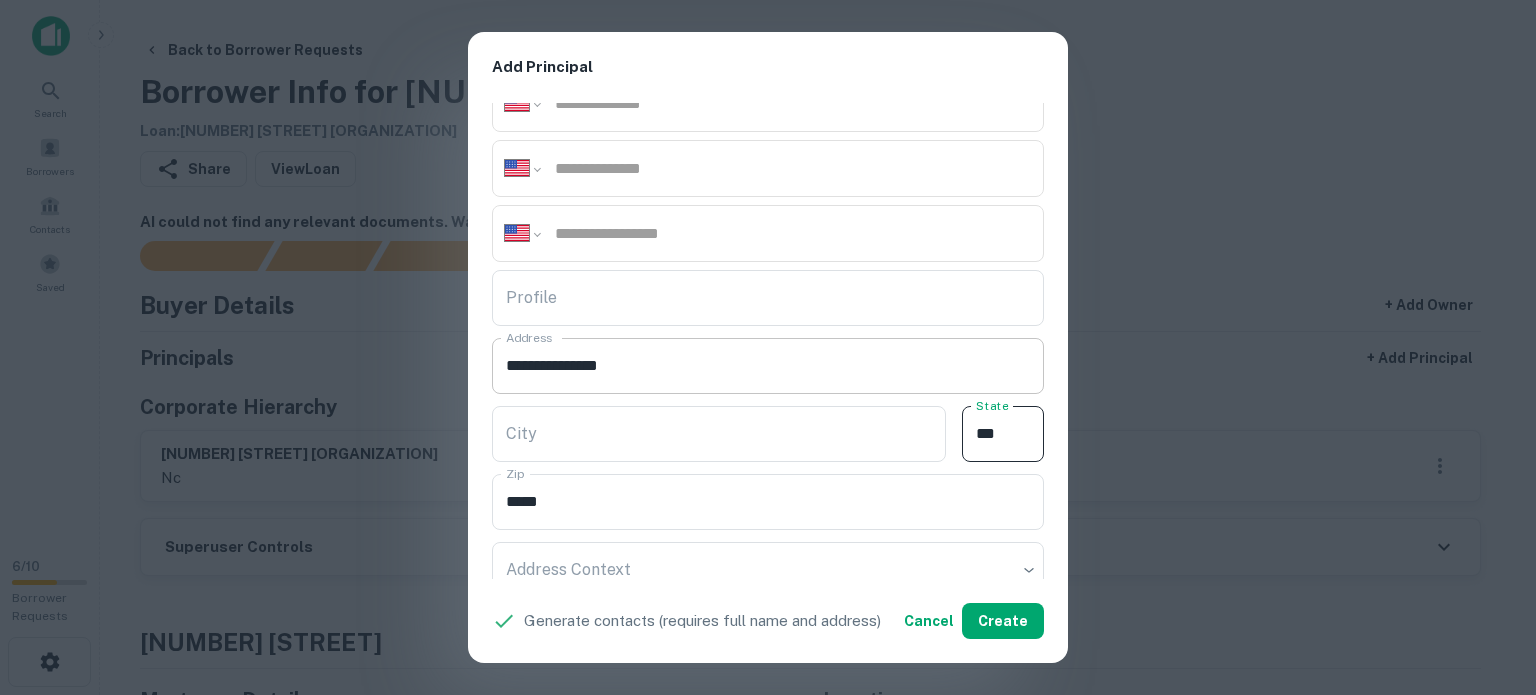 type on "**" 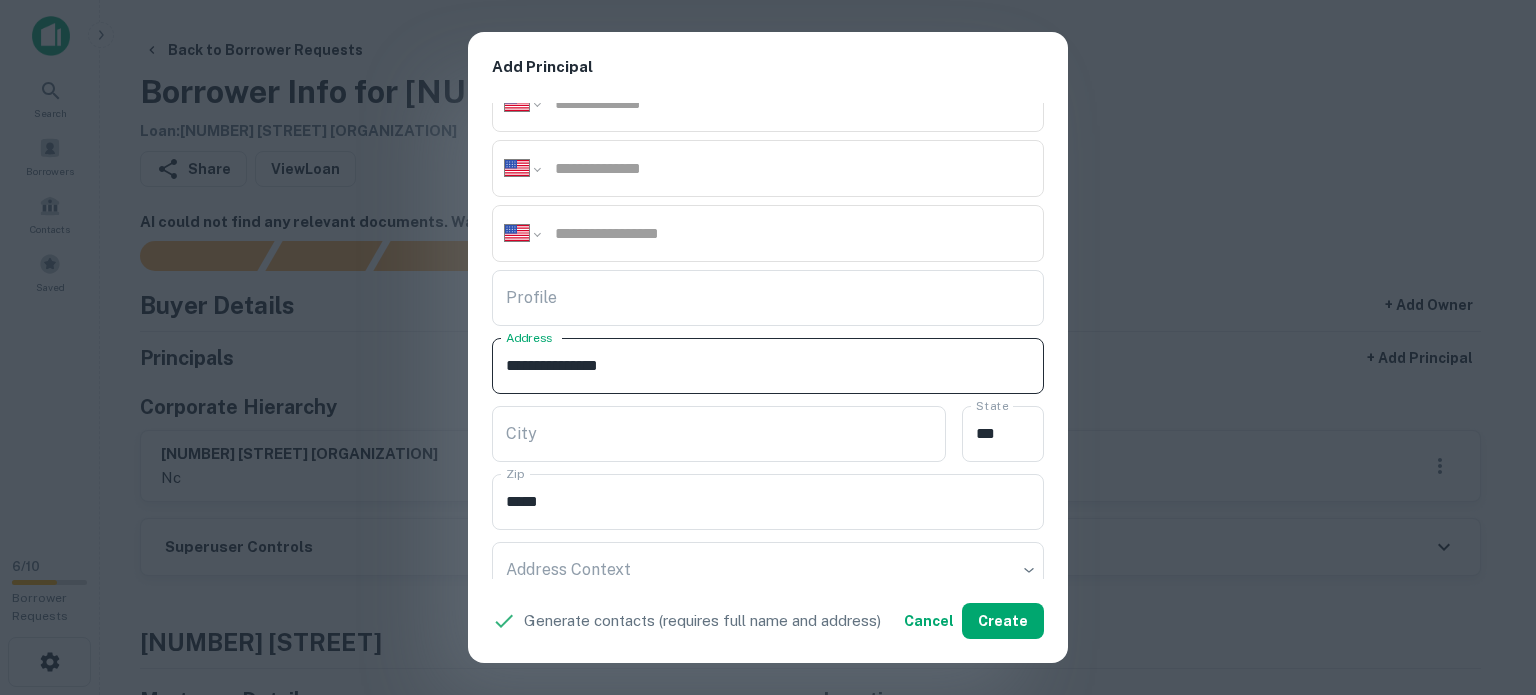 drag, startPoint x: 566, startPoint y: 363, endPoint x: 608, endPoint y: 378, distance: 44.598206 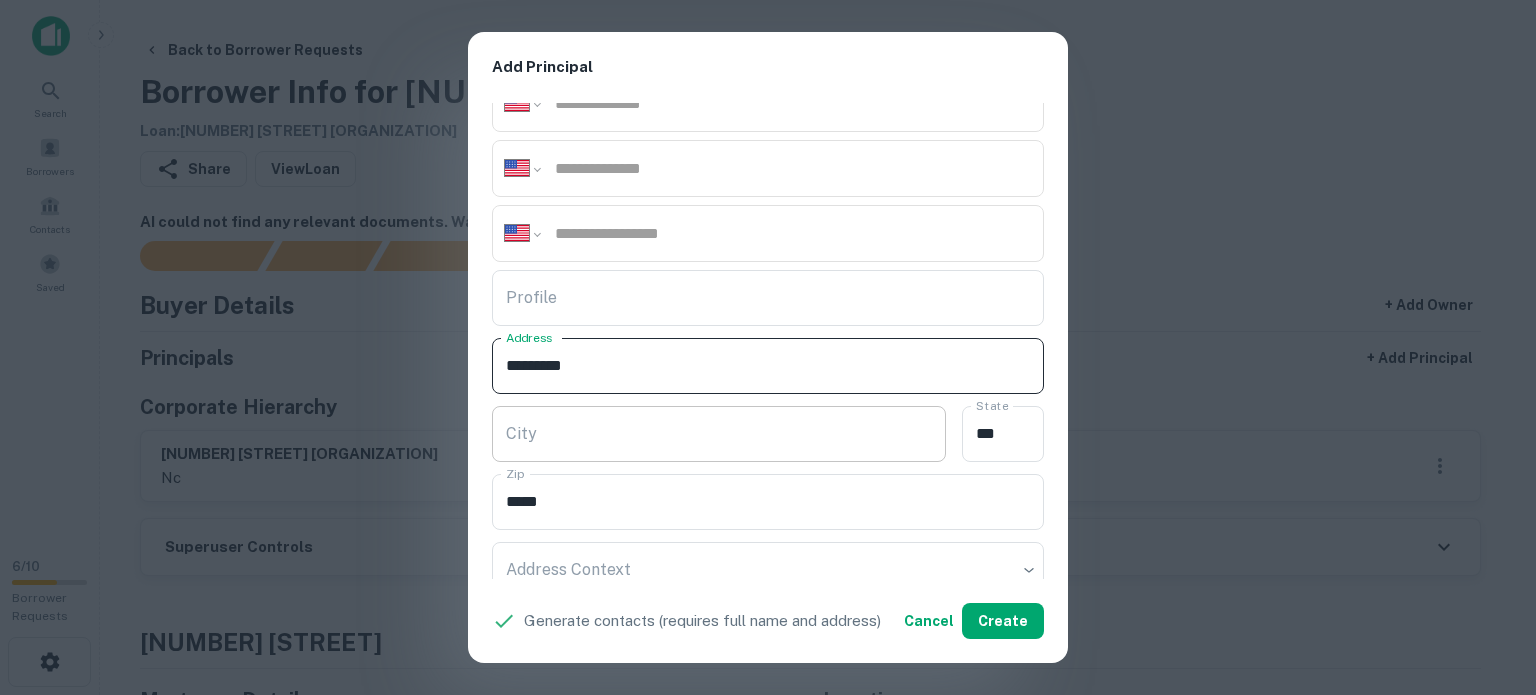 type on "********" 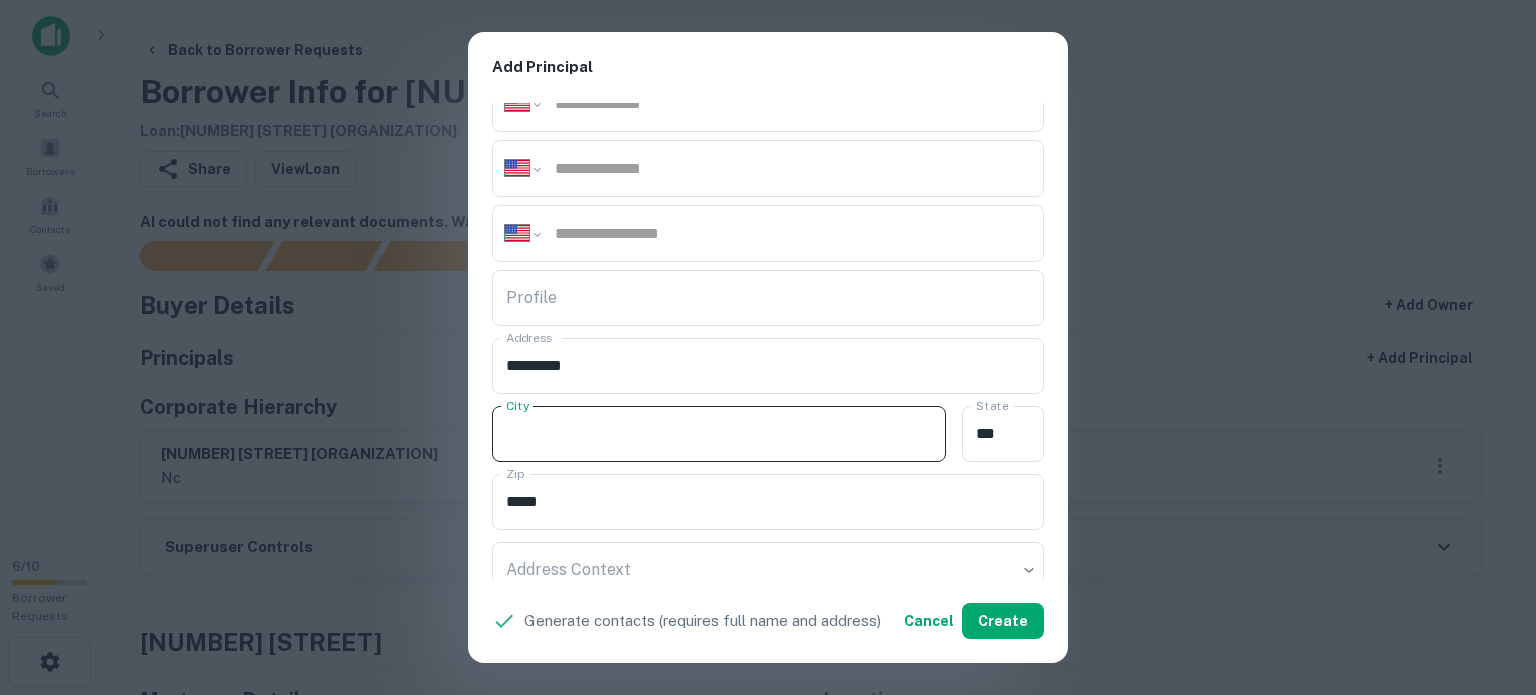 click on "City" at bounding box center [719, 434] 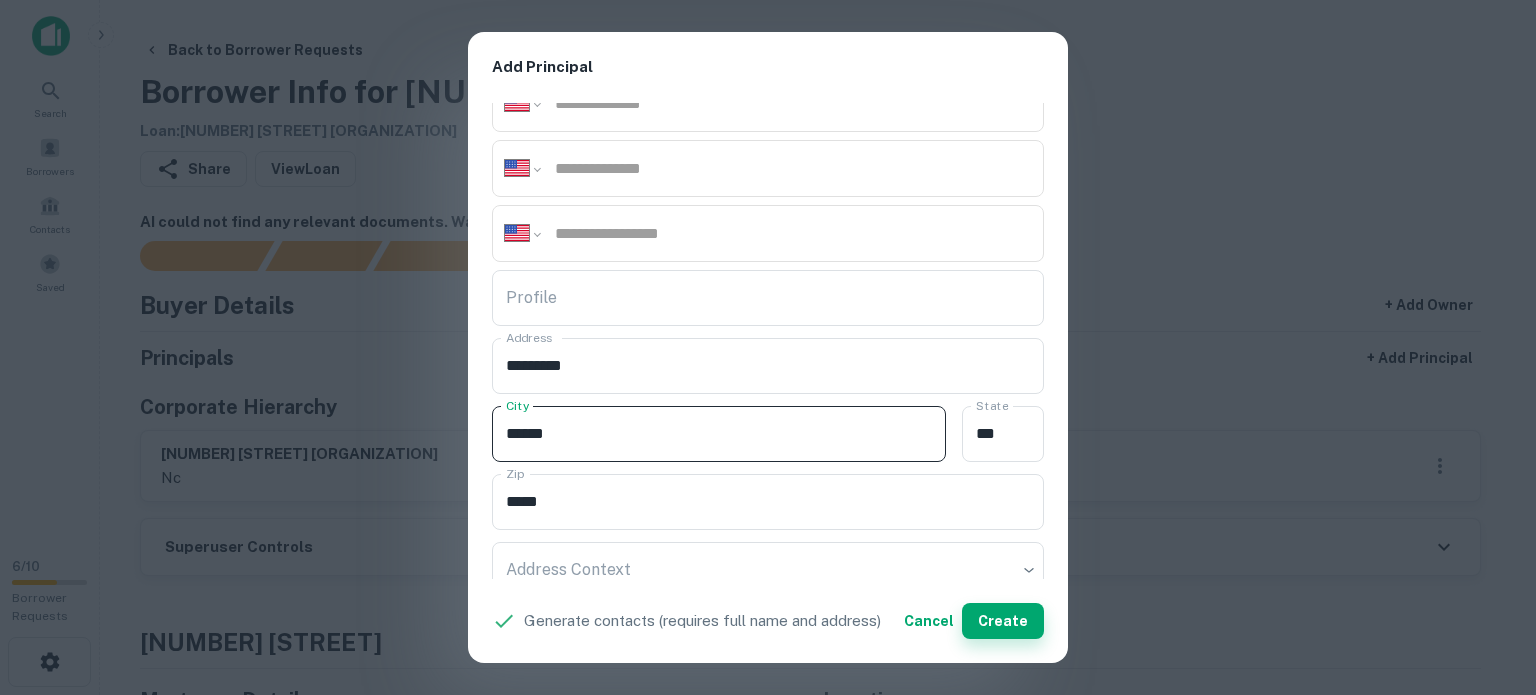 type on "******" 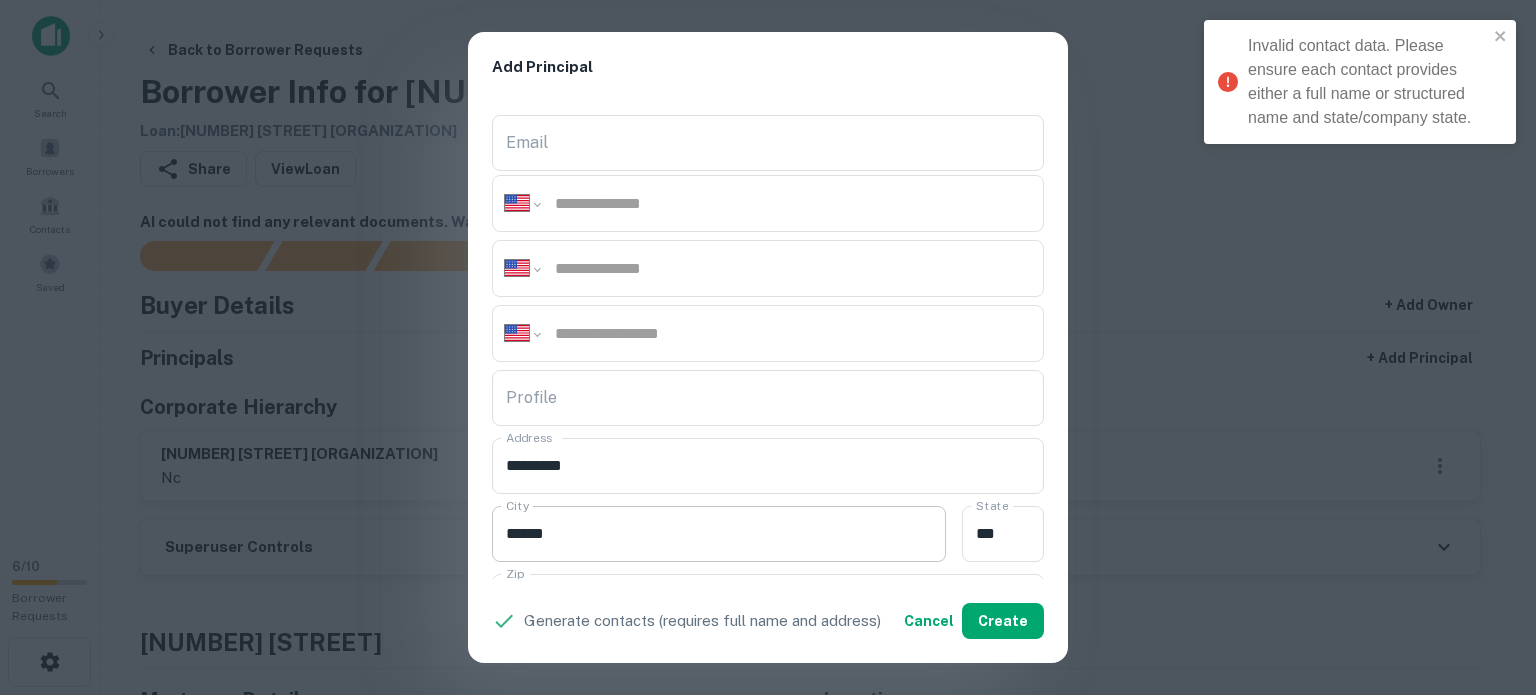 scroll, scrollTop: 0, scrollLeft: 0, axis: both 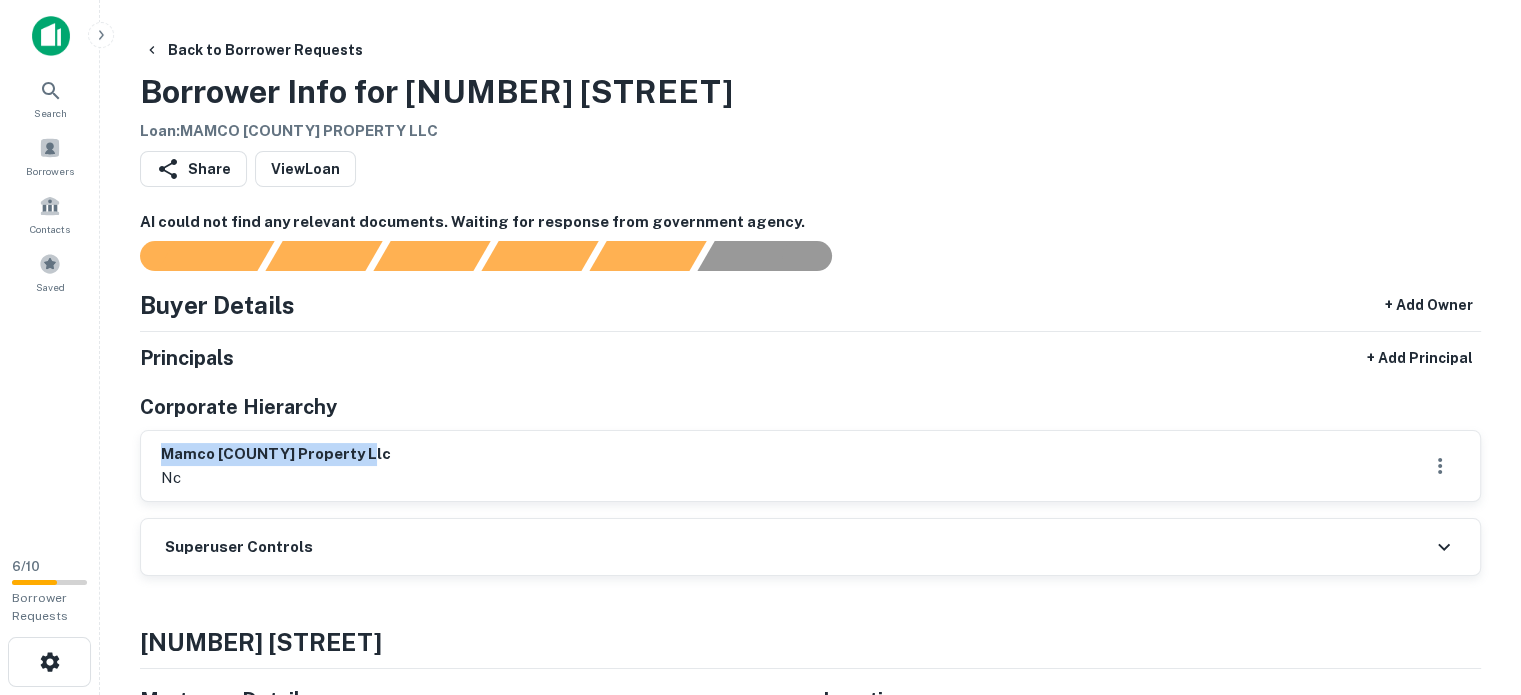 click on "mamco [COUNTY] property llc [STATE]" at bounding box center [810, 466] 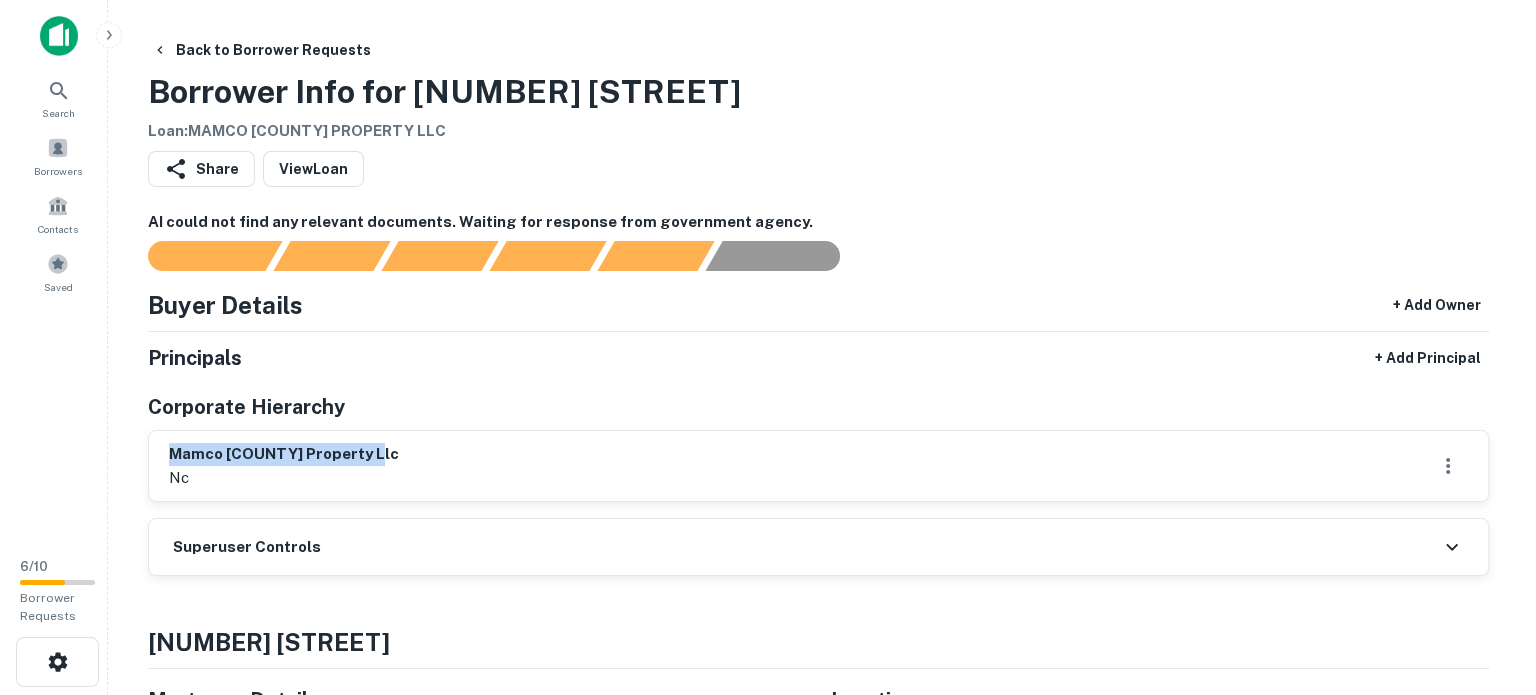 scroll, scrollTop: 0, scrollLeft: 0, axis: both 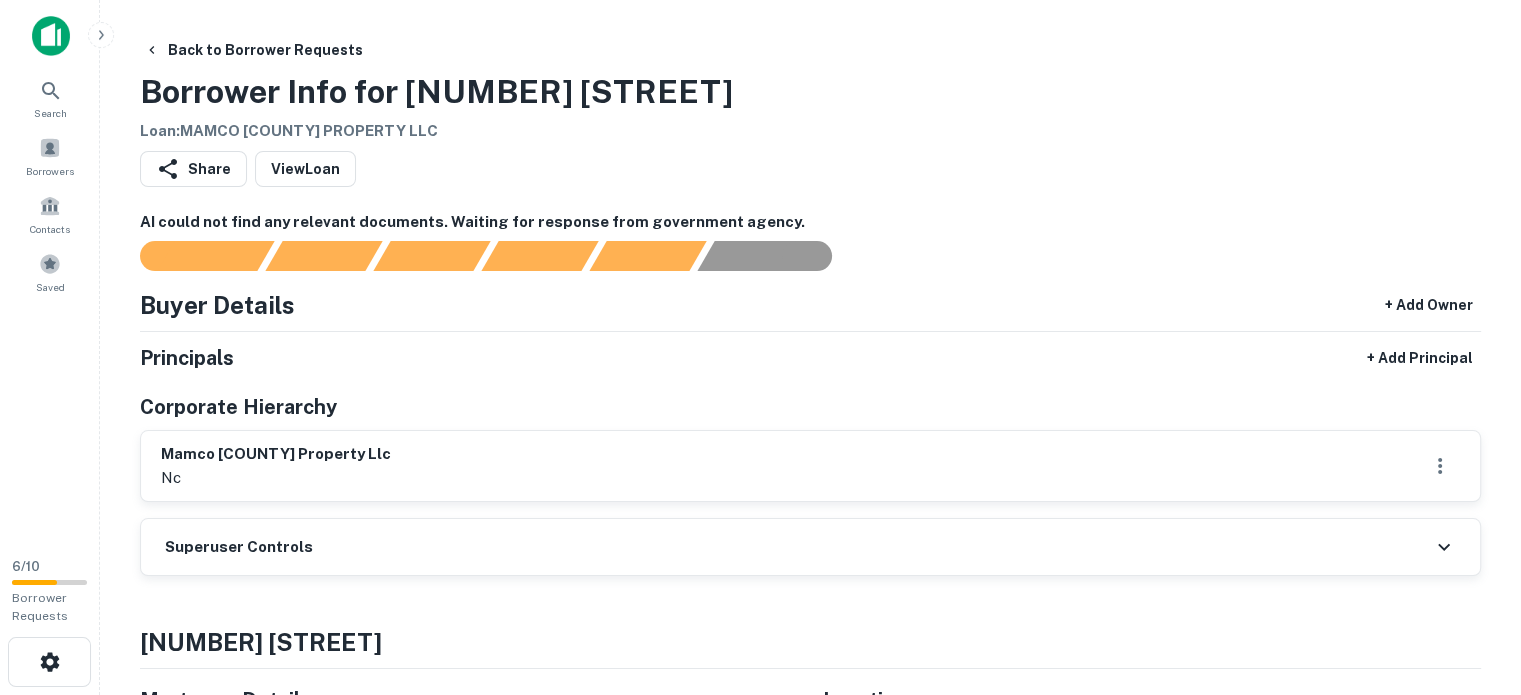 click on "Share View  Loan" at bounding box center [810, 173] 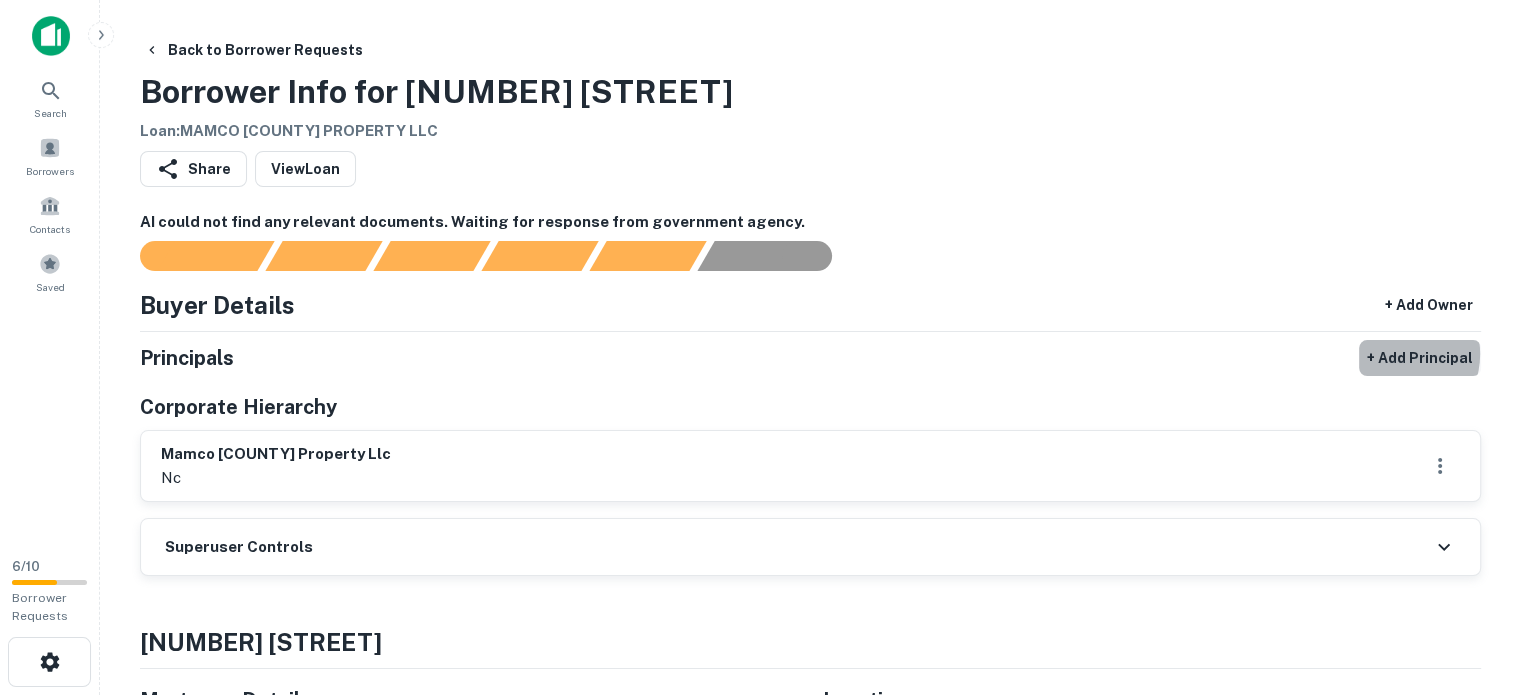 click on "+ Add Principal" at bounding box center [1420, 358] 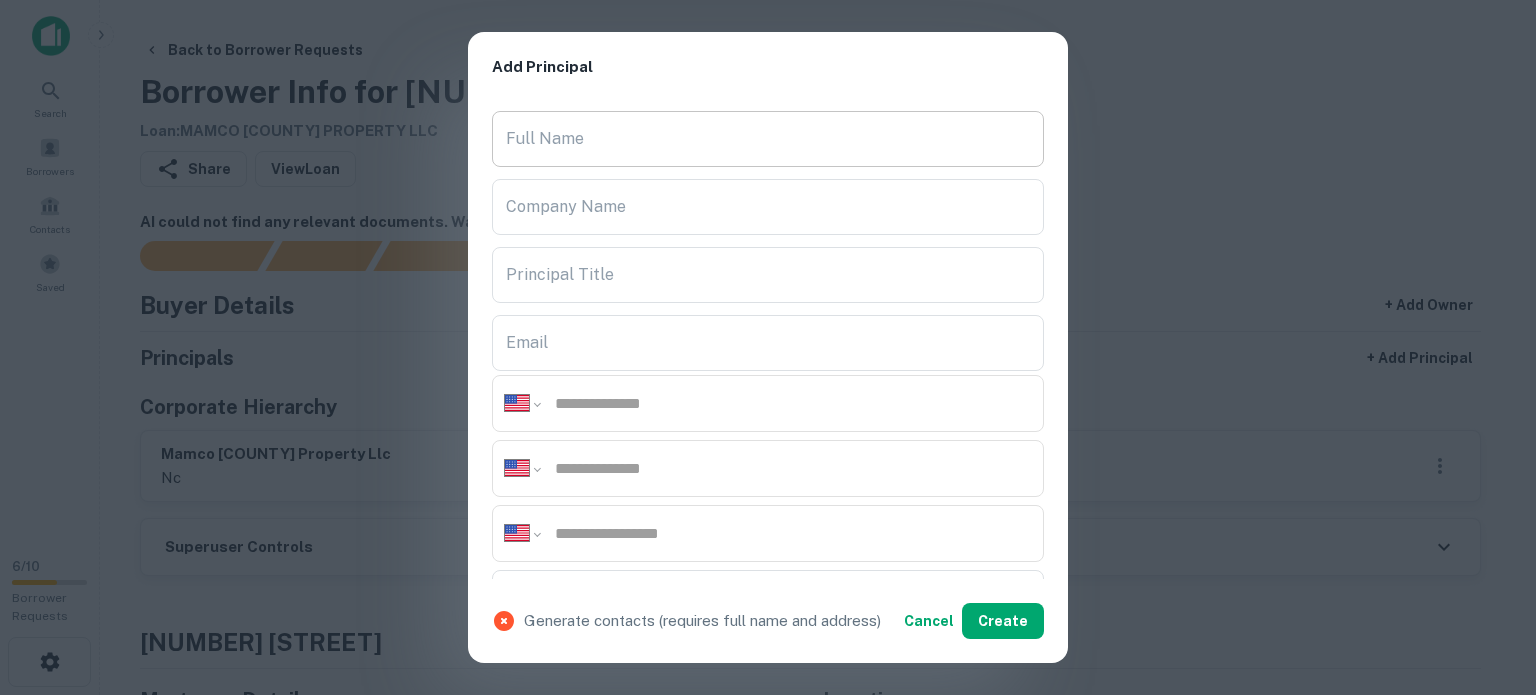 click on "Full Name" at bounding box center (768, 139) 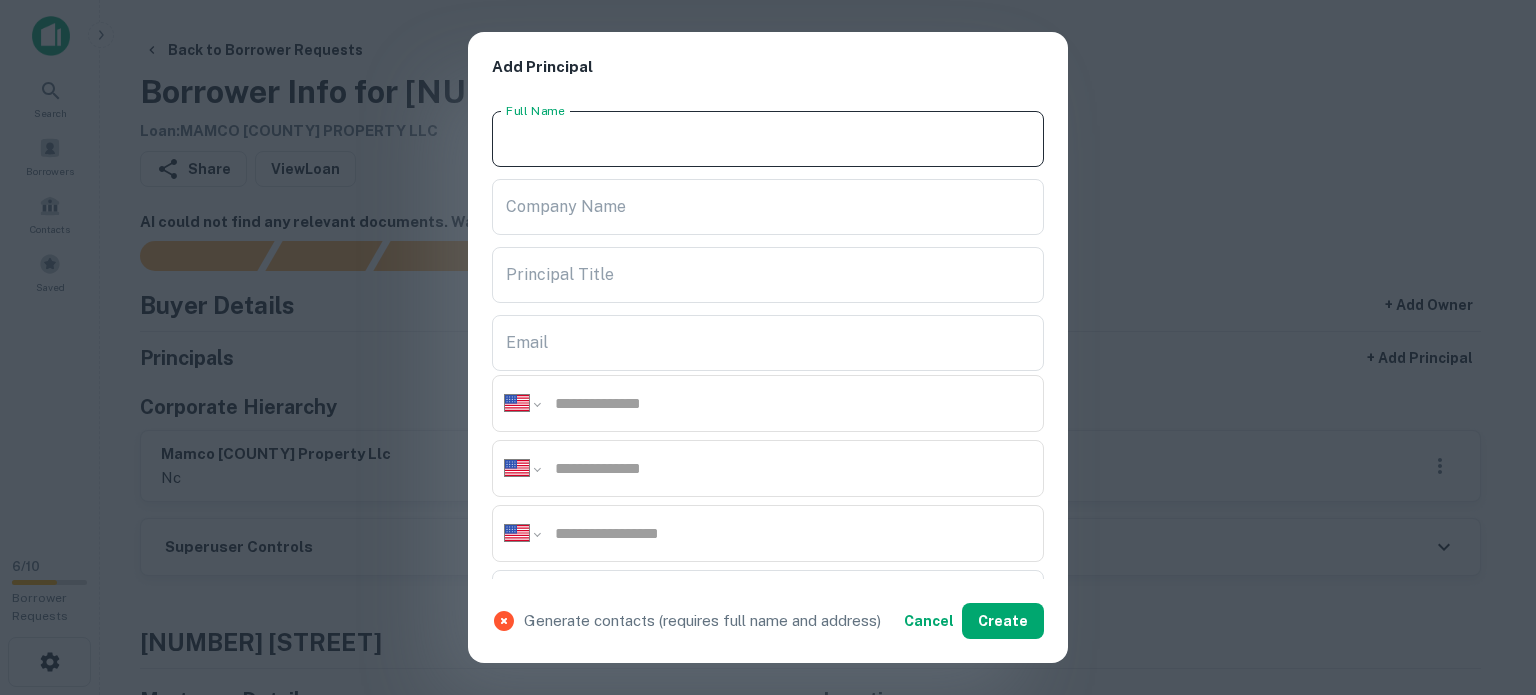 paste on "**********" 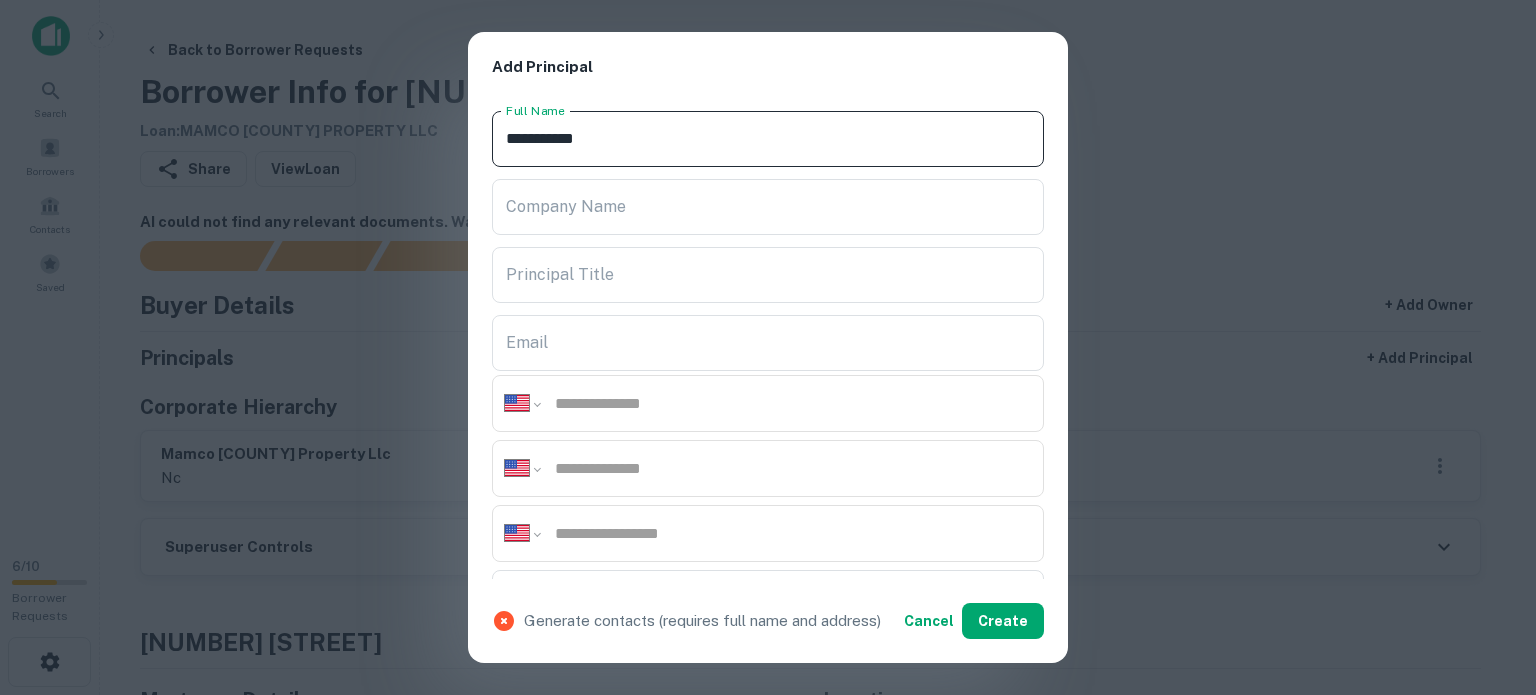 type on "**********" 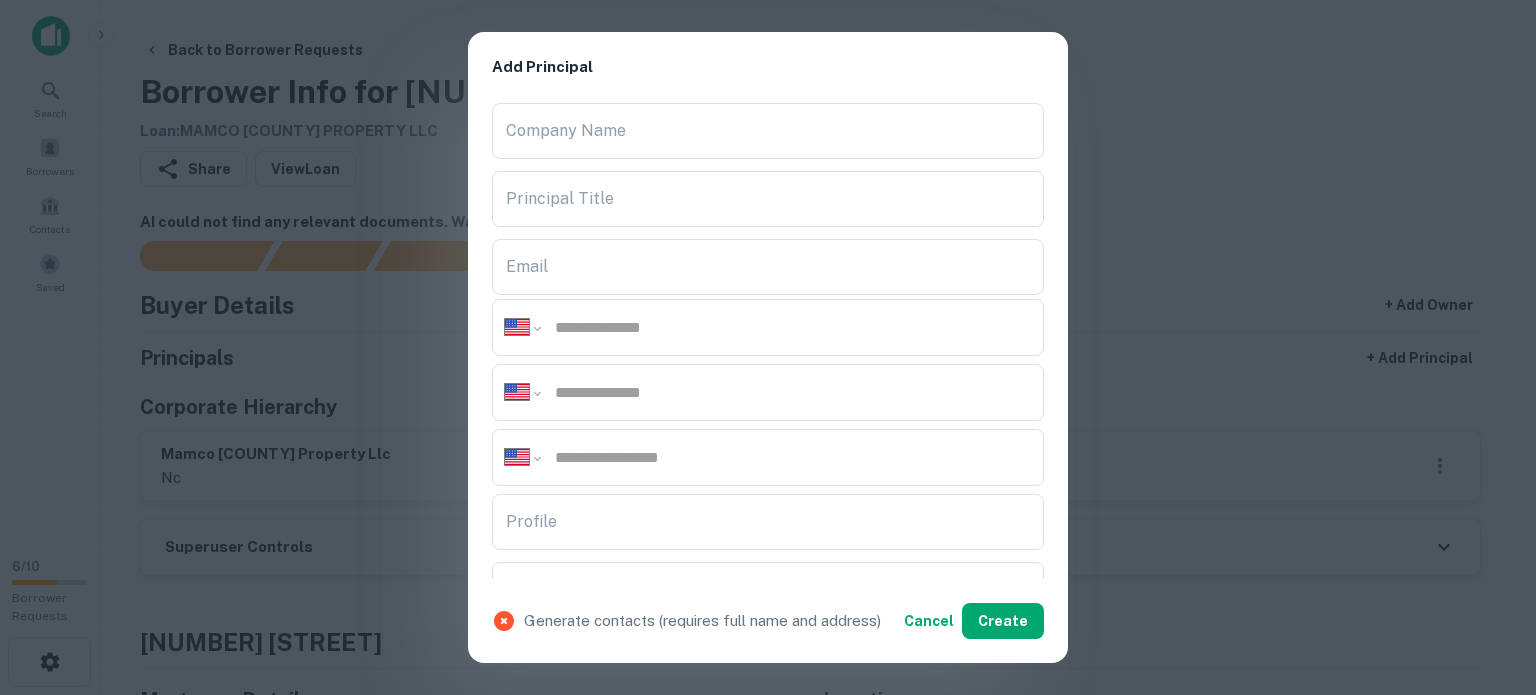 scroll, scrollTop: 300, scrollLeft: 0, axis: vertical 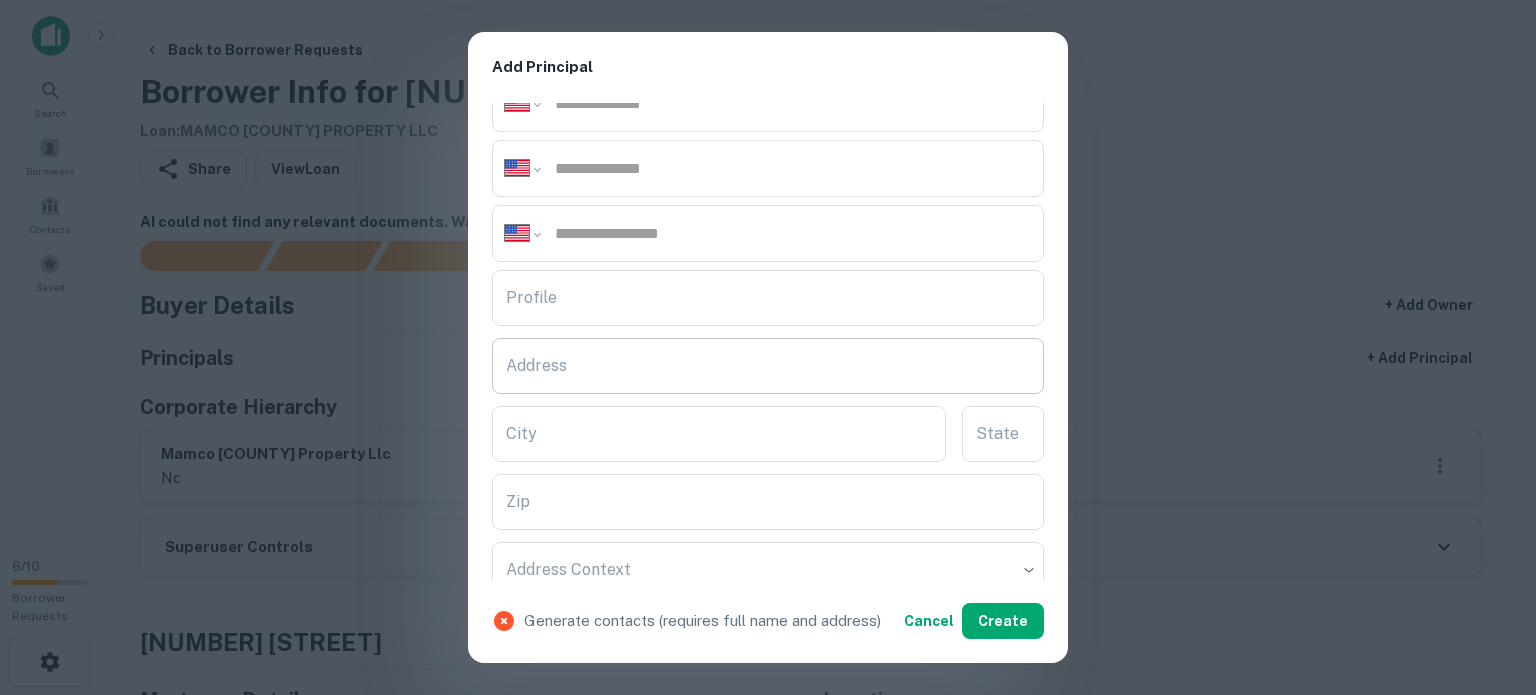 click on "Address" at bounding box center [768, 366] 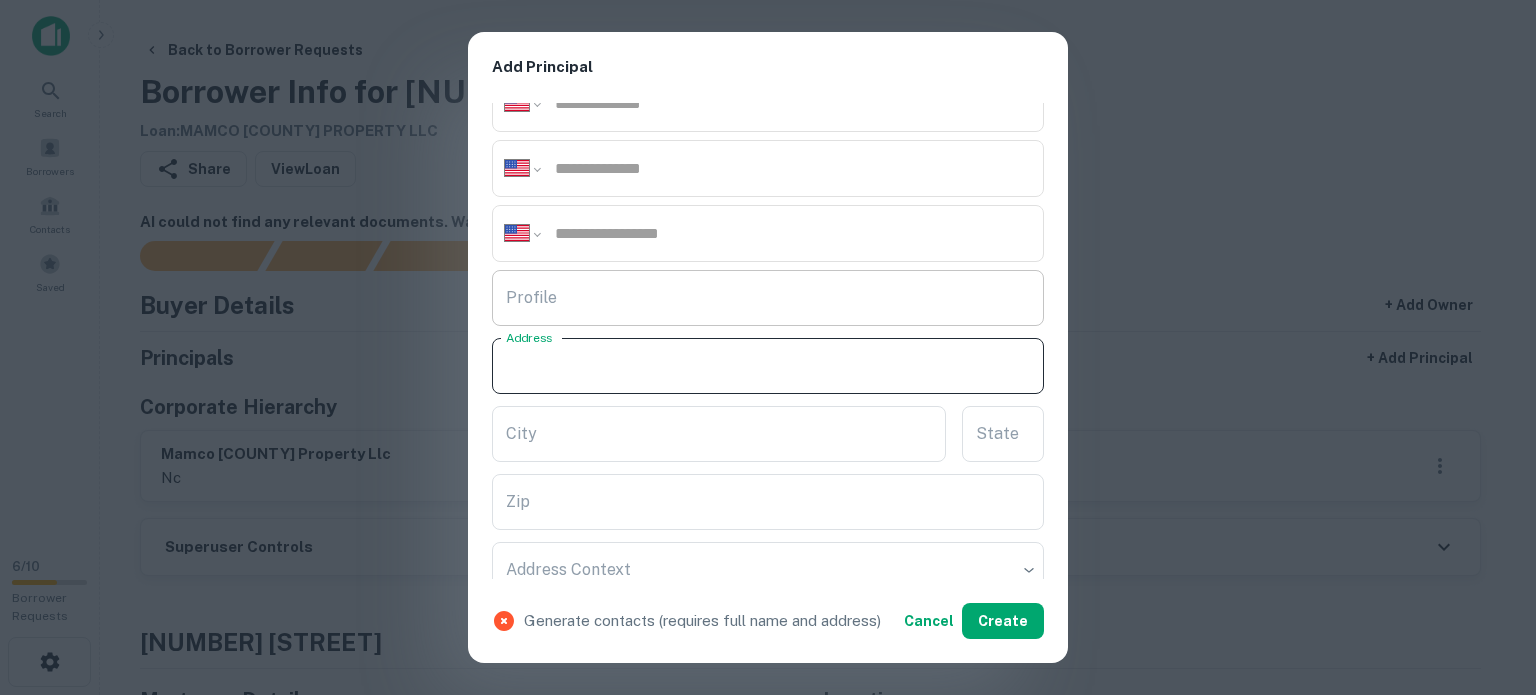 paste on "**********" 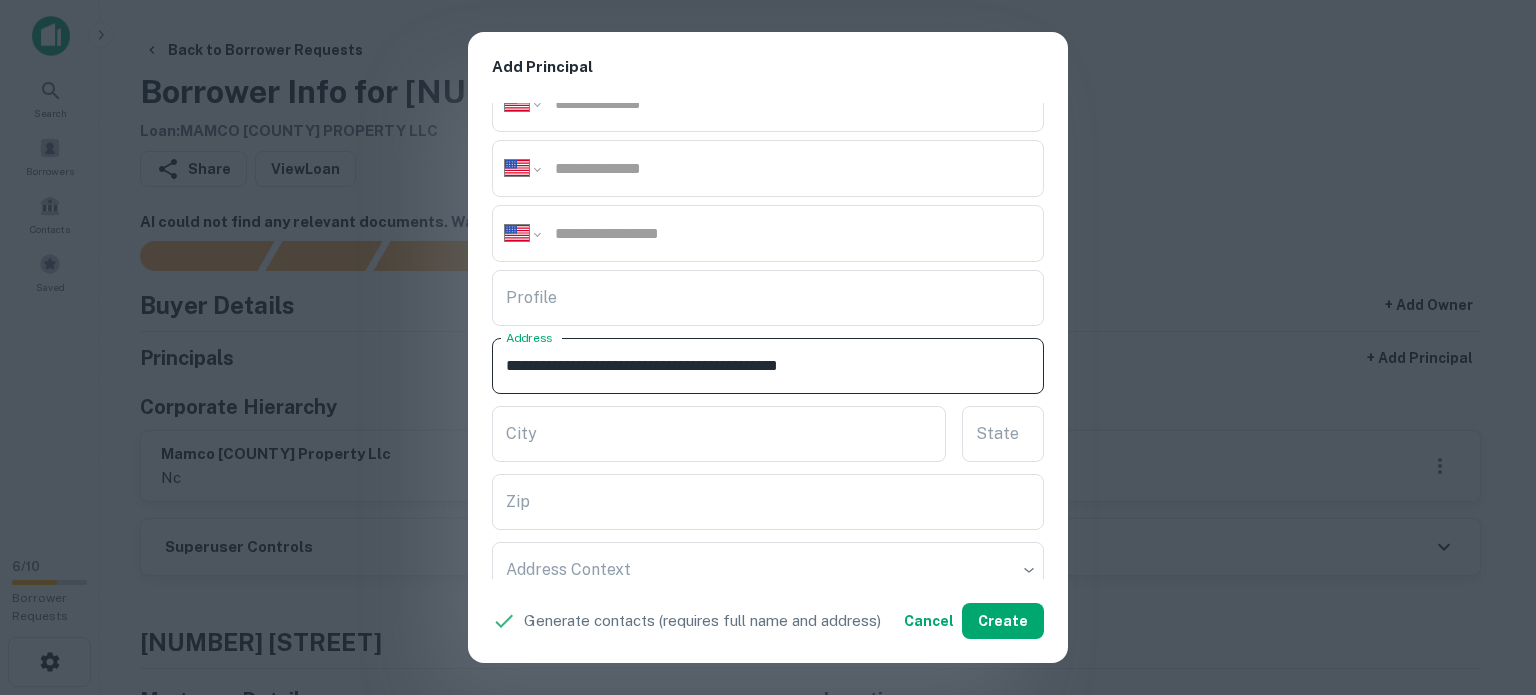 drag, startPoint x: 765, startPoint y: 359, endPoint x: 868, endPoint y: 379, distance: 104.92378 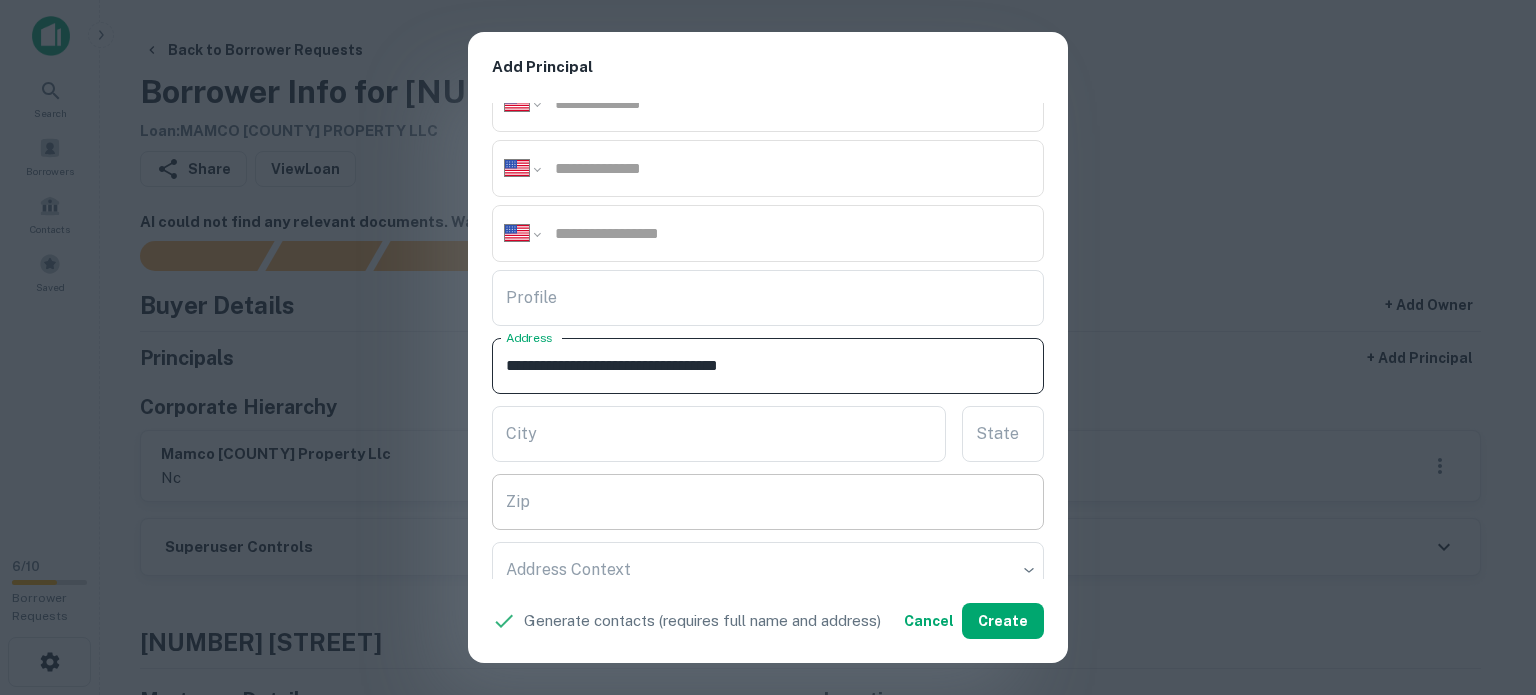 type on "**********" 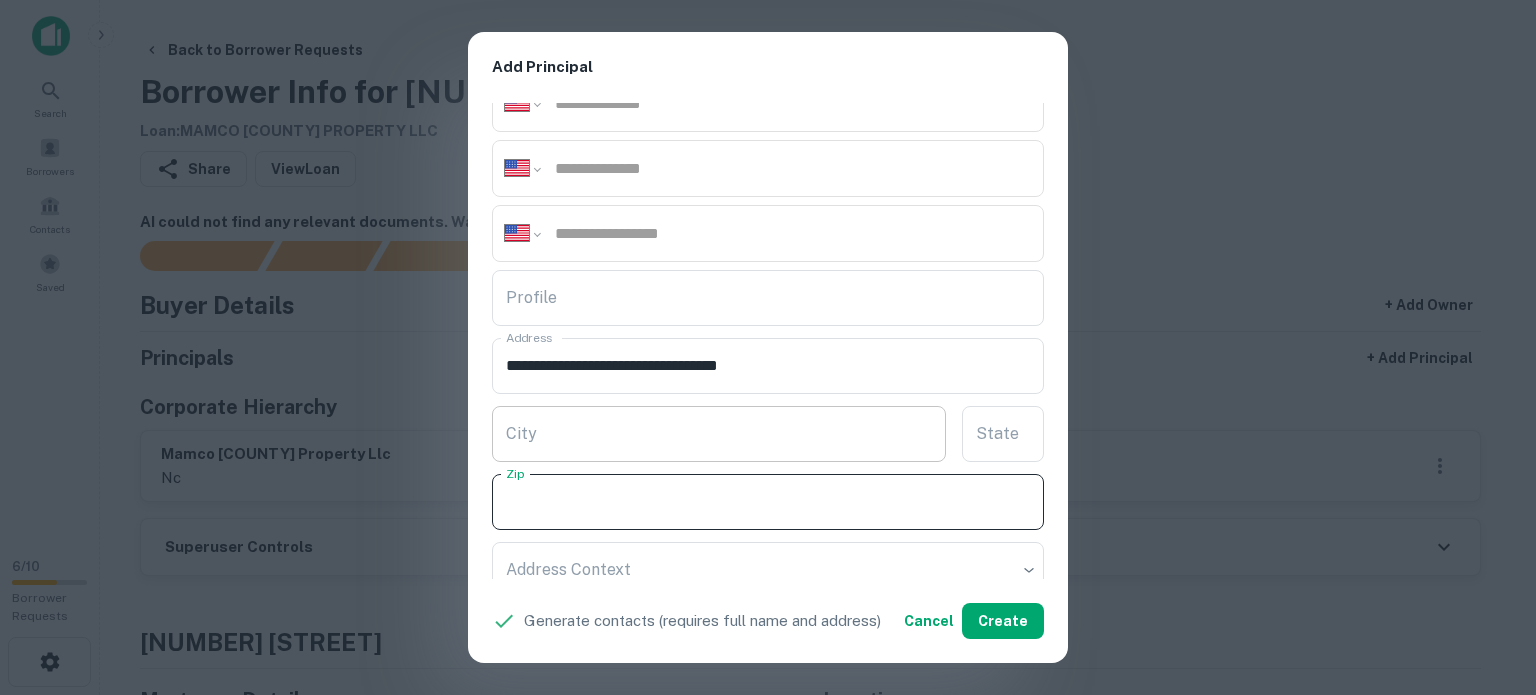 paste on "**********" 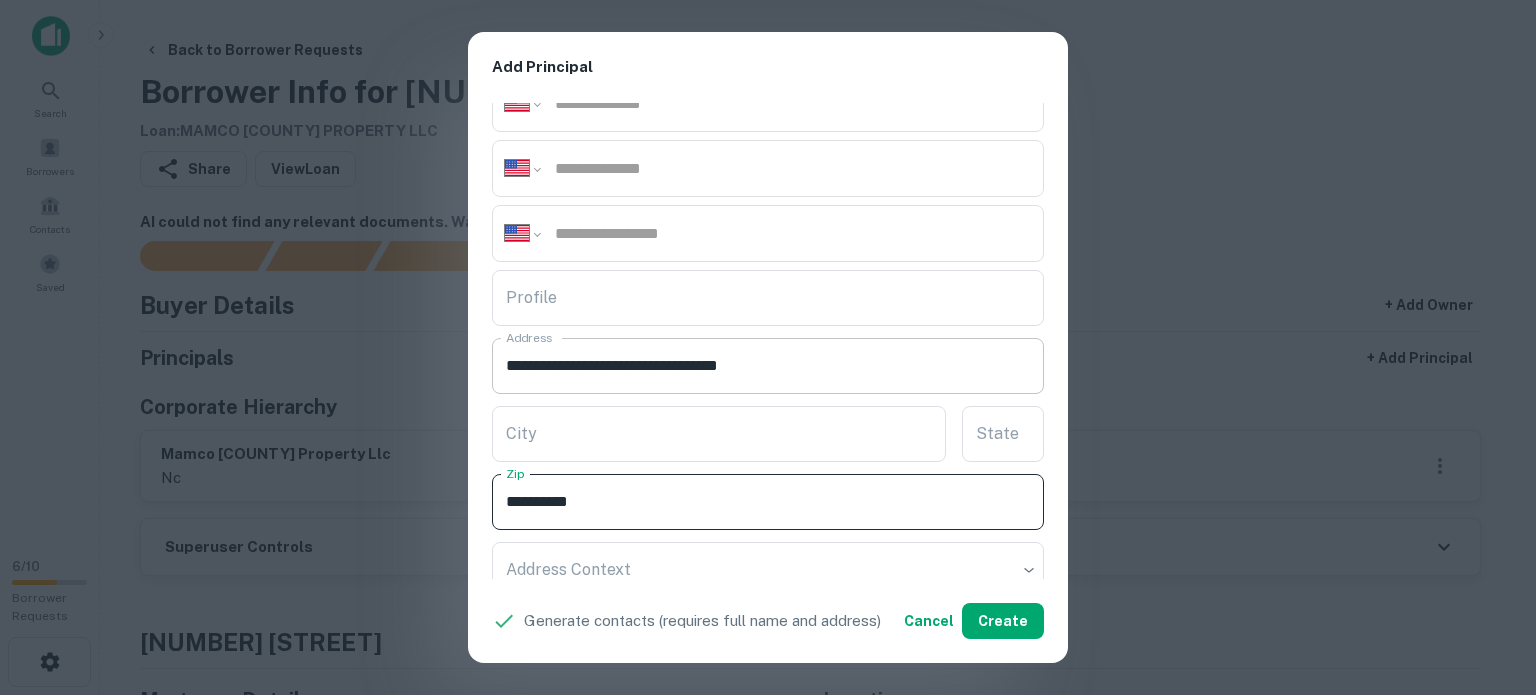 type on "**********" 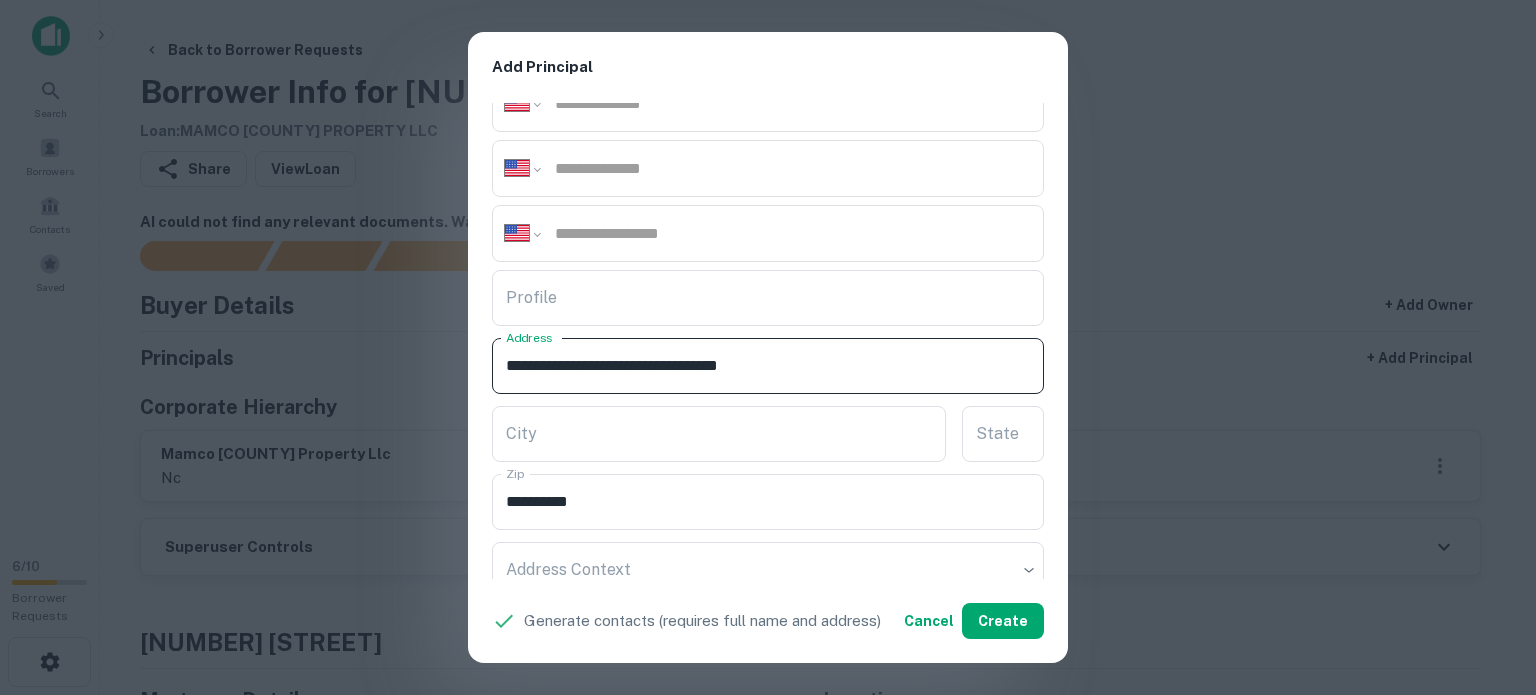 drag, startPoint x: 735, startPoint y: 358, endPoint x: 818, endPoint y: 381, distance: 86.127815 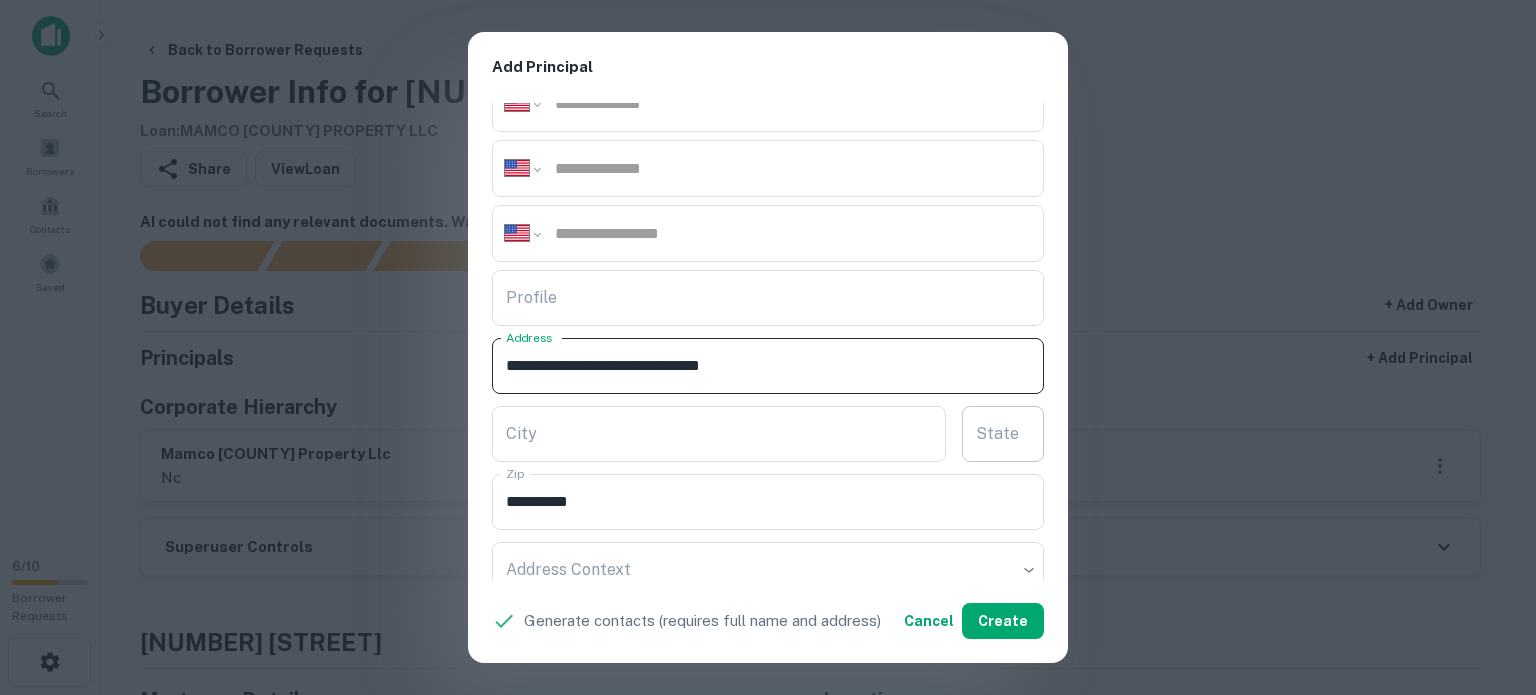 type on "**********" 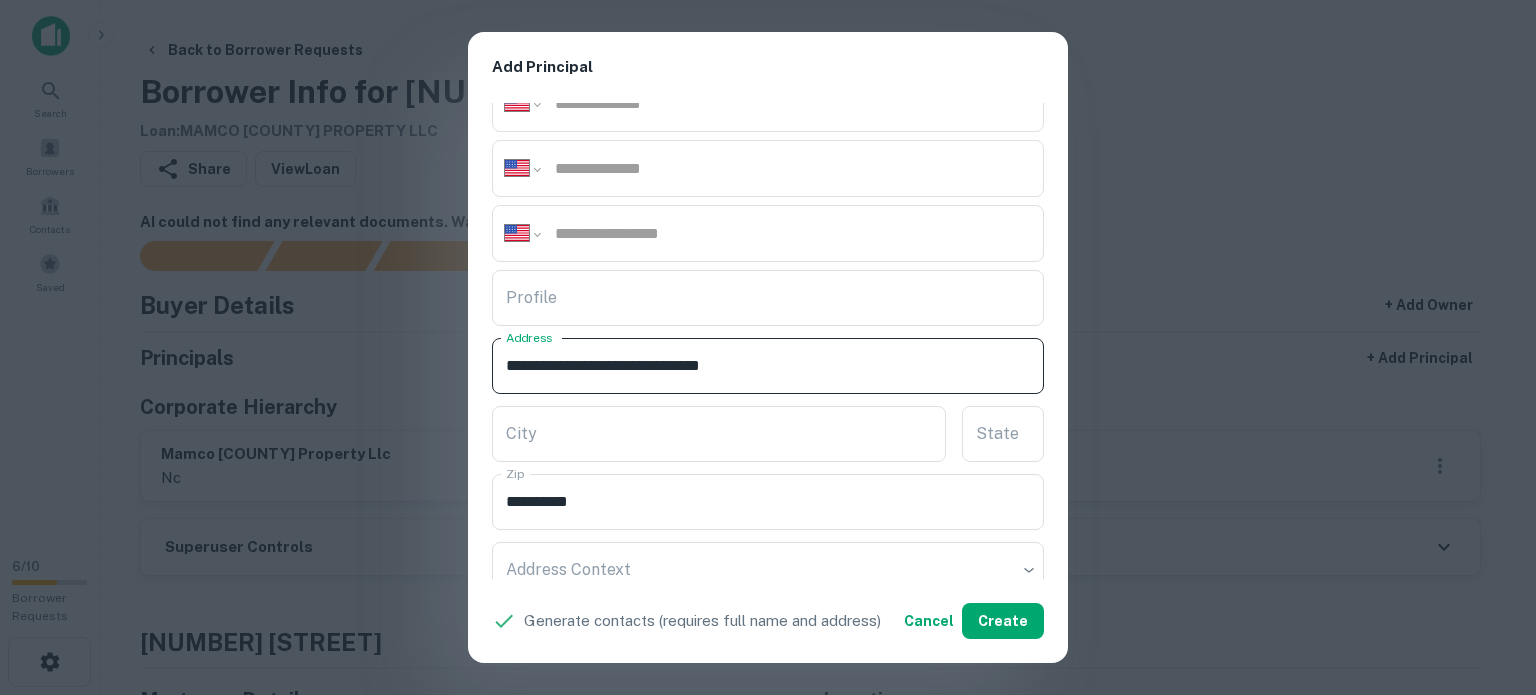 click on "State State" at bounding box center (1003, 434) 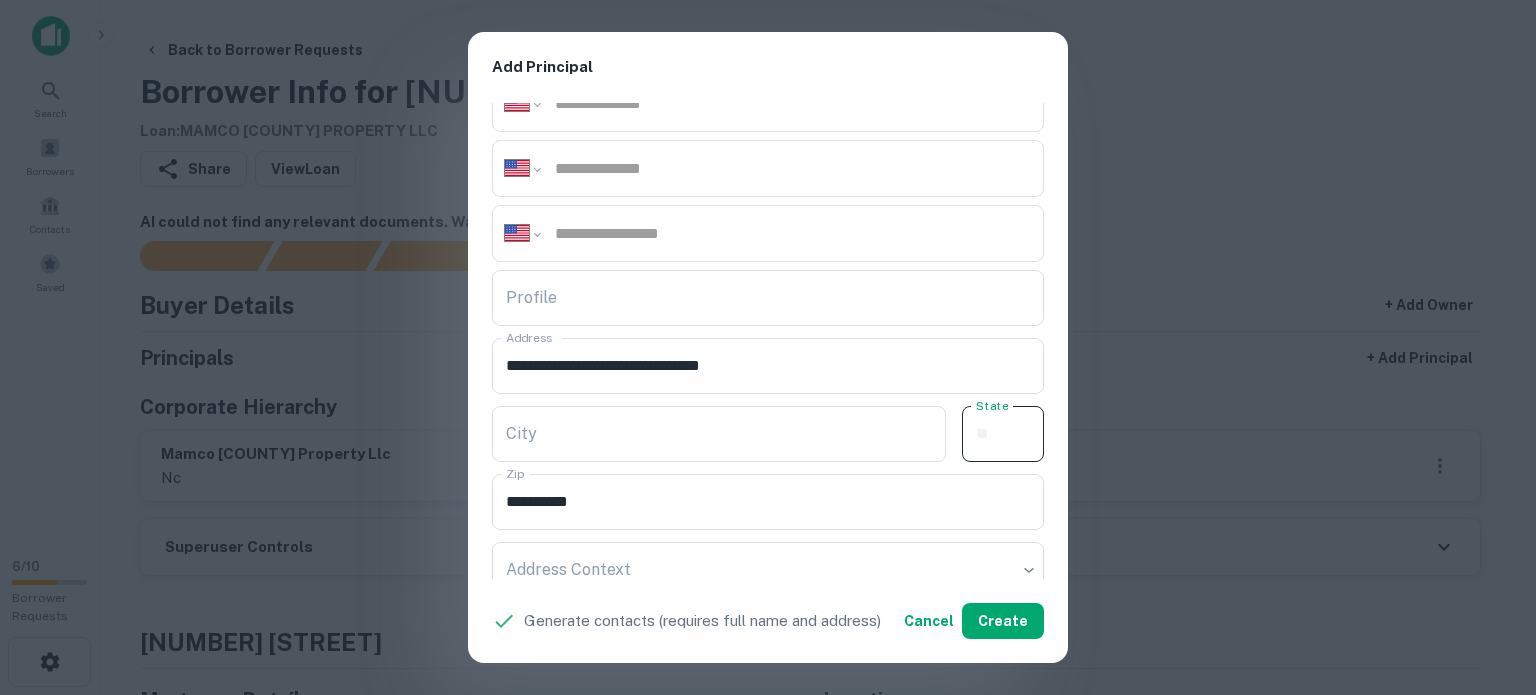 paste on "**" 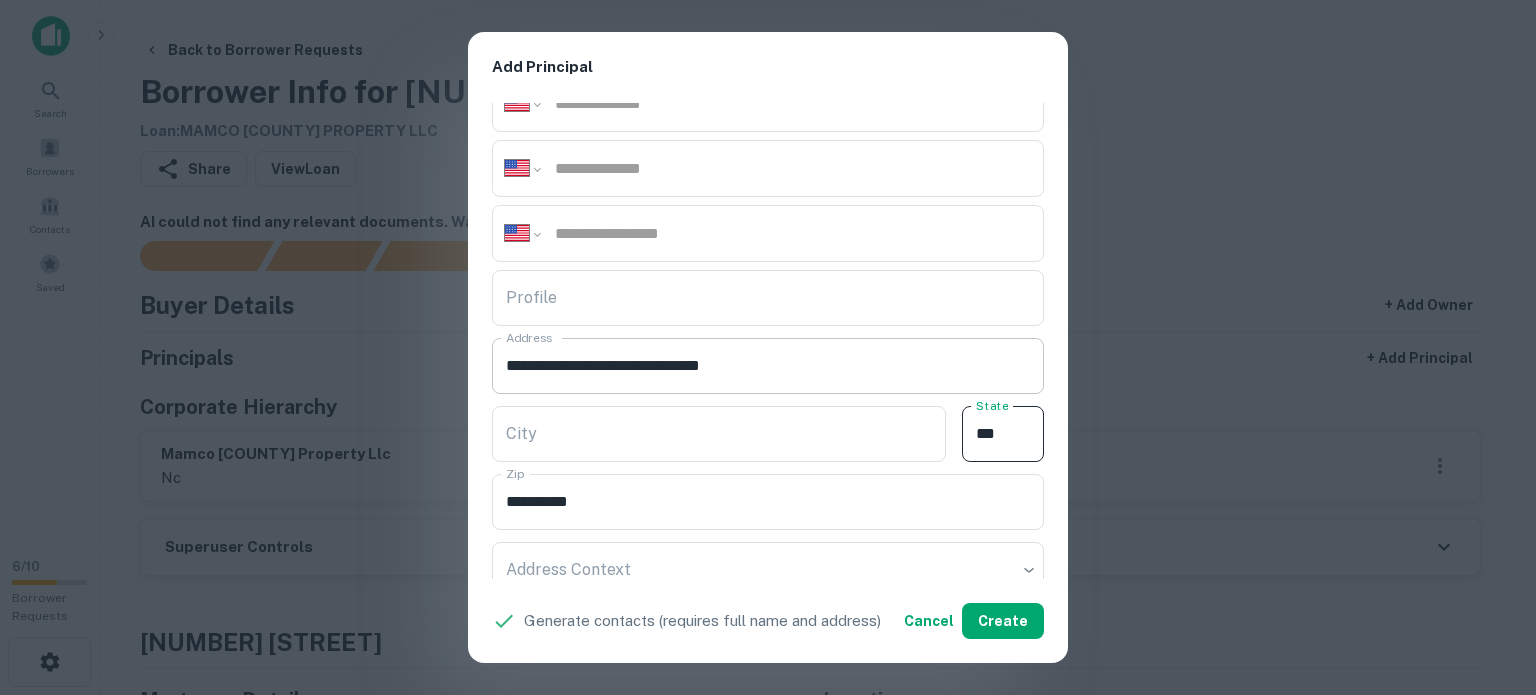 type on "**" 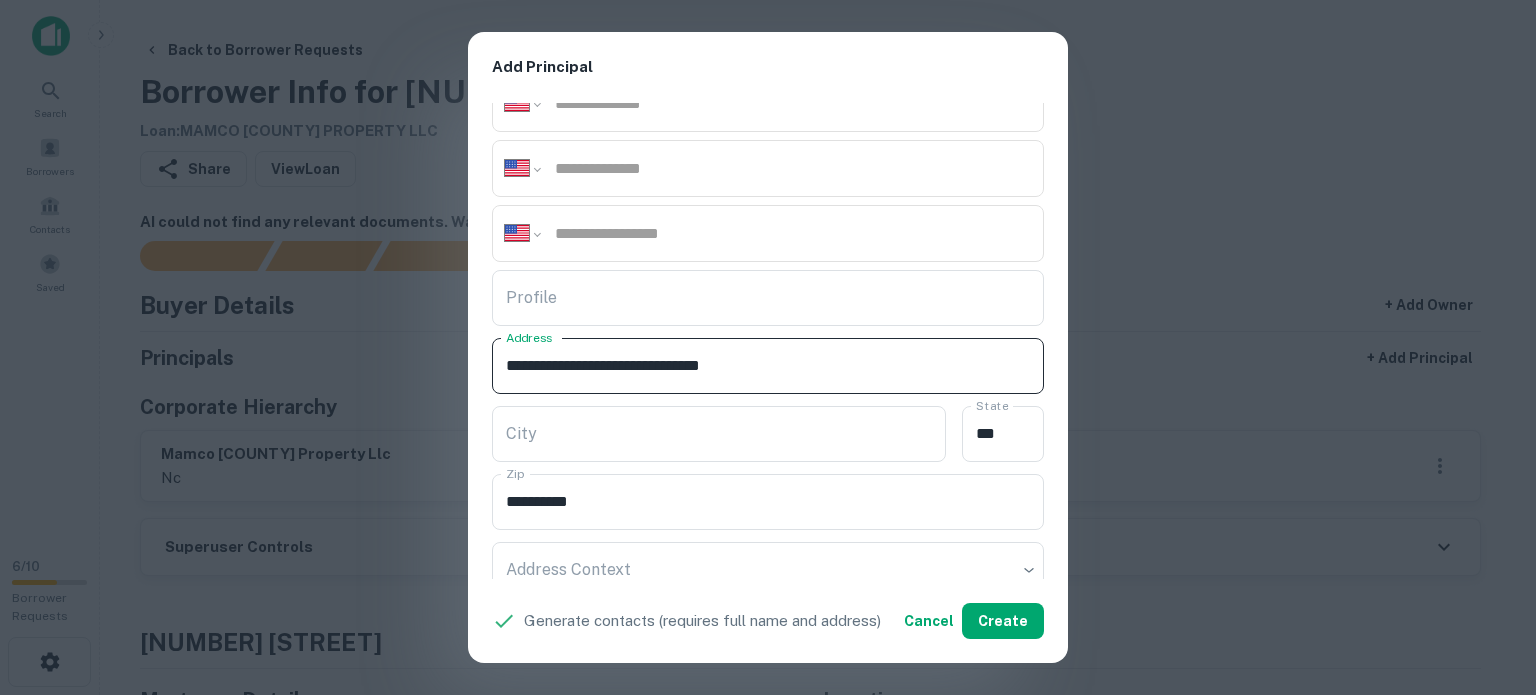 drag, startPoint x: 664, startPoint y: 360, endPoint x: 724, endPoint y: 382, distance: 63.90618 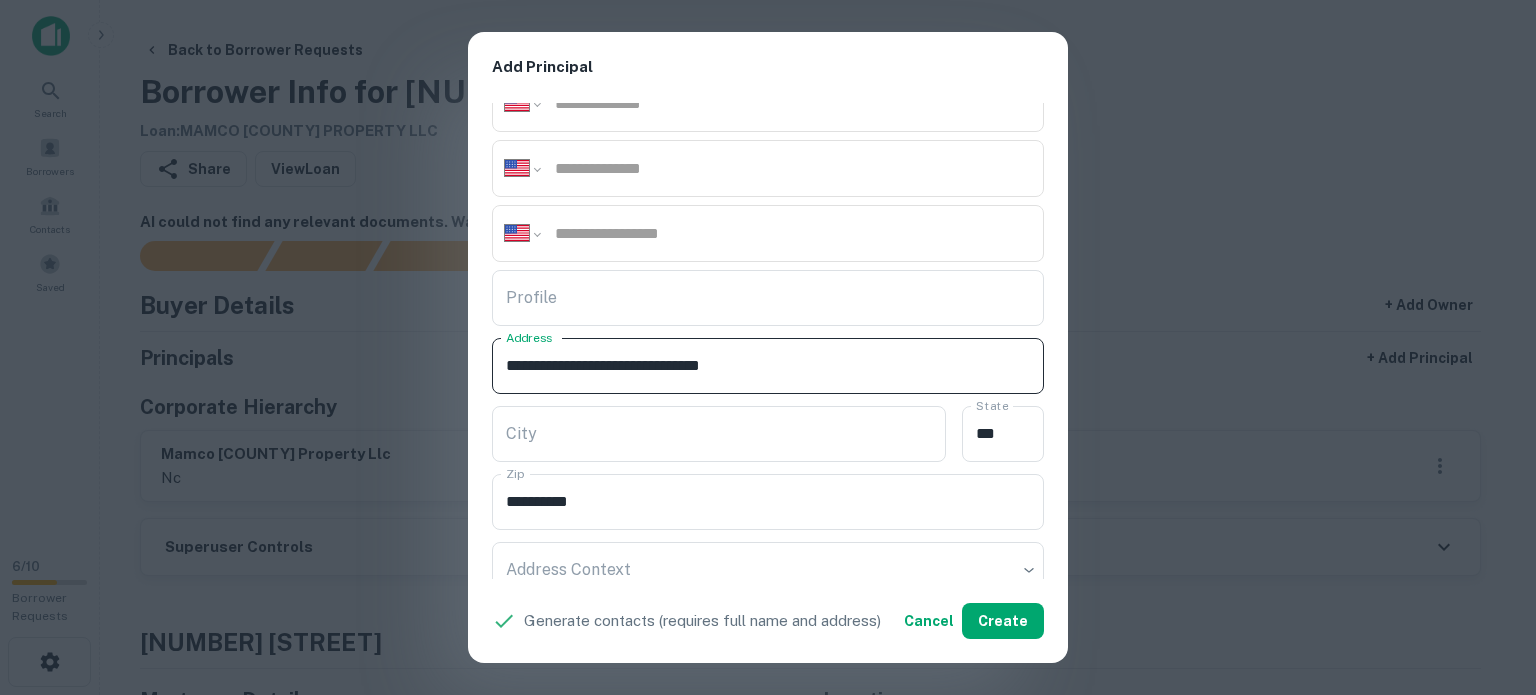 click on "**********" at bounding box center (768, 366) 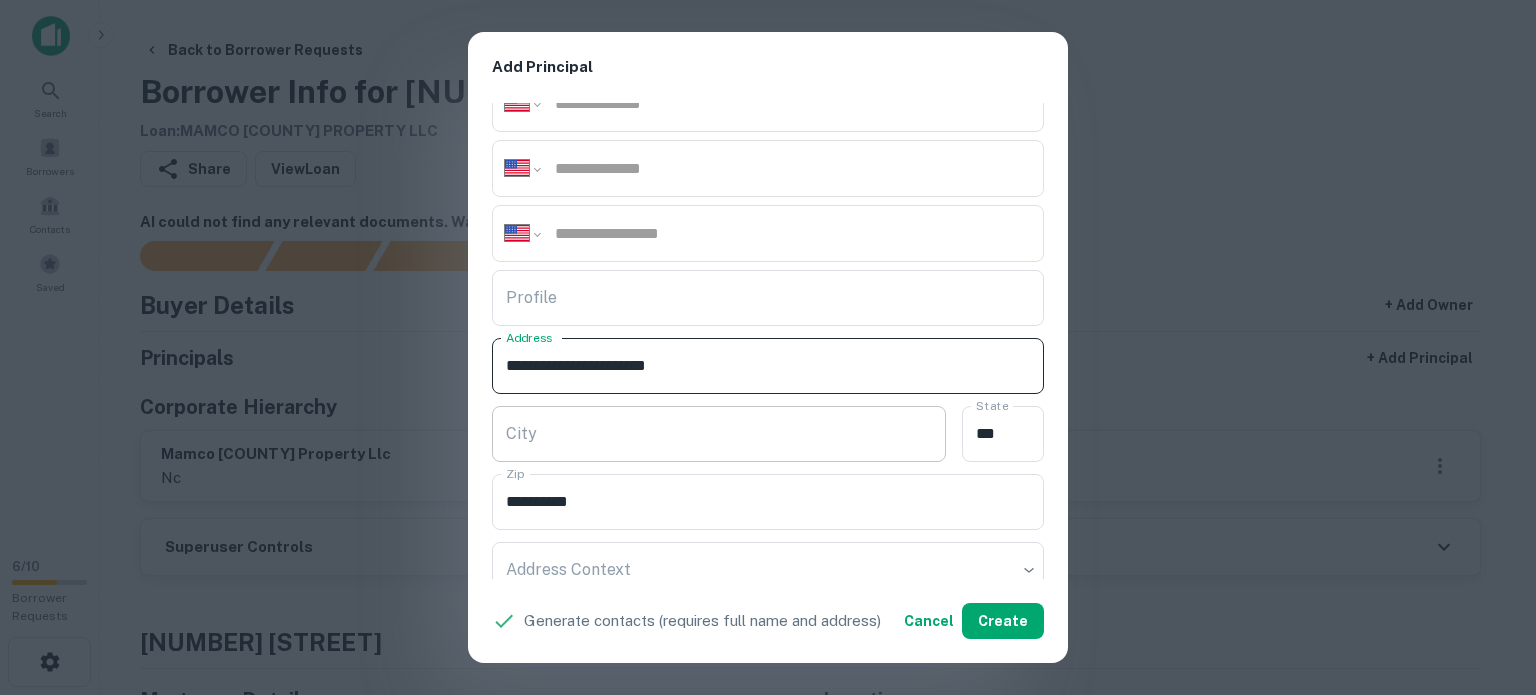 type on "**********" 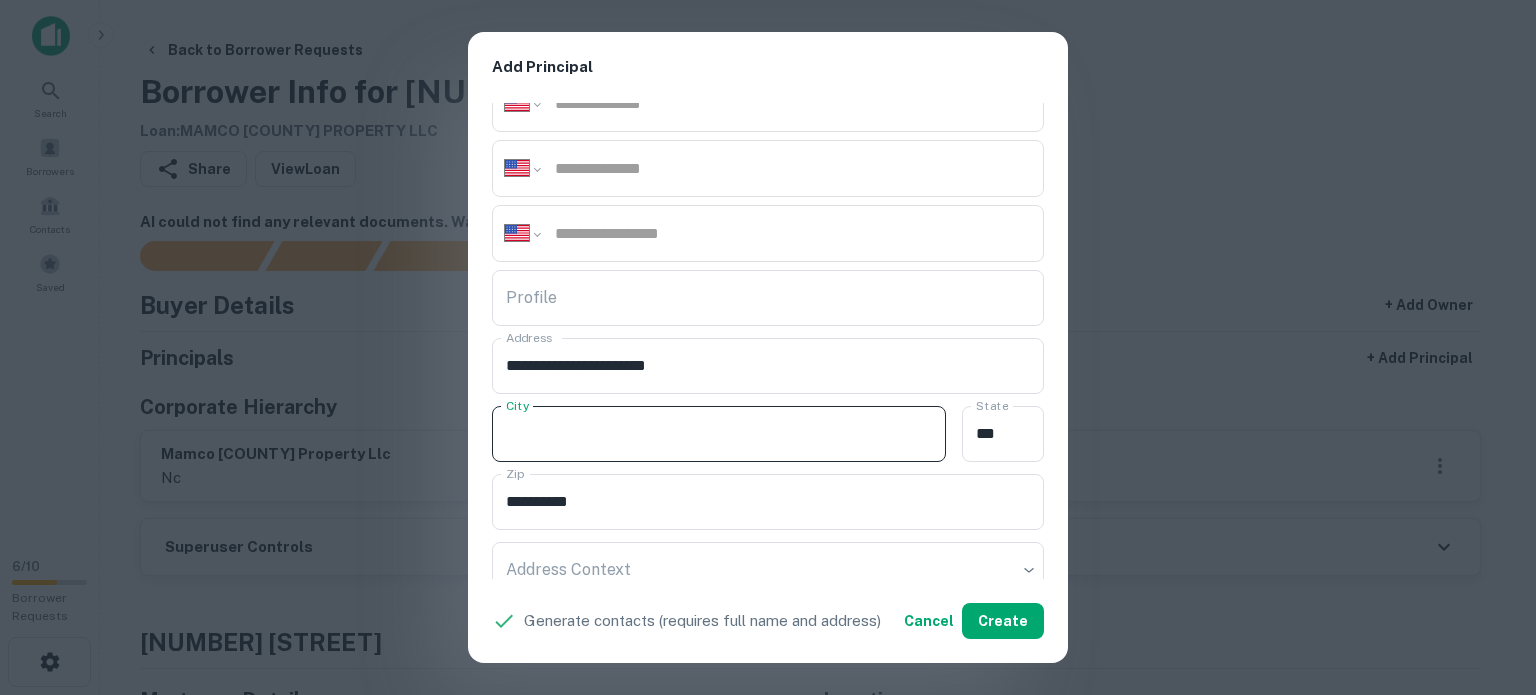 paste on "*********" 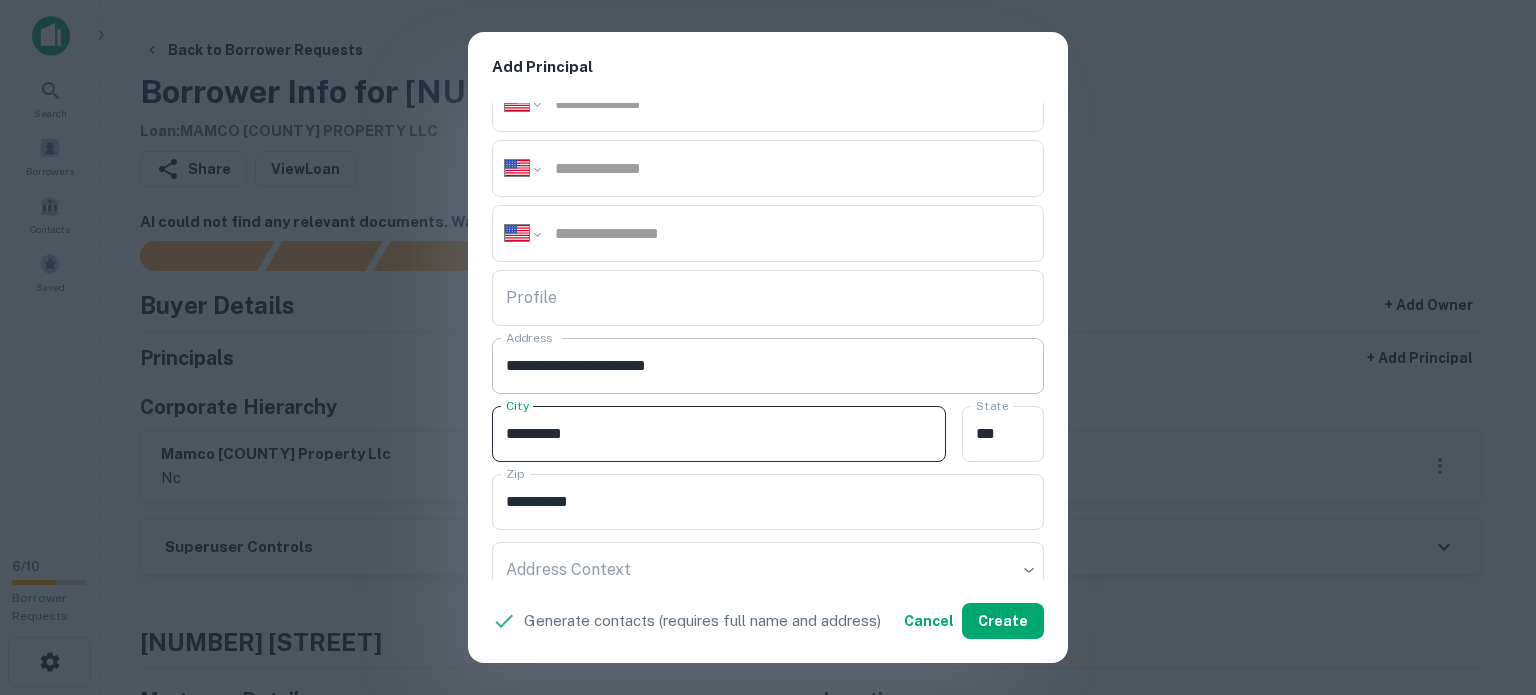 type on "*********" 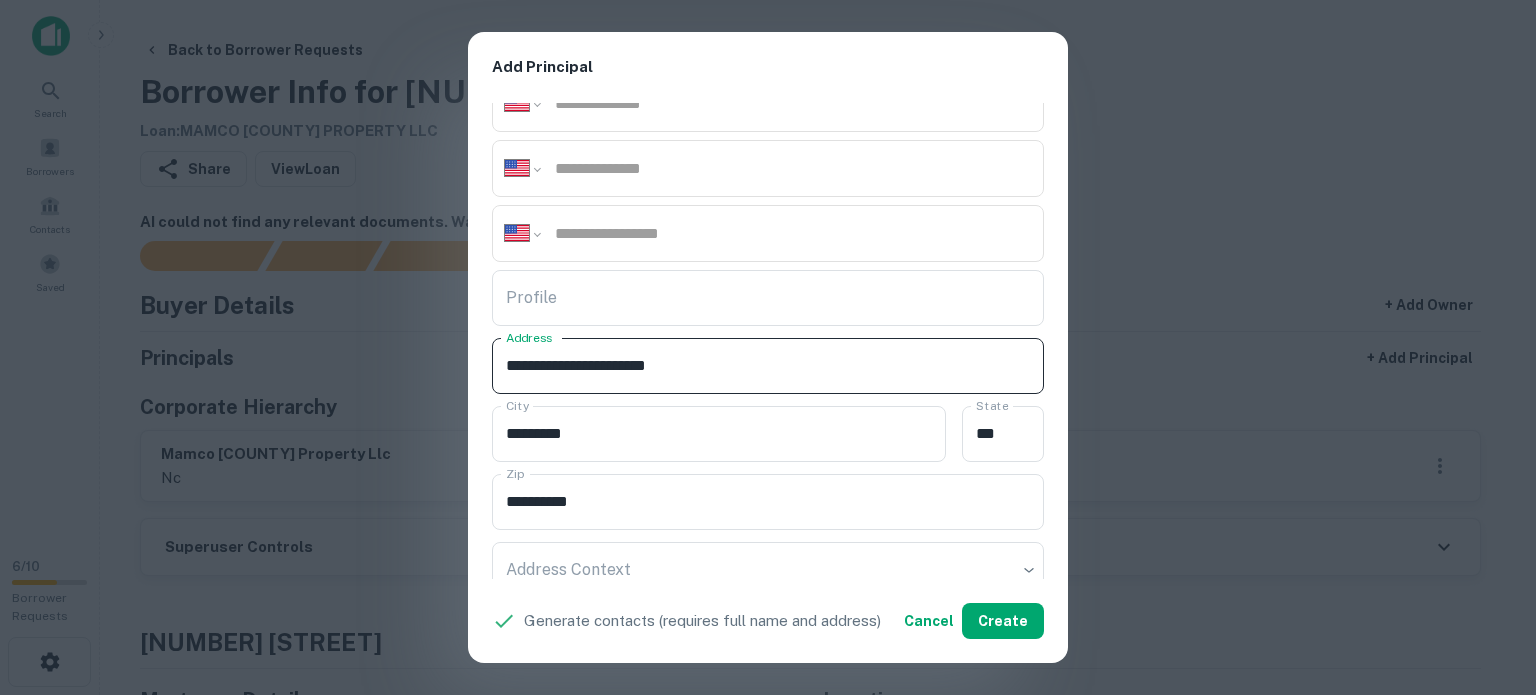 click on "**********" at bounding box center (768, 366) 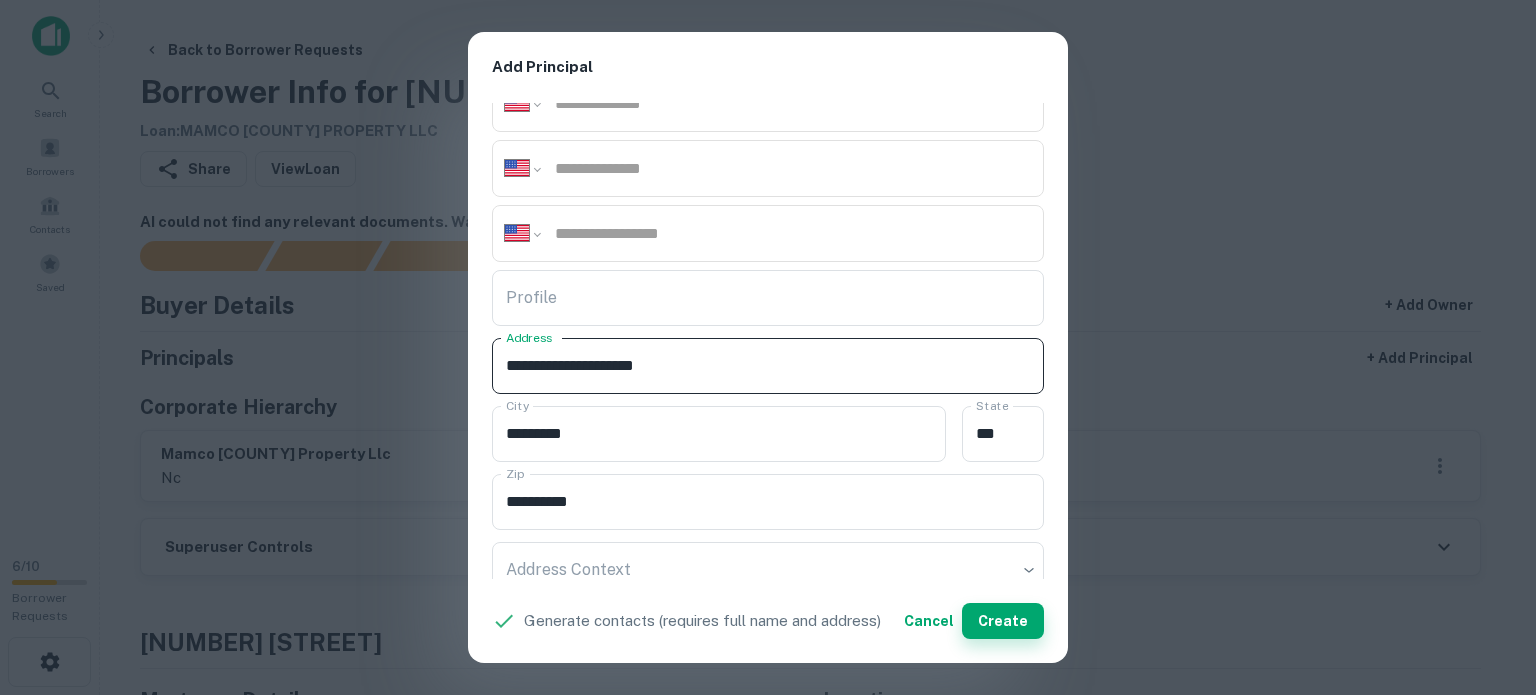 type on "**********" 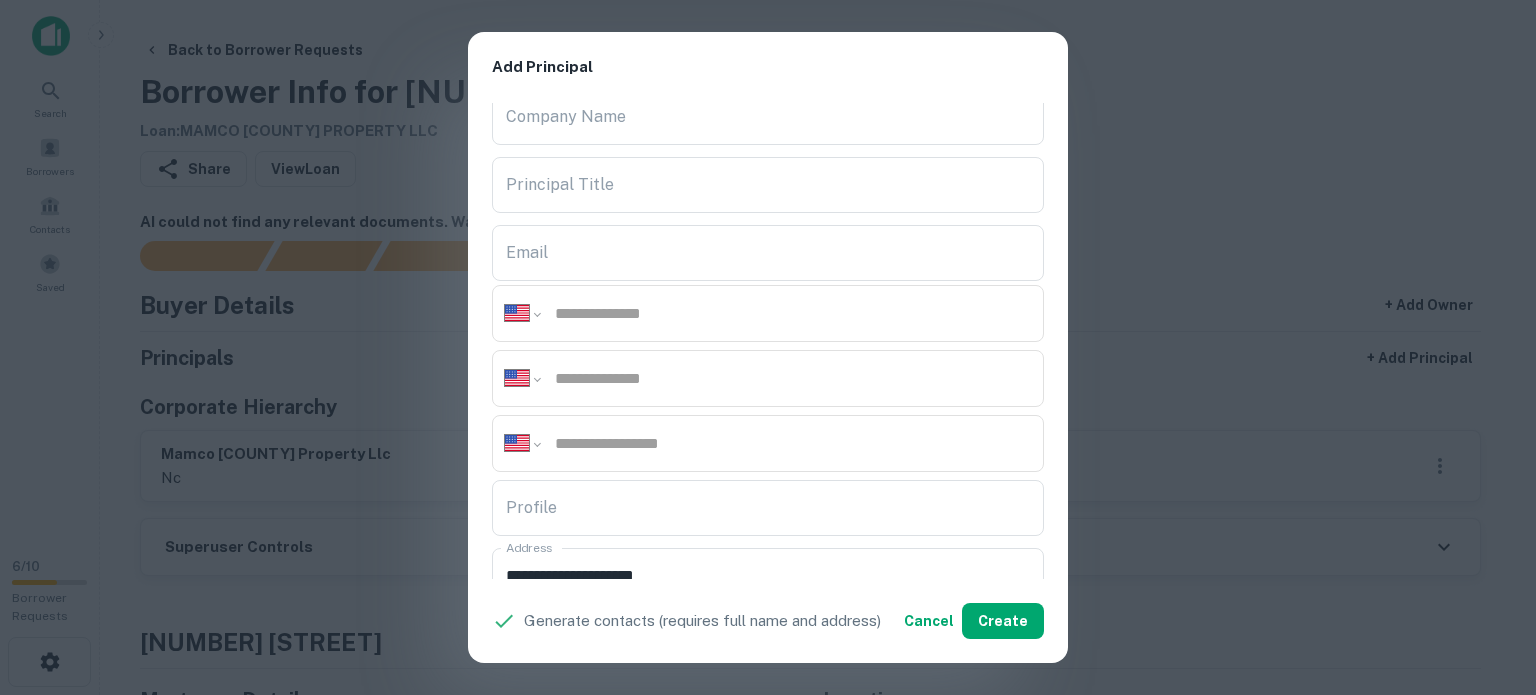 scroll, scrollTop: 0, scrollLeft: 0, axis: both 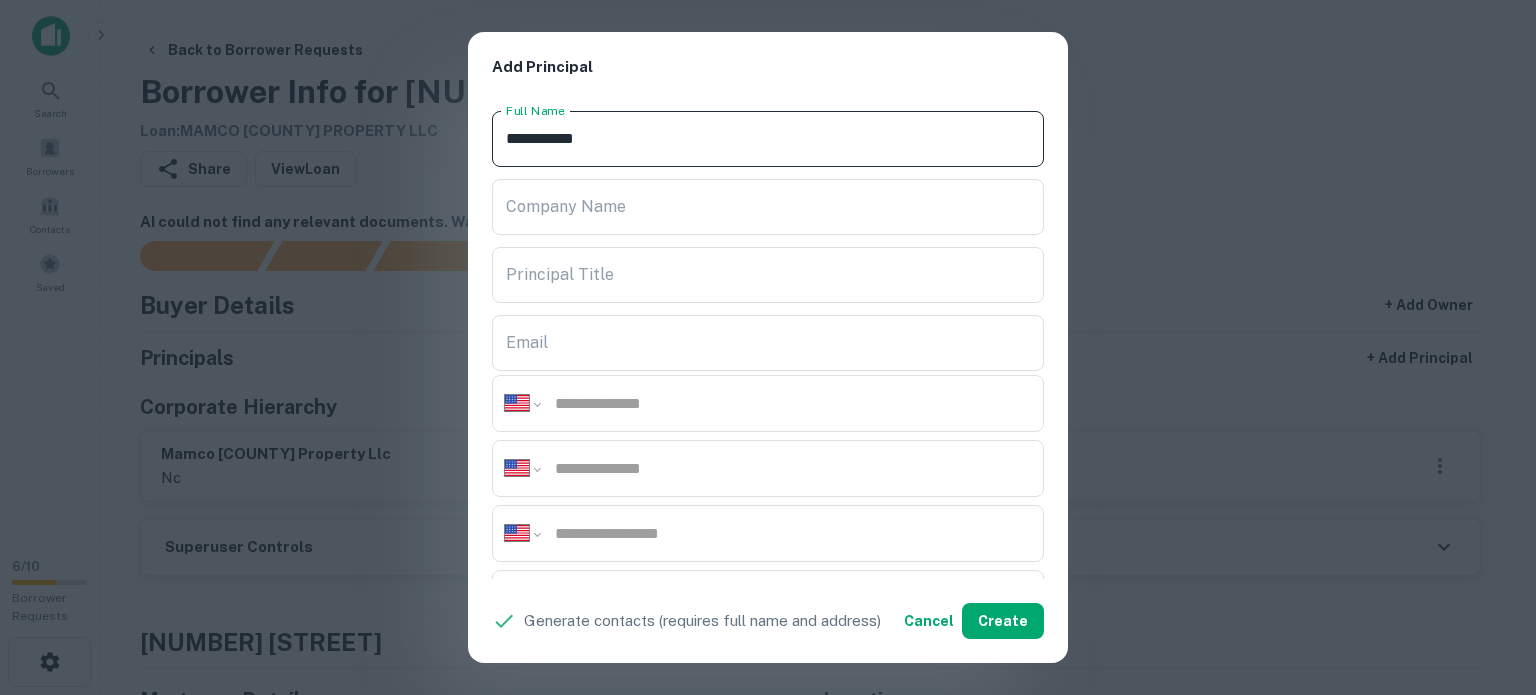 drag, startPoint x: 611, startPoint y: 143, endPoint x: 475, endPoint y: 152, distance: 136.29747 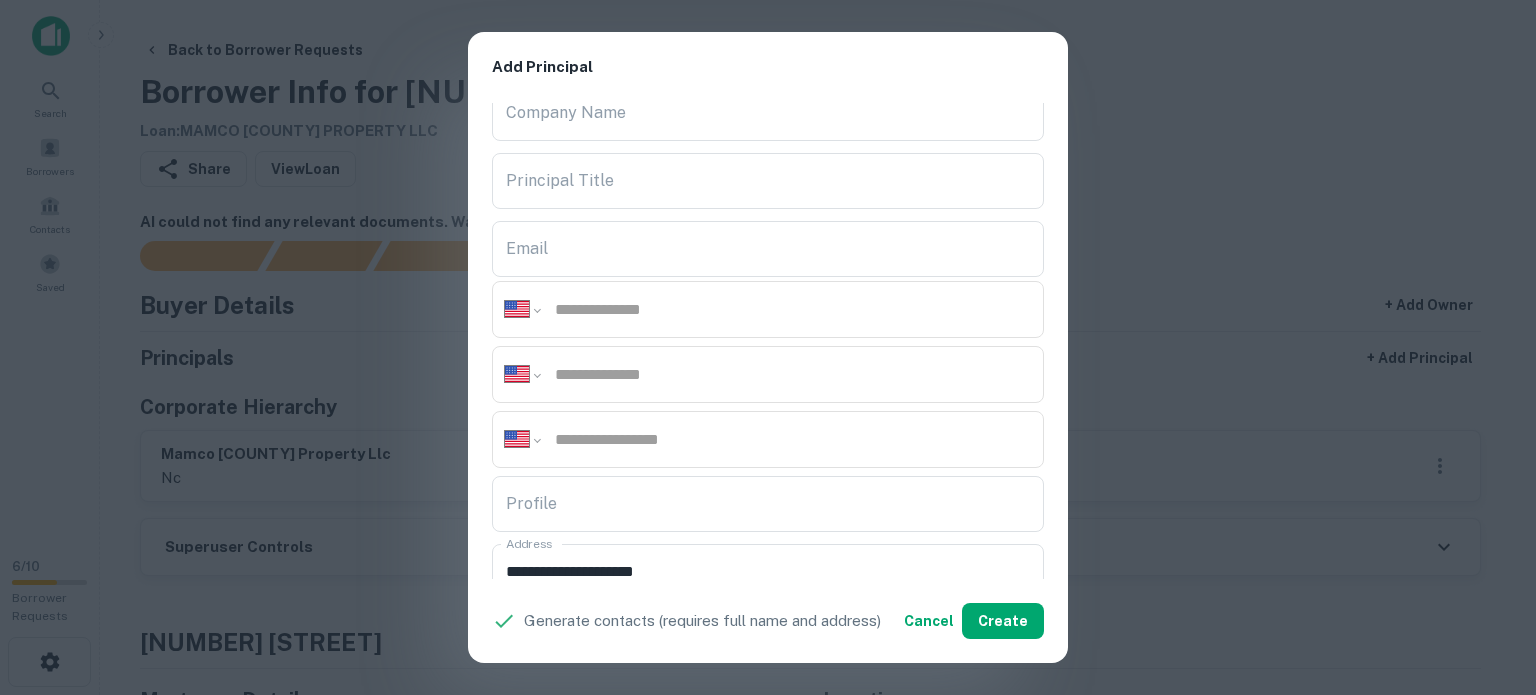scroll, scrollTop: 200, scrollLeft: 0, axis: vertical 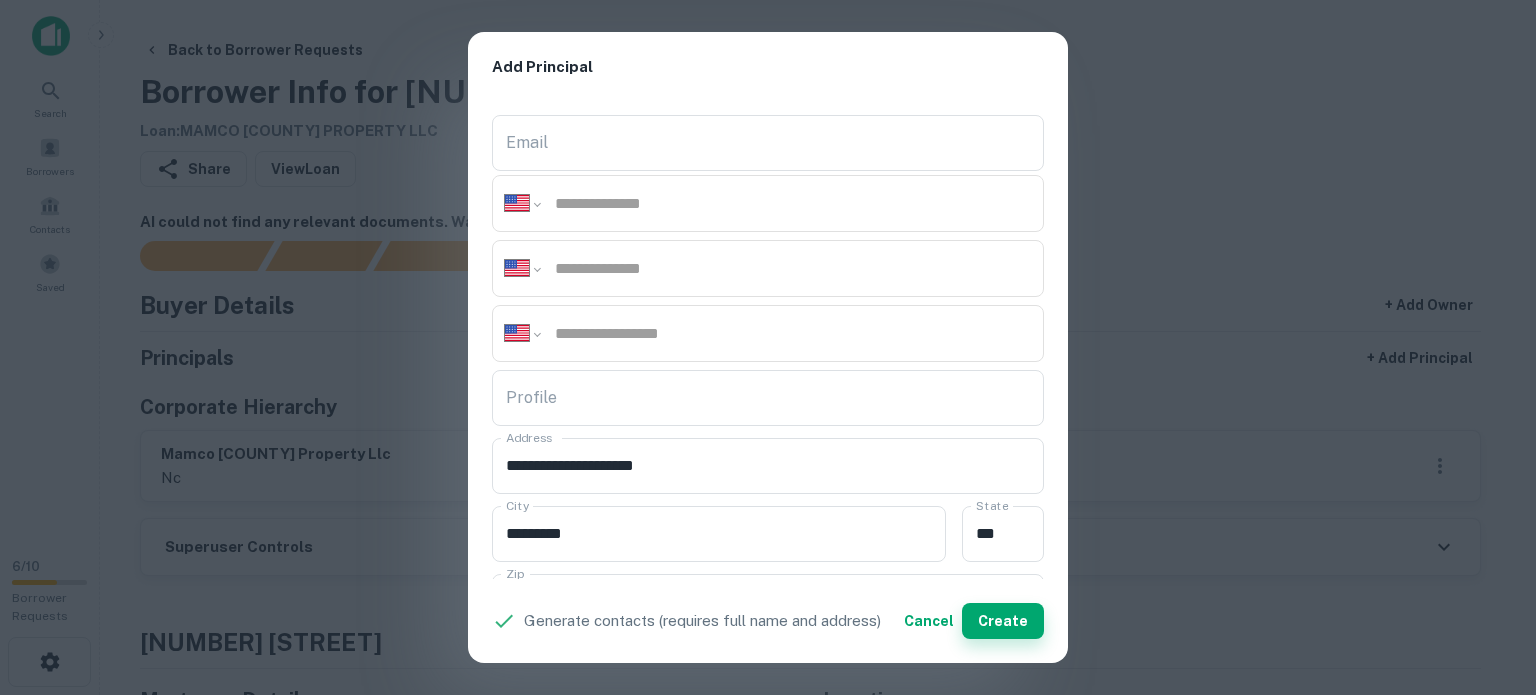 click on "Create" at bounding box center [1003, 621] 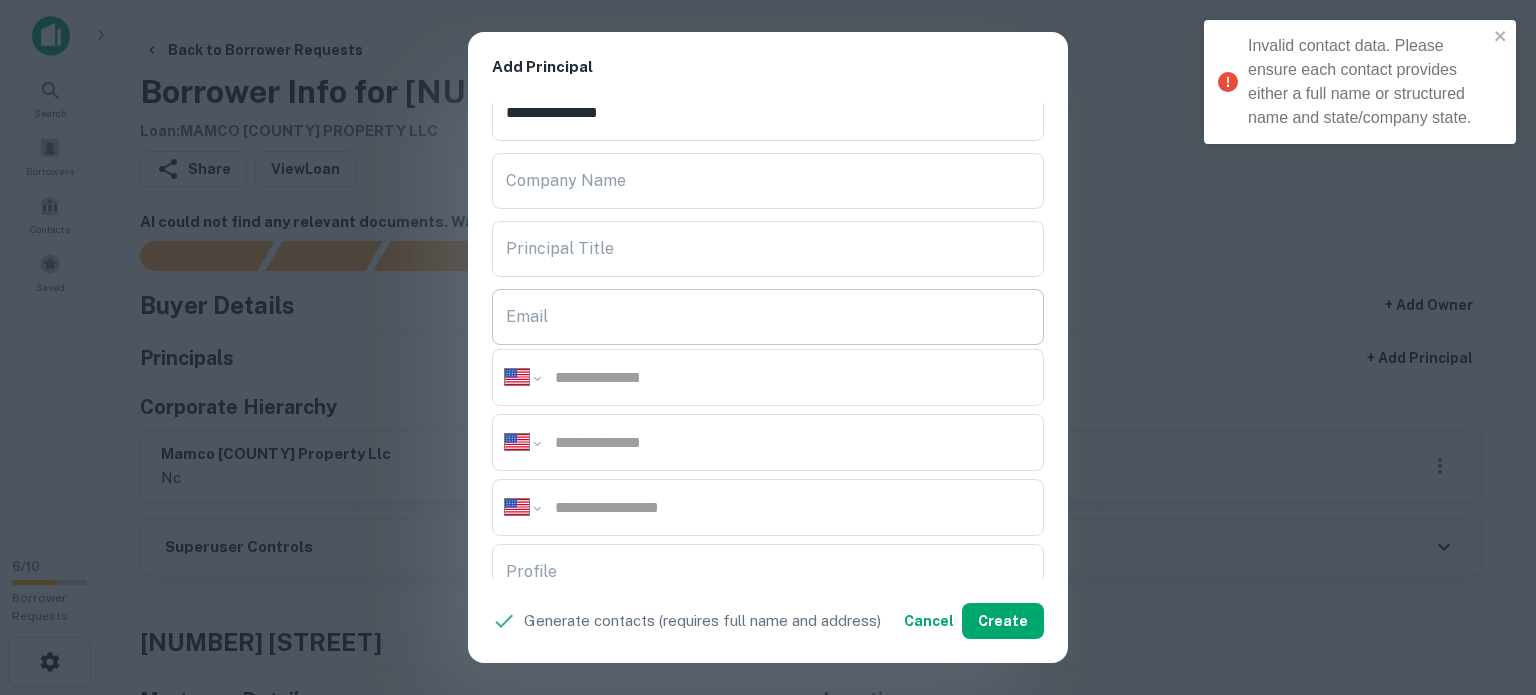 scroll, scrollTop: 0, scrollLeft: 0, axis: both 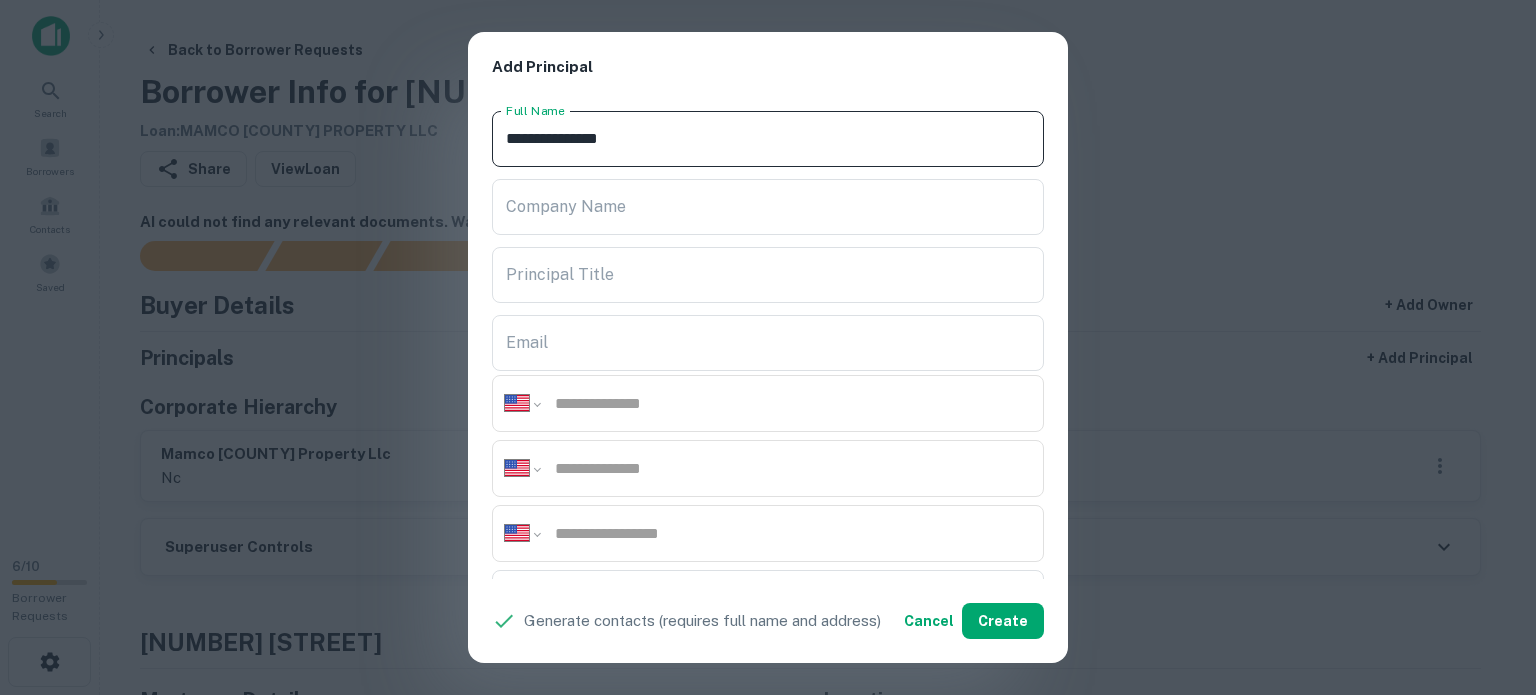drag, startPoint x: 640, startPoint y: 139, endPoint x: 466, endPoint y: 148, distance: 174.2326 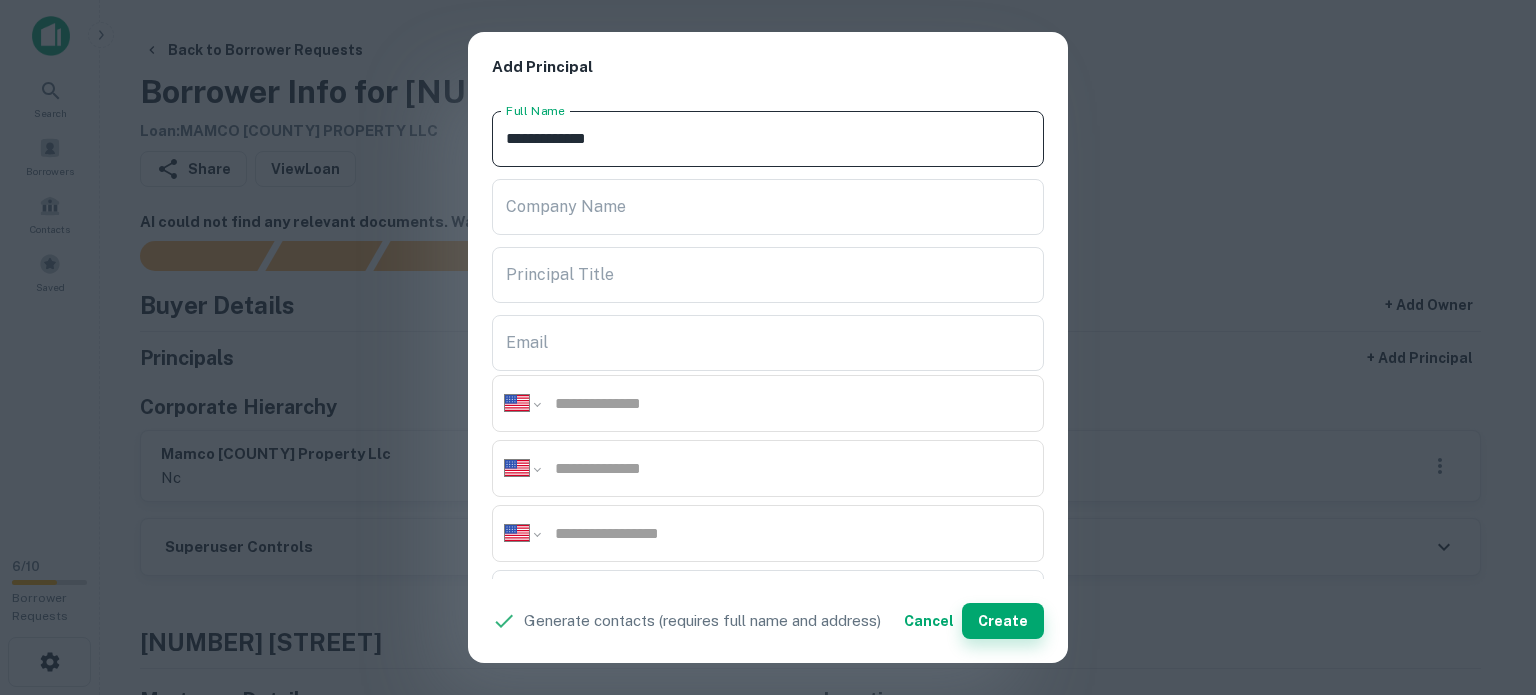 type on "**********" 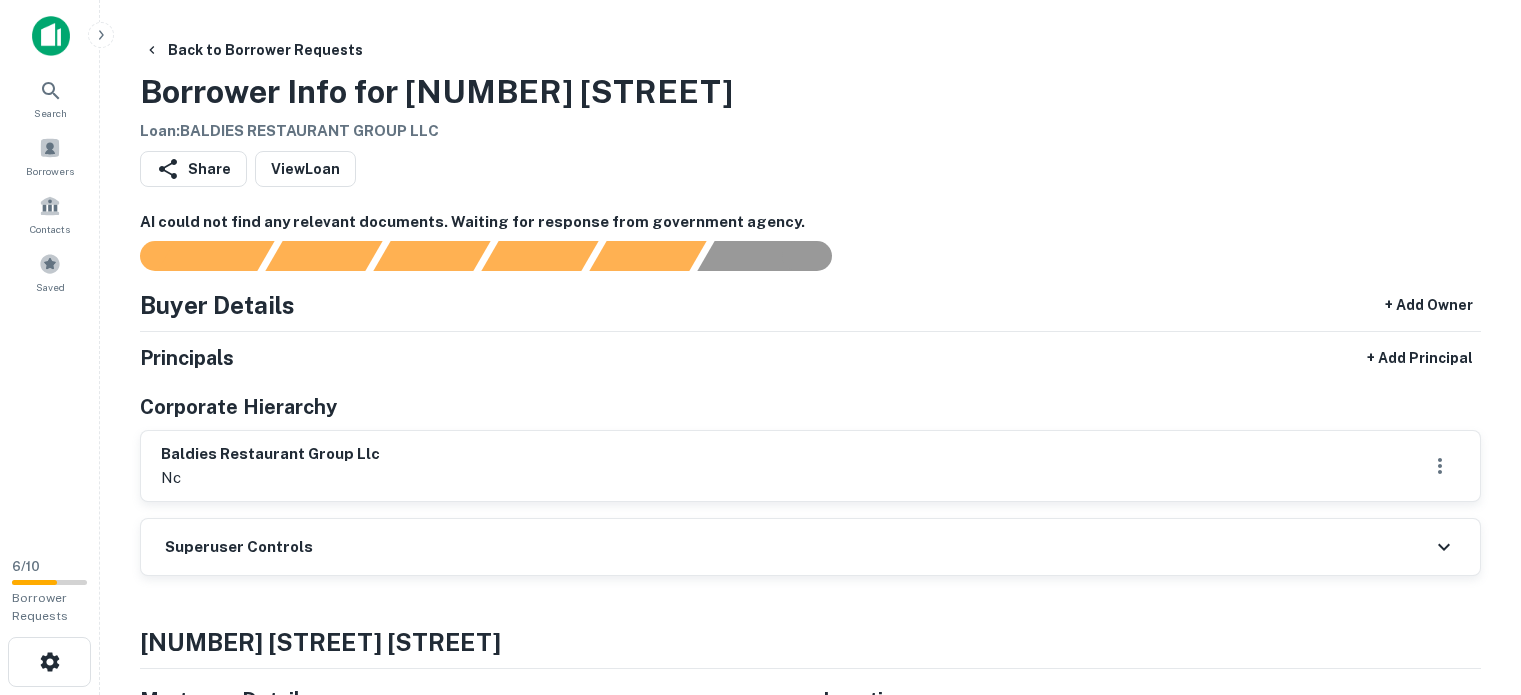scroll, scrollTop: 0, scrollLeft: 0, axis: both 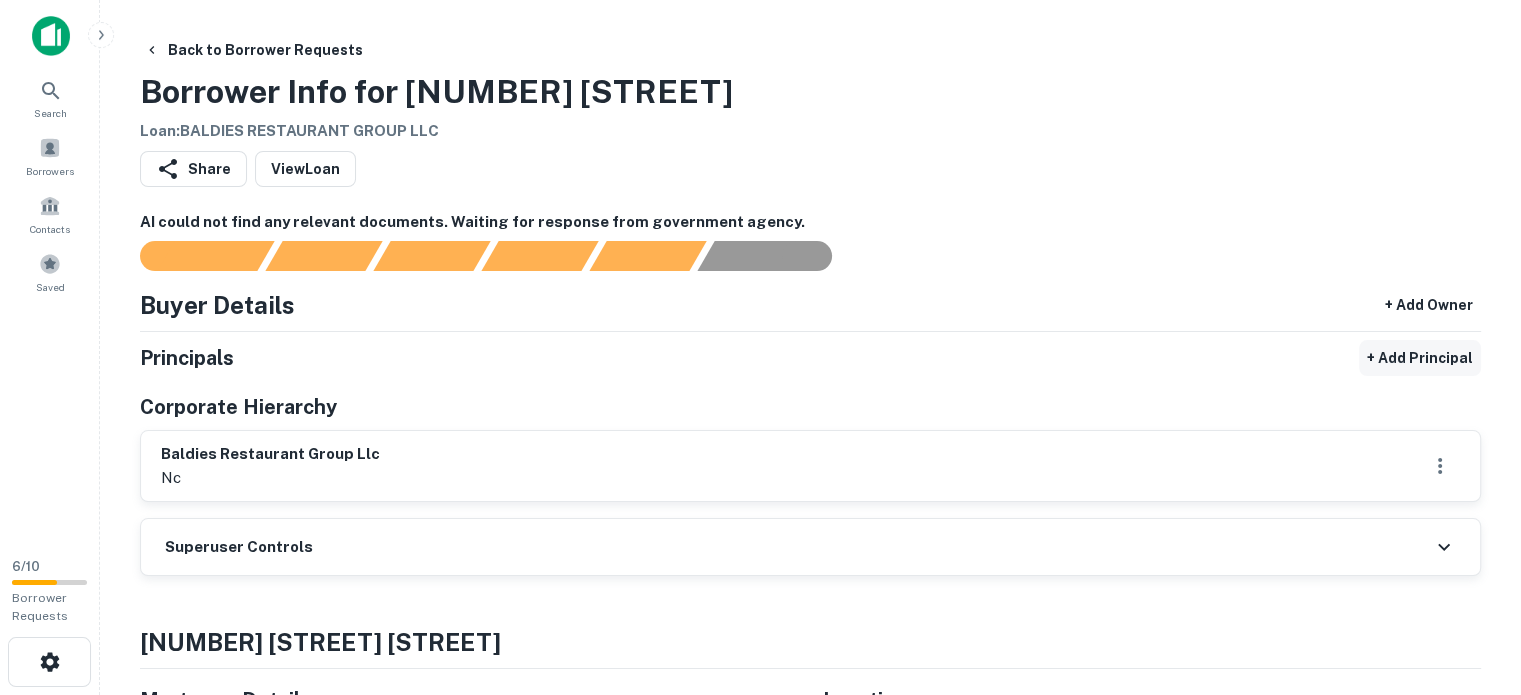 click on "+ Add Principal" at bounding box center [1420, 358] 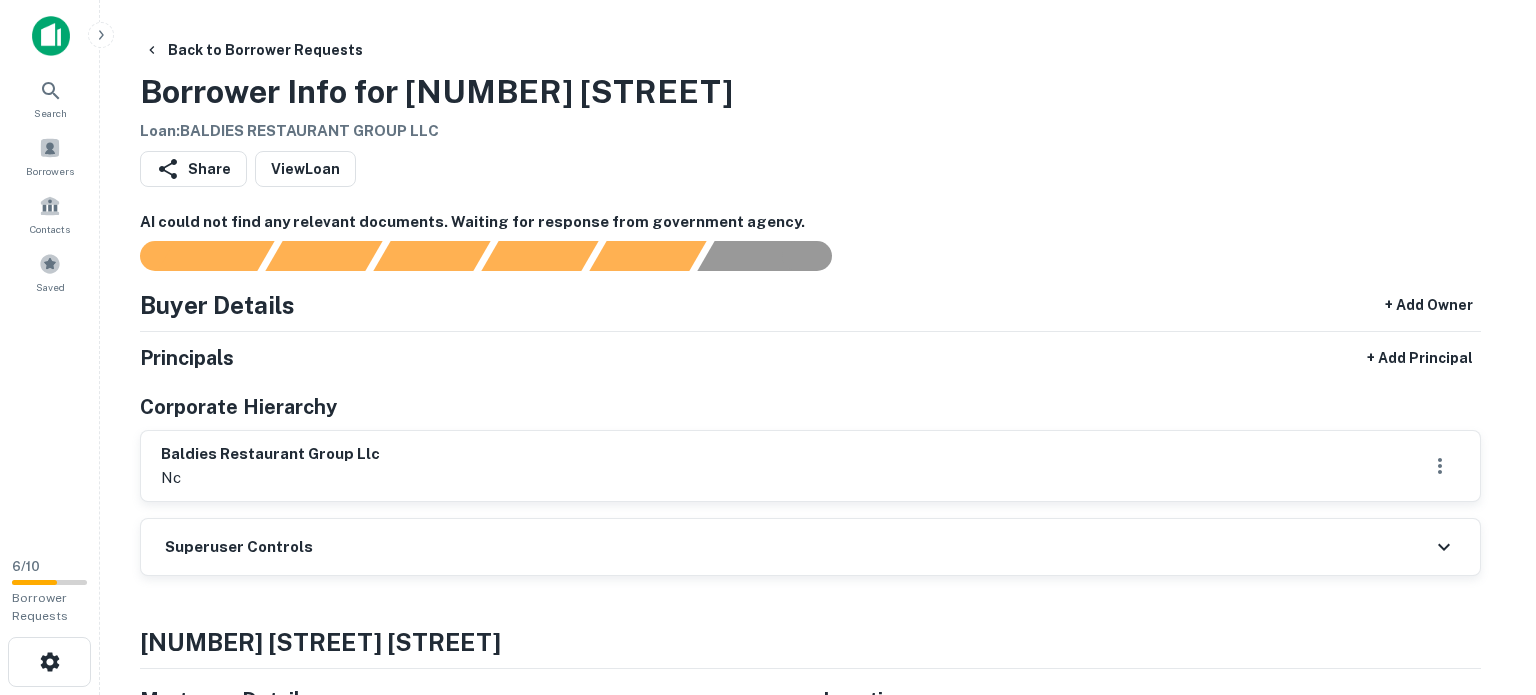 click on "Full Name" at bounding box center (71, 809) 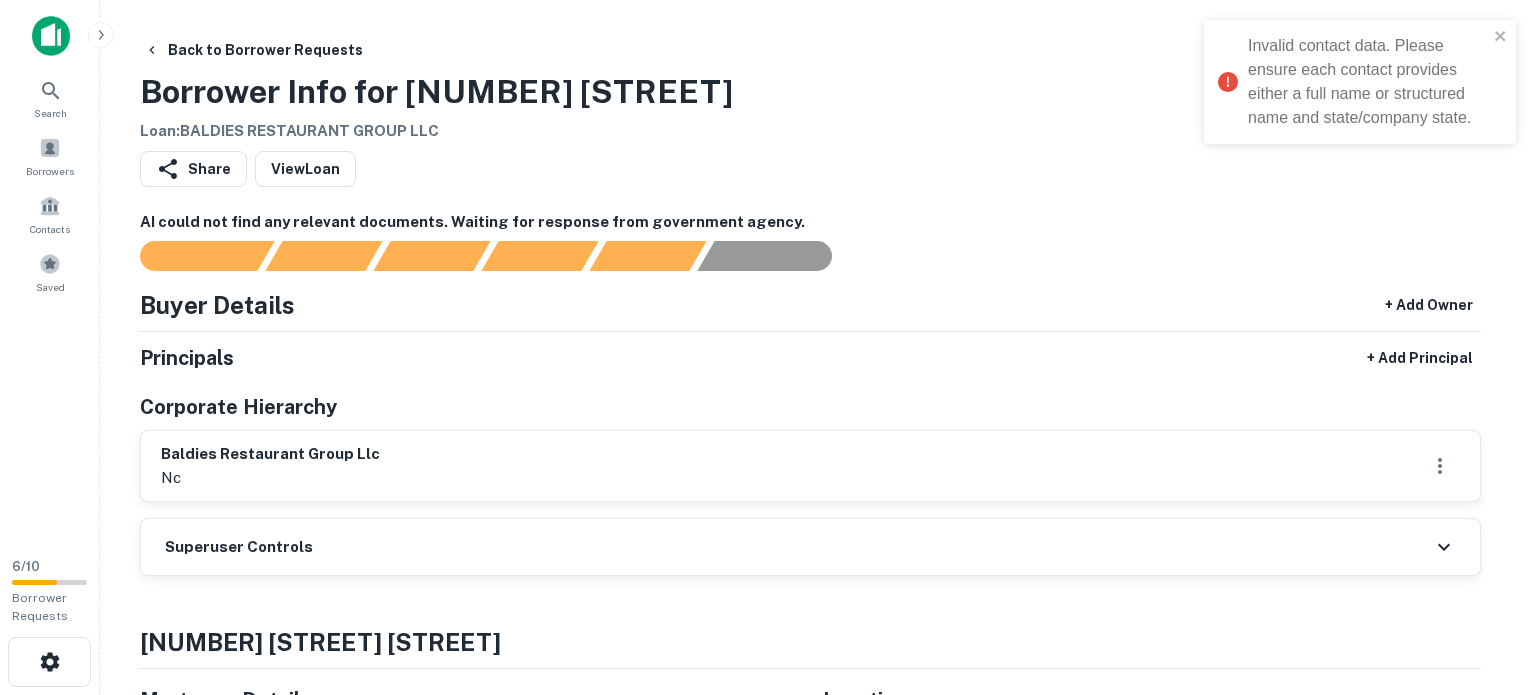 drag, startPoint x: 689, startPoint y: 129, endPoint x: 474, endPoint y: 134, distance: 215.05814 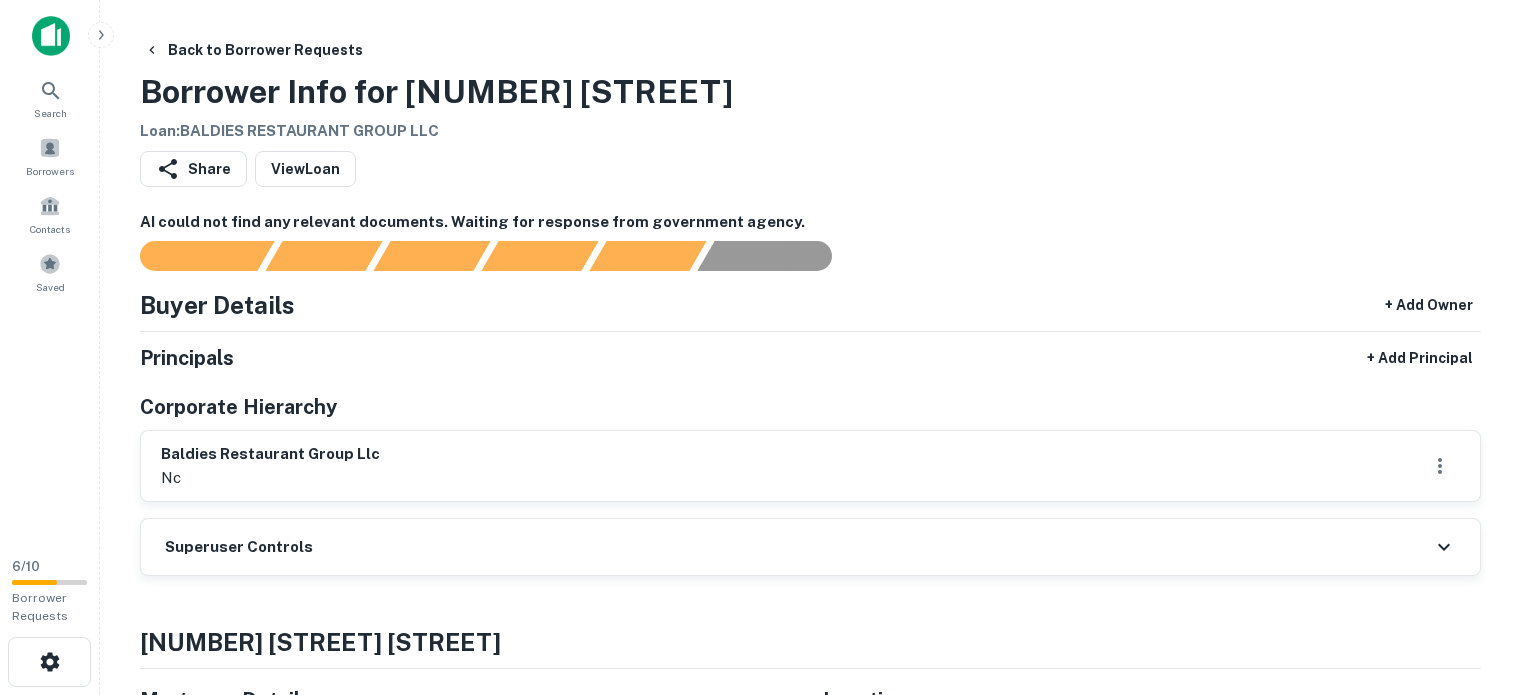 type on "**********" 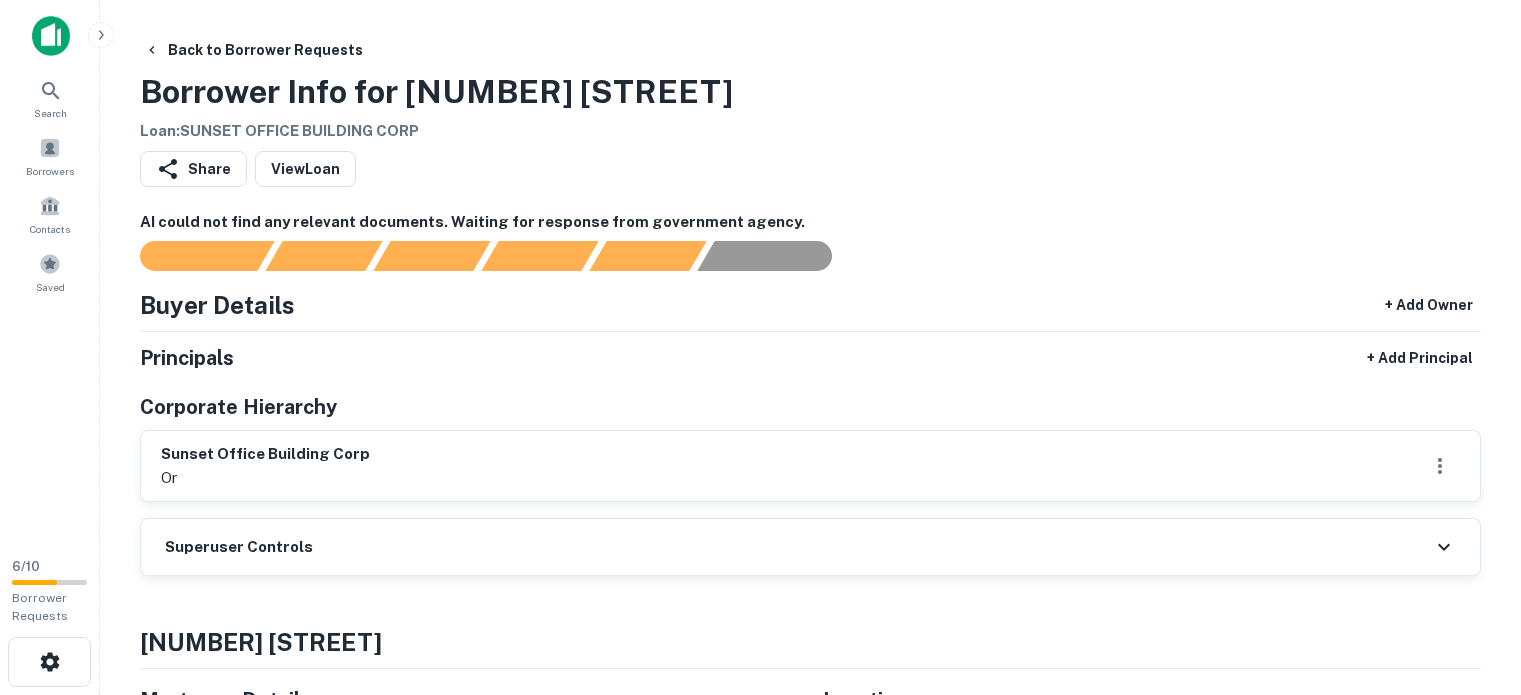 scroll, scrollTop: 0, scrollLeft: 0, axis: both 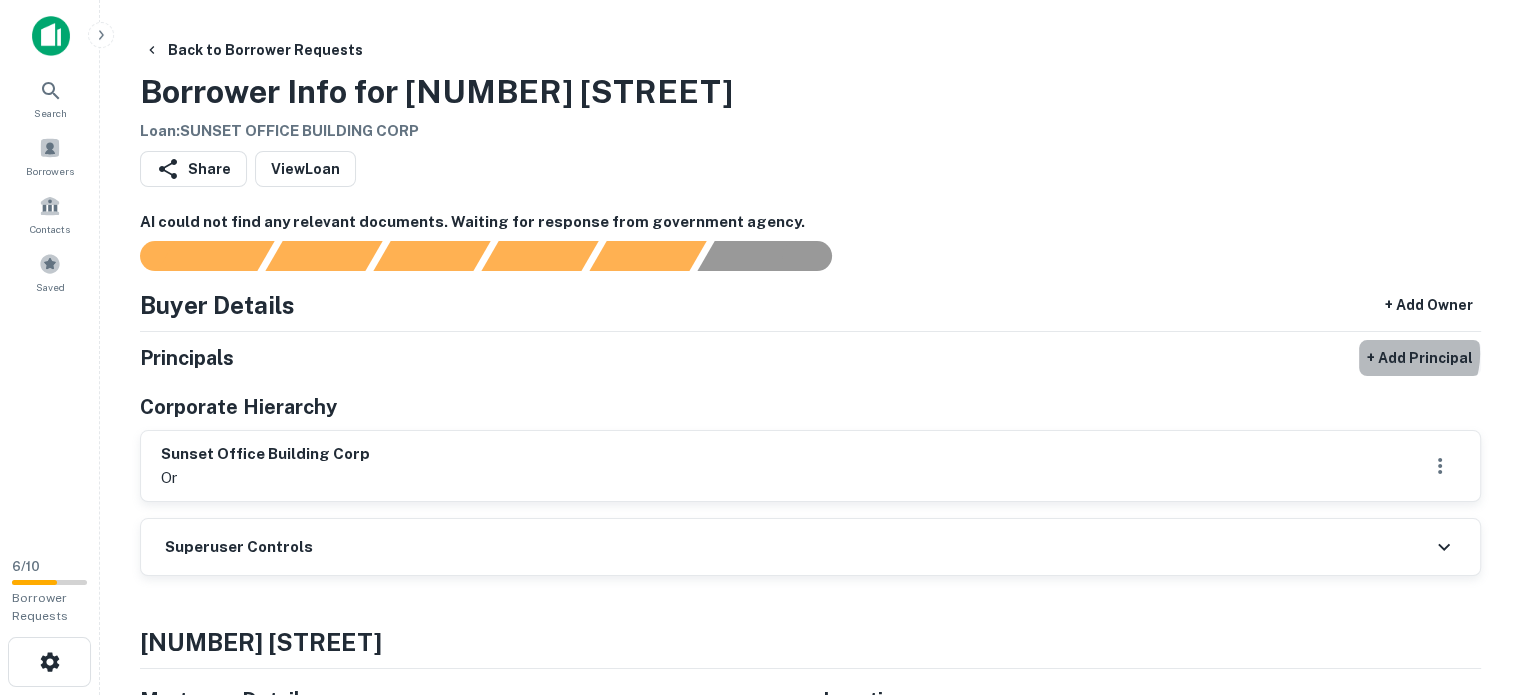 click on "+ Add Principal" at bounding box center [1420, 358] 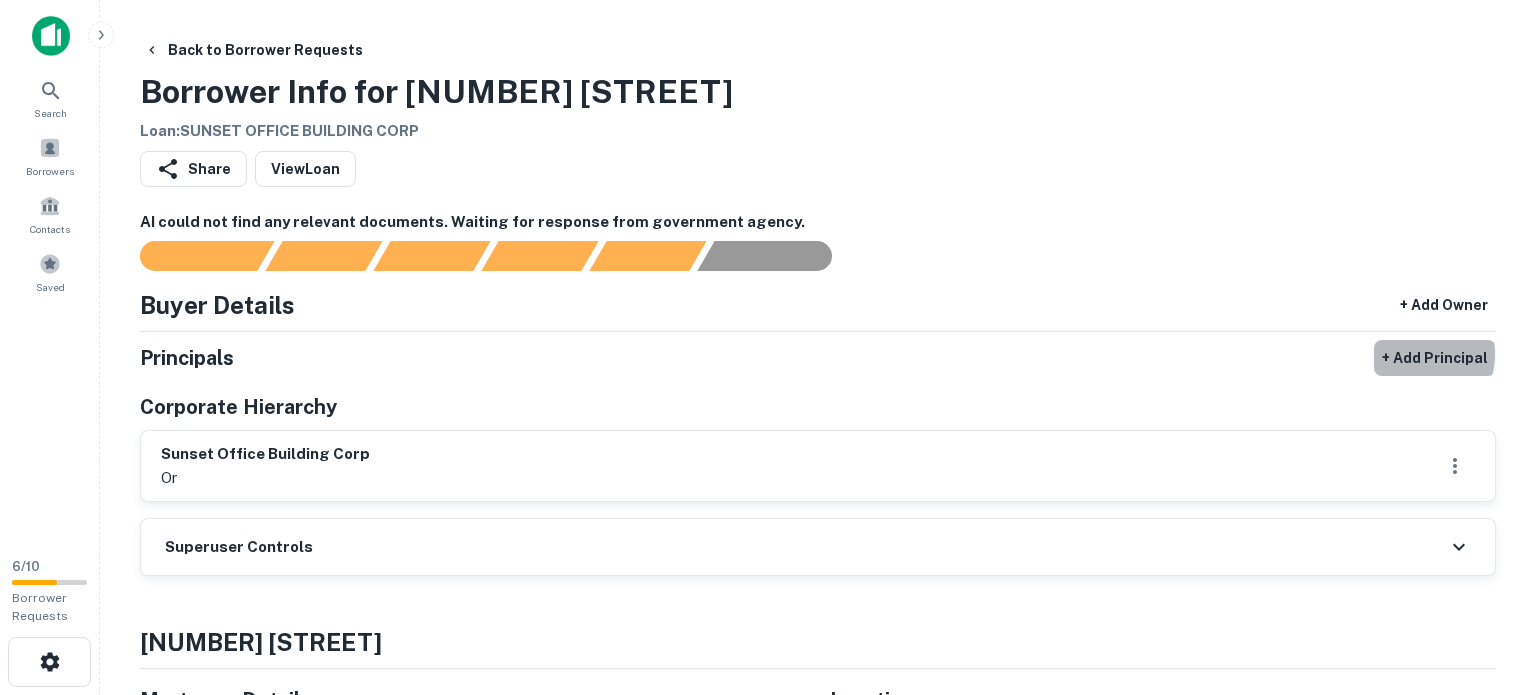 select on "**" 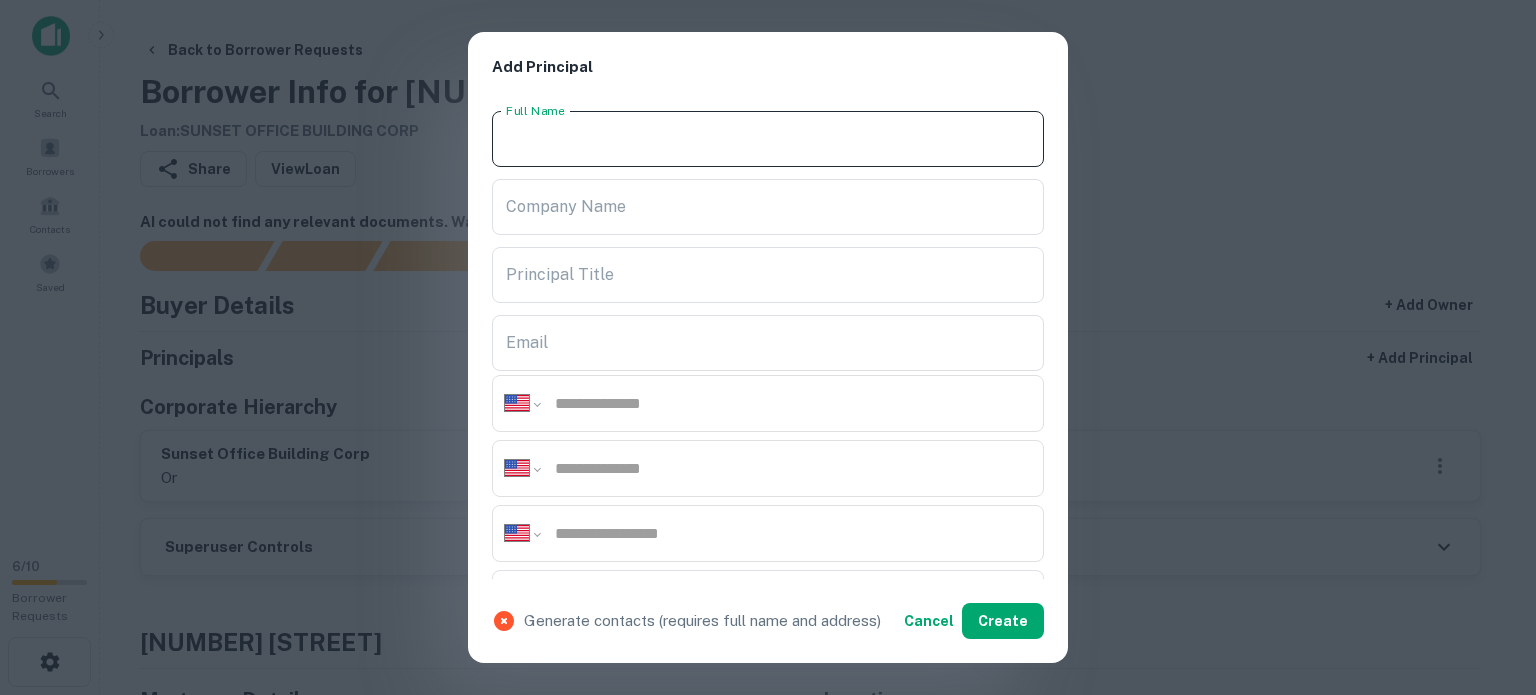 click on "Full Name" at bounding box center [768, 139] 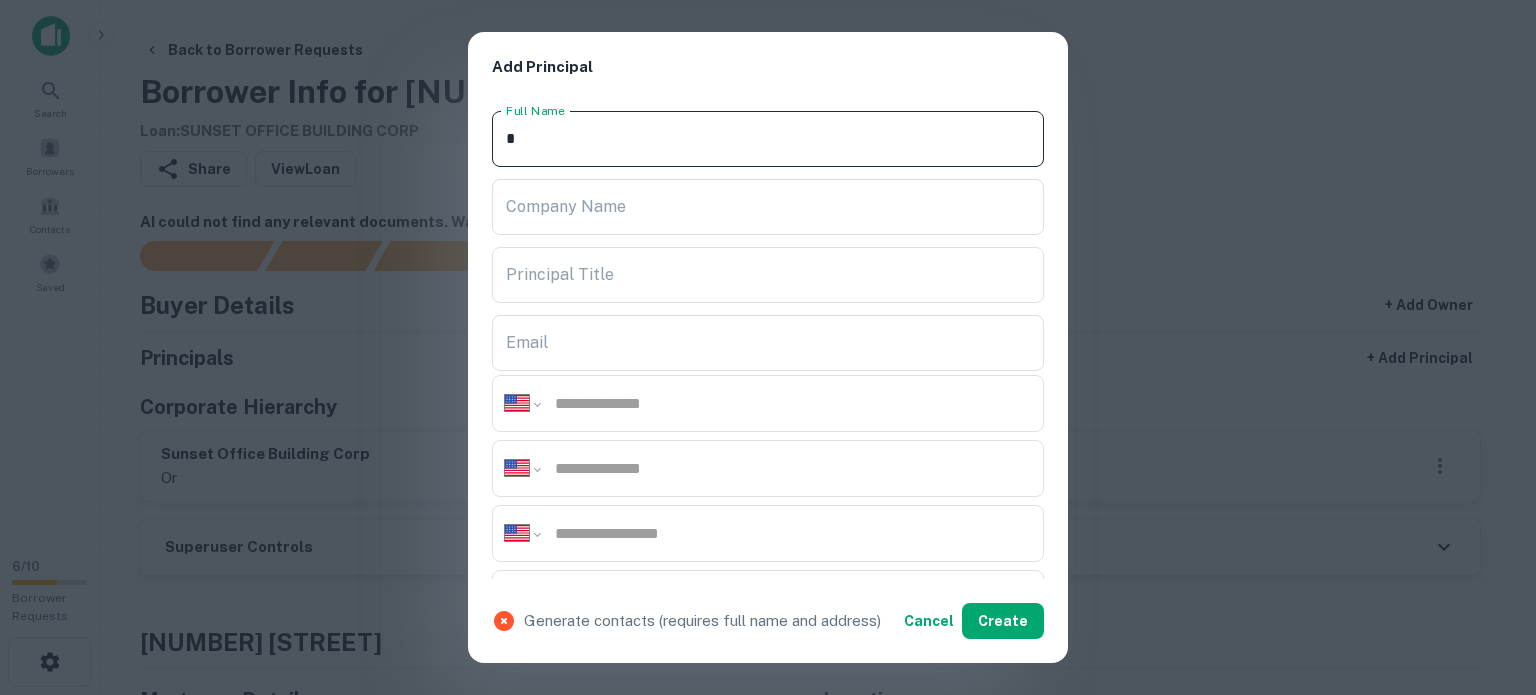 click on "*" at bounding box center (768, 139) 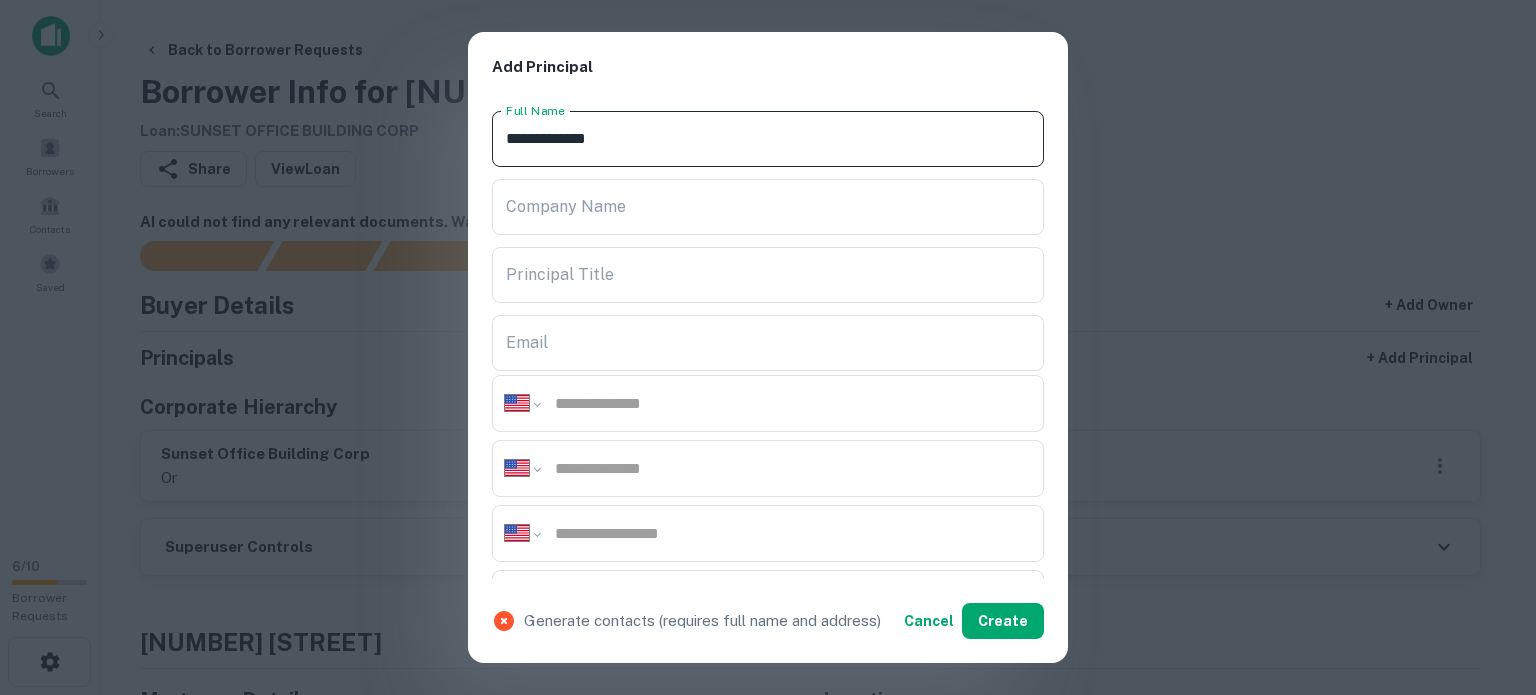 type on "**********" 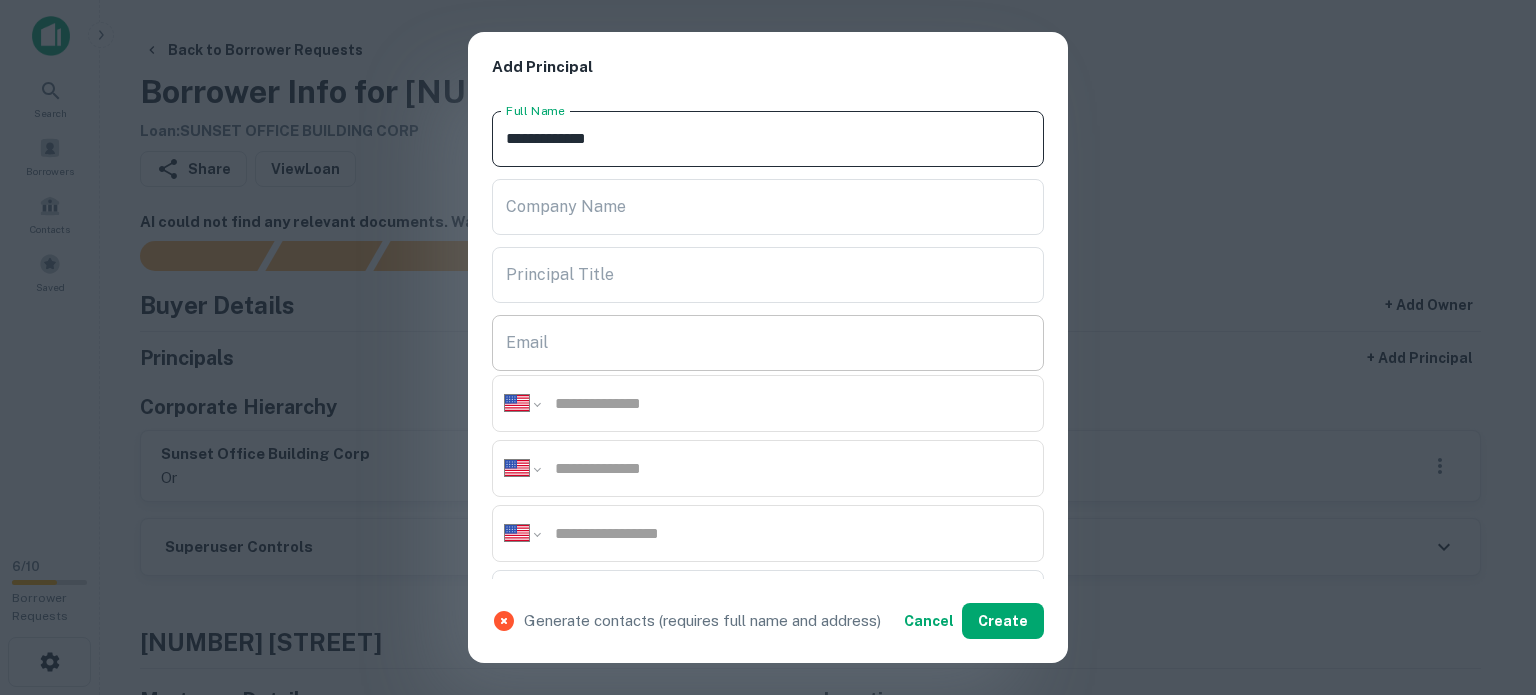 scroll, scrollTop: 300, scrollLeft: 0, axis: vertical 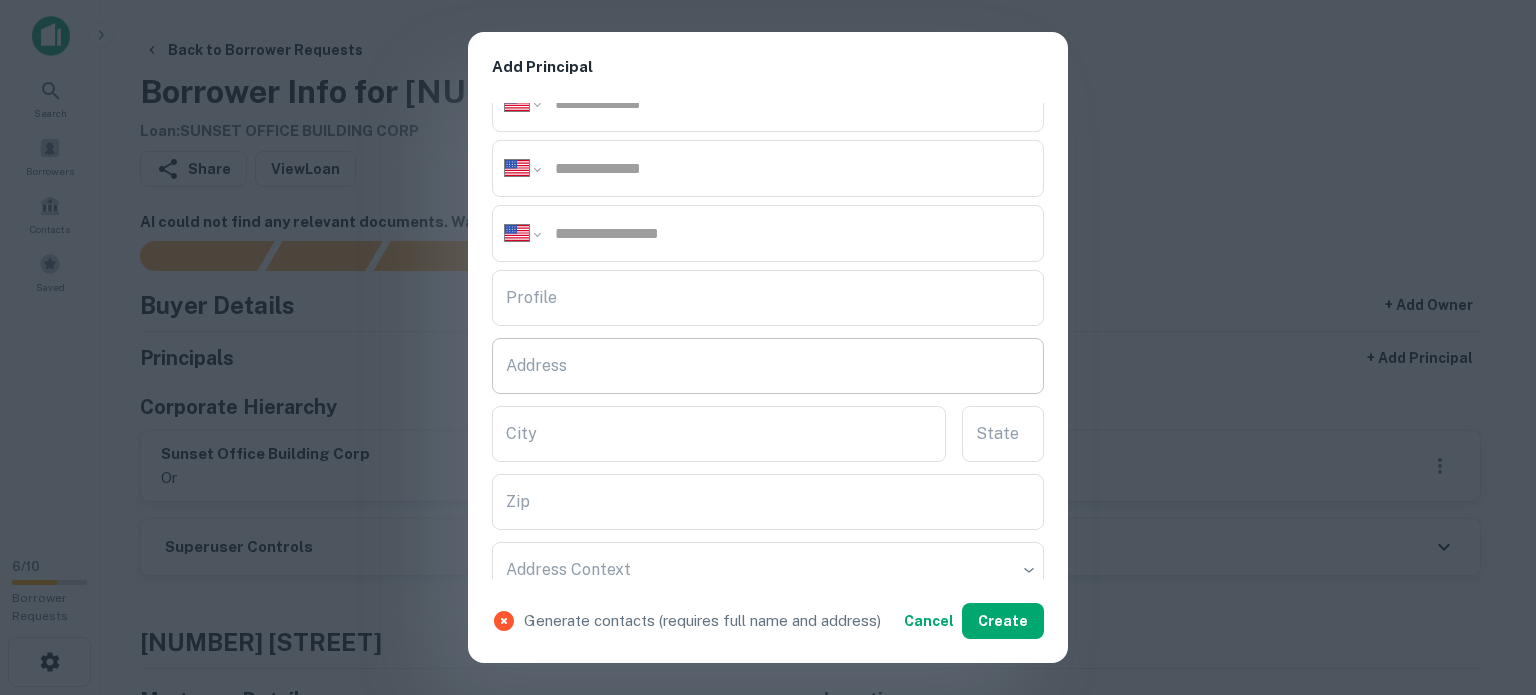 click on "Address" at bounding box center [768, 366] 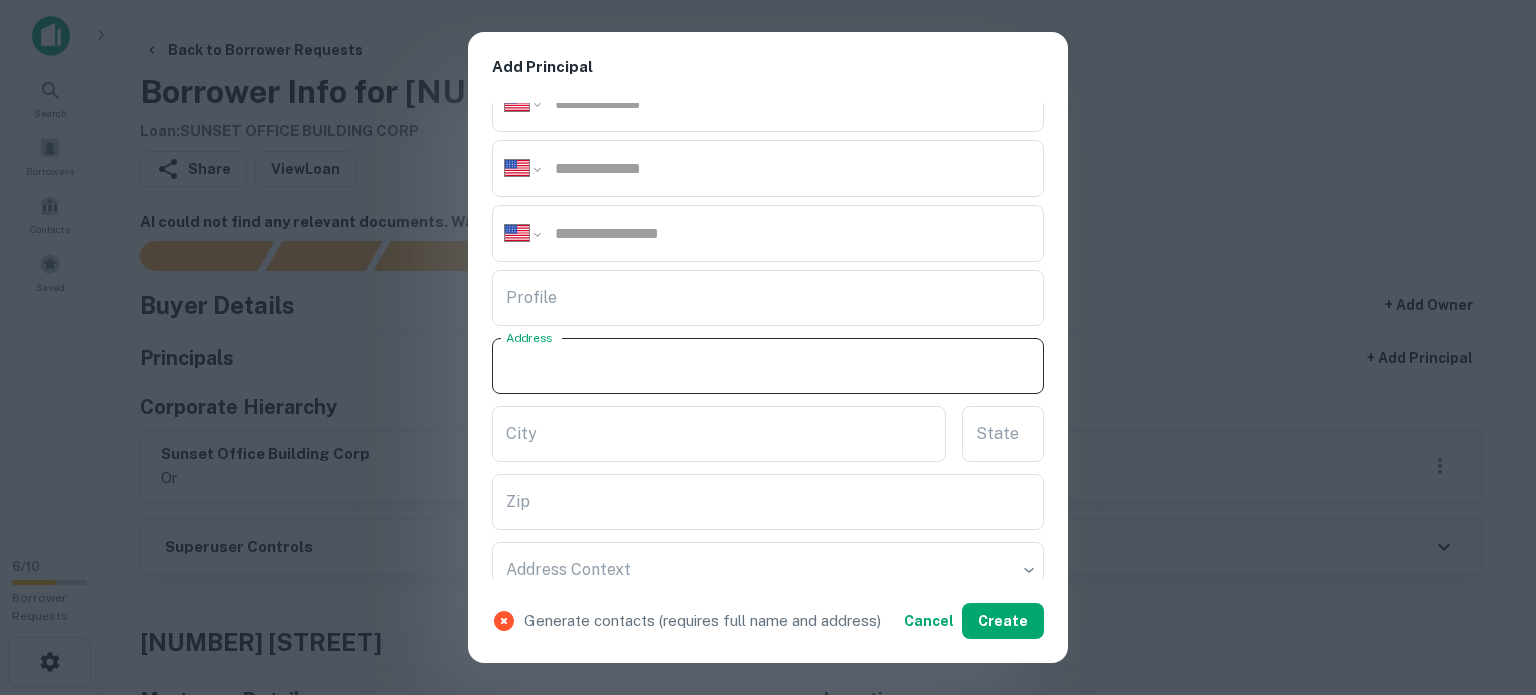 paste on "**********" 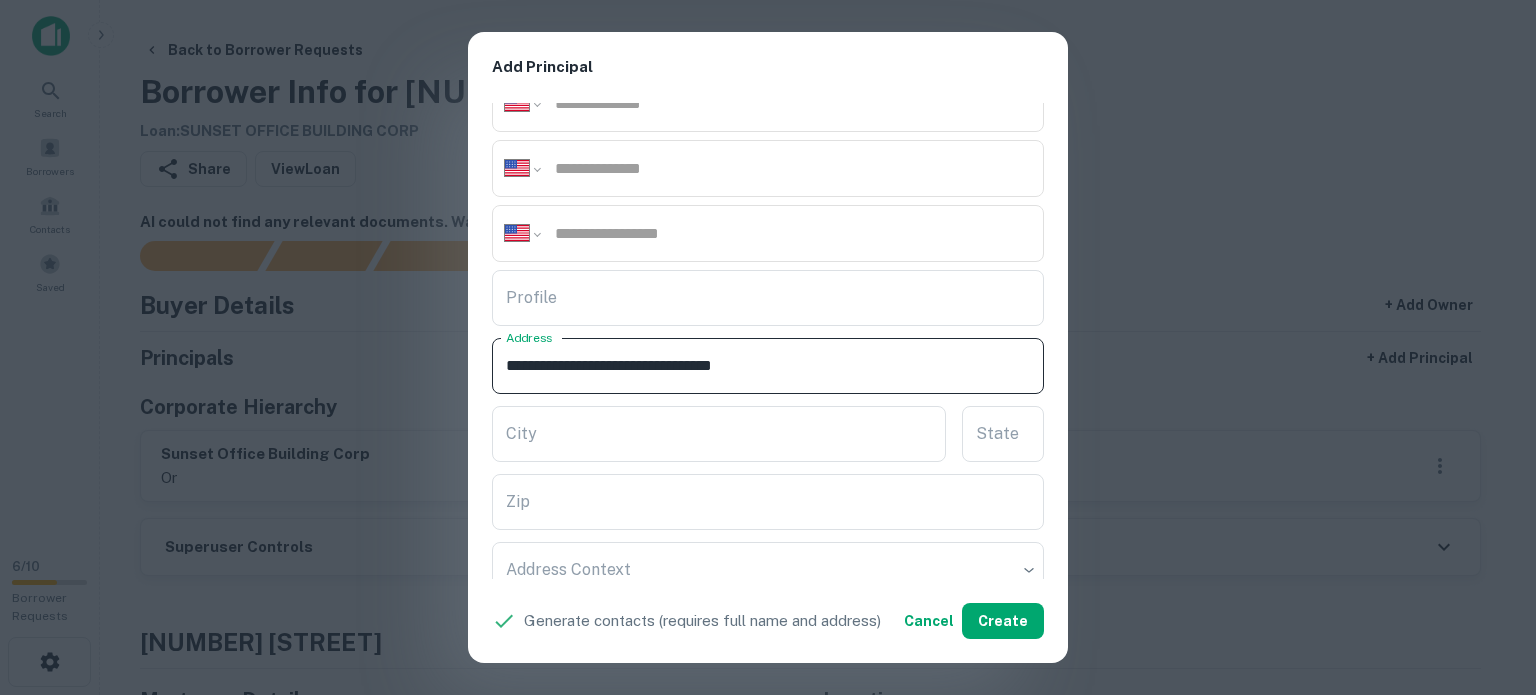 drag, startPoint x: 773, startPoint y: 355, endPoint x: 844, endPoint y: 394, distance: 81.00617 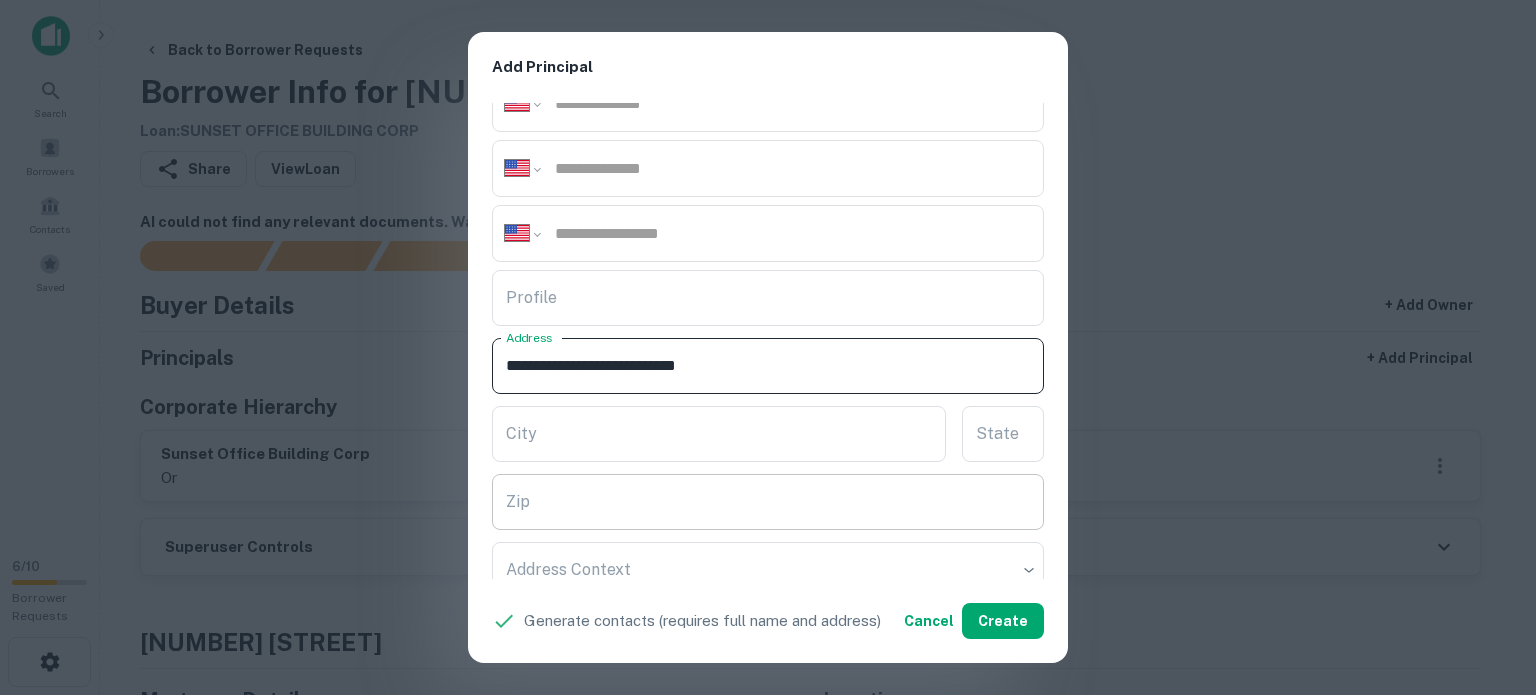 type on "**********" 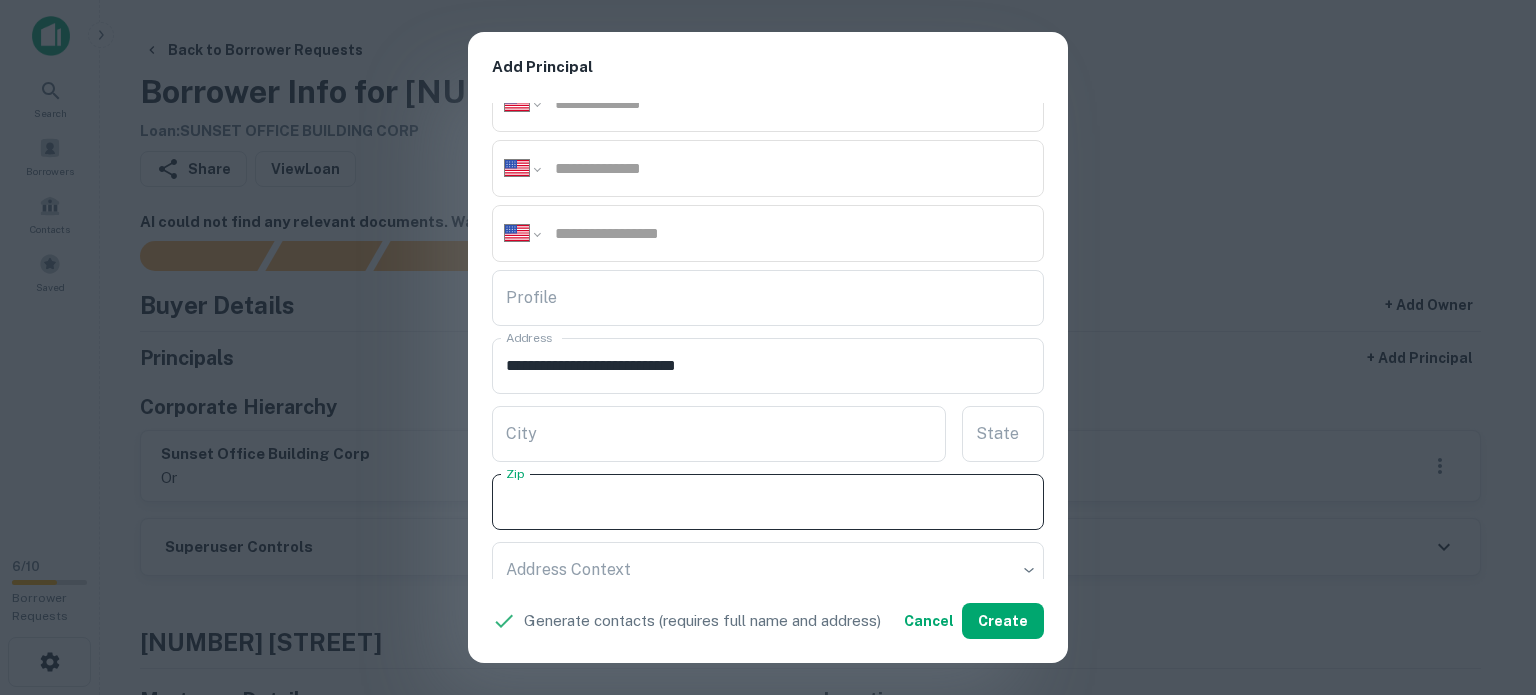 paste on "*****" 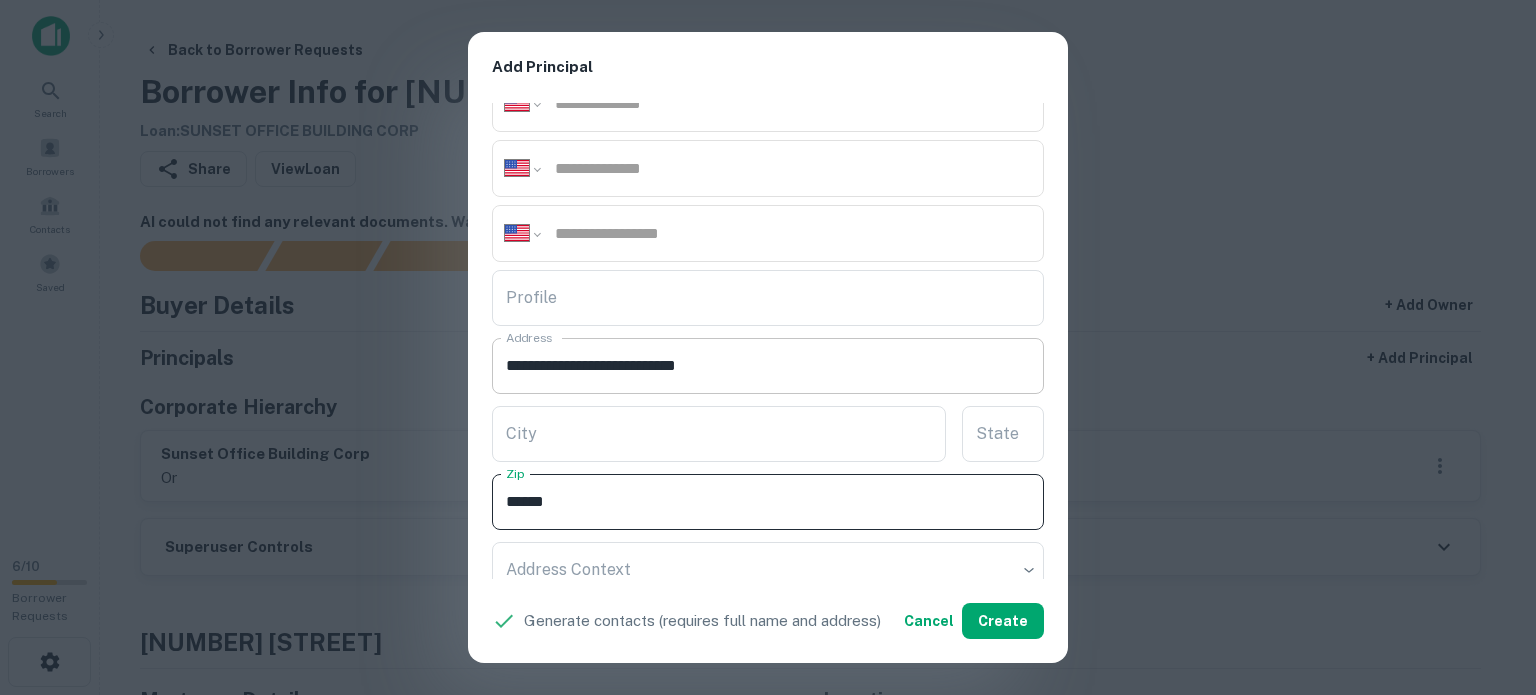 type on "*****" 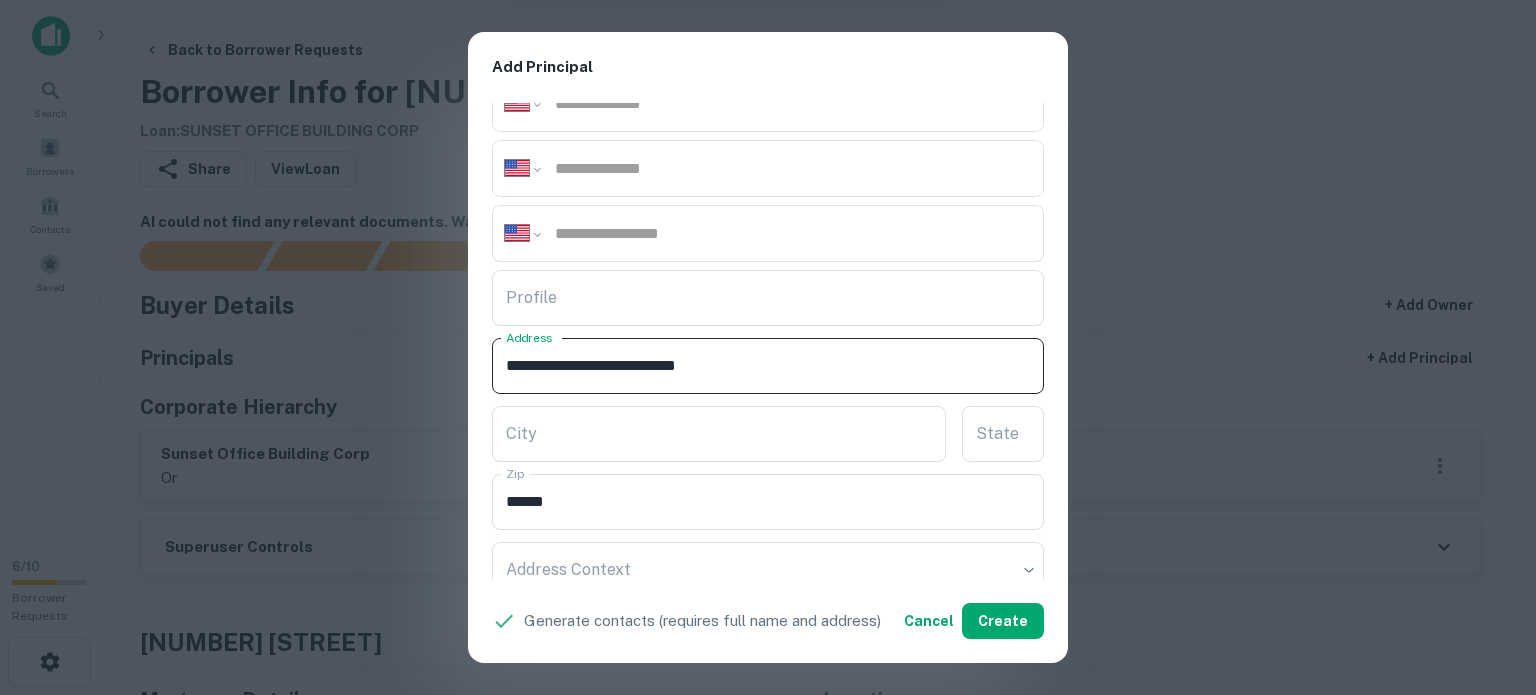 drag, startPoint x: 748, startPoint y: 356, endPoint x: 784, endPoint y: 385, distance: 46.227695 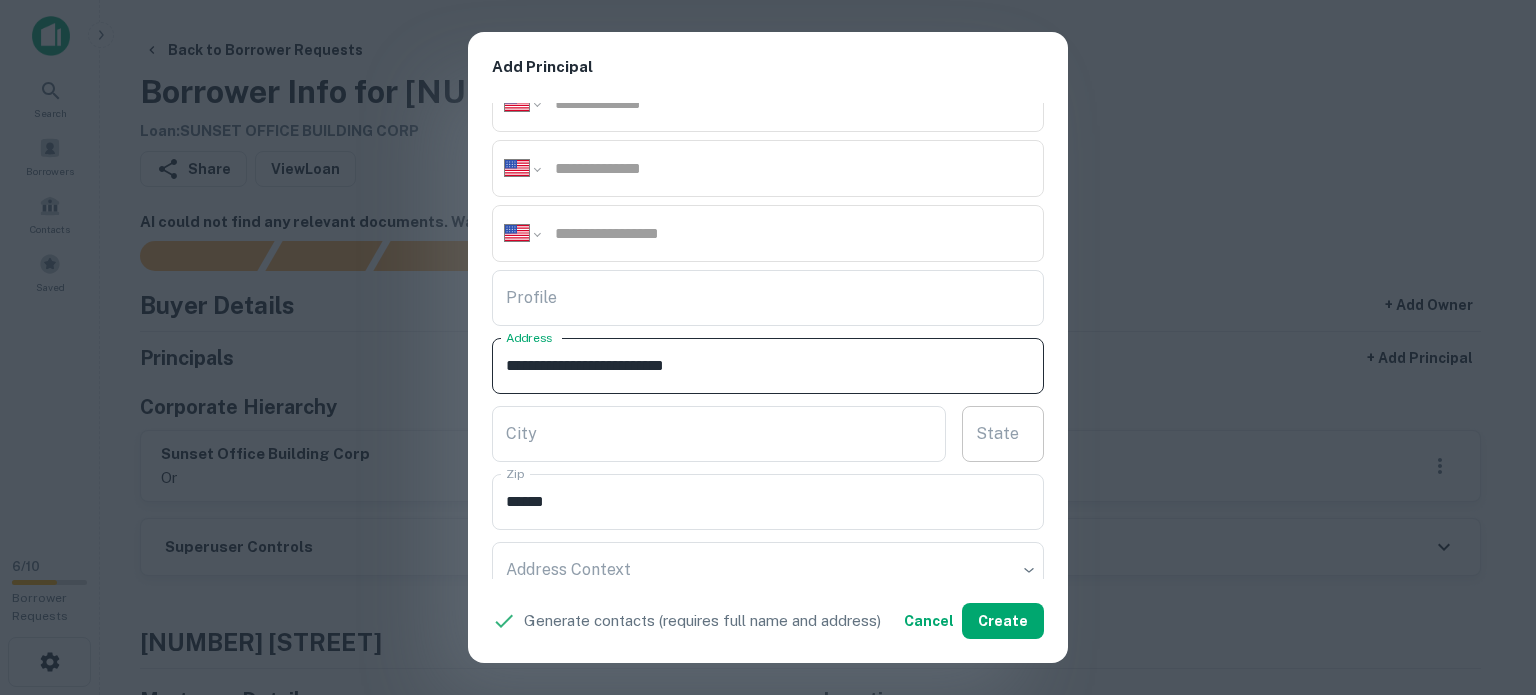 type on "**********" 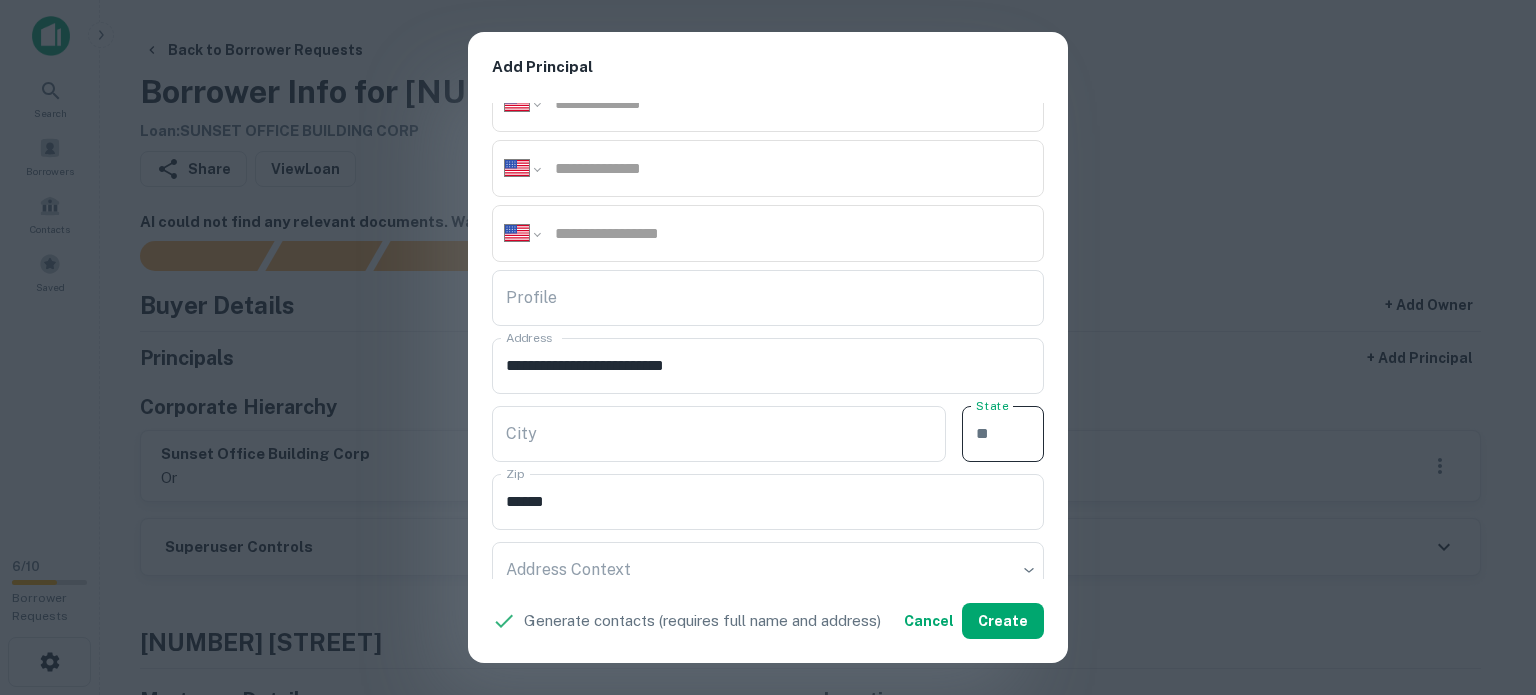 click on "State" at bounding box center (1003, 434) 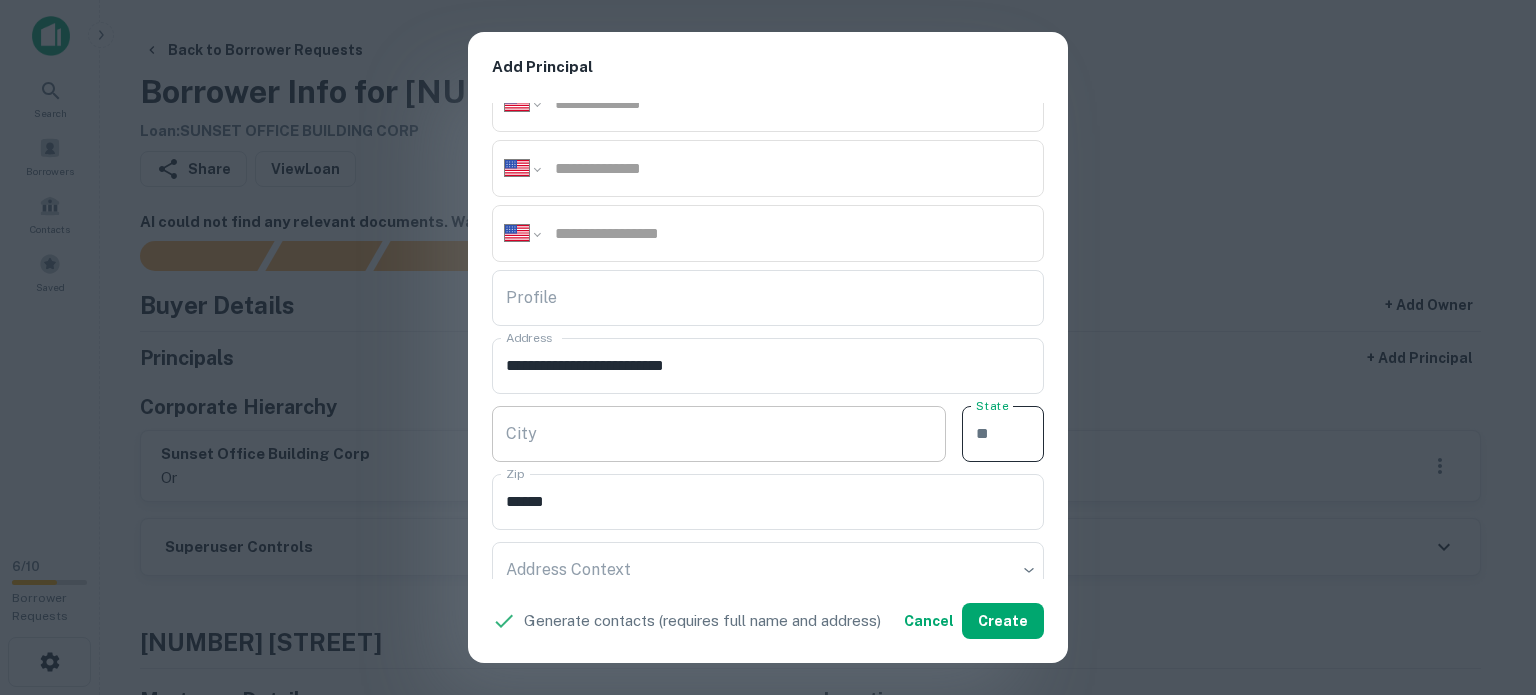 paste on "**" 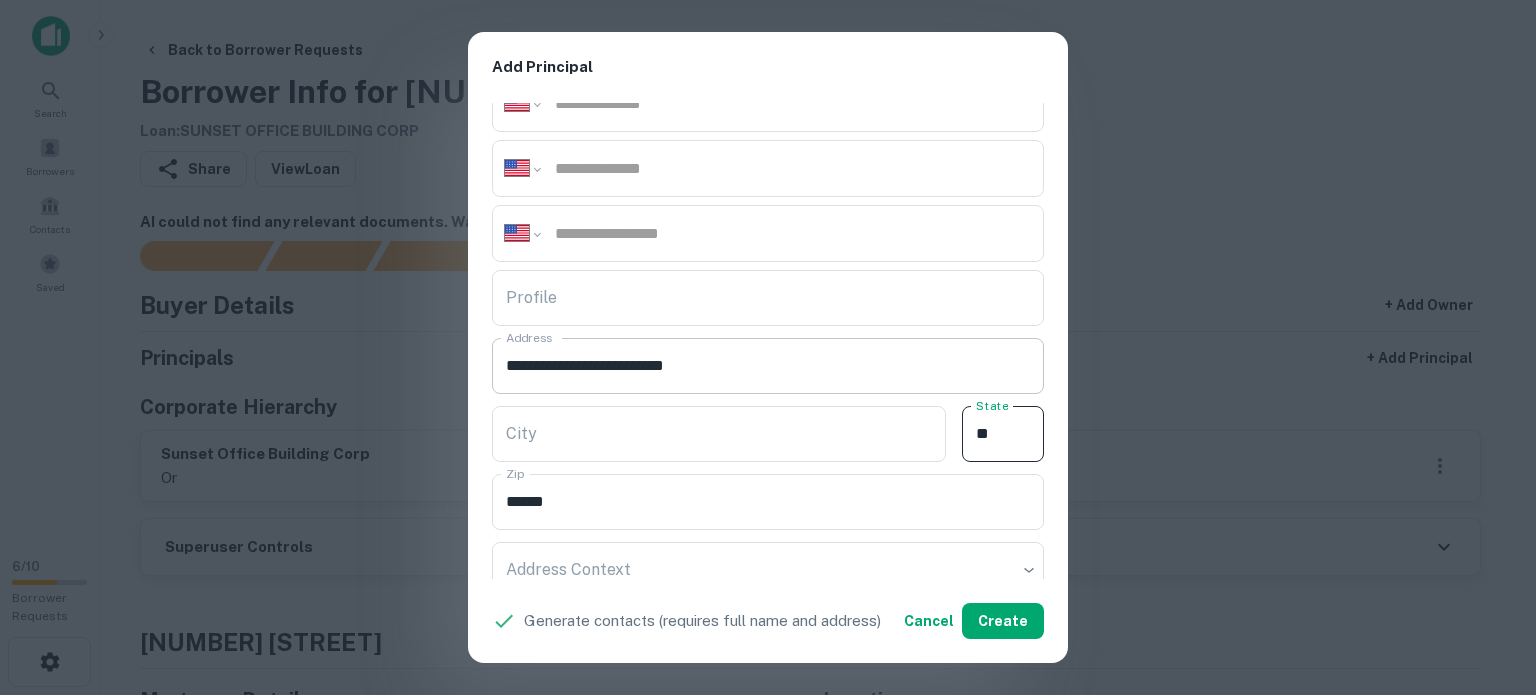 type on "**" 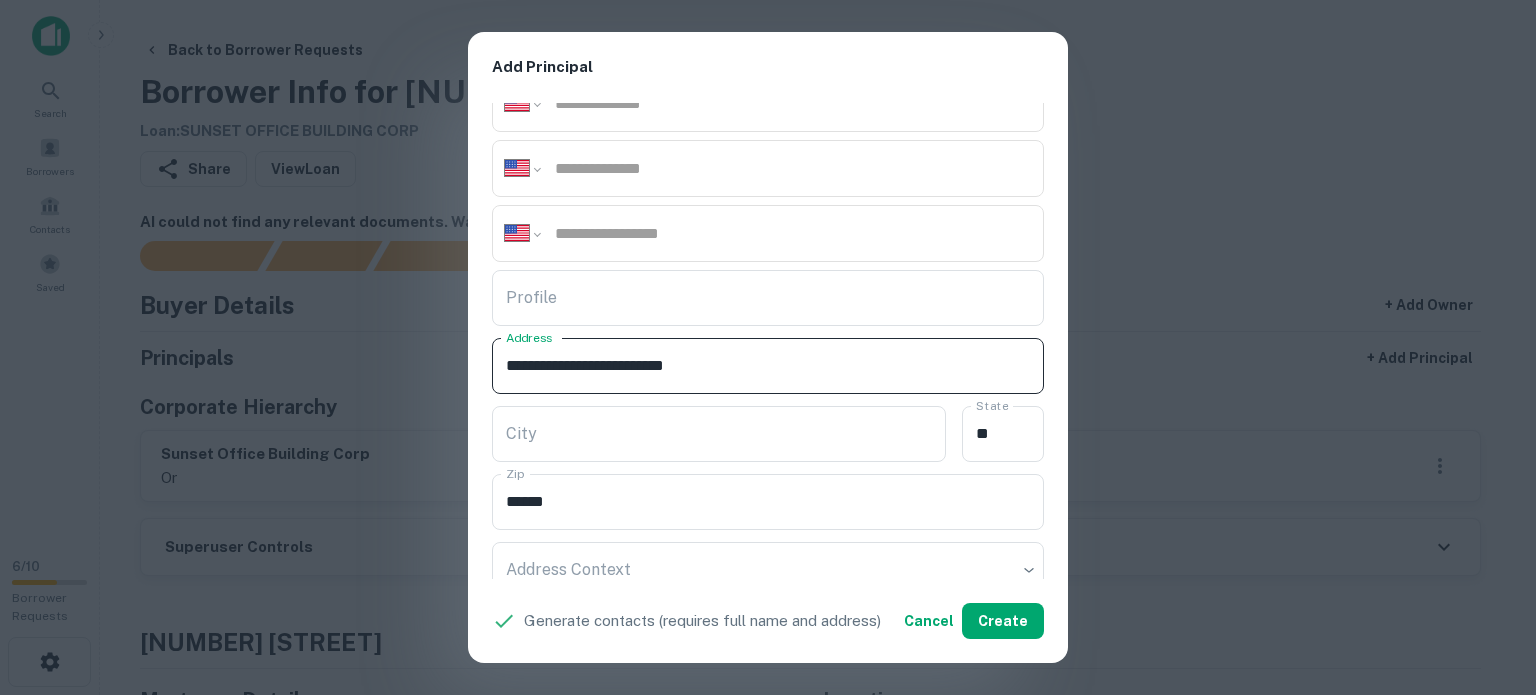drag, startPoint x: 663, startPoint y: 366, endPoint x: 825, endPoint y: 366, distance: 162 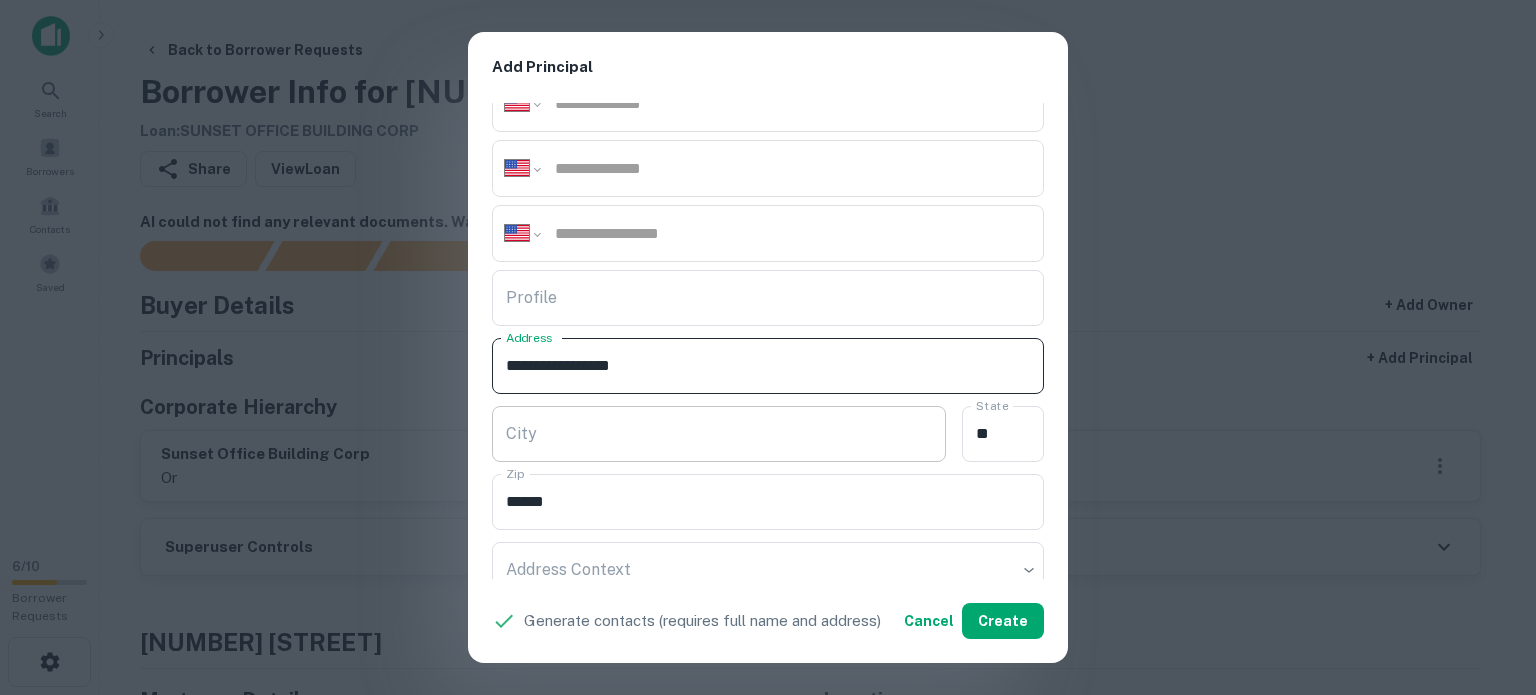 type on "**********" 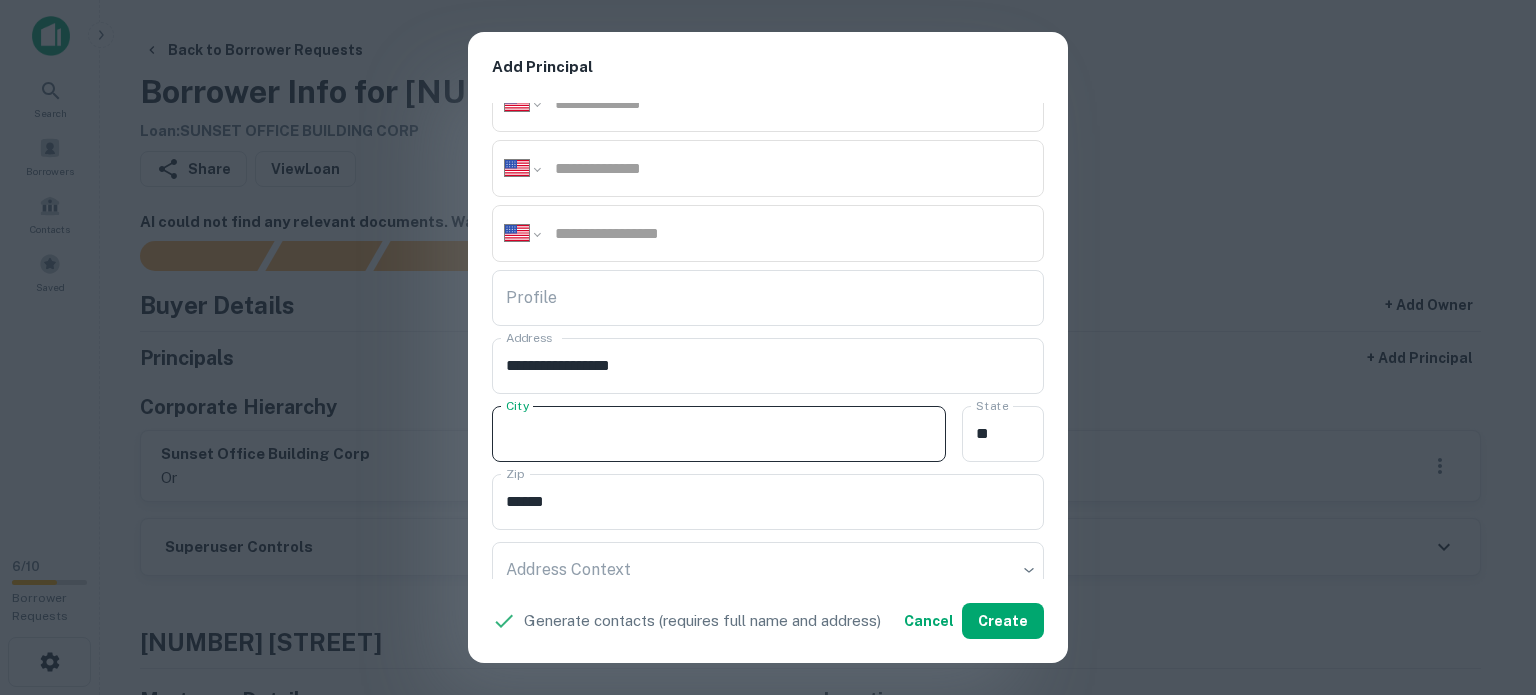 click on "City" at bounding box center [719, 434] 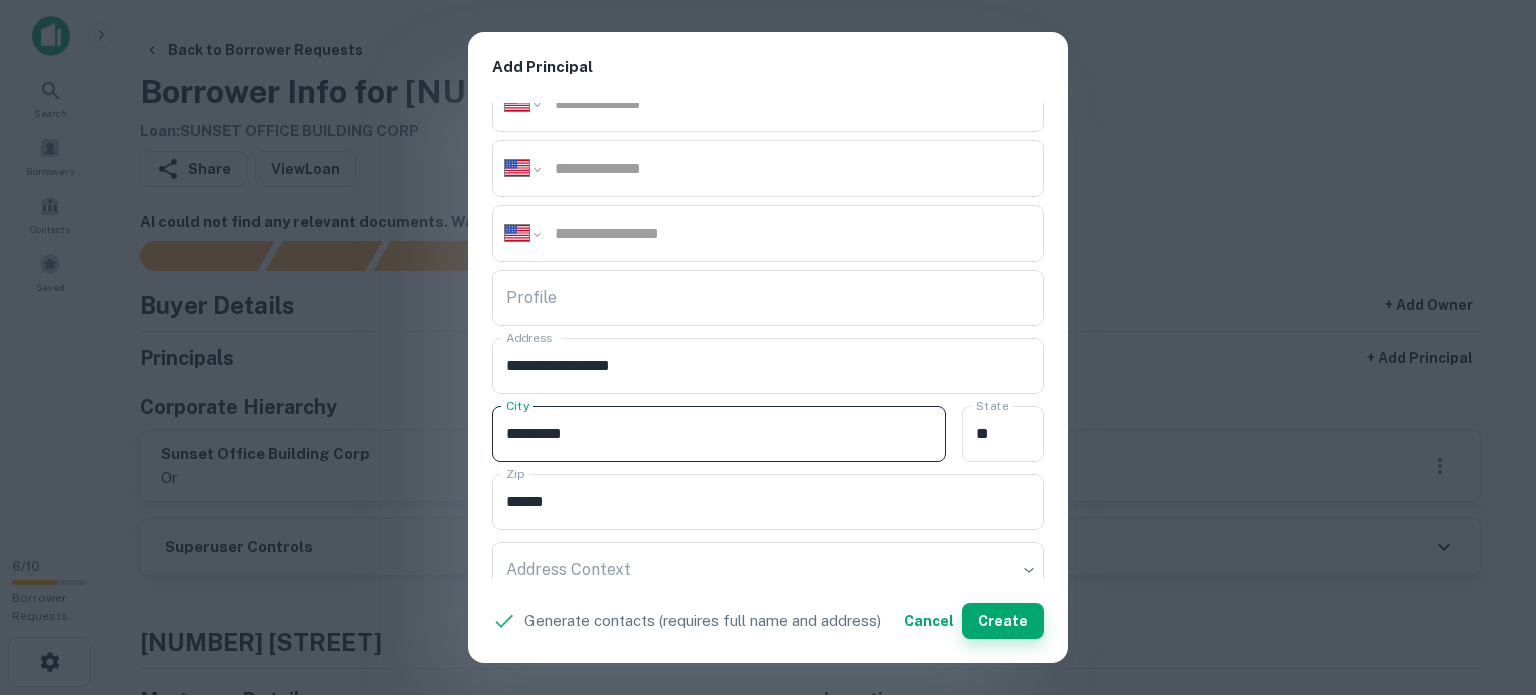 type on "********" 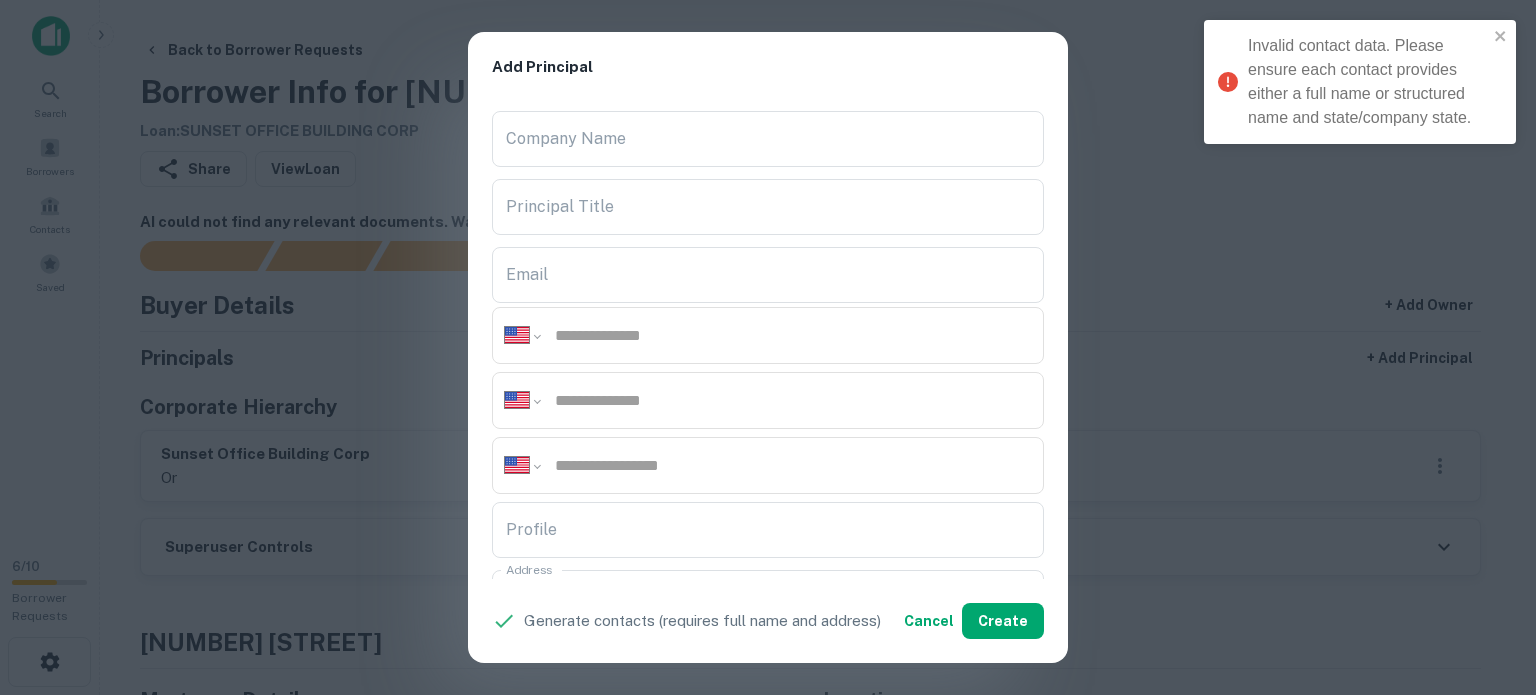 scroll, scrollTop: 0, scrollLeft: 0, axis: both 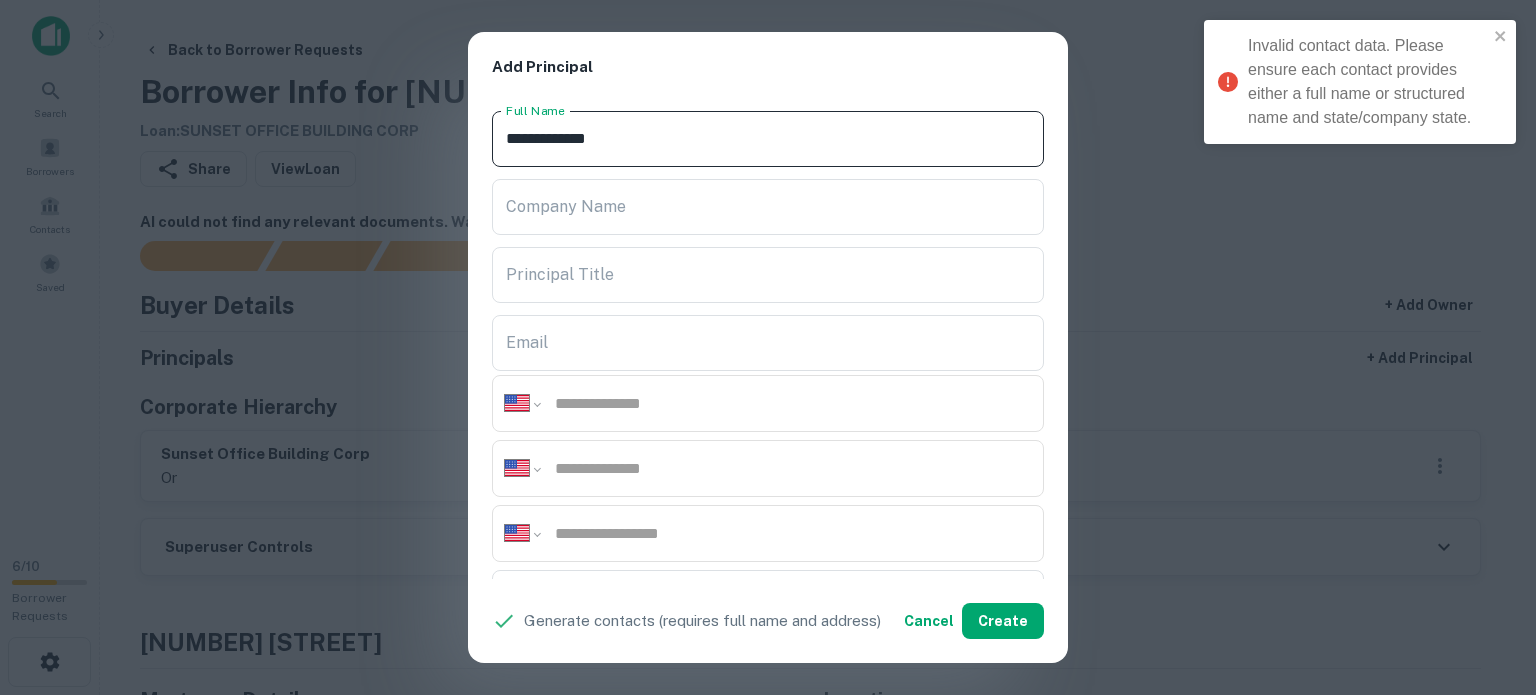 drag, startPoint x: 699, startPoint y: 137, endPoint x: 465, endPoint y: 139, distance: 234.00854 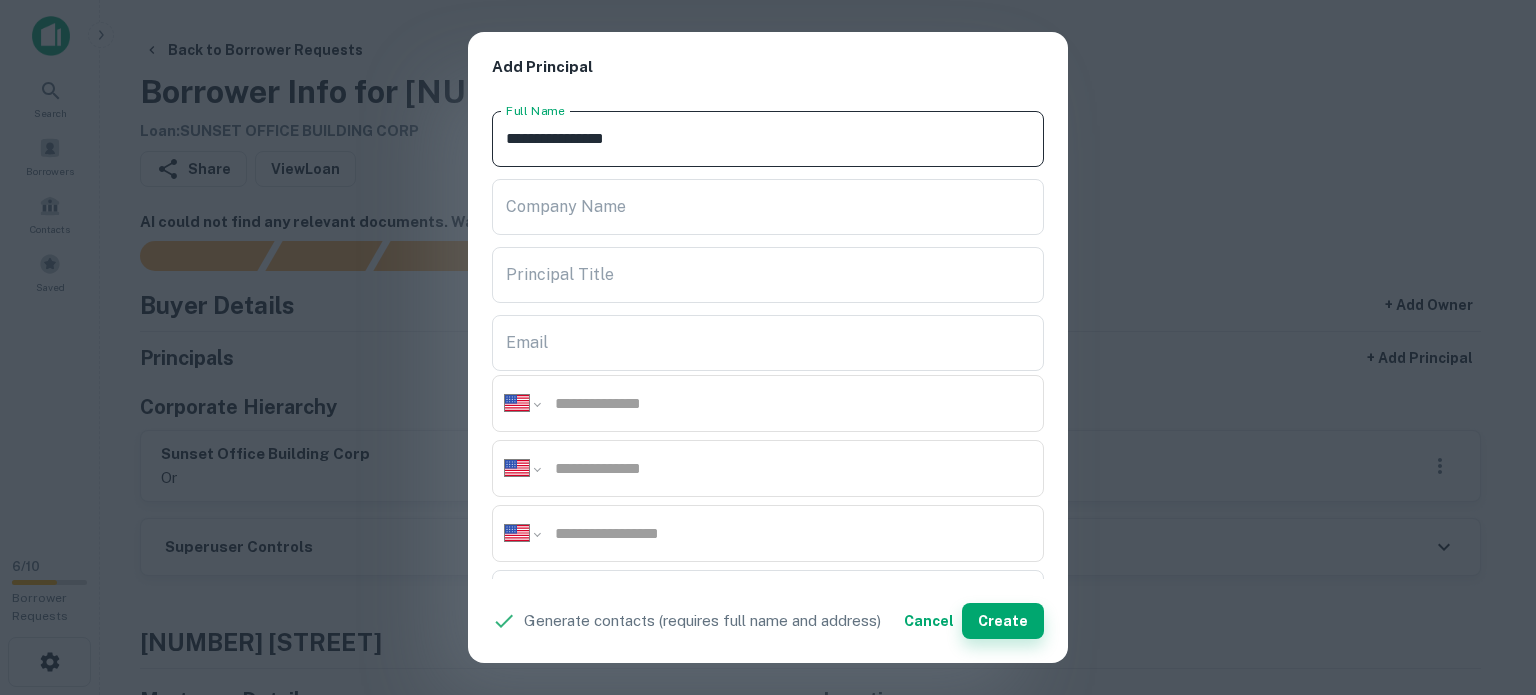 type on "**********" 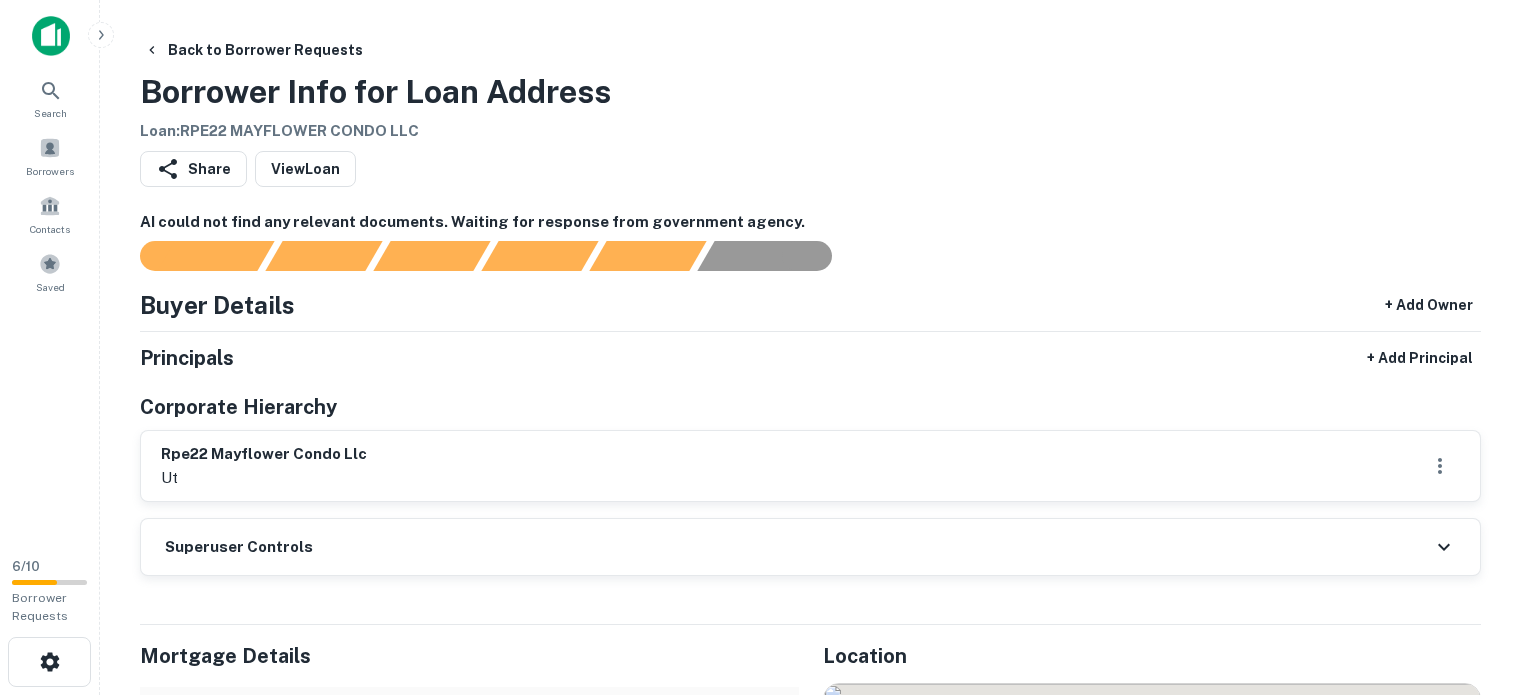 scroll, scrollTop: 0, scrollLeft: 0, axis: both 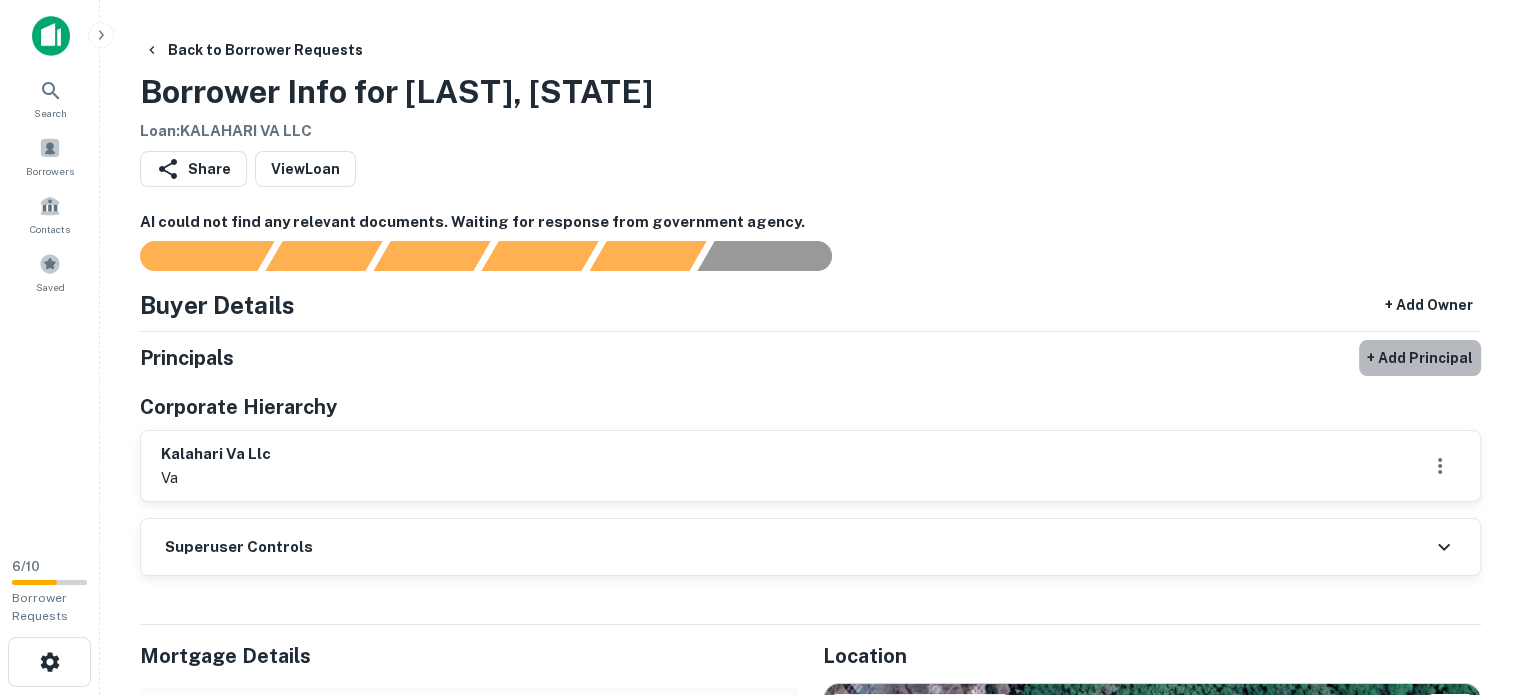 click on "+ Add Principal" at bounding box center (1420, 358) 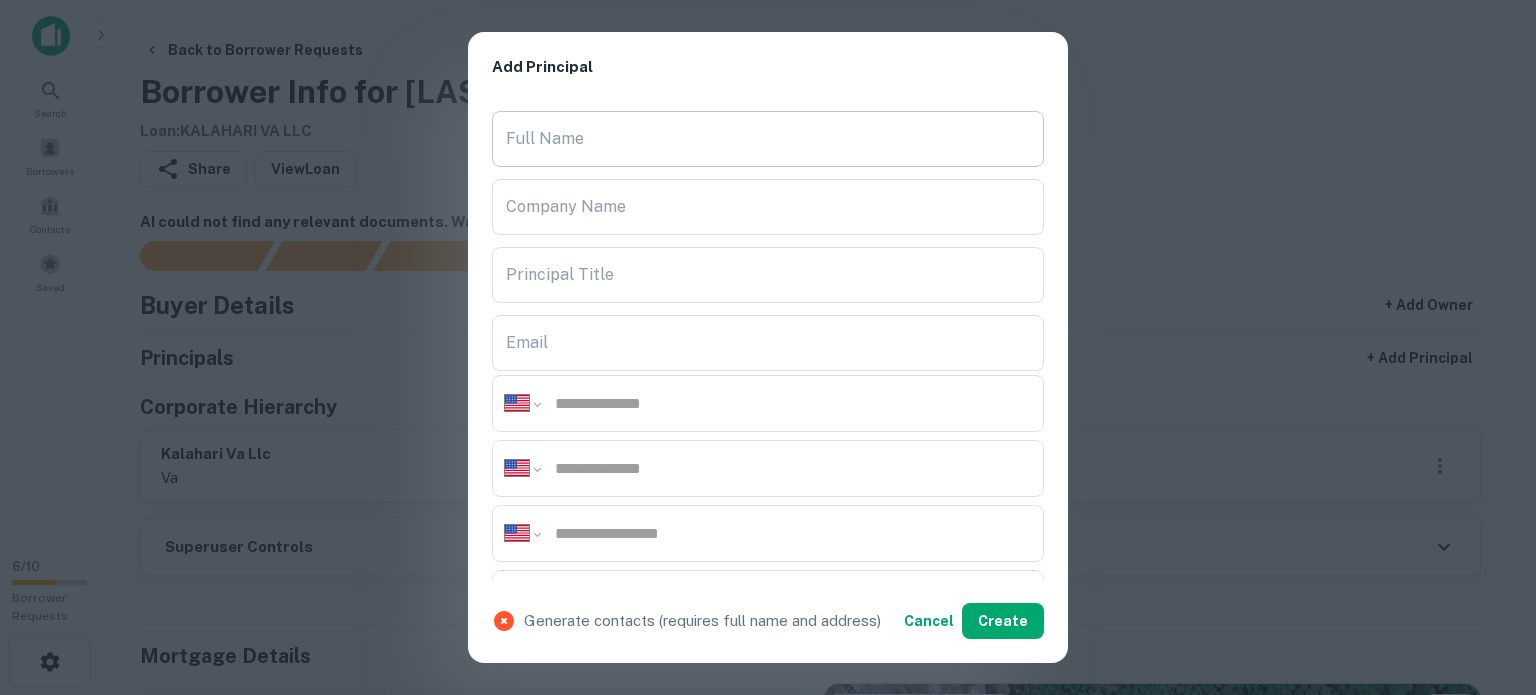 click on "Full Name" at bounding box center [768, 139] 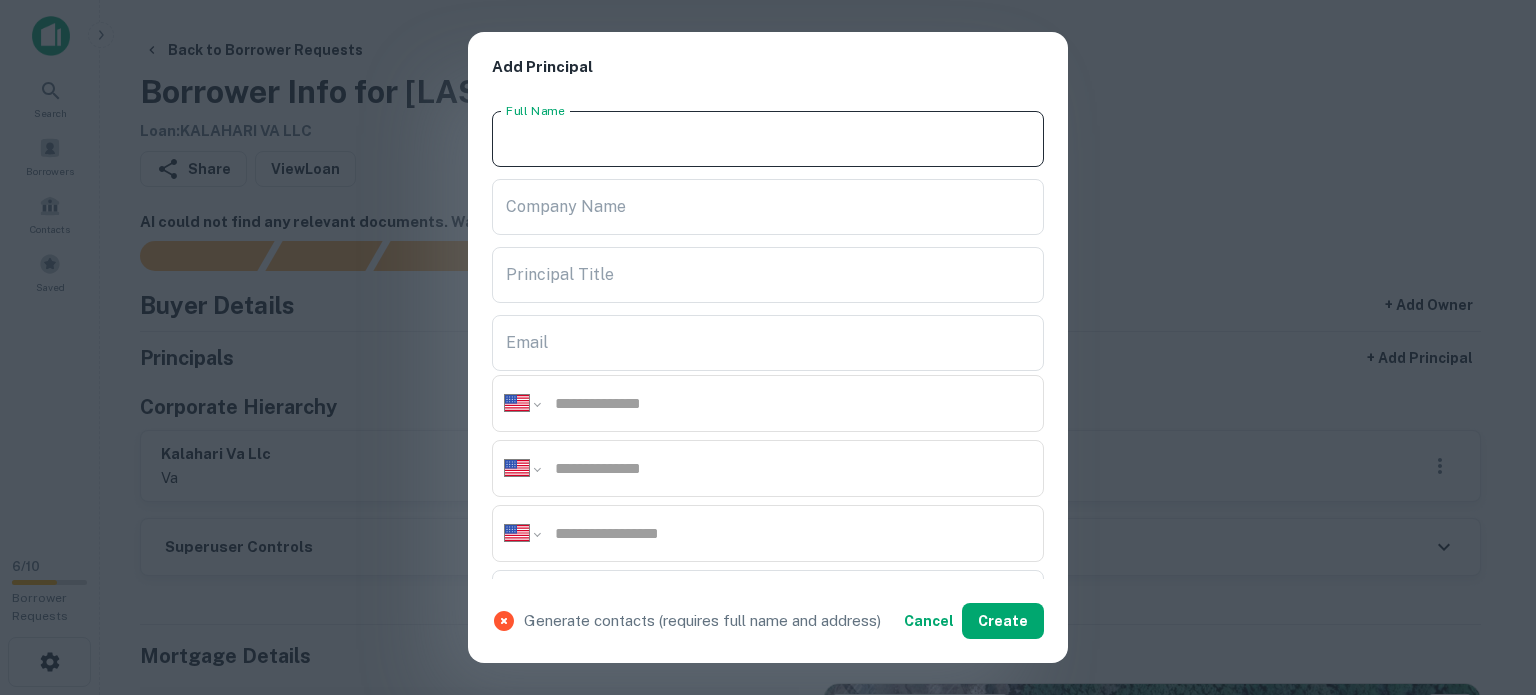 paste on "**********" 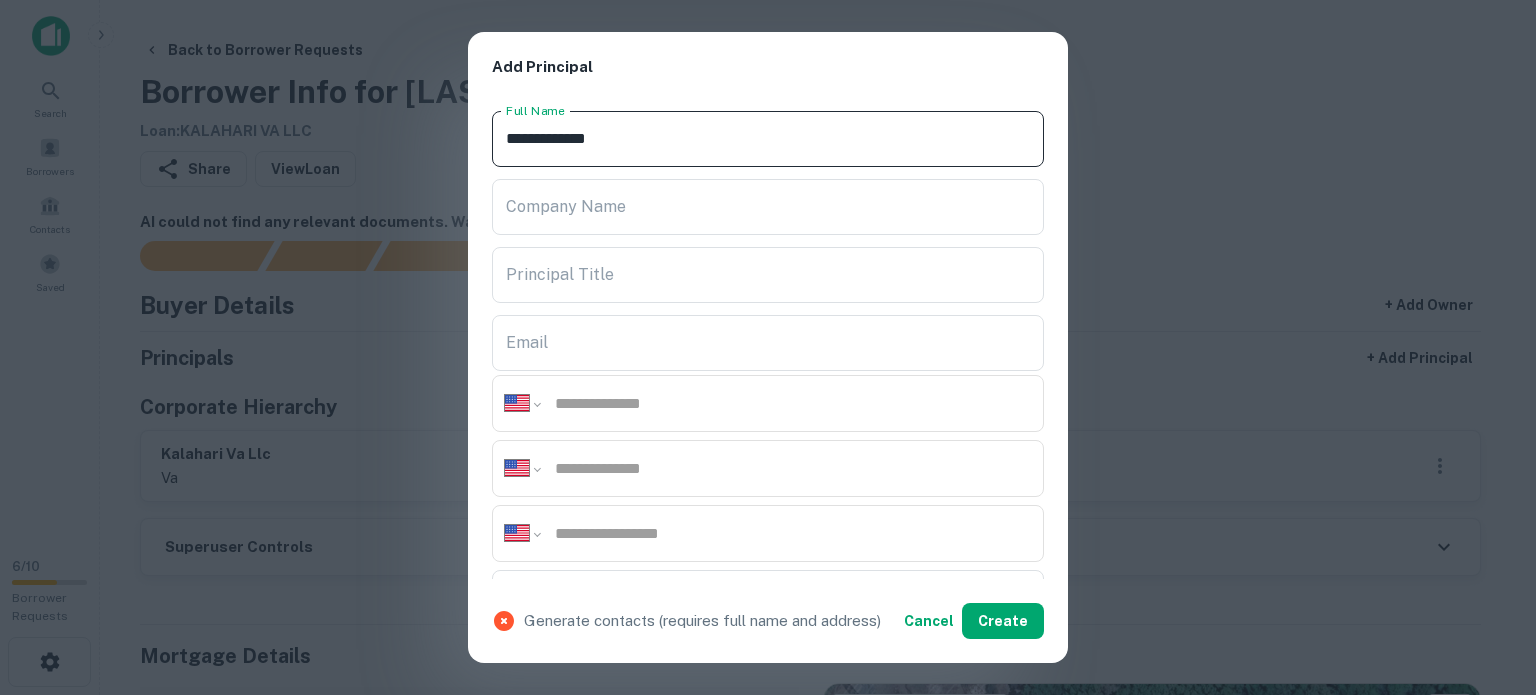 type on "**********" 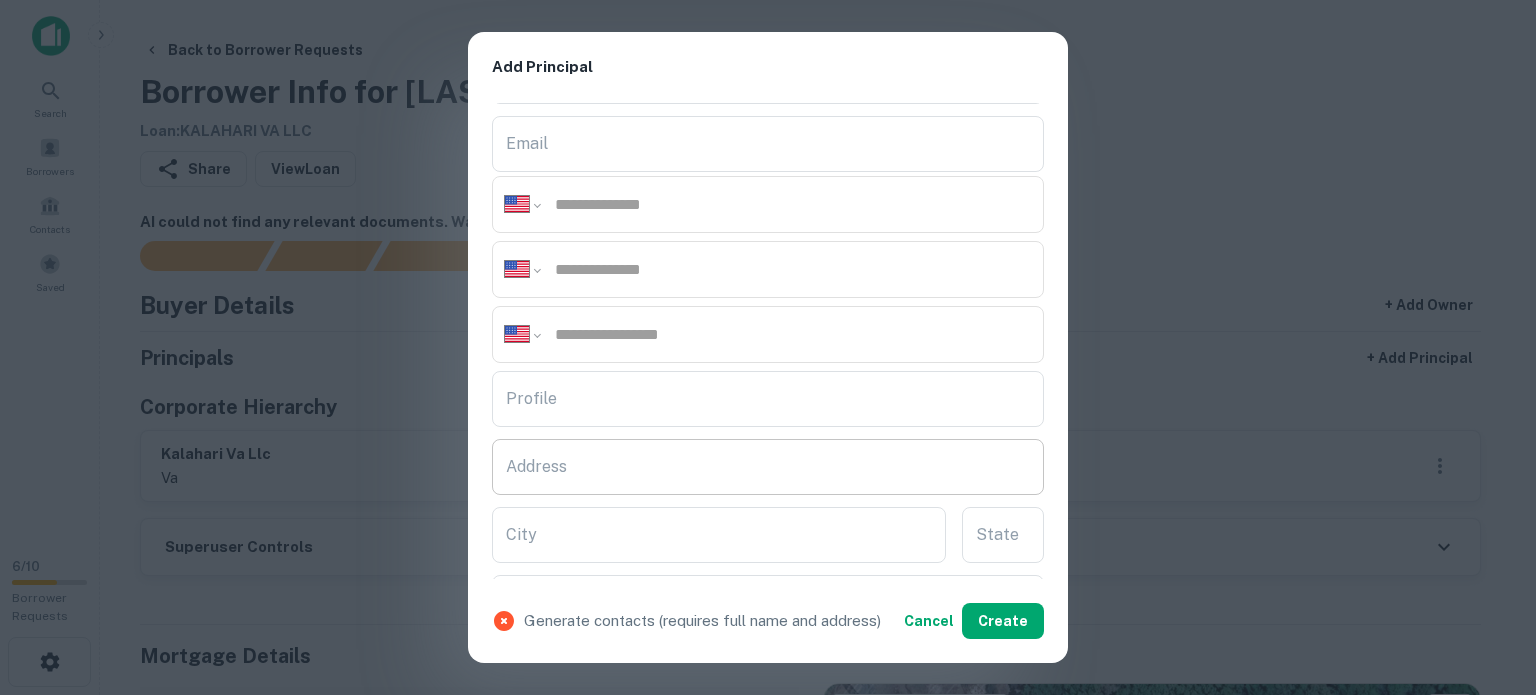 scroll, scrollTop: 300, scrollLeft: 0, axis: vertical 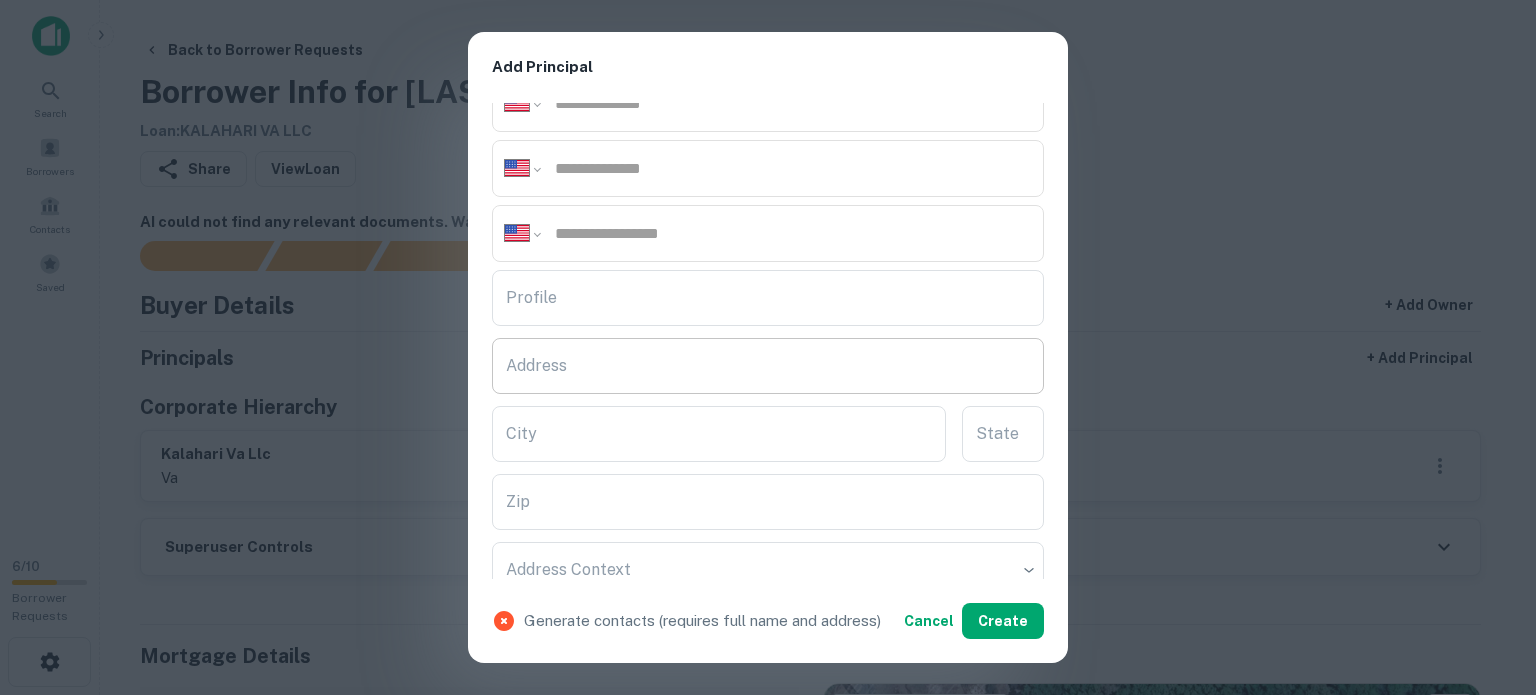 click on "Address" at bounding box center [768, 366] 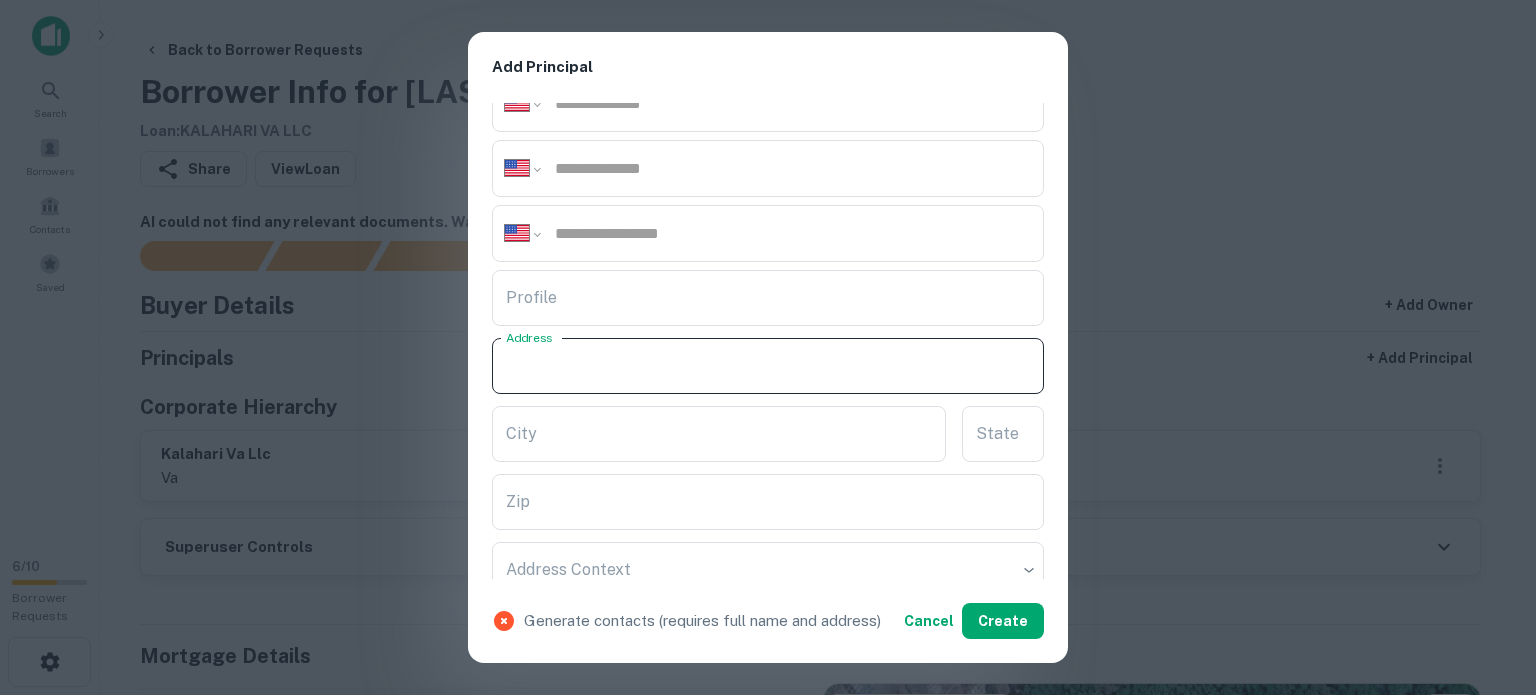 paste on "**********" 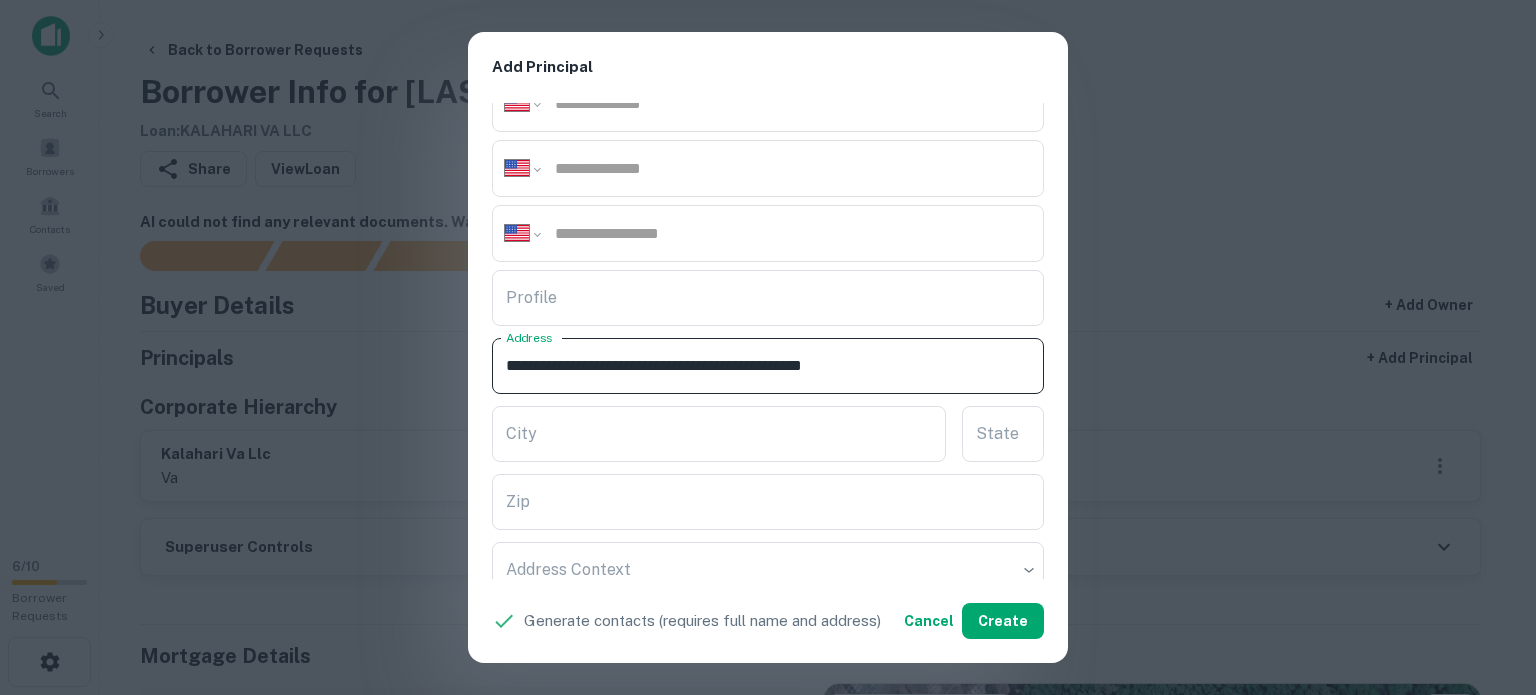 drag, startPoint x: 839, startPoint y: 361, endPoint x: 888, endPoint y: 363, distance: 49.0408 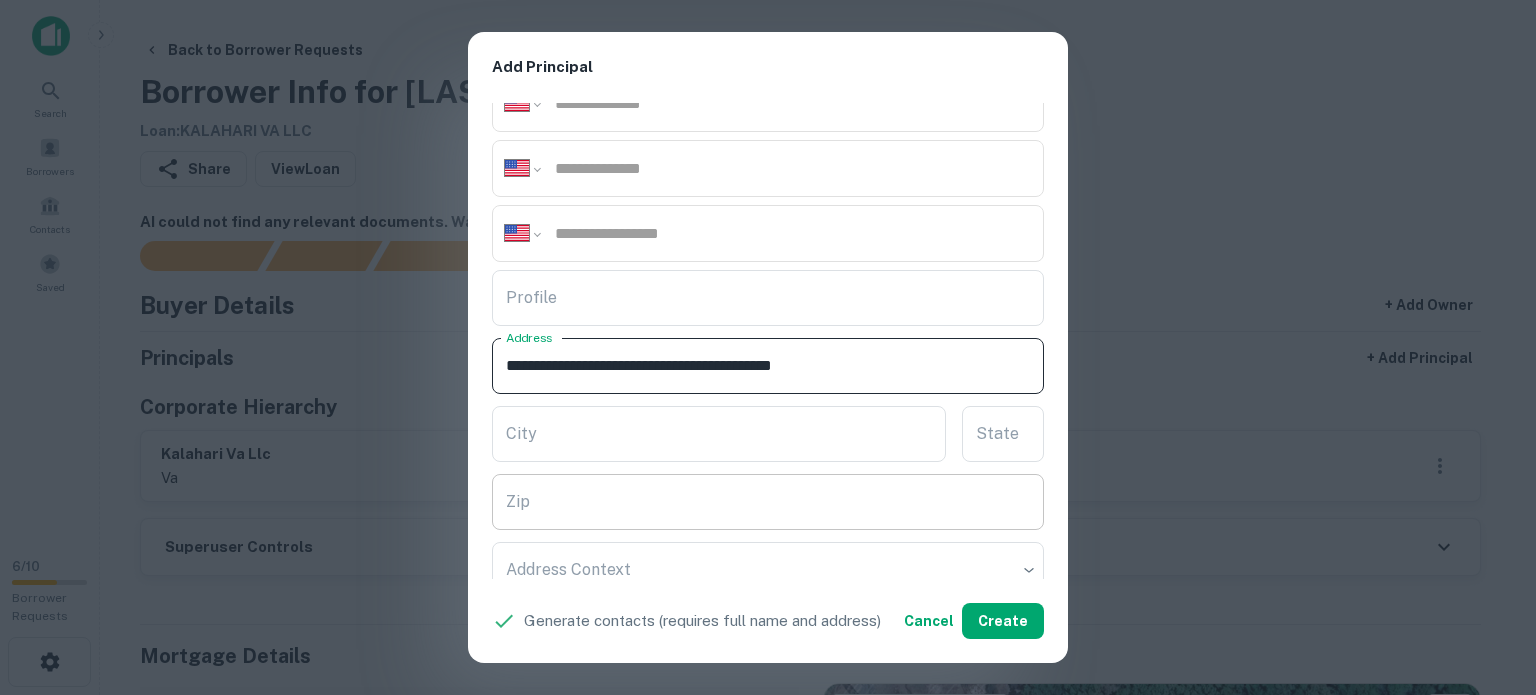 type on "**********" 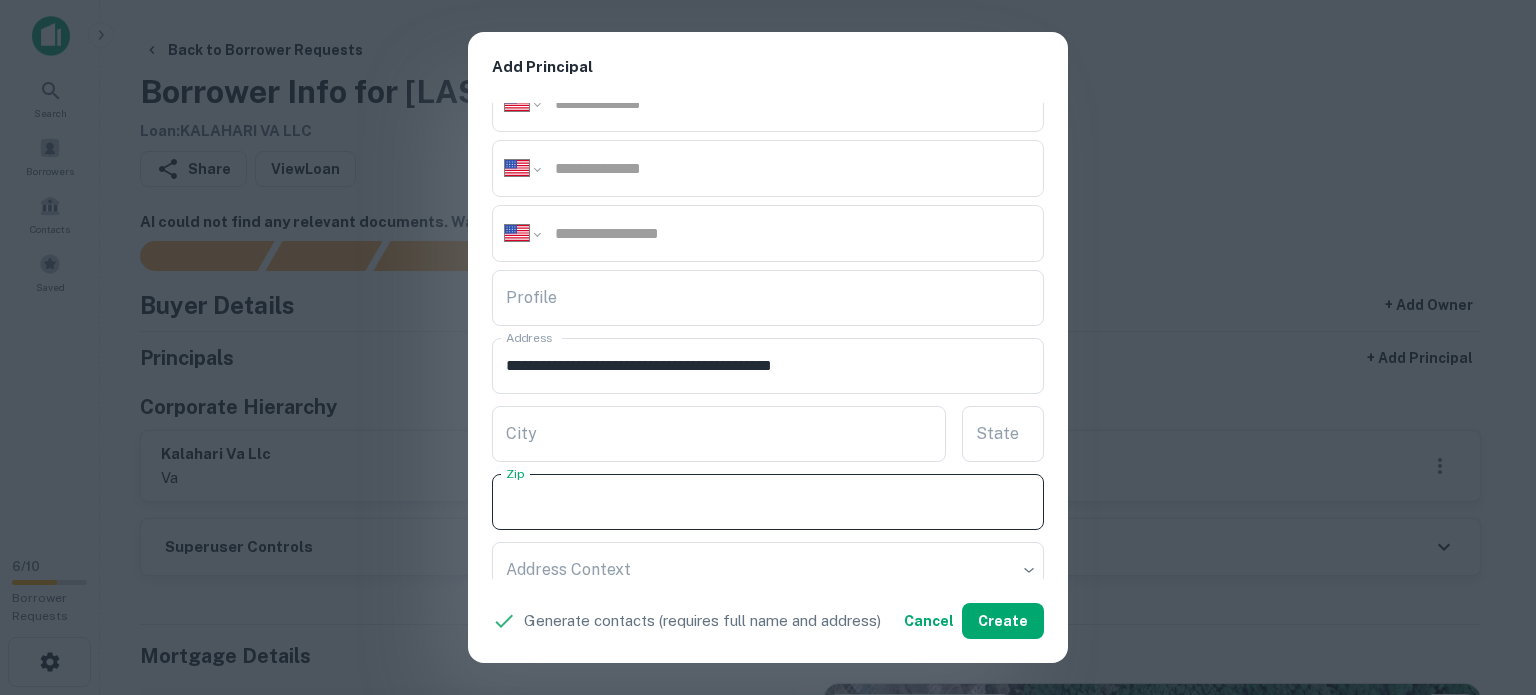 paste on "*****" 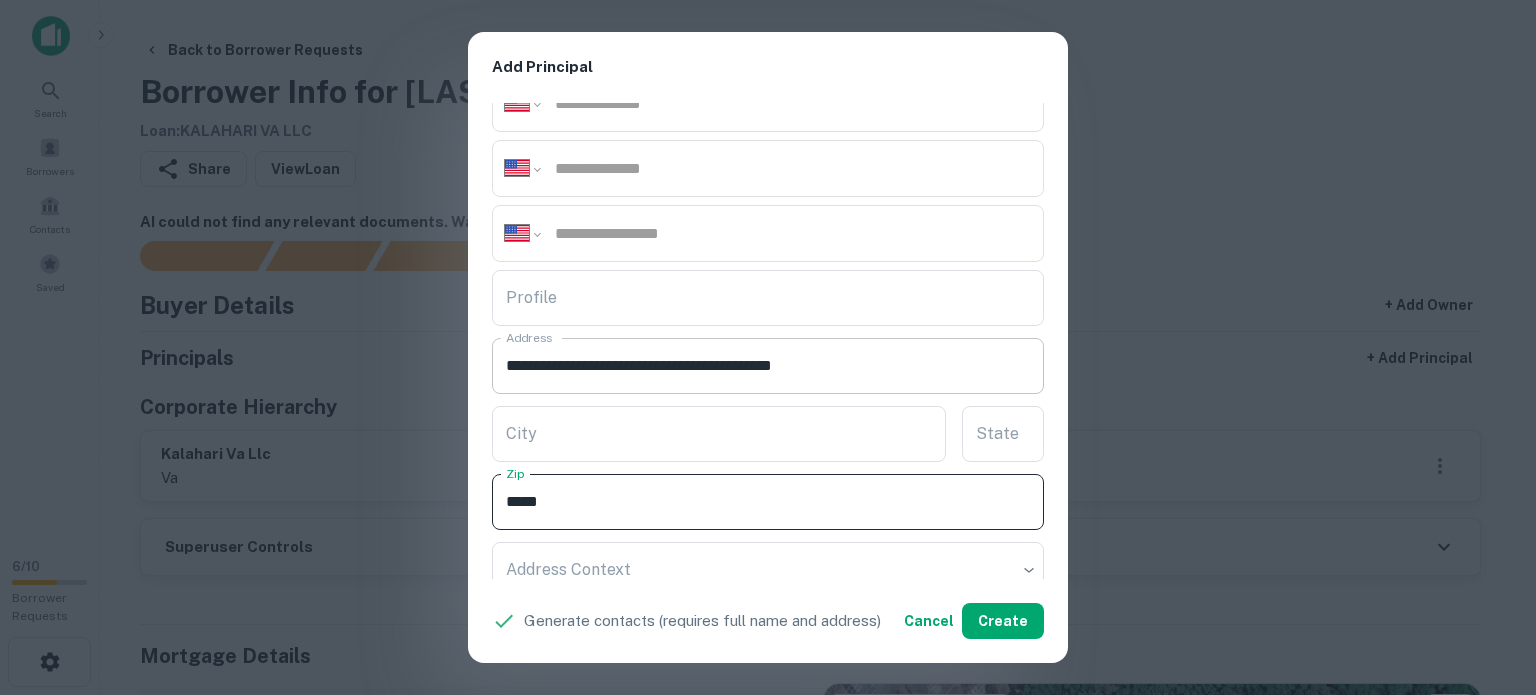 type on "*****" 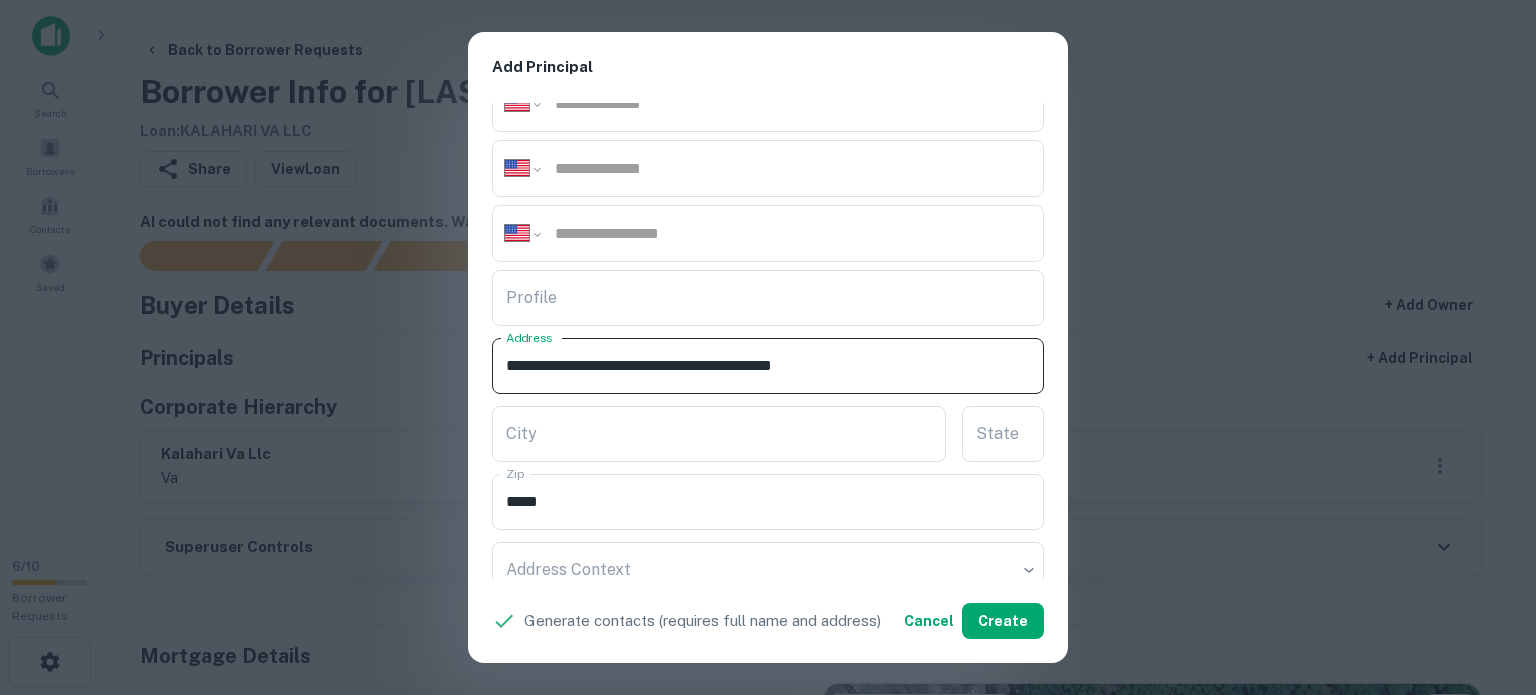 drag, startPoint x: 812, startPoint y: 358, endPoint x: 829, endPoint y: 399, distance: 44.38468 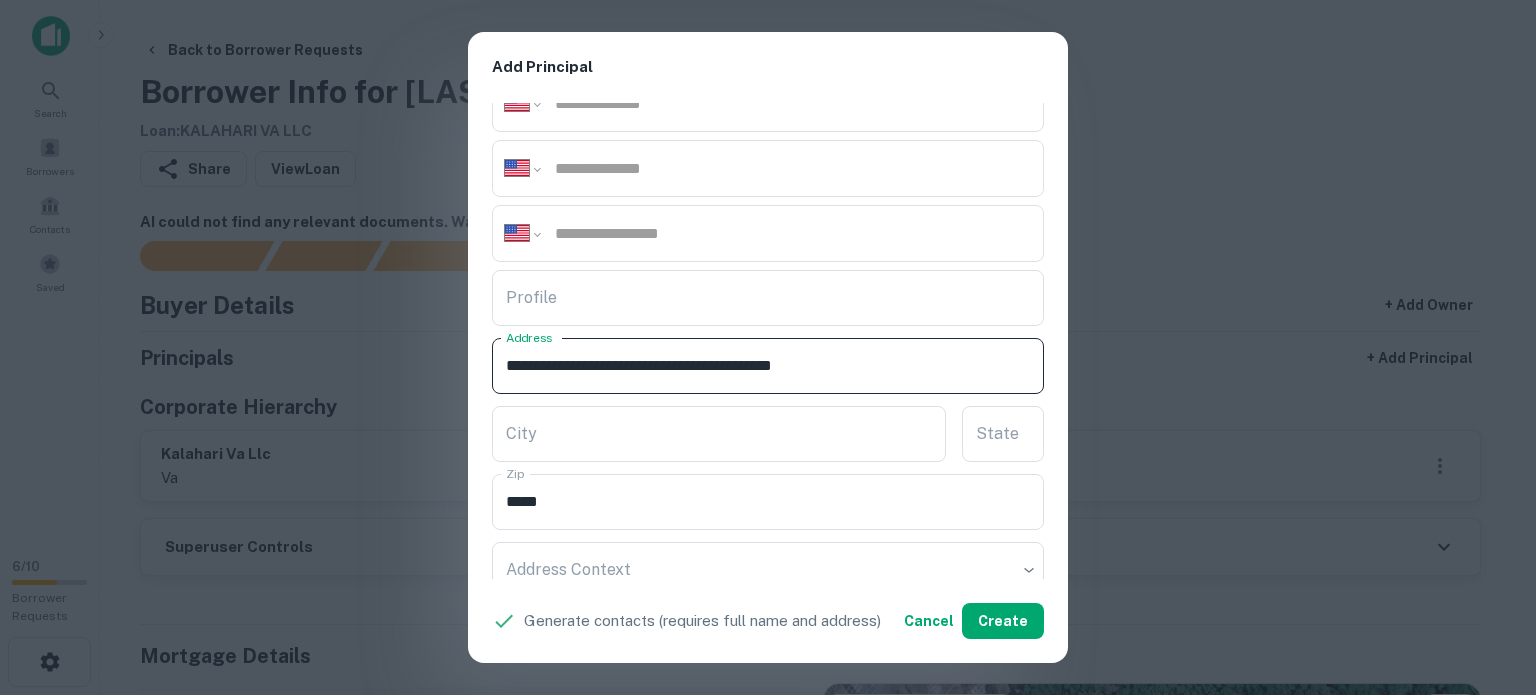 click on "**********" at bounding box center (768, 341) 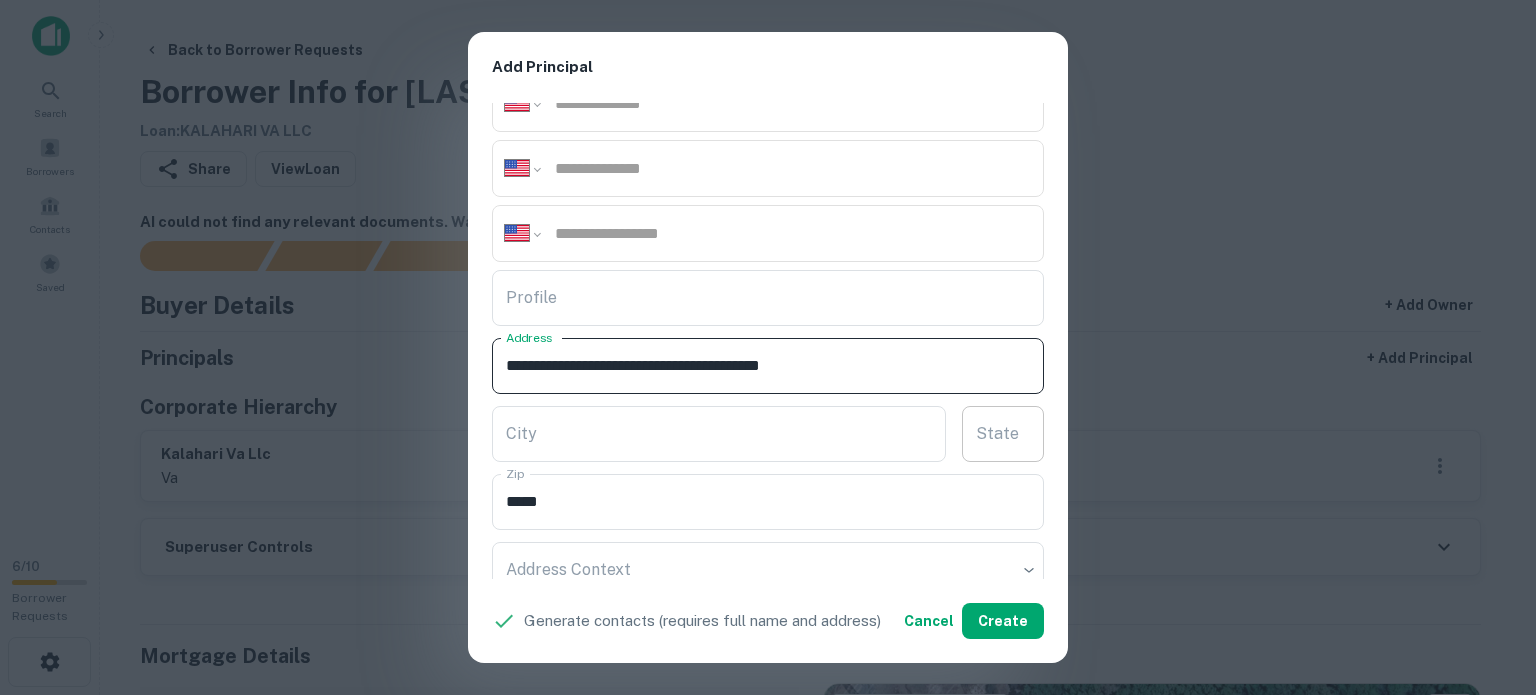 type on "**********" 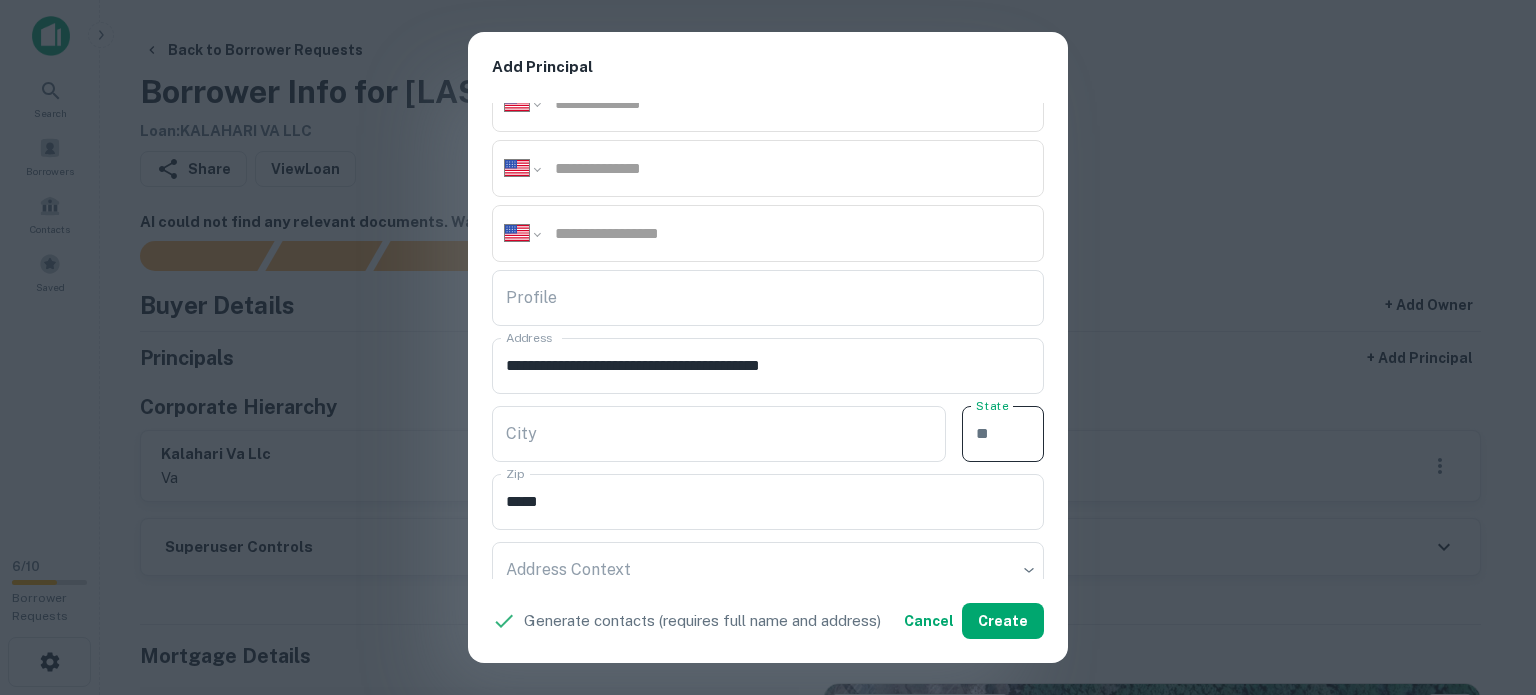 click on "State State" at bounding box center [1003, 434] 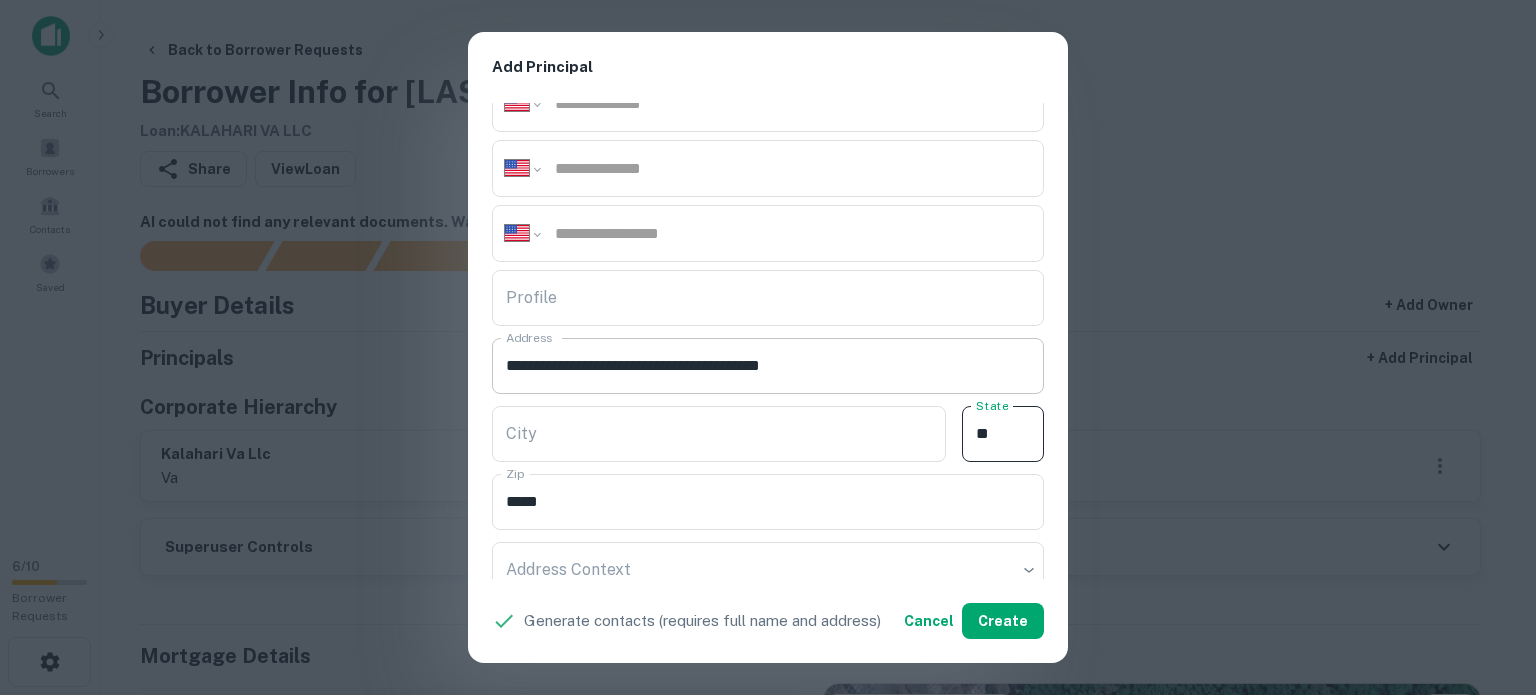 type on "**" 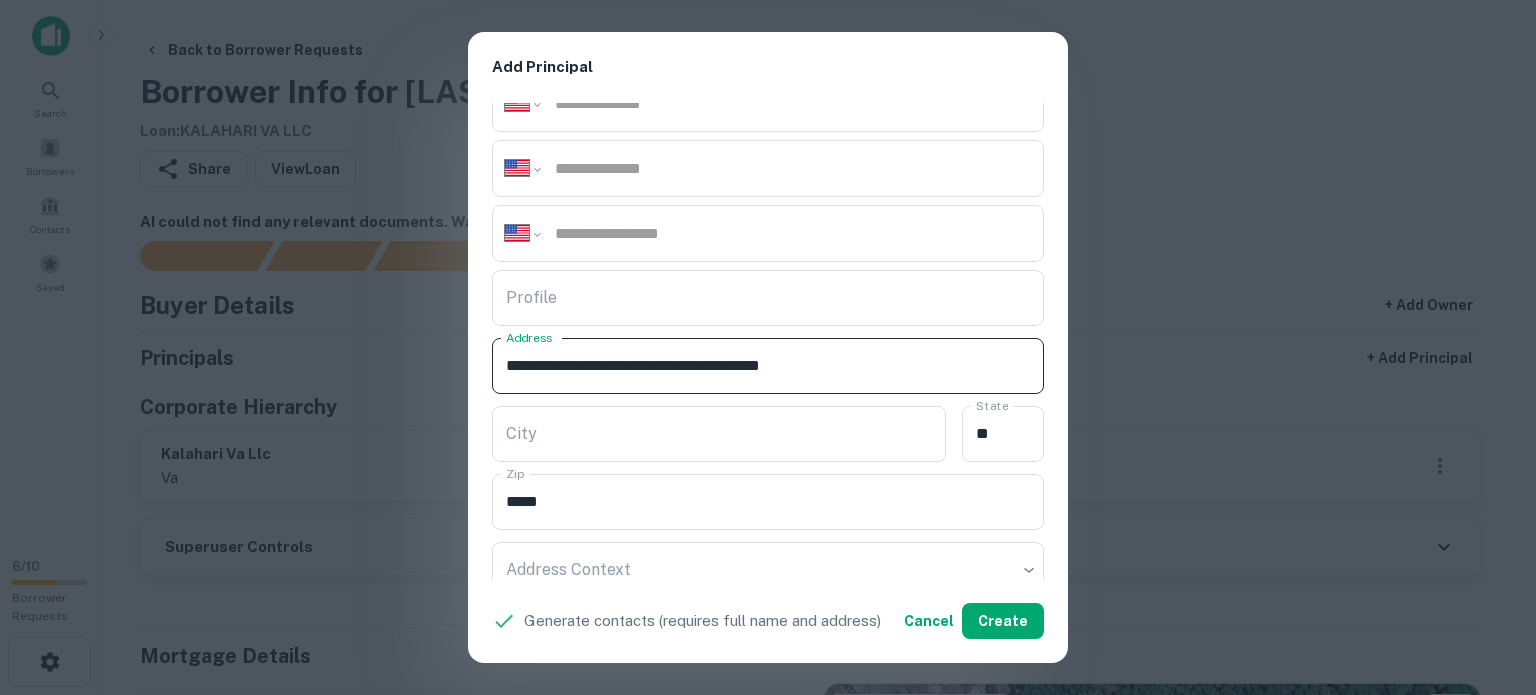 drag, startPoint x: 697, startPoint y: 352, endPoint x: 803, endPoint y: 370, distance: 107.51744 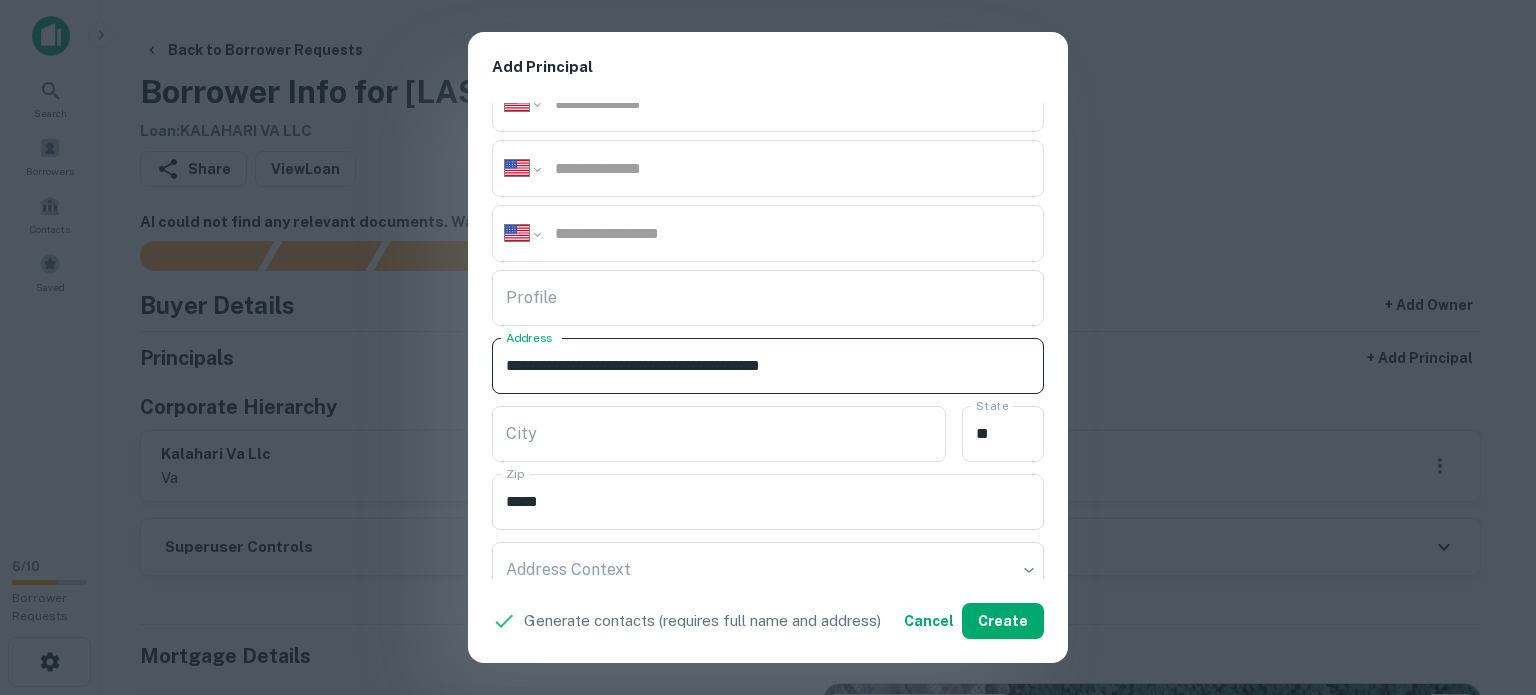 click on "**********" at bounding box center (768, 366) 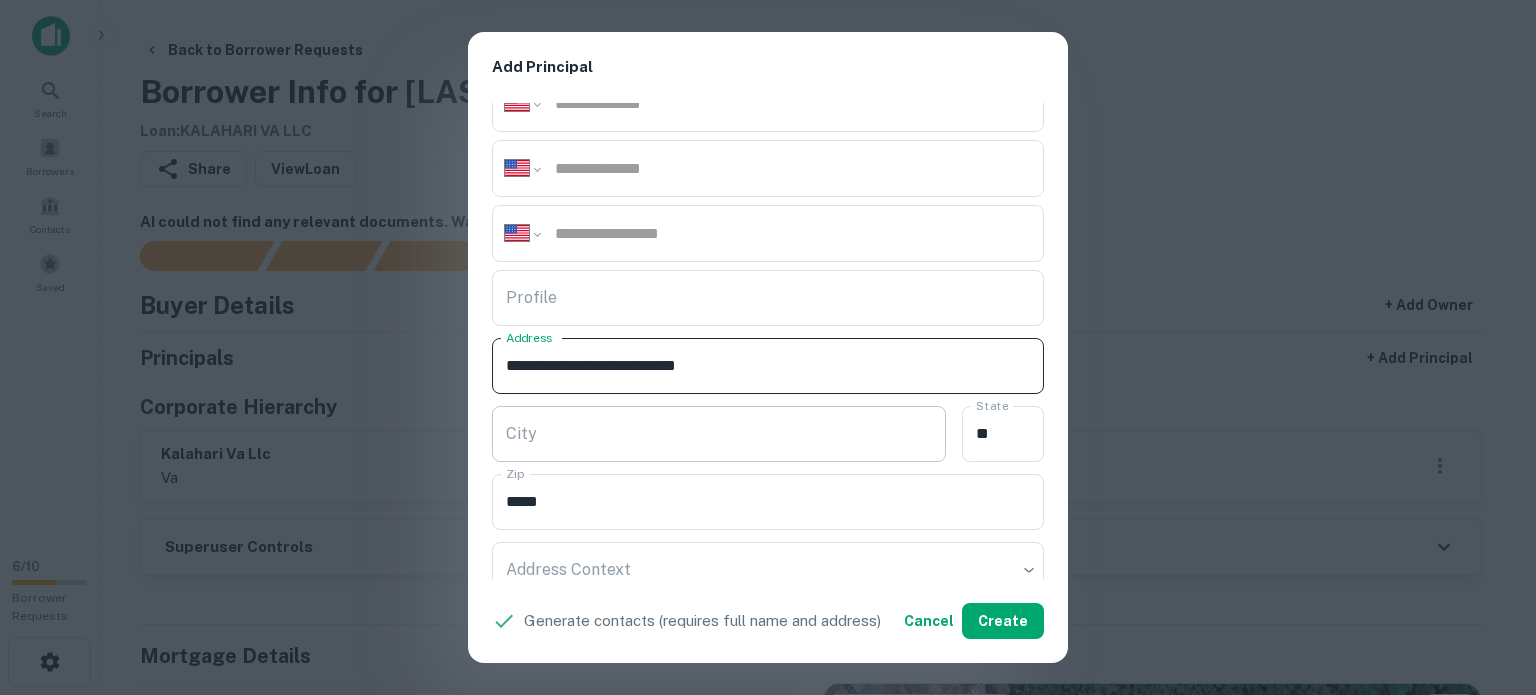type on "**********" 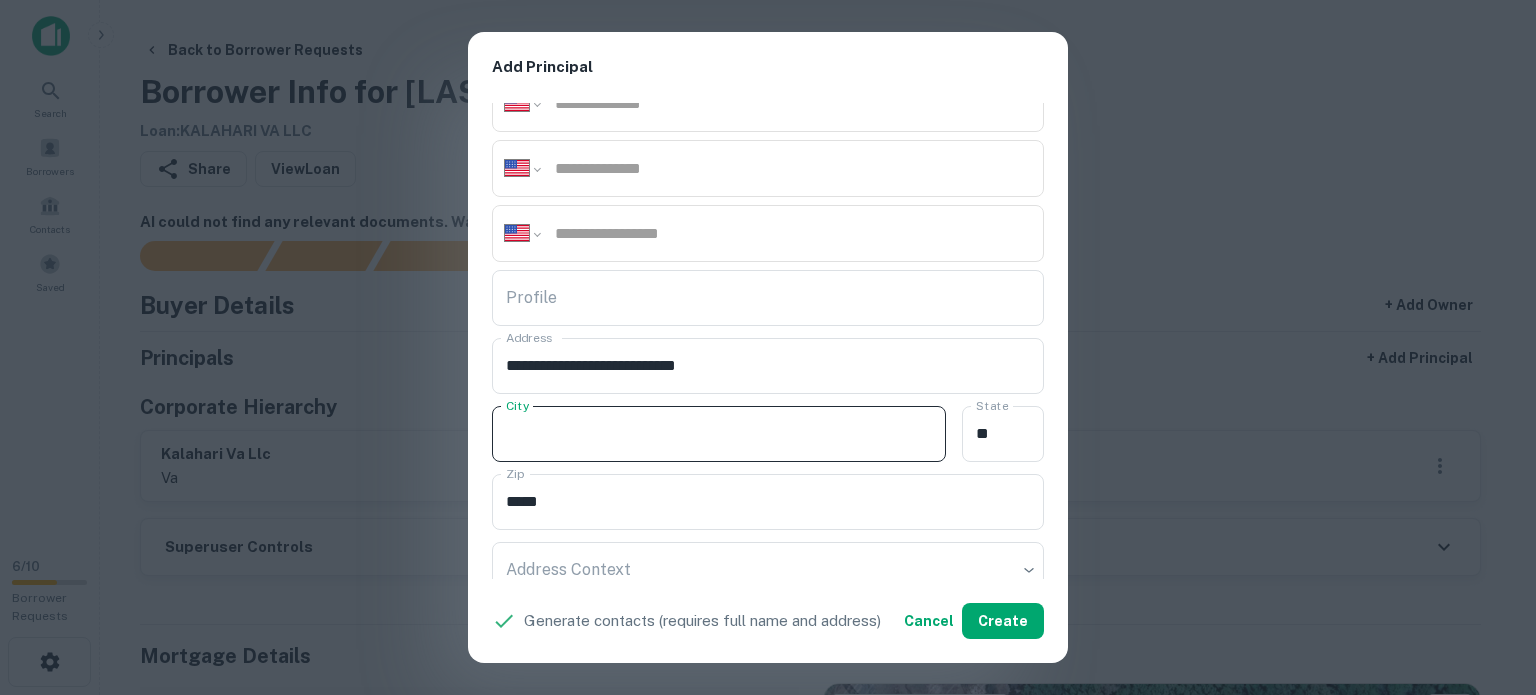 paste on "**********" 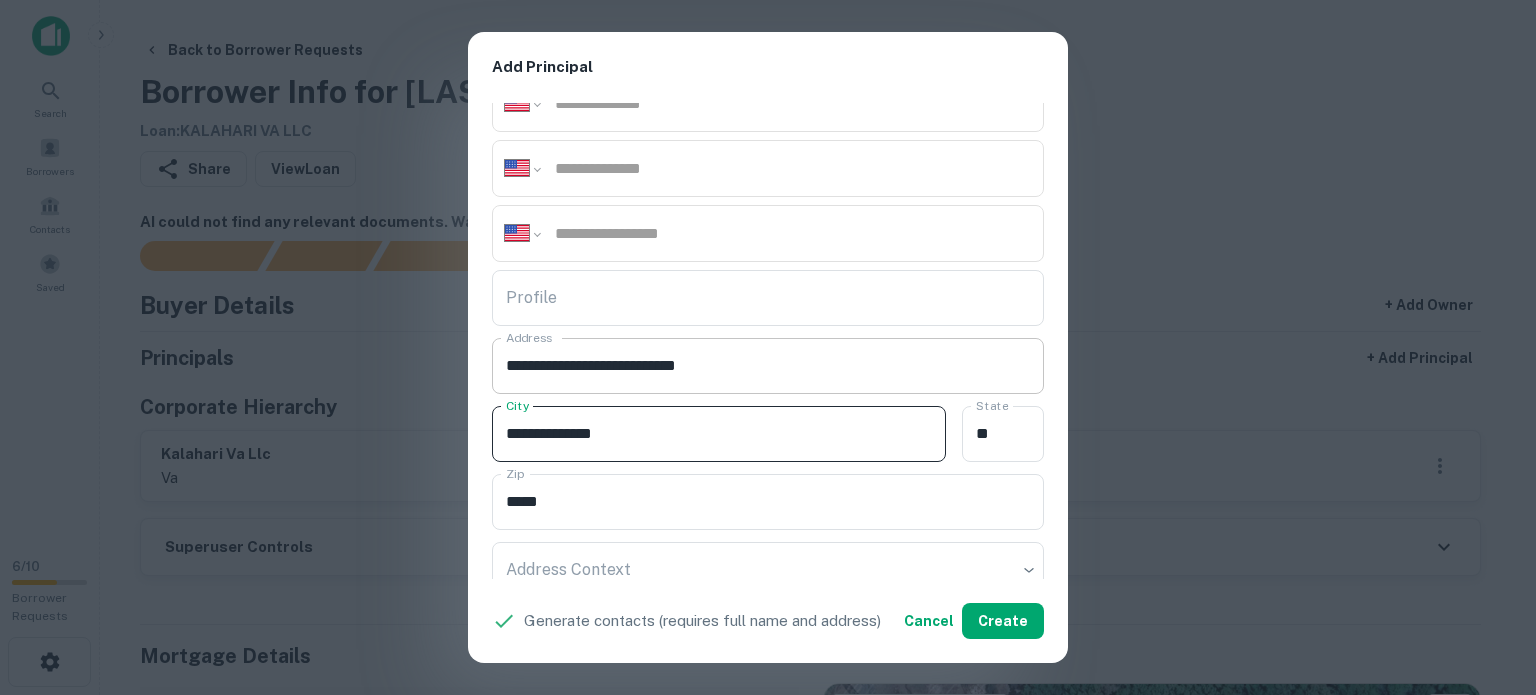 type on "**********" 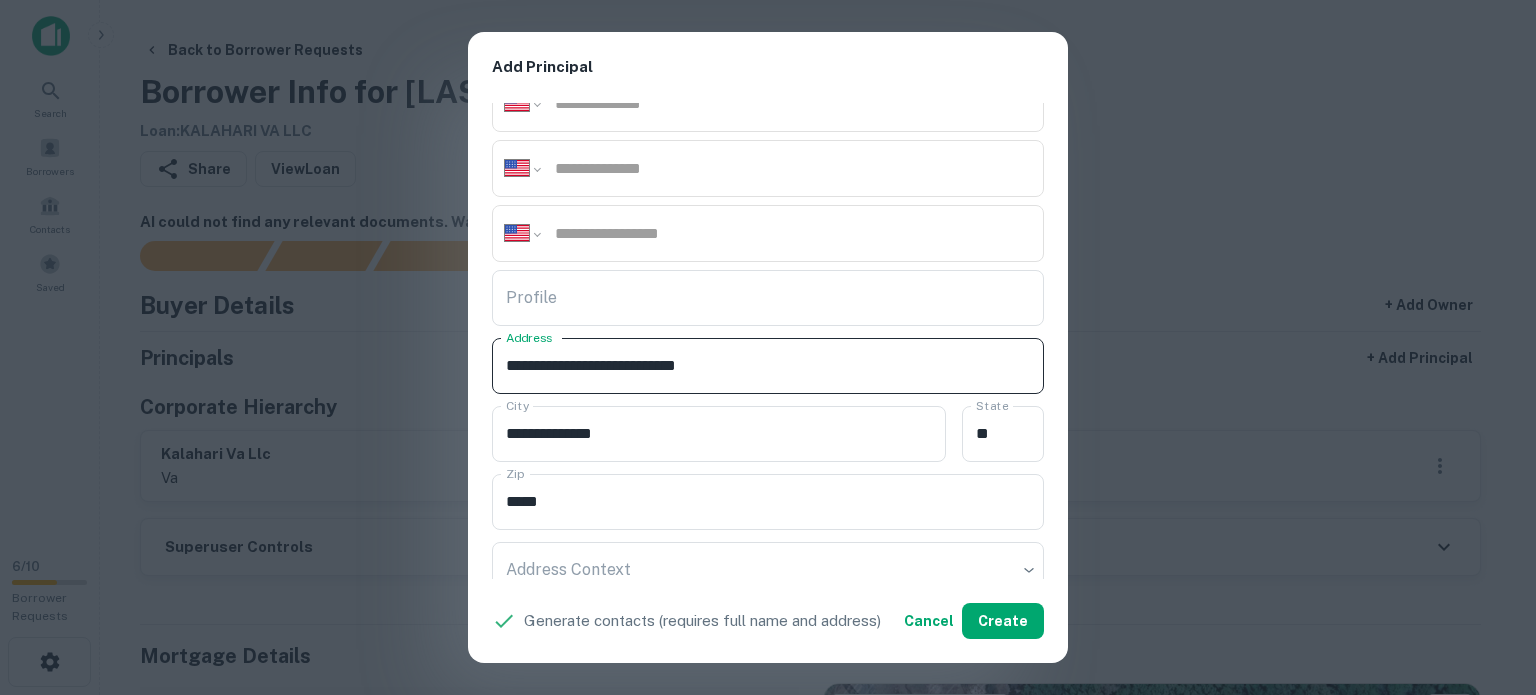 drag, startPoint x: 685, startPoint y: 366, endPoint x: 766, endPoint y: 388, distance: 83.9345 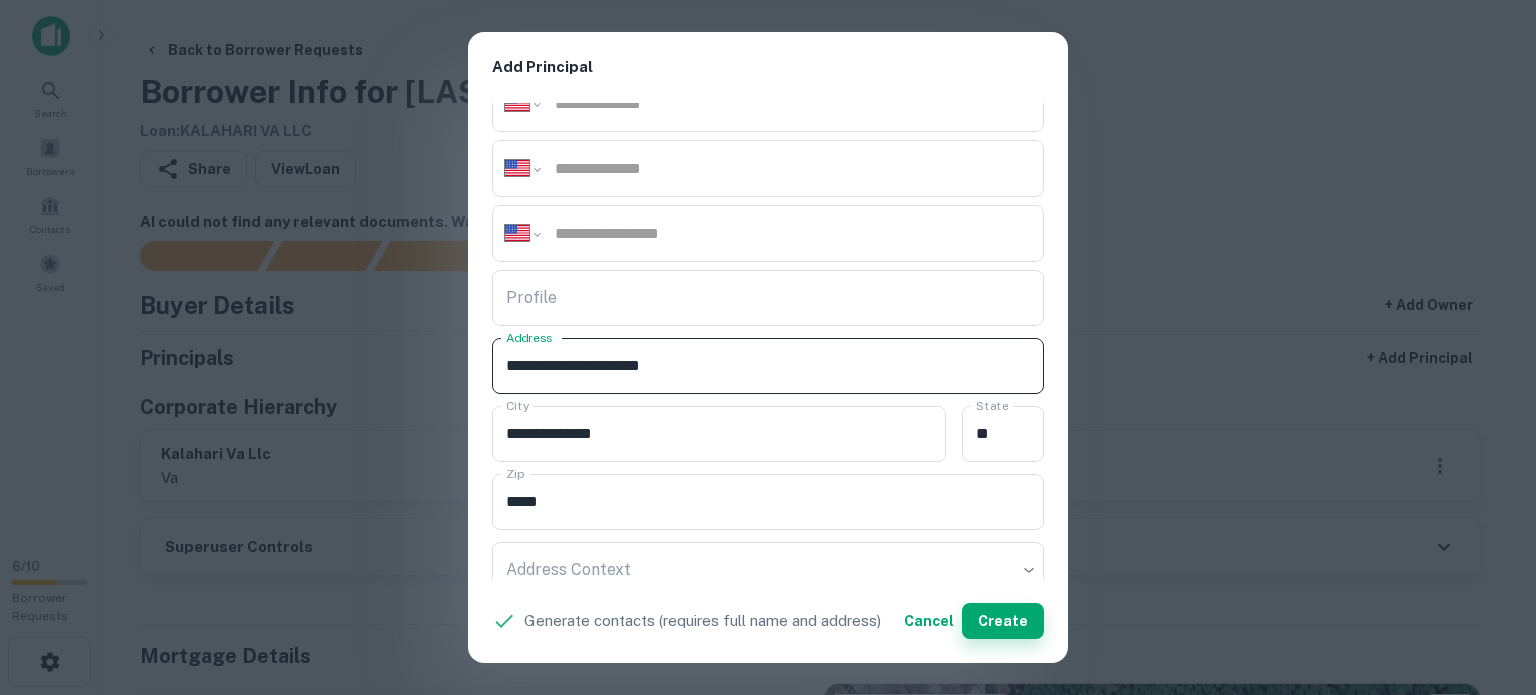 type on "**********" 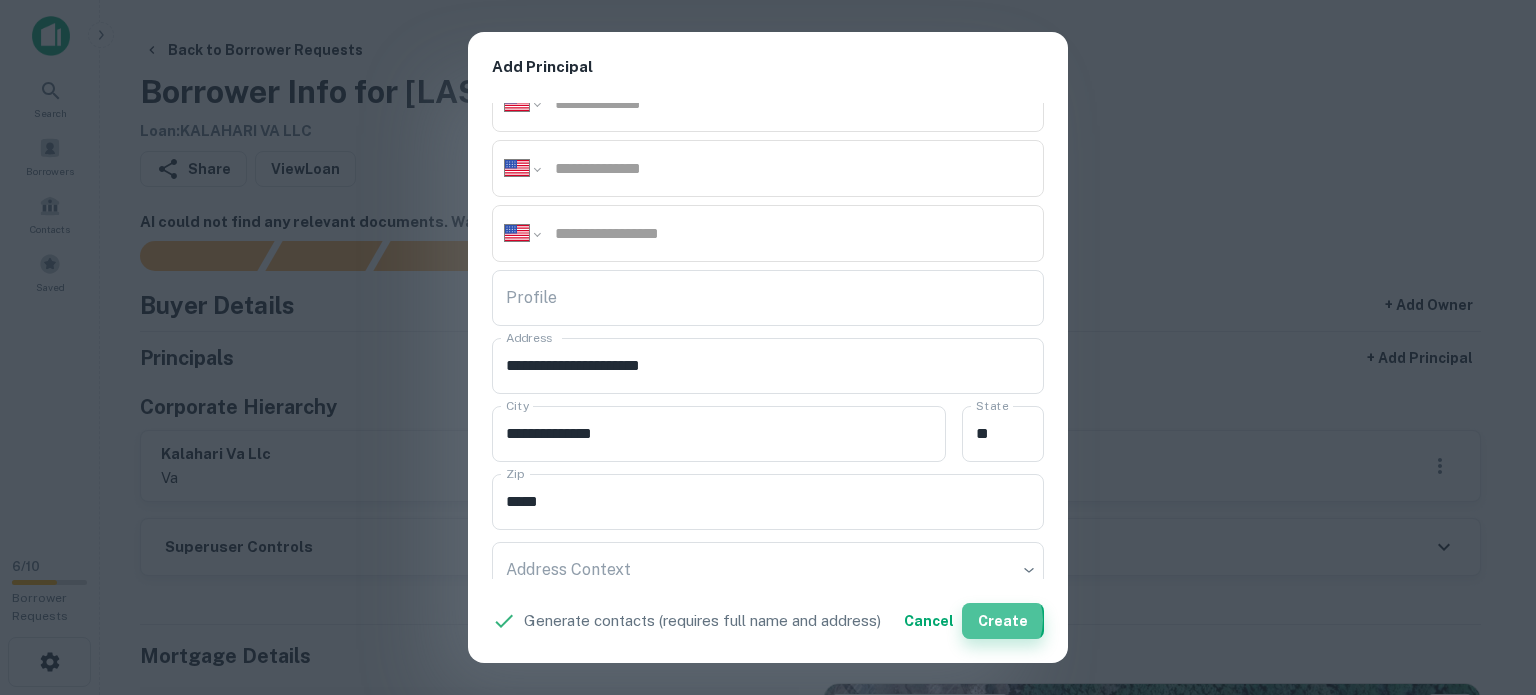 click on "Create" at bounding box center (1003, 621) 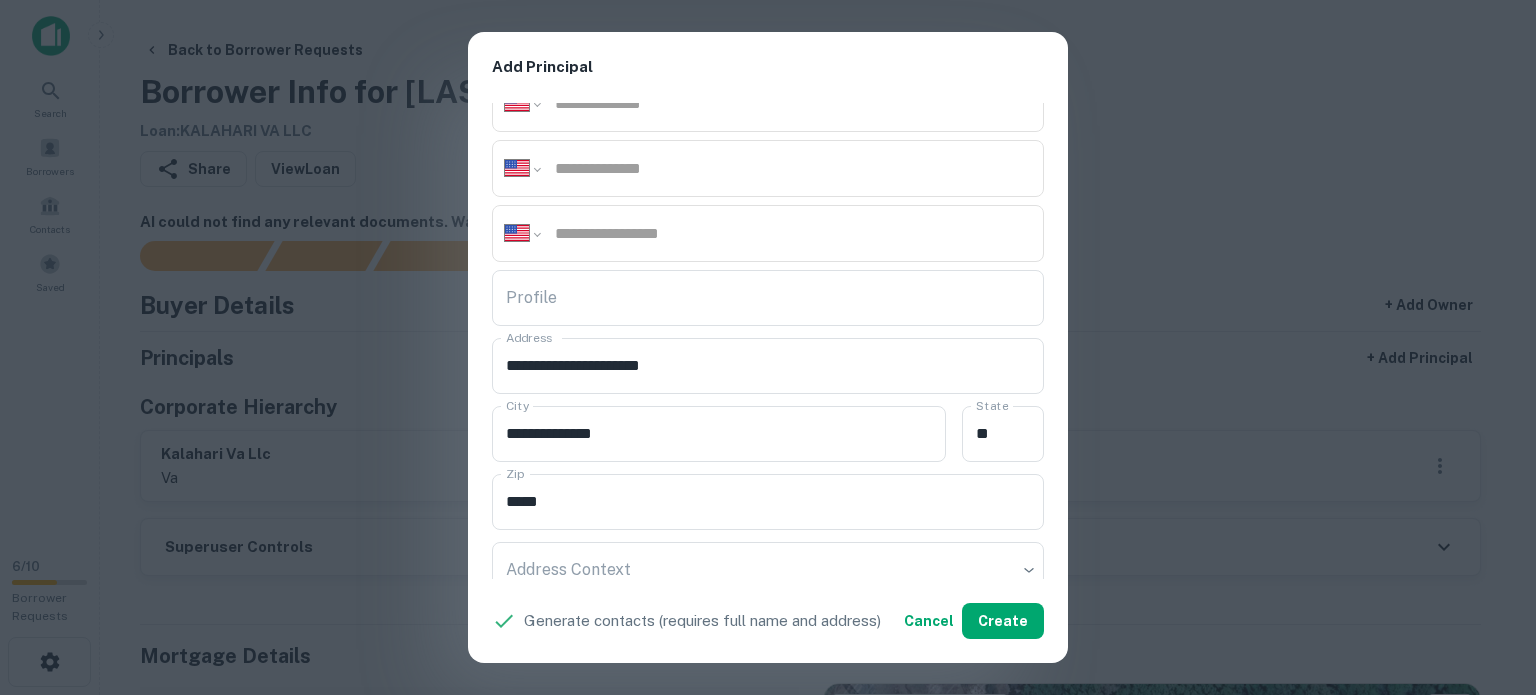 scroll, scrollTop: 0, scrollLeft: 0, axis: both 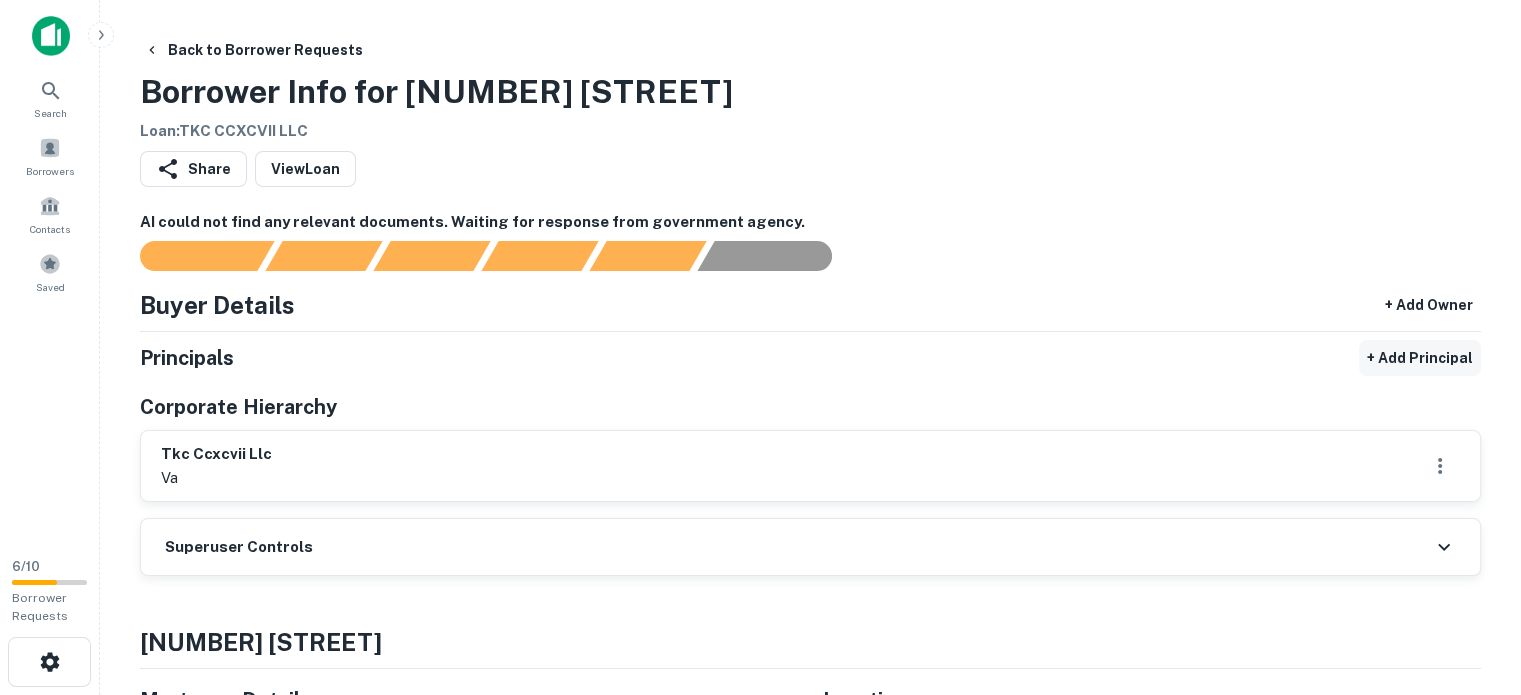 click on "+ Add Principal" at bounding box center [1420, 358] 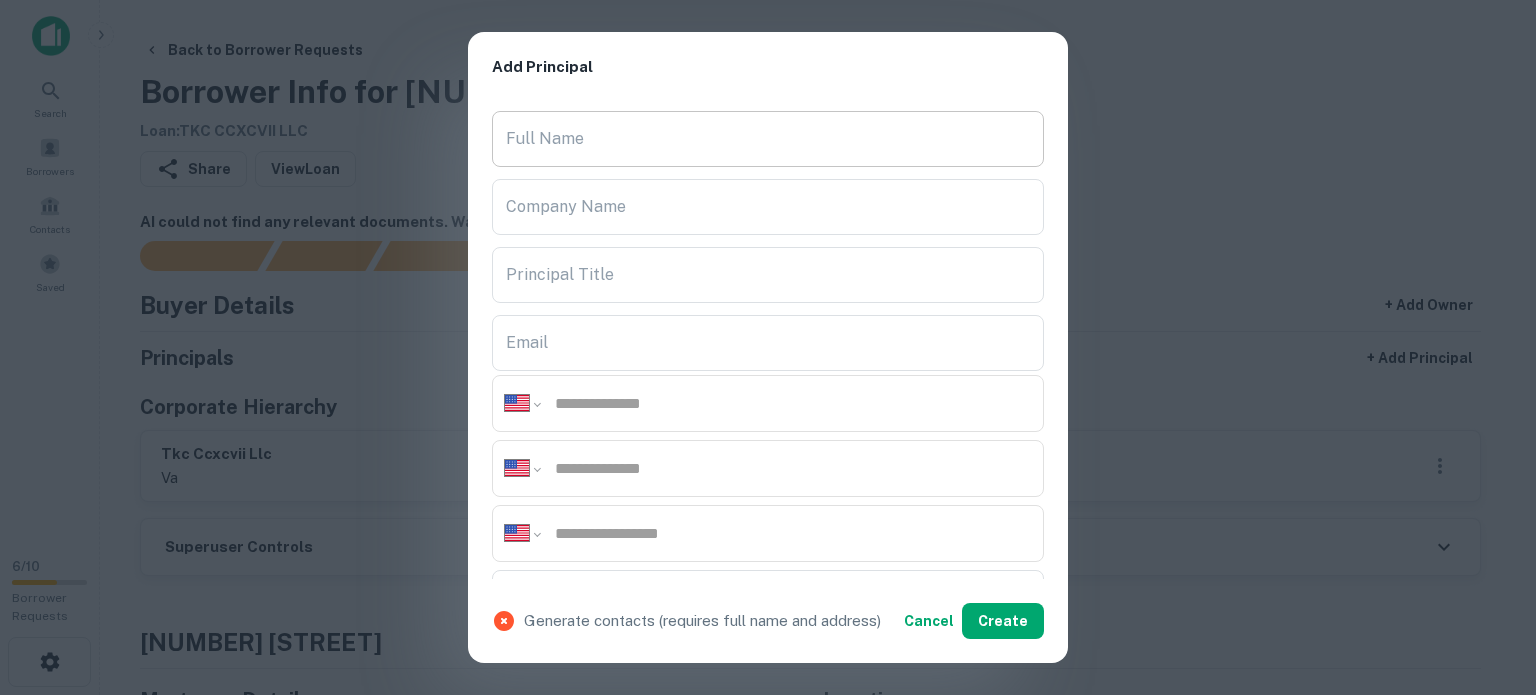 click on "Full Name" at bounding box center (768, 139) 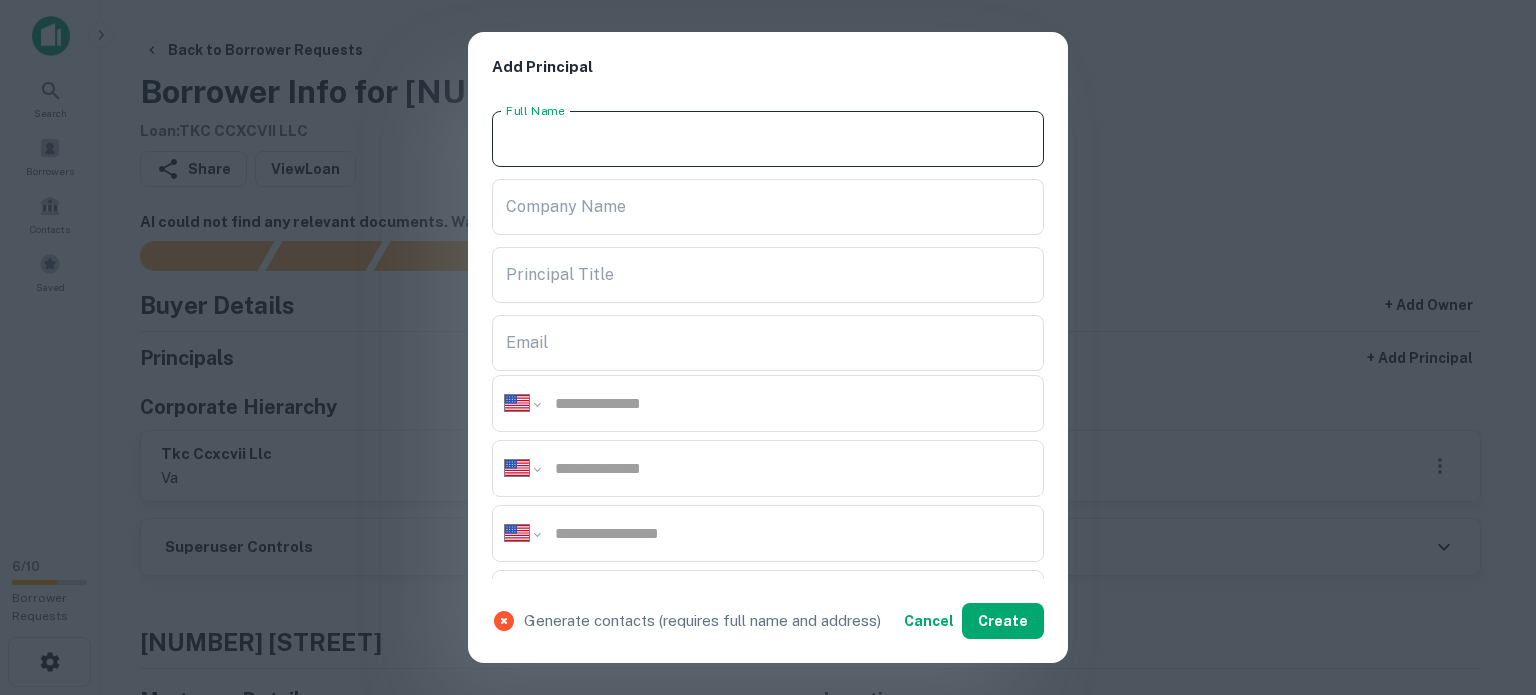 paste on "**********" 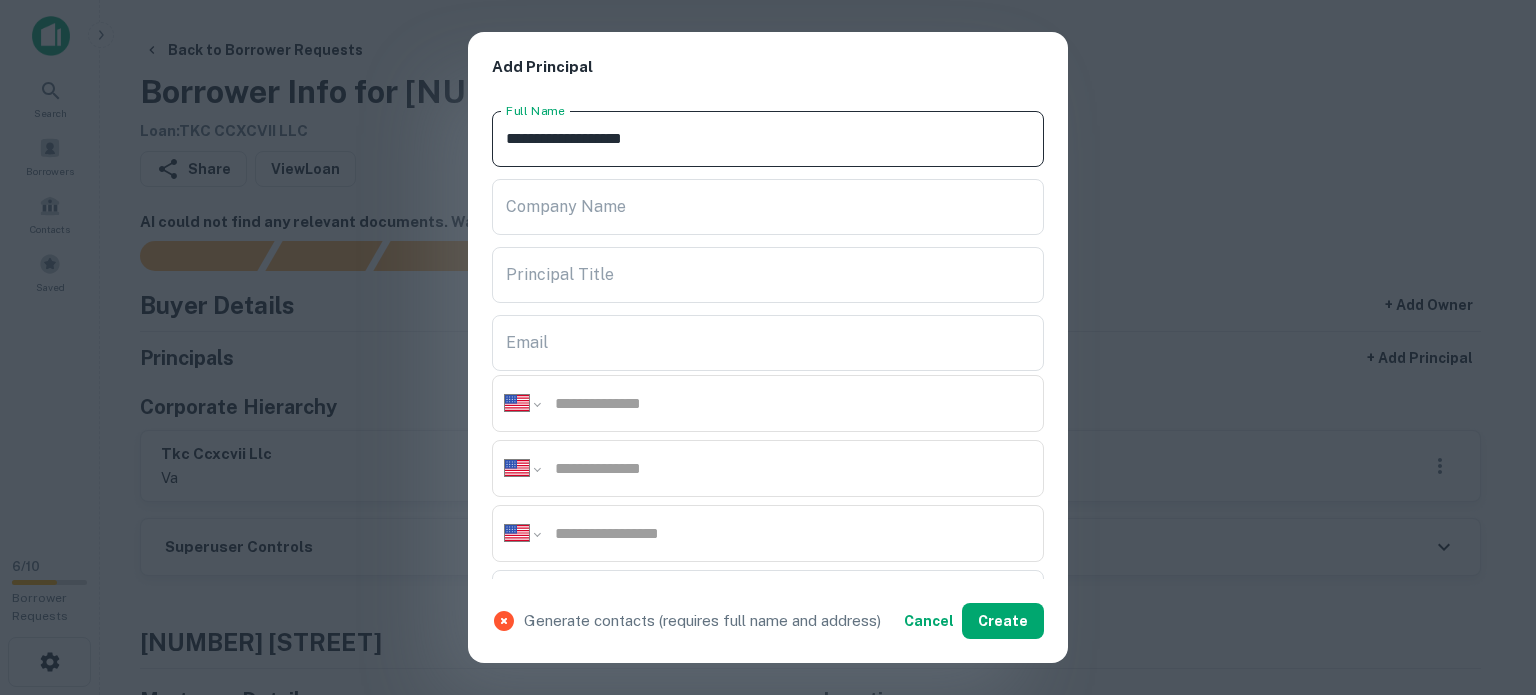 type on "**********" 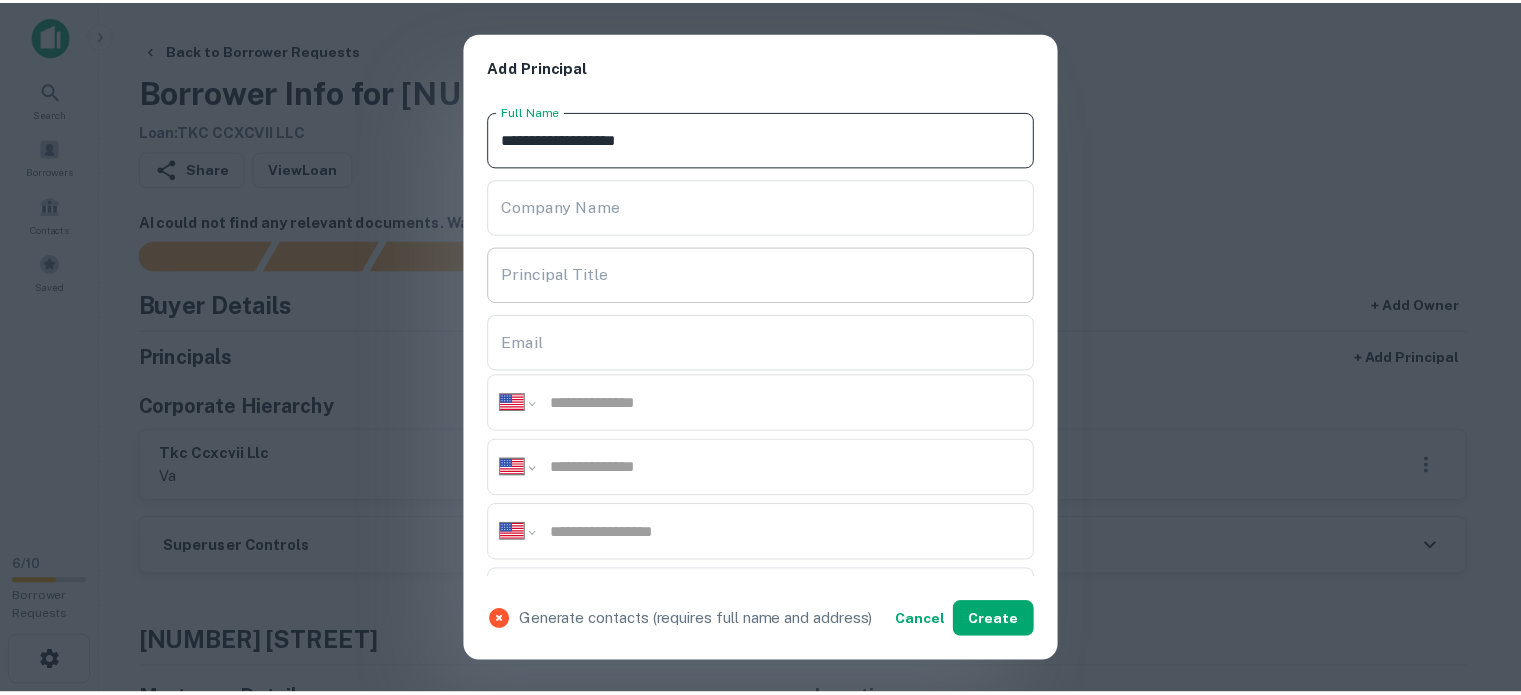 scroll, scrollTop: 300, scrollLeft: 0, axis: vertical 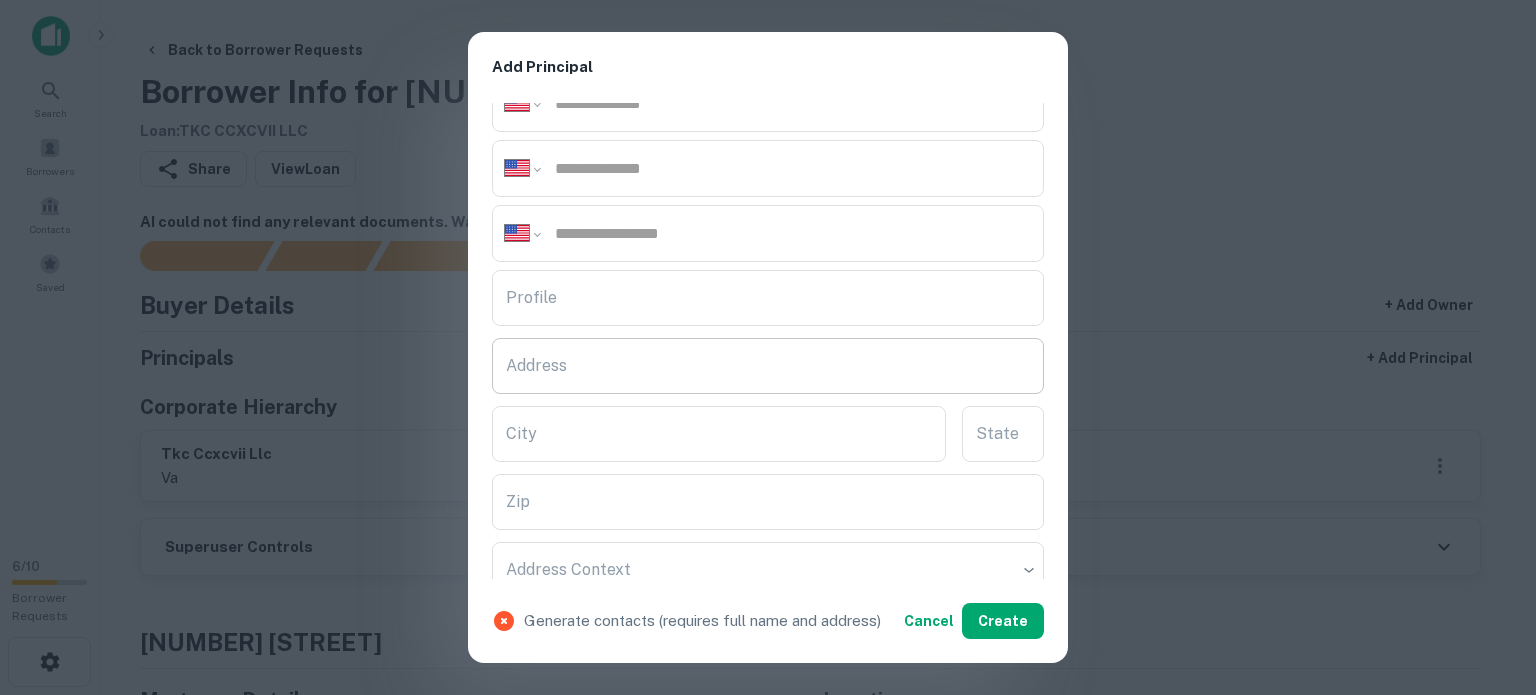 click on "Address" at bounding box center [768, 366] 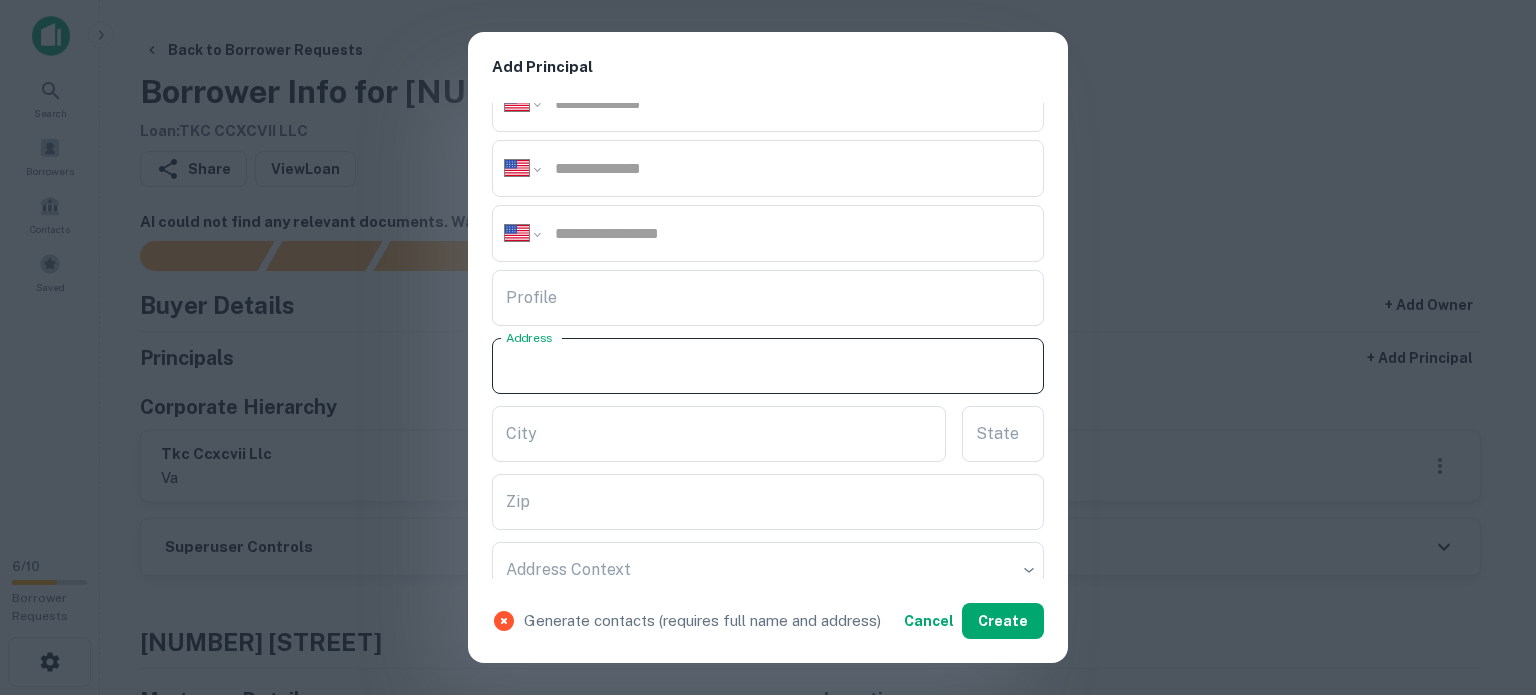 paste on "**********" 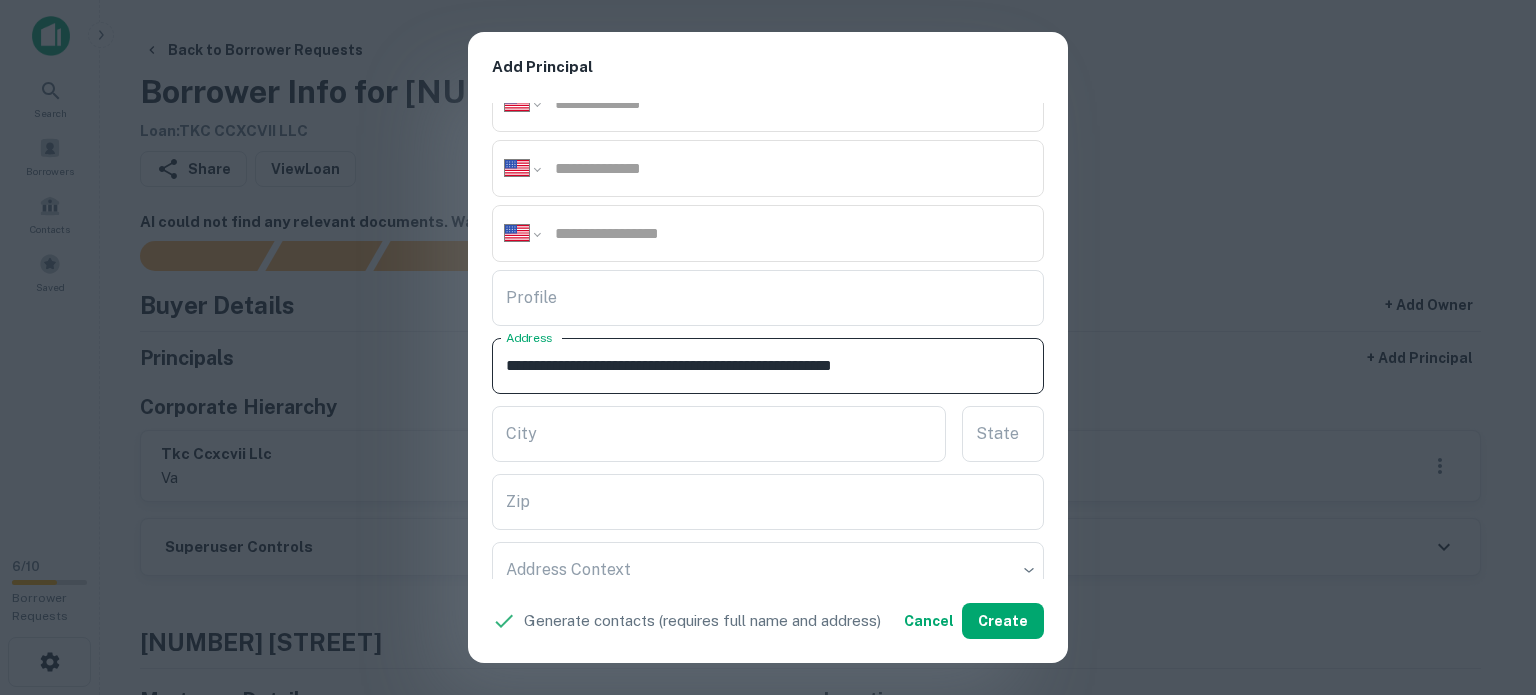 click on "**********" at bounding box center (768, 366) 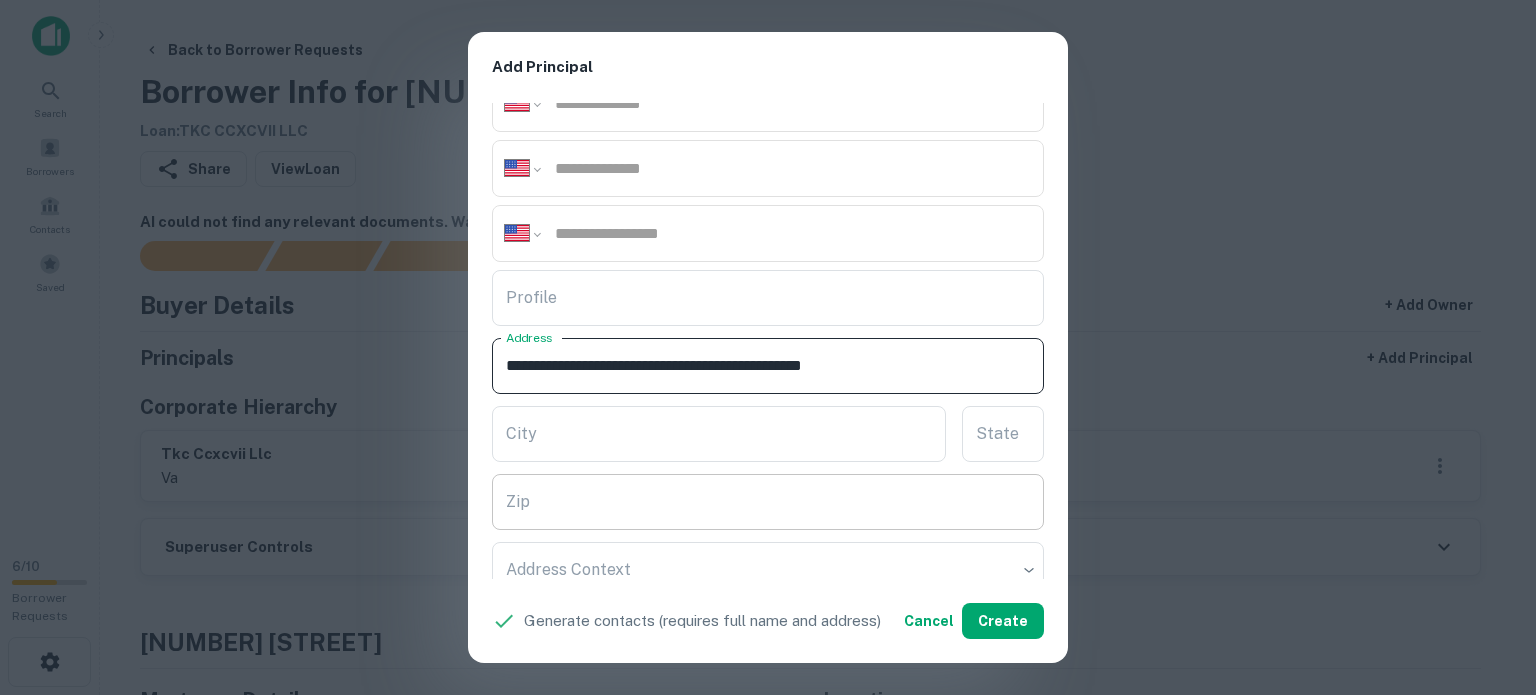 type on "**********" 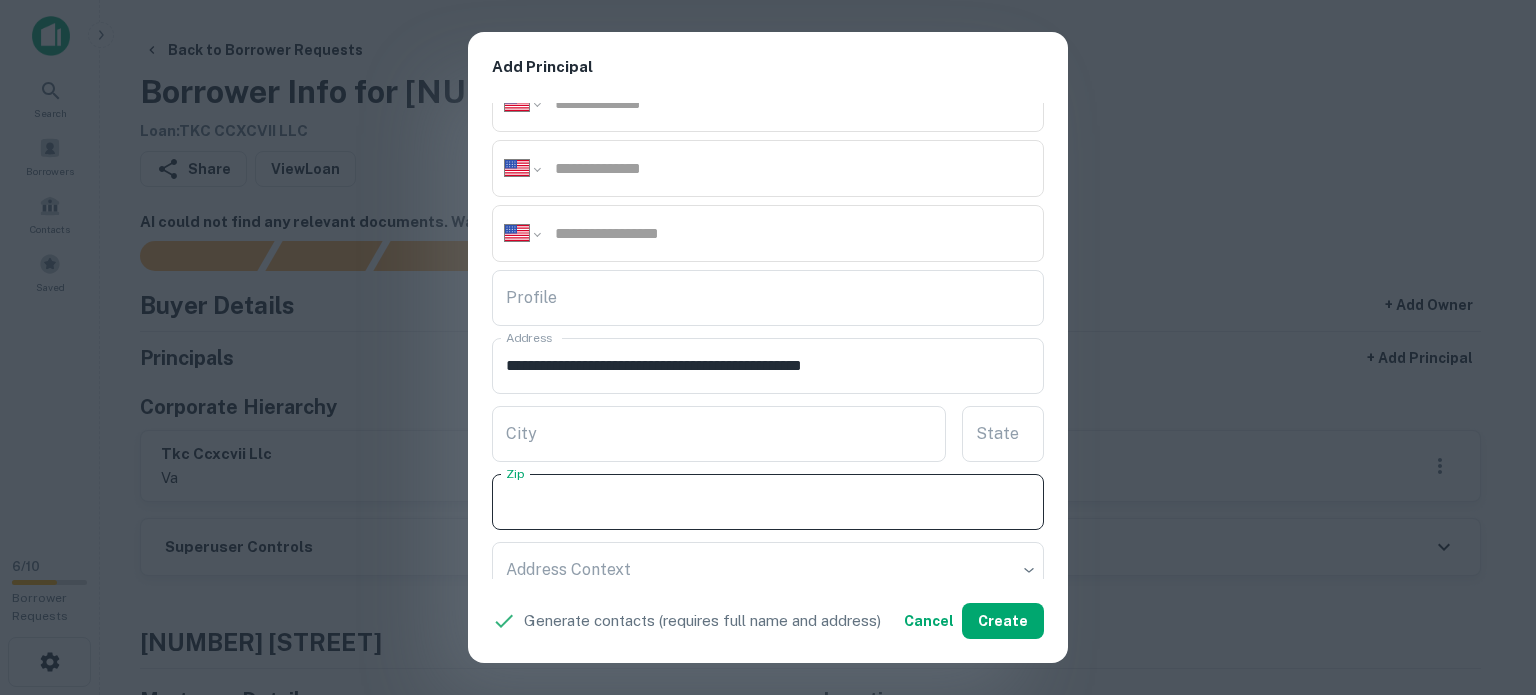 paste on "*****" 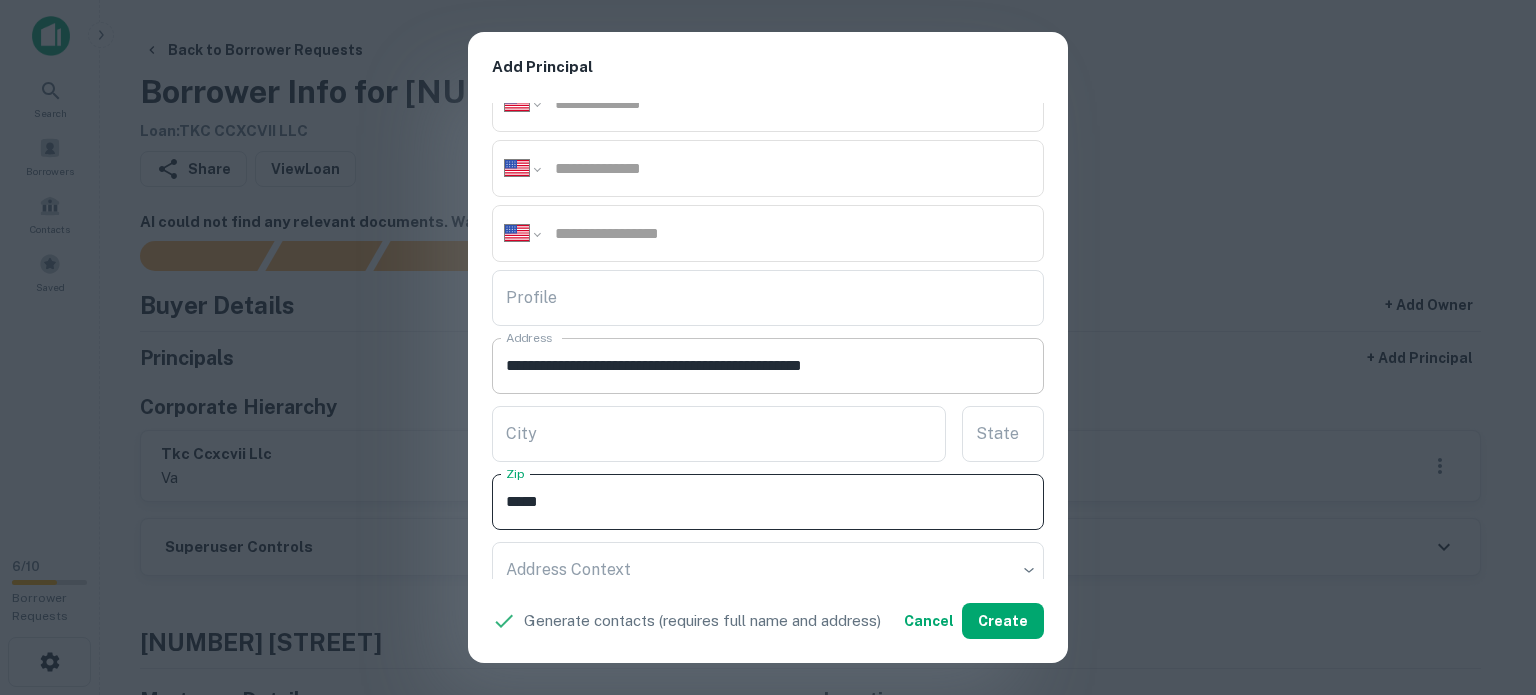 type on "*****" 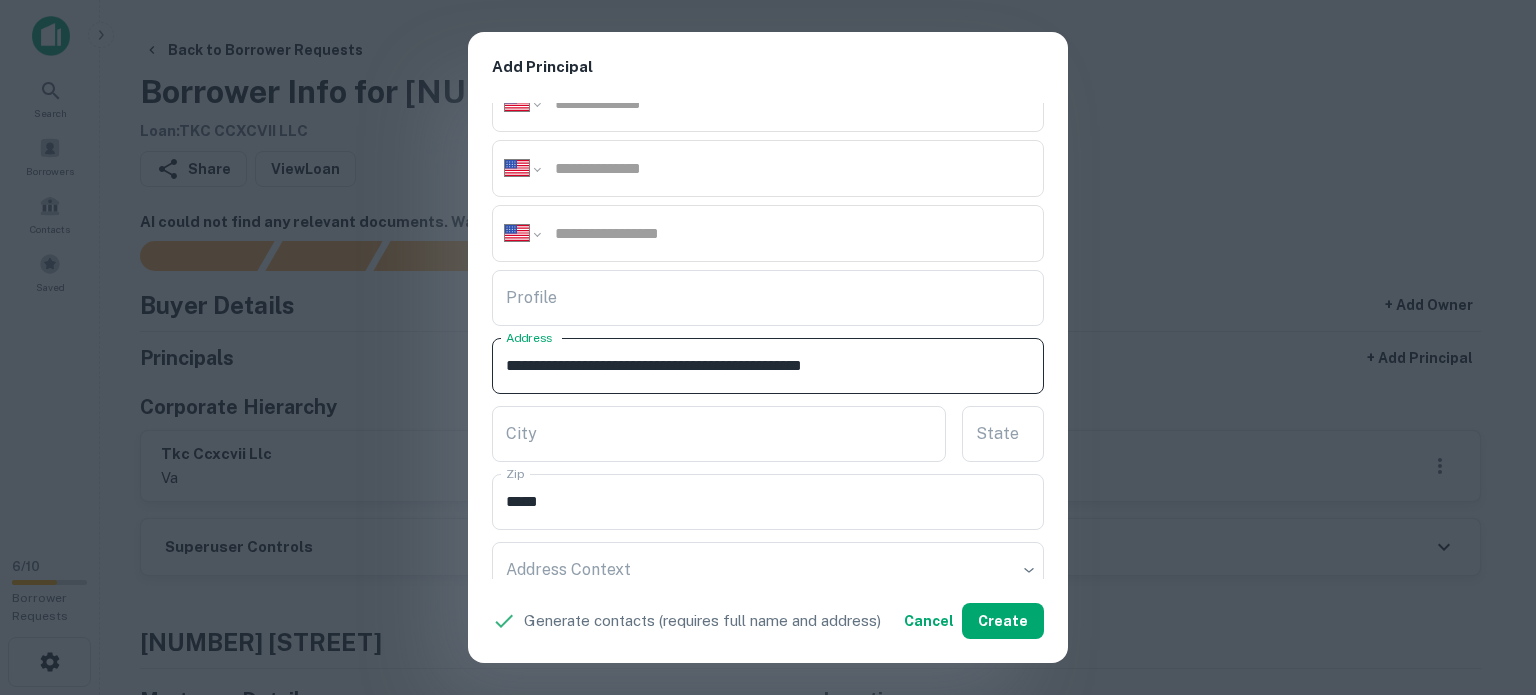 drag, startPoint x: 855, startPoint y: 359, endPoint x: 877, endPoint y: 391, distance: 38.832977 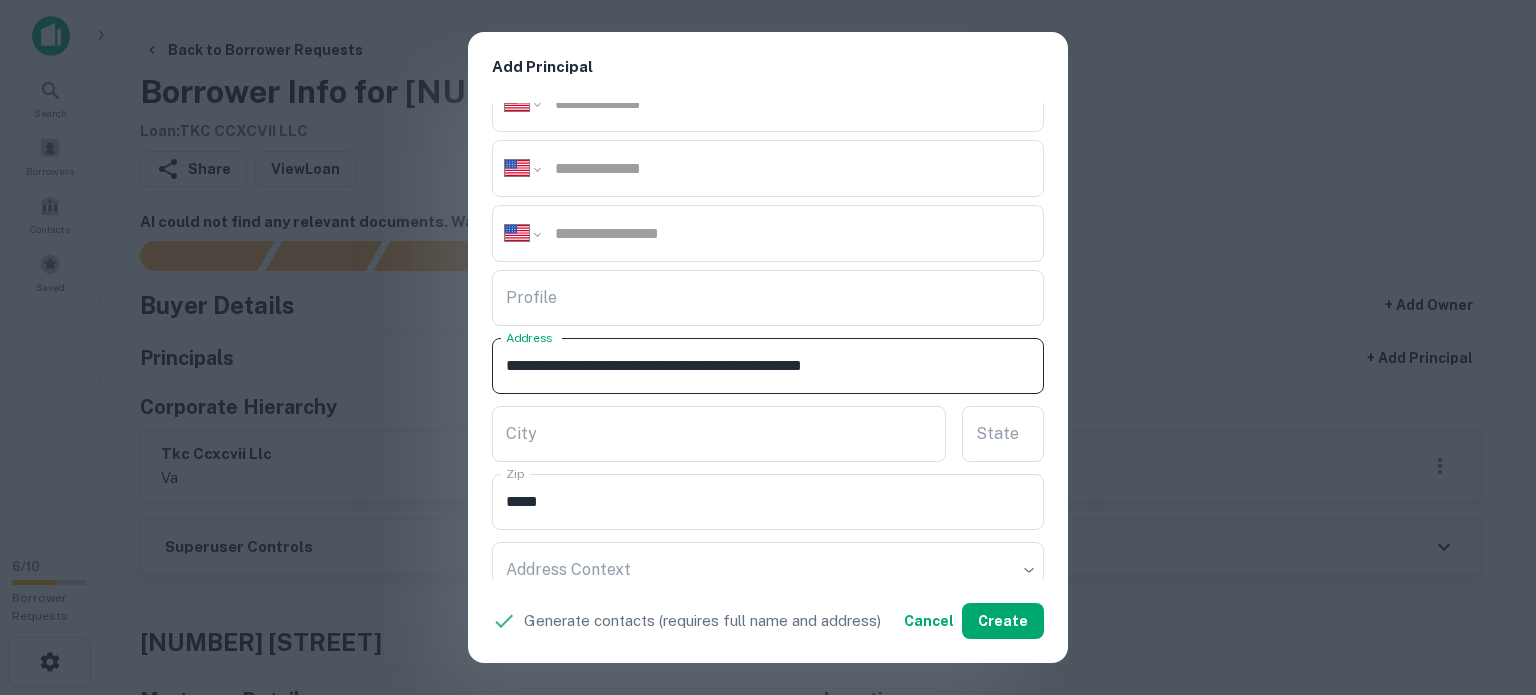 click on "**********" at bounding box center (768, 366) 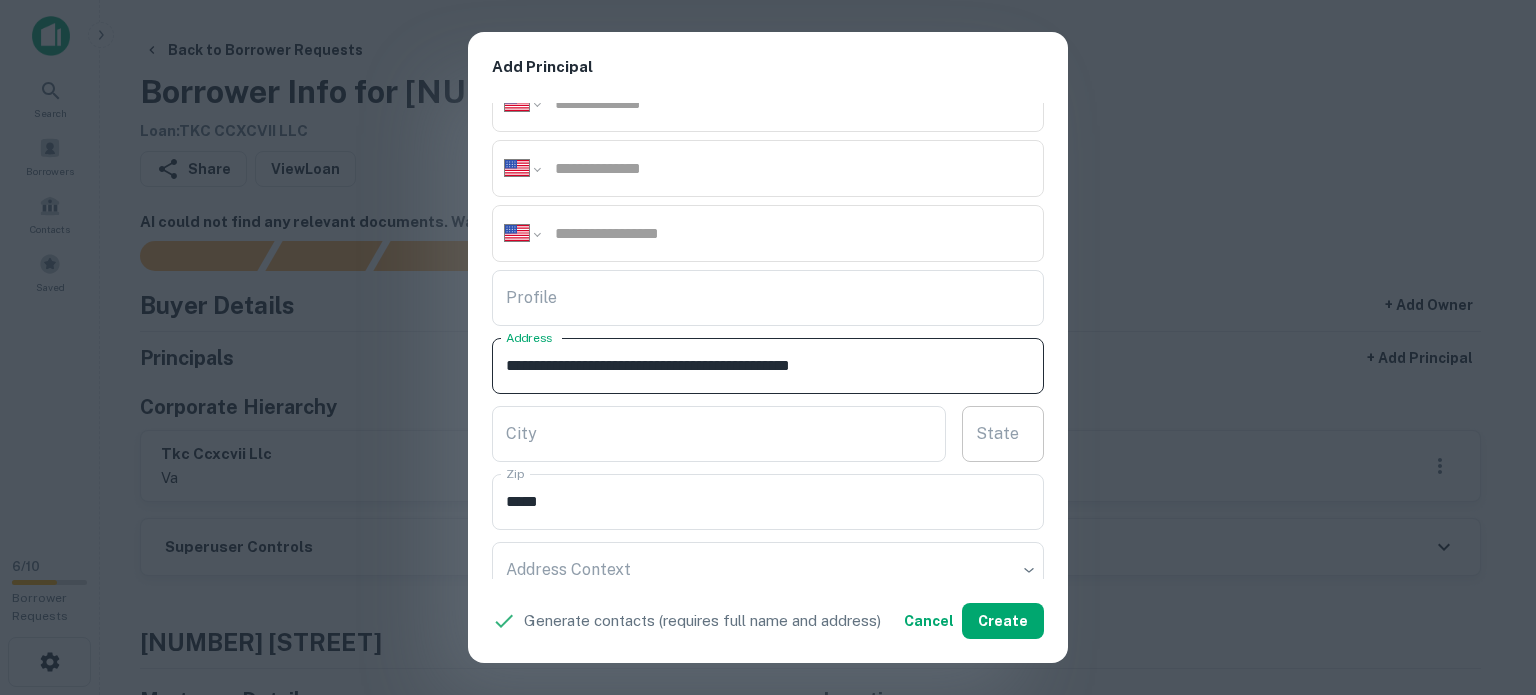 type on "**********" 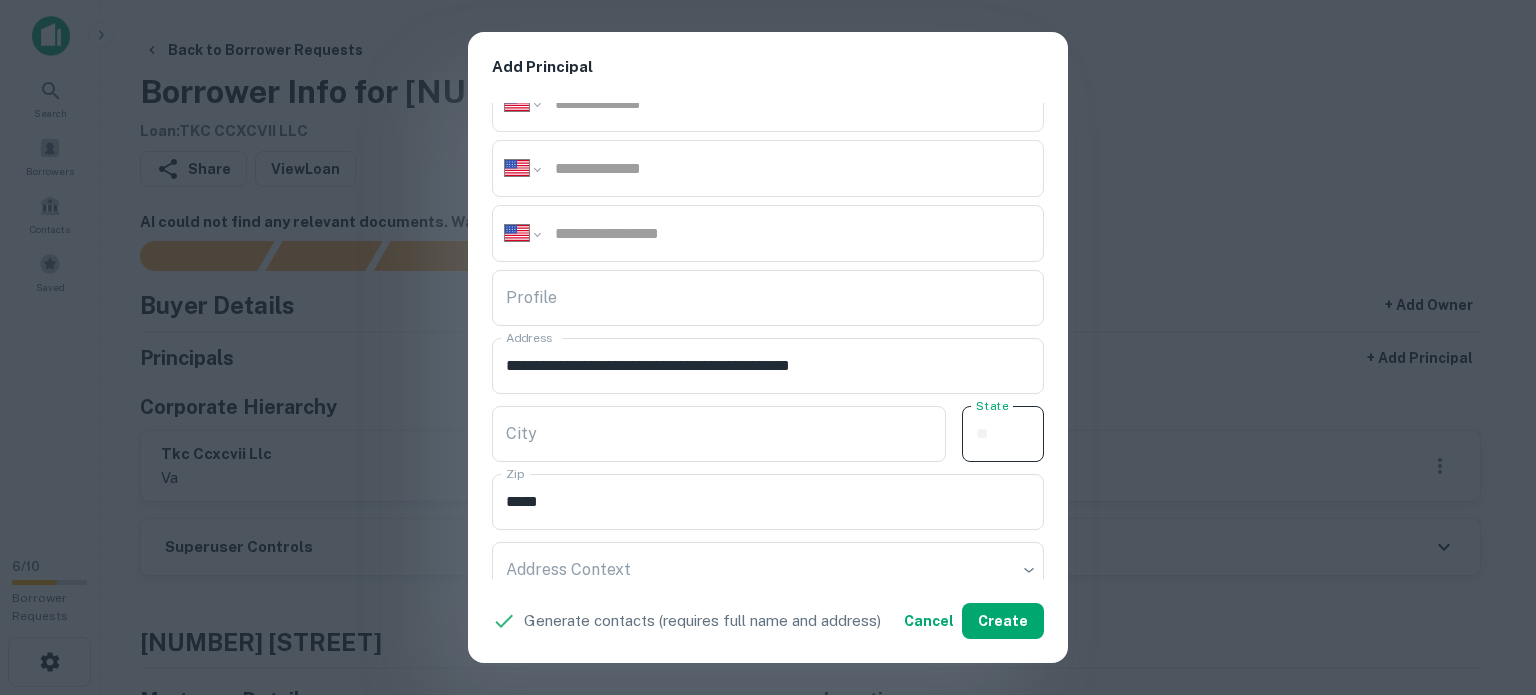 paste on "**" 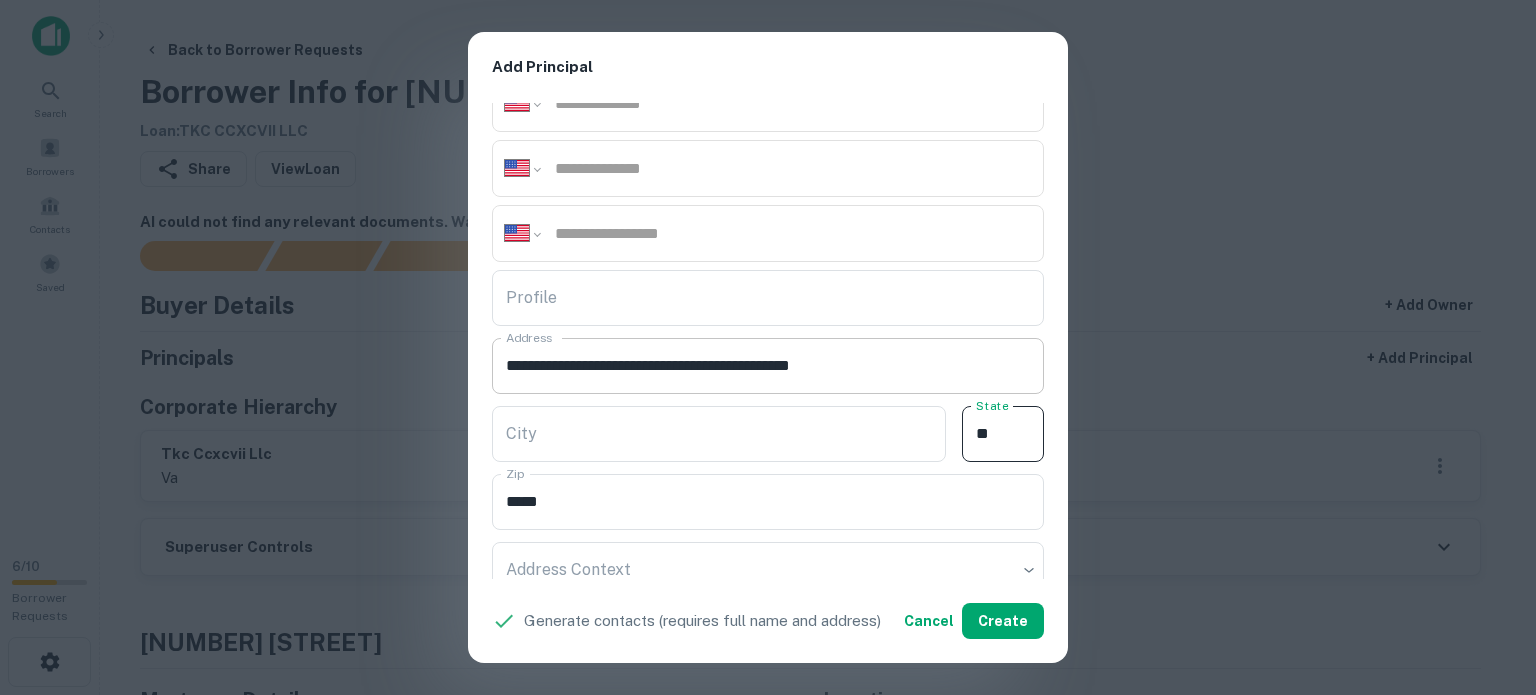 type on "**" 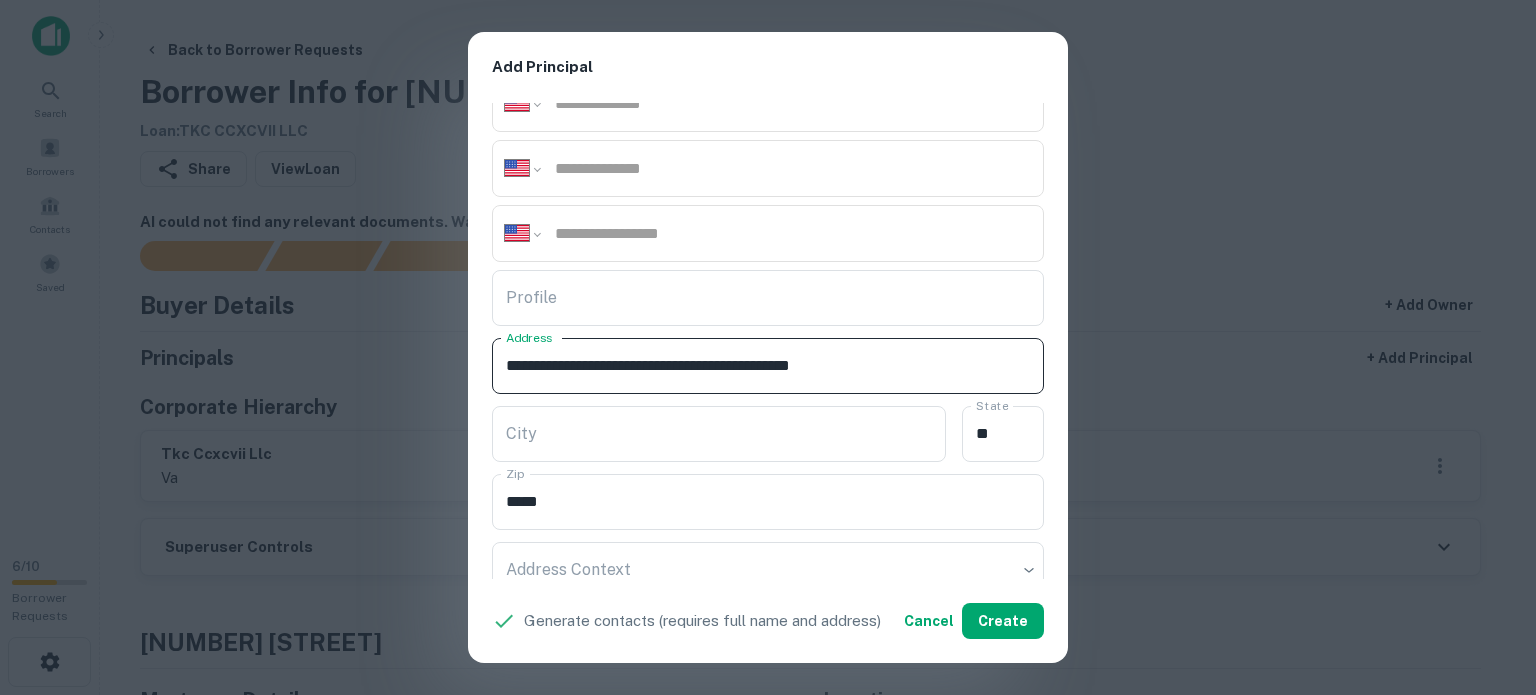 drag, startPoint x: 783, startPoint y: 359, endPoint x: 849, endPoint y: 372, distance: 67.26812 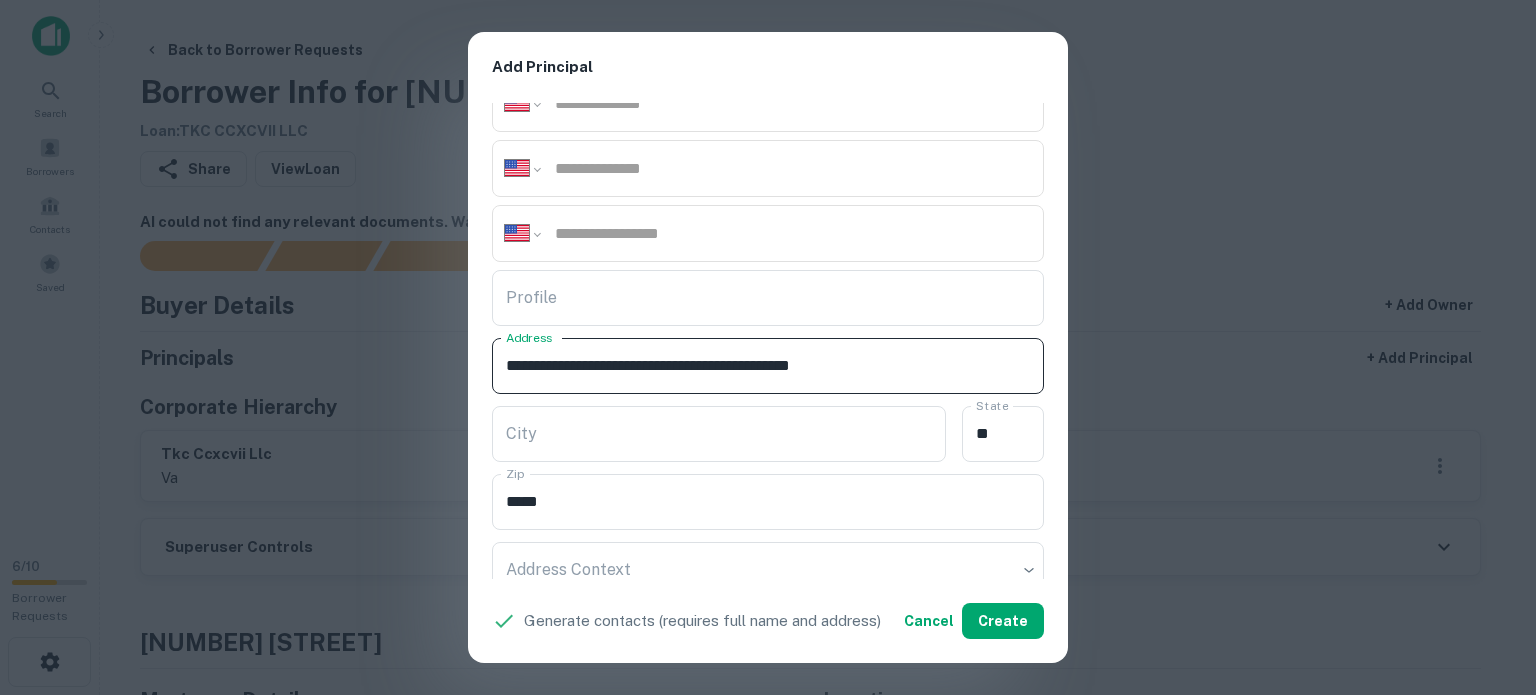 click on "**********" at bounding box center [768, 366] 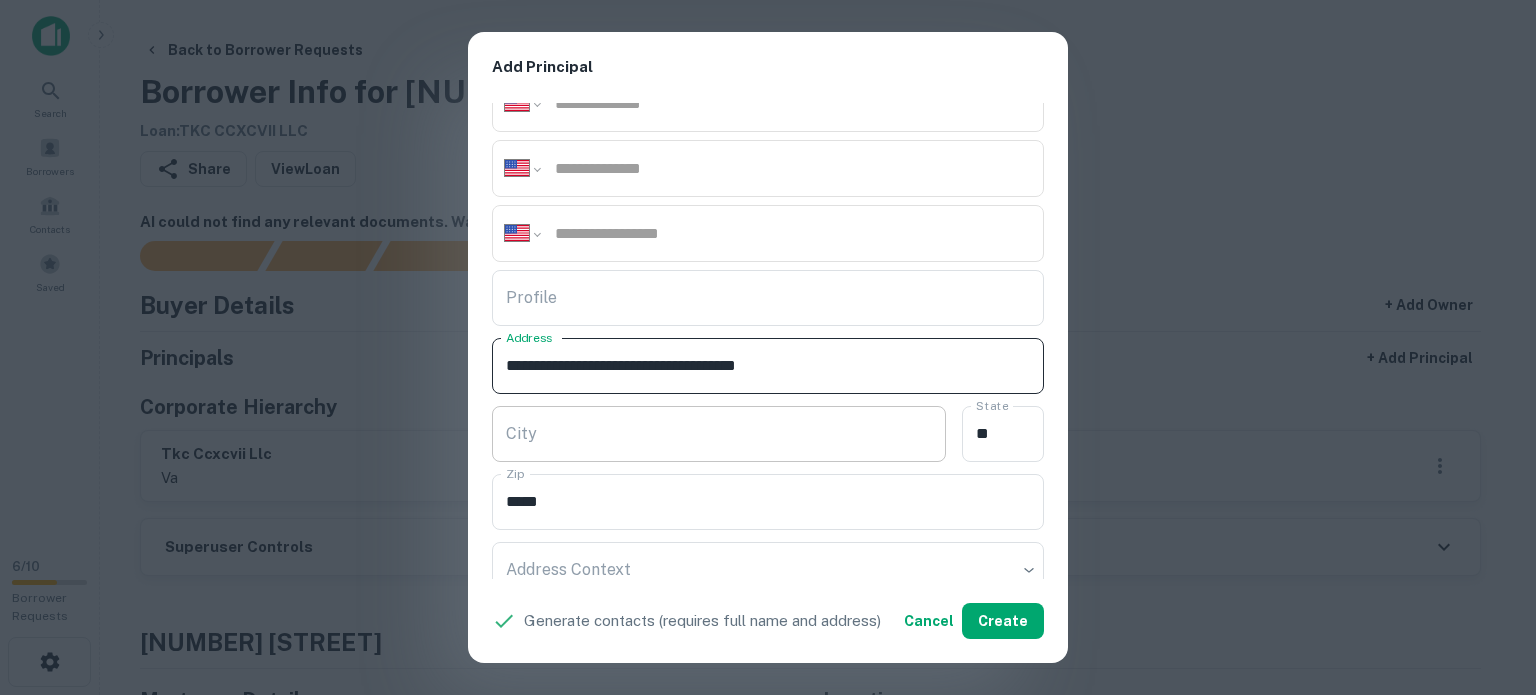 type on "**********" 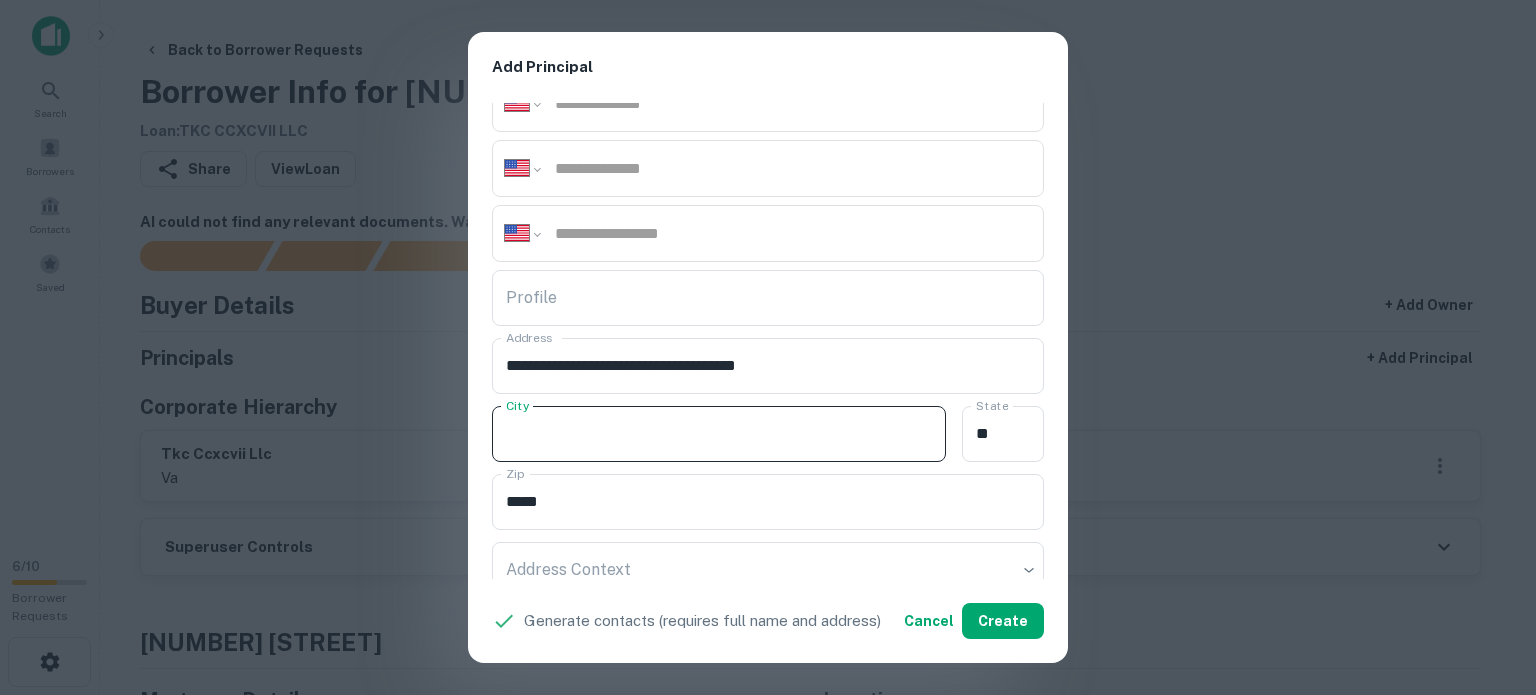 click on "City" at bounding box center (719, 434) 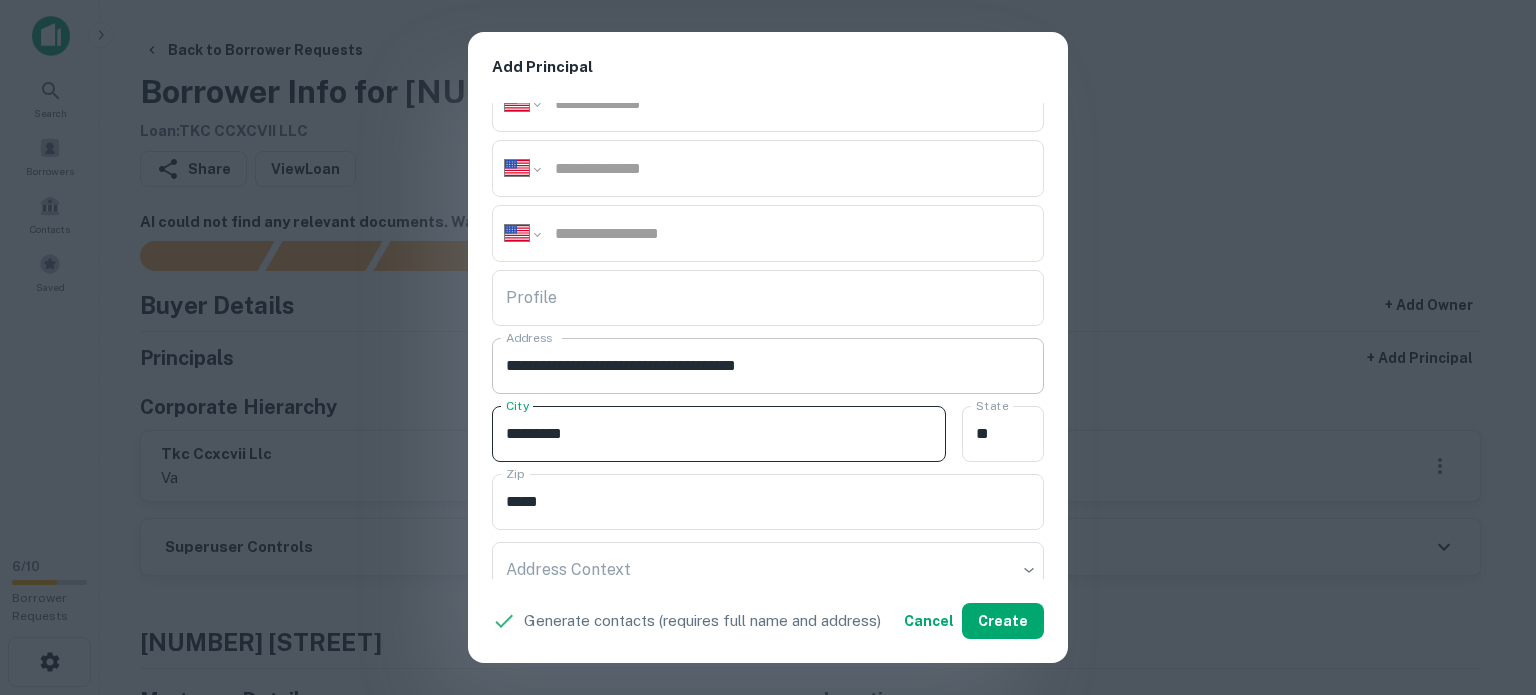 type on "*********" 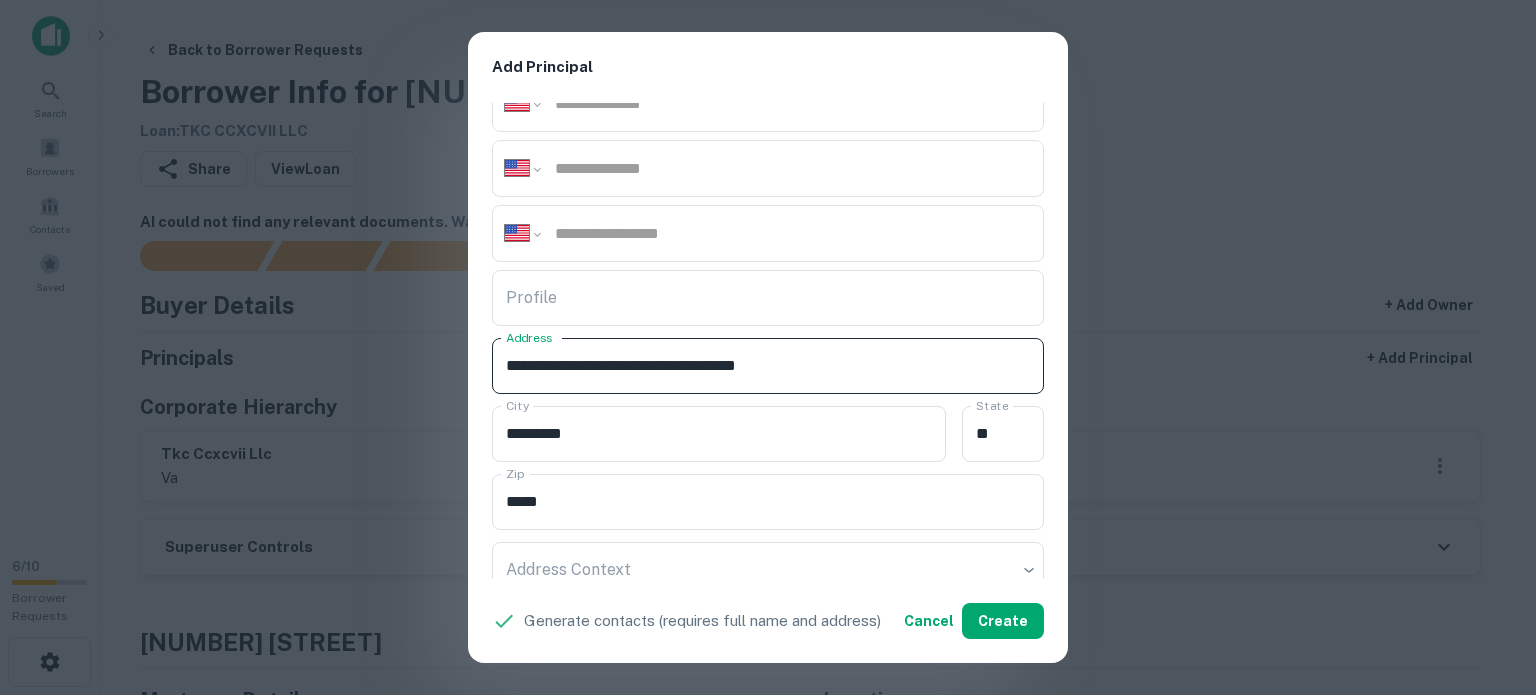 drag, startPoint x: 776, startPoint y: 361, endPoint x: 824, endPoint y: 371, distance: 49.0306 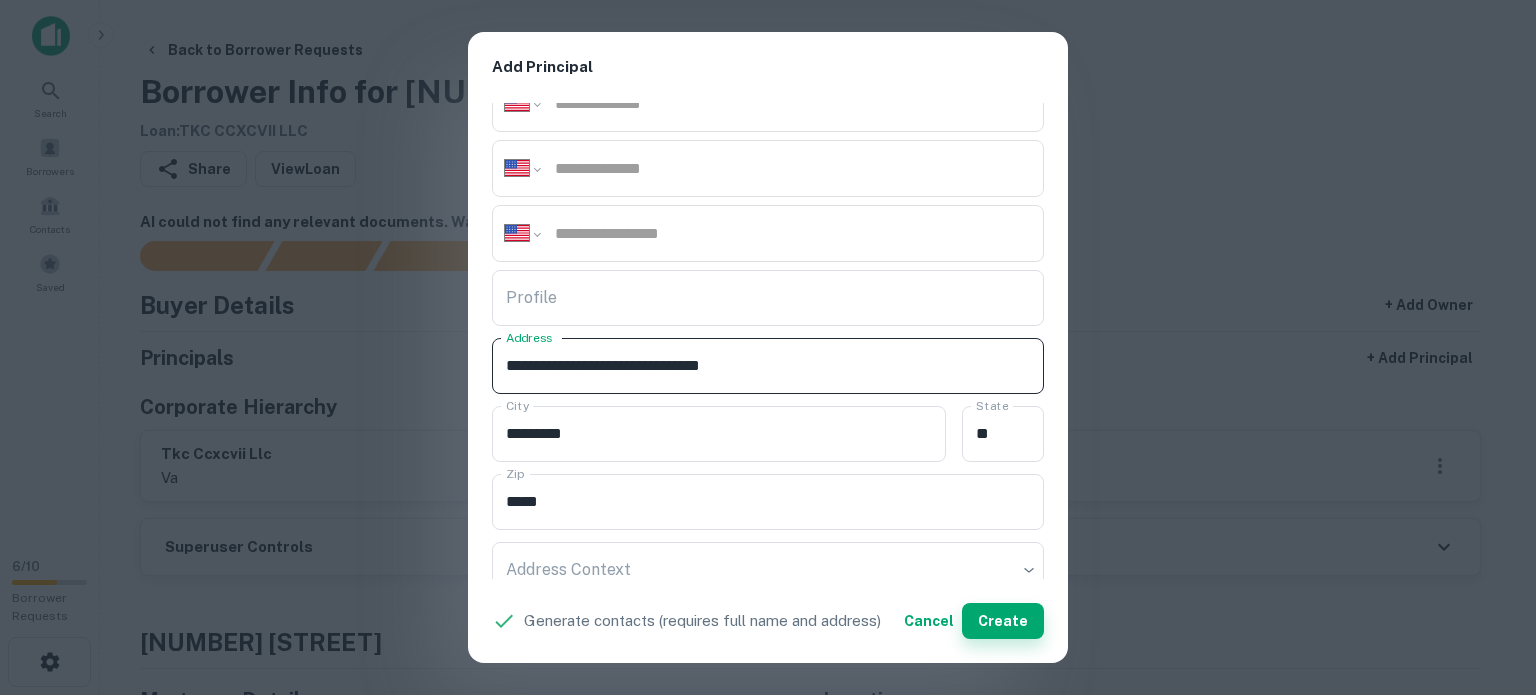 type on "**********" 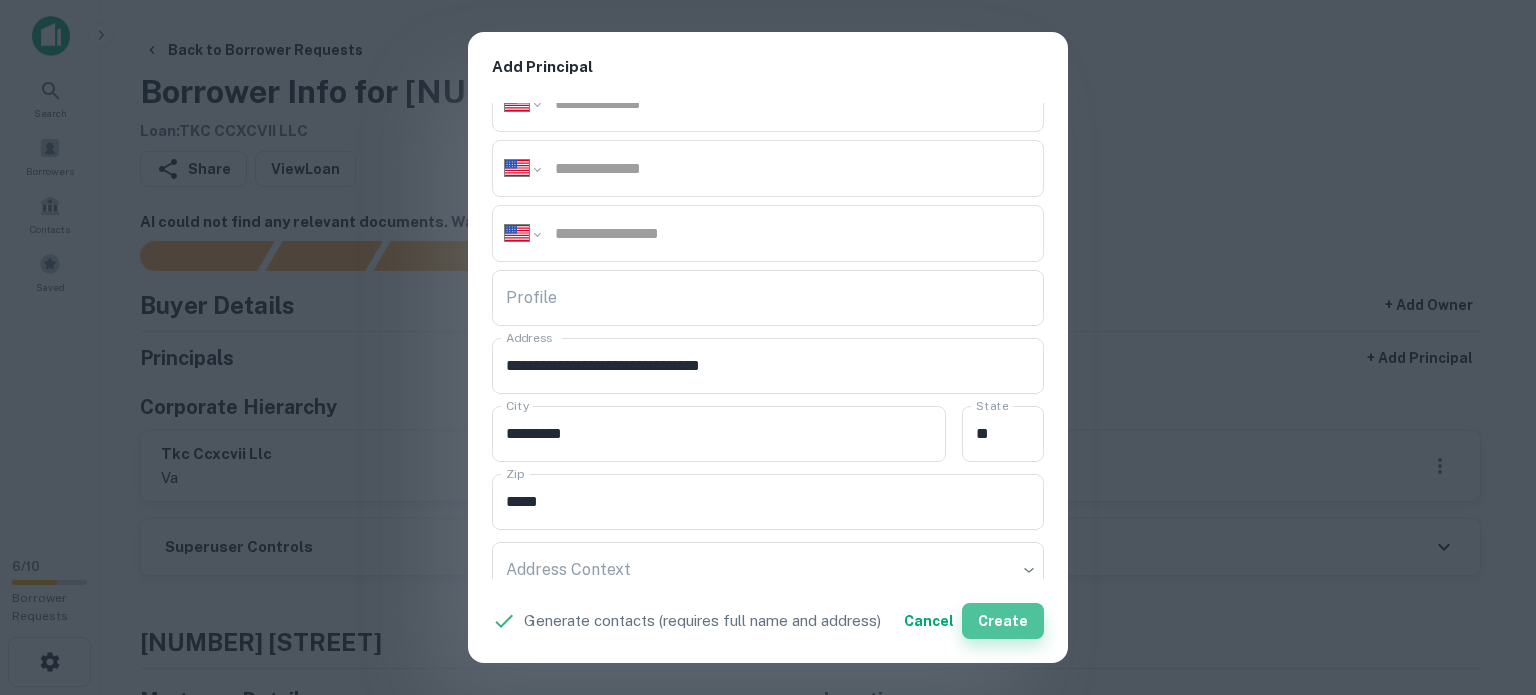 click on "Create" at bounding box center (1003, 621) 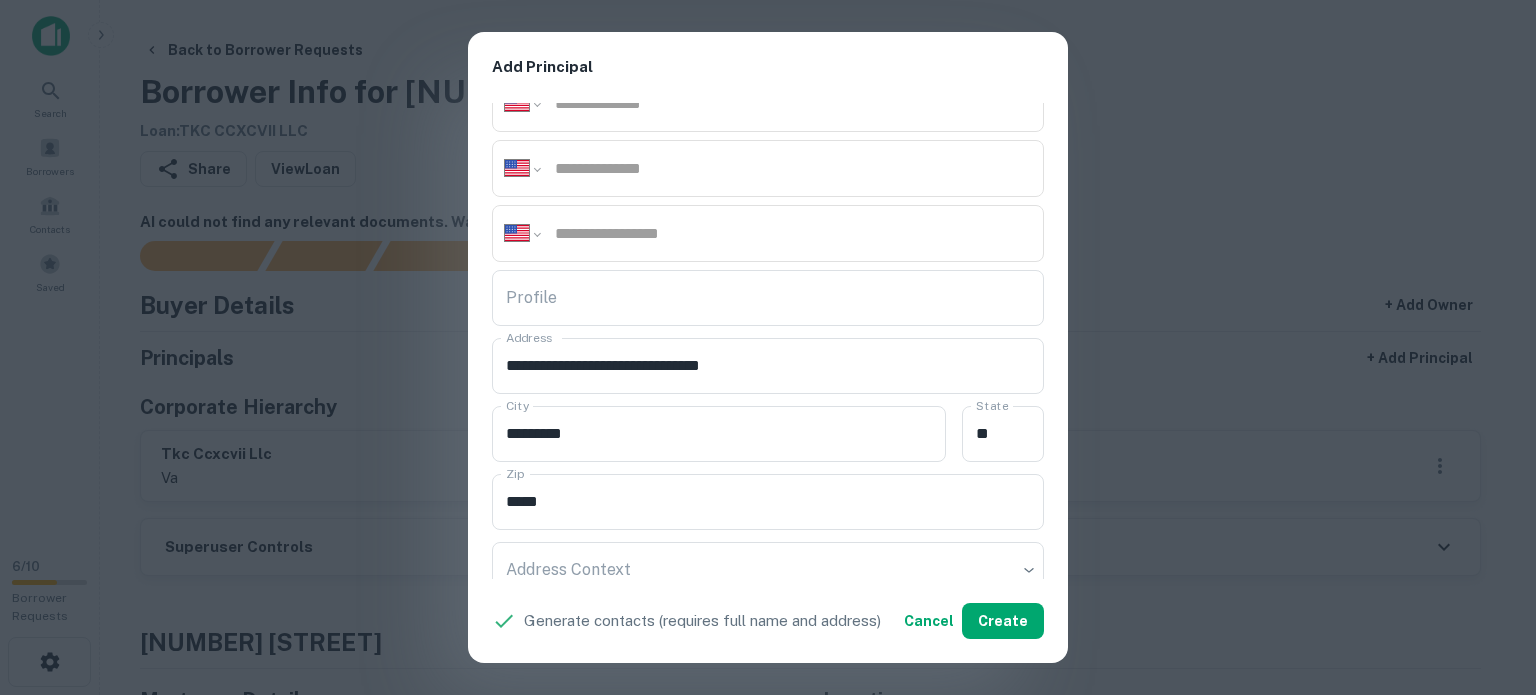 click on "**********" at bounding box center [768, 347] 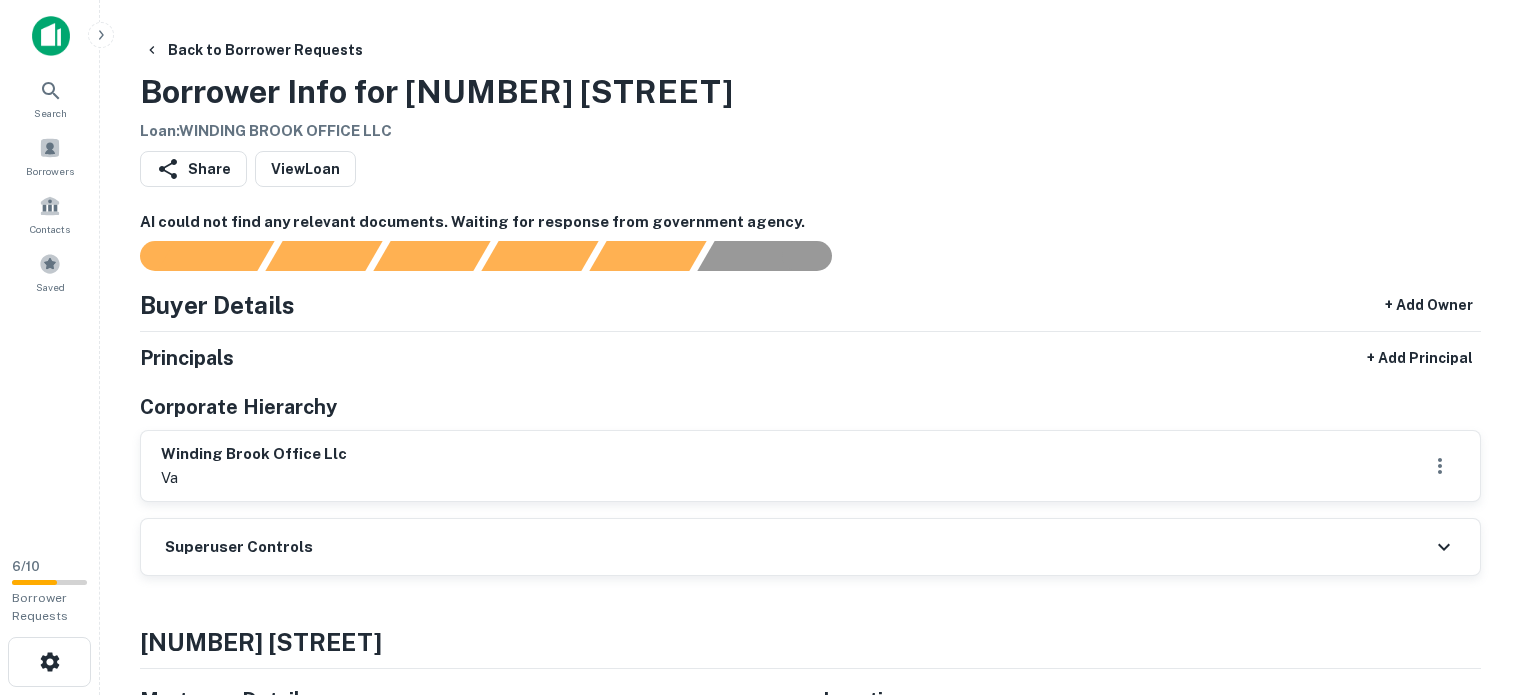 scroll, scrollTop: 0, scrollLeft: 0, axis: both 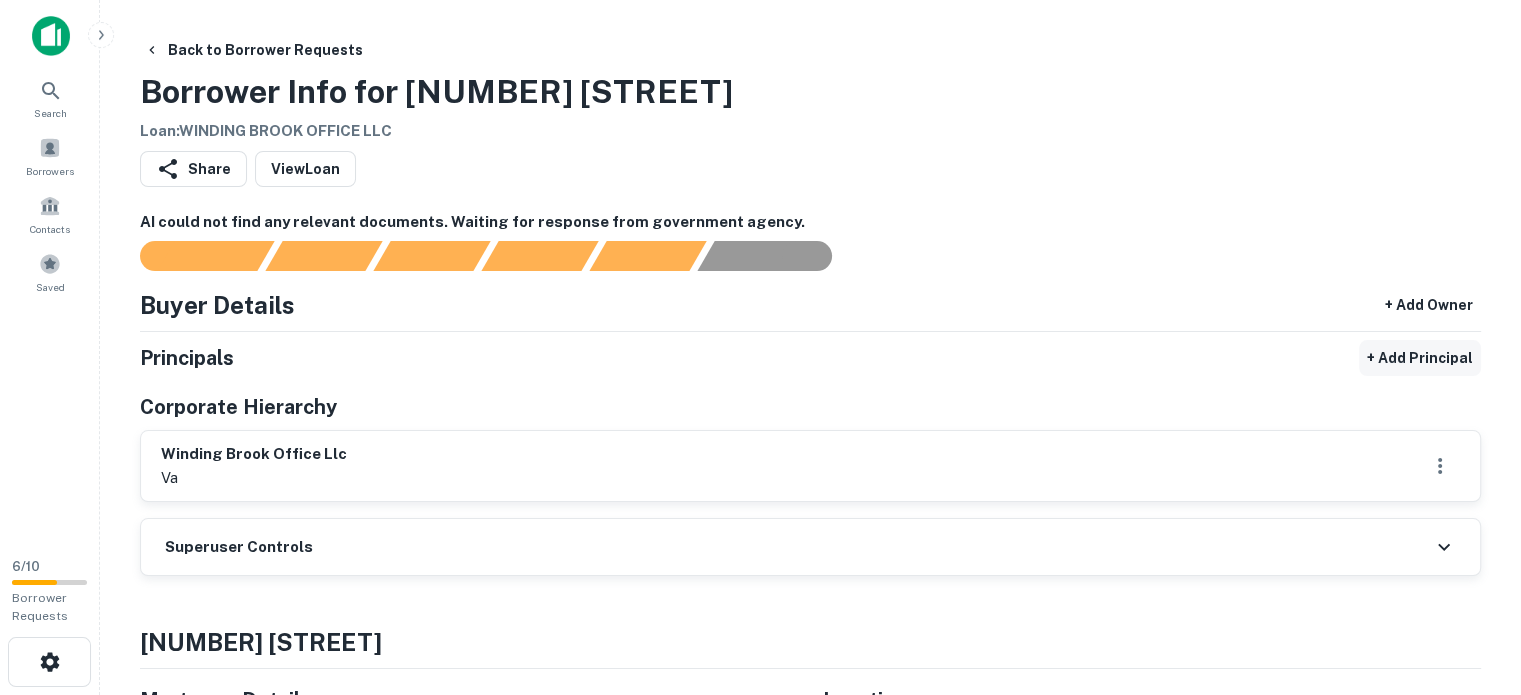 click on "+ Add Principal" at bounding box center [1420, 358] 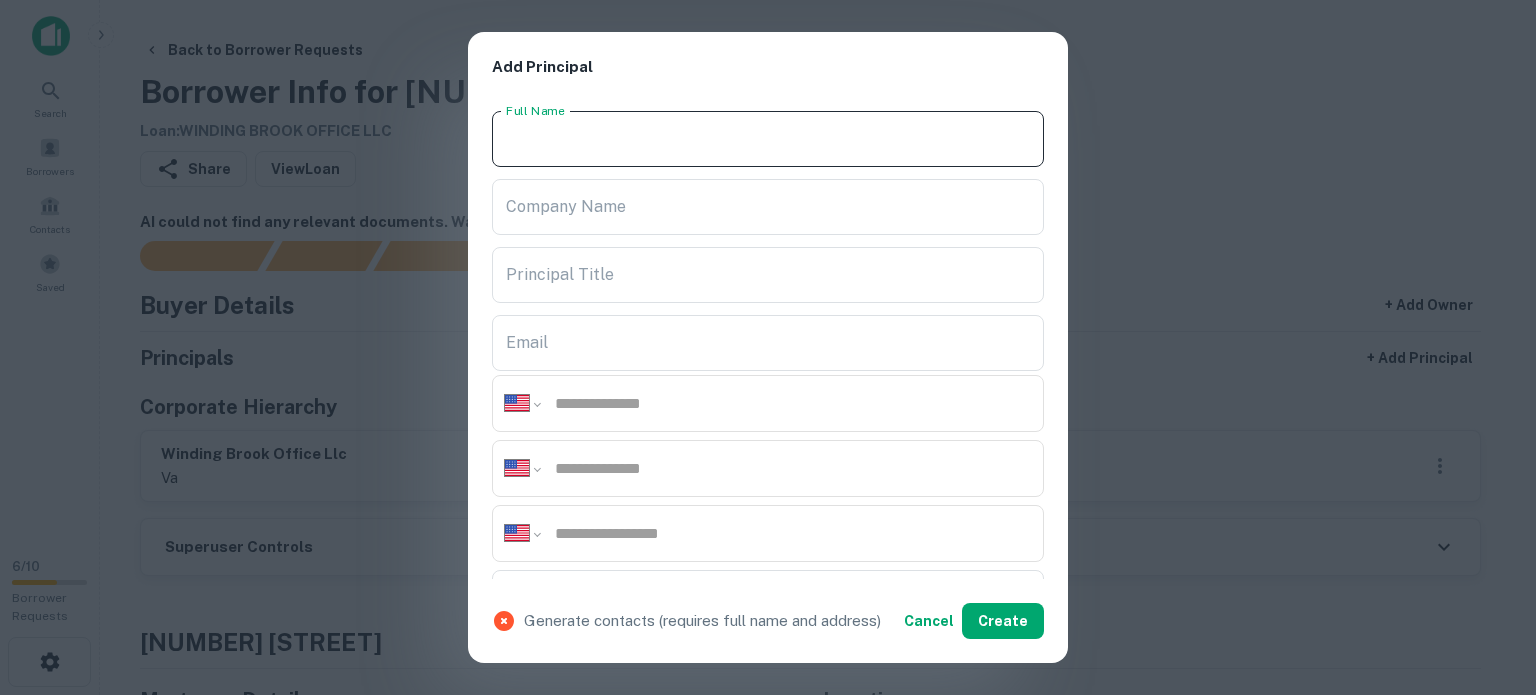click on "Full Name" at bounding box center (768, 139) 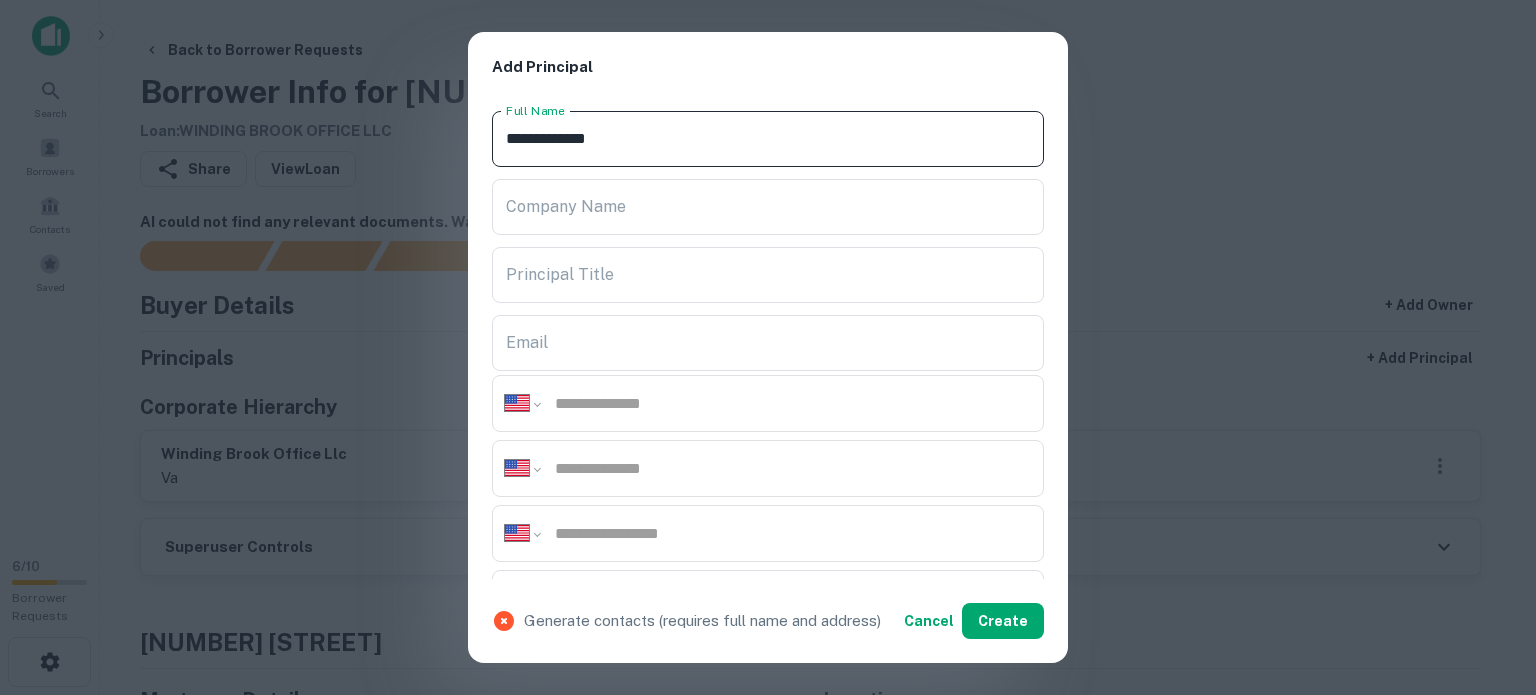 type on "**********" 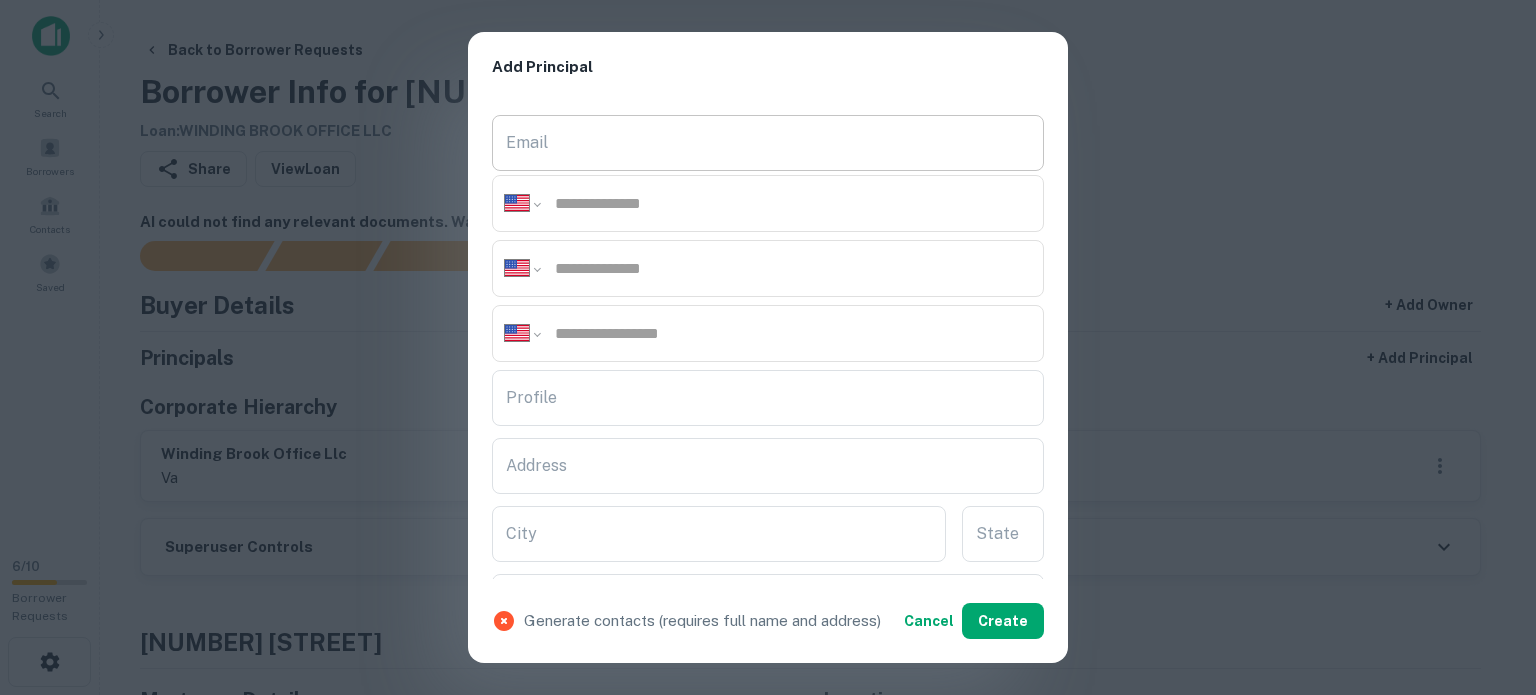 scroll, scrollTop: 400, scrollLeft: 0, axis: vertical 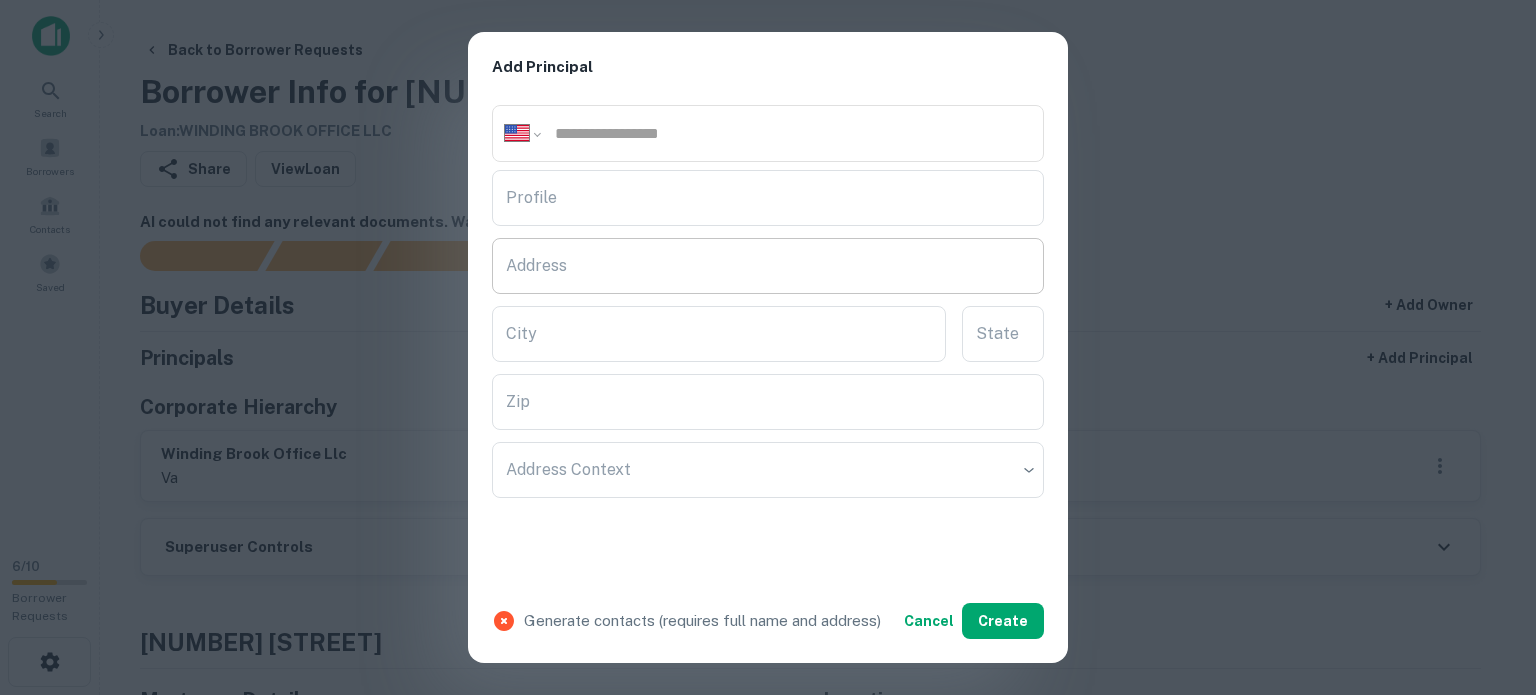 click on "Address" at bounding box center [768, 266] 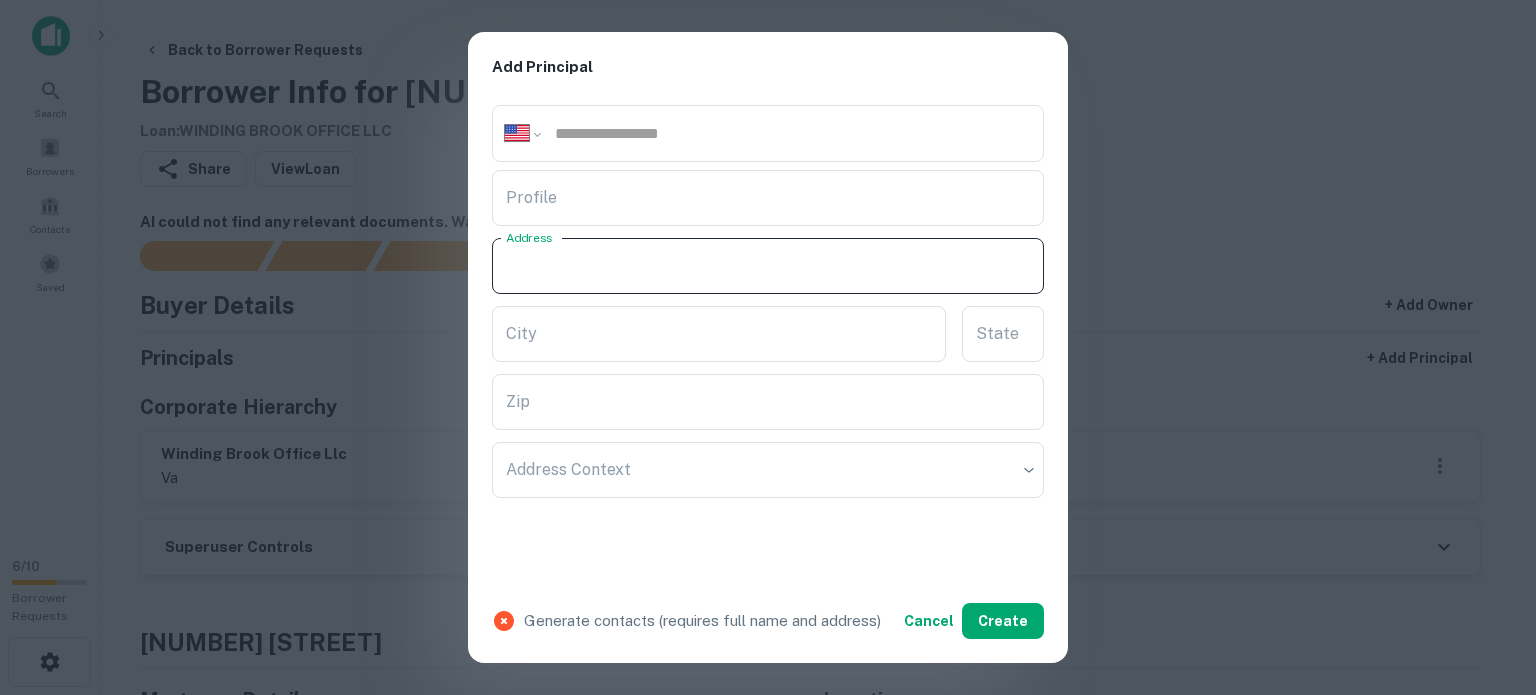 paste on "**********" 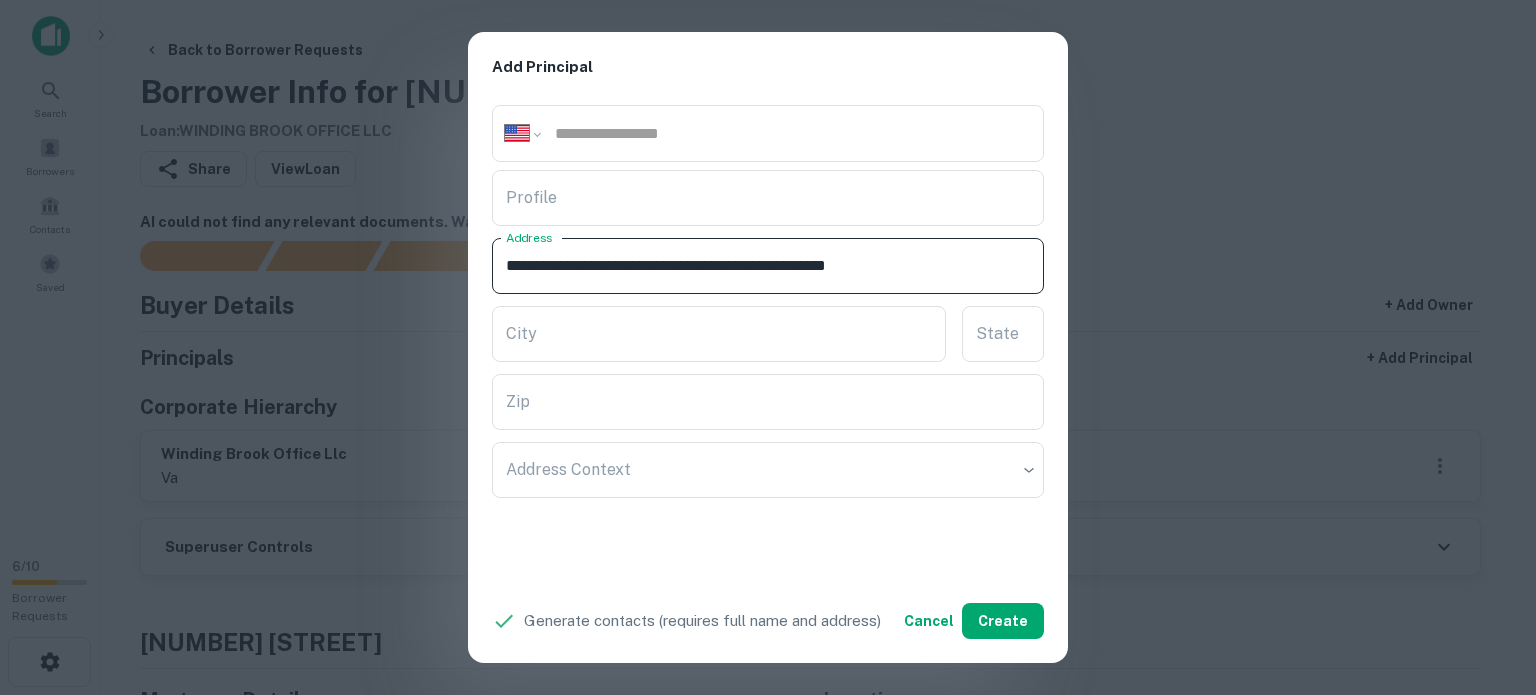 drag, startPoint x: 824, startPoint y: 258, endPoint x: 929, endPoint y: 287, distance: 108.93117 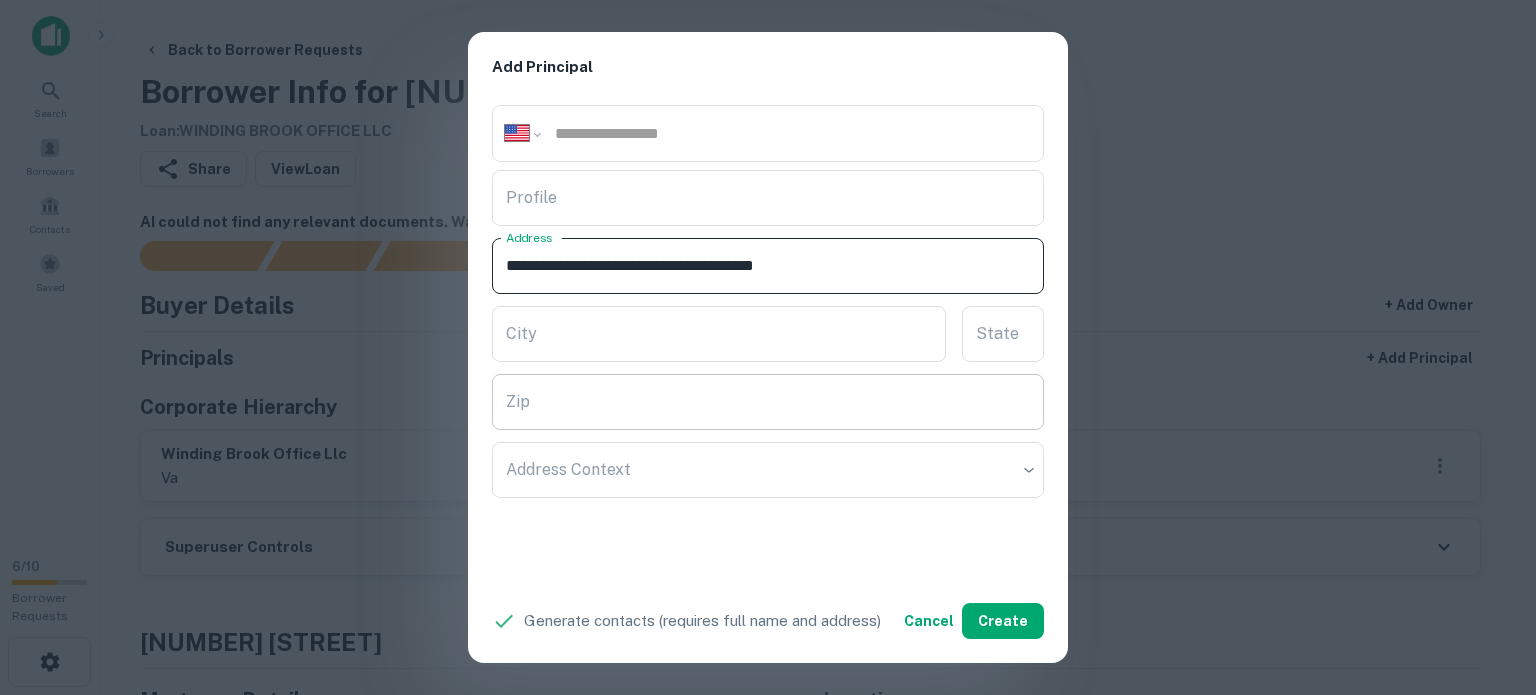 type on "**********" 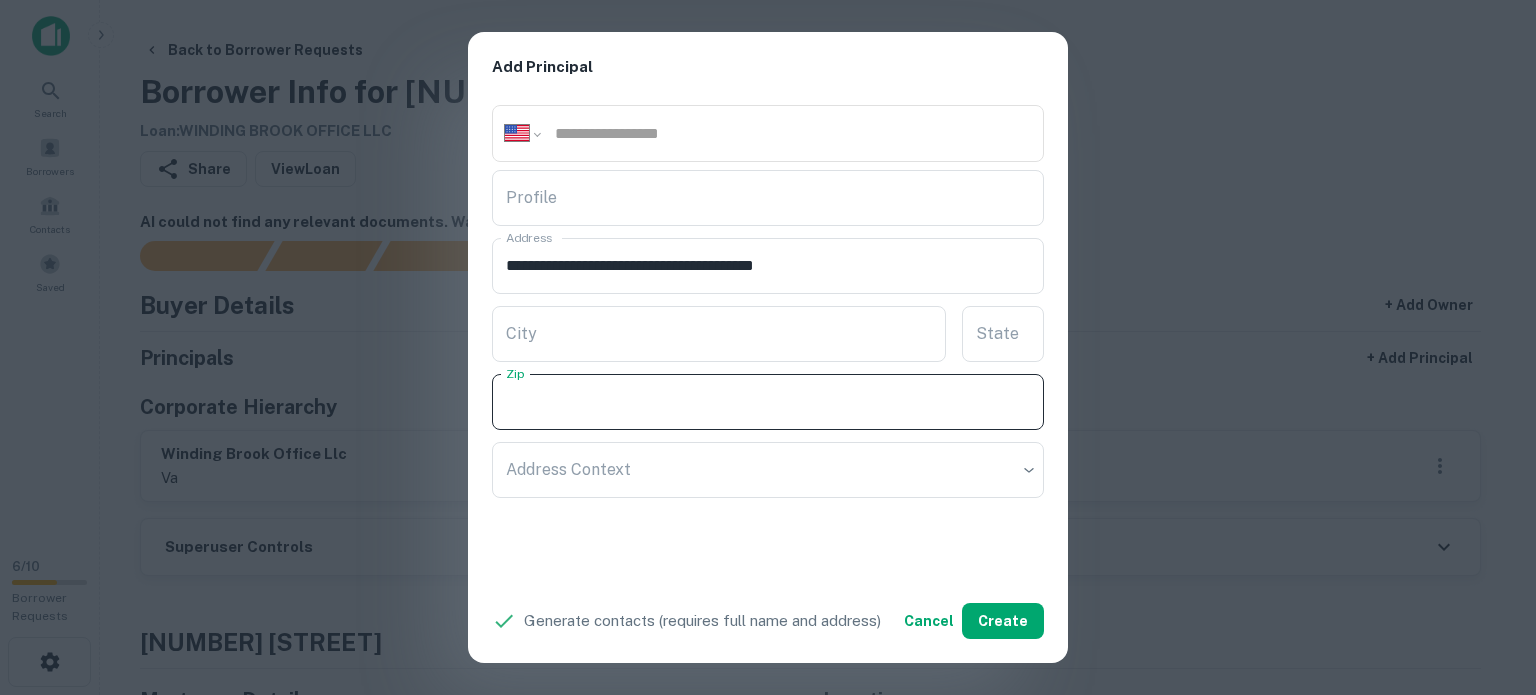 click on "Zip" at bounding box center [768, 402] 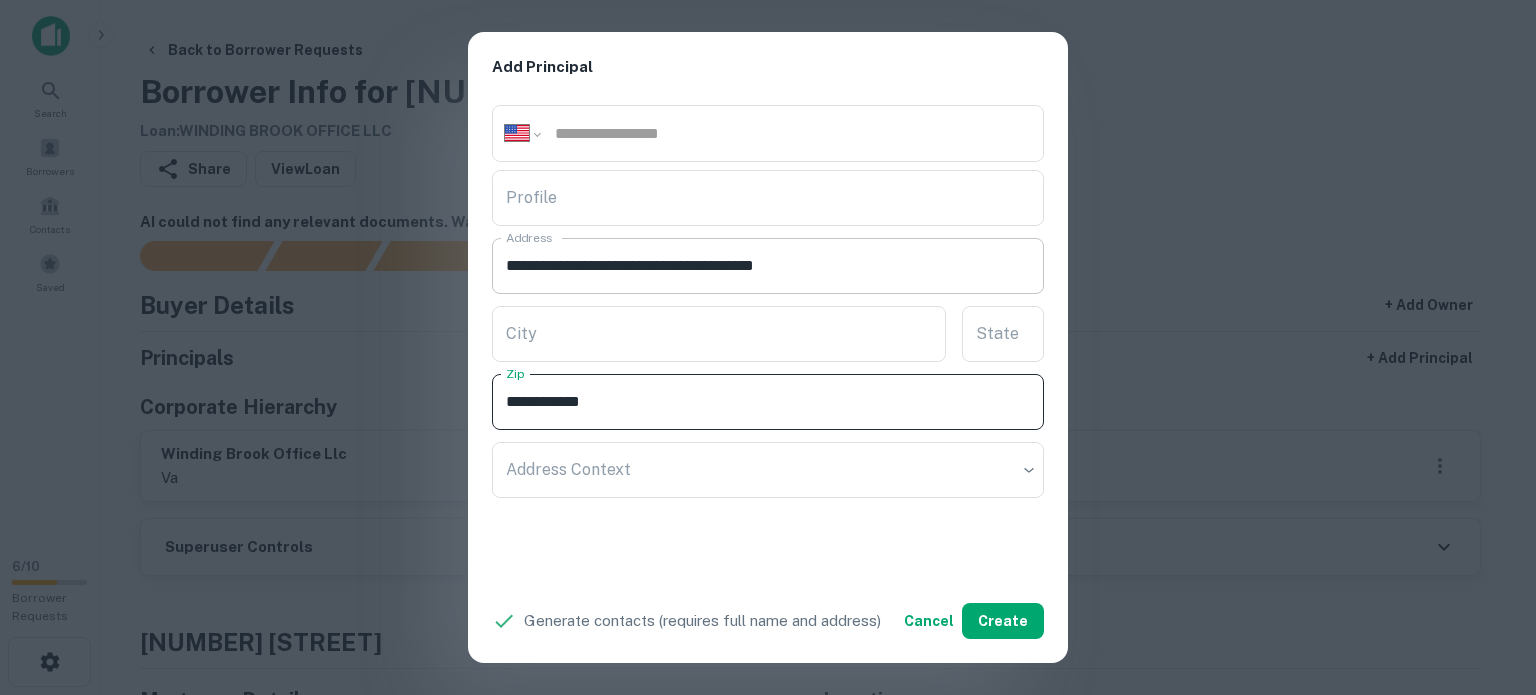 type on "**********" 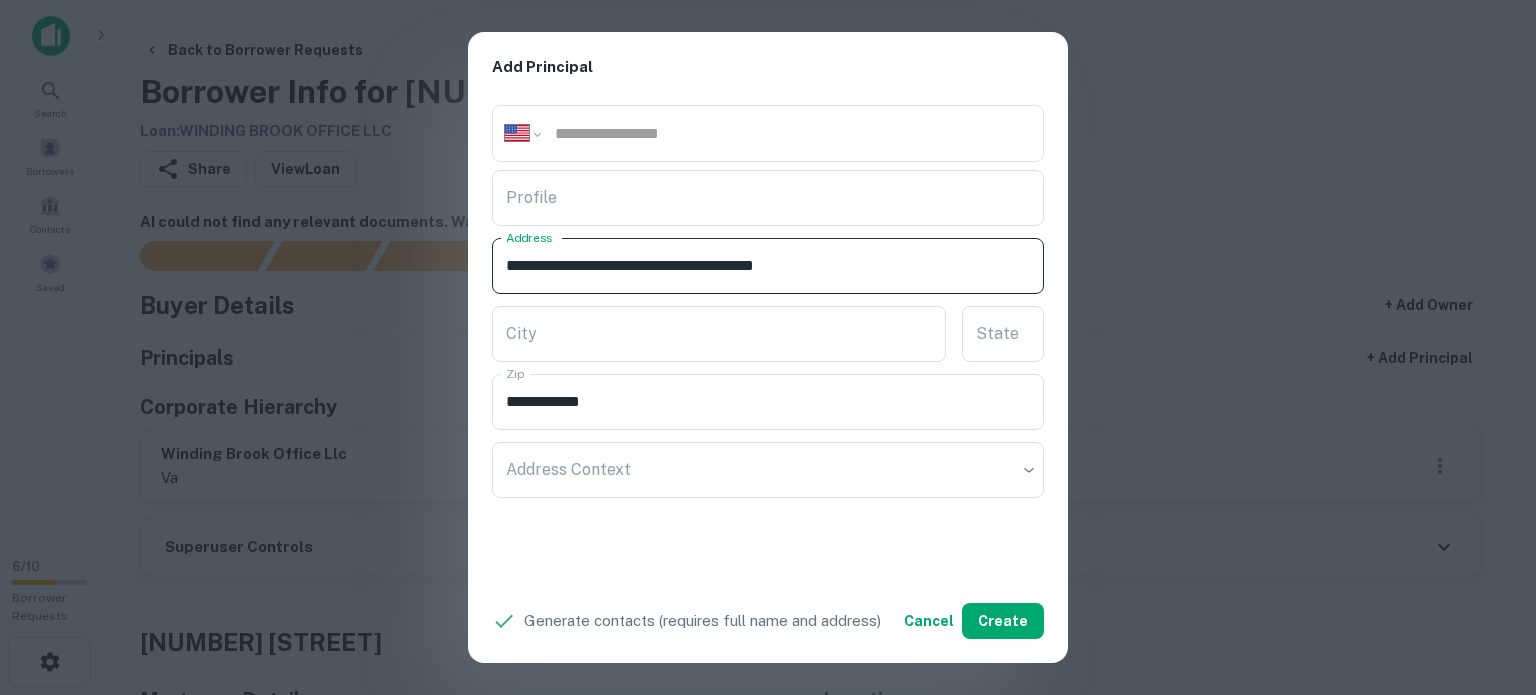drag, startPoint x: 799, startPoint y: 260, endPoint x: 812, endPoint y: 278, distance: 22.203604 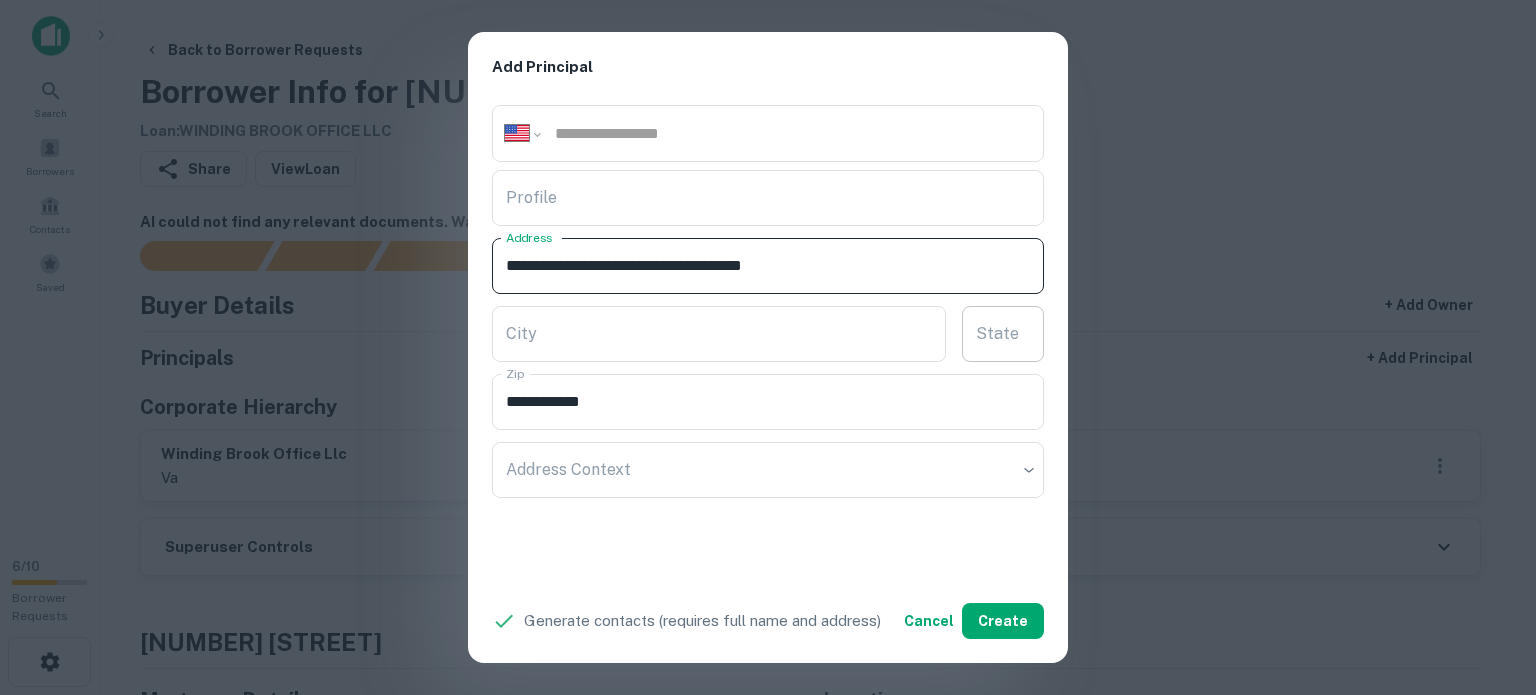 type on "**********" 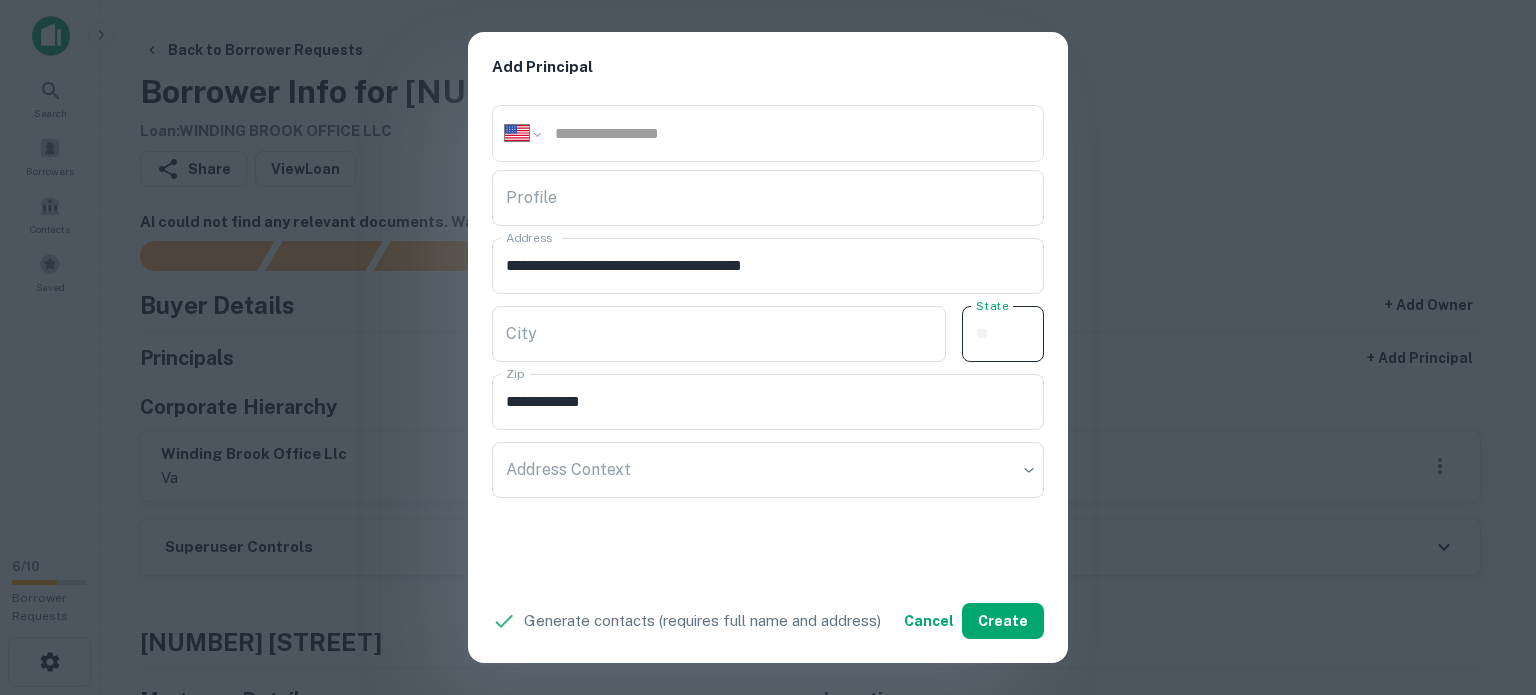 paste on "**" 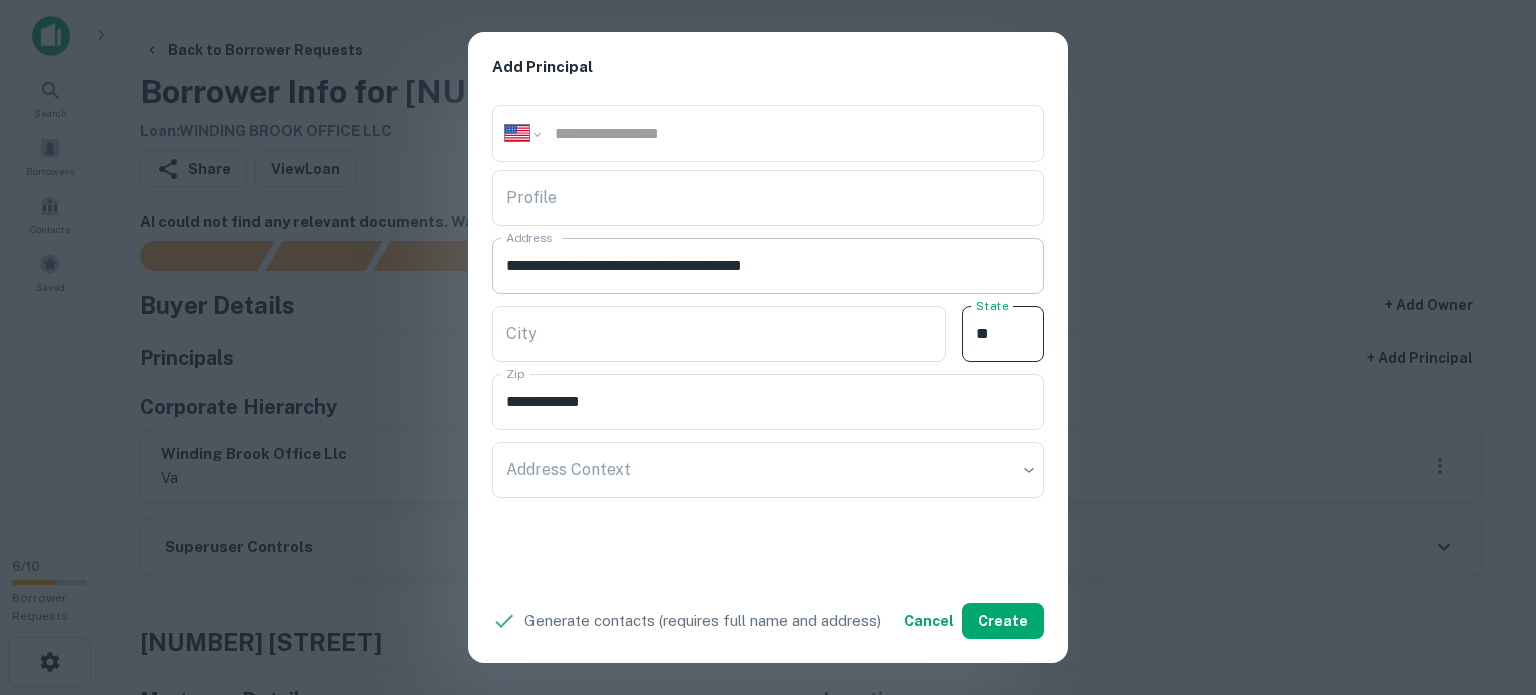 type on "**" 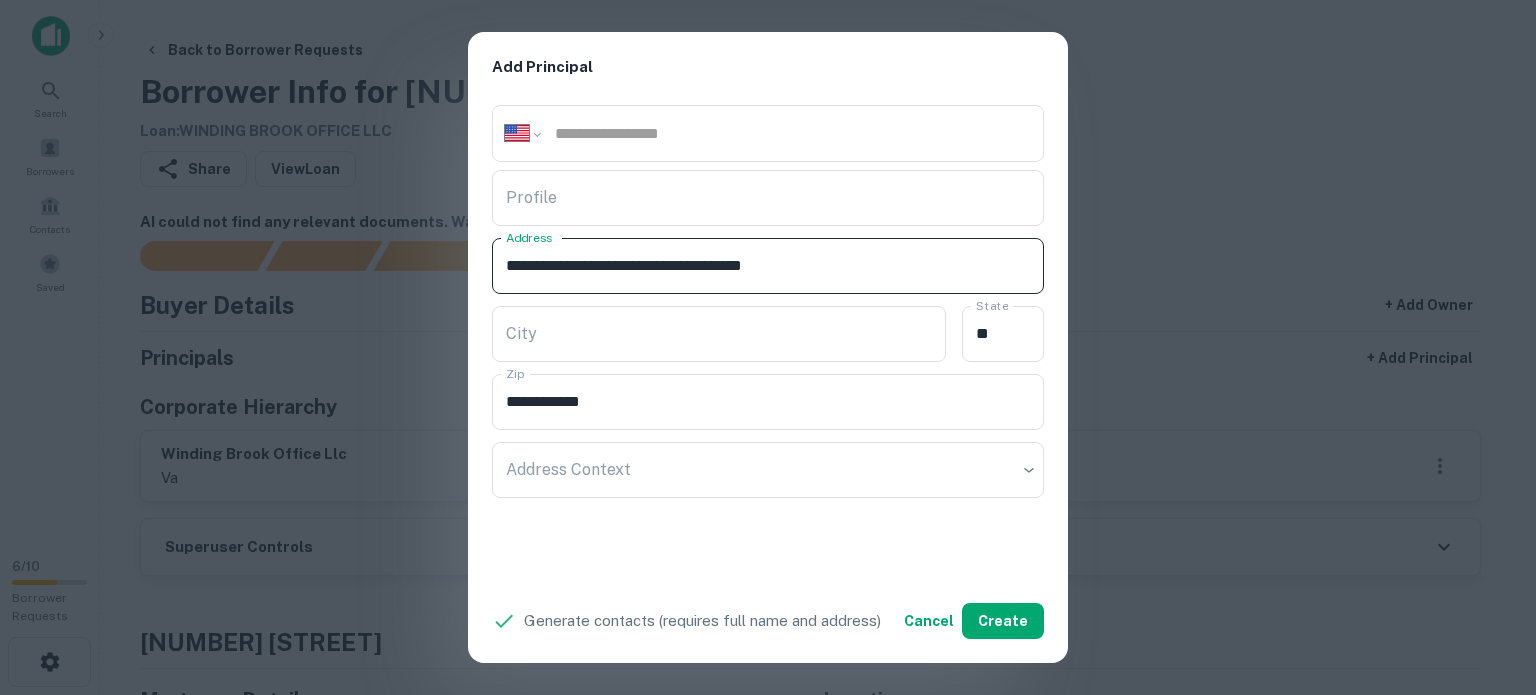 drag, startPoint x: 704, startPoint y: 253, endPoint x: 790, endPoint y: 272, distance: 88.07383 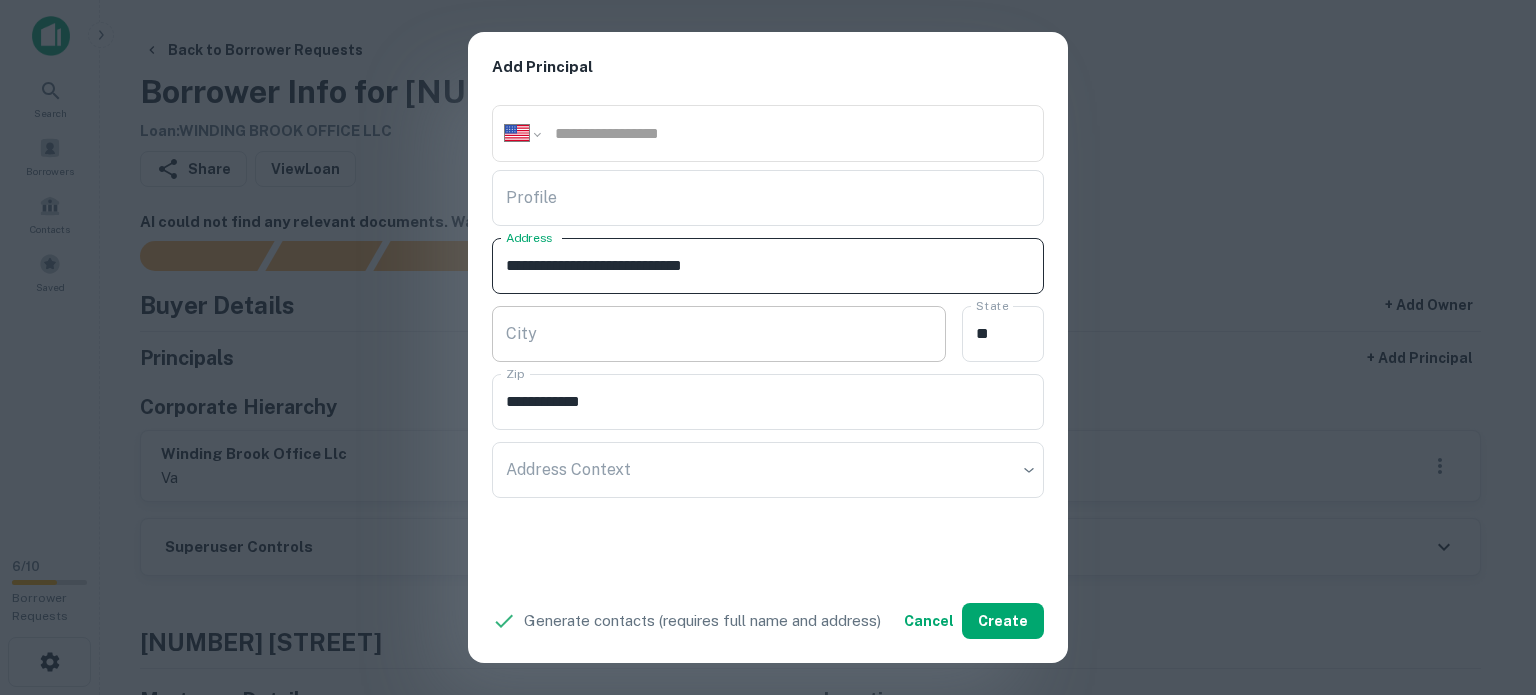 type on "**********" 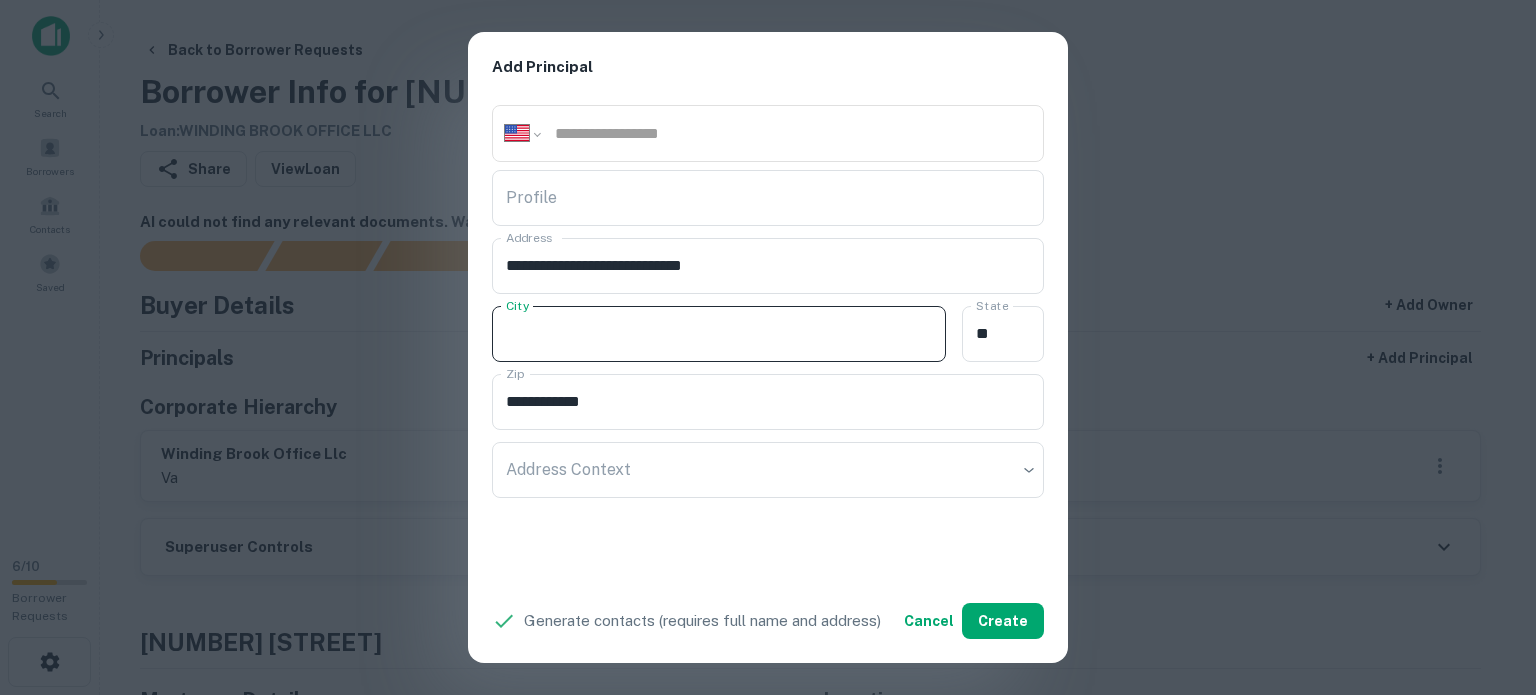 paste on "**********" 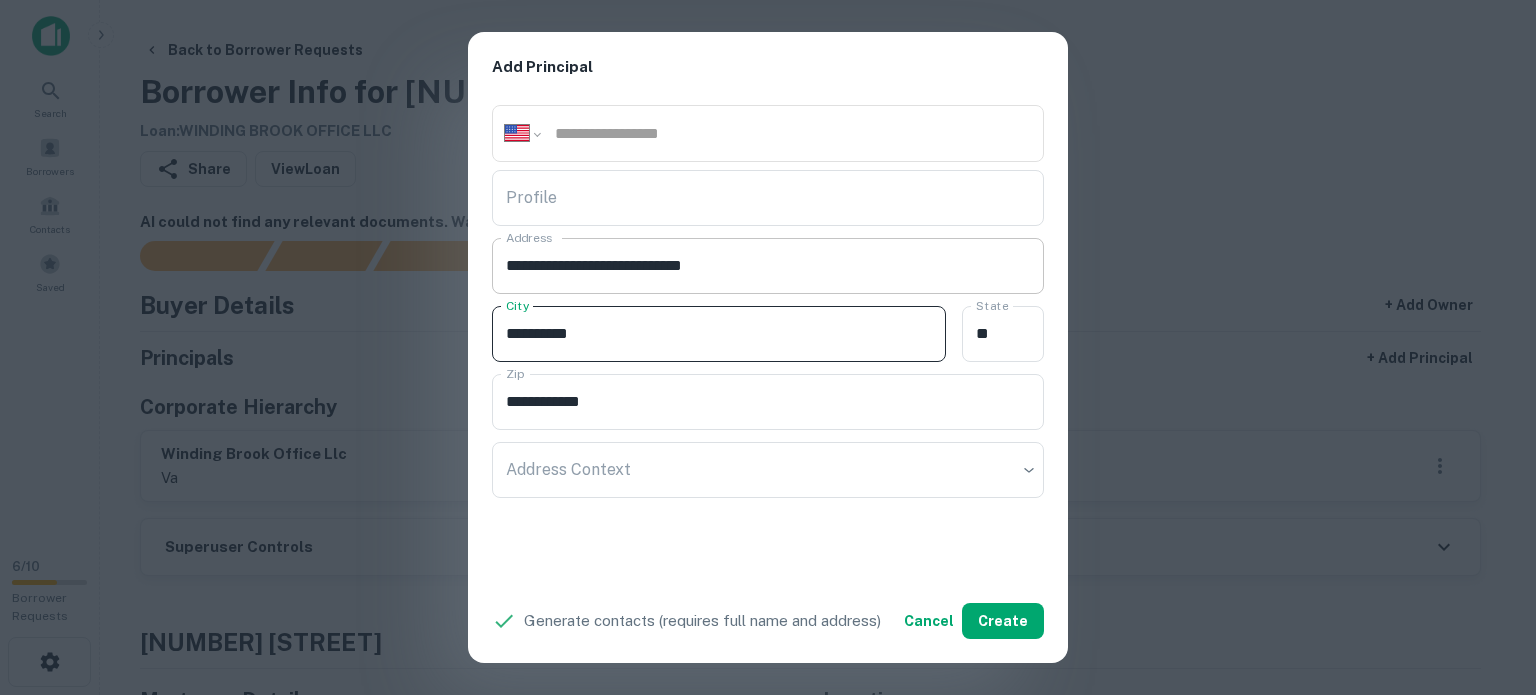 type on "**********" 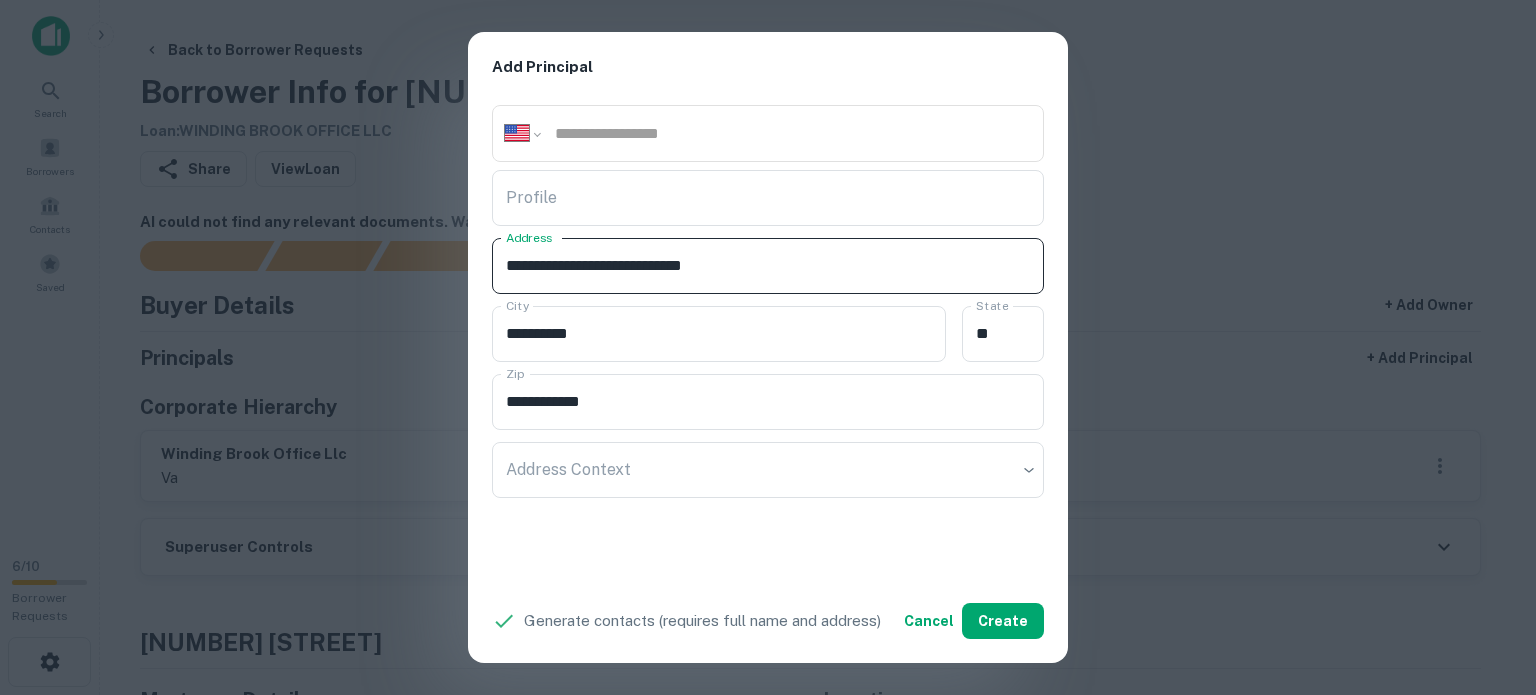 drag, startPoint x: 695, startPoint y: 264, endPoint x: 738, endPoint y: 276, distance: 44.64303 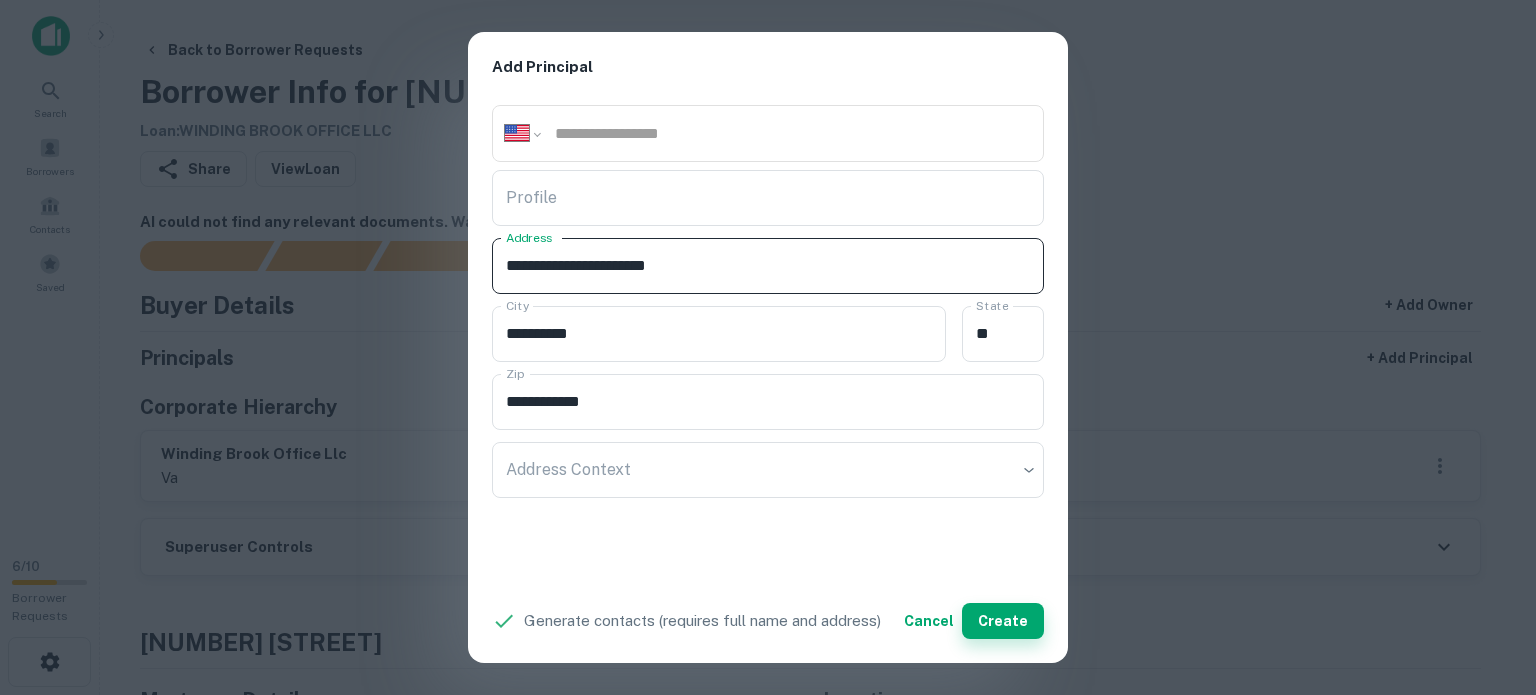 type on "**********" 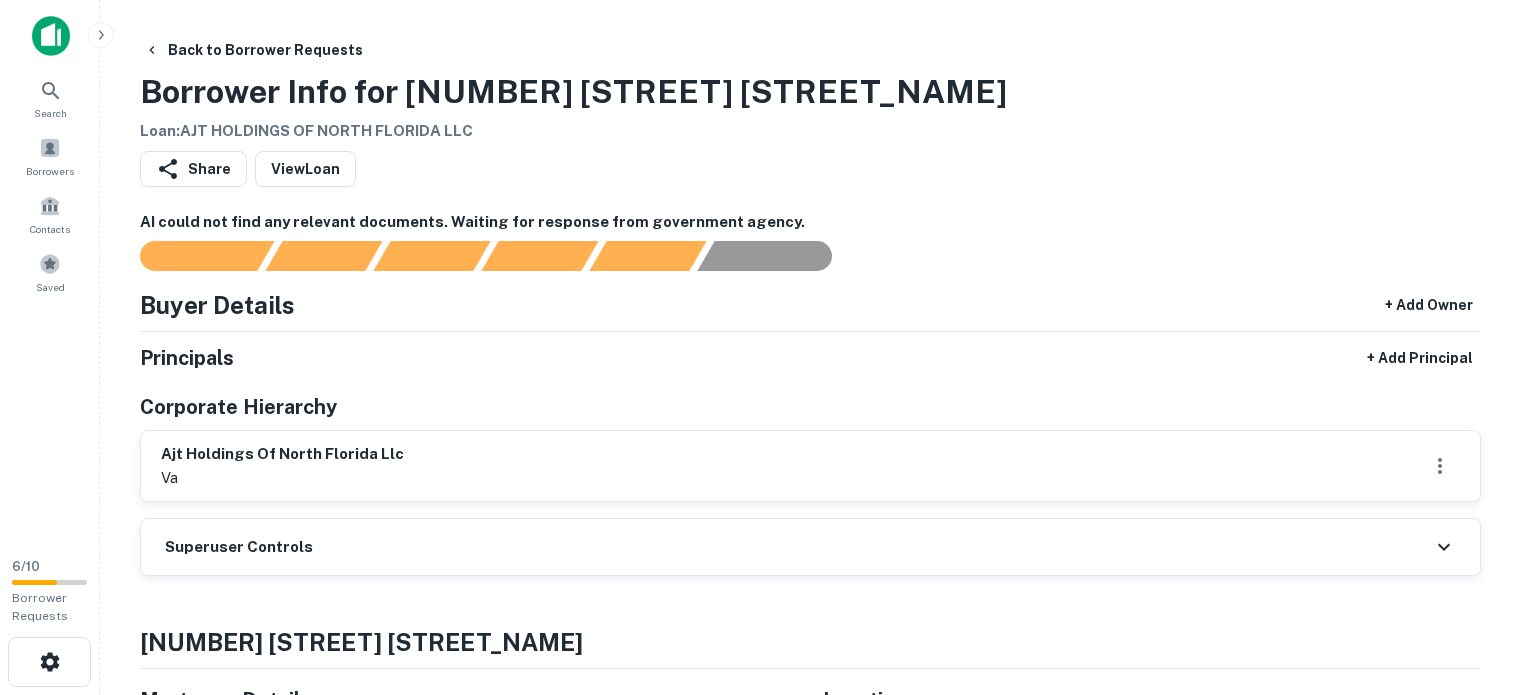 scroll, scrollTop: 0, scrollLeft: 0, axis: both 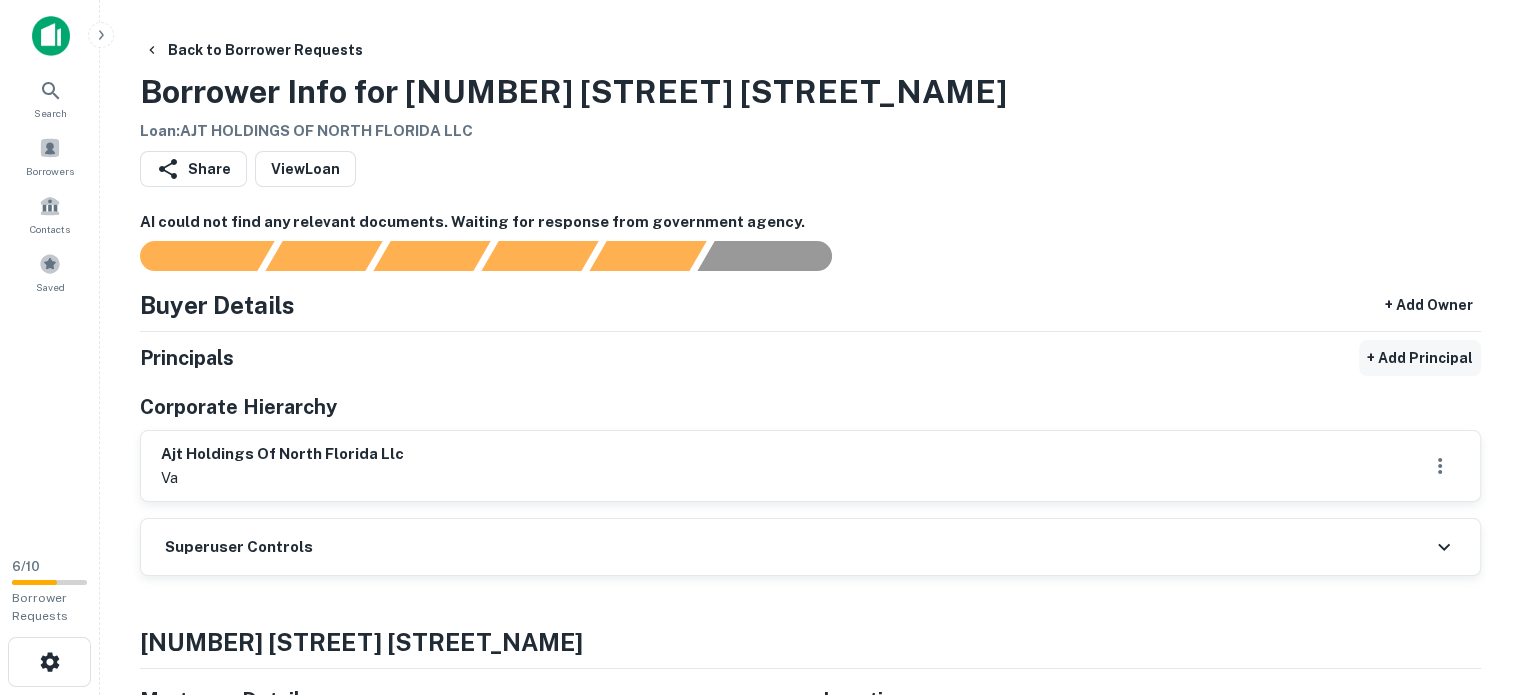 click on "+ Add Principal" at bounding box center (1420, 358) 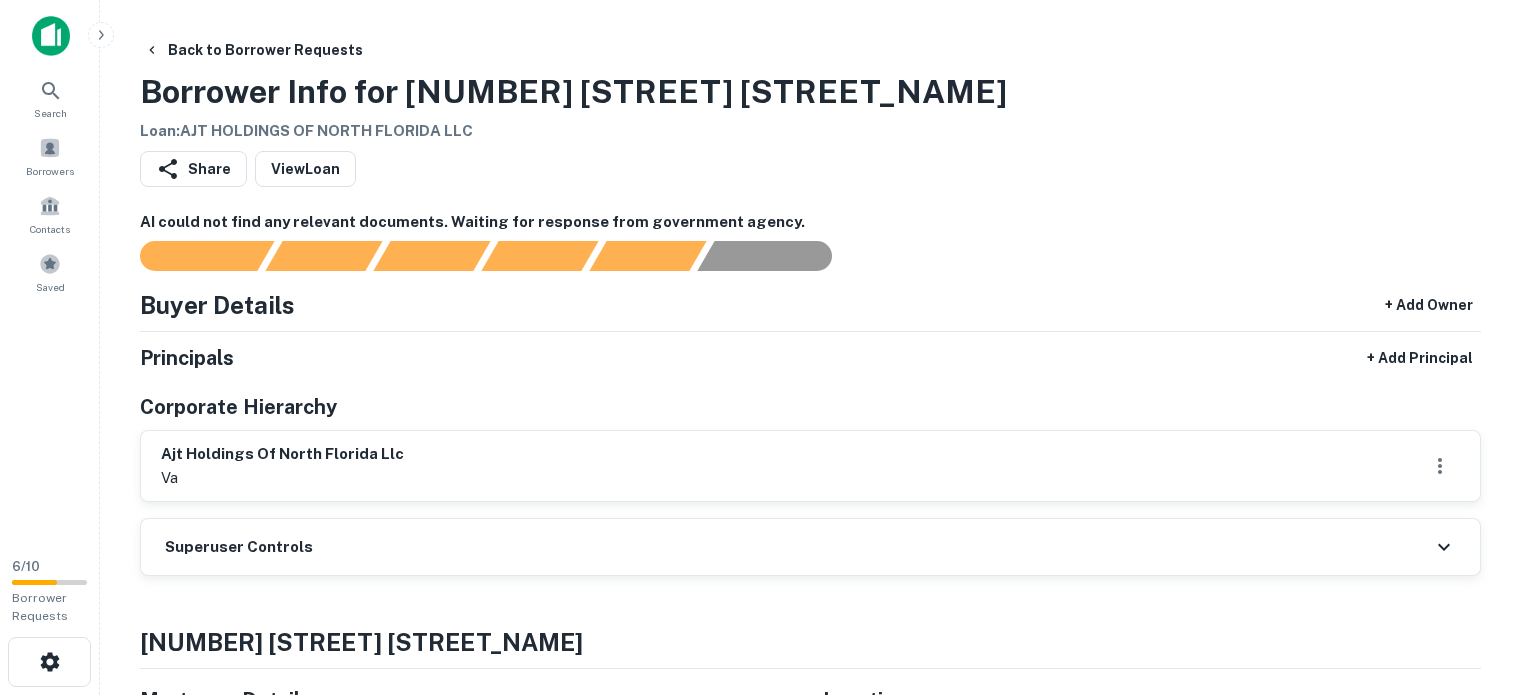 click on "Full Name" at bounding box center [71, 809] 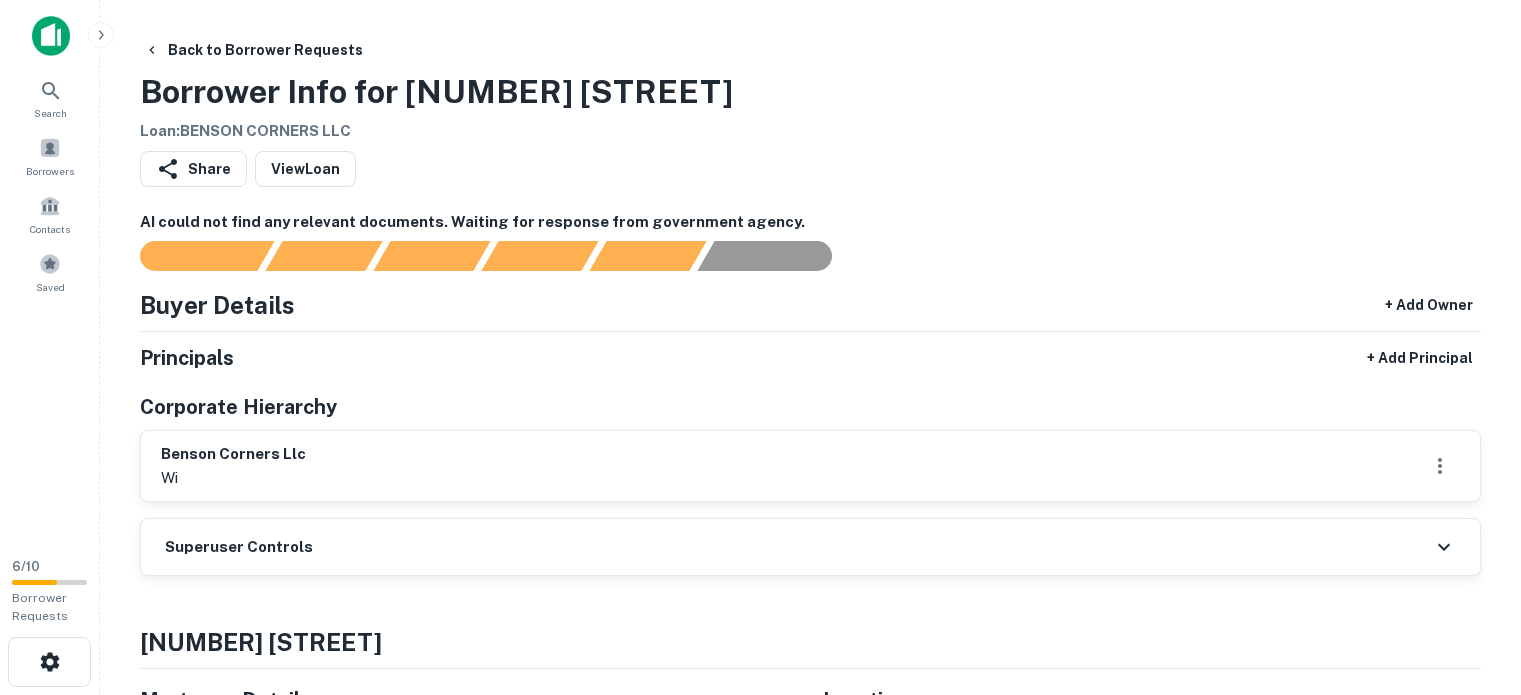 scroll, scrollTop: 0, scrollLeft: 0, axis: both 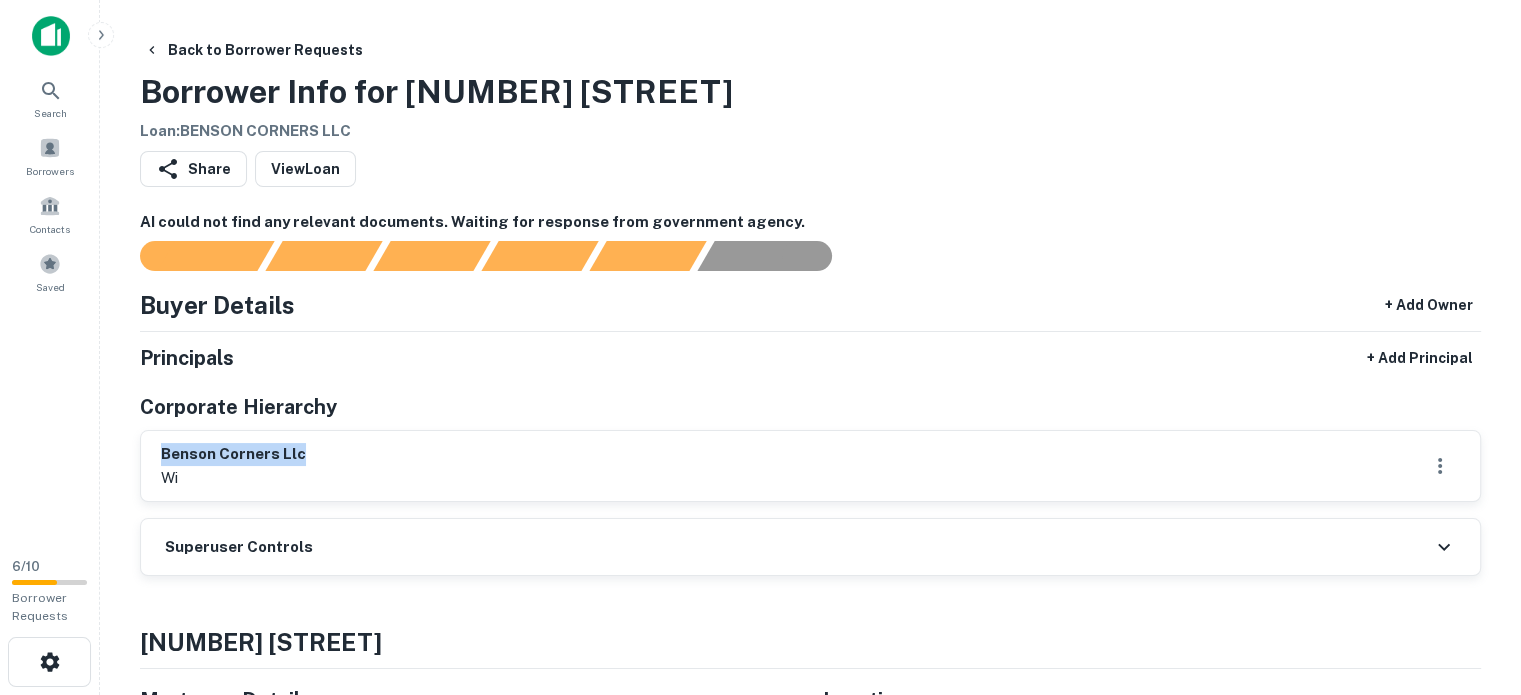 drag, startPoint x: 149, startPoint y: 445, endPoint x: 348, endPoint y: 463, distance: 199.81241 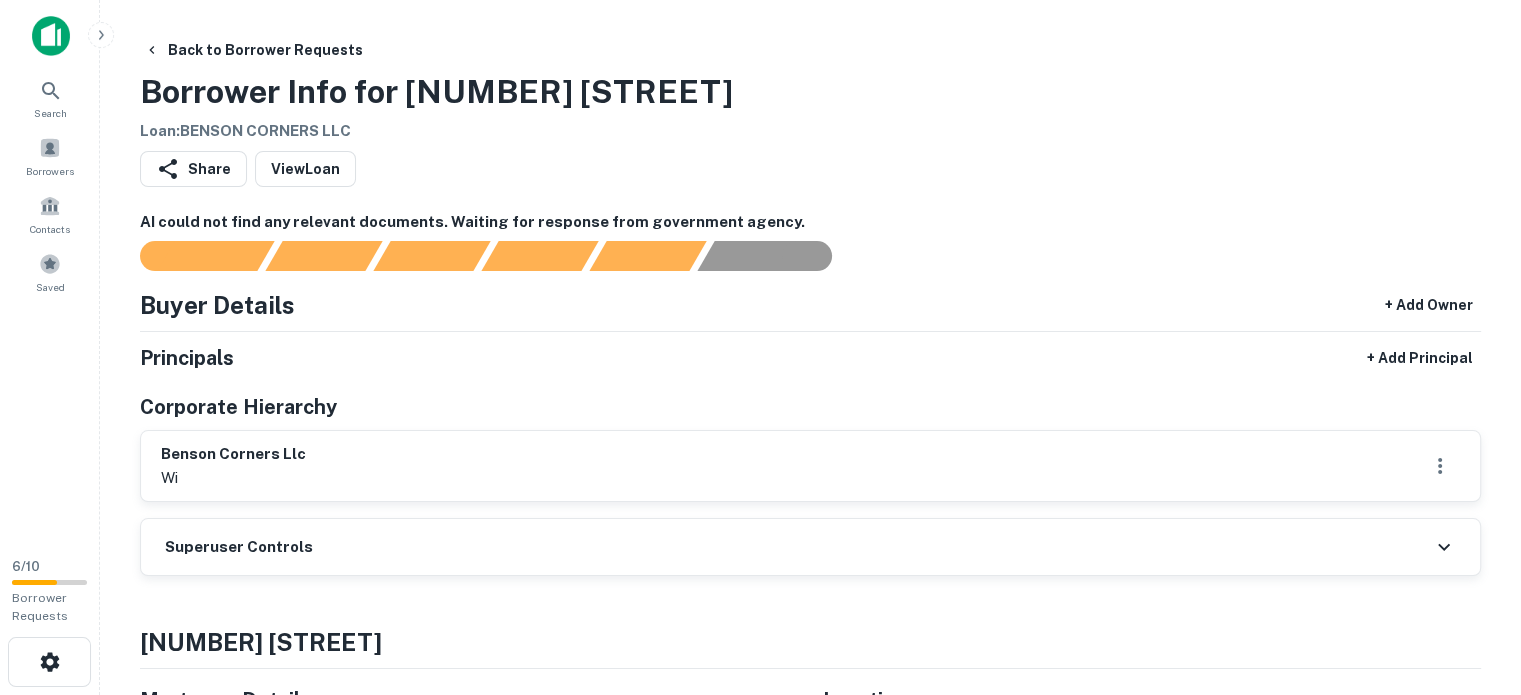 click on "[CITY] [STATE]" at bounding box center [810, 466] 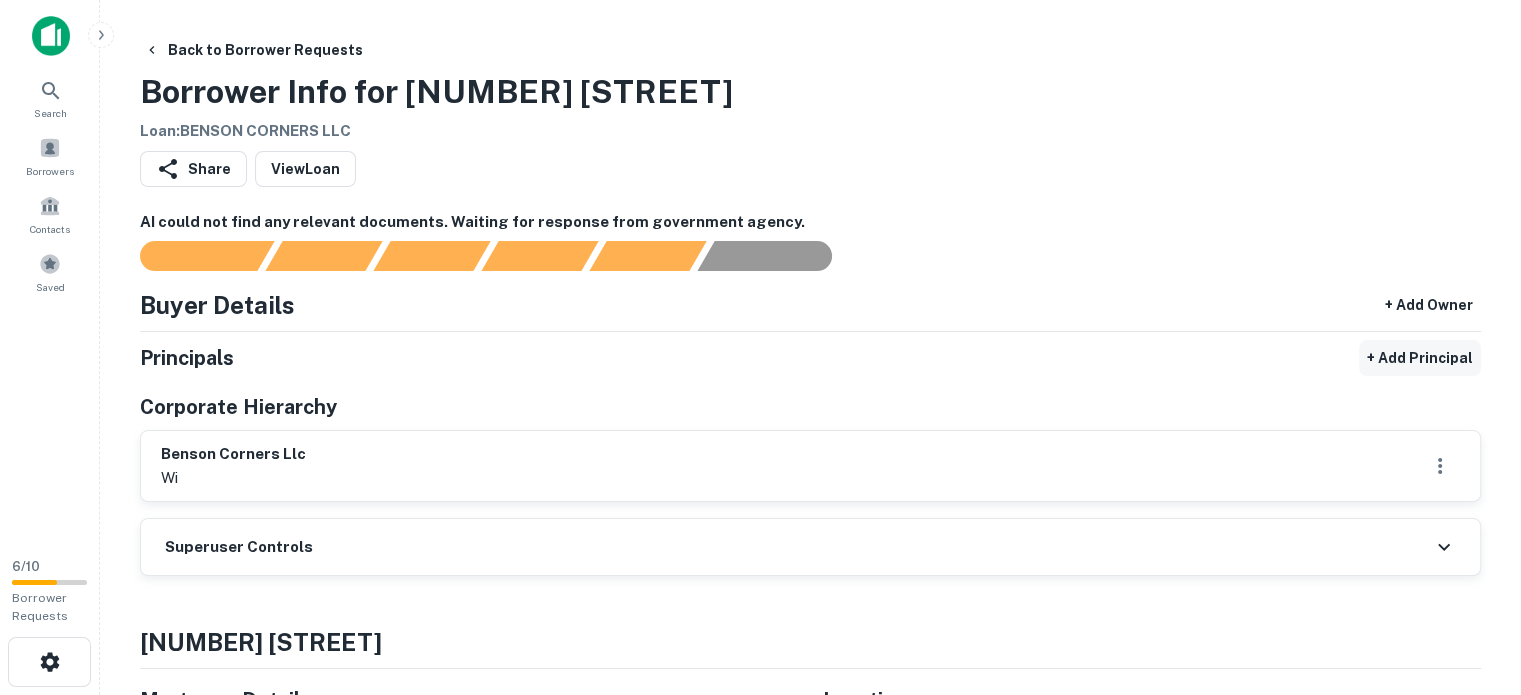 click on "+ Add Principal" at bounding box center [1420, 358] 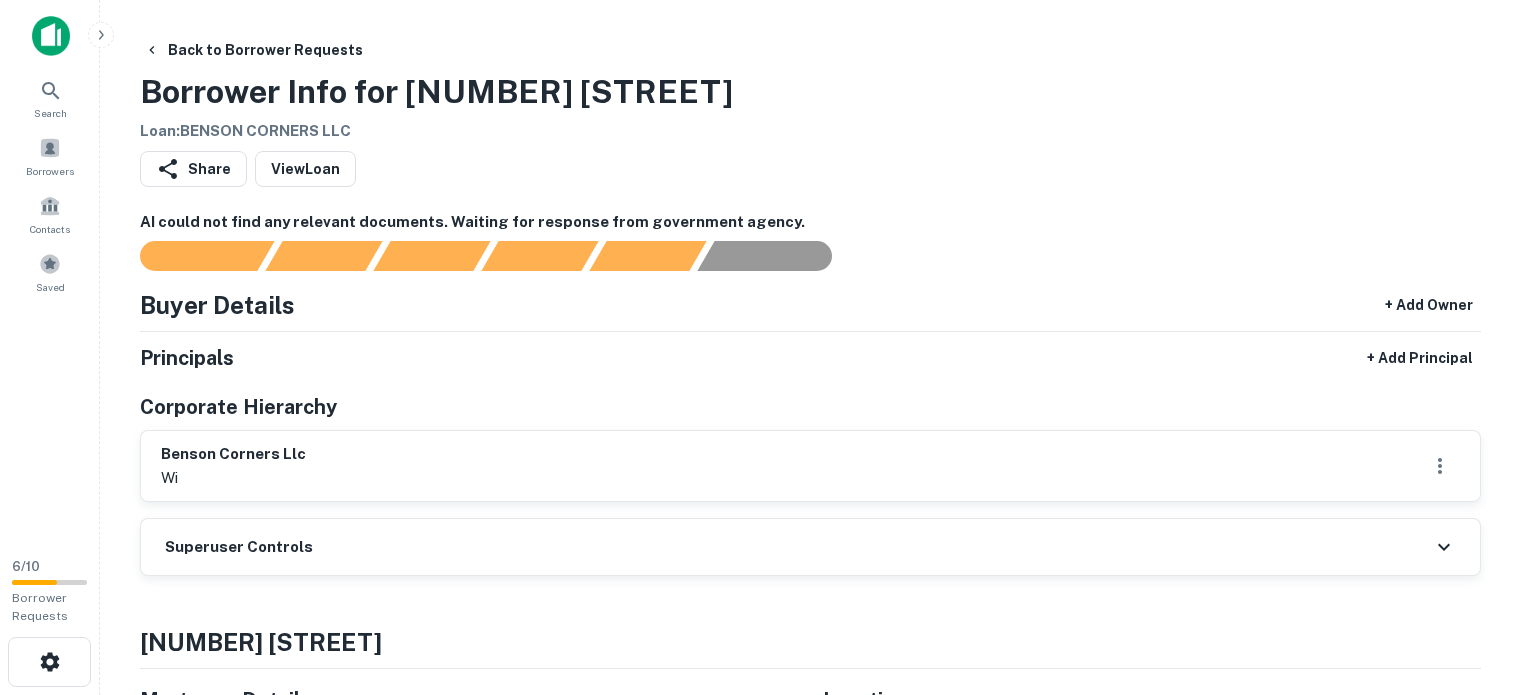 click on "Full Name" at bounding box center (71, 809) 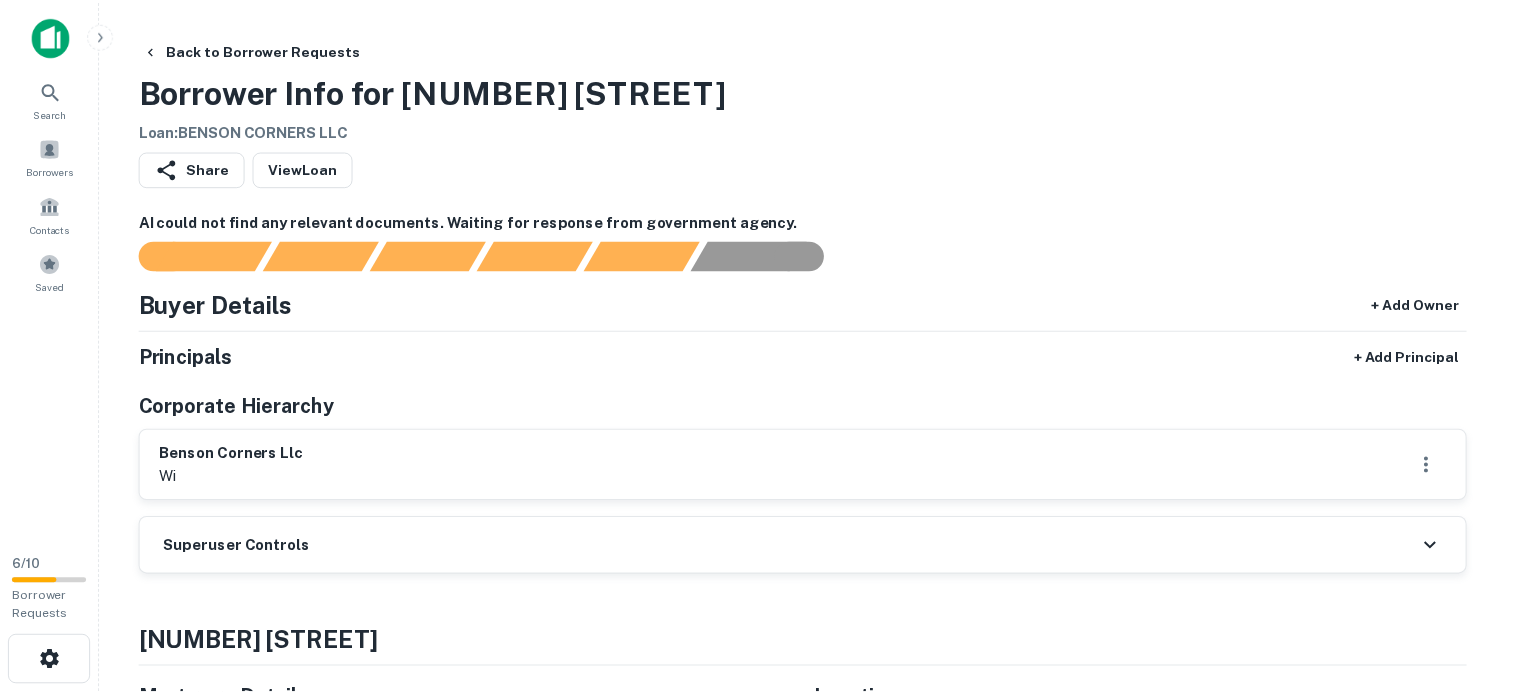 scroll, scrollTop: 300, scrollLeft: 0, axis: vertical 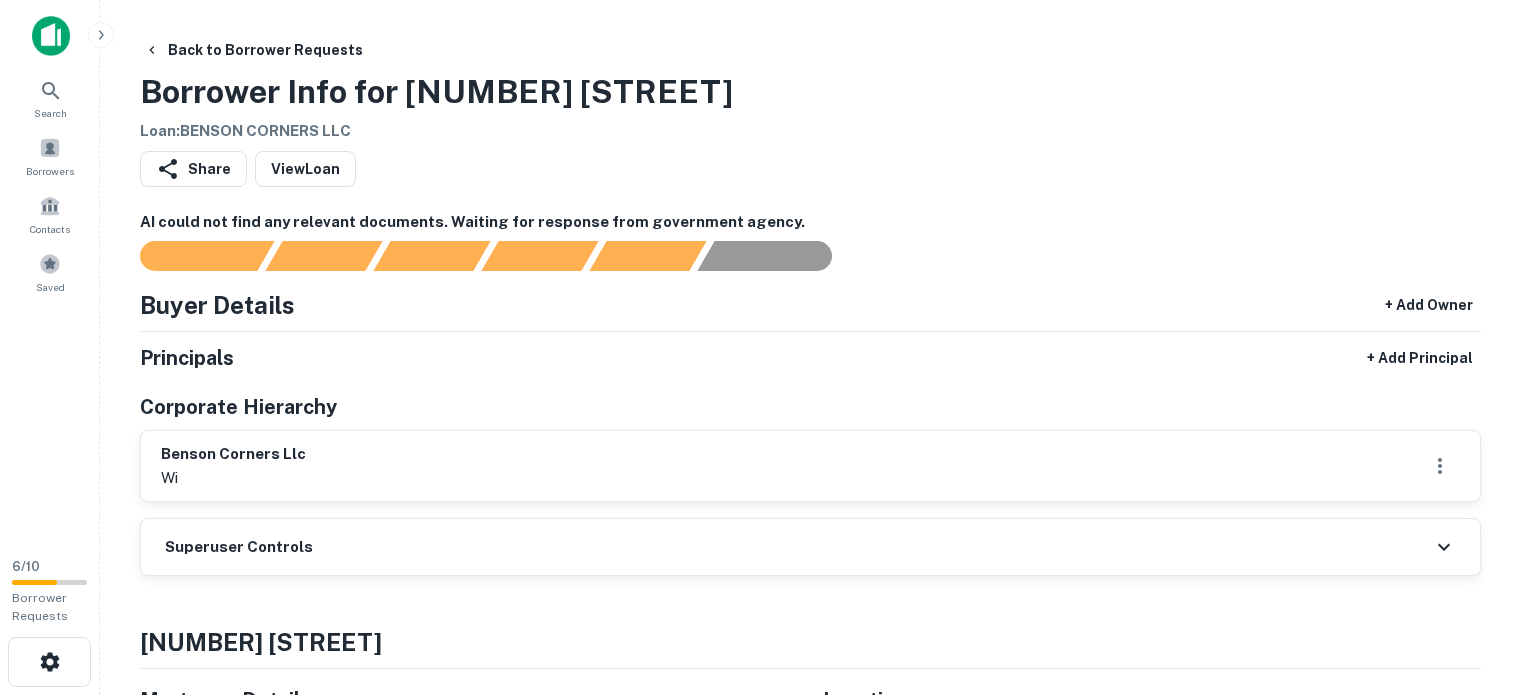 click on "Address" at bounding box center [71, 1333] 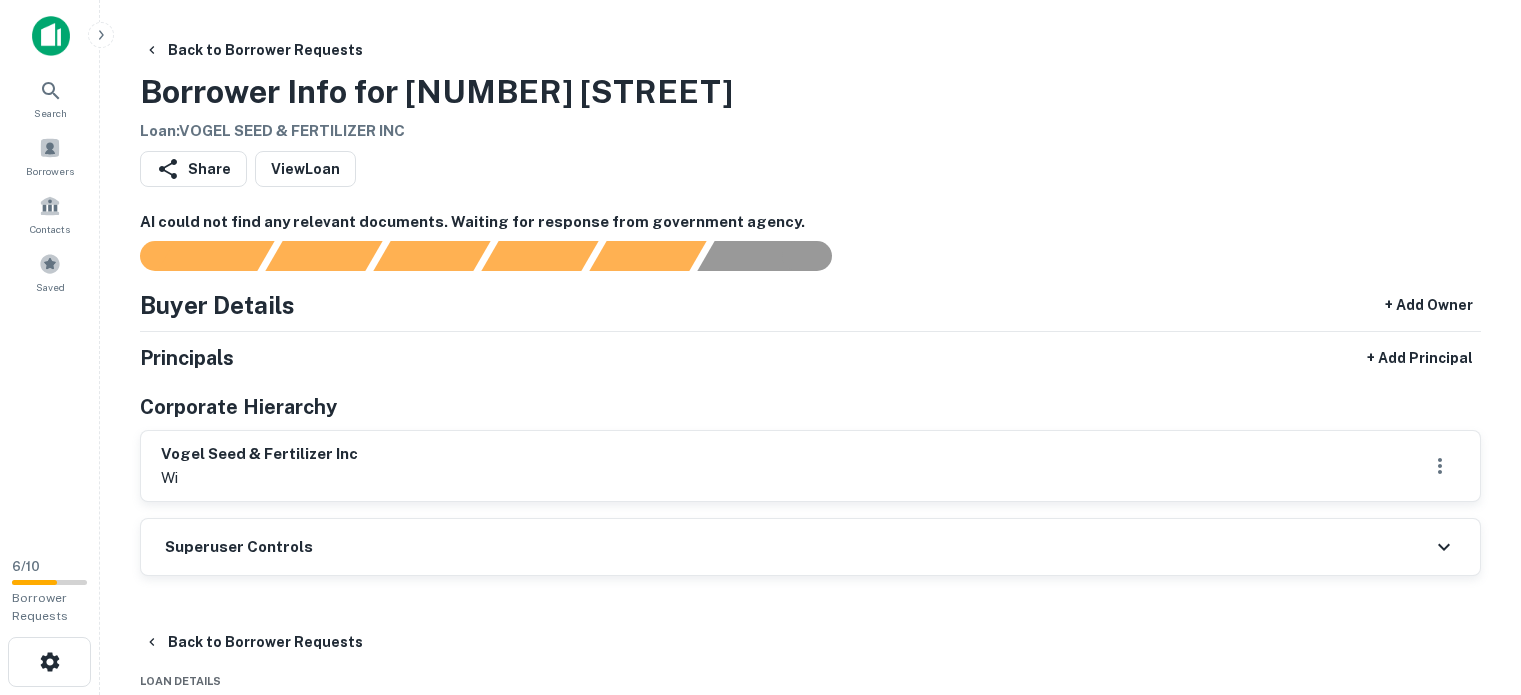 scroll, scrollTop: 0, scrollLeft: 0, axis: both 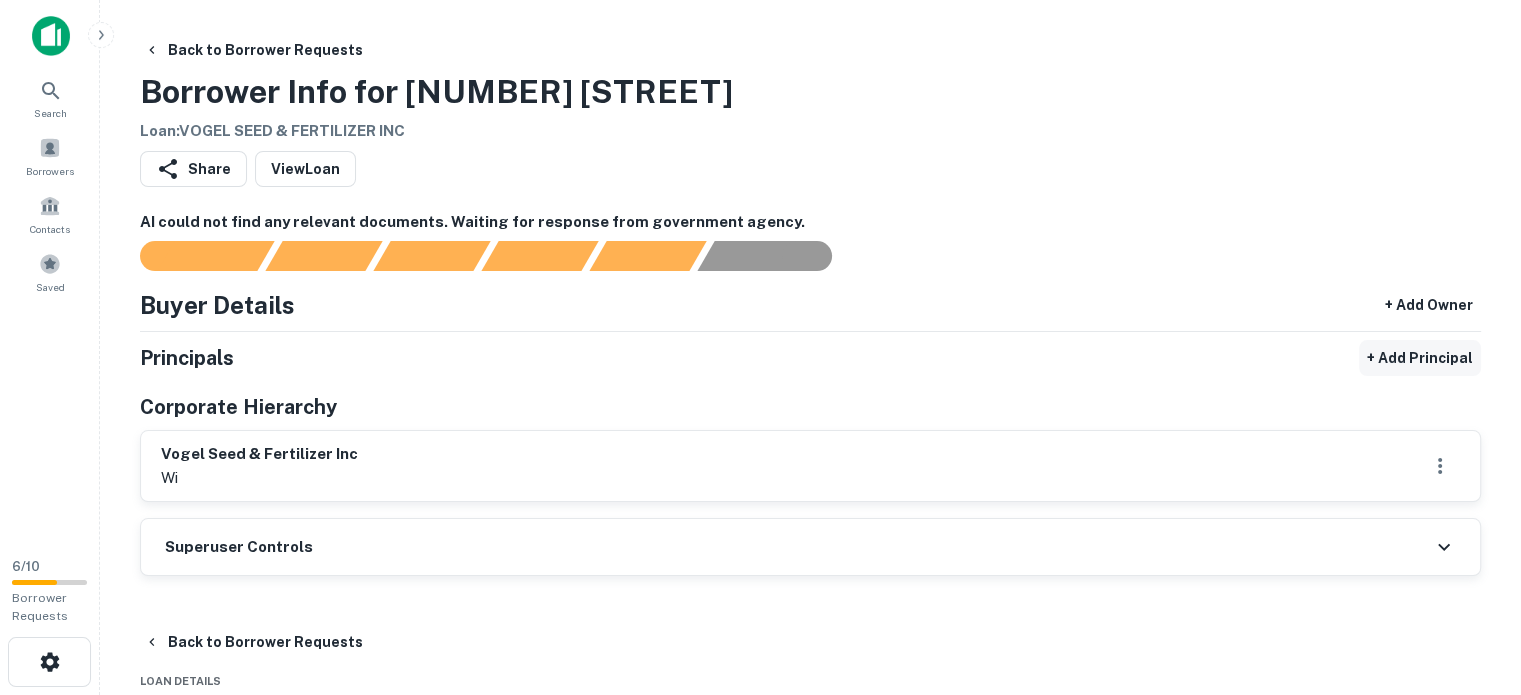 click on "+ Add Principal" at bounding box center [1420, 358] 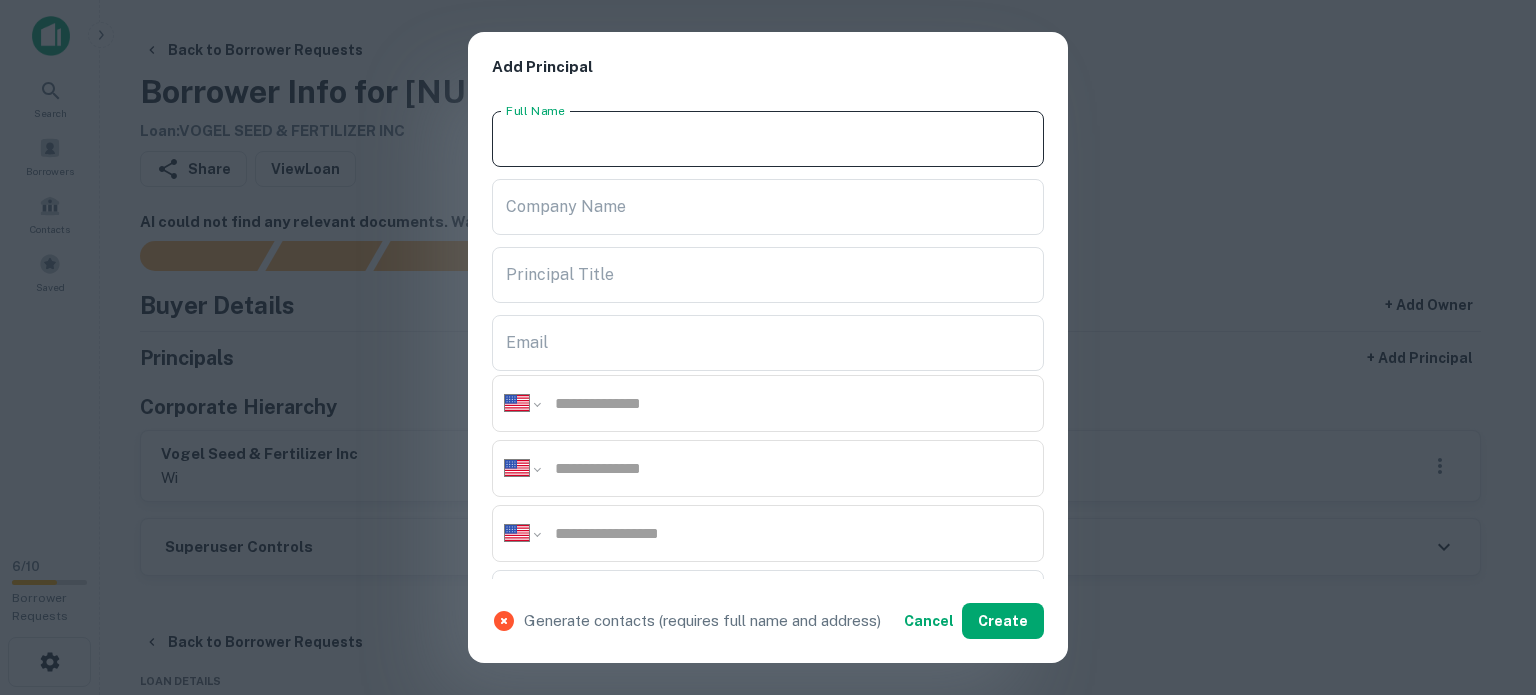 click on "Full Name" at bounding box center (768, 139) 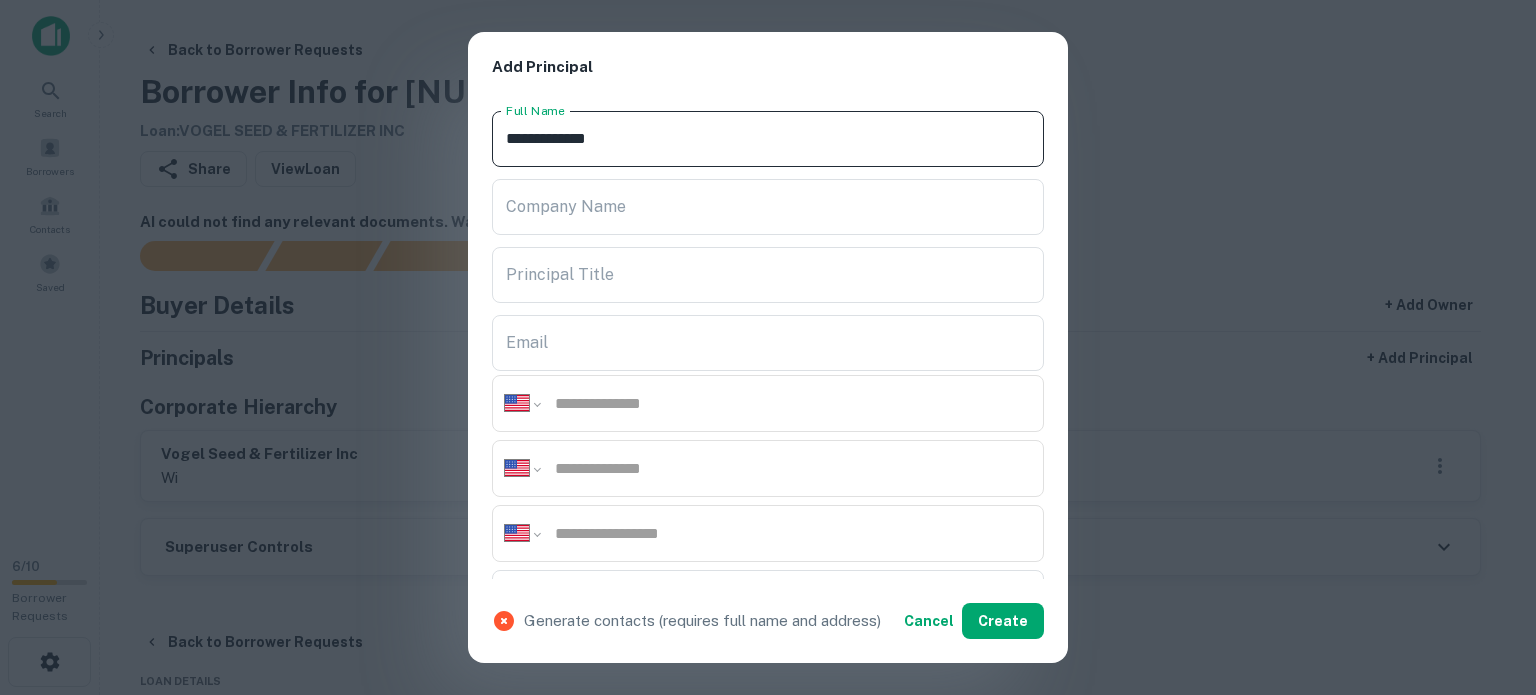 type on "**********" 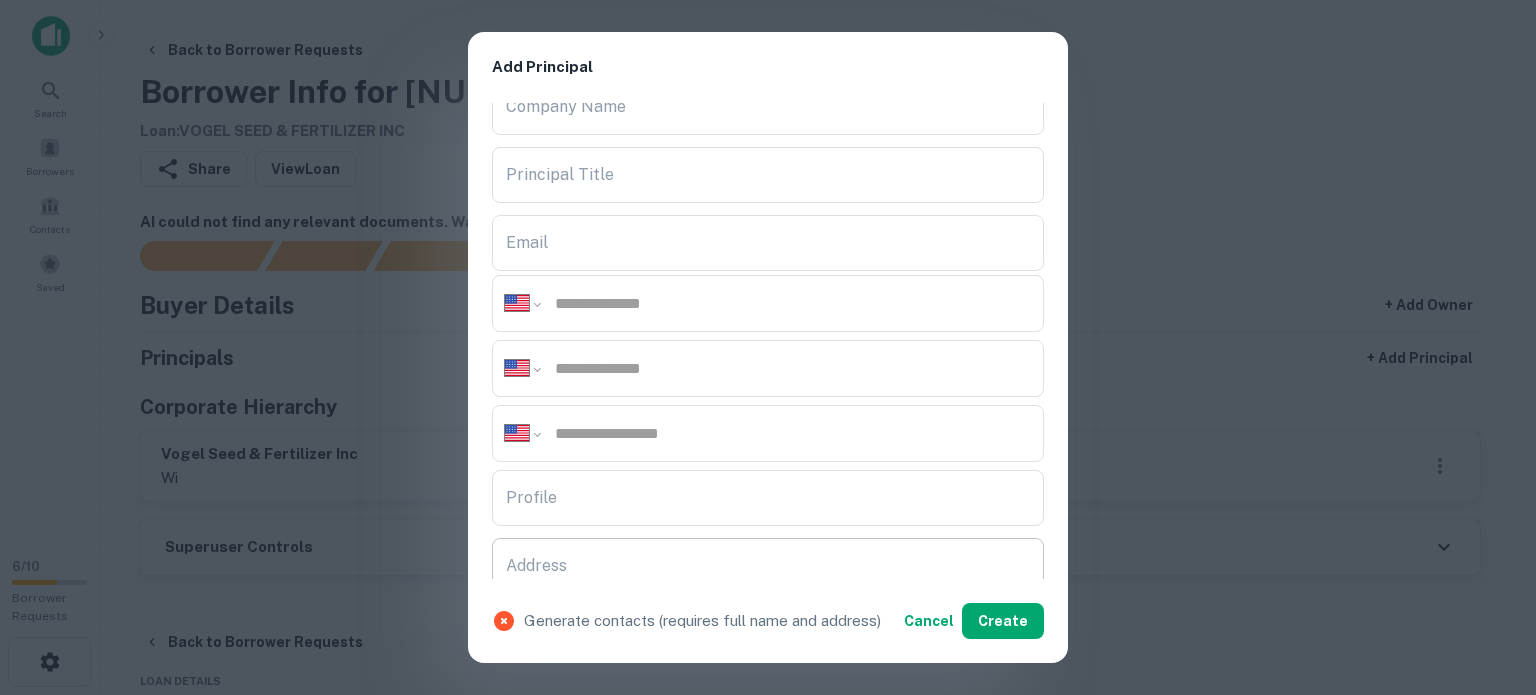 scroll, scrollTop: 300, scrollLeft: 0, axis: vertical 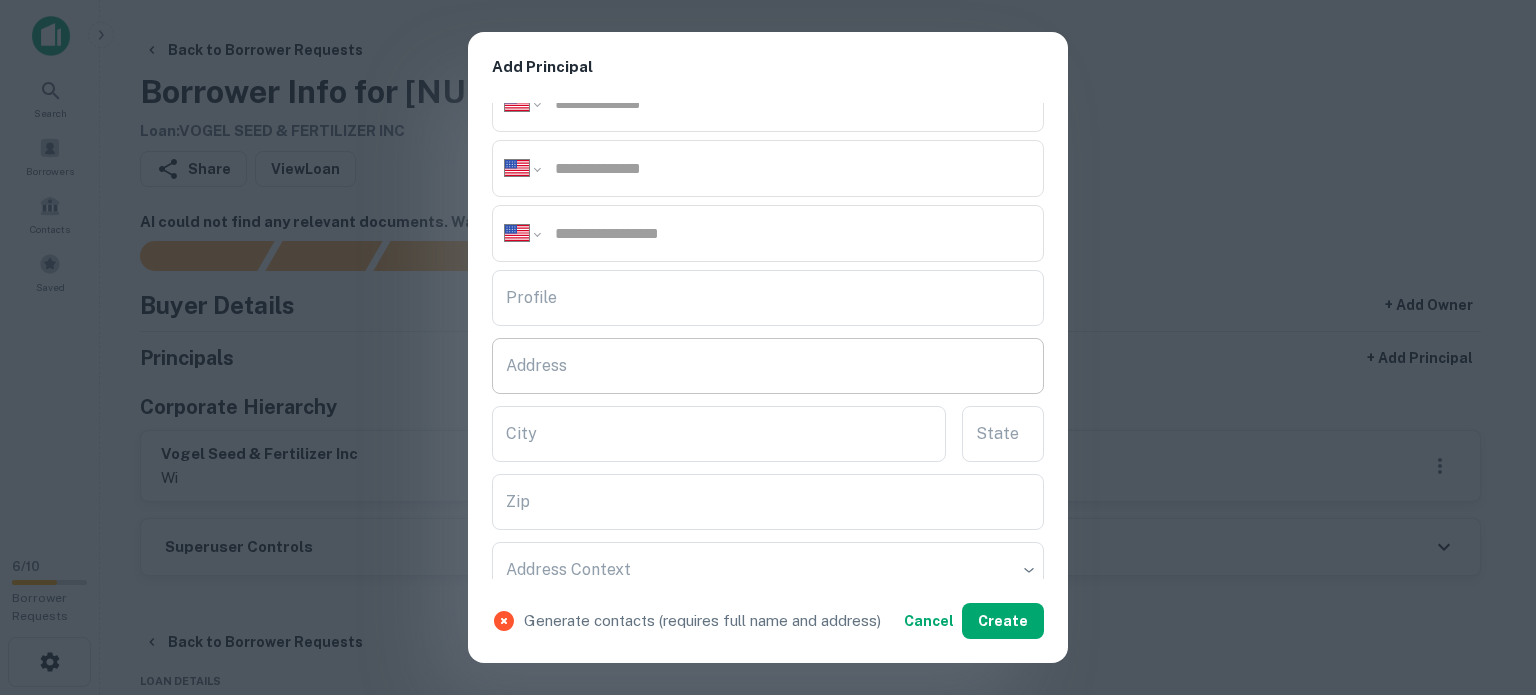 click on "Address" at bounding box center [768, 366] 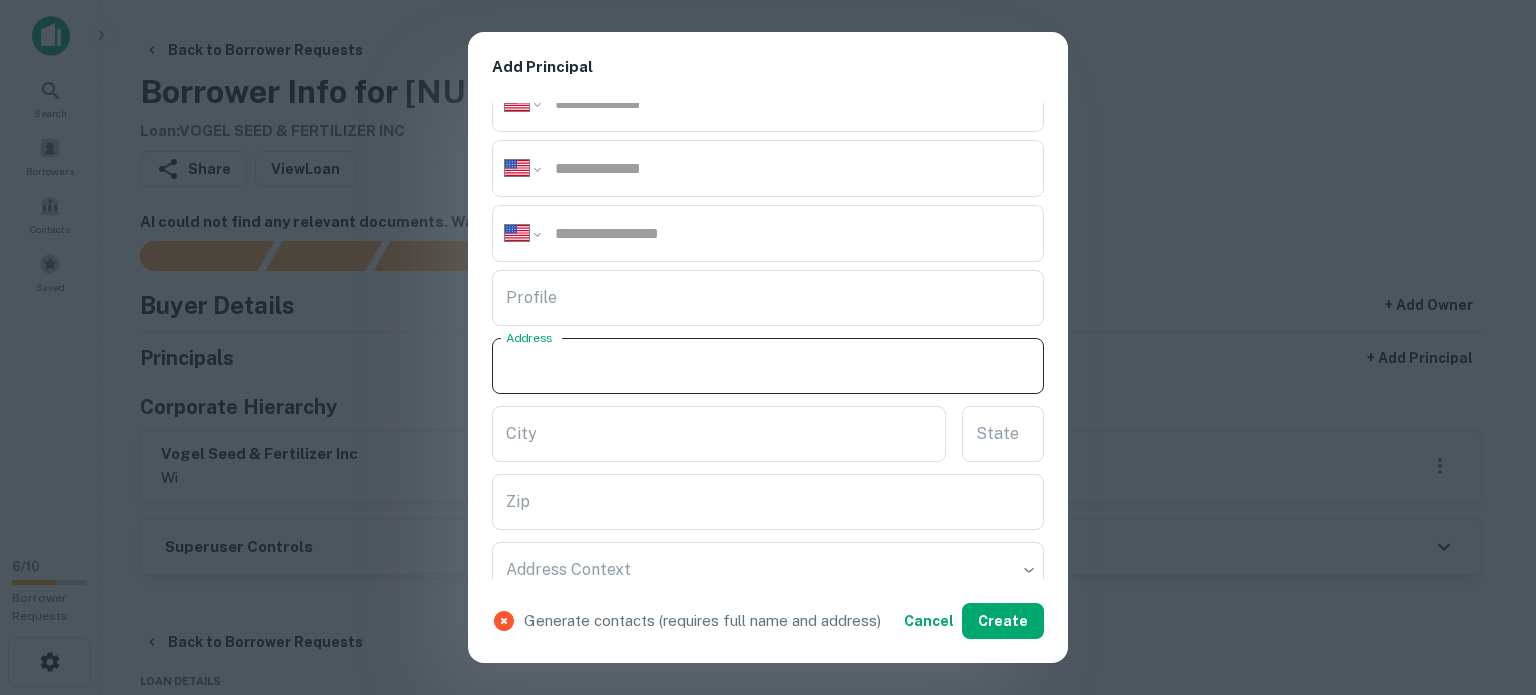 paste on "**********" 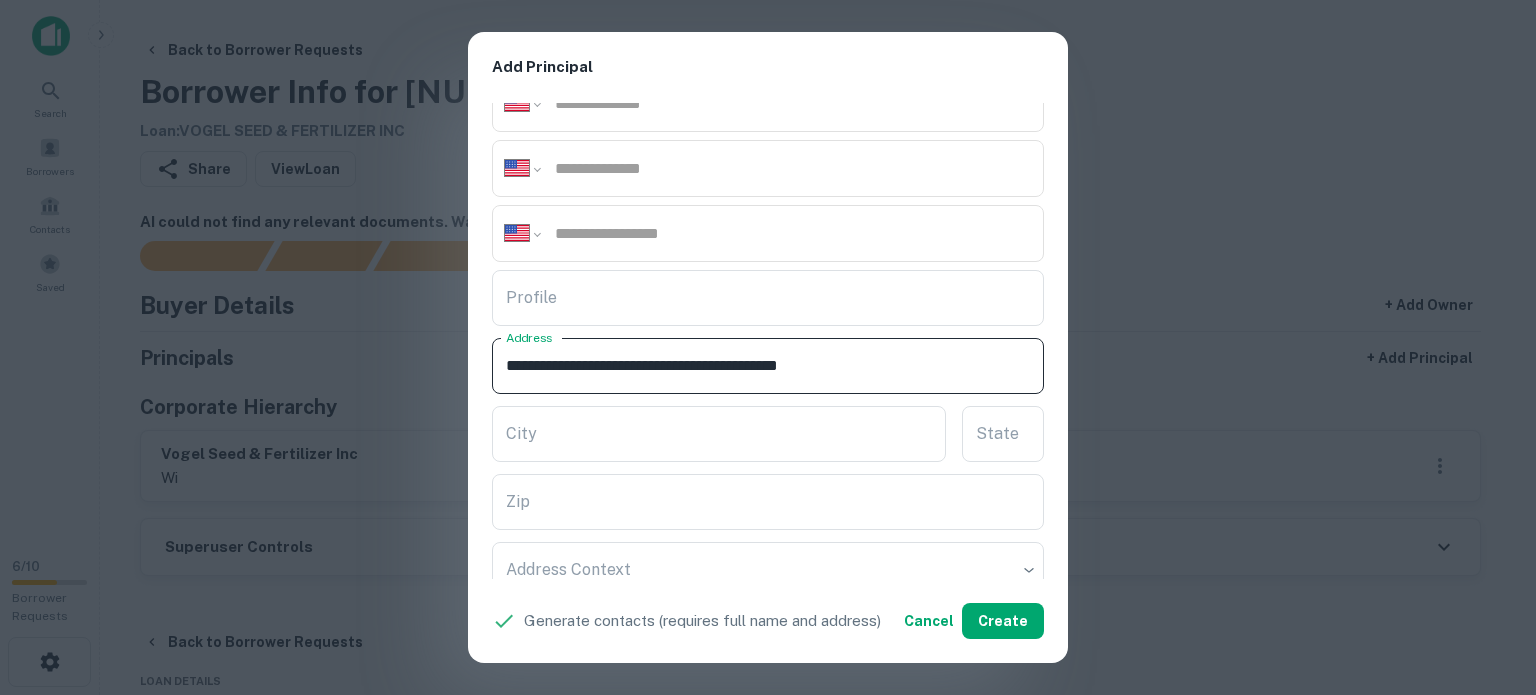 drag, startPoint x: 803, startPoint y: 365, endPoint x: 919, endPoint y: 379, distance: 116.841774 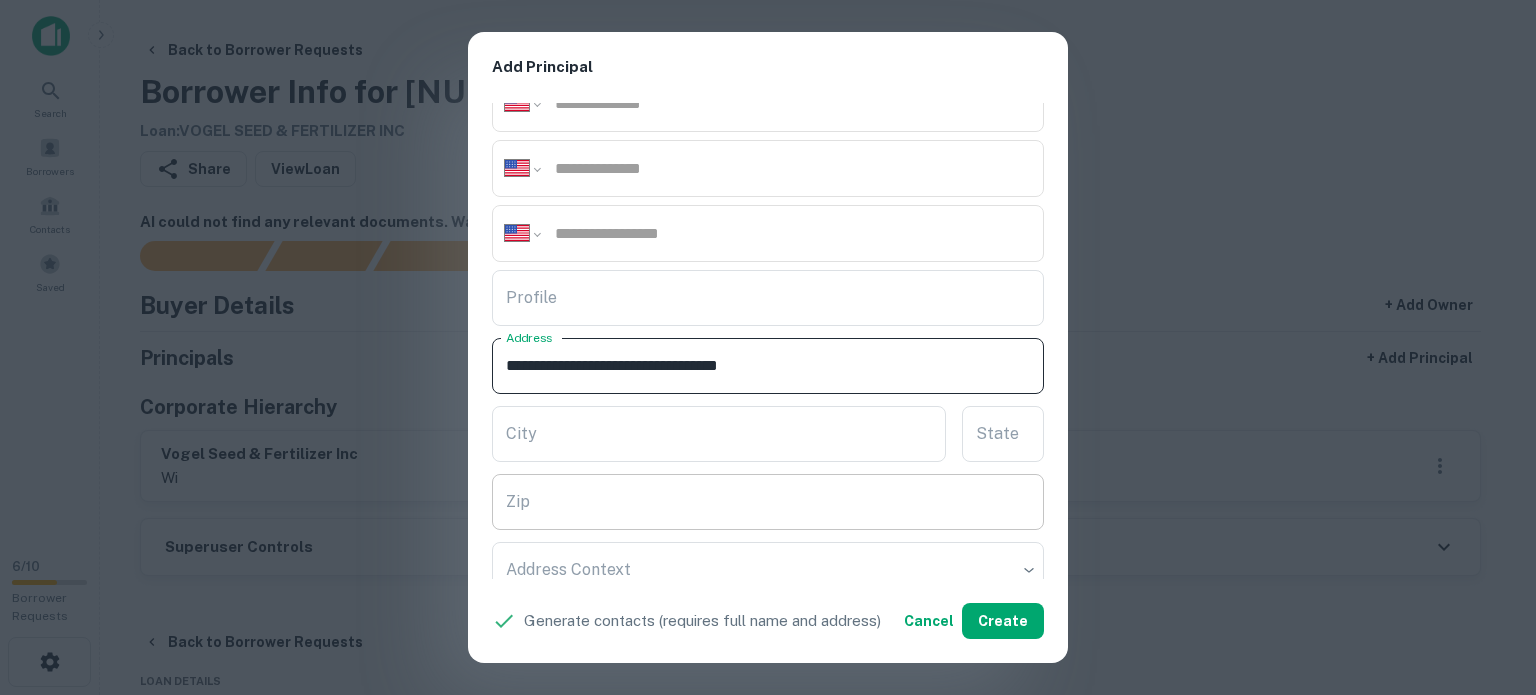 type on "**********" 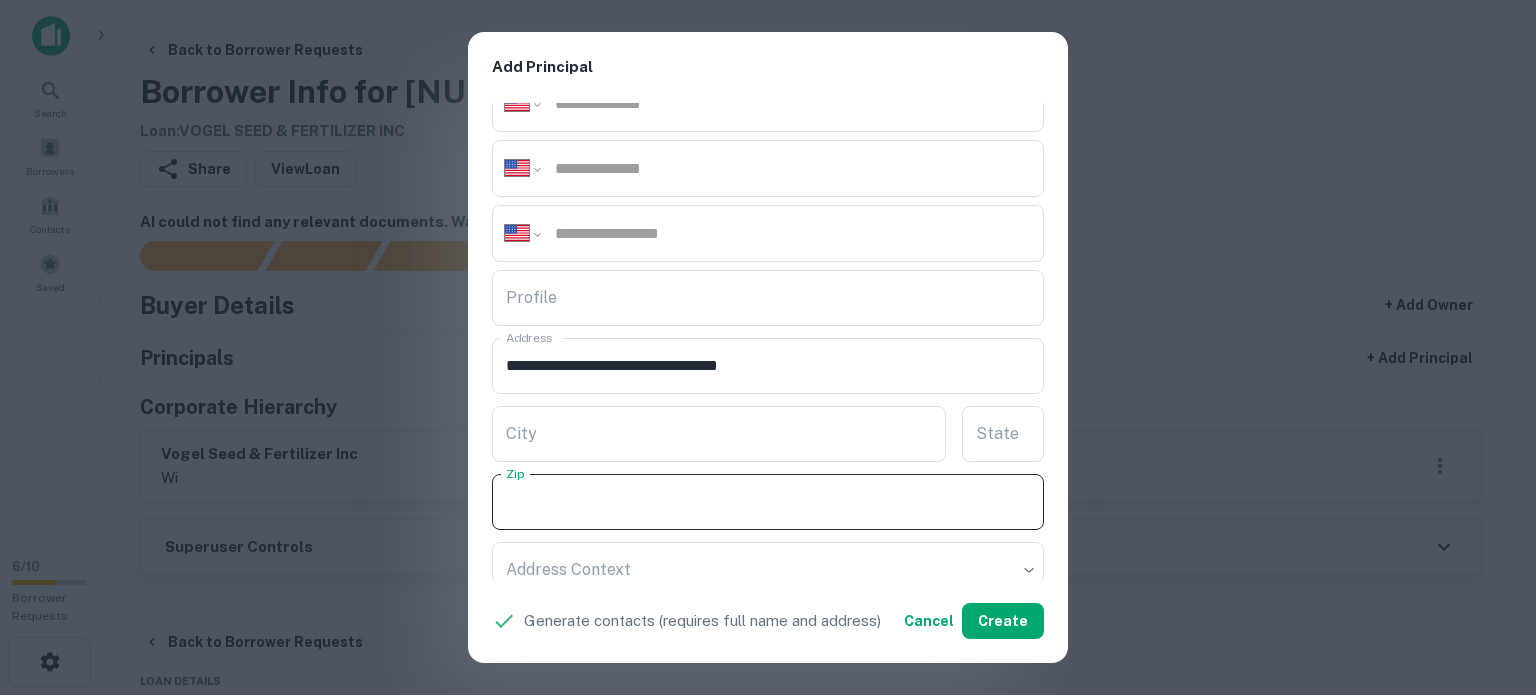 click on "Zip" at bounding box center [768, 502] 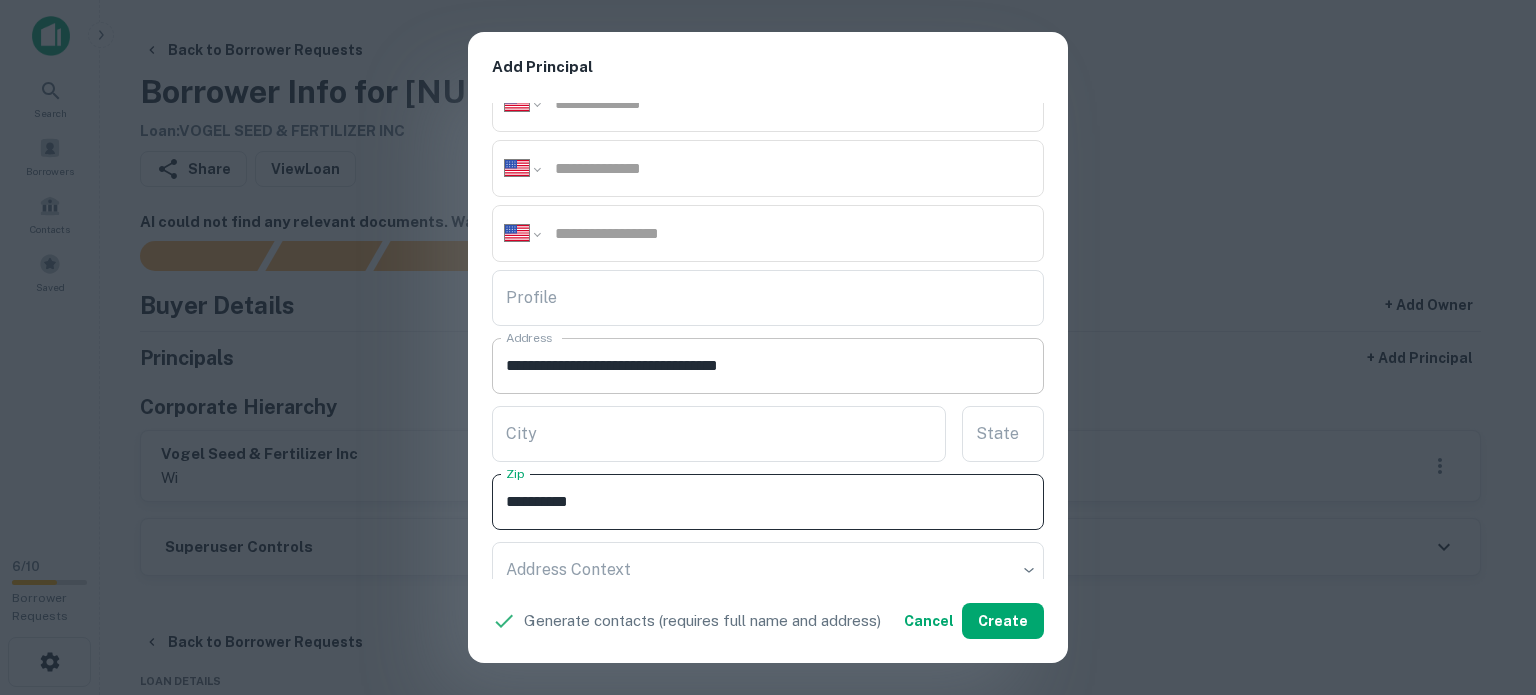 type on "**********" 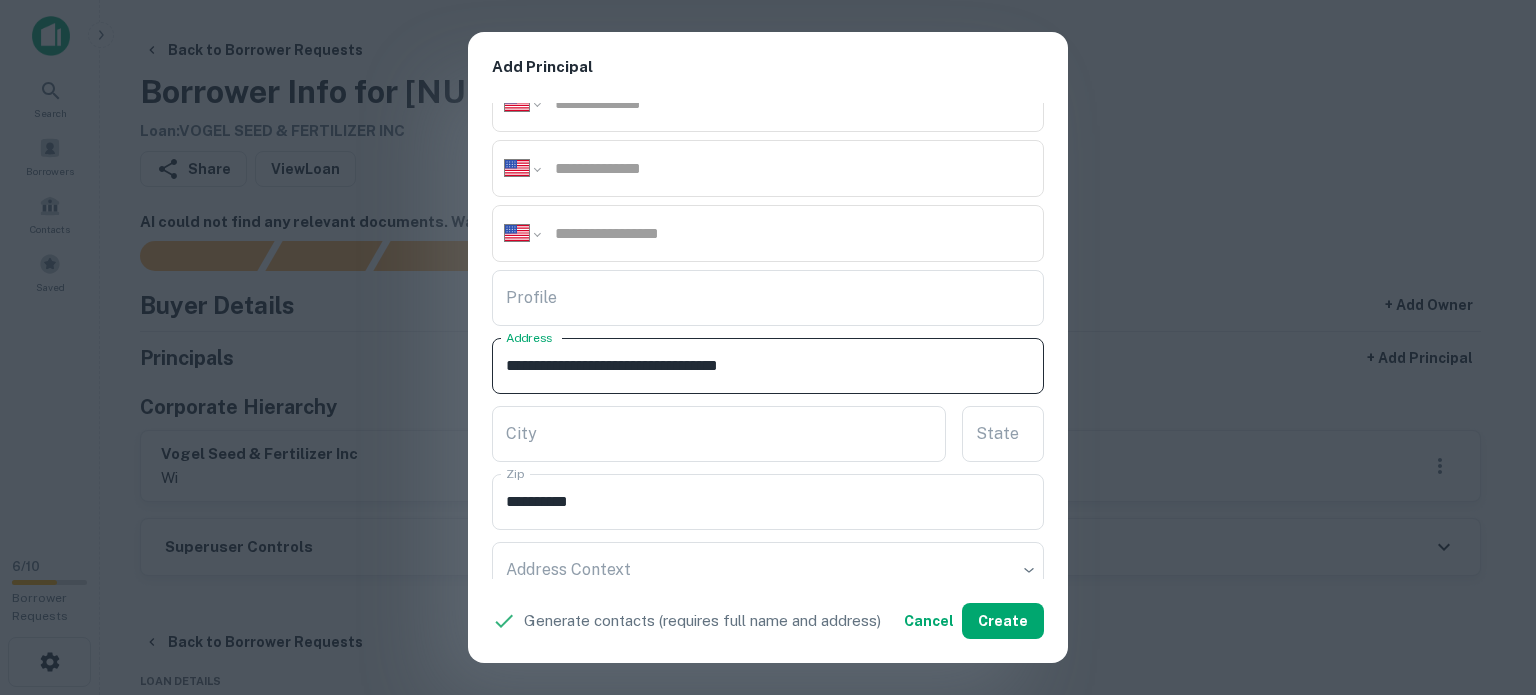 drag, startPoint x: 780, startPoint y: 359, endPoint x: 846, endPoint y: 379, distance: 68.96376 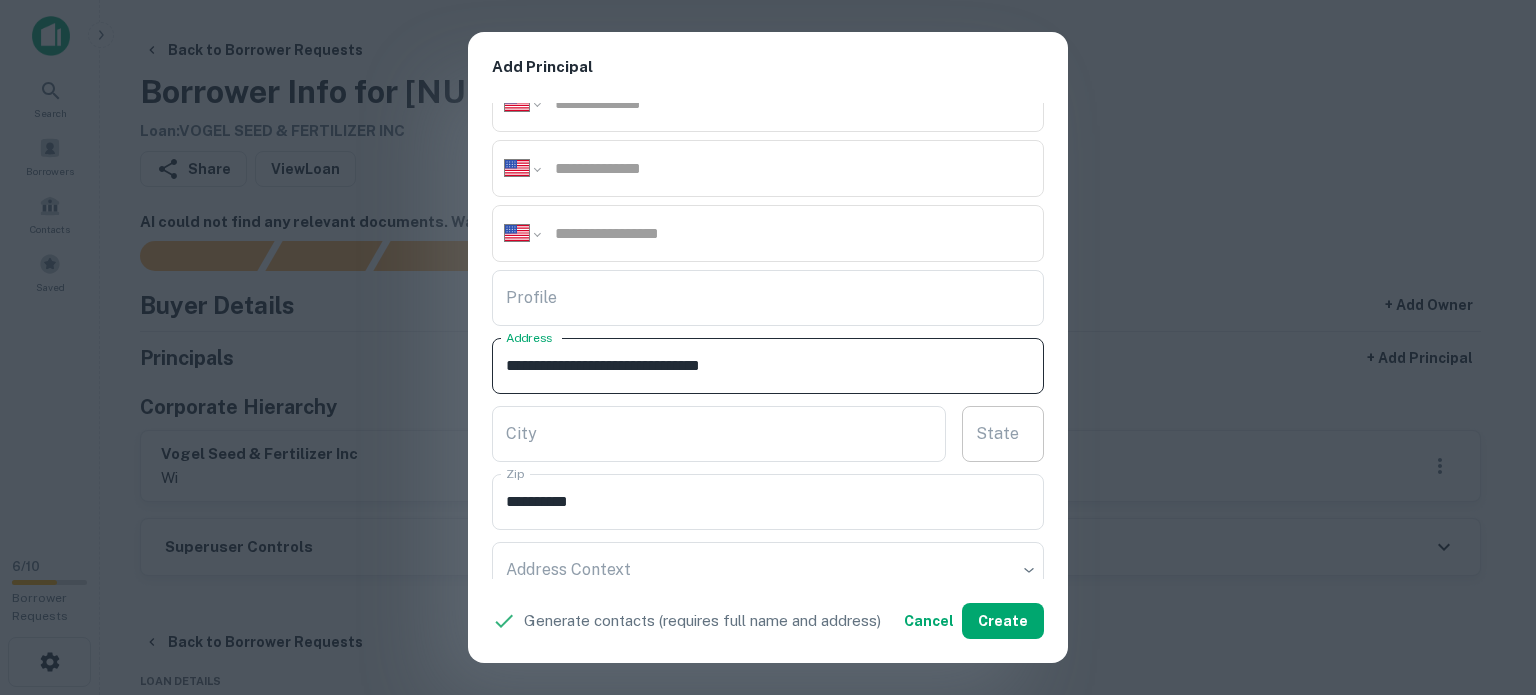type on "**********" 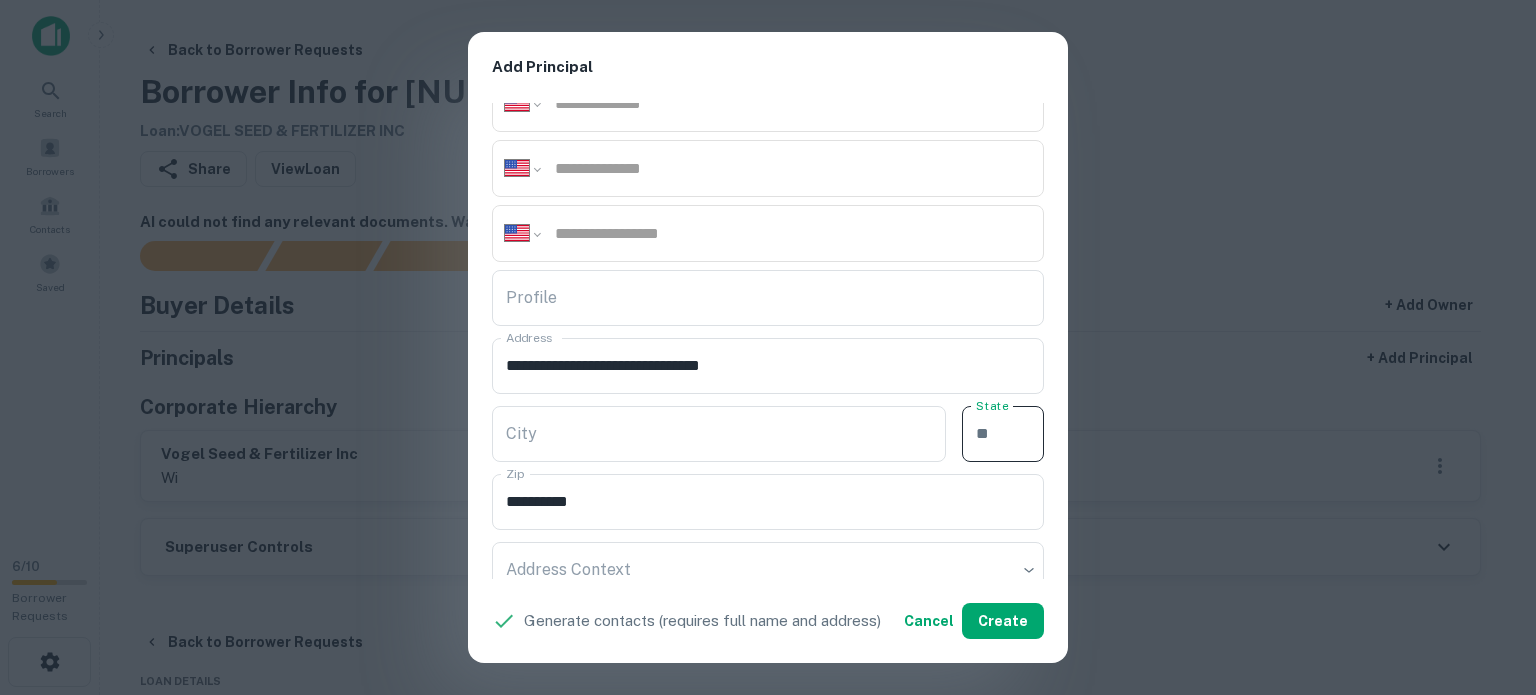 click on "State" at bounding box center (1003, 434) 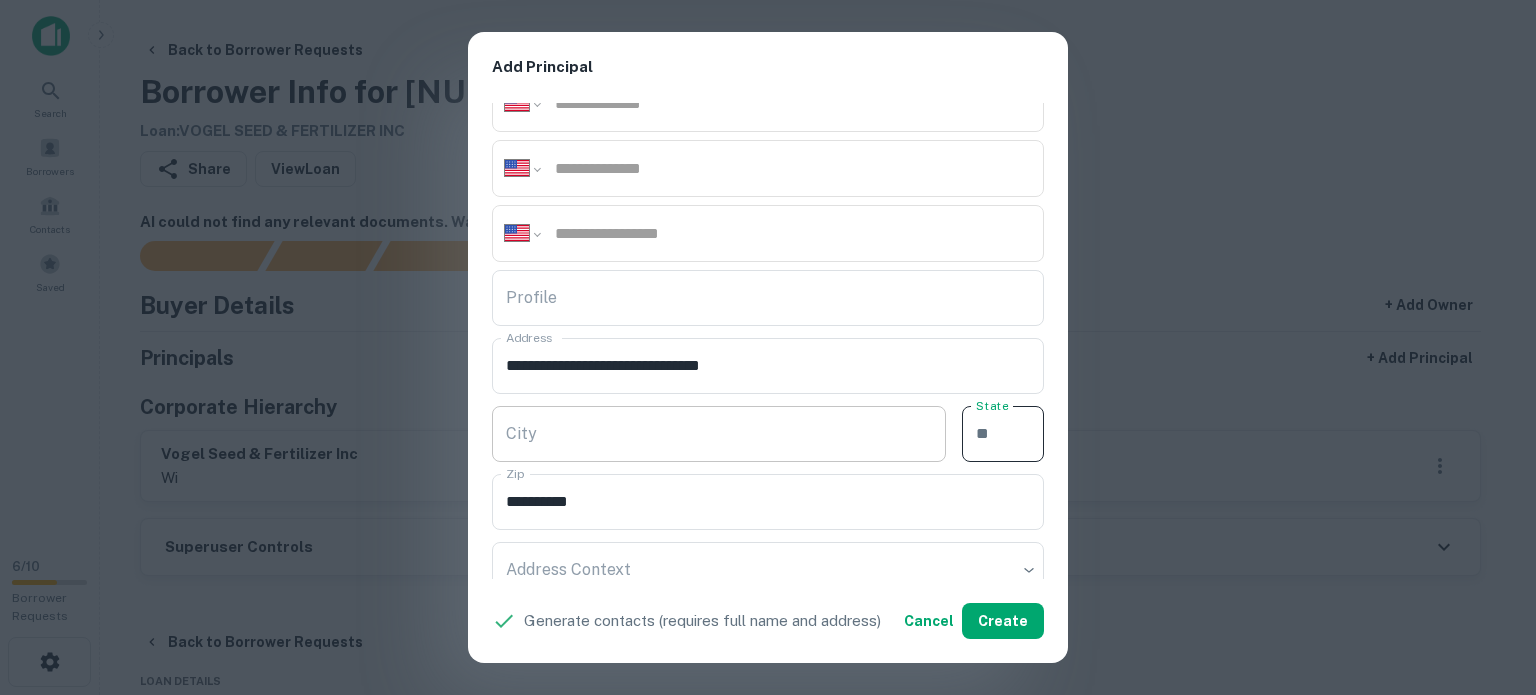 paste on "**" 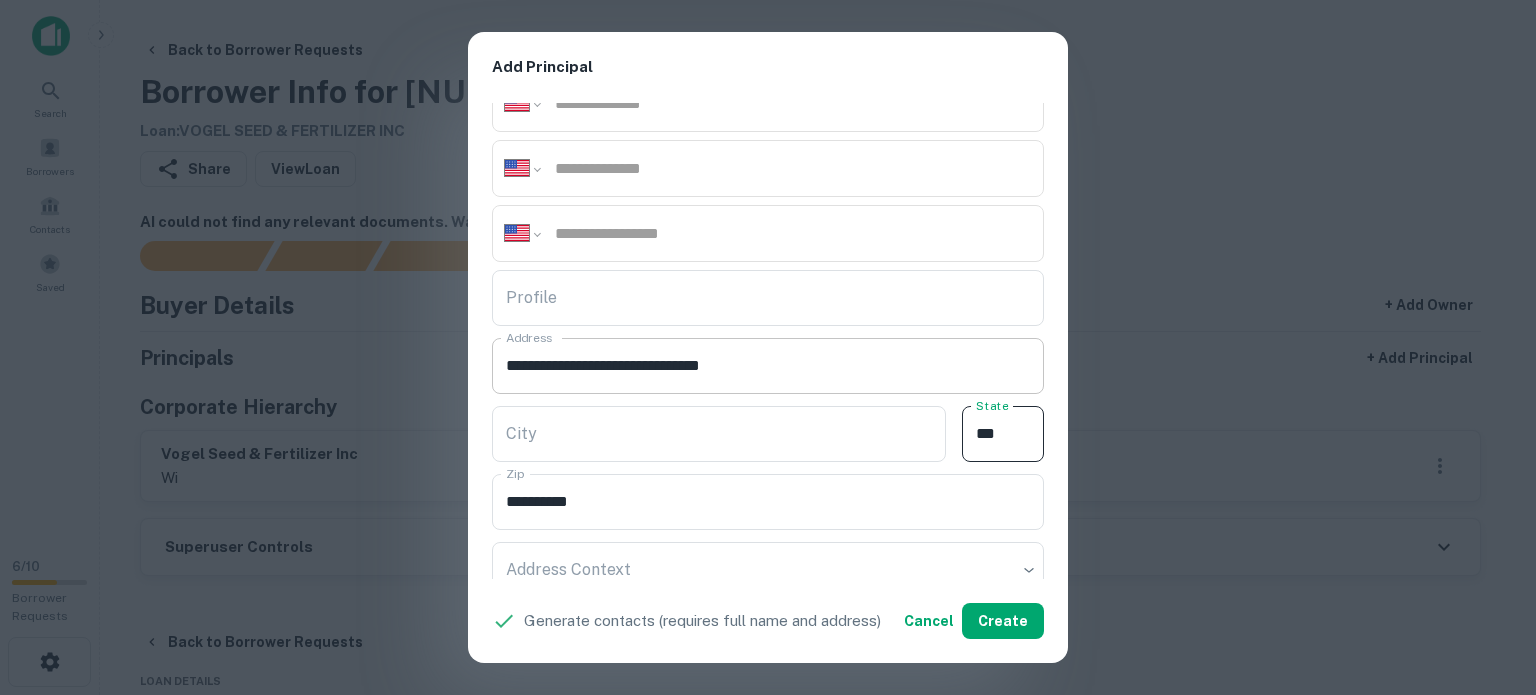 type on "**" 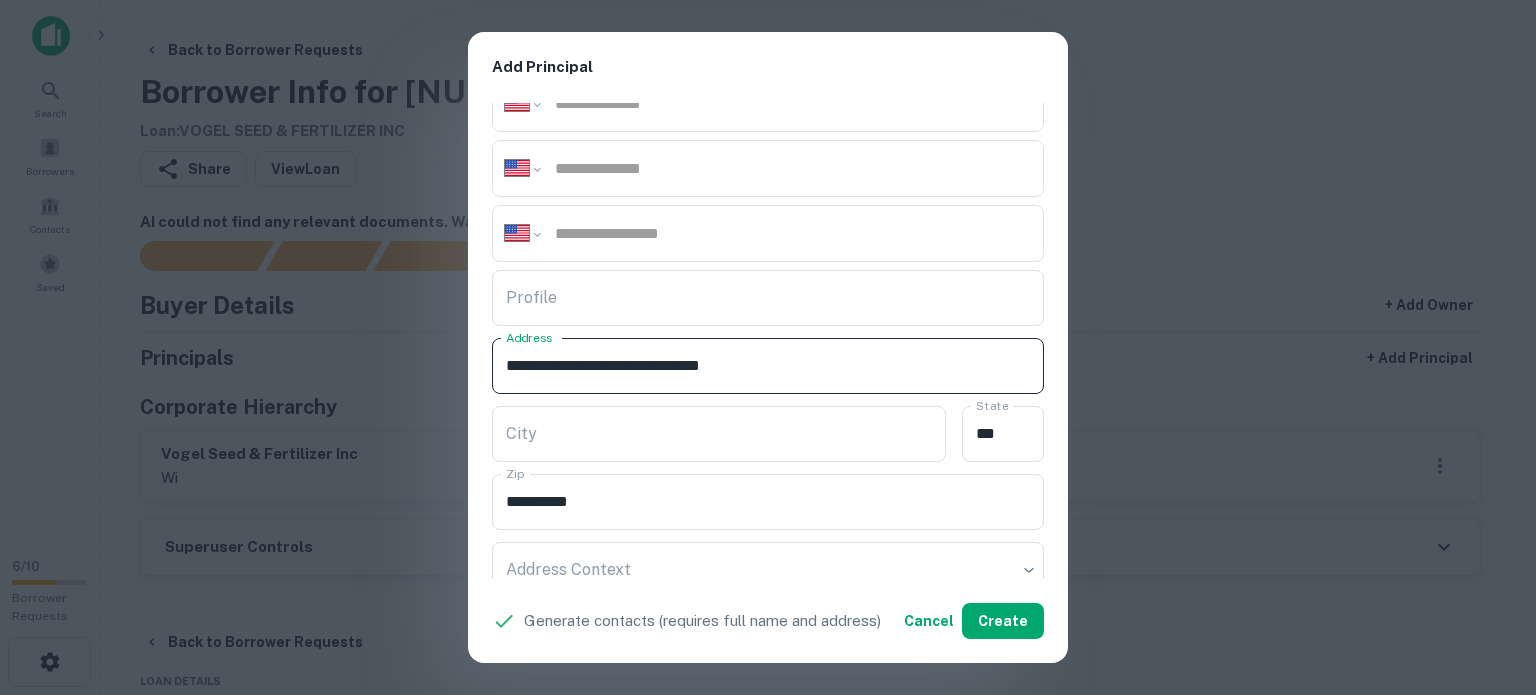 drag, startPoint x: 692, startPoint y: 358, endPoint x: 768, endPoint y: 396, distance: 84.97058 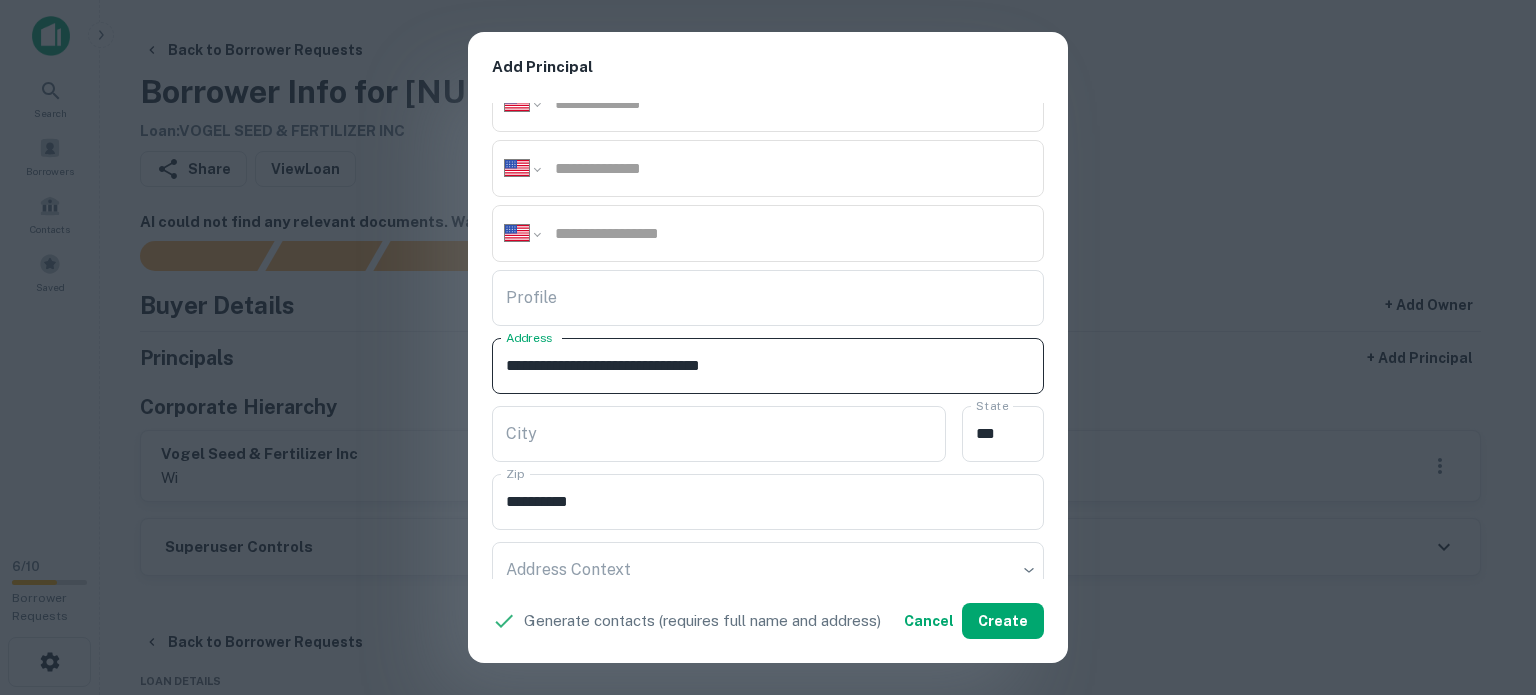 click on "**********" at bounding box center (768, 341) 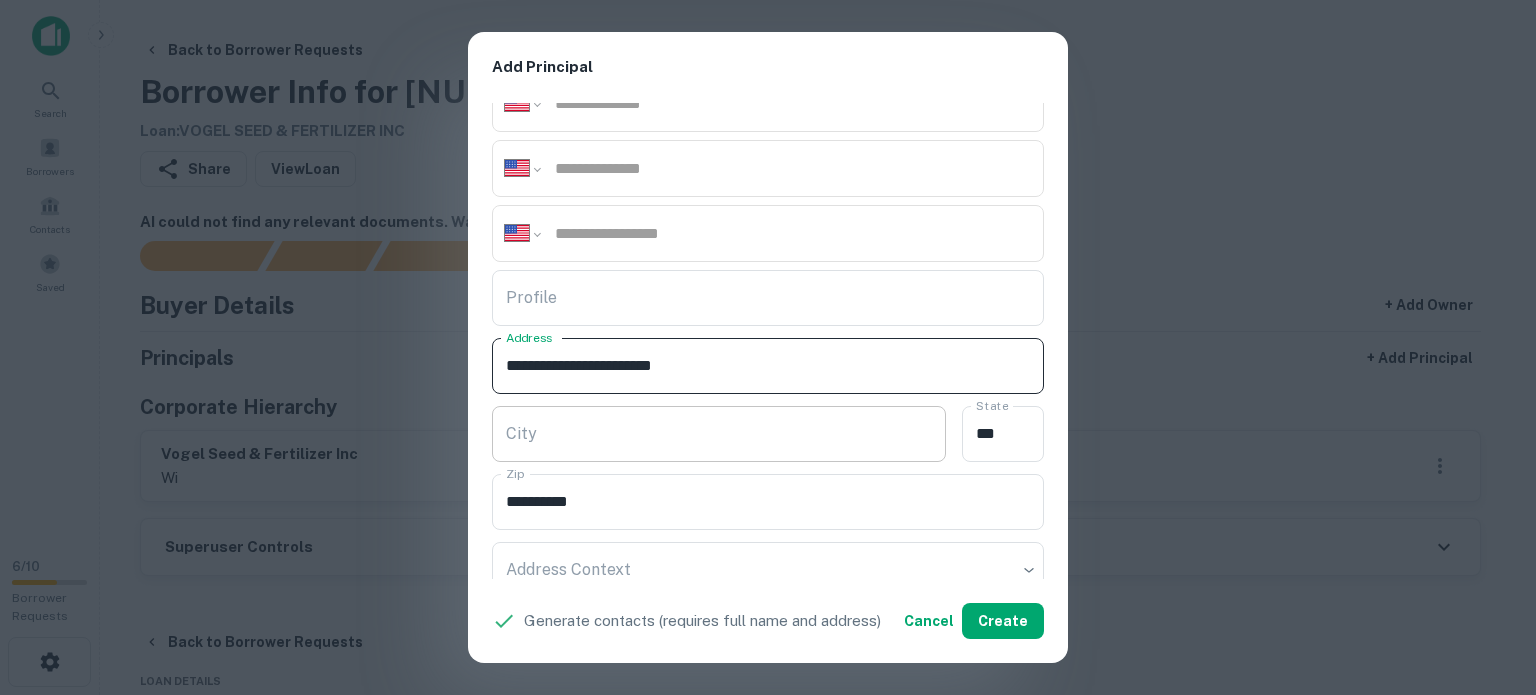 type on "**********" 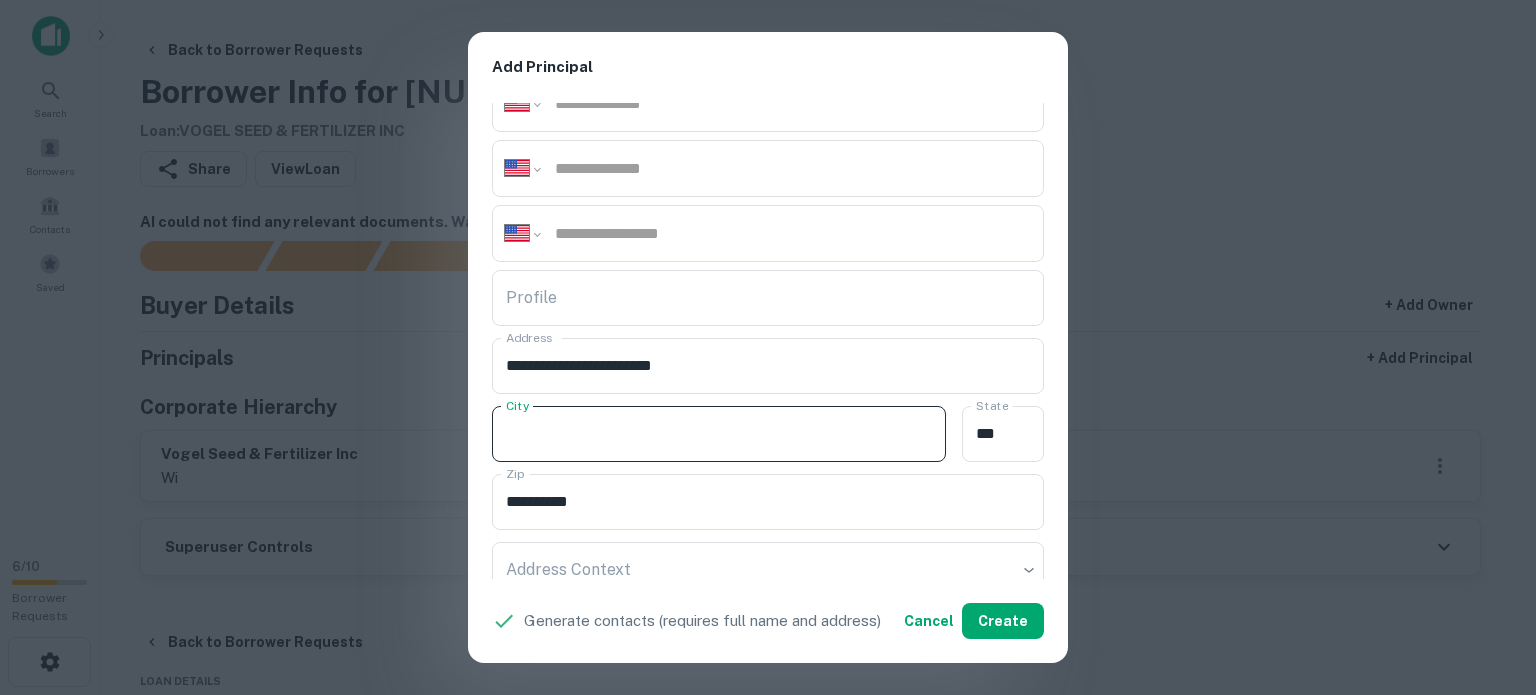 paste on "*******" 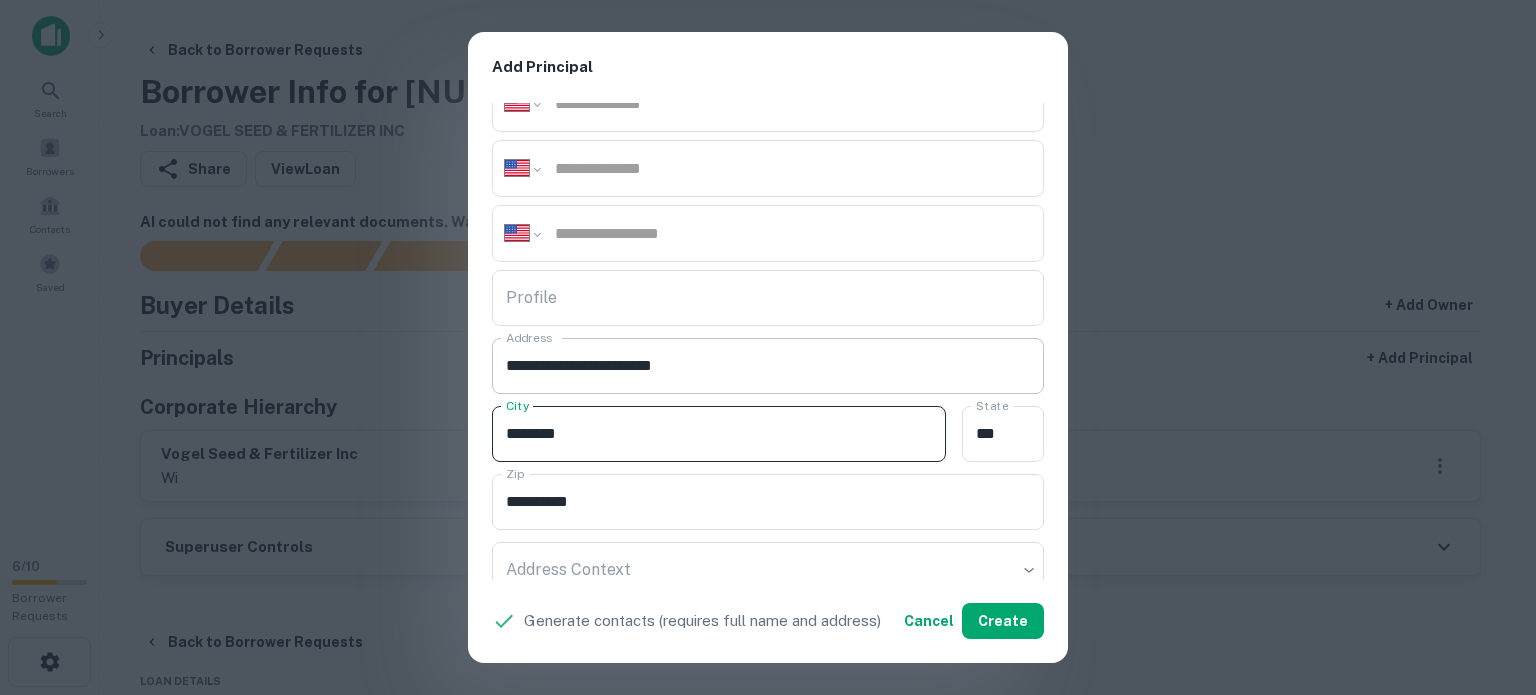 type on "*******" 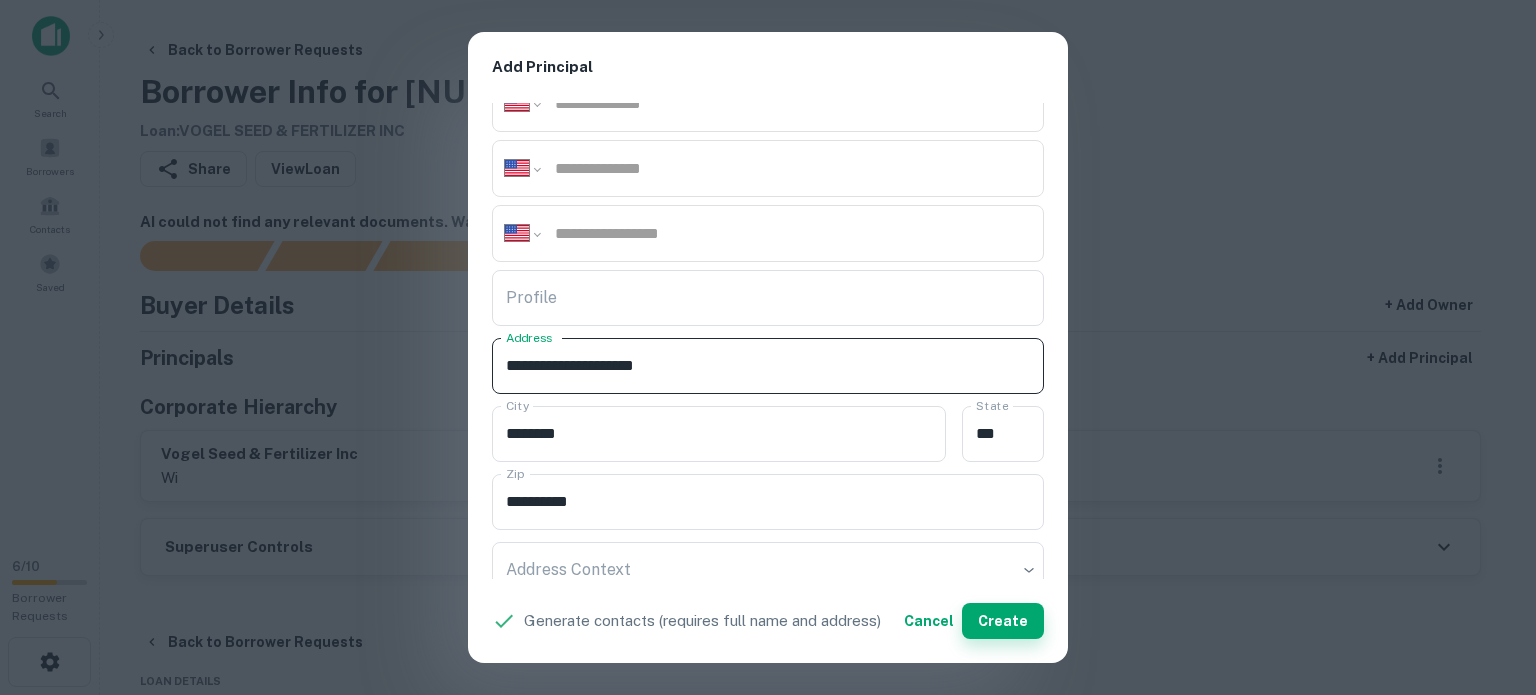type on "**********" 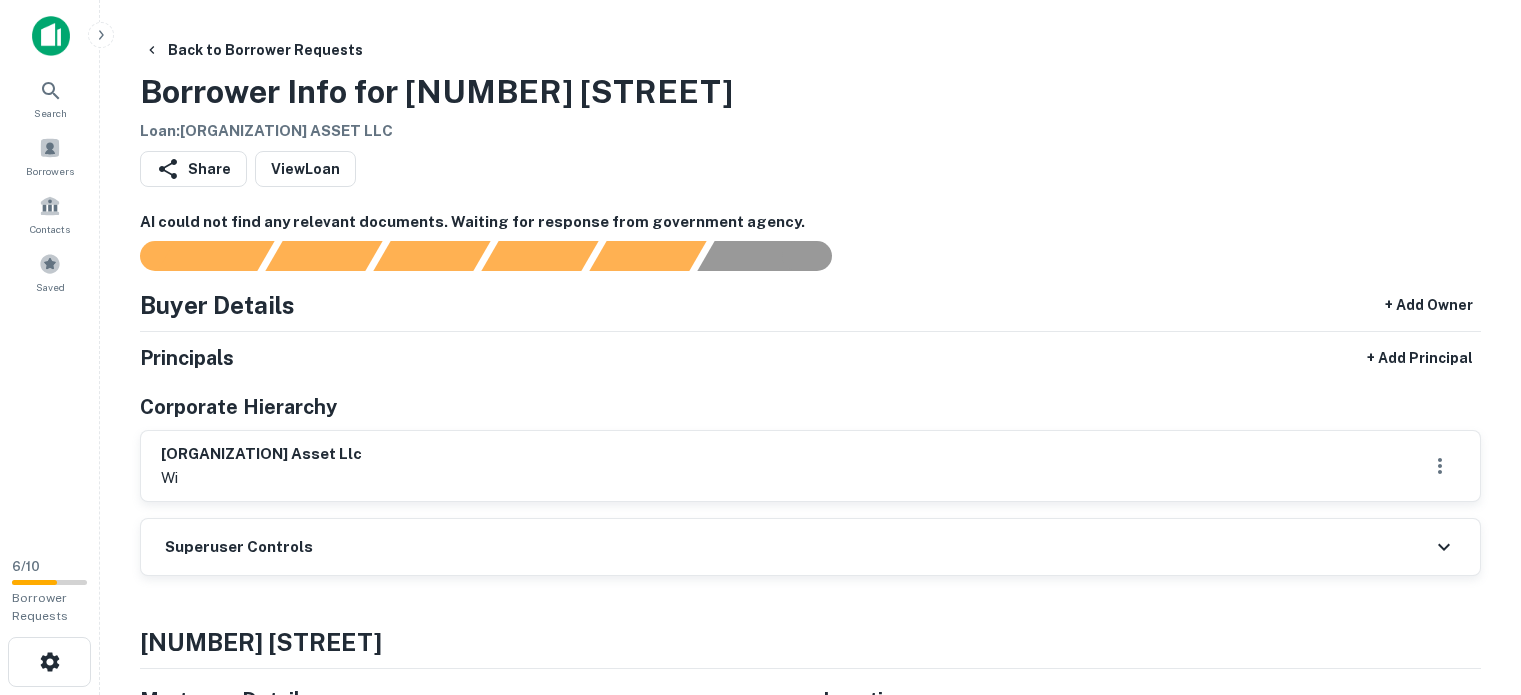 scroll, scrollTop: 0, scrollLeft: 0, axis: both 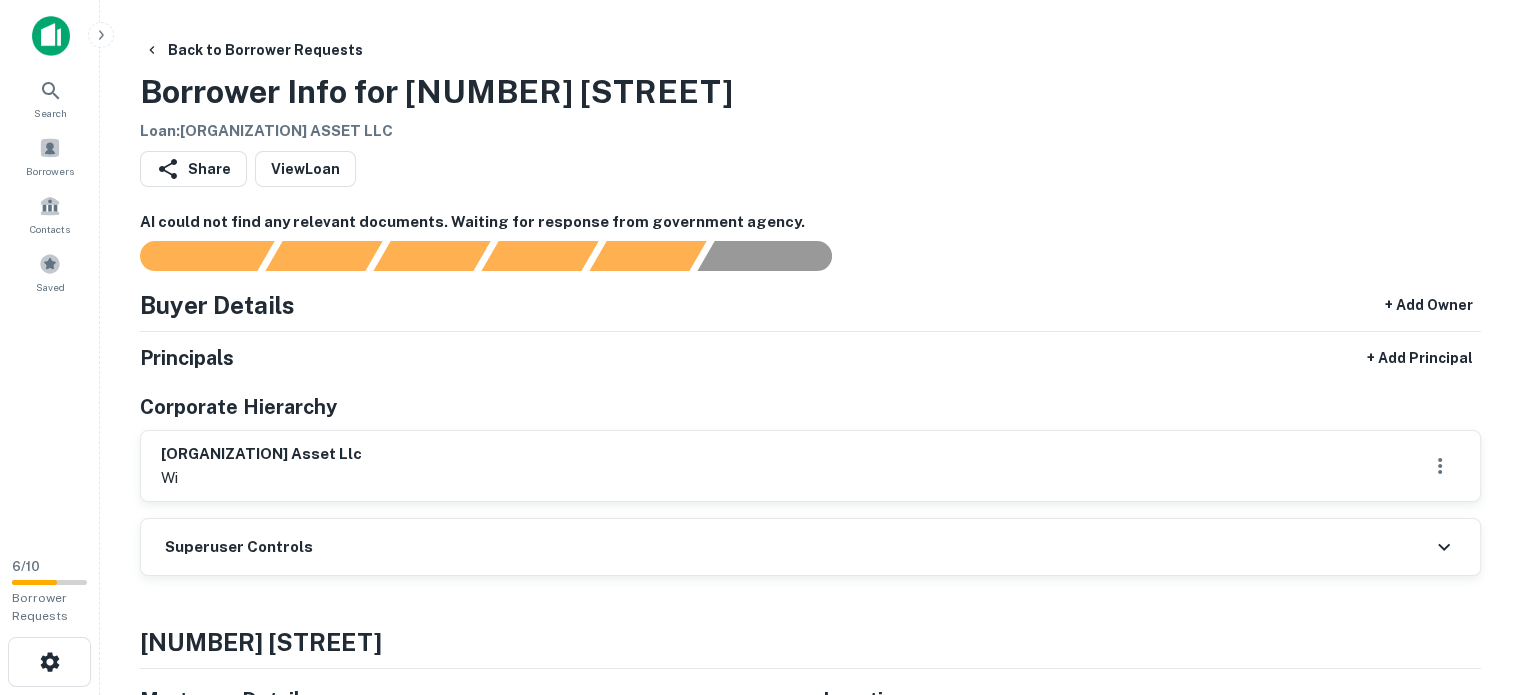 click on "Back to Borrower Requests Borrower Info   for [NUMBER] [STREET] Loan :  [ORGANIZATION]" at bounding box center [810, 87] 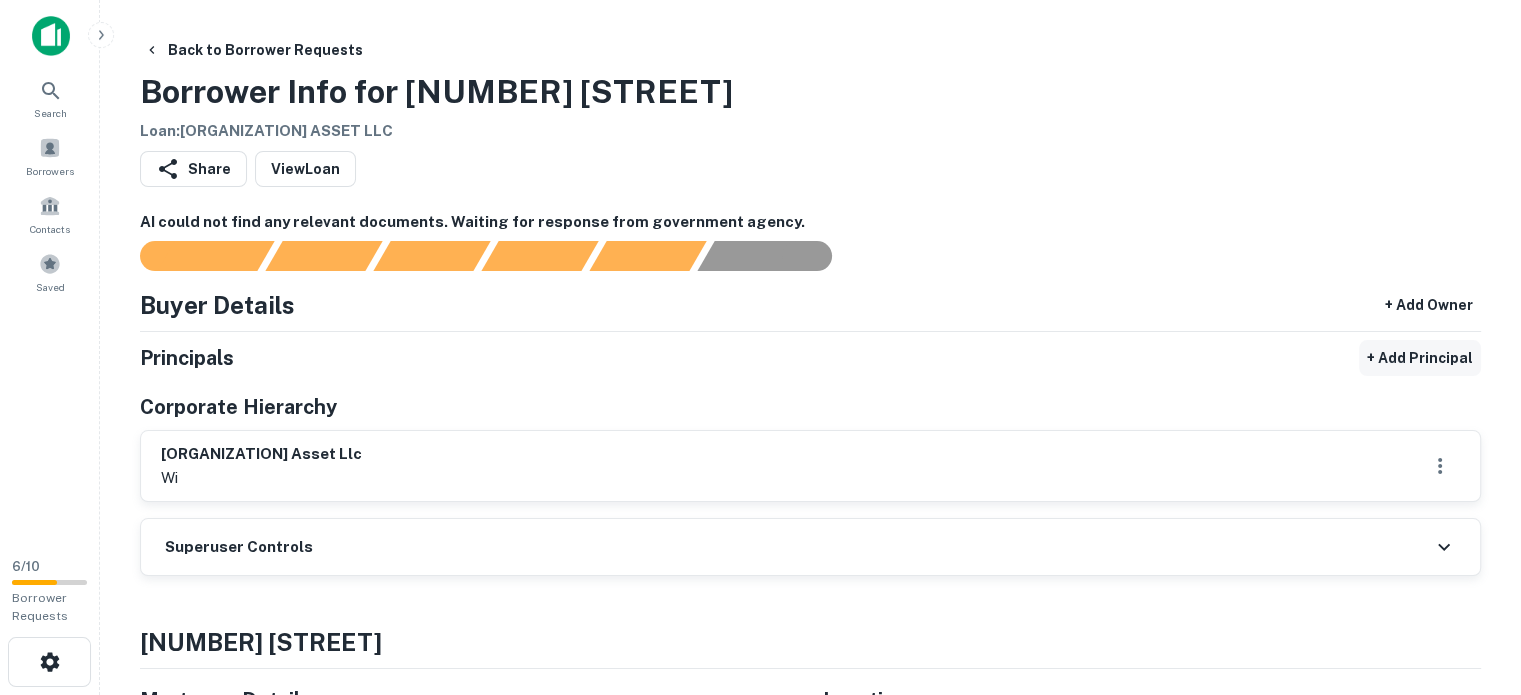 click on "+ Add Principal" at bounding box center (1420, 358) 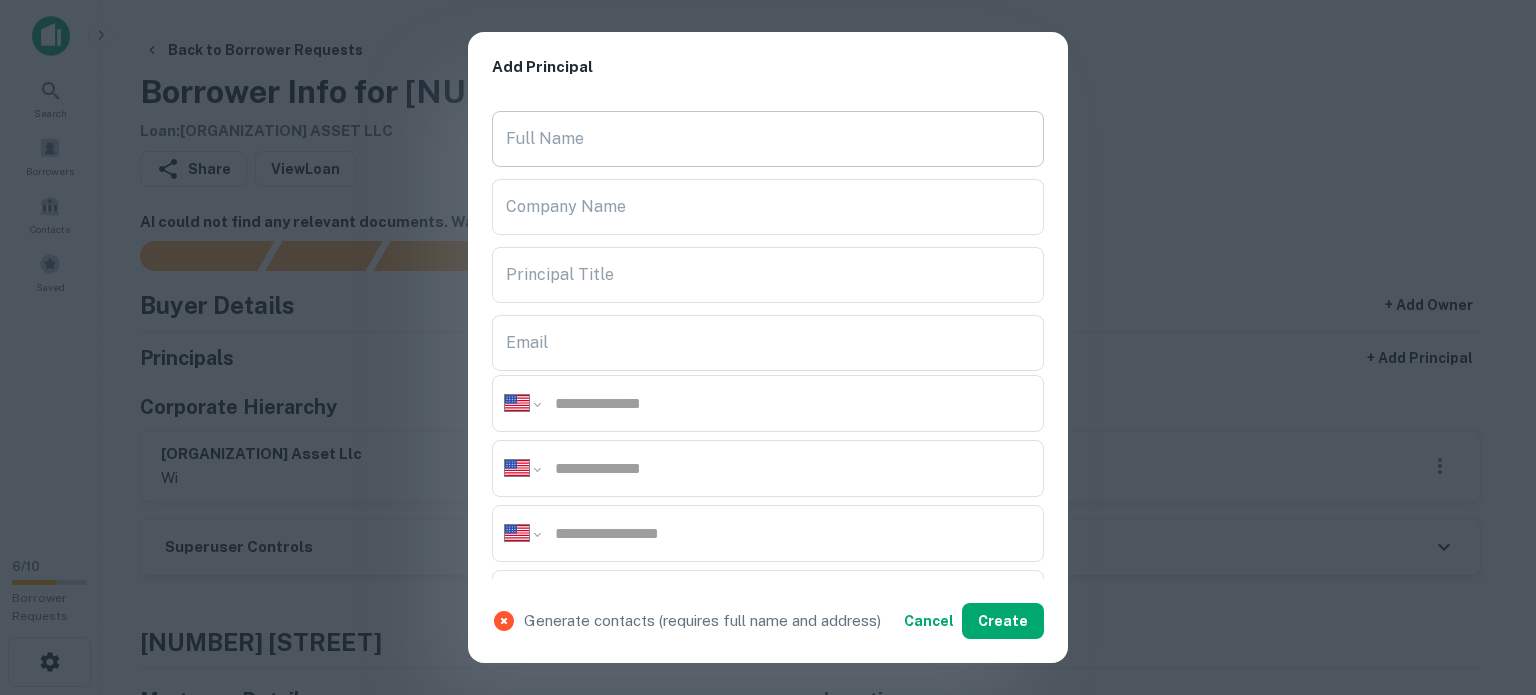 click on "Full Name" at bounding box center (768, 139) 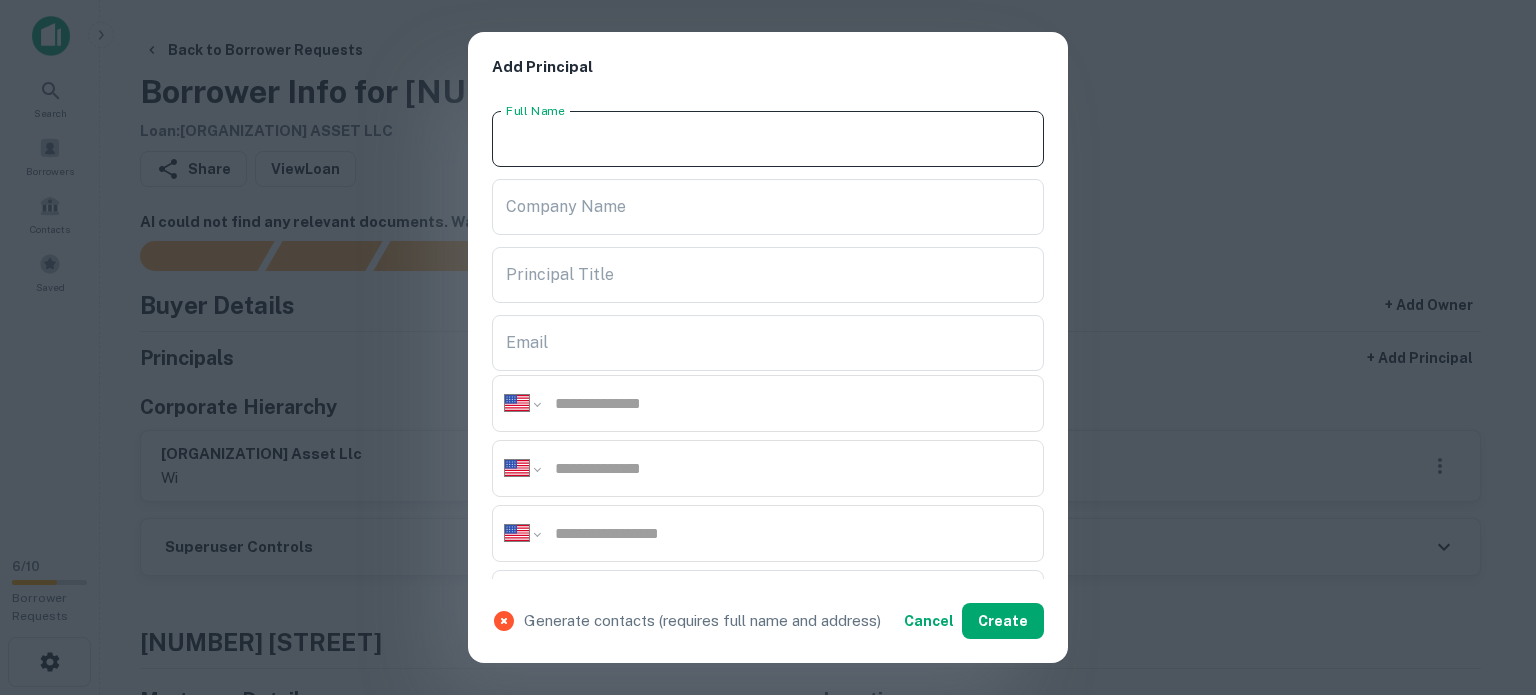 paste on "**********" 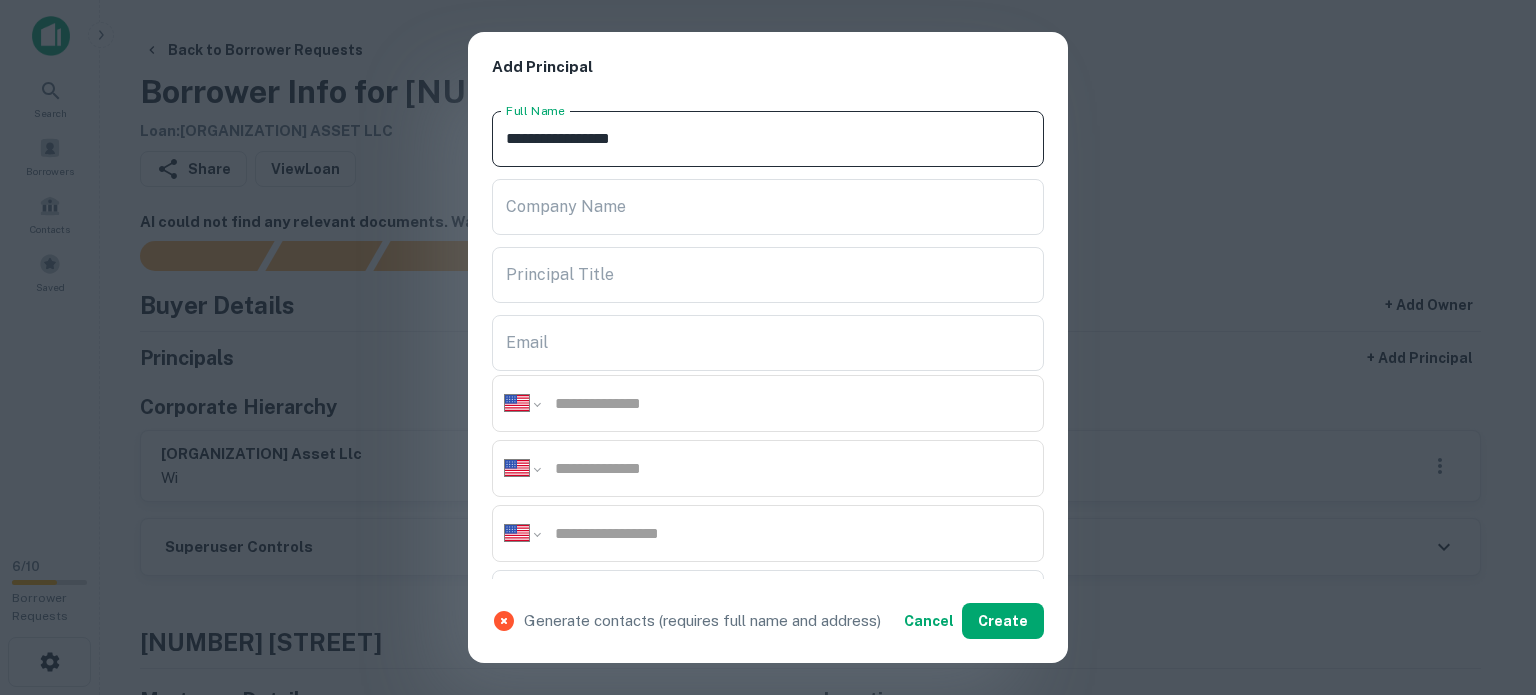 type on "**********" 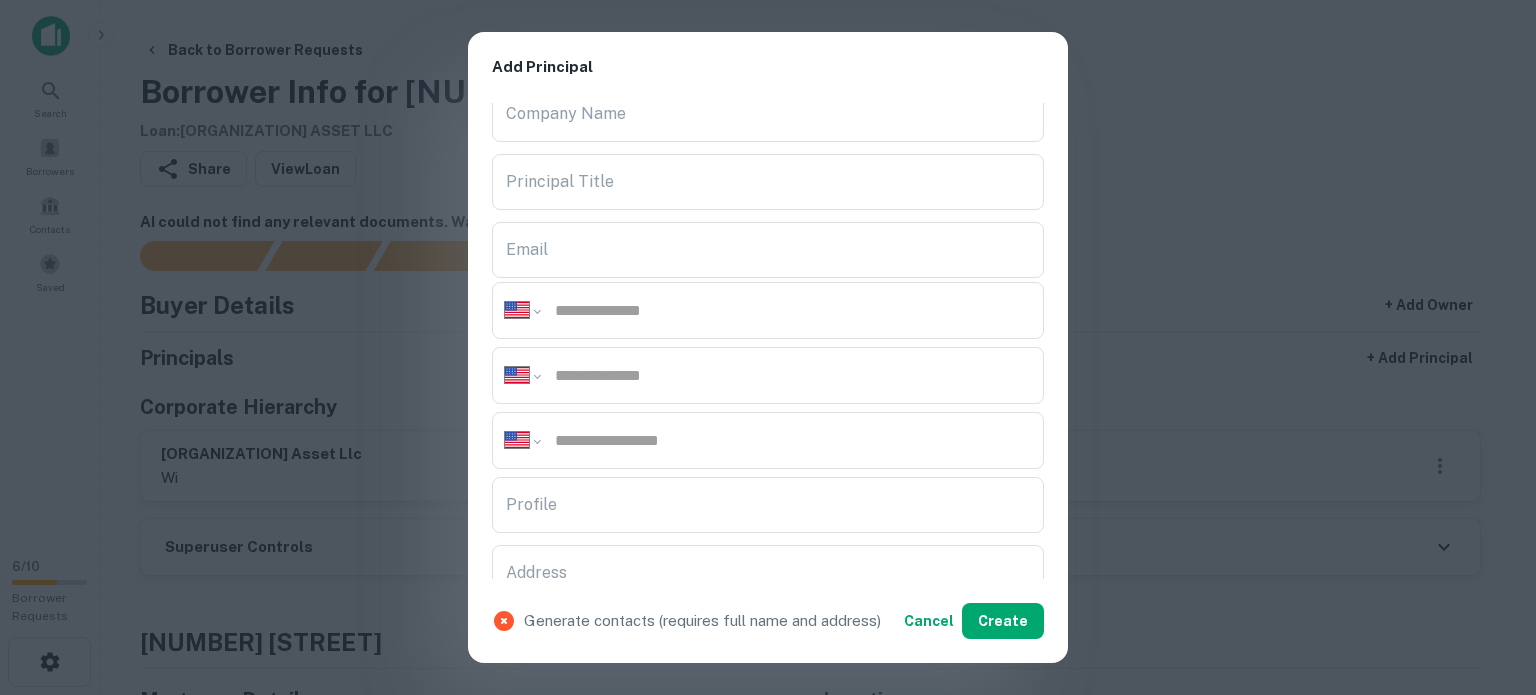 scroll, scrollTop: 200, scrollLeft: 0, axis: vertical 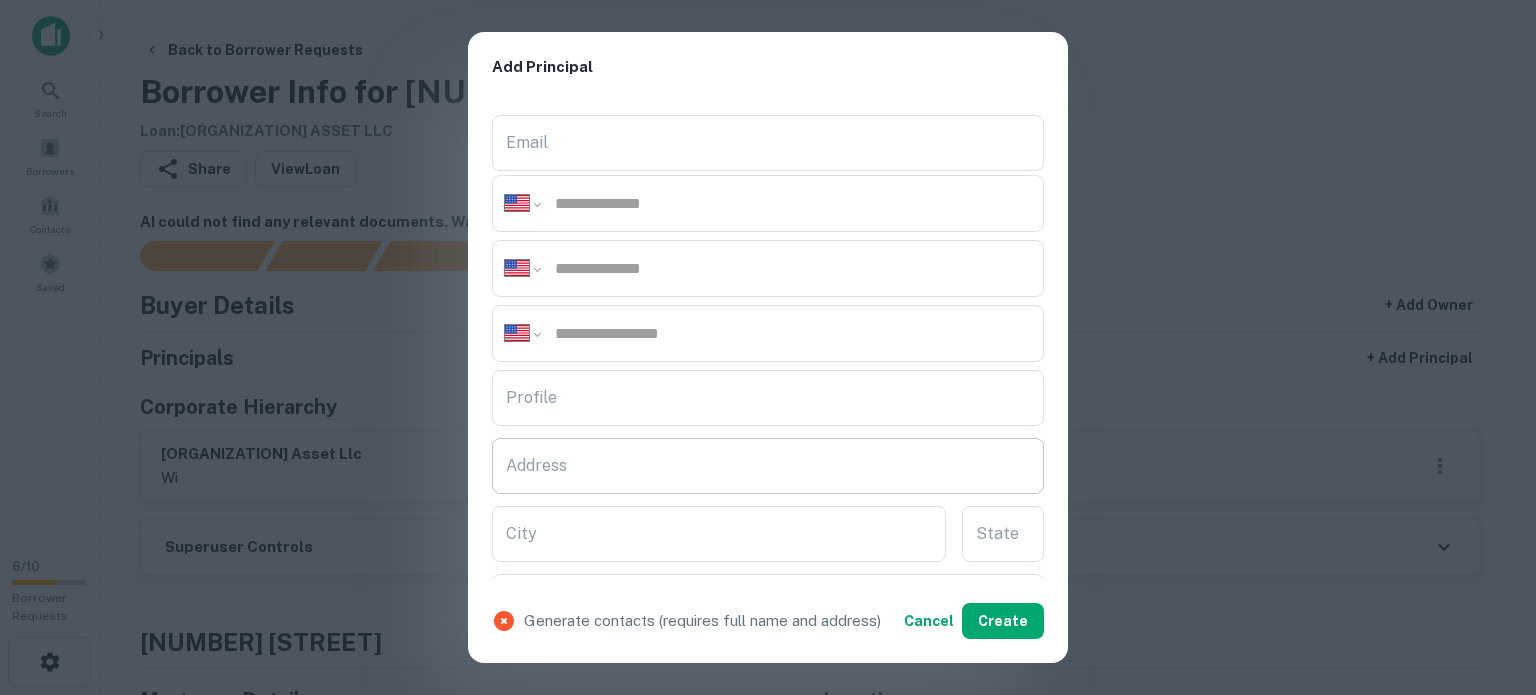 click on "Address" at bounding box center (768, 466) 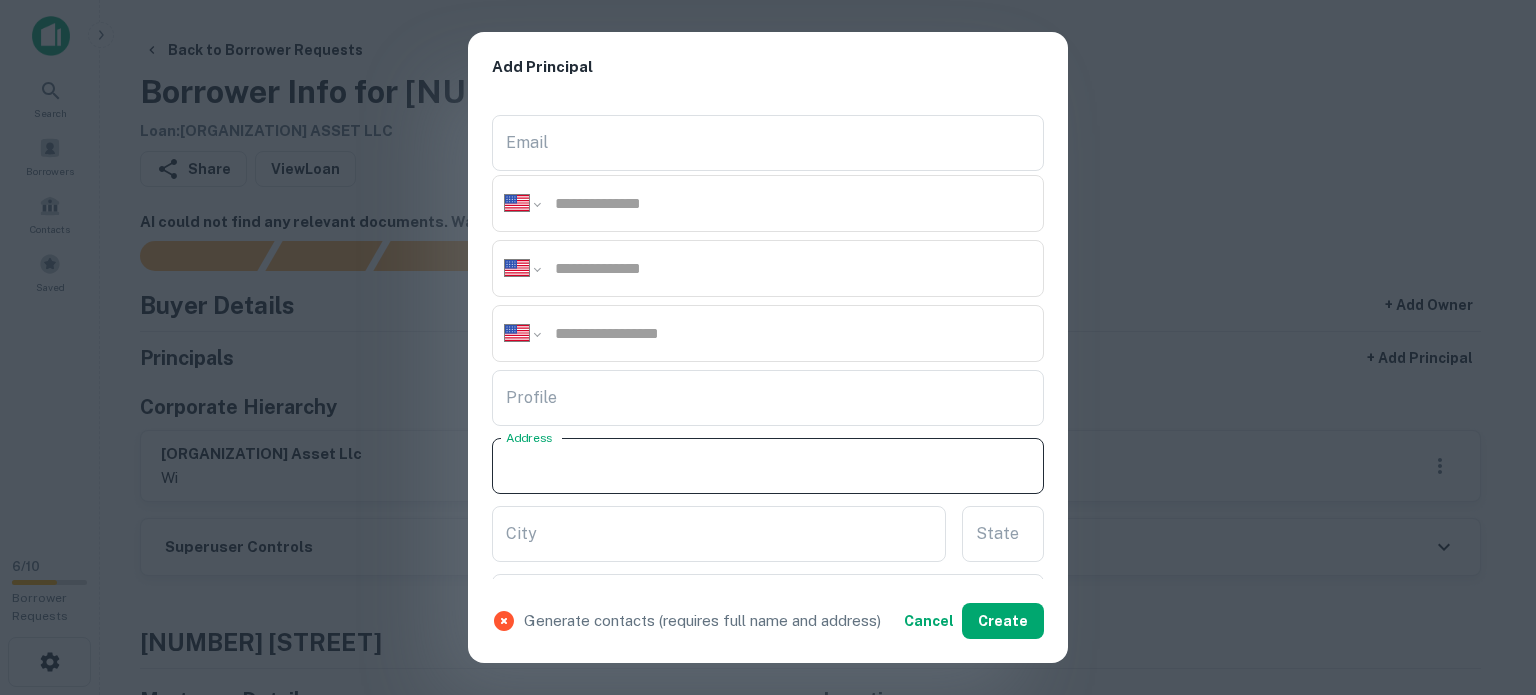 paste on "**********" 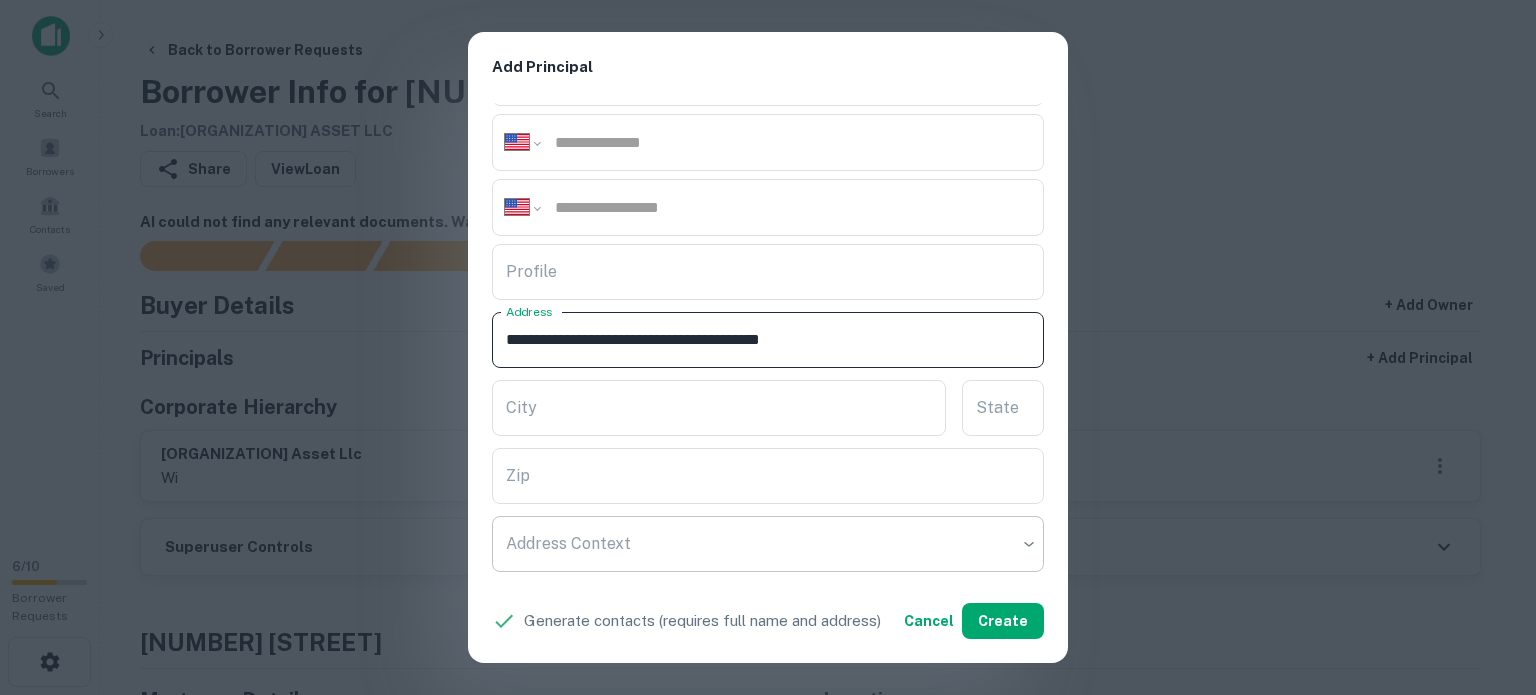 scroll, scrollTop: 500, scrollLeft: 0, axis: vertical 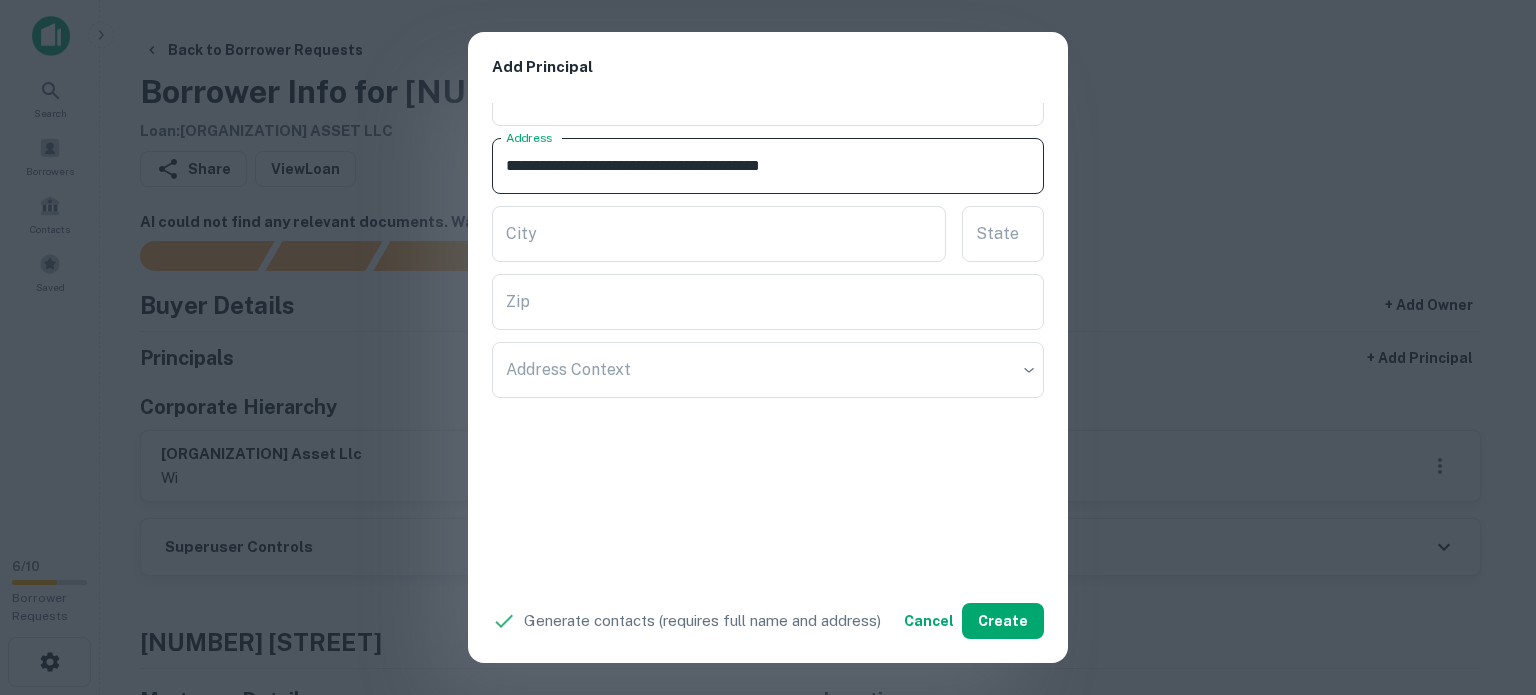 drag, startPoint x: 802, startPoint y: 156, endPoint x: 850, endPoint y: 191, distance: 59.405388 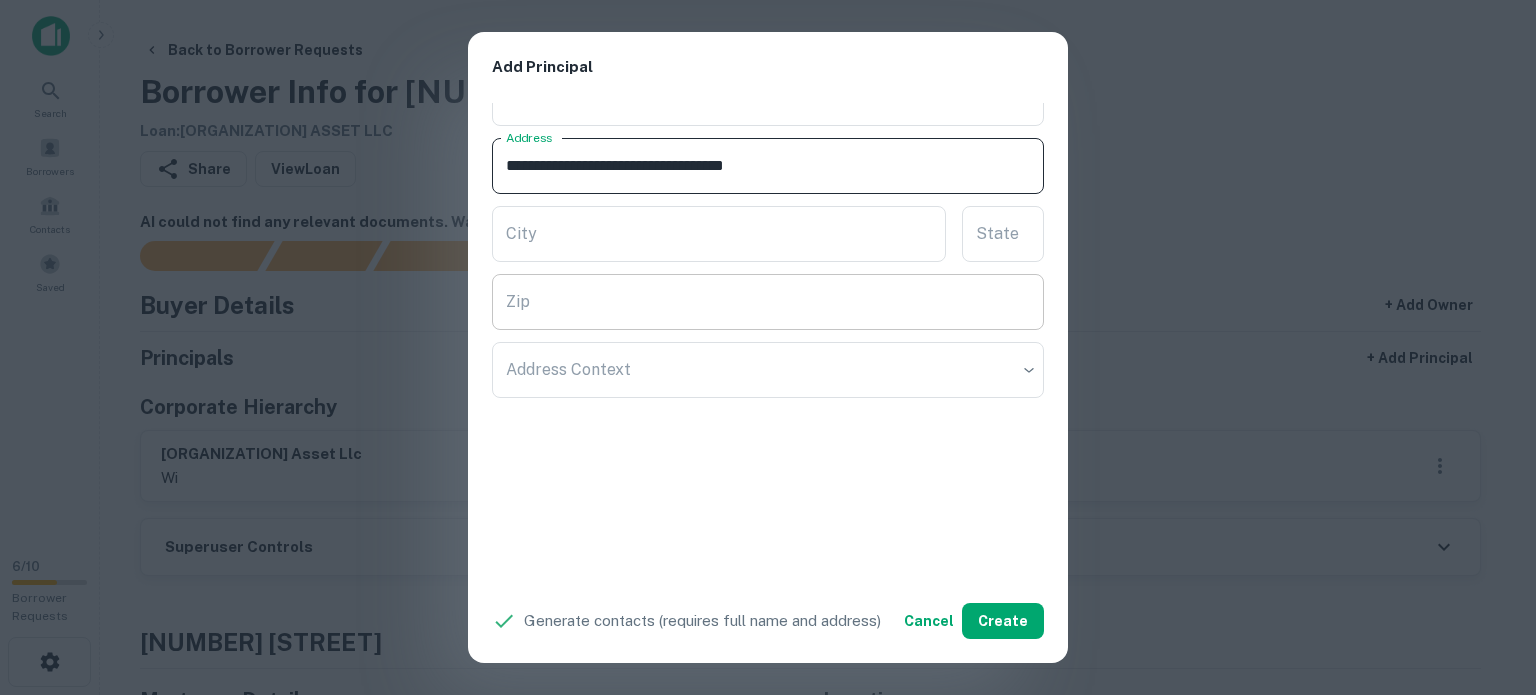 type on "**********" 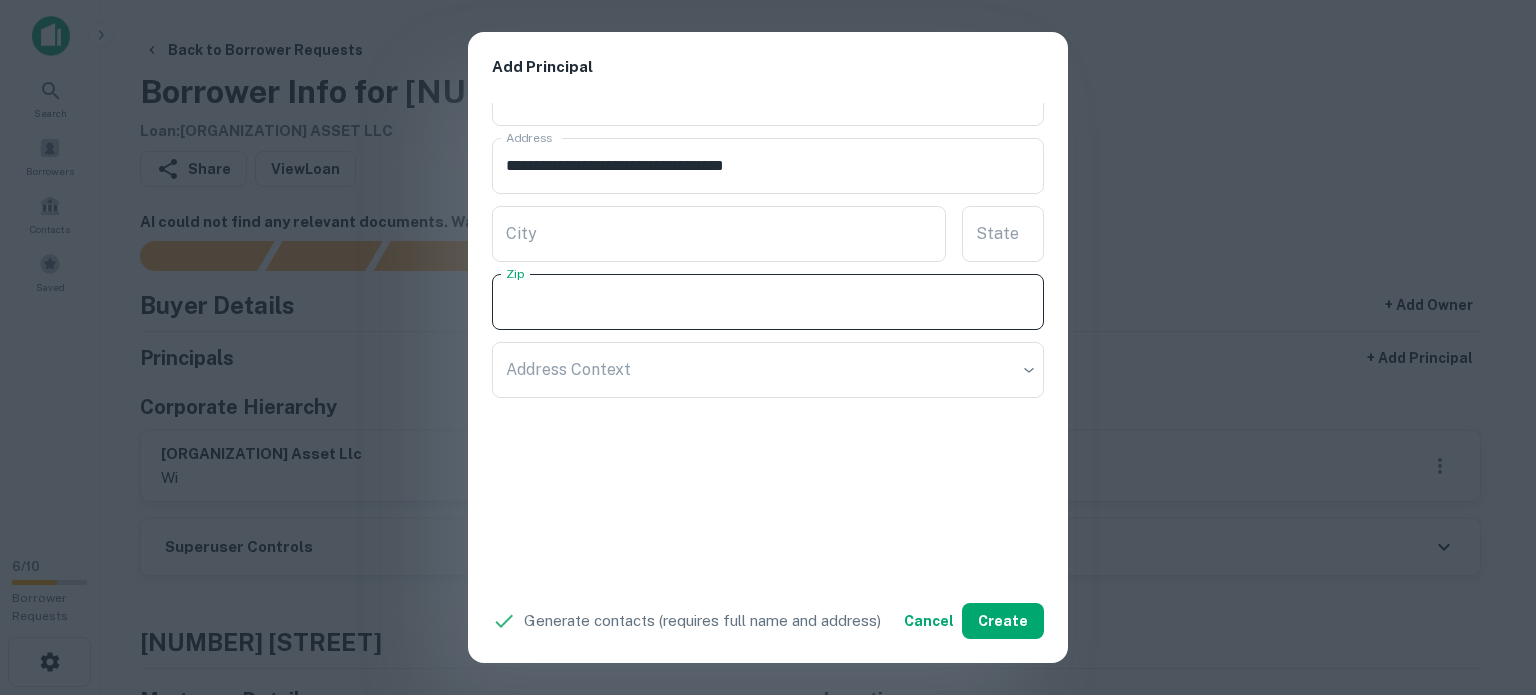 click on "Zip" at bounding box center [768, 302] 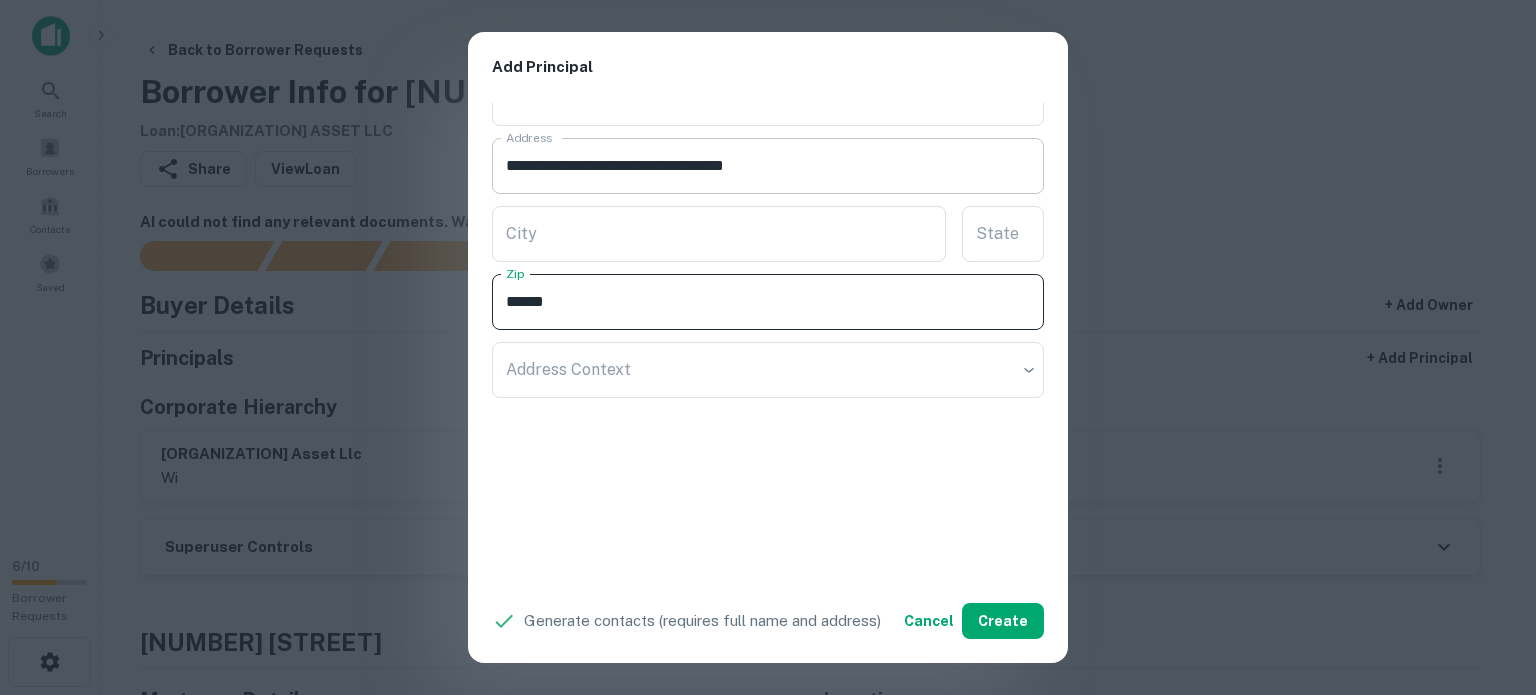 type on "*****" 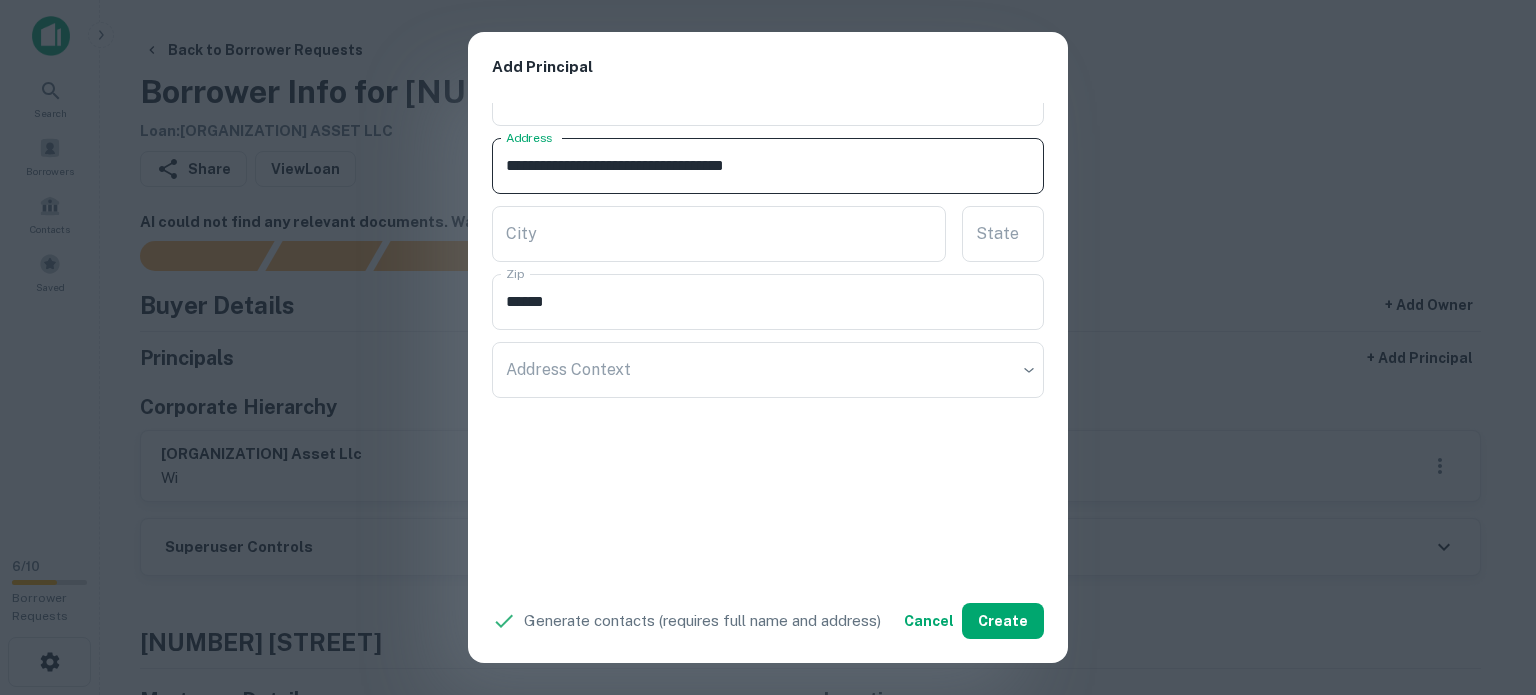 drag, startPoint x: 776, startPoint y: 156, endPoint x: 832, endPoint y: 173, distance: 58.5235 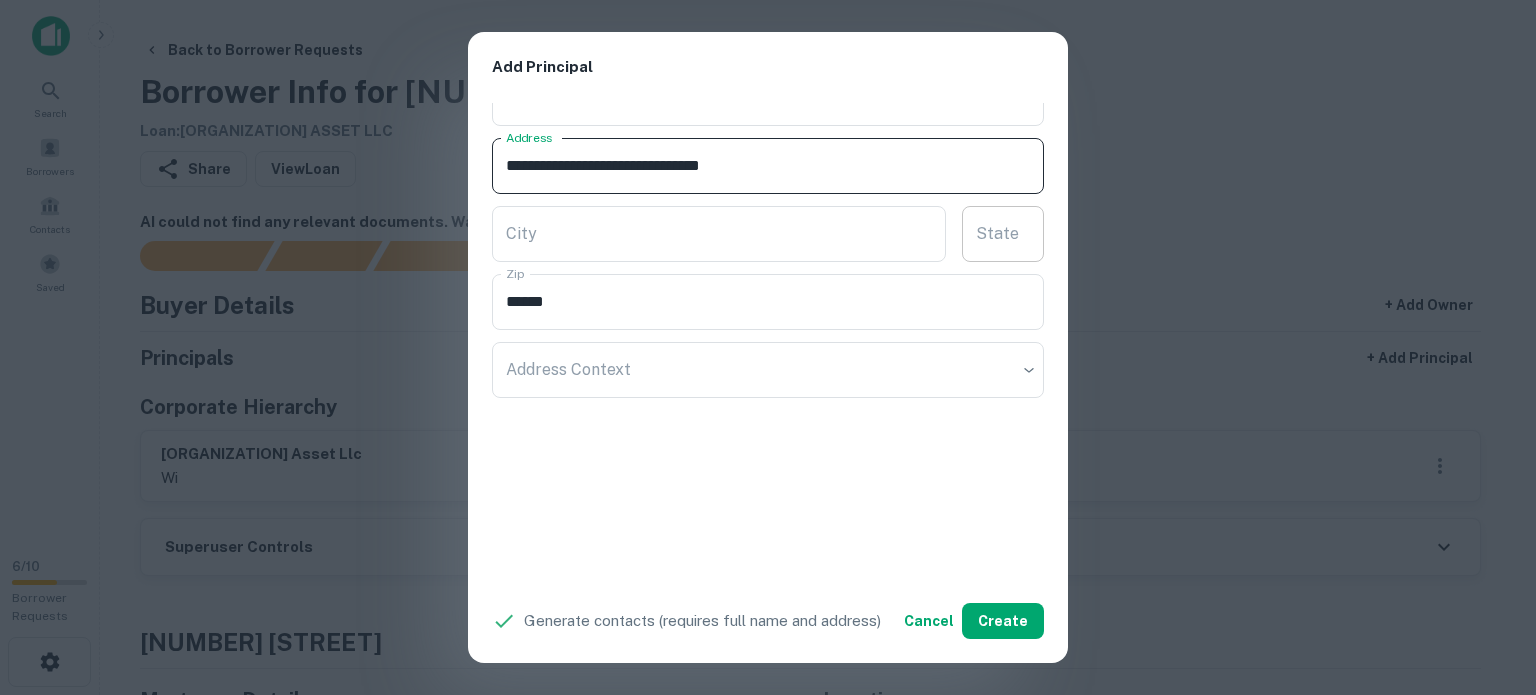 type on "**********" 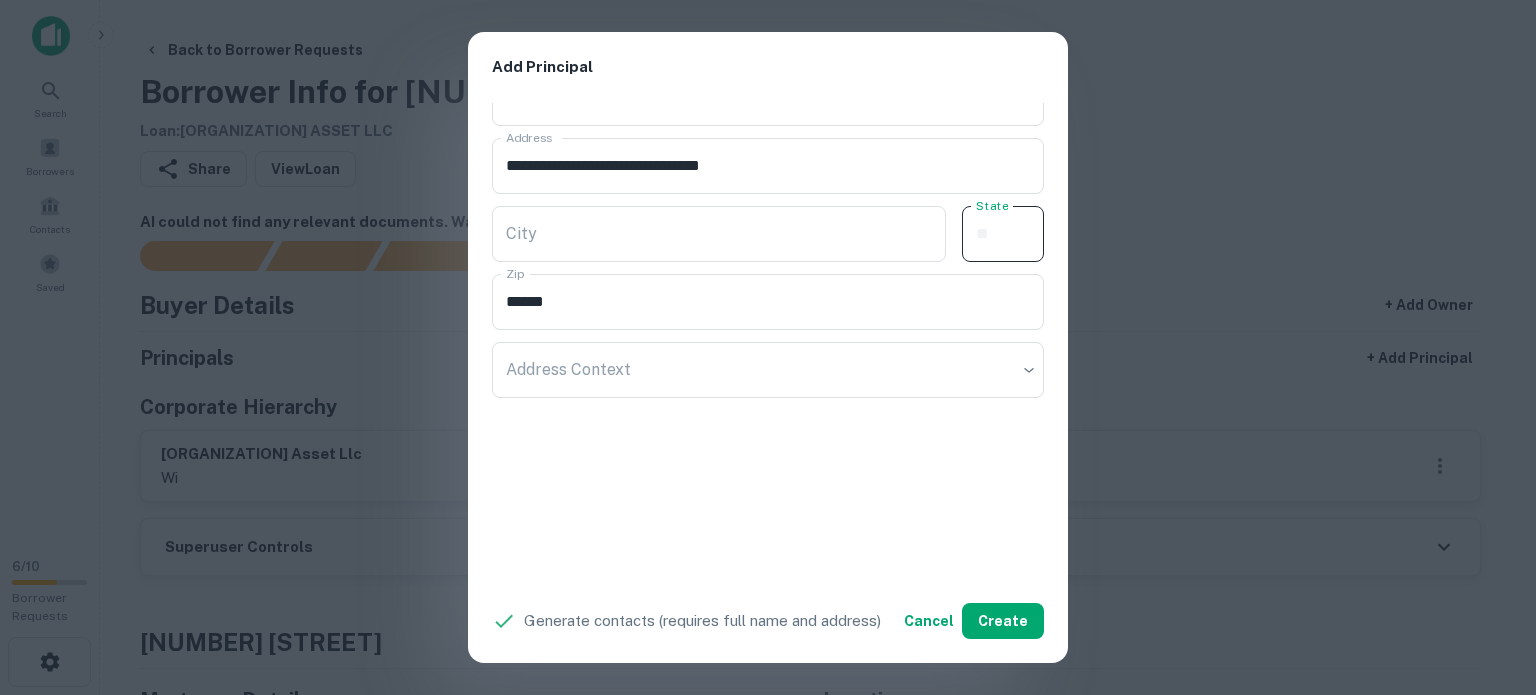 paste on "**" 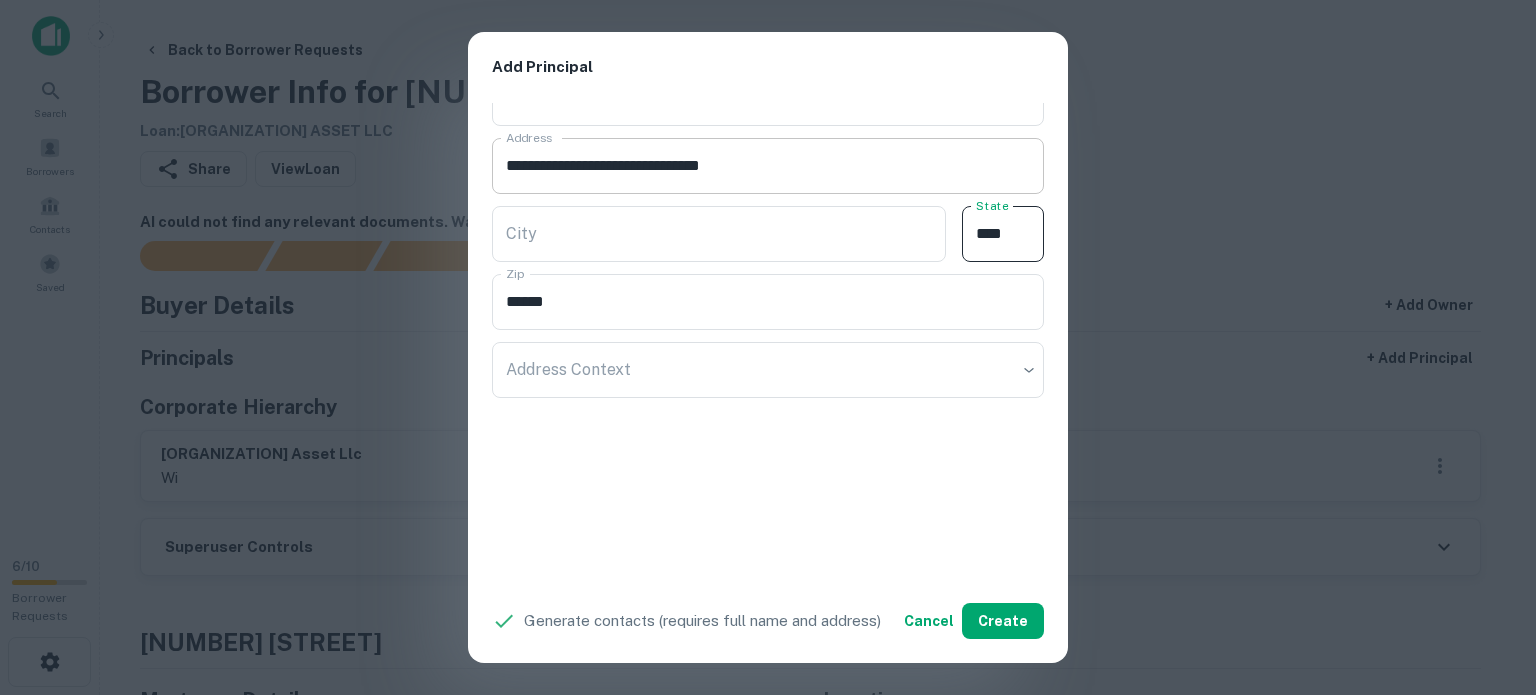 type on "**" 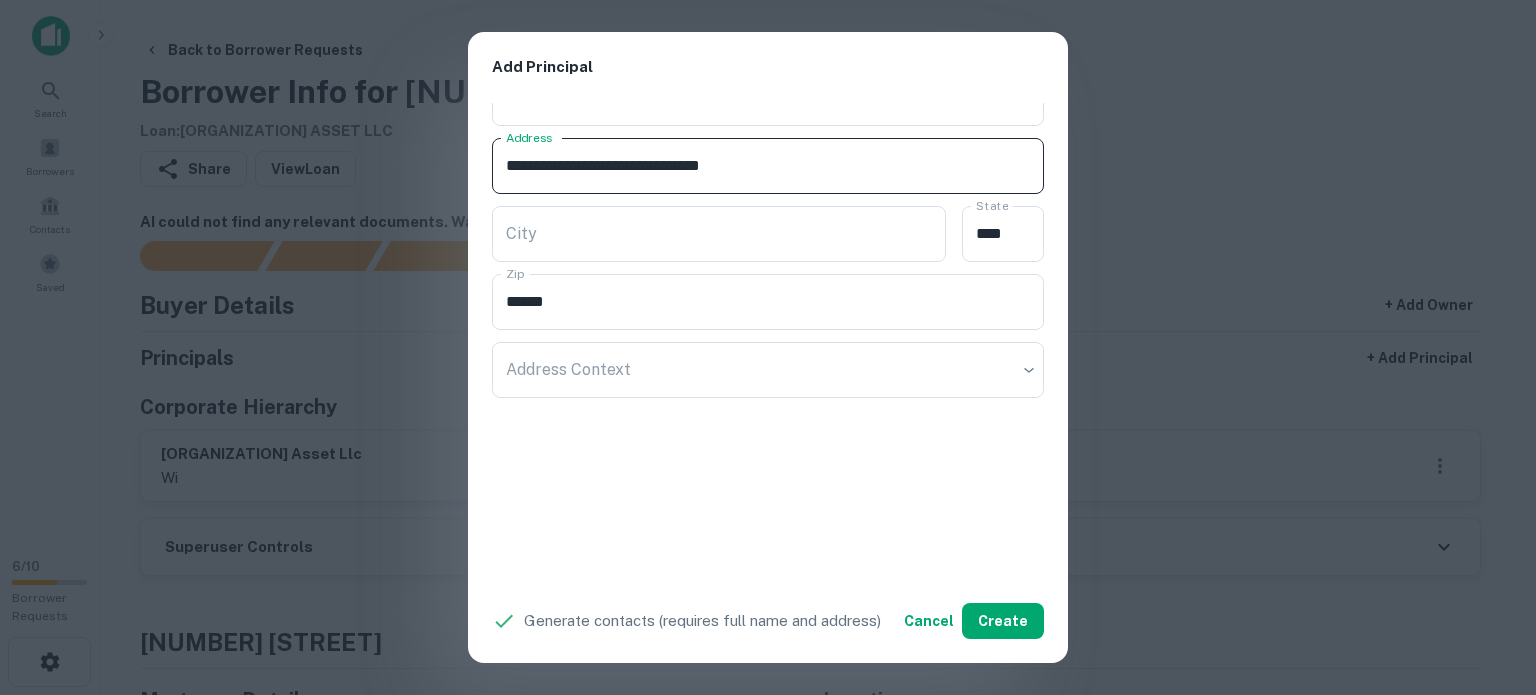 drag, startPoint x: 688, startPoint y: 159, endPoint x: 760, endPoint y: 185, distance: 76.55064 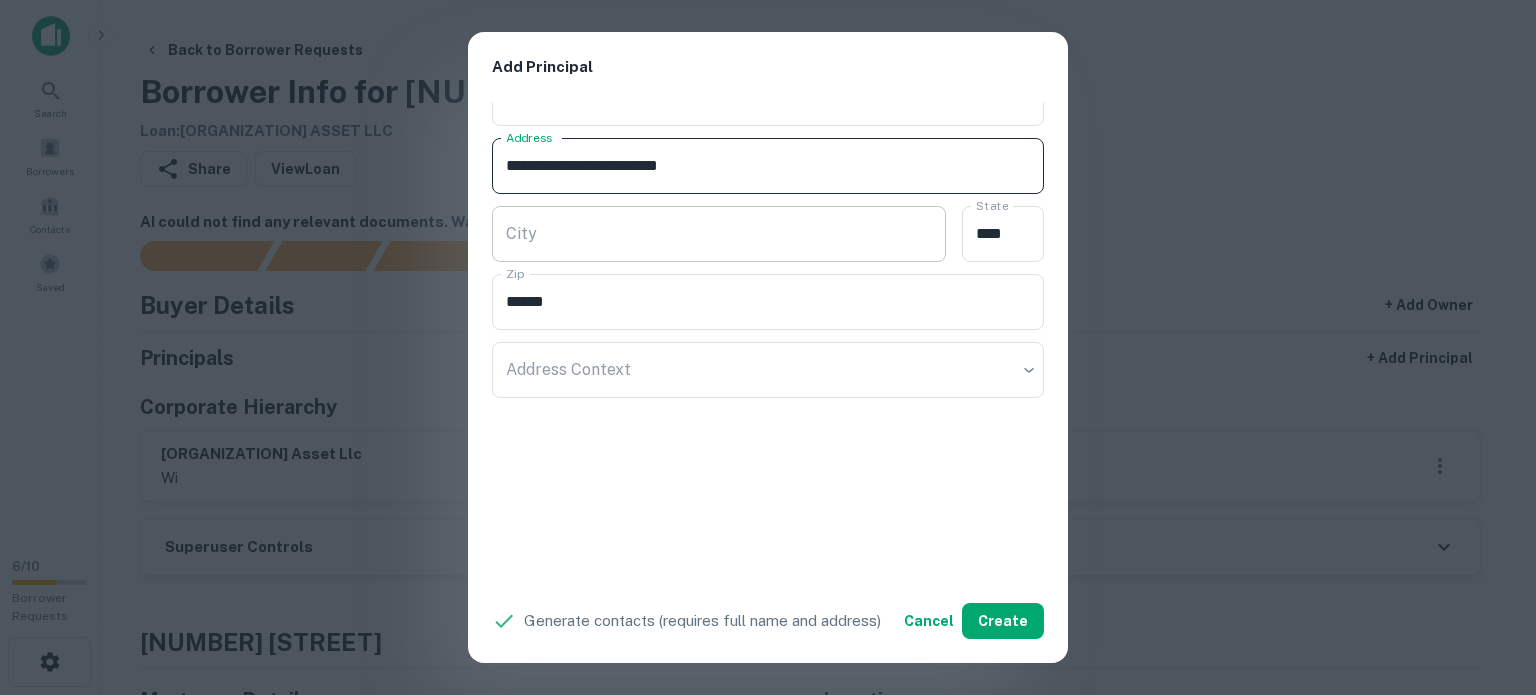 type on "**********" 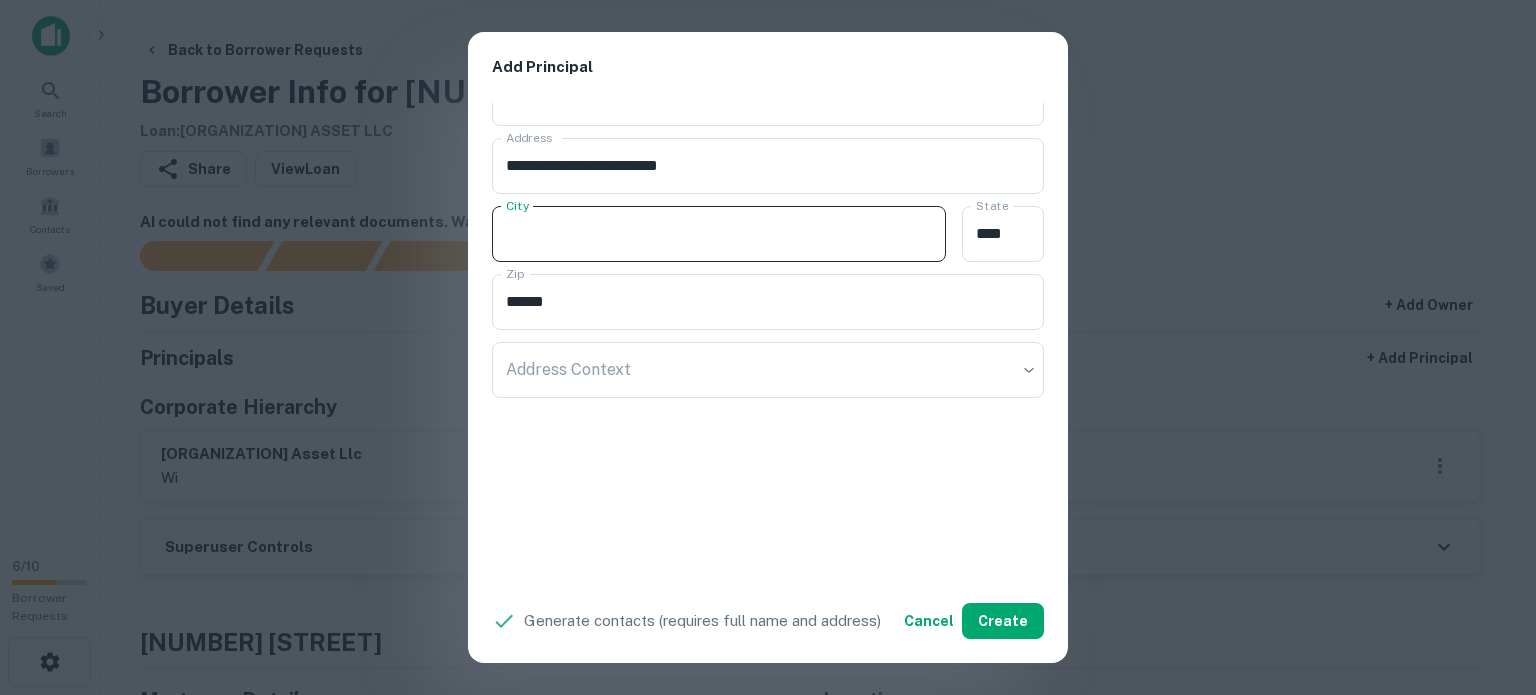 click on "City" at bounding box center (719, 234) 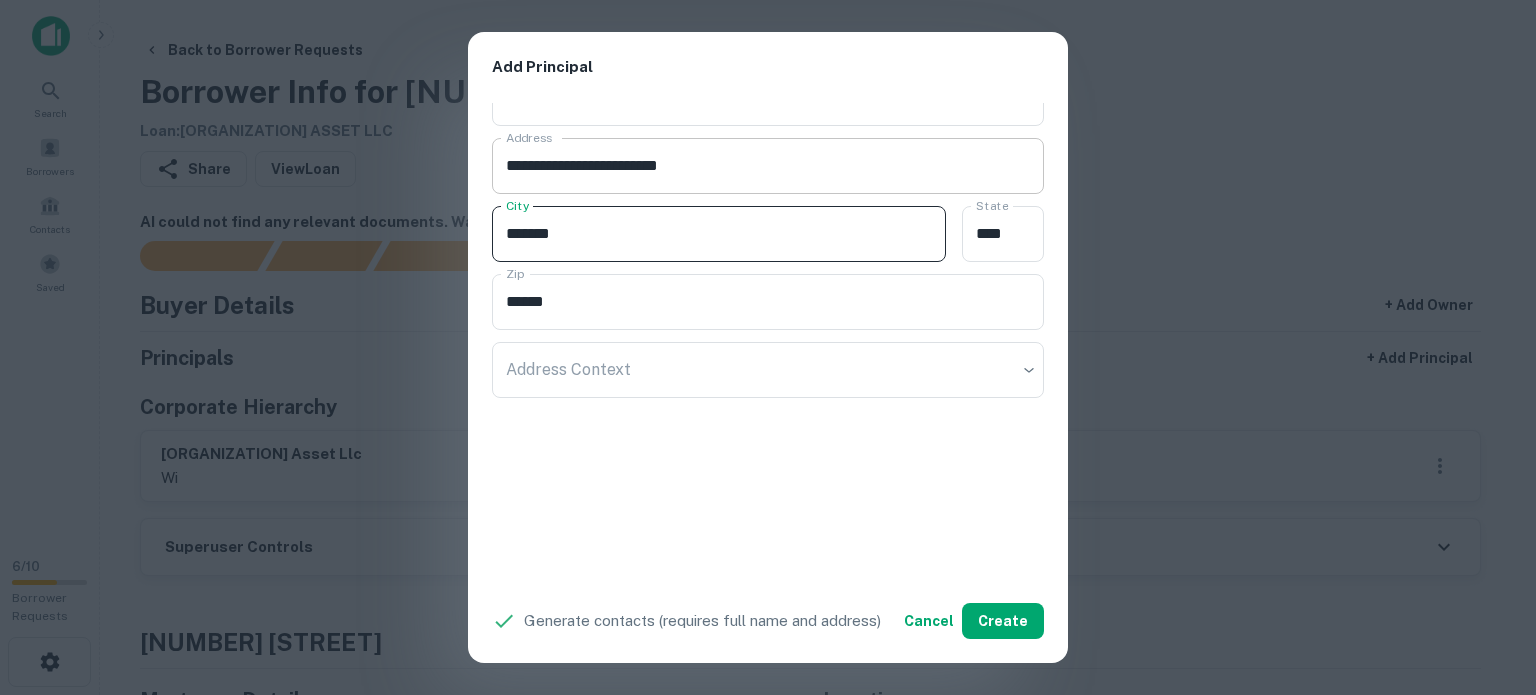 type on "*******" 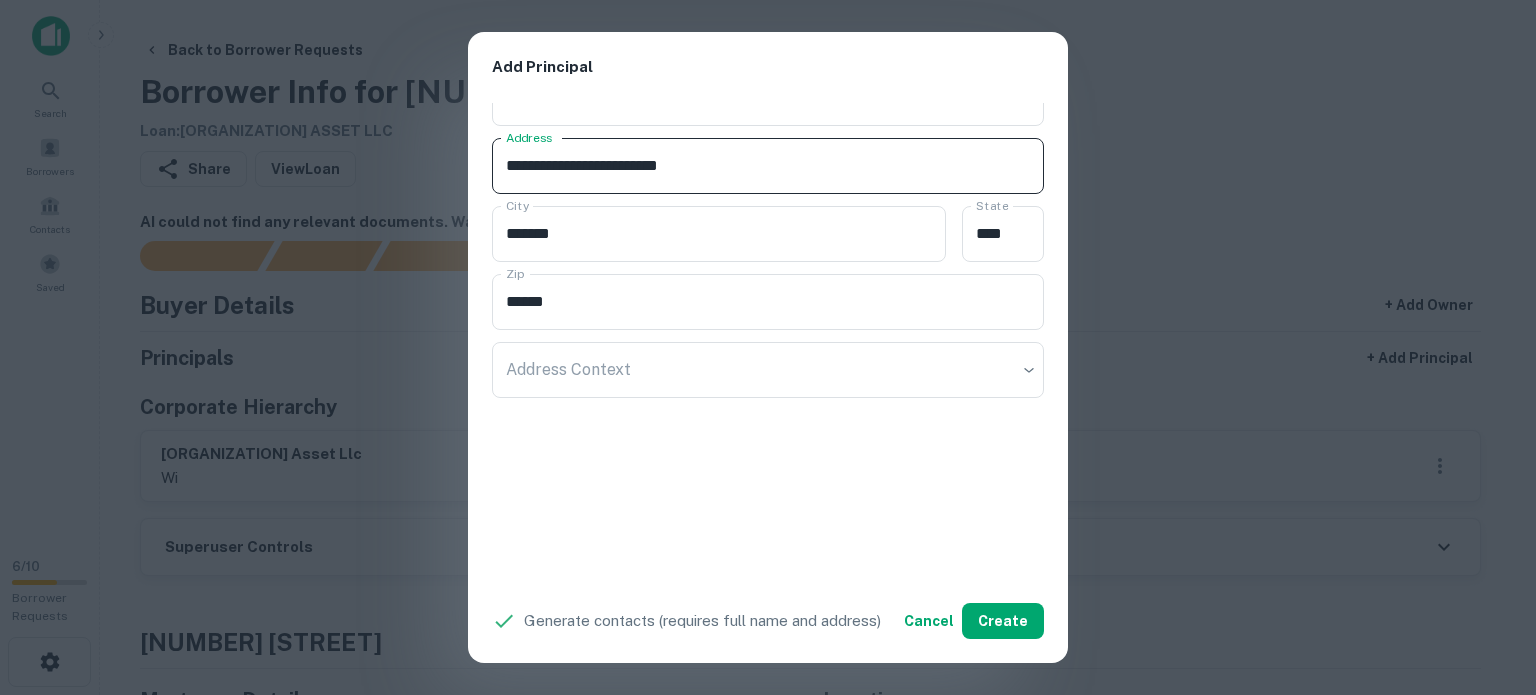 drag, startPoint x: 688, startPoint y: 161, endPoint x: 716, endPoint y: 170, distance: 29.410883 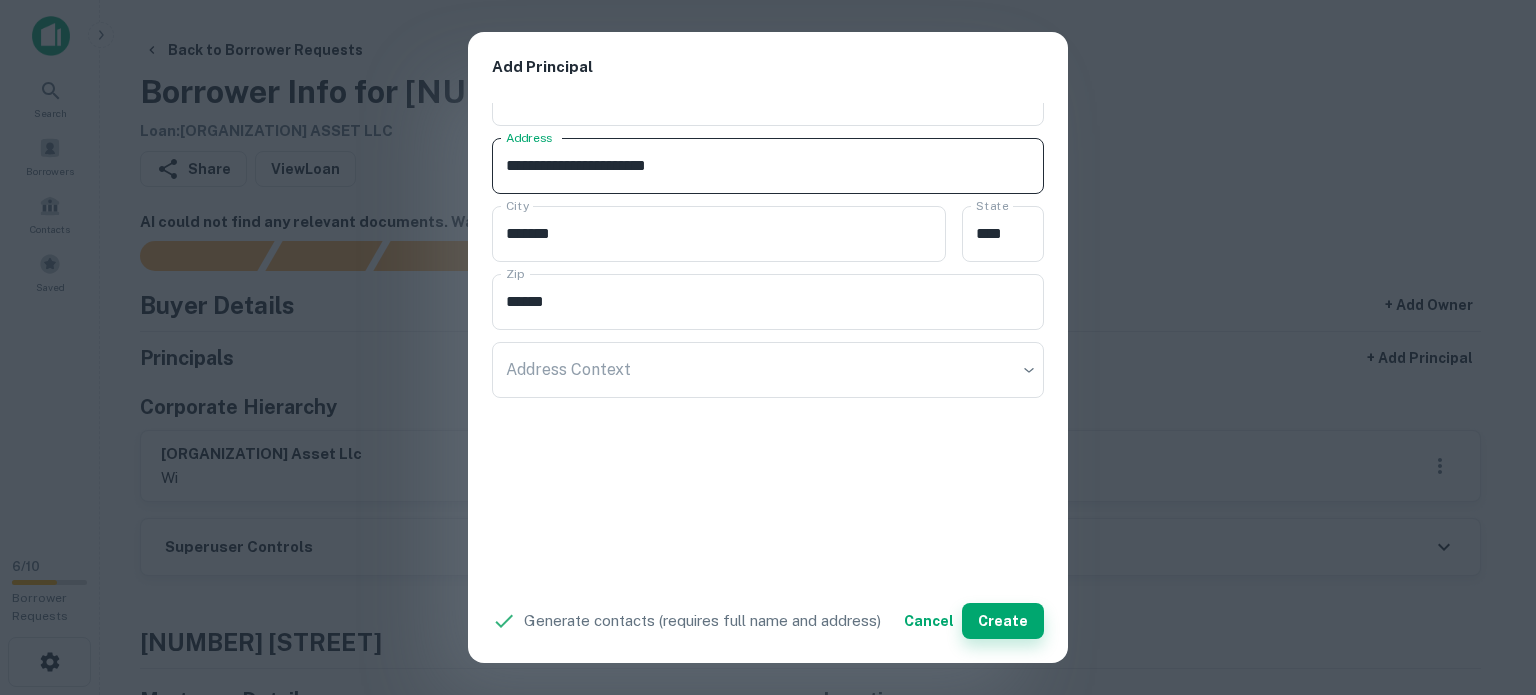 type on "**********" 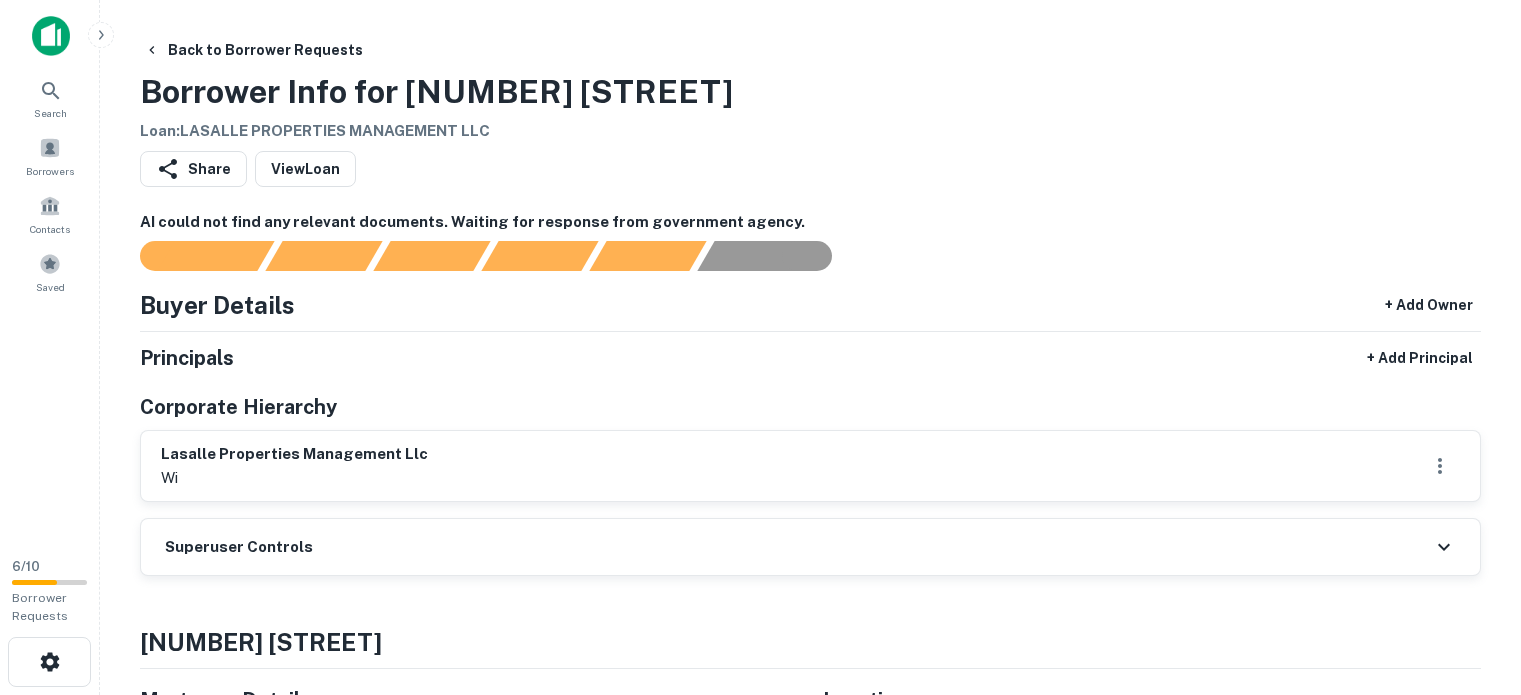 scroll, scrollTop: 0, scrollLeft: 0, axis: both 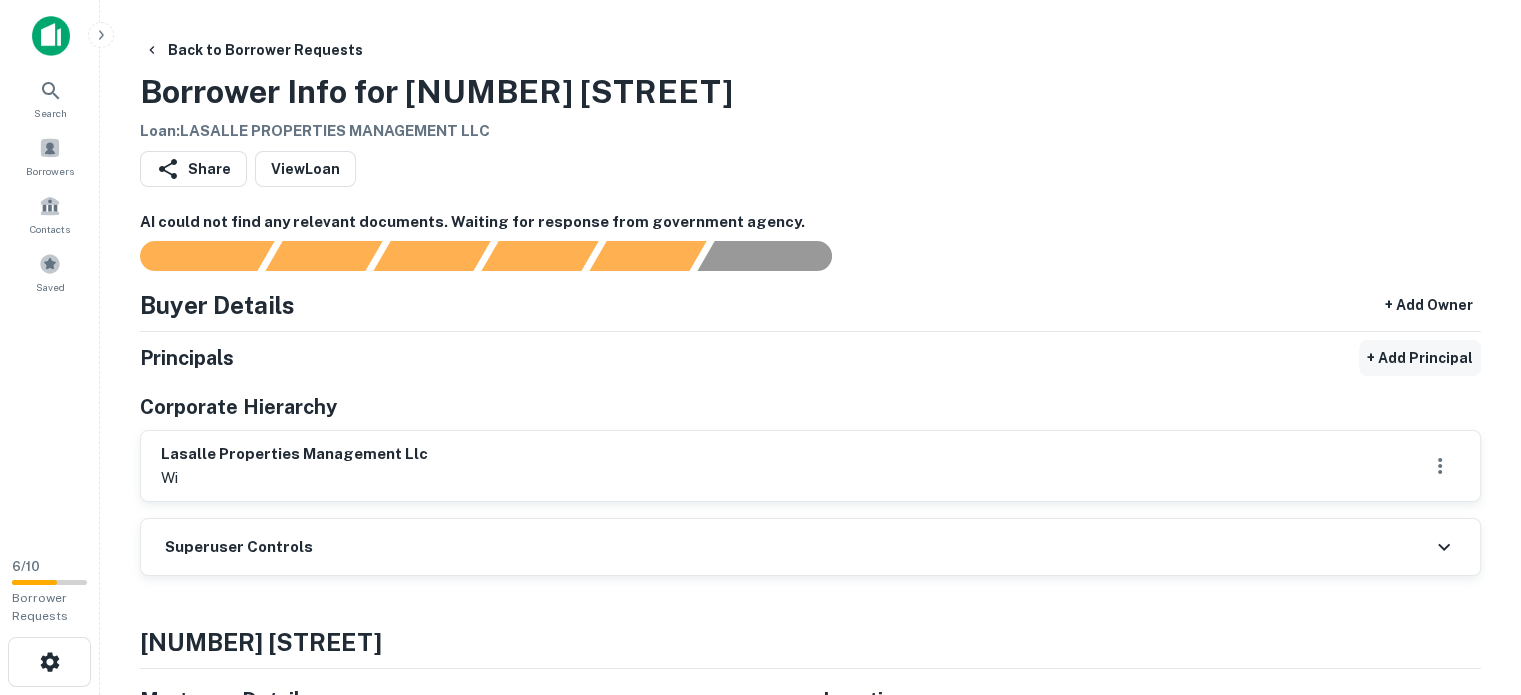 click on "+ Add Principal" at bounding box center [1420, 358] 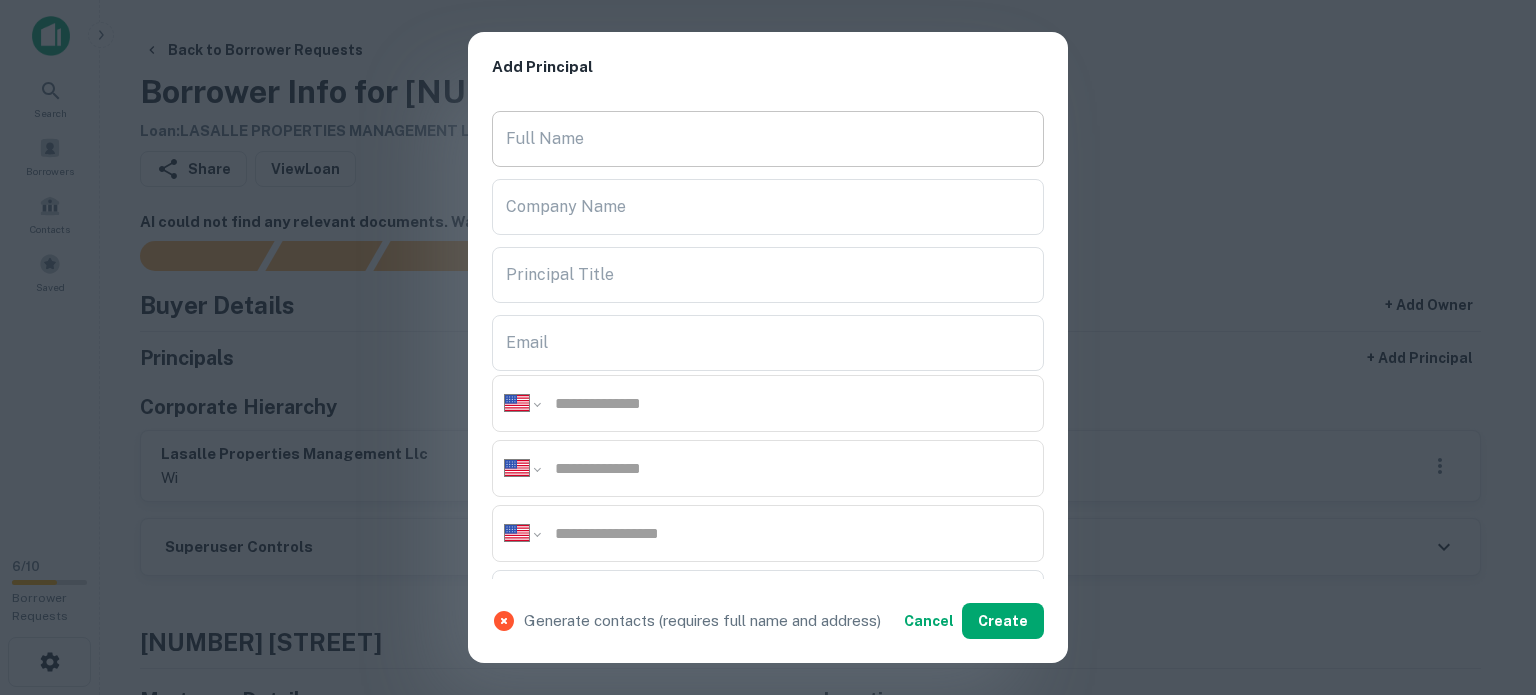 click on "Full Name" at bounding box center [768, 139] 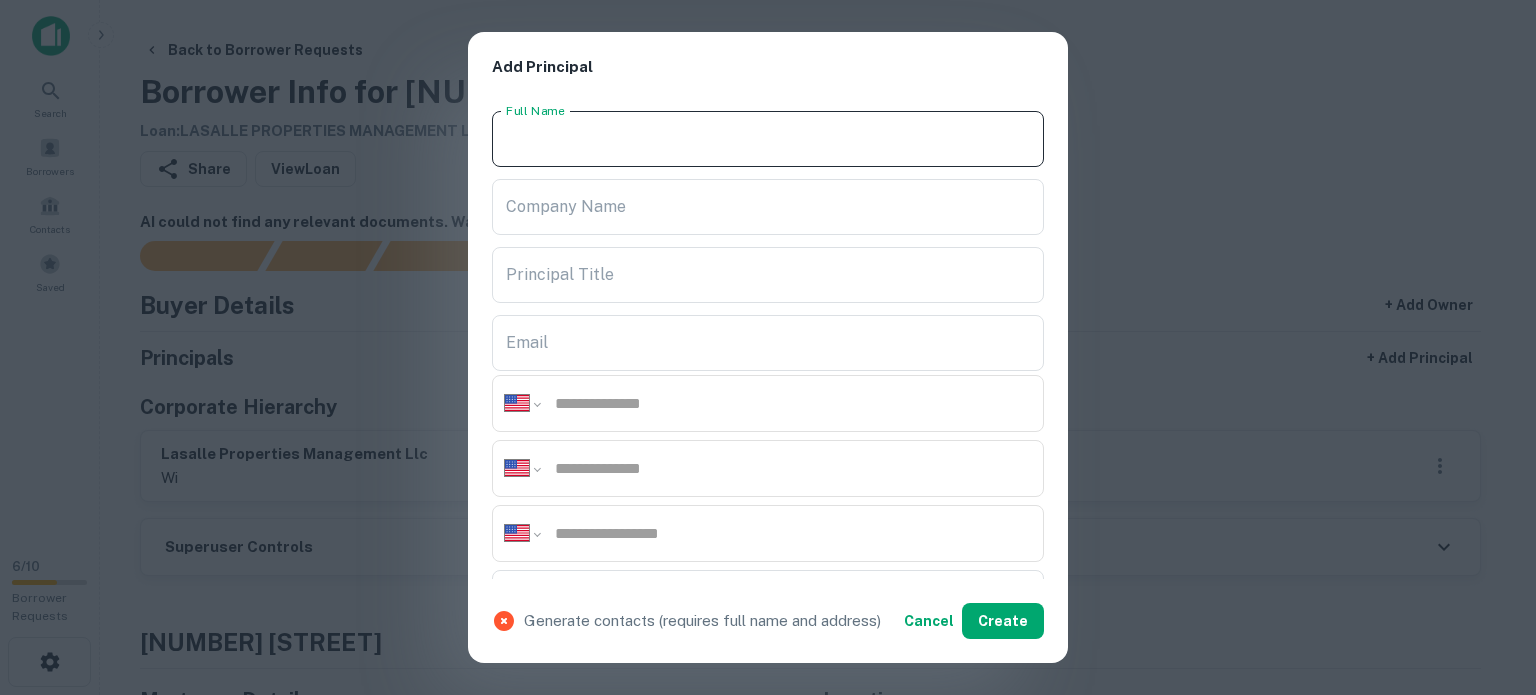 paste on "**********" 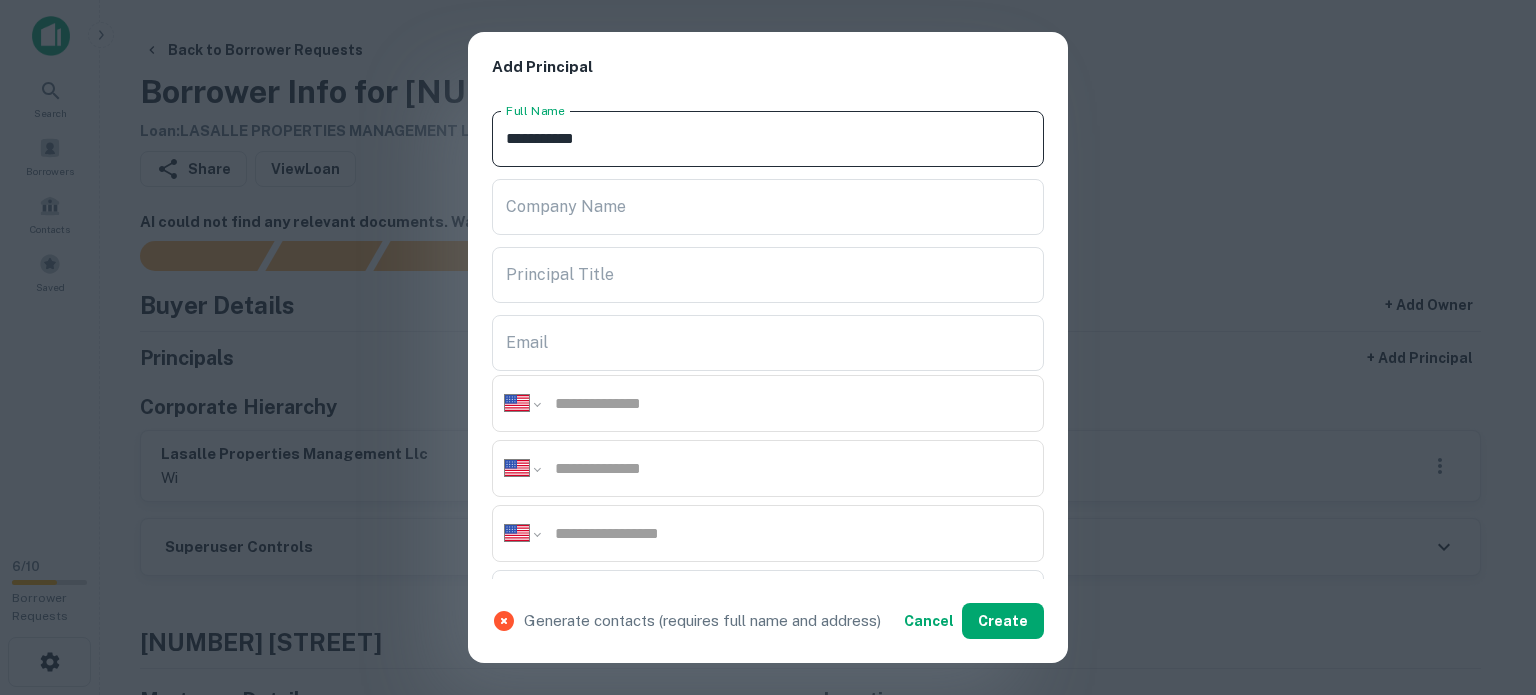 type on "**********" 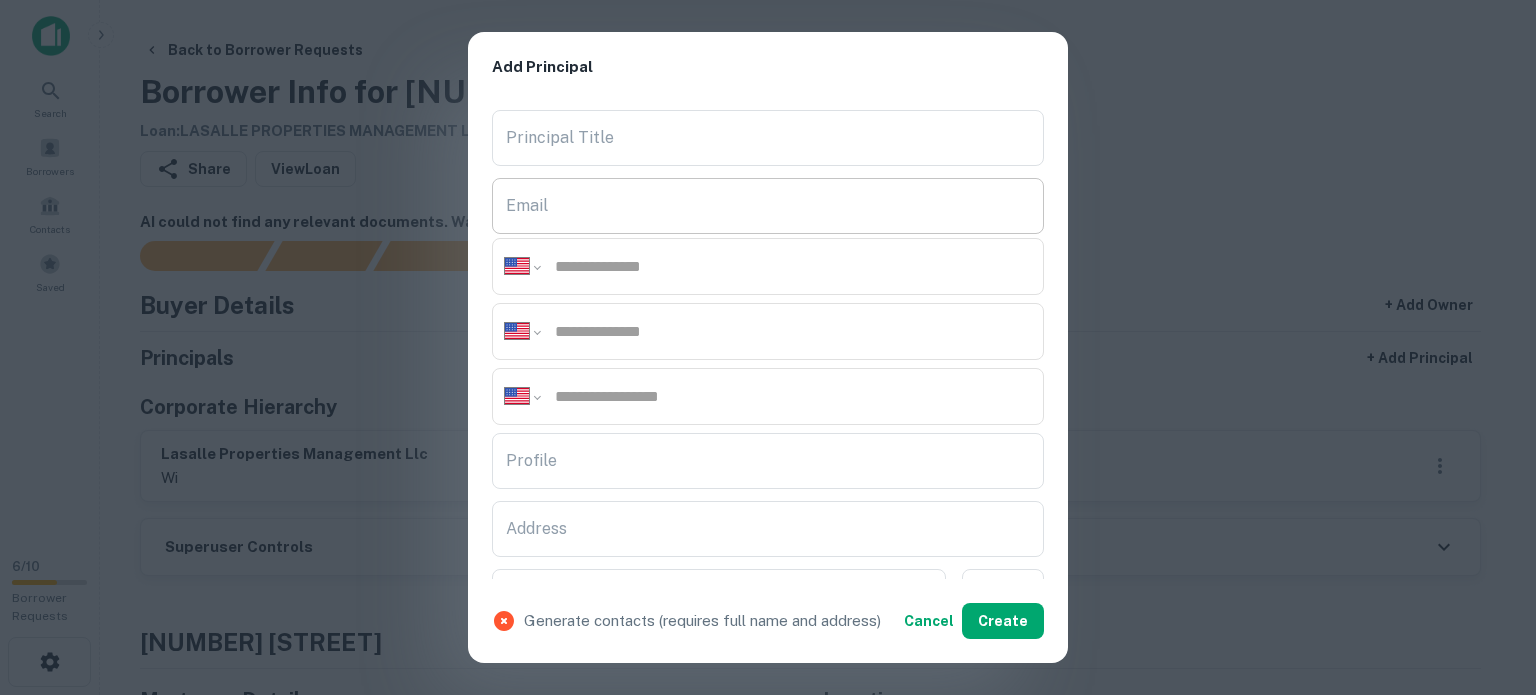 scroll, scrollTop: 300, scrollLeft: 0, axis: vertical 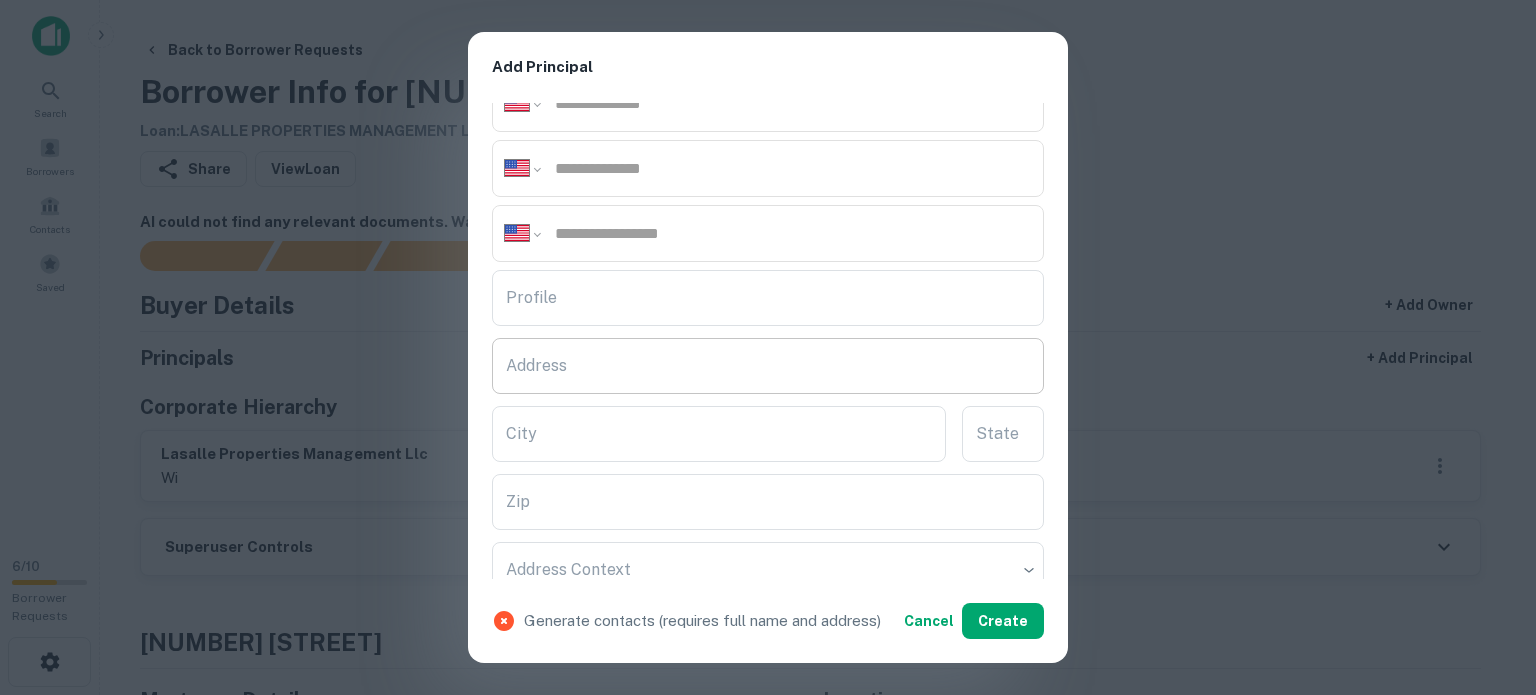 click on "Address" at bounding box center [768, 366] 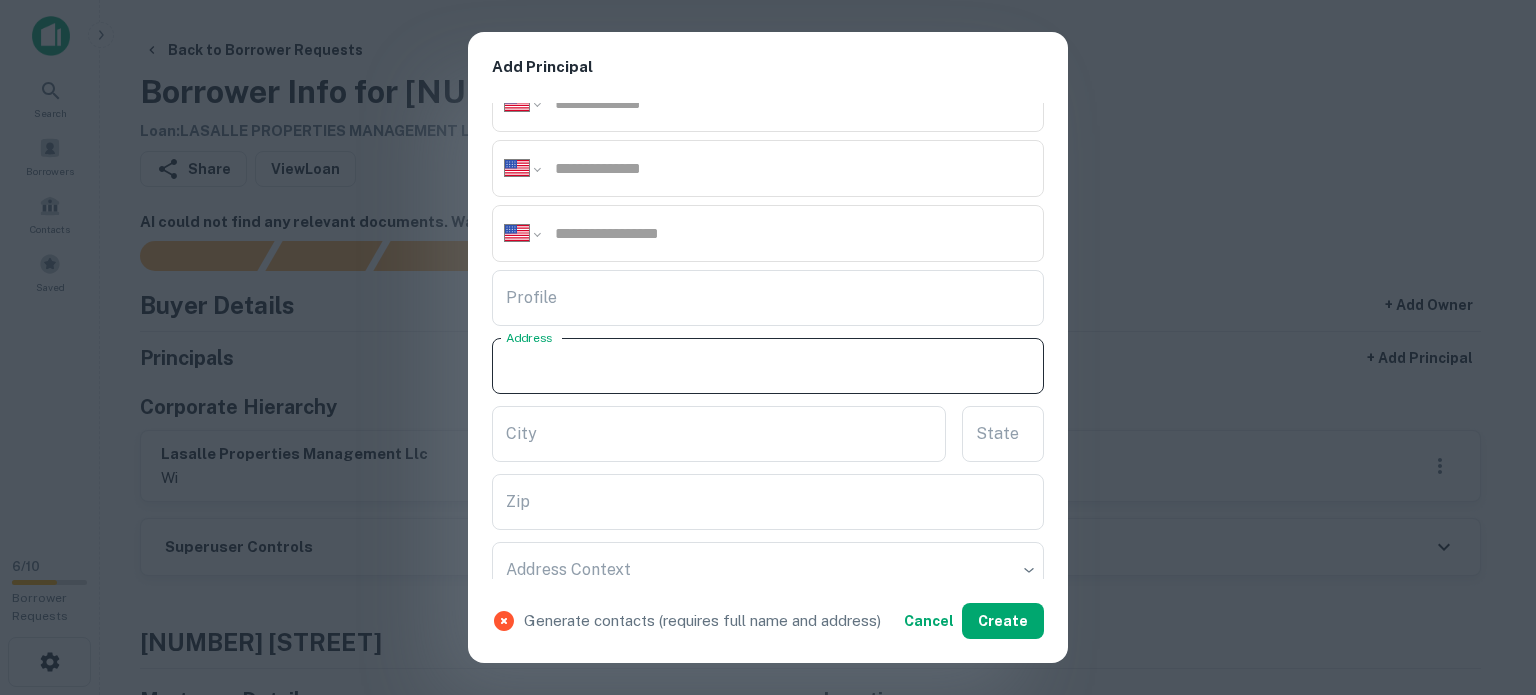 paste on "**********" 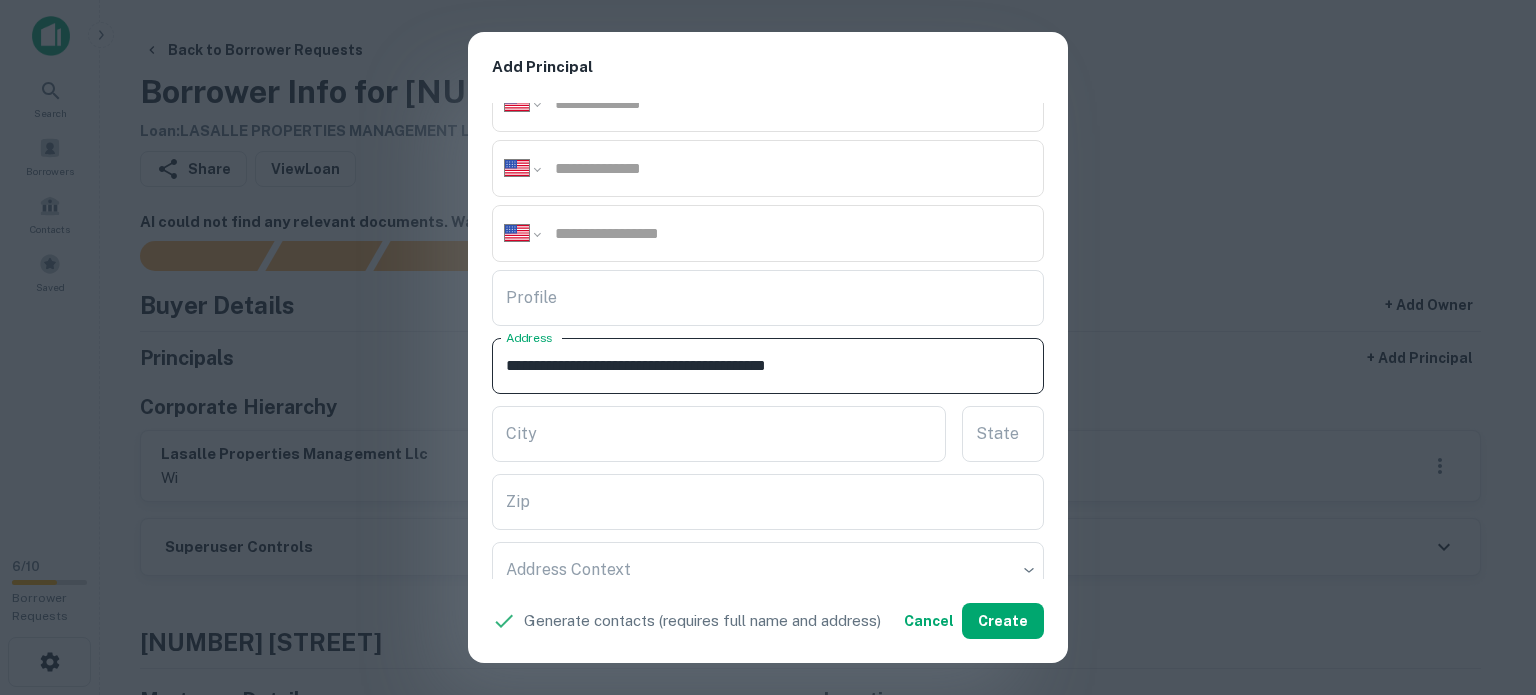 drag, startPoint x: 850, startPoint y: 359, endPoint x: 907, endPoint y: 385, distance: 62.649822 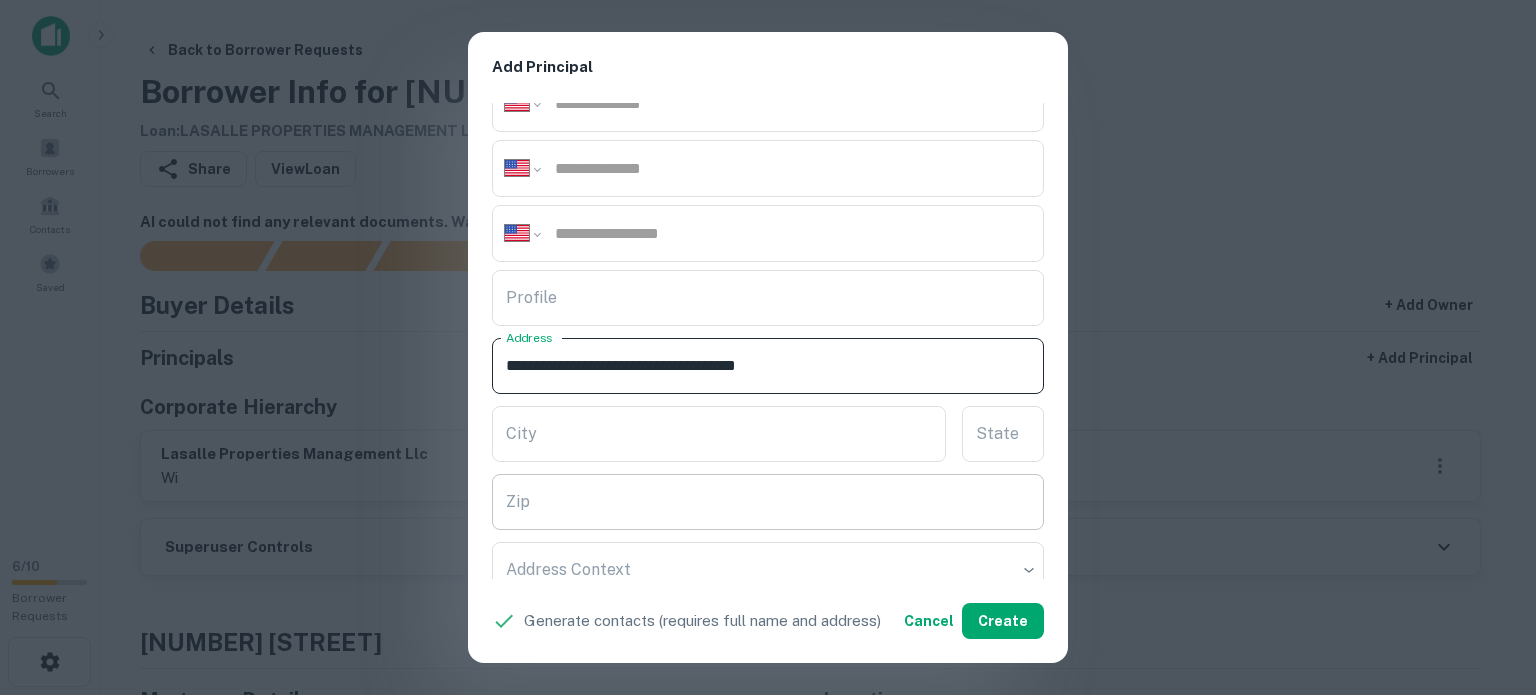type on "**********" 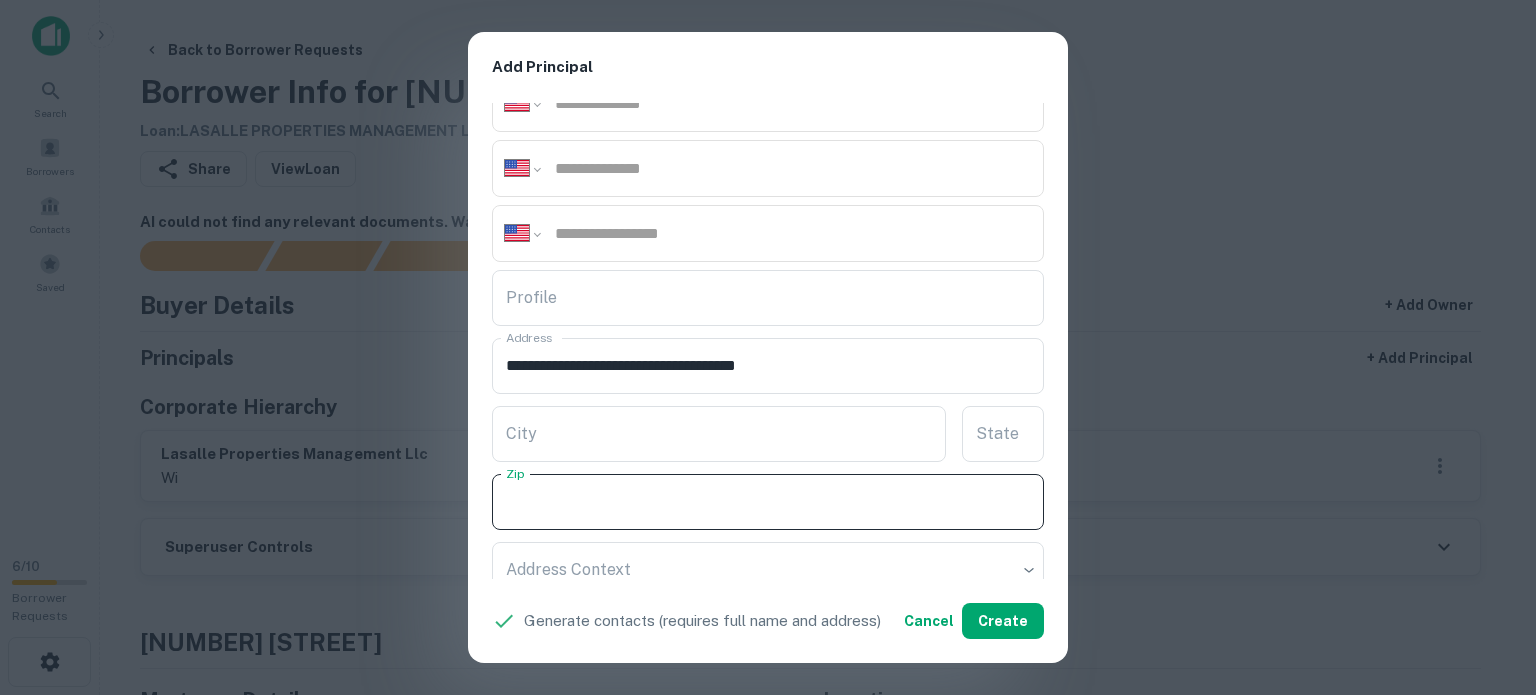 paste on "*****" 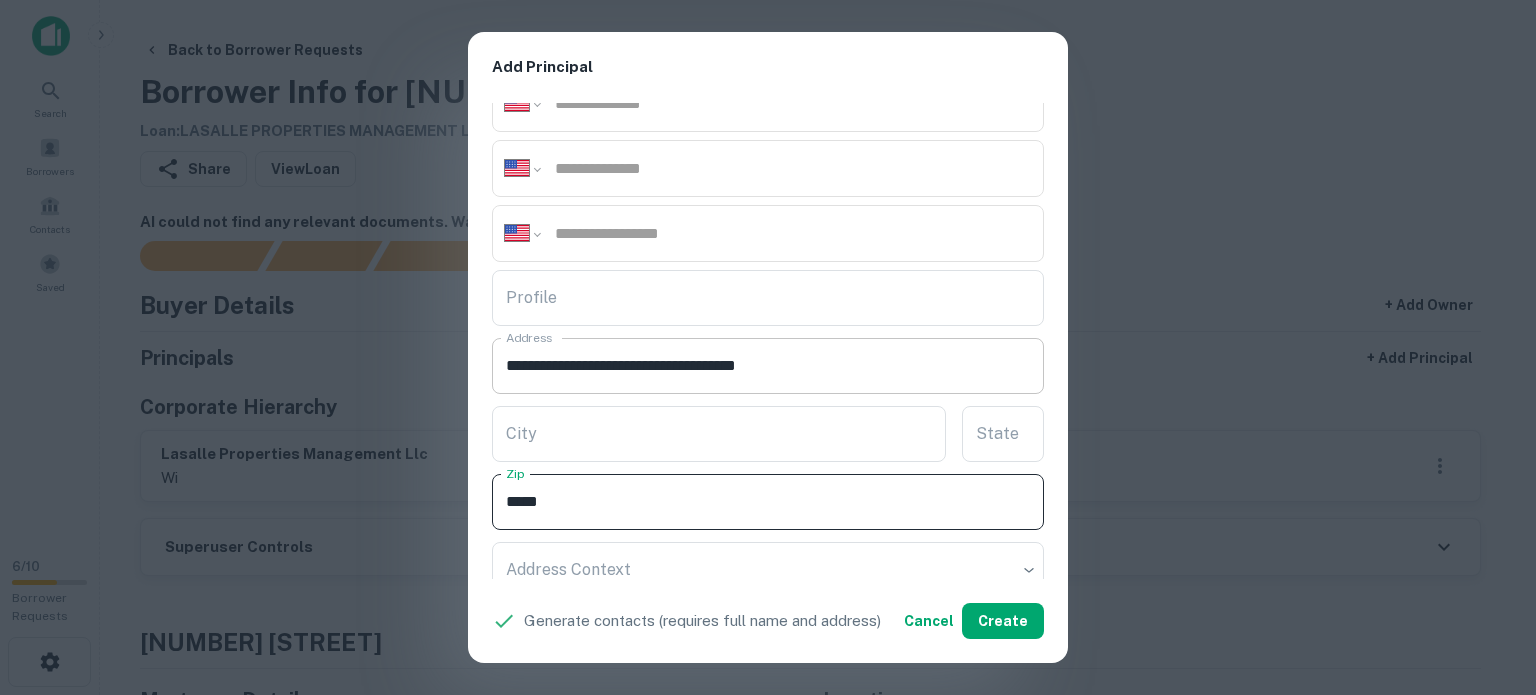 type on "*****" 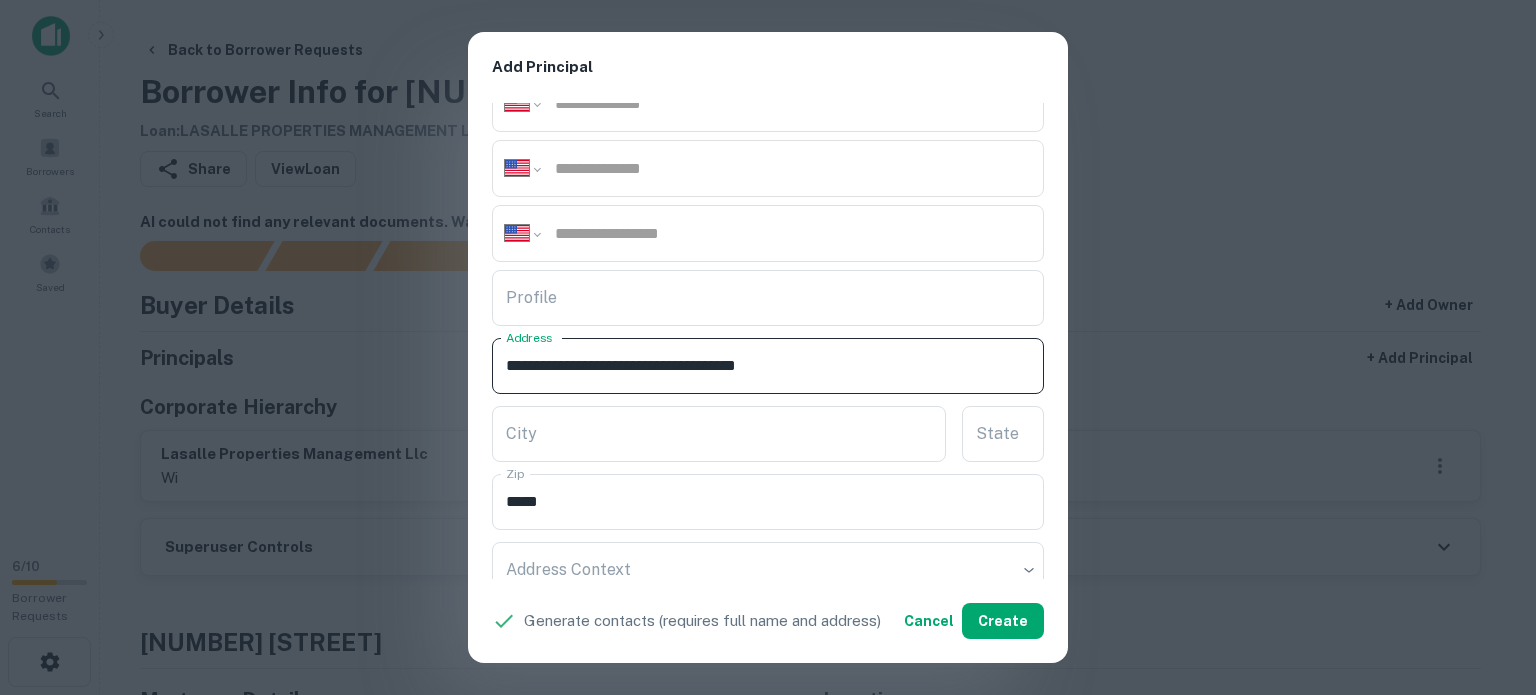 drag, startPoint x: 829, startPoint y: 361, endPoint x: 880, endPoint y: 374, distance: 52.63079 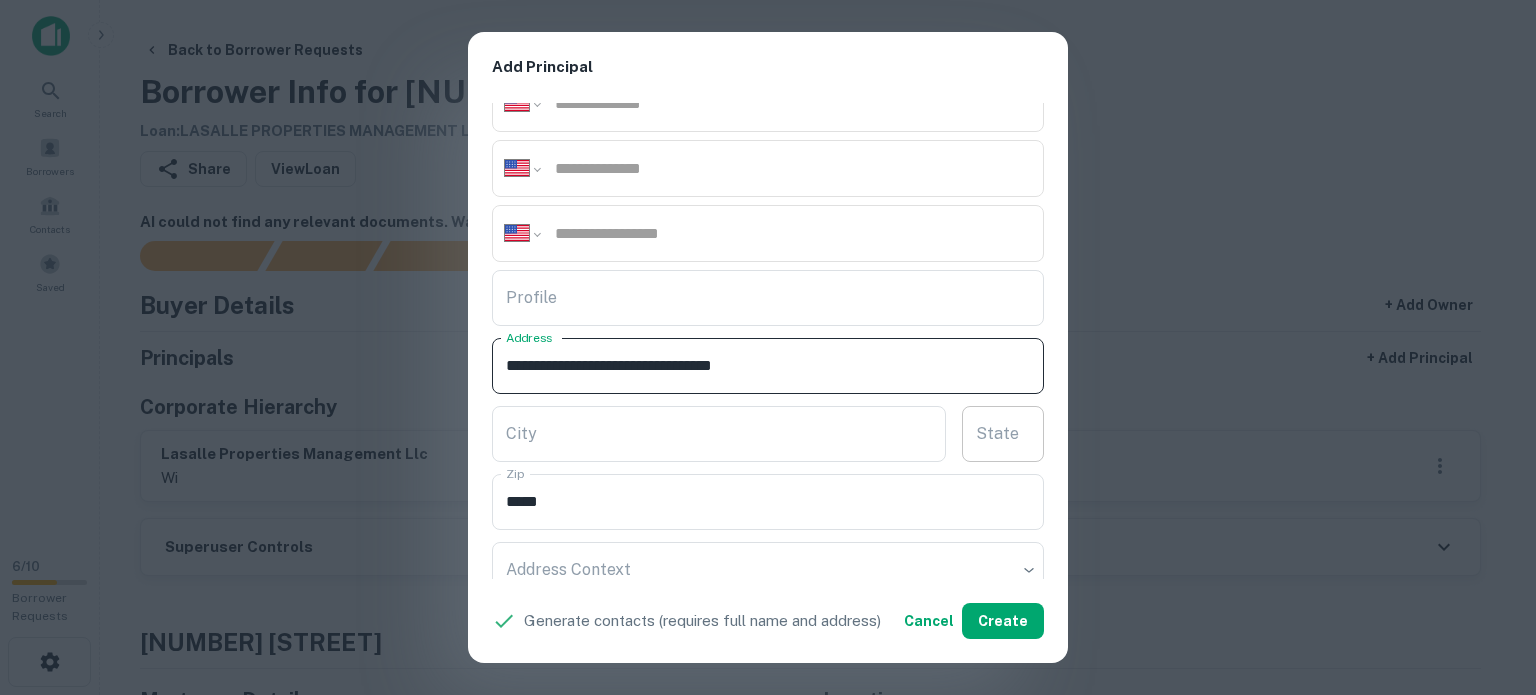 type on "**********" 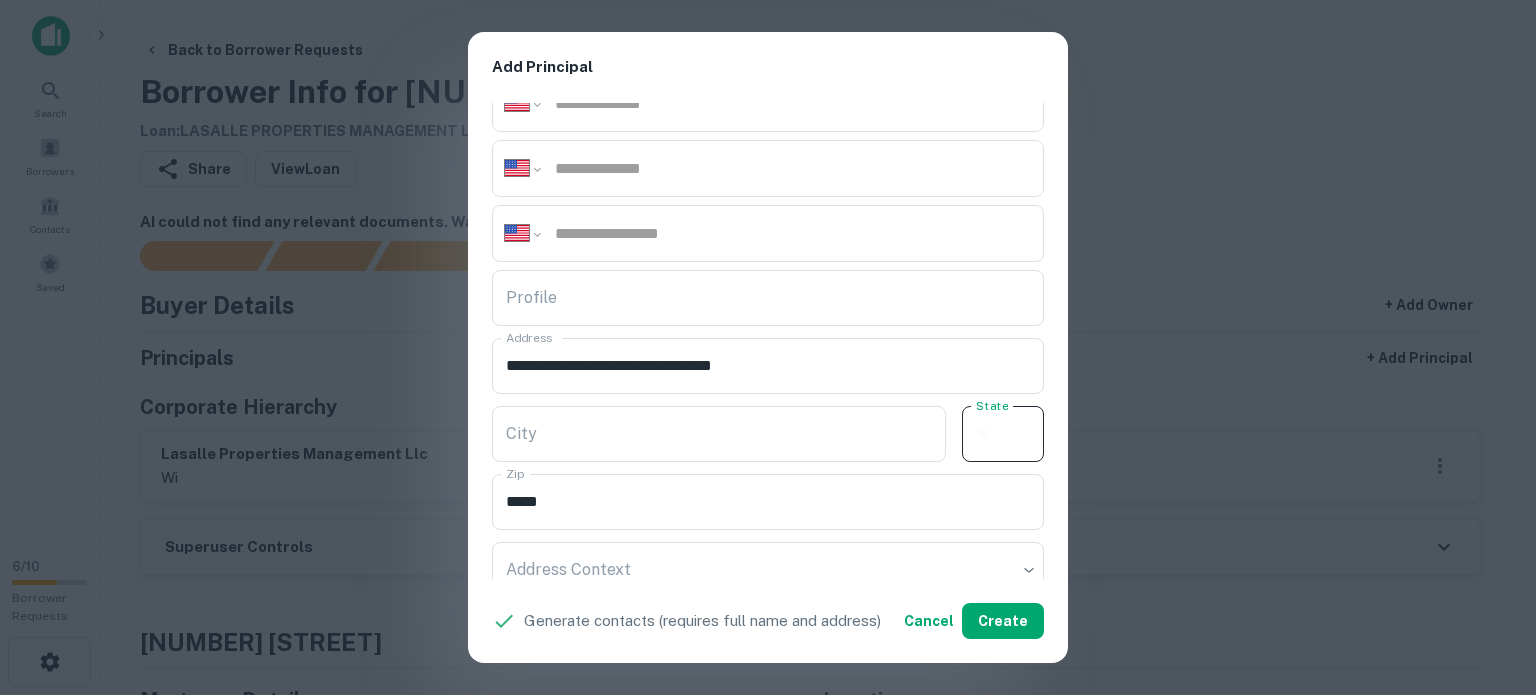 paste on "**" 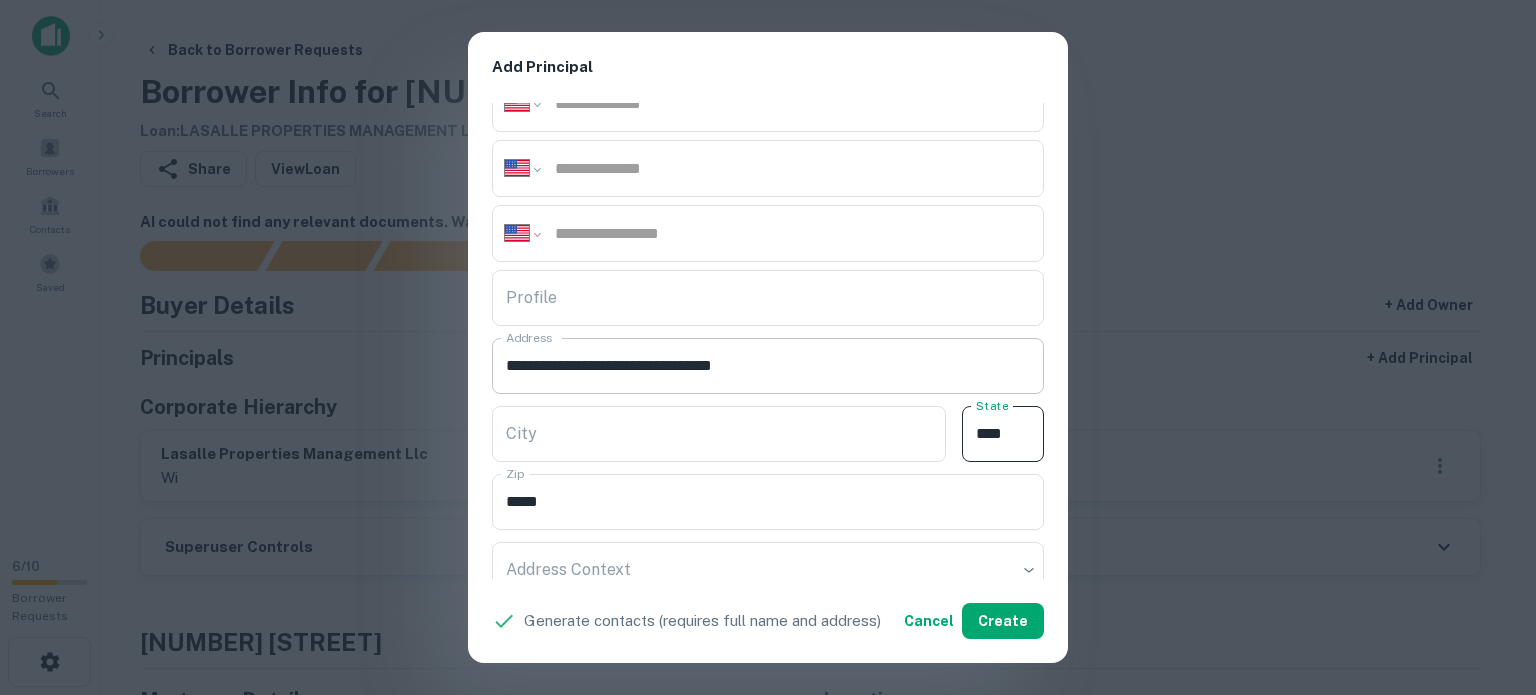 type on "**" 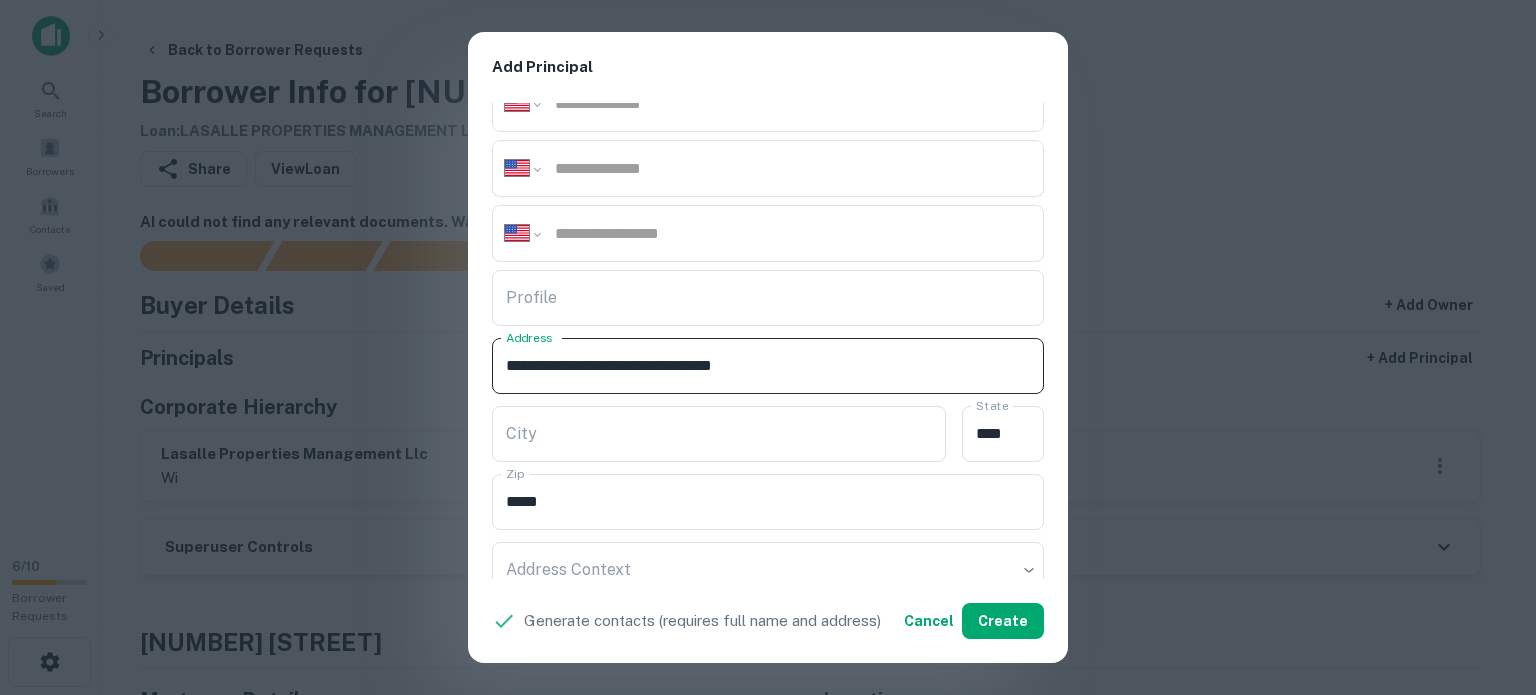 drag, startPoint x: 723, startPoint y: 358, endPoint x: 828, endPoint y: 390, distance: 109.76794 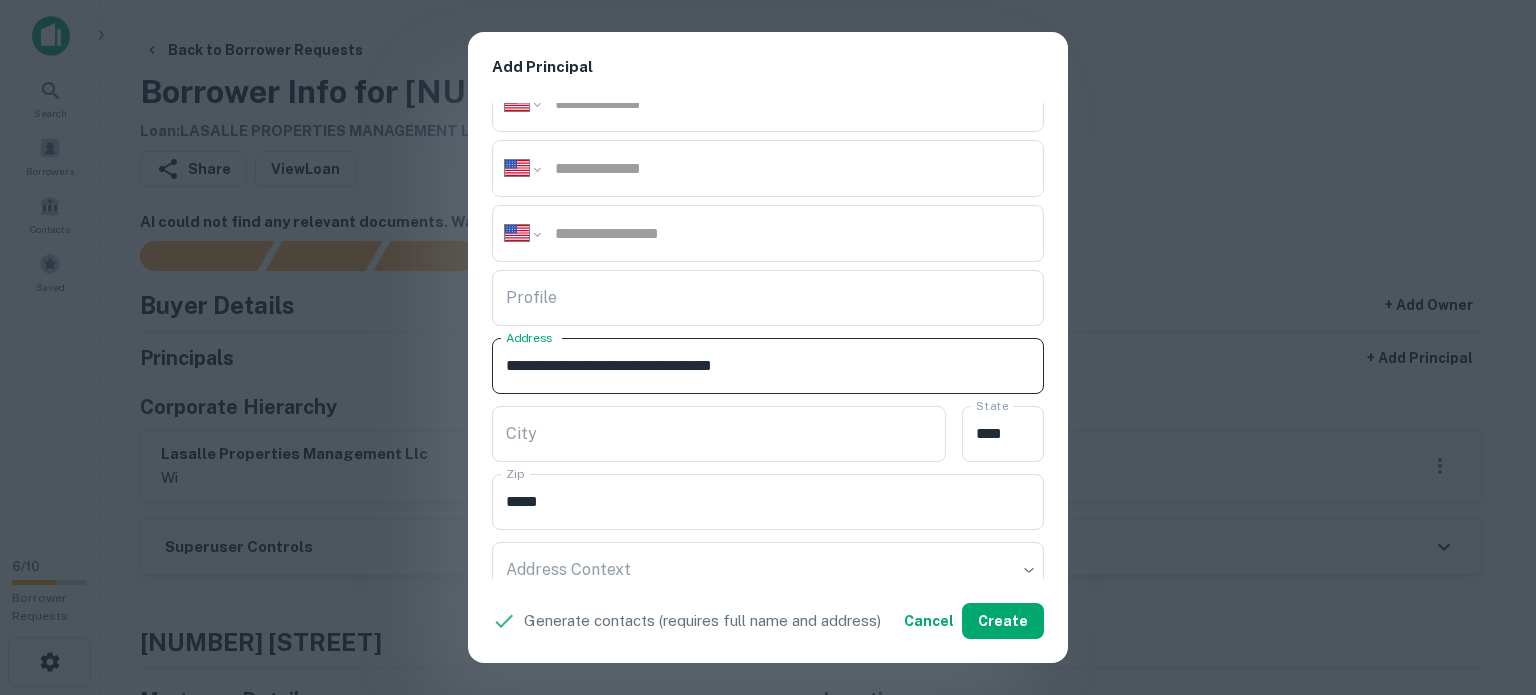 click on "**********" at bounding box center (768, 366) 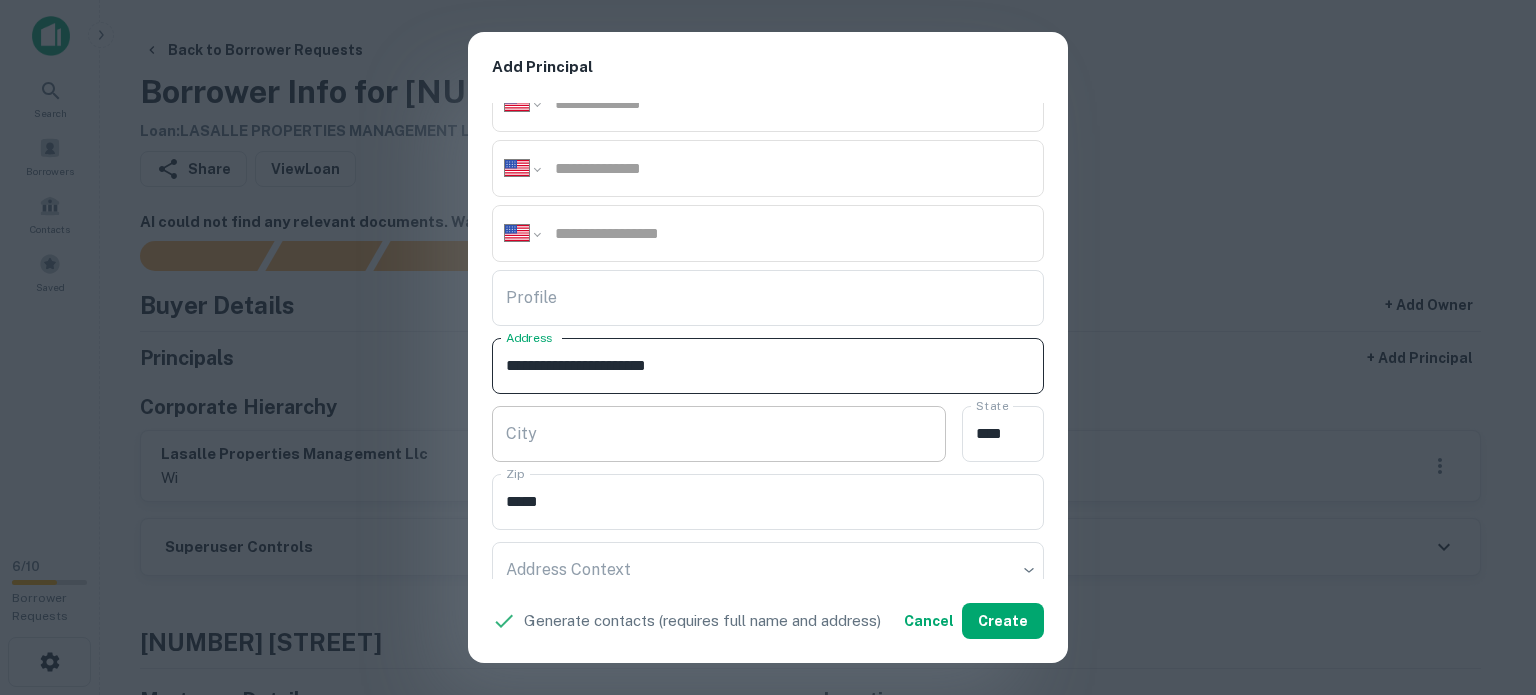 type on "**********" 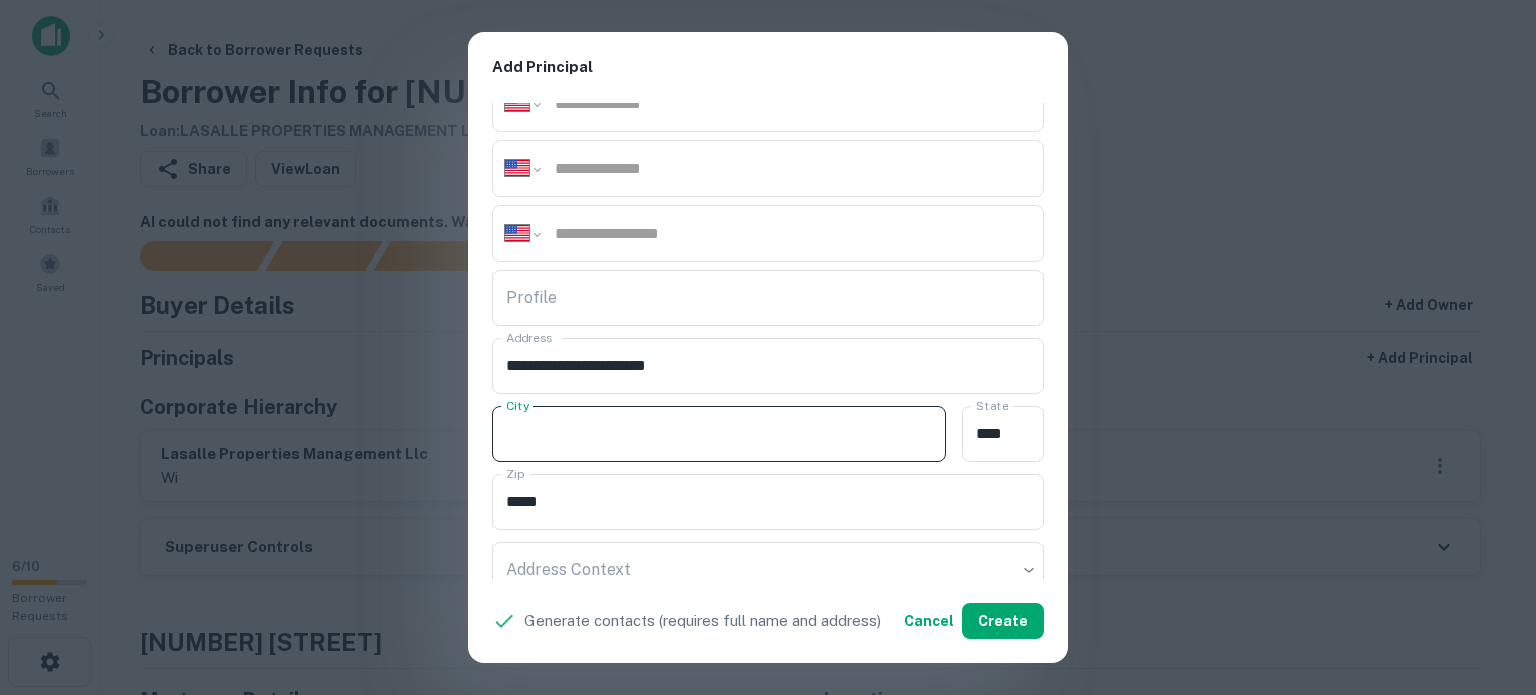 click on "City" at bounding box center (719, 434) 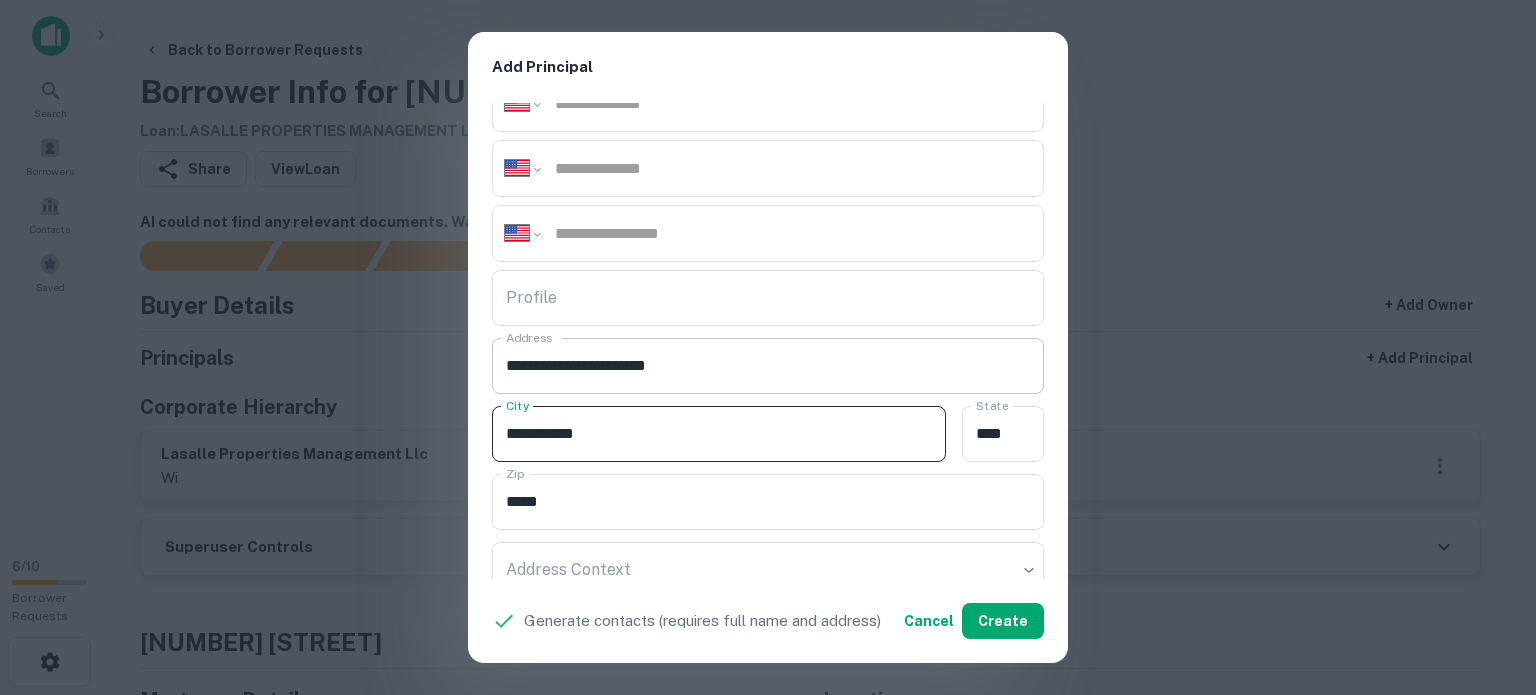 type on "*********" 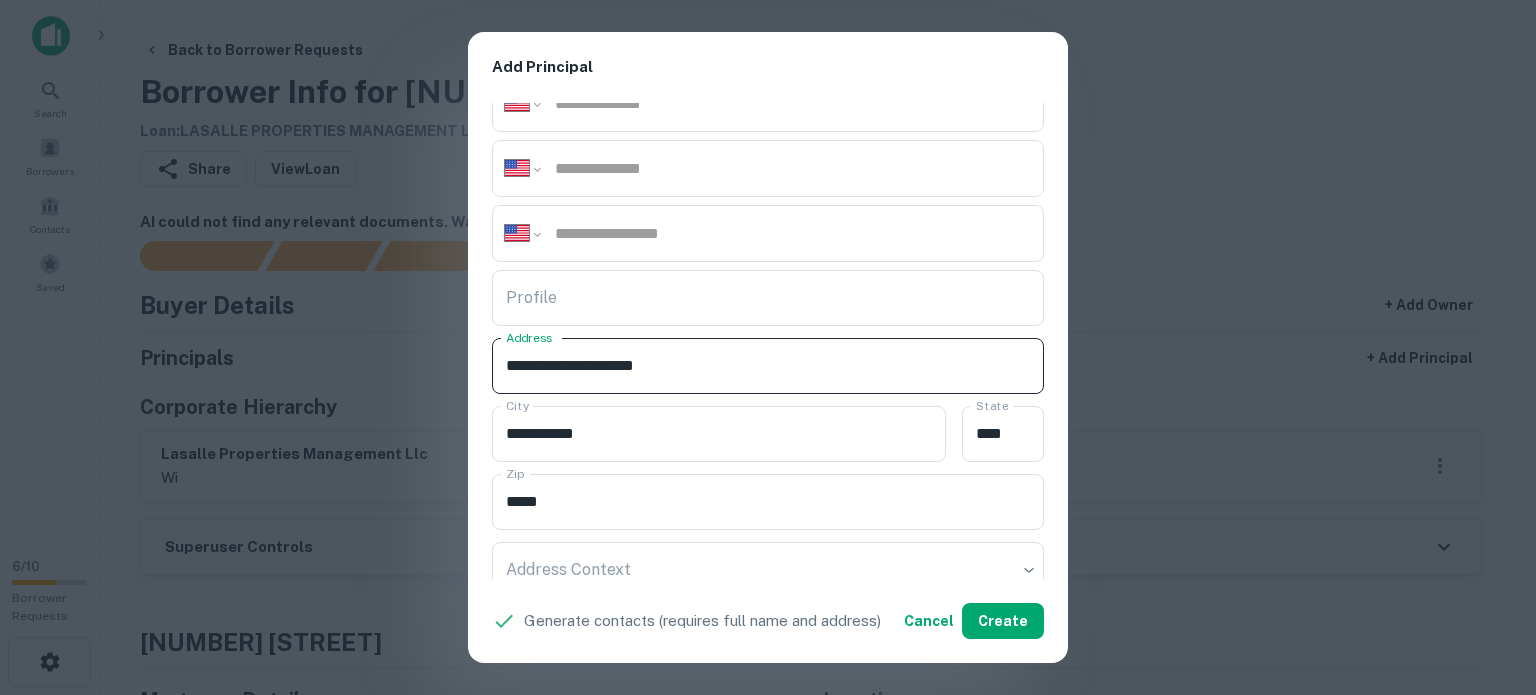 click on "**********" at bounding box center (768, 366) 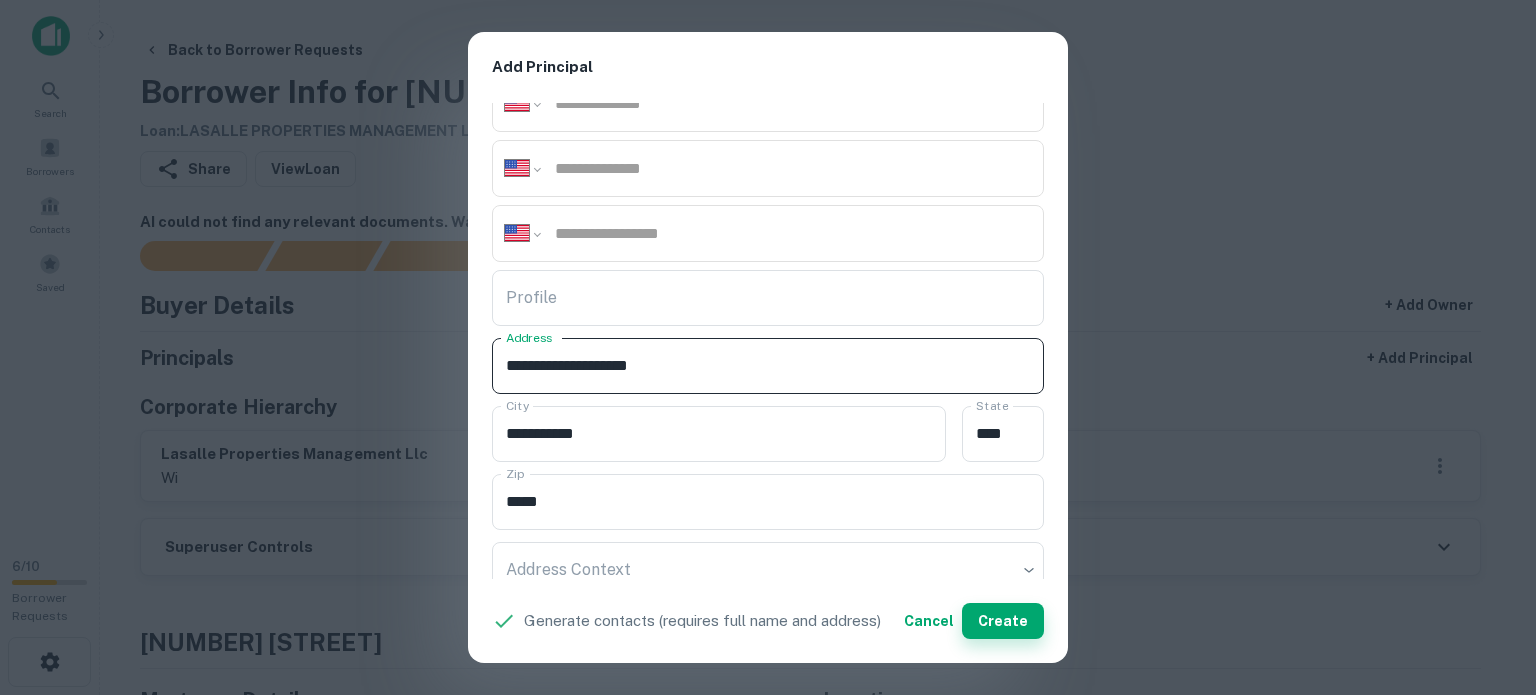 type on "**********" 